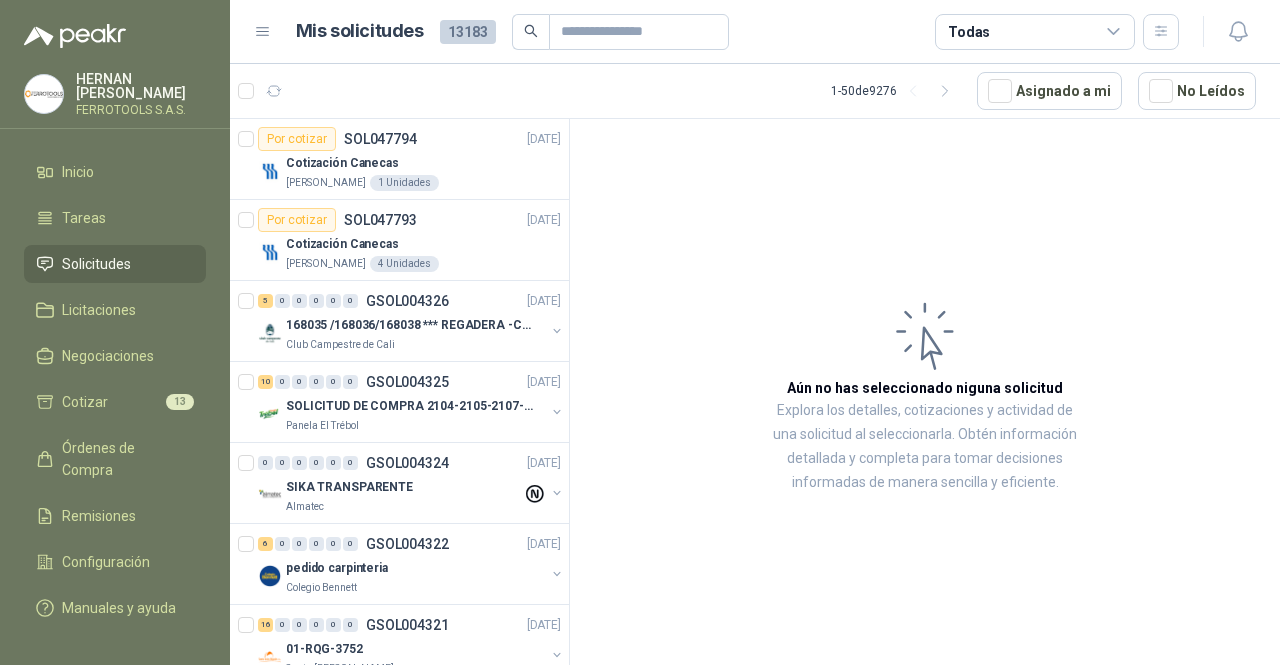 scroll, scrollTop: 0, scrollLeft: 0, axis: both 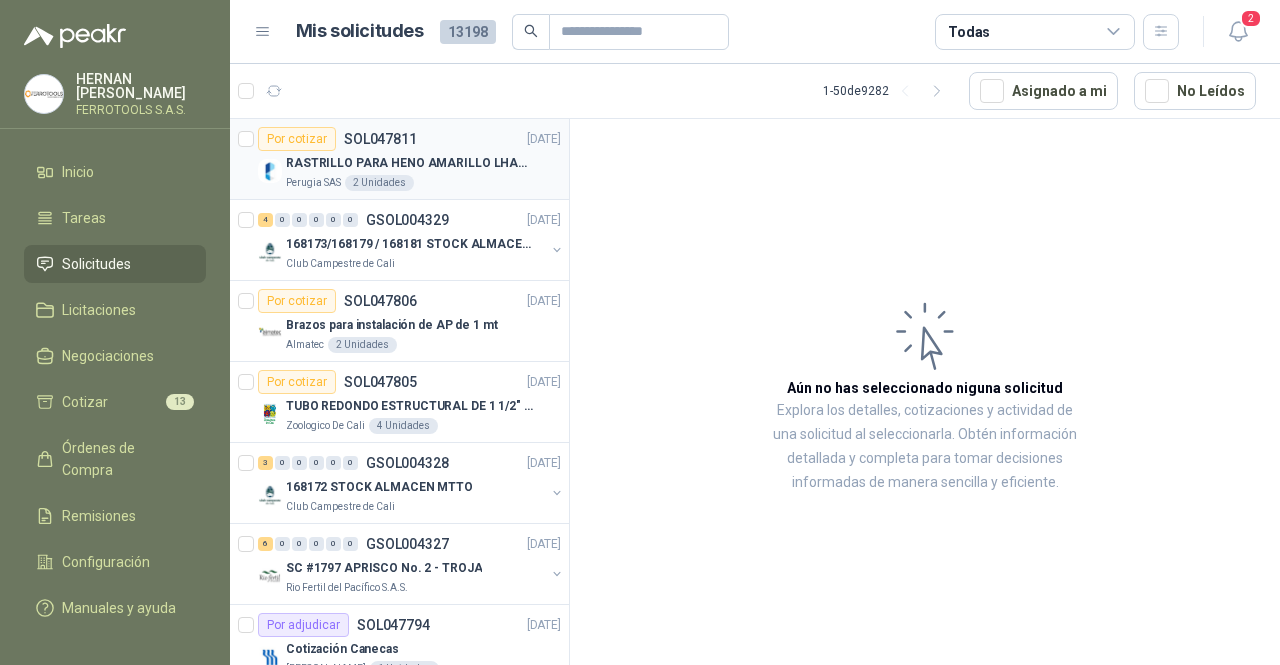 click on "Perugia SAS 2   Unidades" at bounding box center (423, 183) 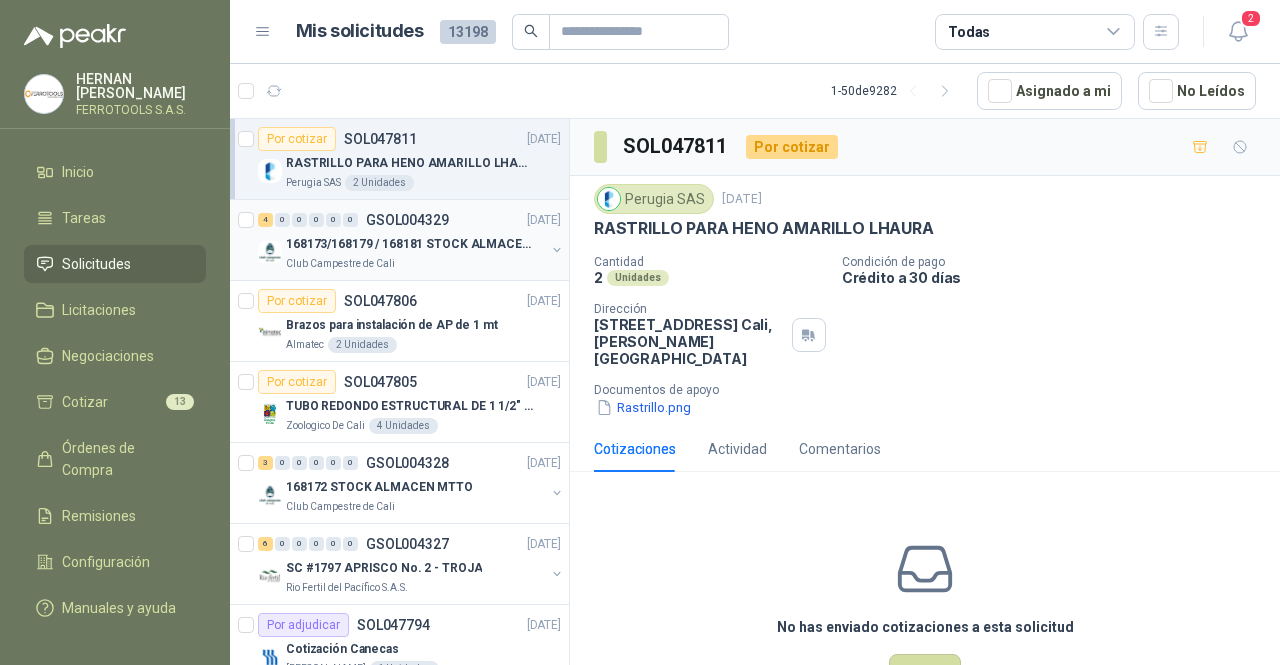 click on "Club Campestre de Cali" at bounding box center [415, 264] 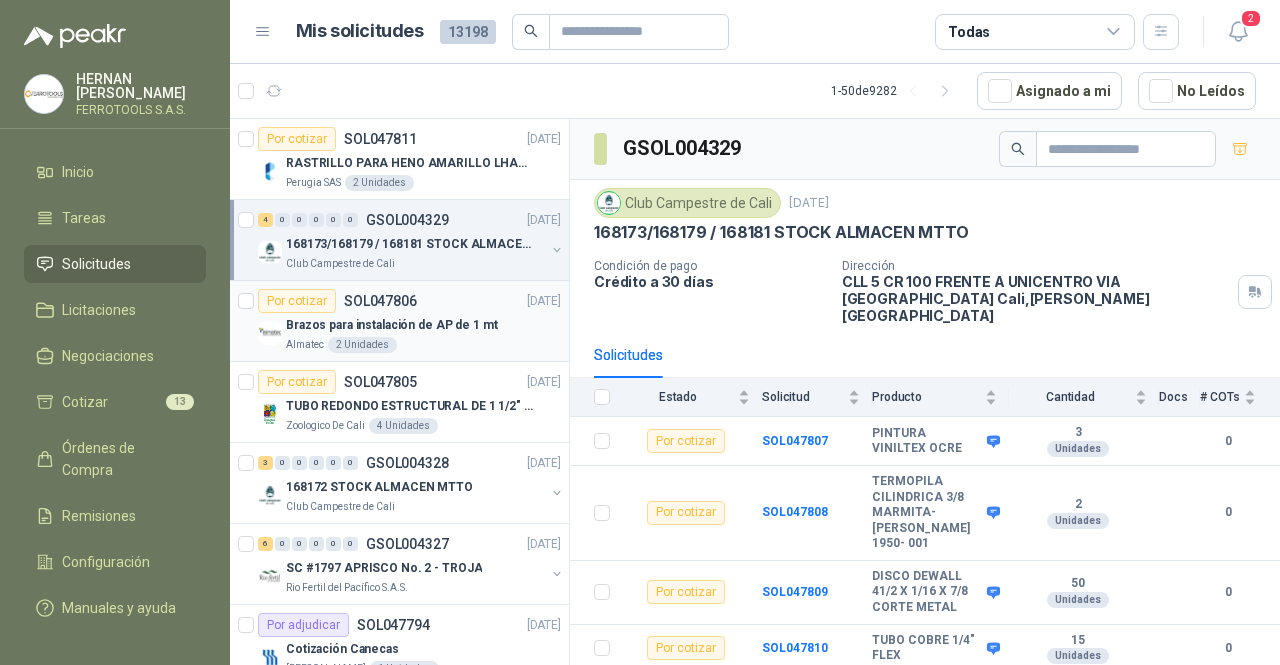 click on "Brazos para instalación de AP de 1 mt" at bounding box center (423, 325) 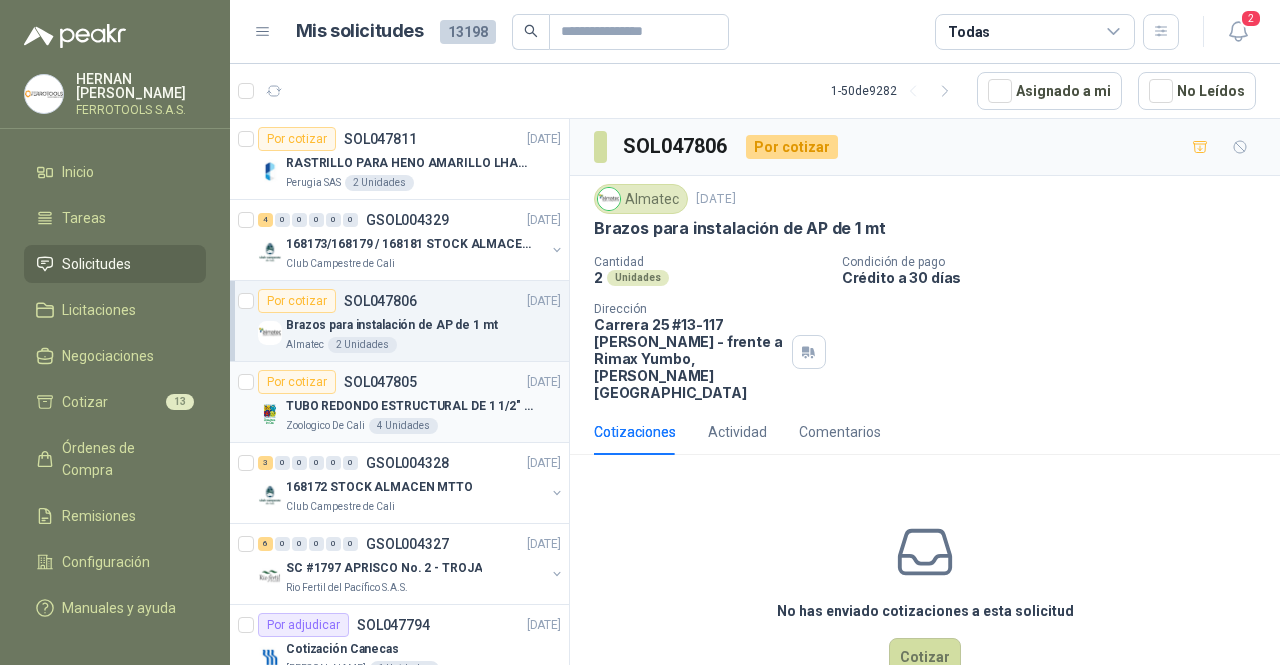 click on "Por cotizar SOL047805 02/07/25   TUBO REDONDO ESTRUCTURAL DE 1 1/2" CALIBRE 18 Zoologico De Cali  4   Unidades" at bounding box center (399, 402) 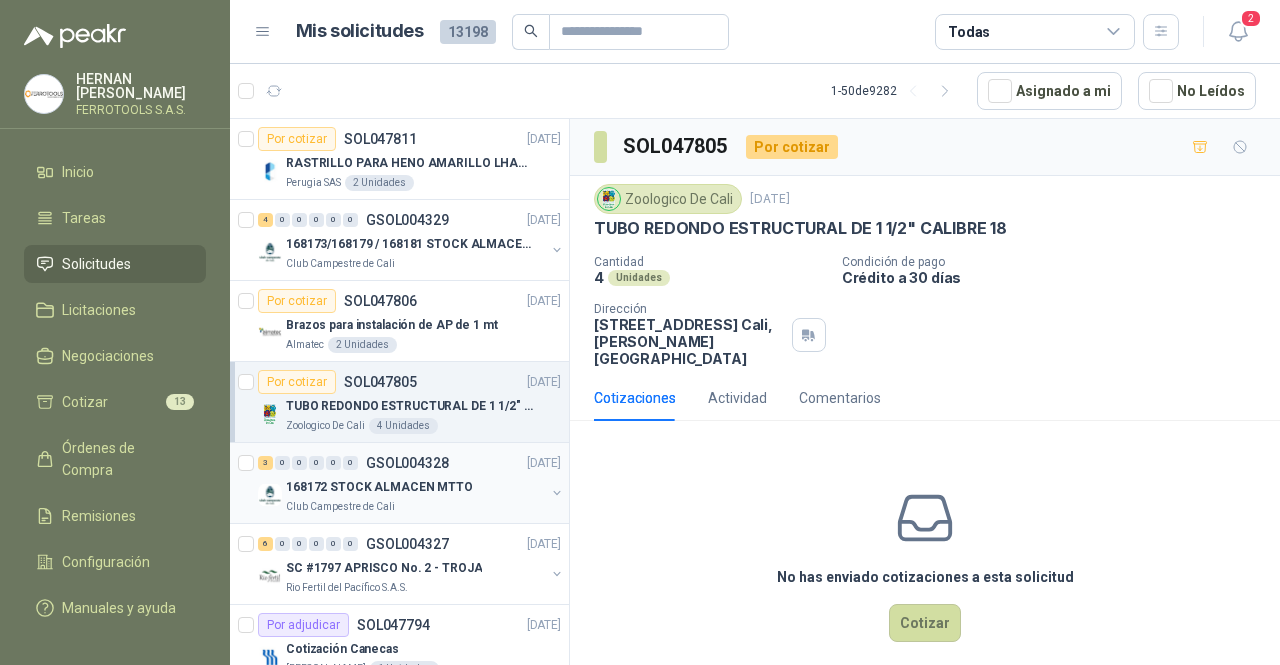 click on "168172 STOCK ALMACEN MTTO" at bounding box center [415, 487] 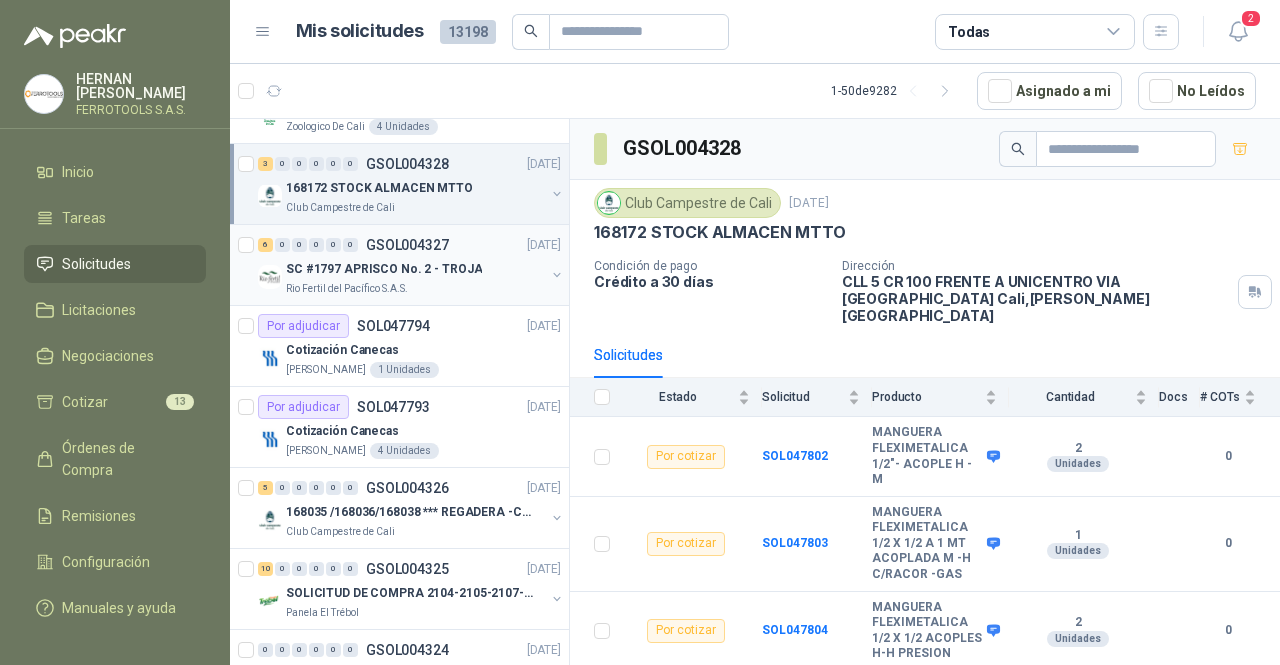 scroll, scrollTop: 300, scrollLeft: 0, axis: vertical 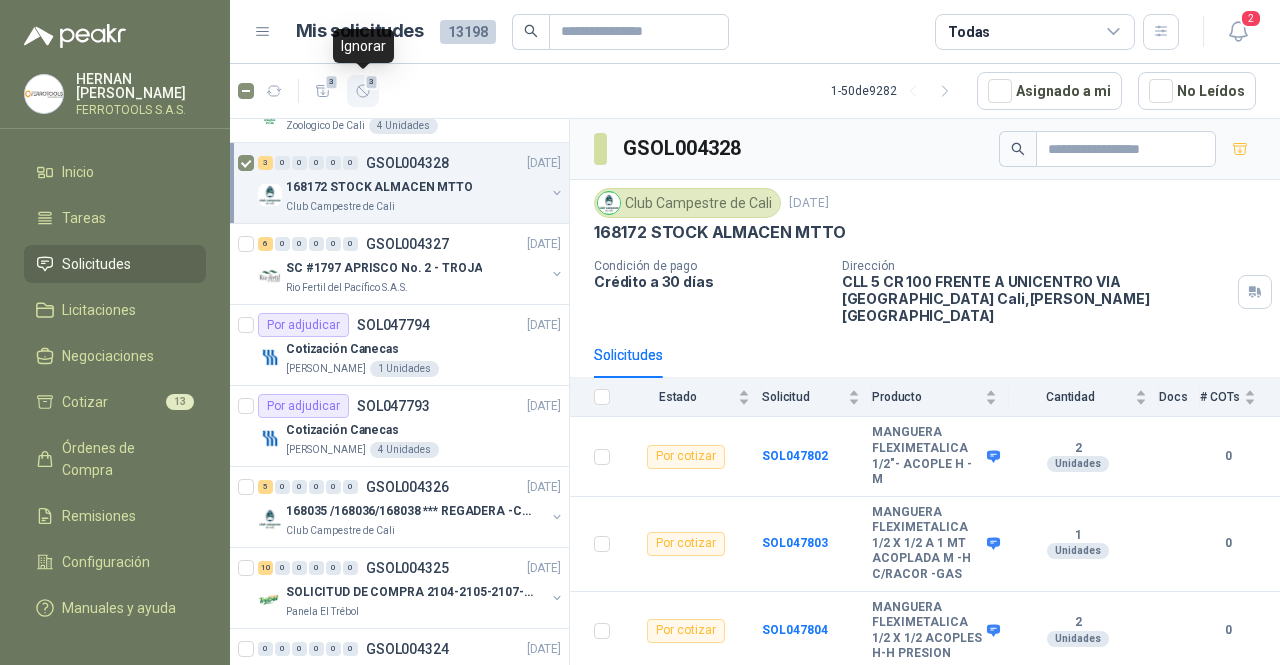 click on "3" at bounding box center [363, 91] 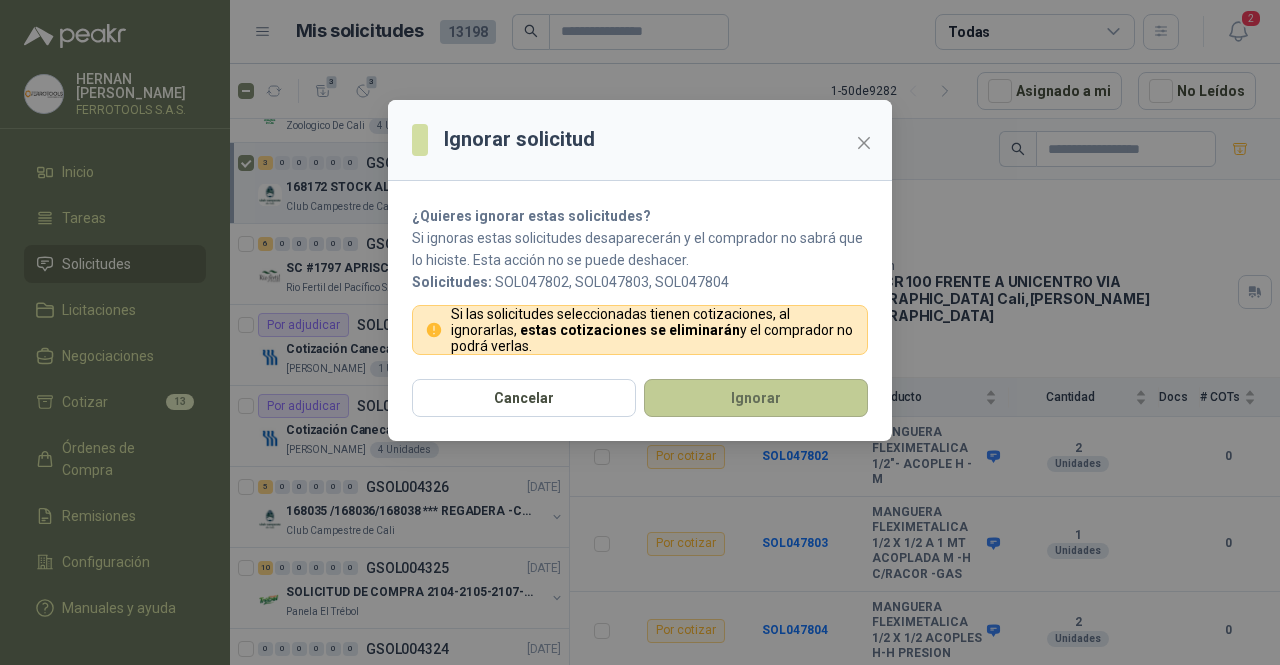click on "Ignorar" at bounding box center [756, 398] 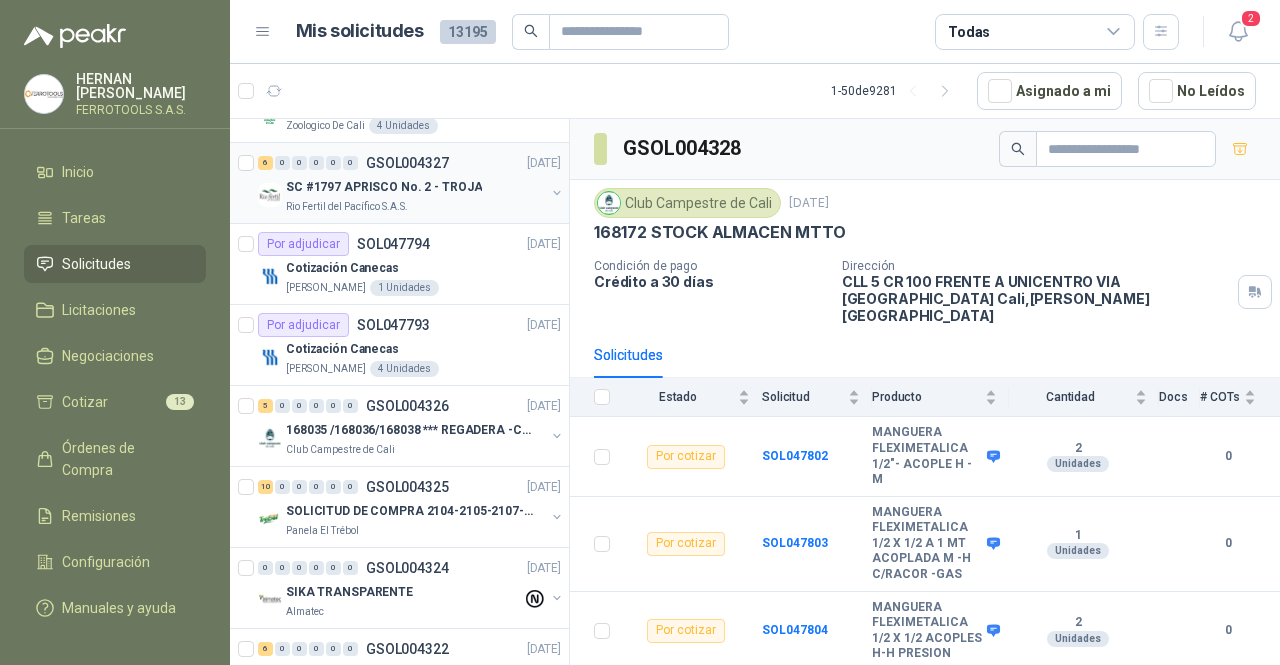 click on "Rio Fertil del Pacífico S.A.S." at bounding box center (415, 207) 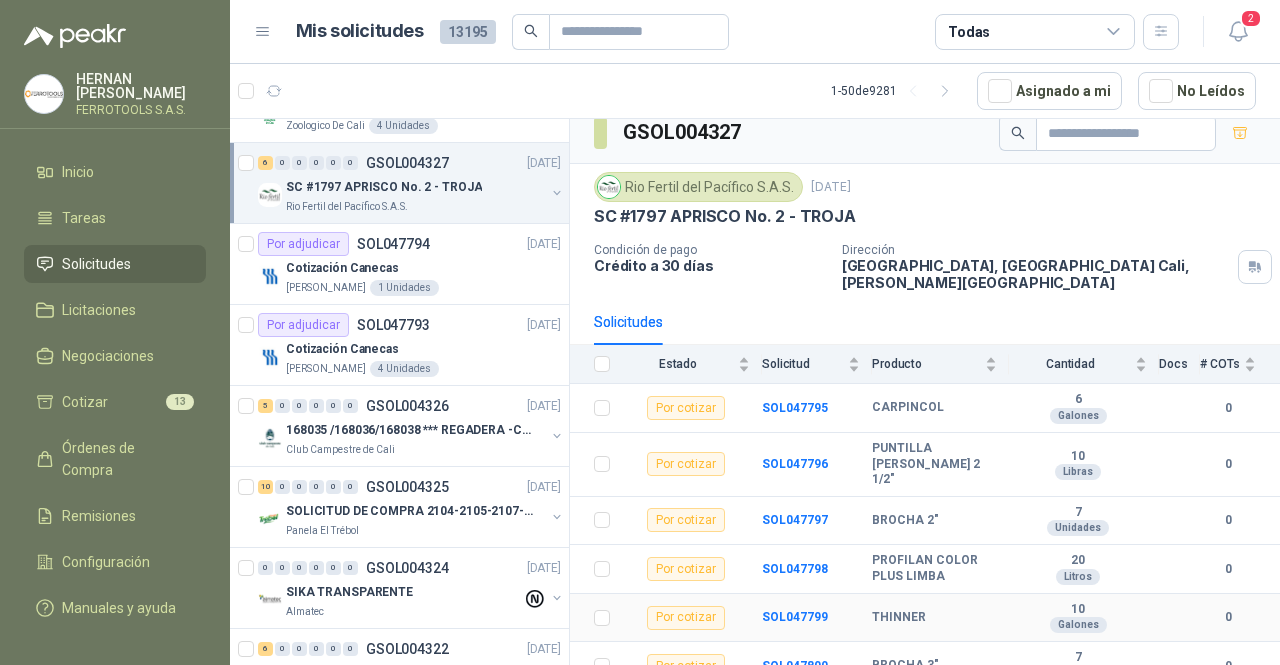 scroll, scrollTop: 23, scrollLeft: 0, axis: vertical 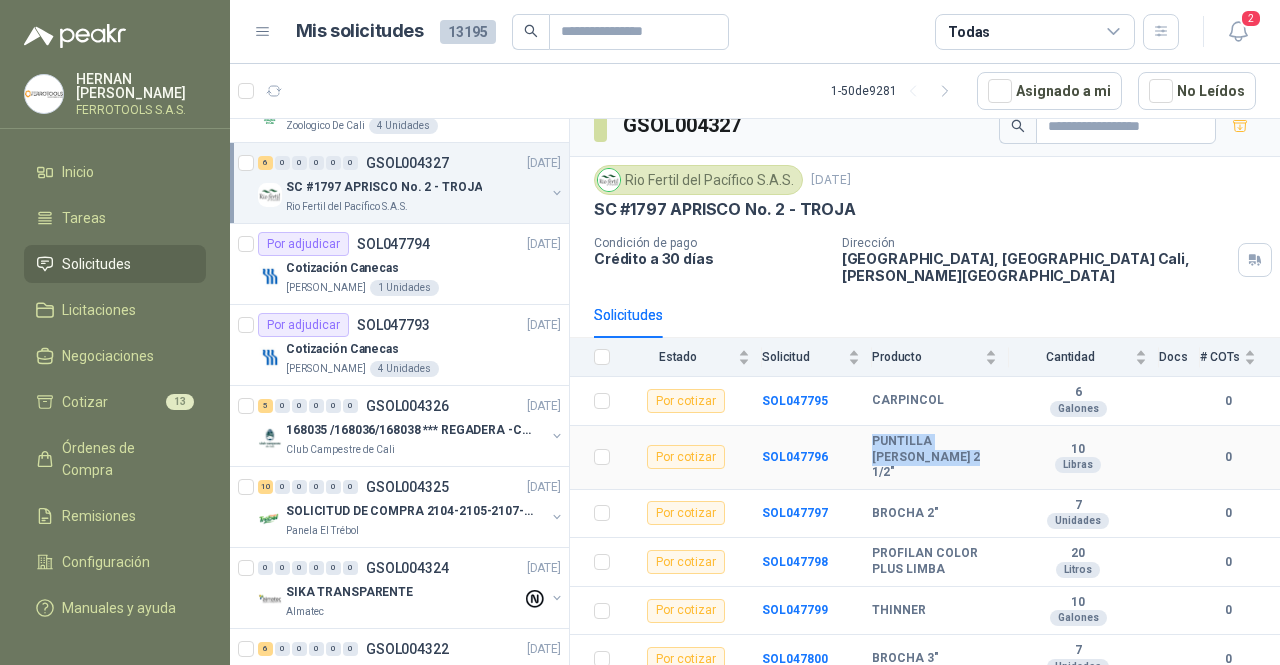 drag, startPoint x: 948, startPoint y: 453, endPoint x: 848, endPoint y: 448, distance: 100.12492 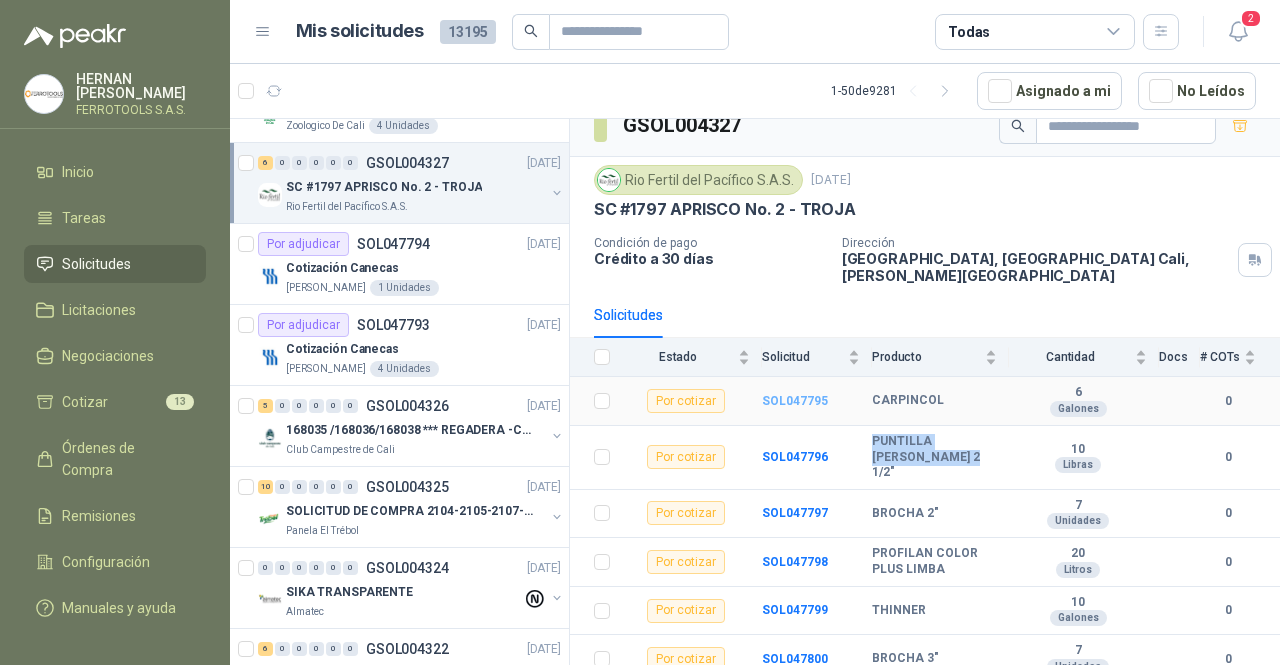 drag, startPoint x: 815, startPoint y: 403, endPoint x: 799, endPoint y: 403, distance: 16 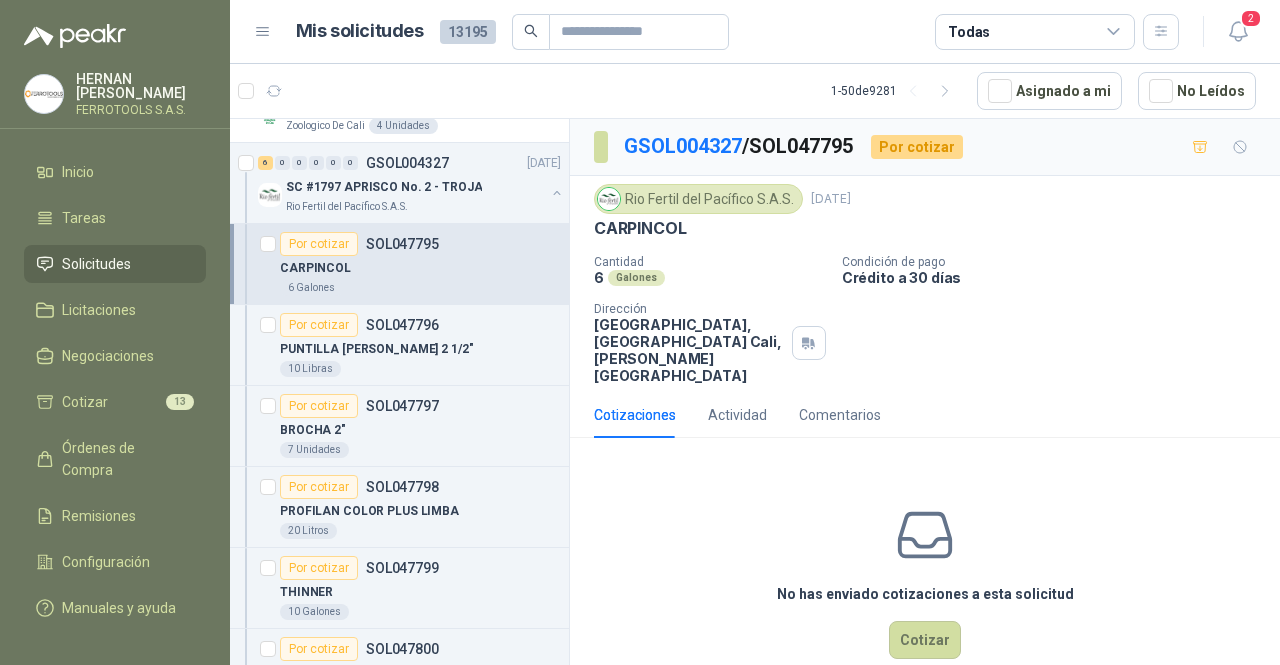 click on "Cantidad 6   Galones Condición de pago Crédito a 30 días Dirección HACIENDA LA TROJA, CAÑASGORDAS   Cali ,  Valle del Cauca" at bounding box center [925, 319] 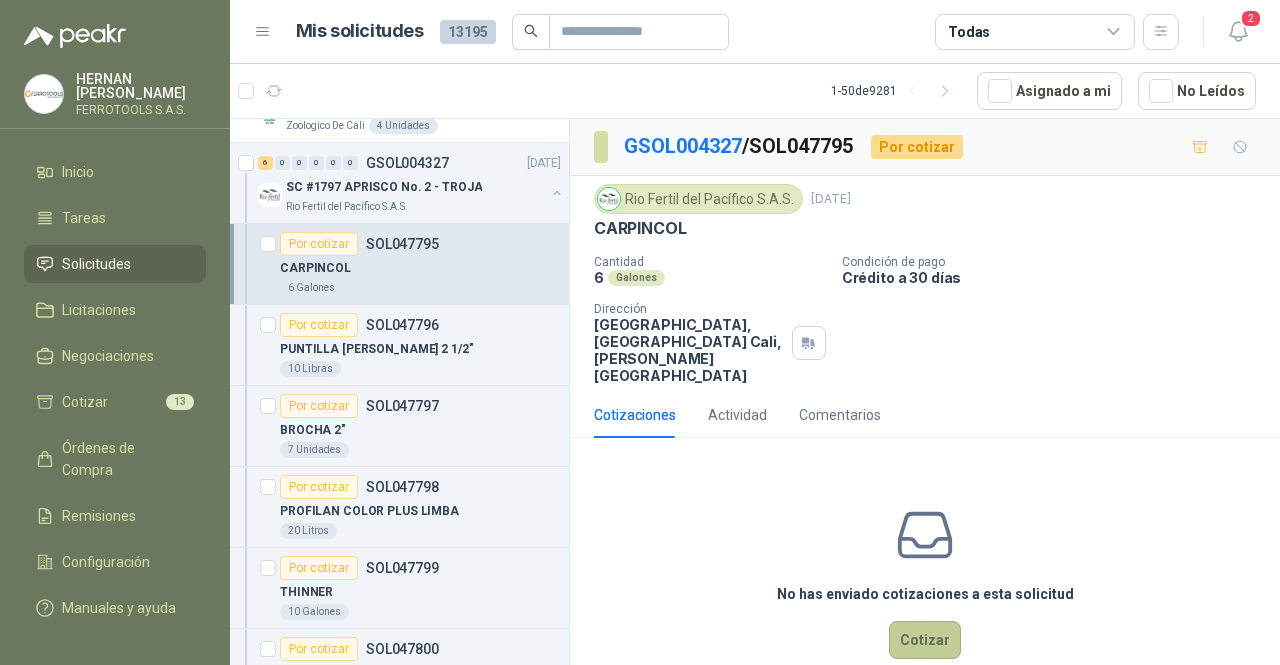 click on "Cotizar" at bounding box center [925, 640] 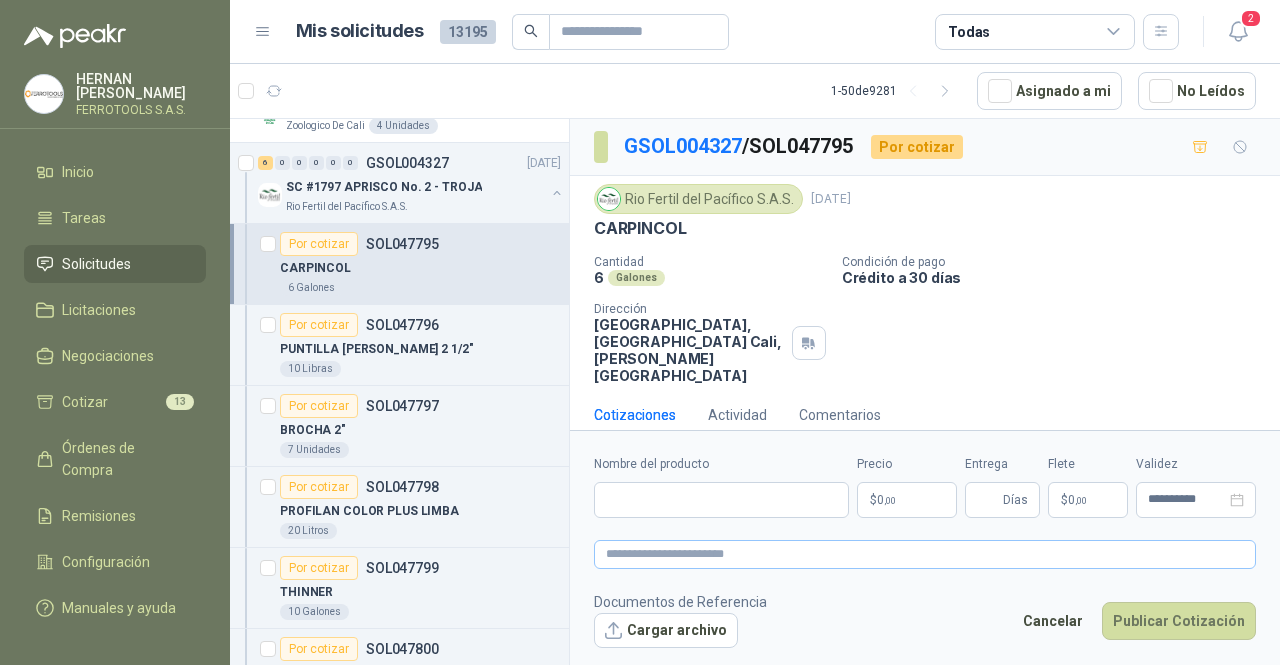 type 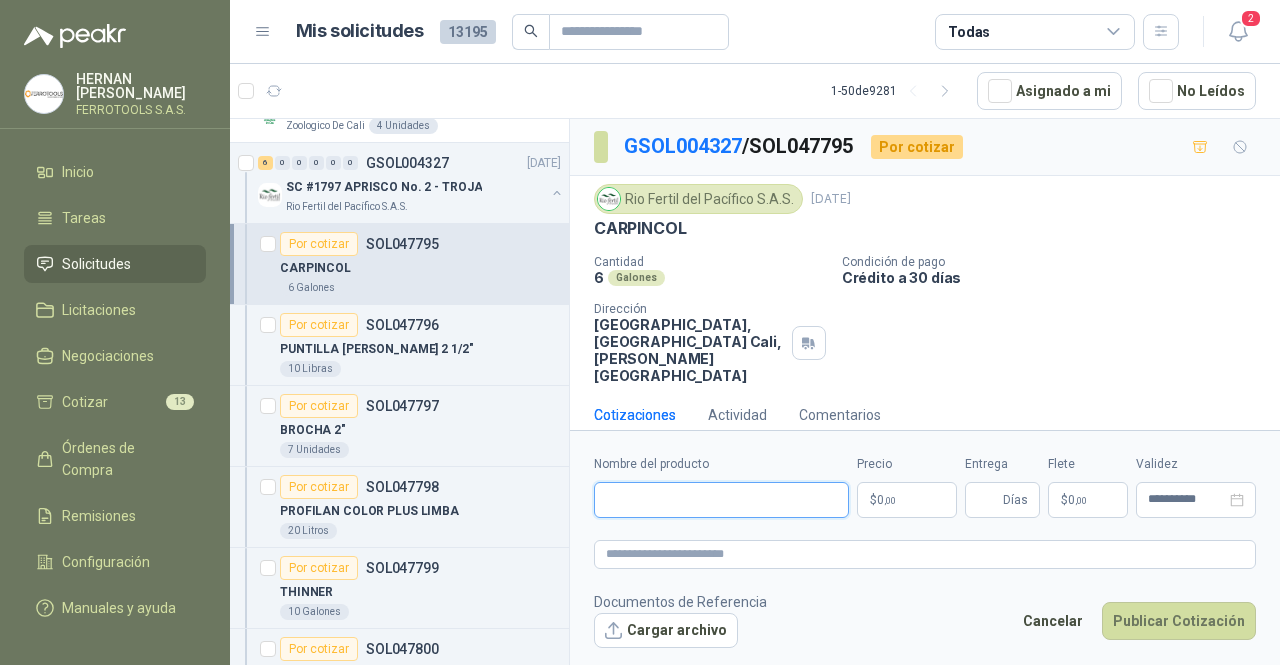 click on "Nombre del producto" at bounding box center (721, 500) 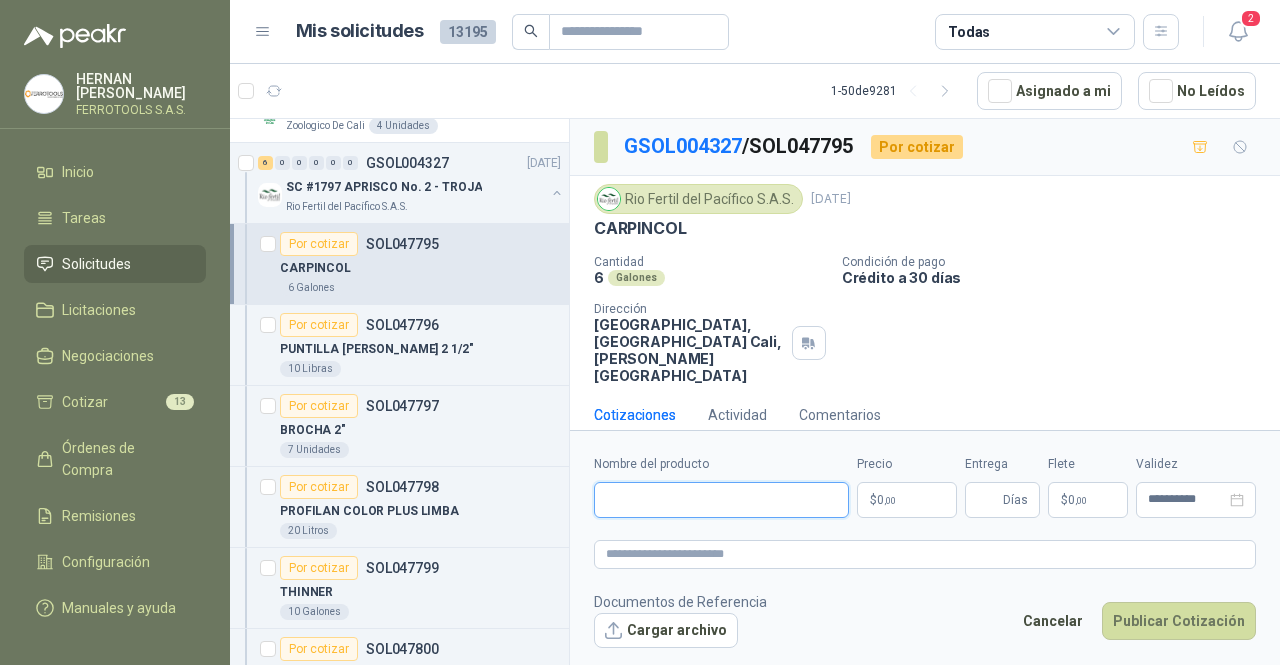 paste on "*" 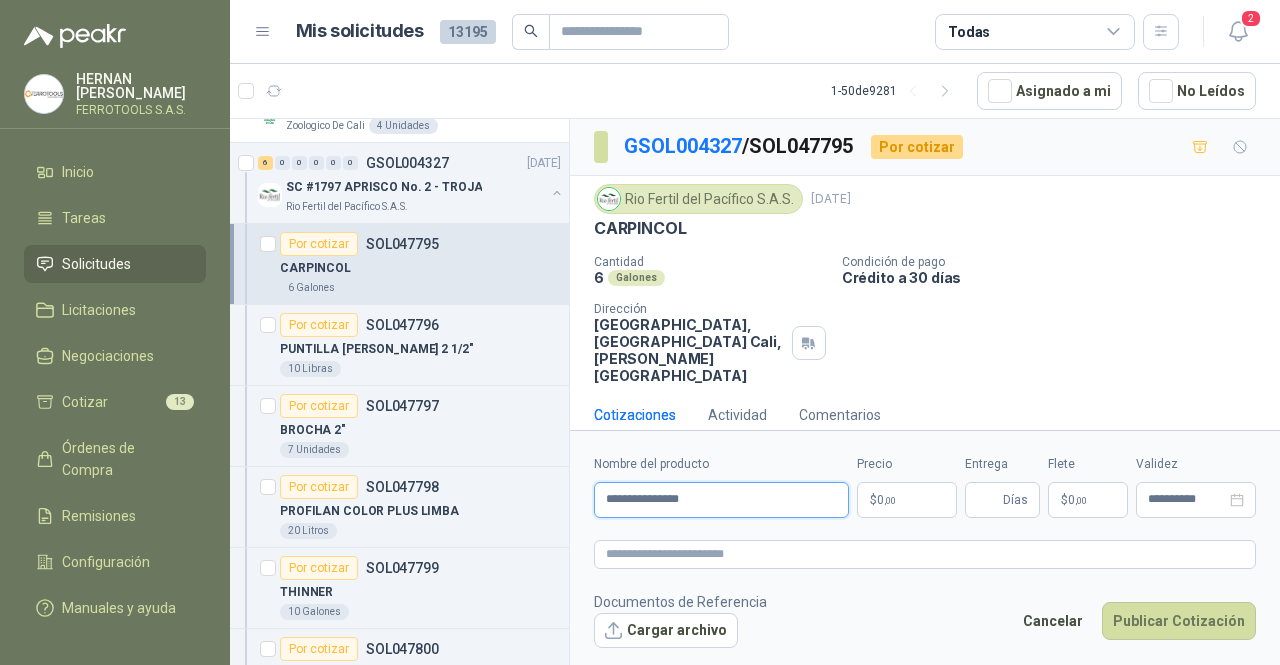 type on "**********" 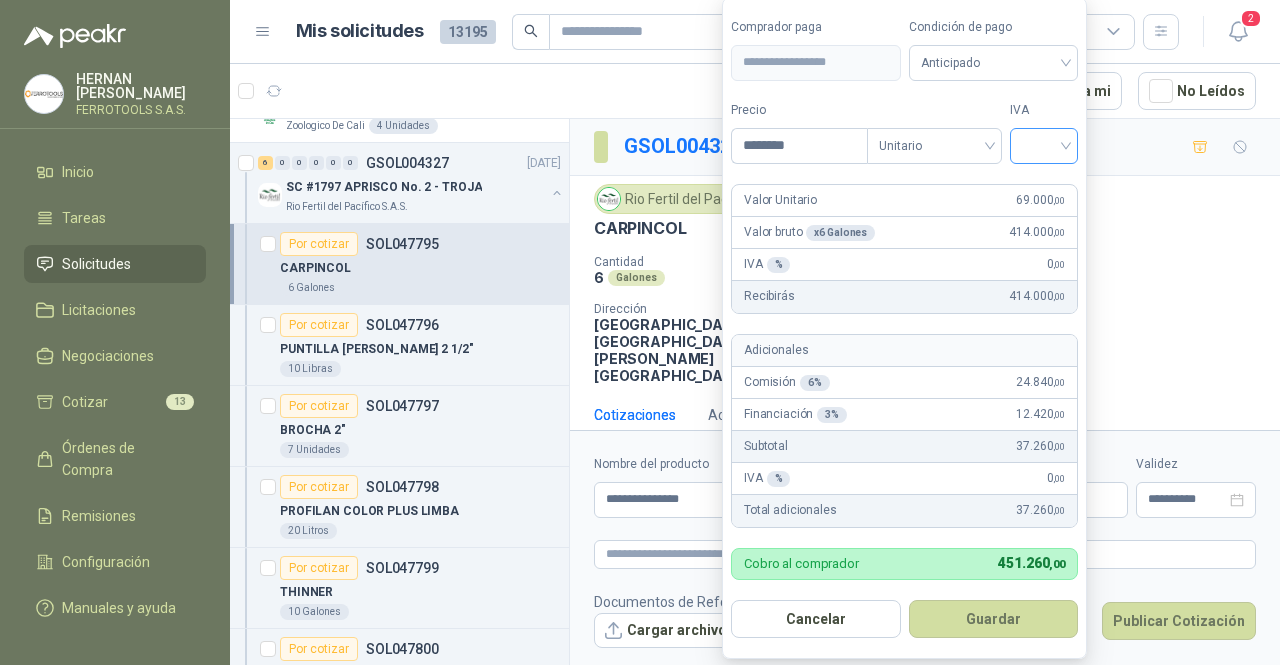 type on "********" 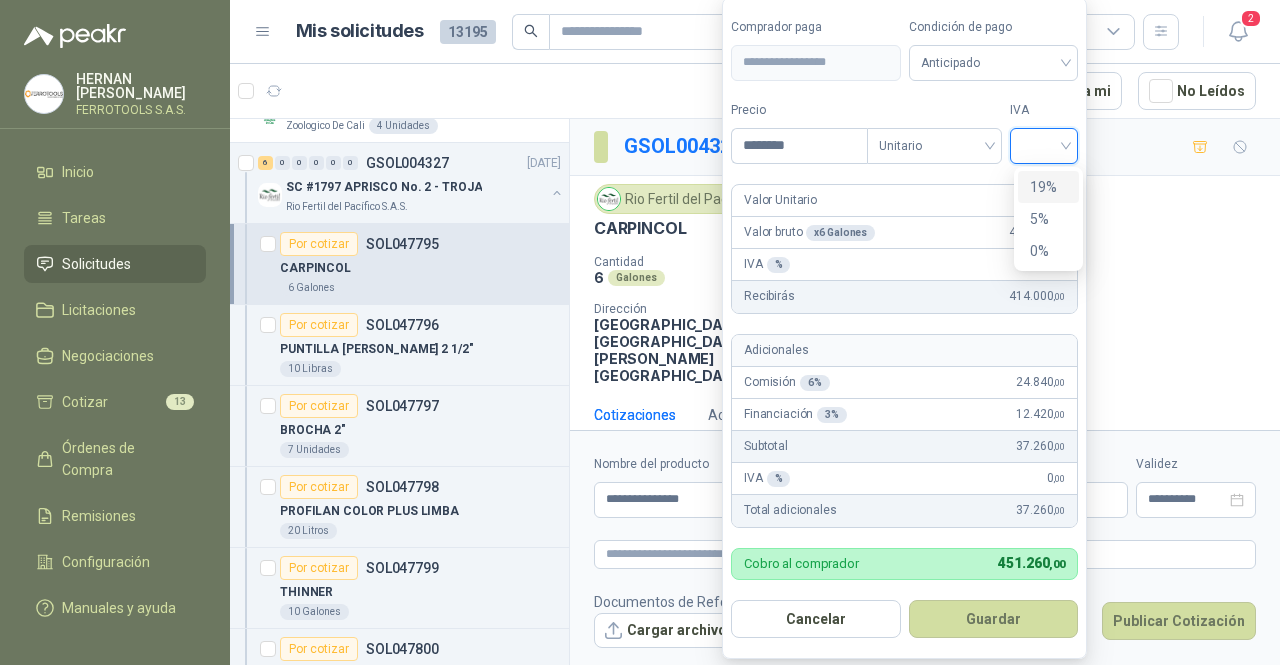 click on "19%" at bounding box center (1048, 187) 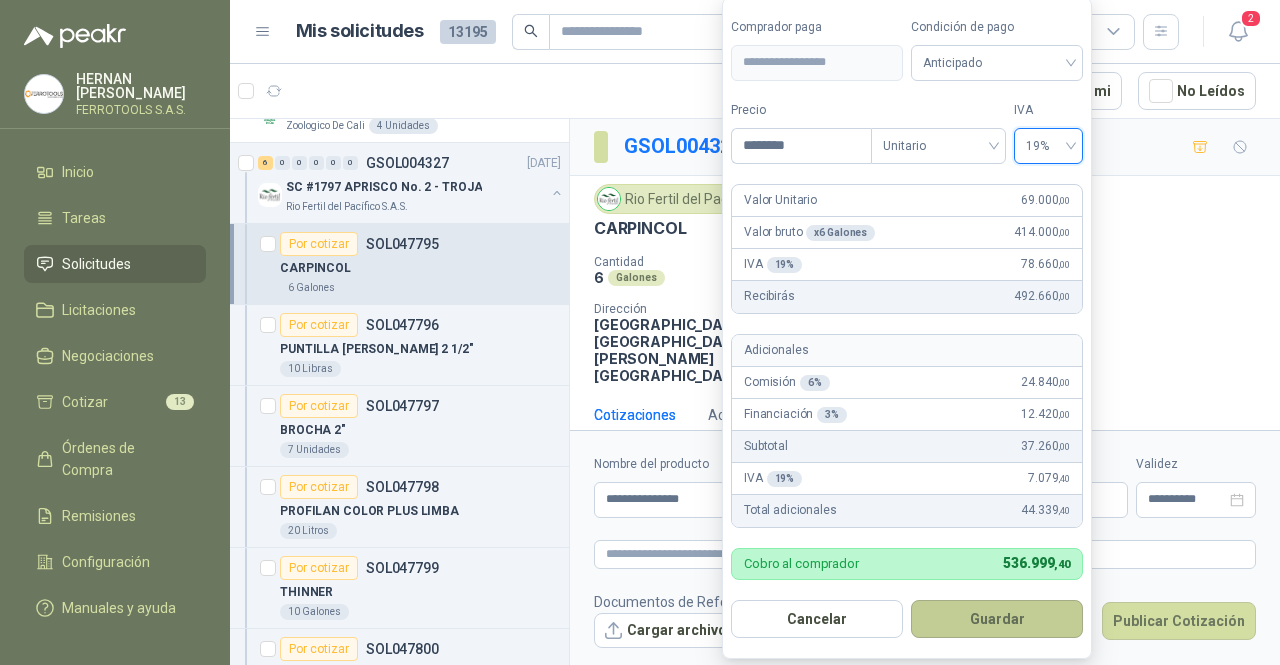 click on "Guardar" at bounding box center [997, 619] 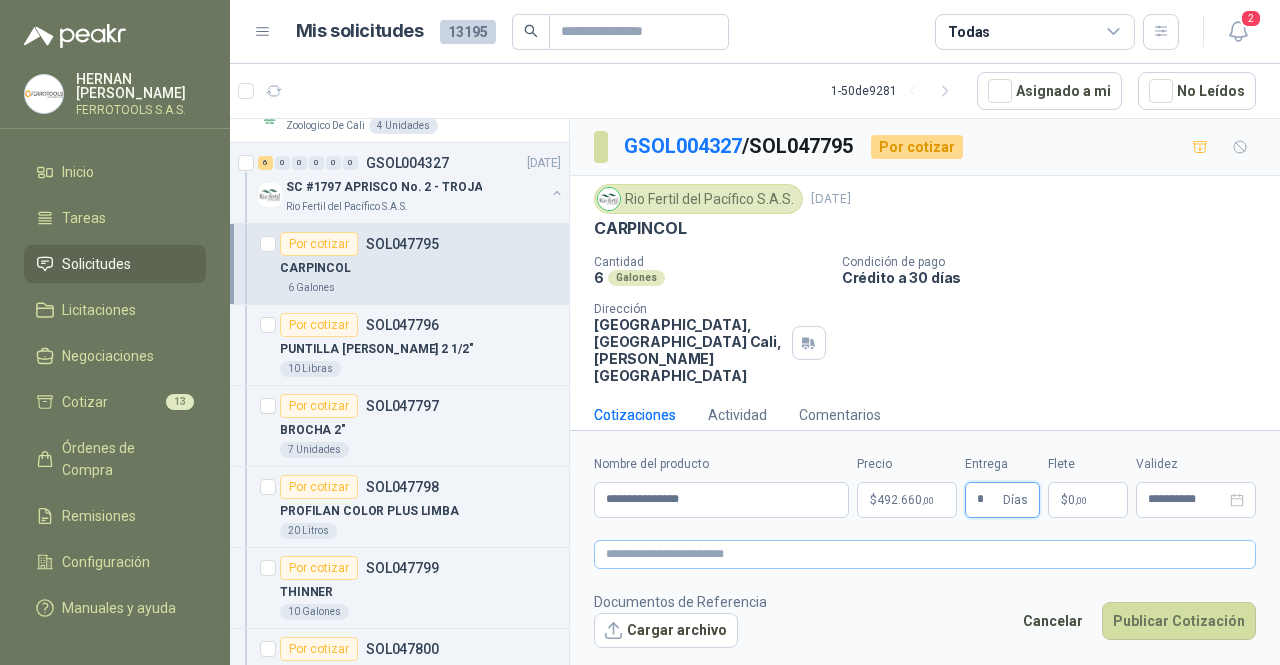 type on "*" 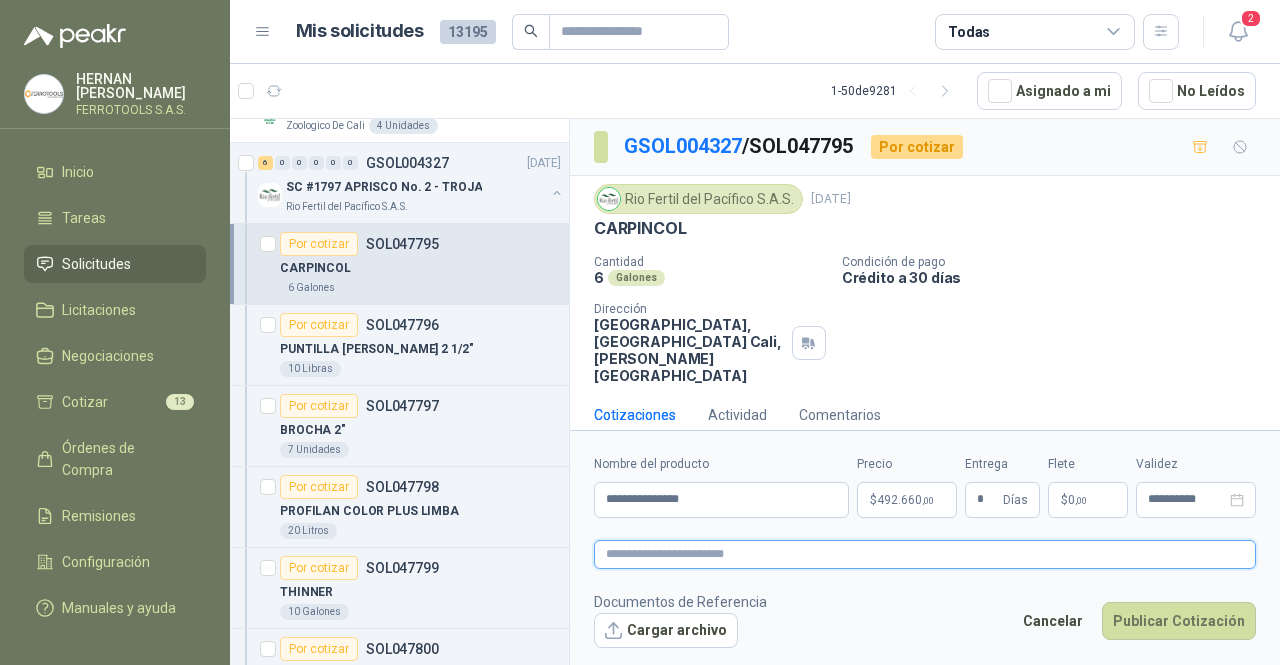 click at bounding box center [925, 554] 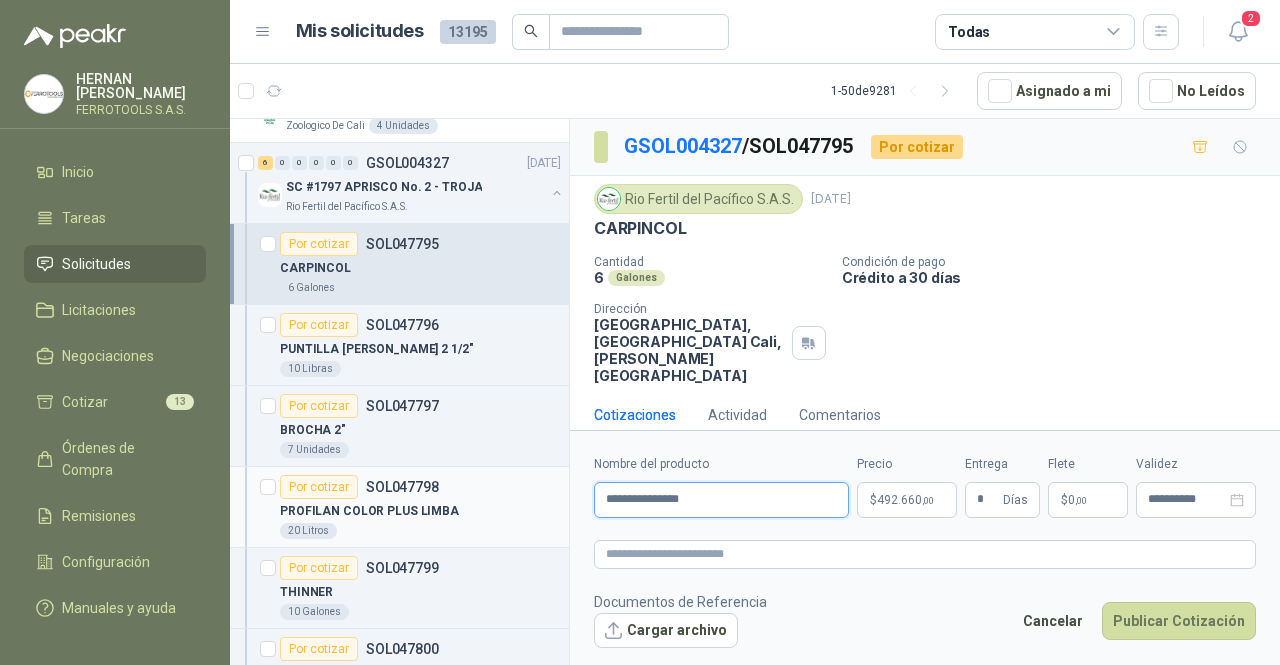 drag, startPoint x: 798, startPoint y: 500, endPoint x: 241, endPoint y: 488, distance: 557.1293 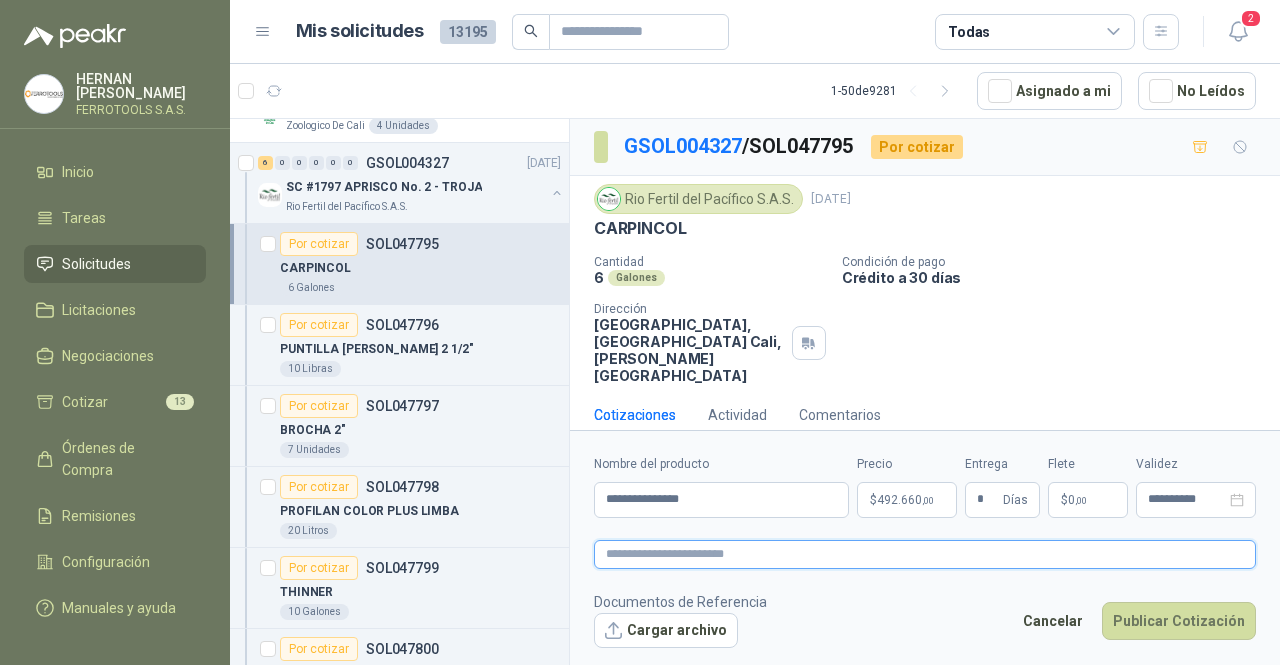 click at bounding box center (925, 554) 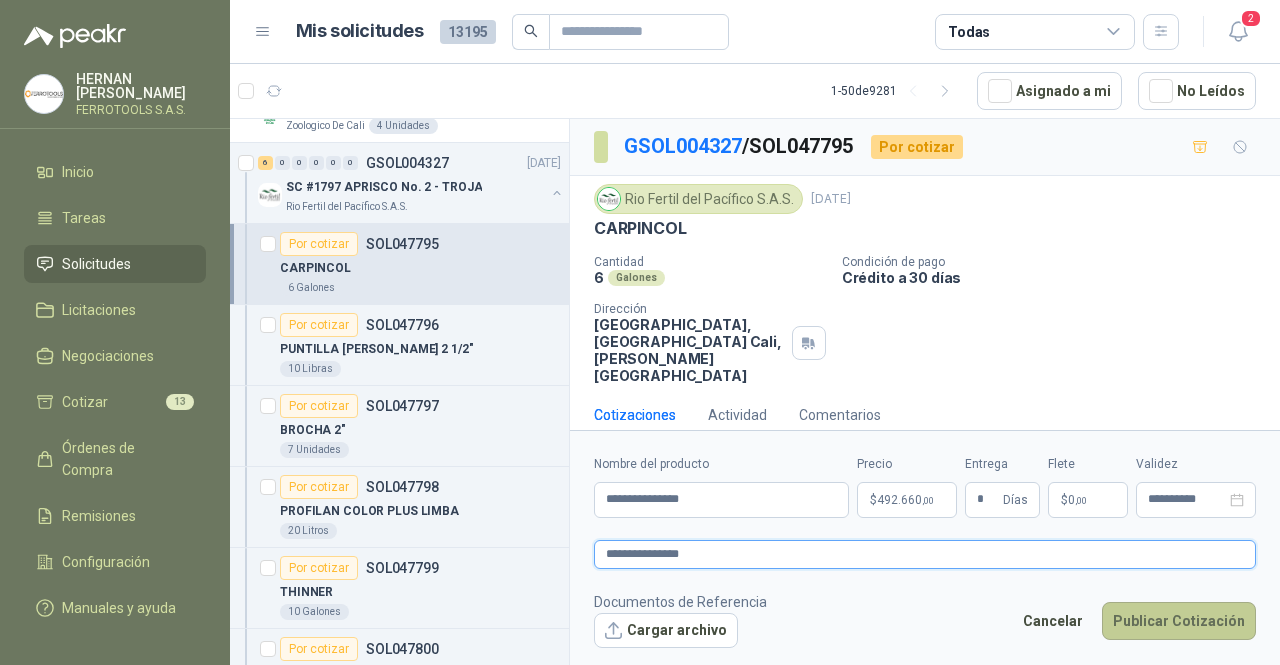 type on "**********" 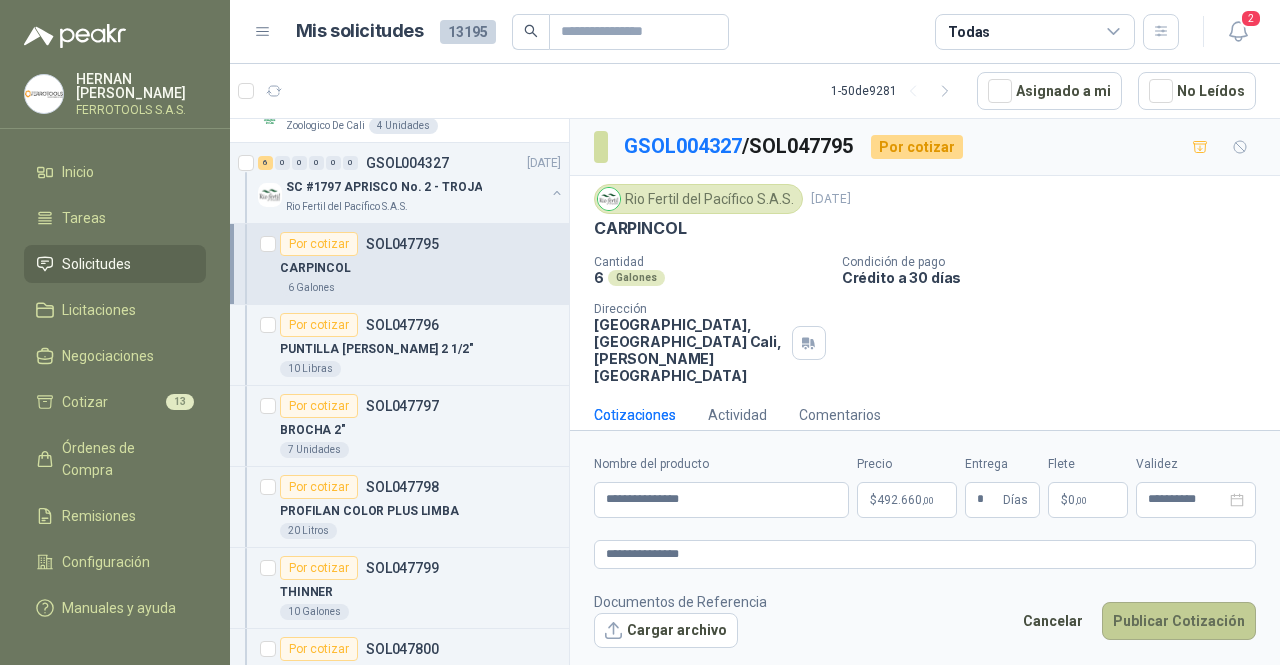 click on "Publicar Cotización" at bounding box center (1179, 621) 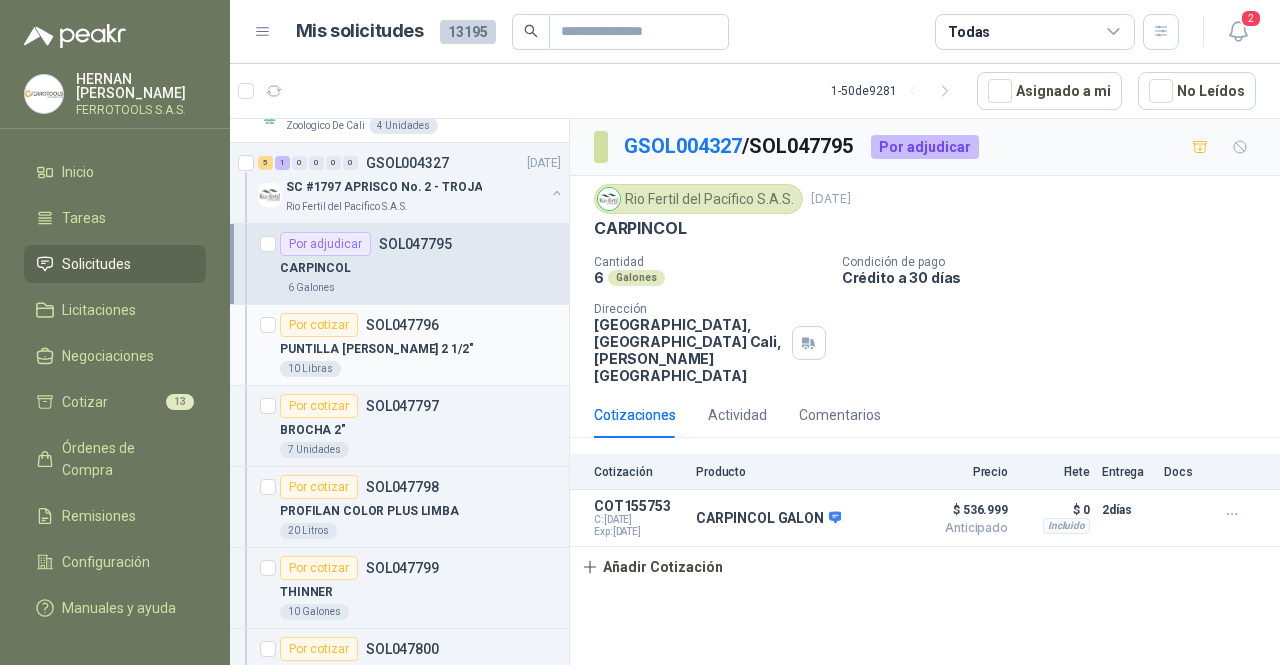 click on "SOL047796" at bounding box center [402, 325] 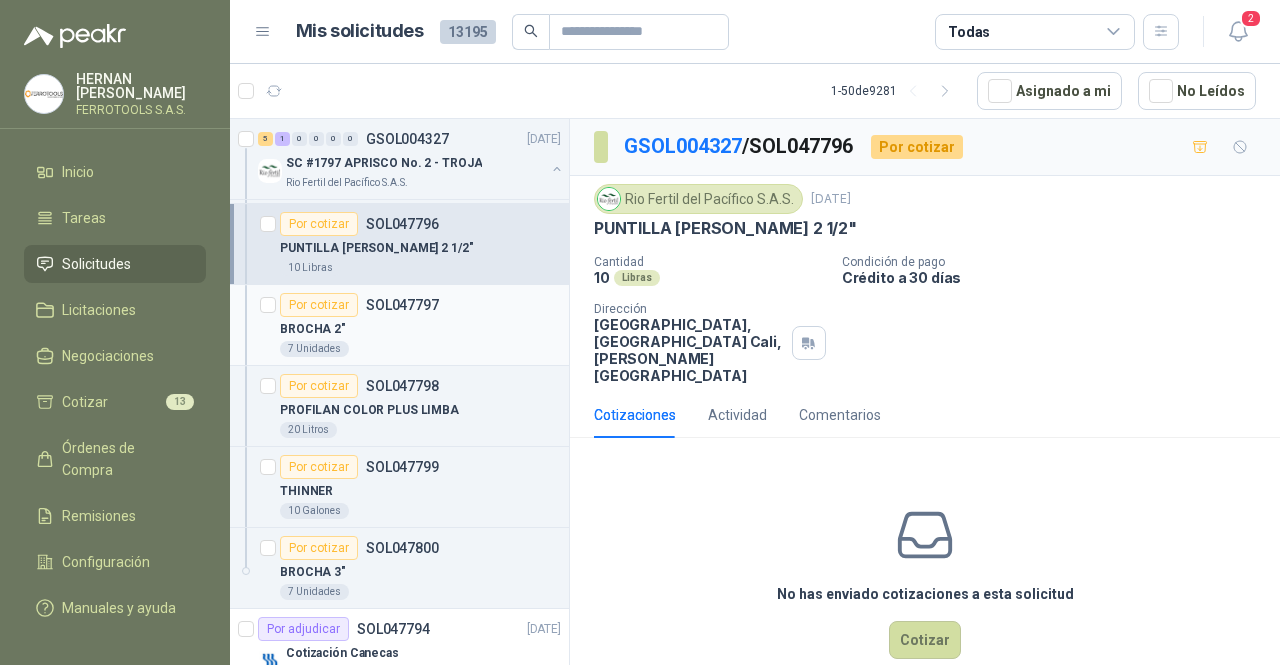 scroll, scrollTop: 500, scrollLeft: 0, axis: vertical 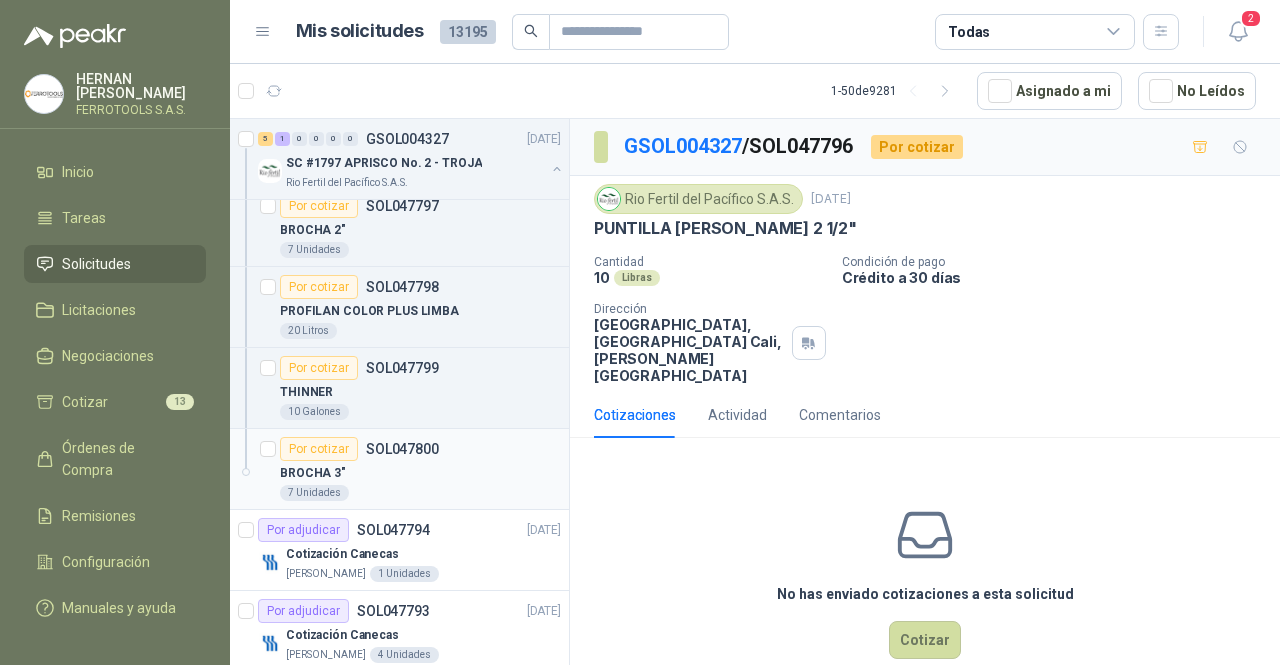 click on "BROCHA 3"" at bounding box center [420, 473] 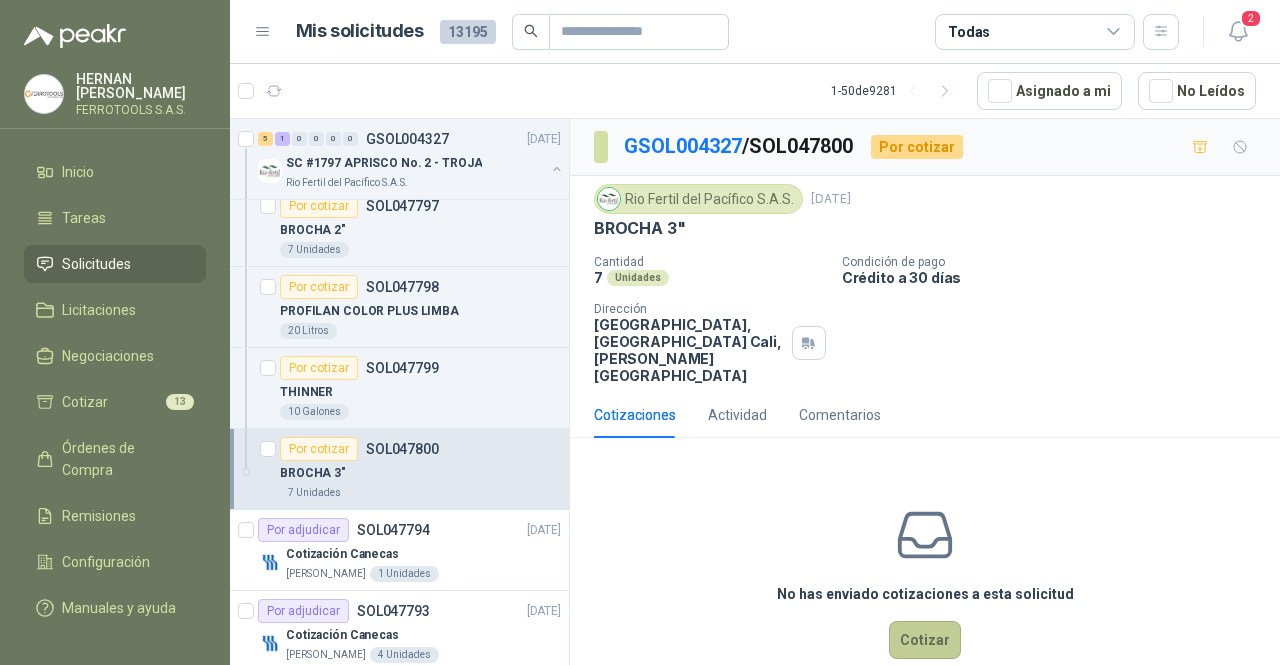 click on "Cotizar" at bounding box center [925, 640] 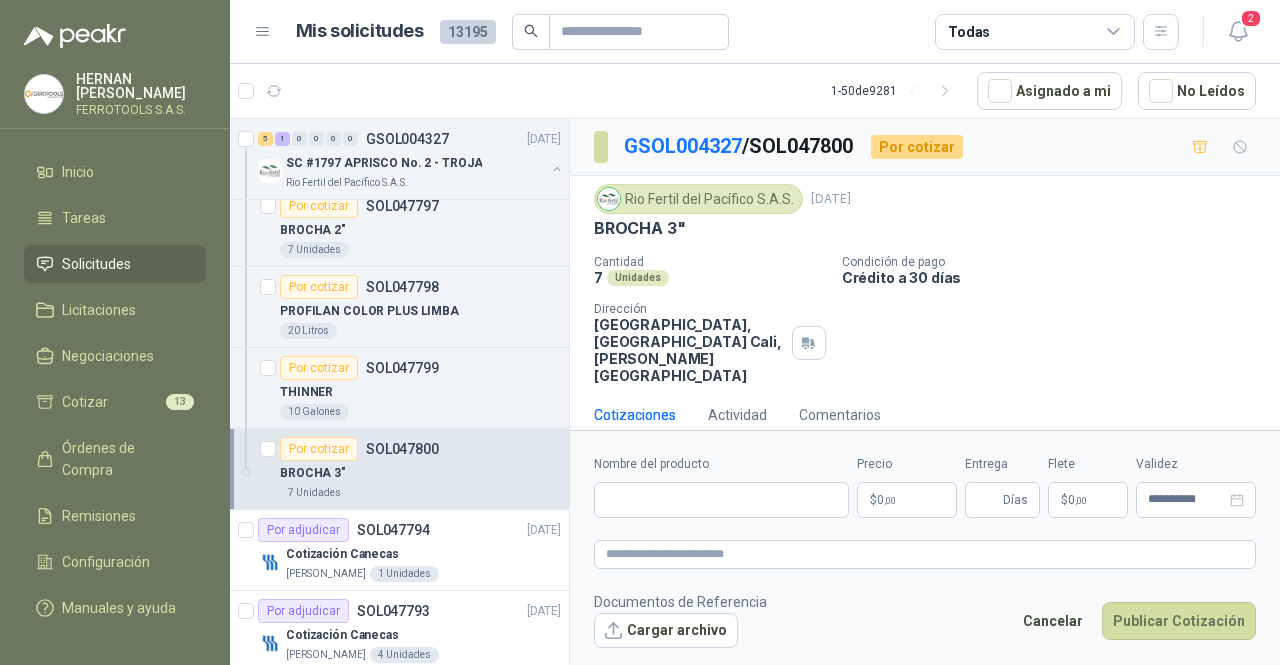 type 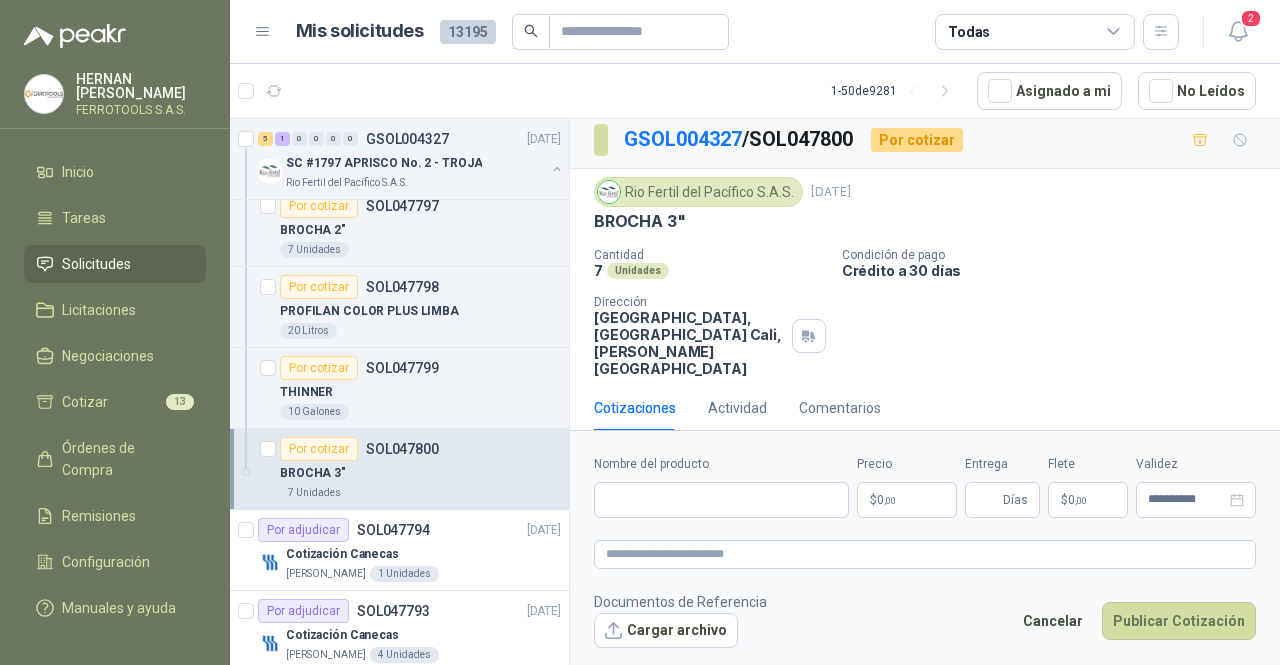 scroll, scrollTop: 9, scrollLeft: 0, axis: vertical 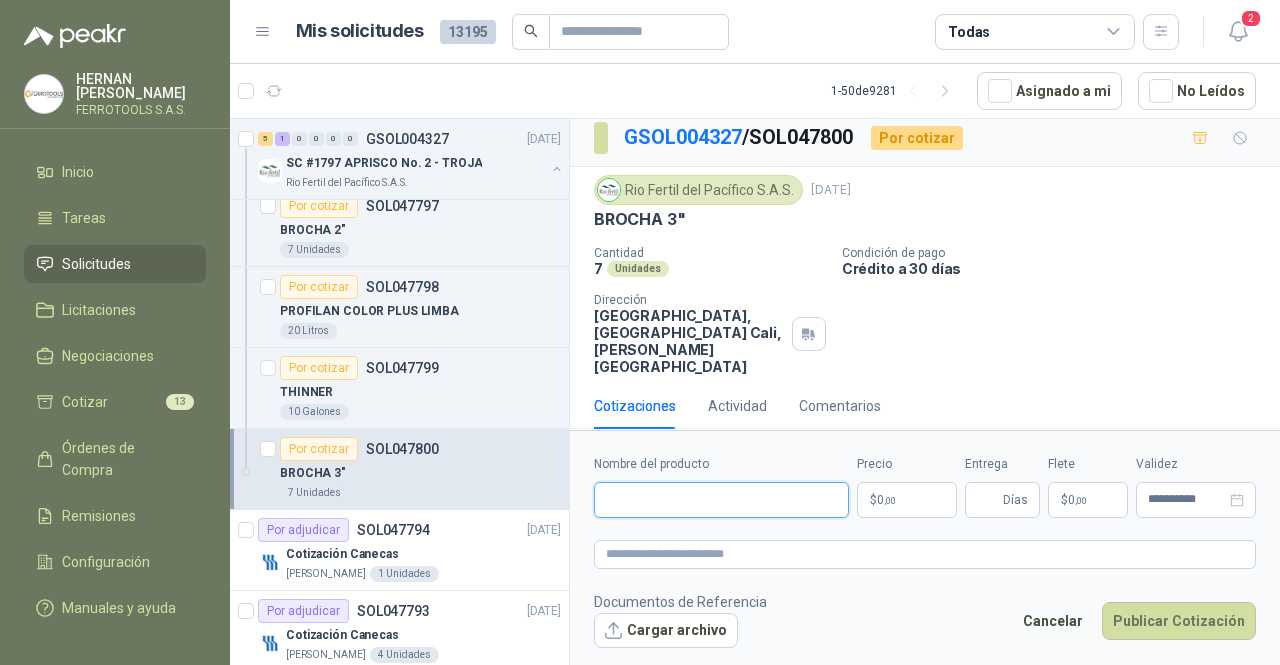 click on "Nombre del producto" at bounding box center [721, 500] 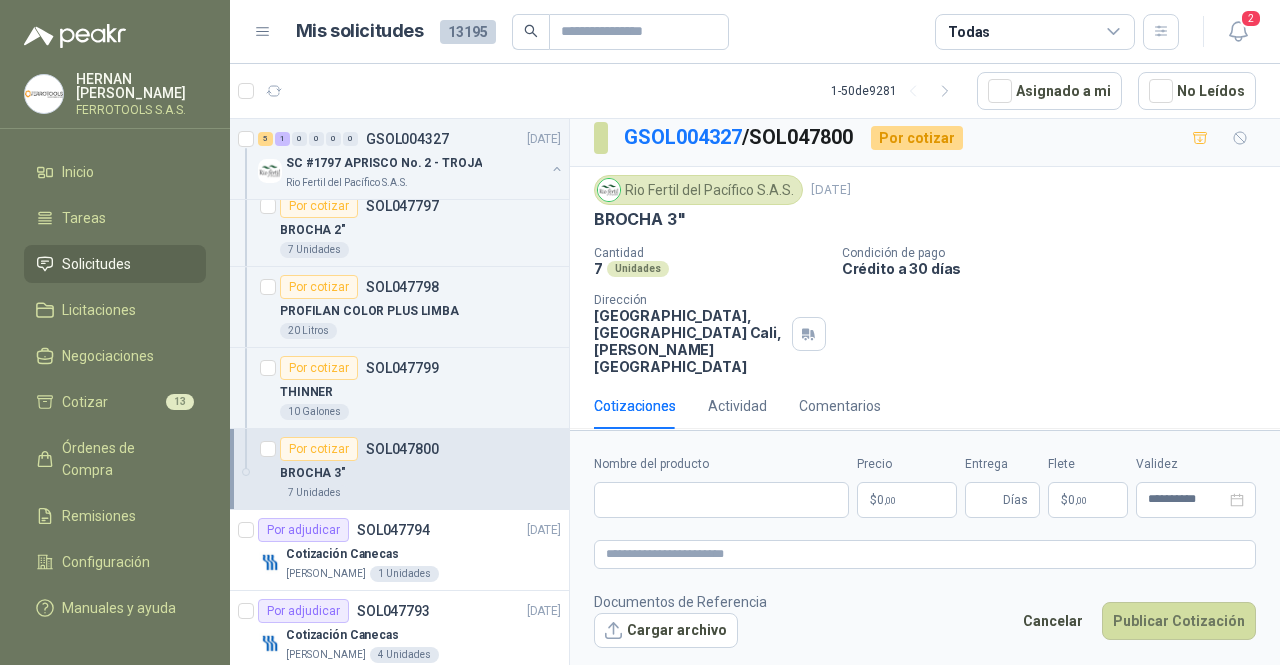 click on "HERNAN   RUALES FERROTOOLS S.A.S.   Inicio   Tareas   Solicitudes   Licitaciones   Negociaciones   Cotizar 13   Órdenes de Compra   Remisiones   Configuración   Manuales y ayuda Mis solicitudes 13195 Todas 2 1 - 50  de  9281 Asignado a mi No Leídos Por cotizar SOL047811 02/07/25   RASTRILLO PARA HENO AMARILLO  LHAURA Perugia SAS 2   Unidades 4   0   0   0   0   0   GSOL004329 02/07/25   168173/168179 / 168181 STOCK ALMACEN MTTO Club Campestre de Cali   Por cotizar SOL047806 02/07/25   Brazos para instalación de AP de 1 mt Almatec 2   Unidades Por cotizar SOL047805 02/07/25   TUBO REDONDO ESTRUCTURAL DE 1 1/2" CALIBRE 18 Zoologico De Cali  4   Unidades 5   1   0   0   0   0   GSOL004327 02/07/25   SC #1797 APRISCO No. 2 - TROJA Rio Fertil del Pacífico S.A.S.   Por adjudicar SOL047795 CARPINCOL  6   Galones Por cotizar SOL047796 PUNTILLA DE ACERO 2 1/2" 10   Libras Por cotizar SOL047797 BROCHA 2" 7   Unidades Por cotizar SOL047798 PROFILAN COLOR PLUS LIMBA 20   Litros Por cotizar SOL047799 THINNER  10   7" at bounding box center [640, 332] 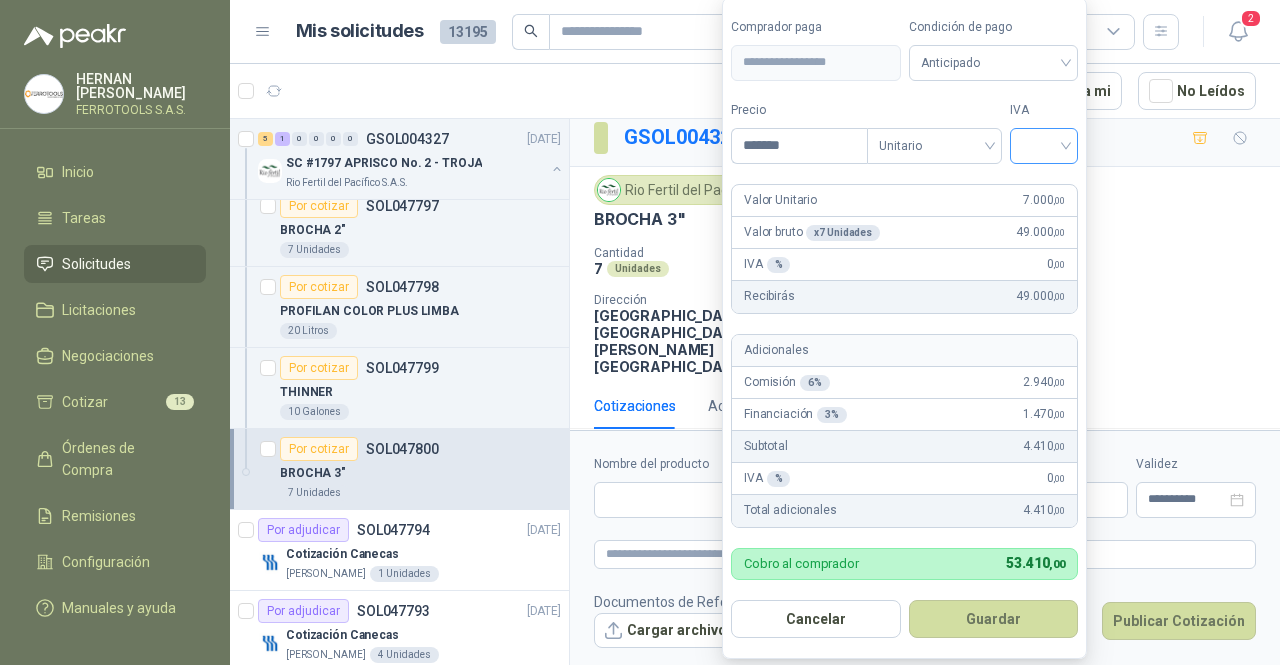 click at bounding box center (1044, 146) 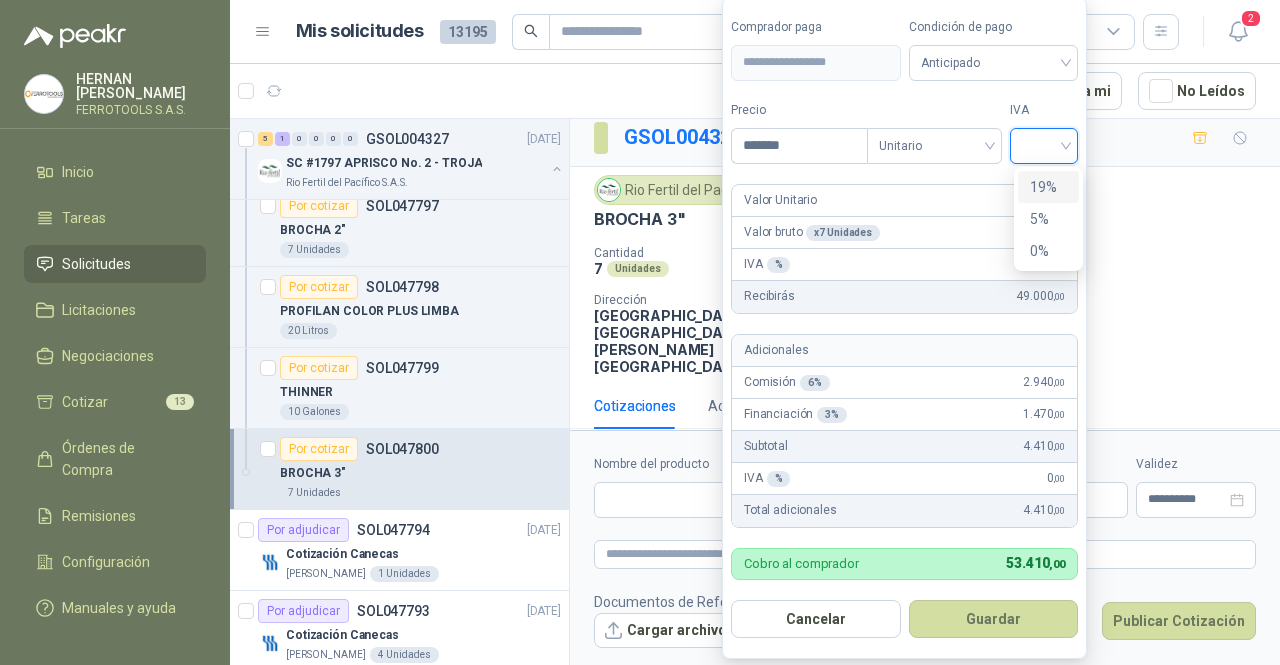 click on "19%" at bounding box center (1048, 187) 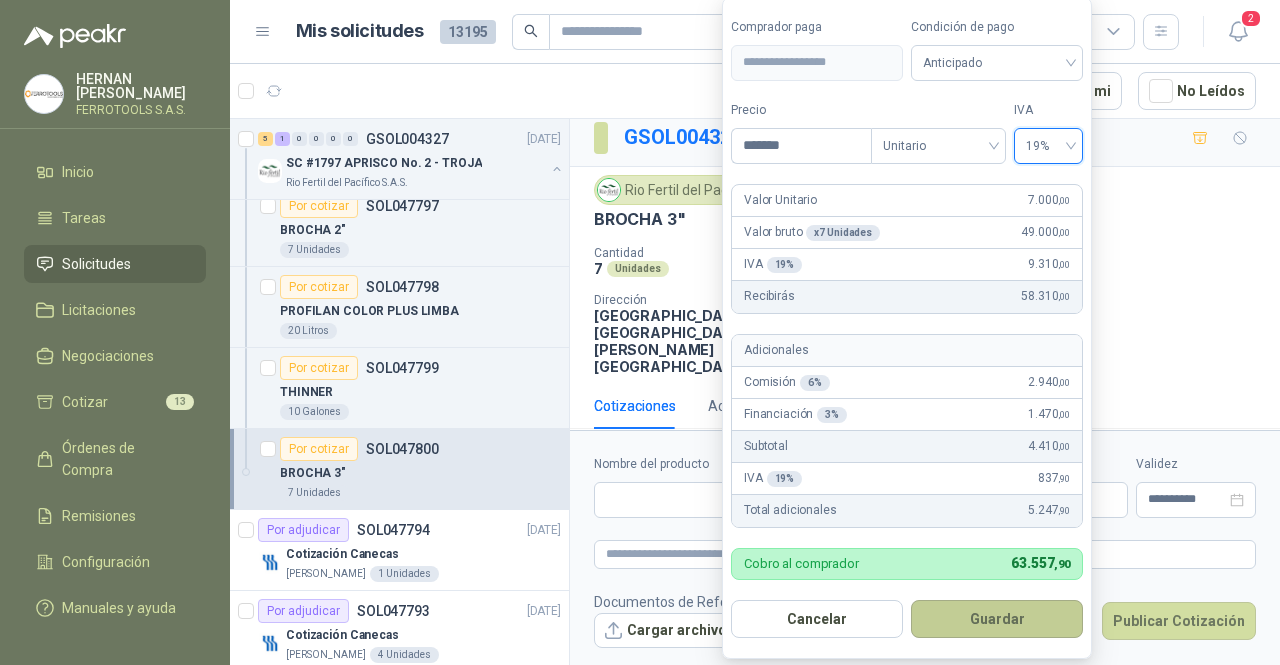 click on "Guardar" at bounding box center [997, 619] 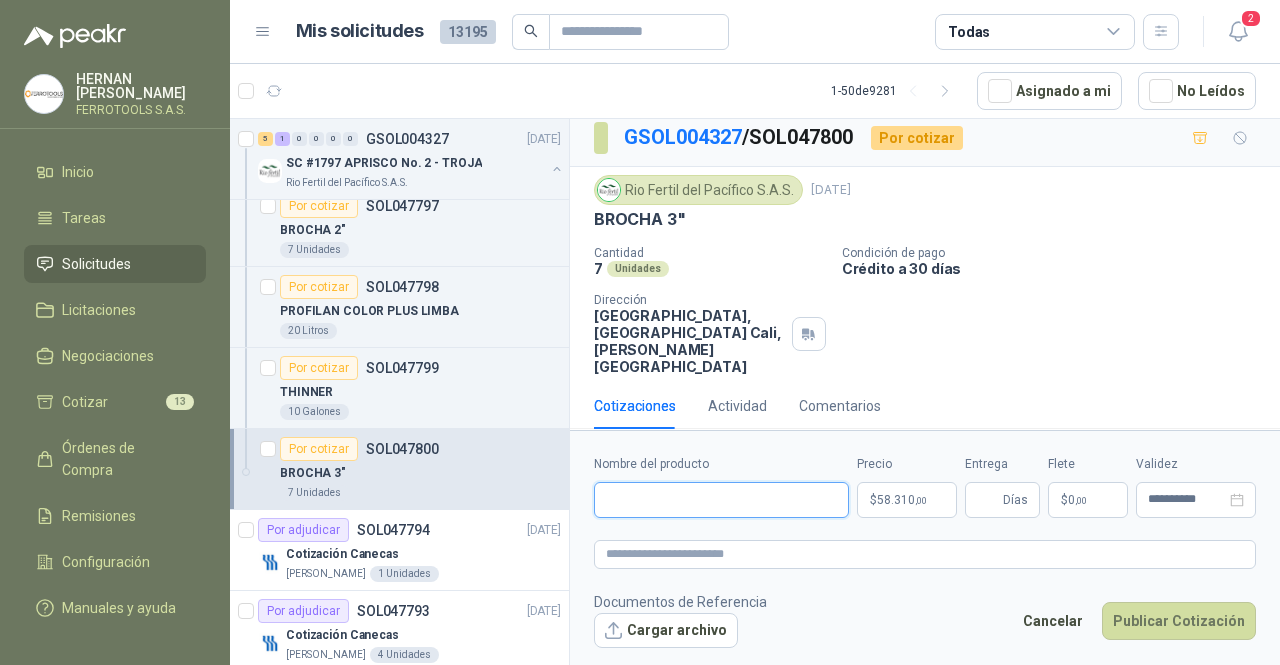 click on "Nombre del producto" at bounding box center (721, 500) 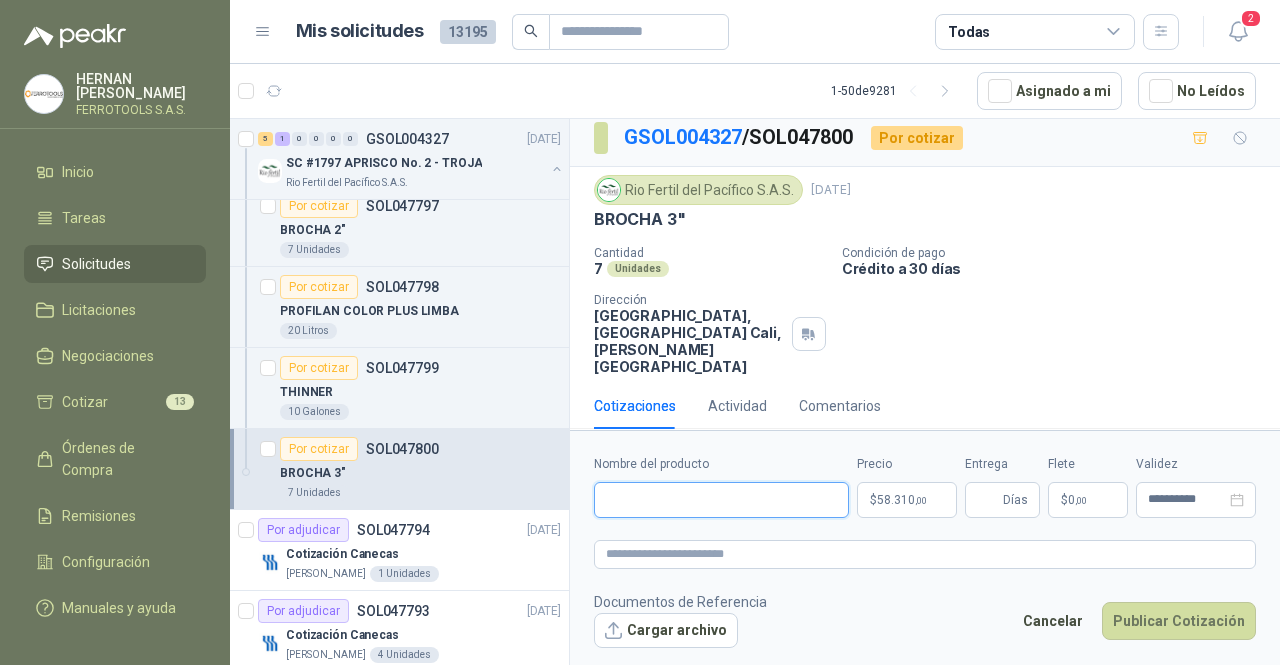 paste on "**********" 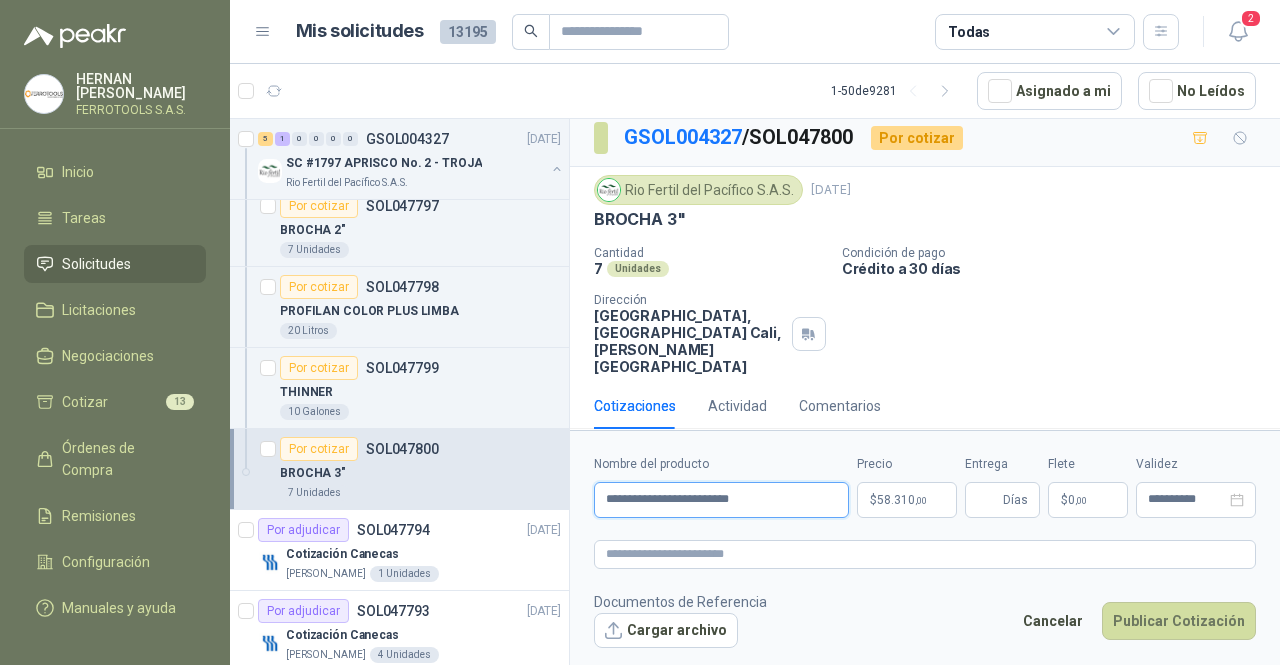 type on "**********" 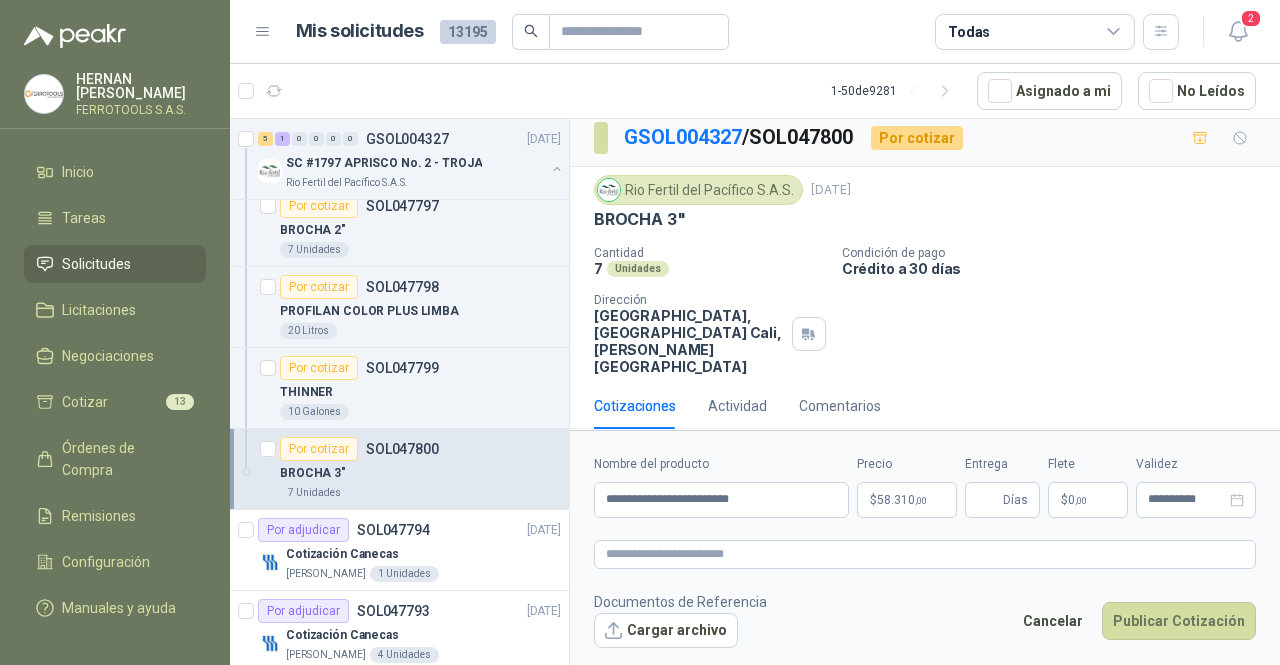 click on "**********" at bounding box center (925, 551) 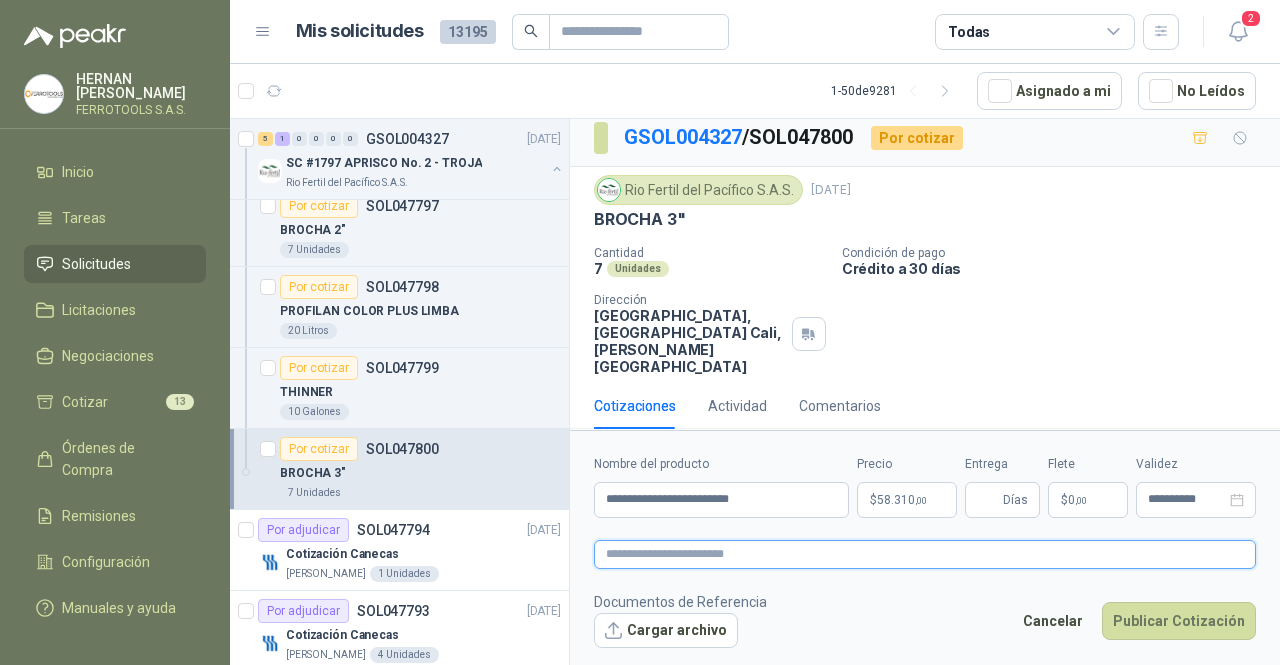 click at bounding box center [925, 554] 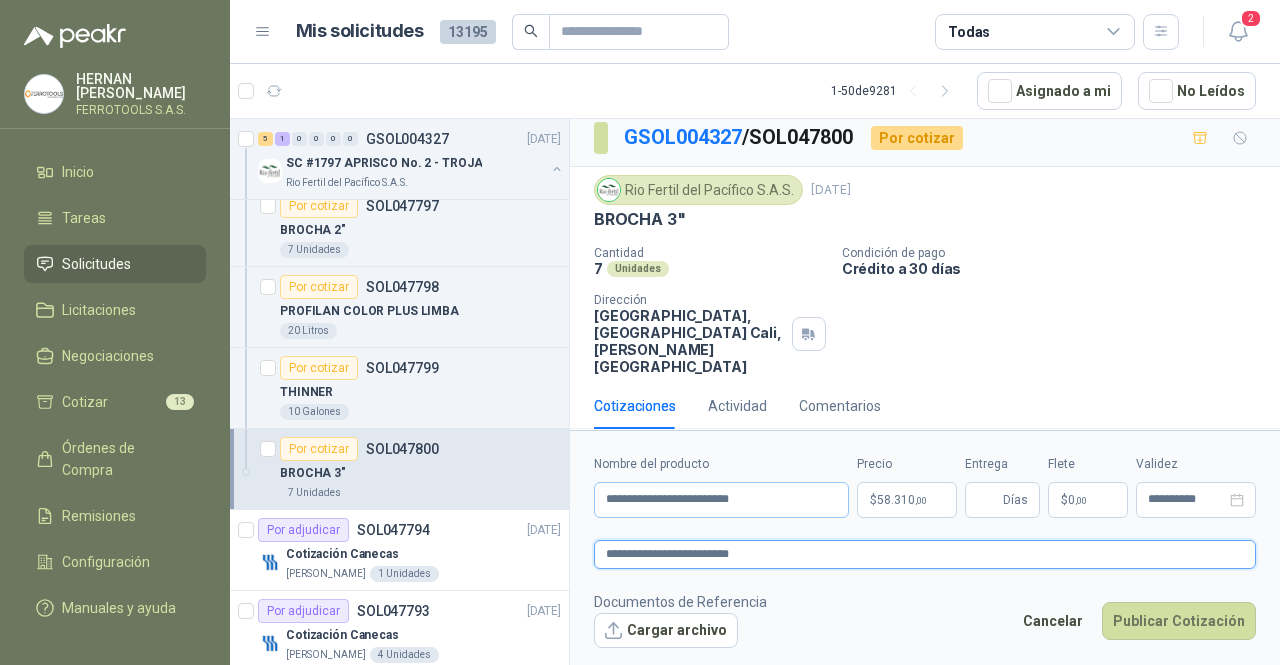 type on "**********" 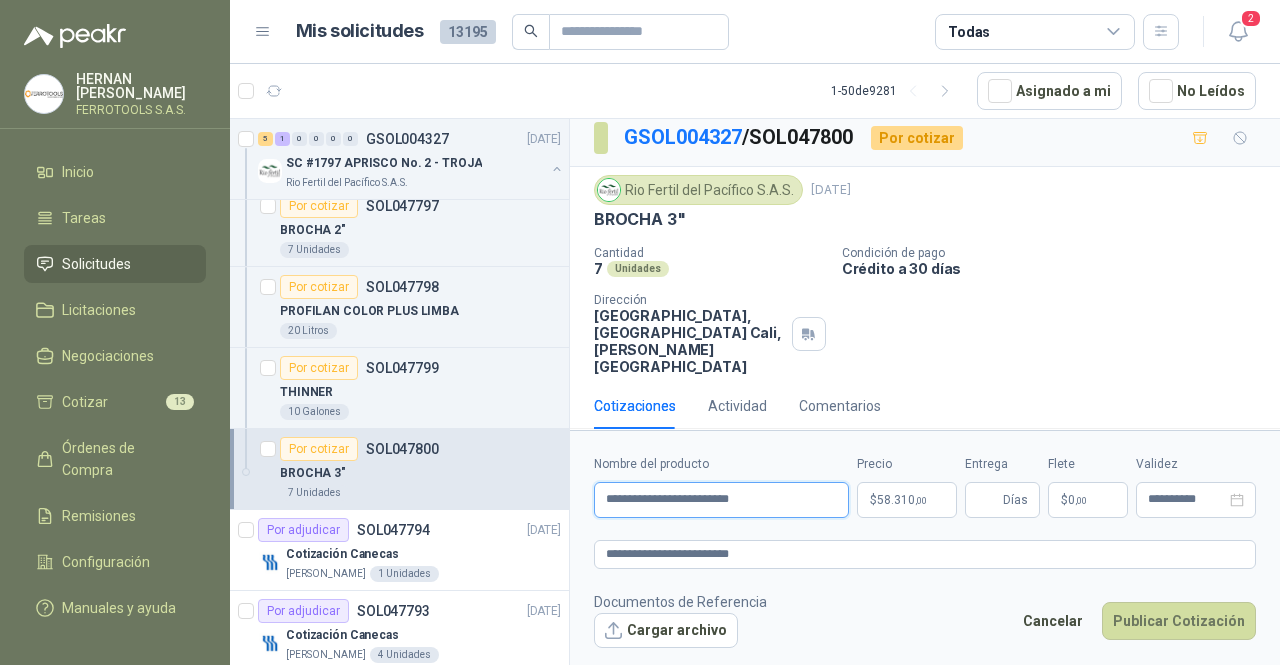 drag, startPoint x: 785, startPoint y: 507, endPoint x: 743, endPoint y: 495, distance: 43.68066 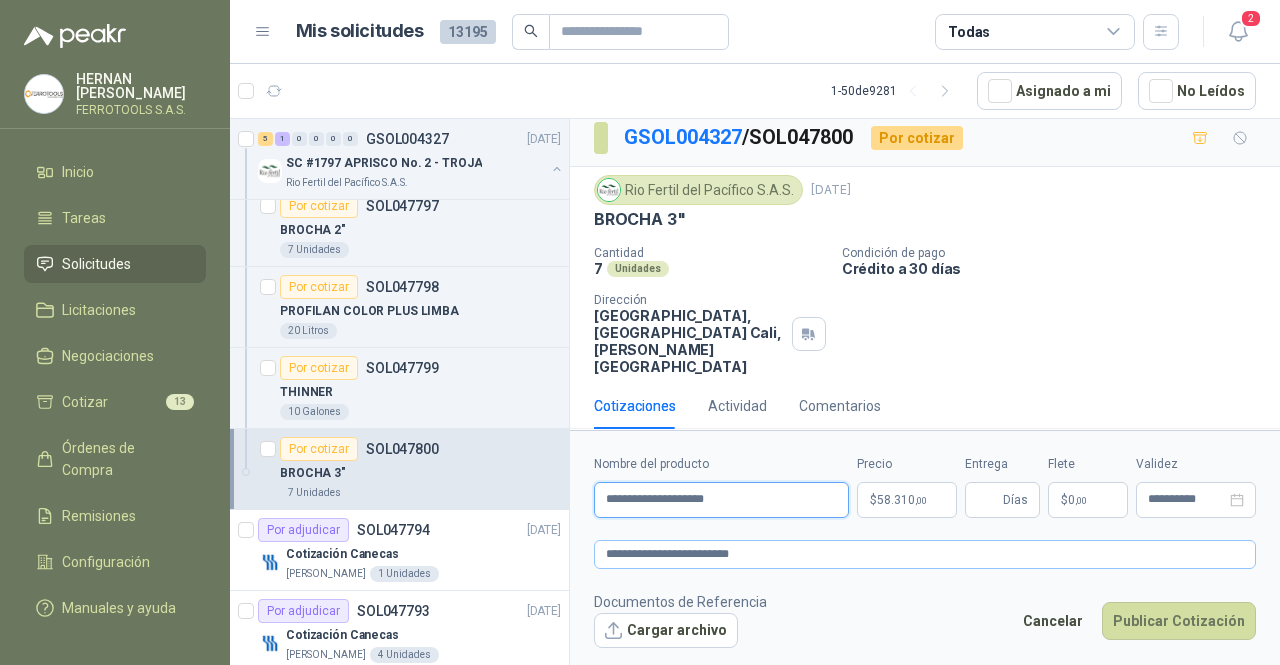 type on "**********" 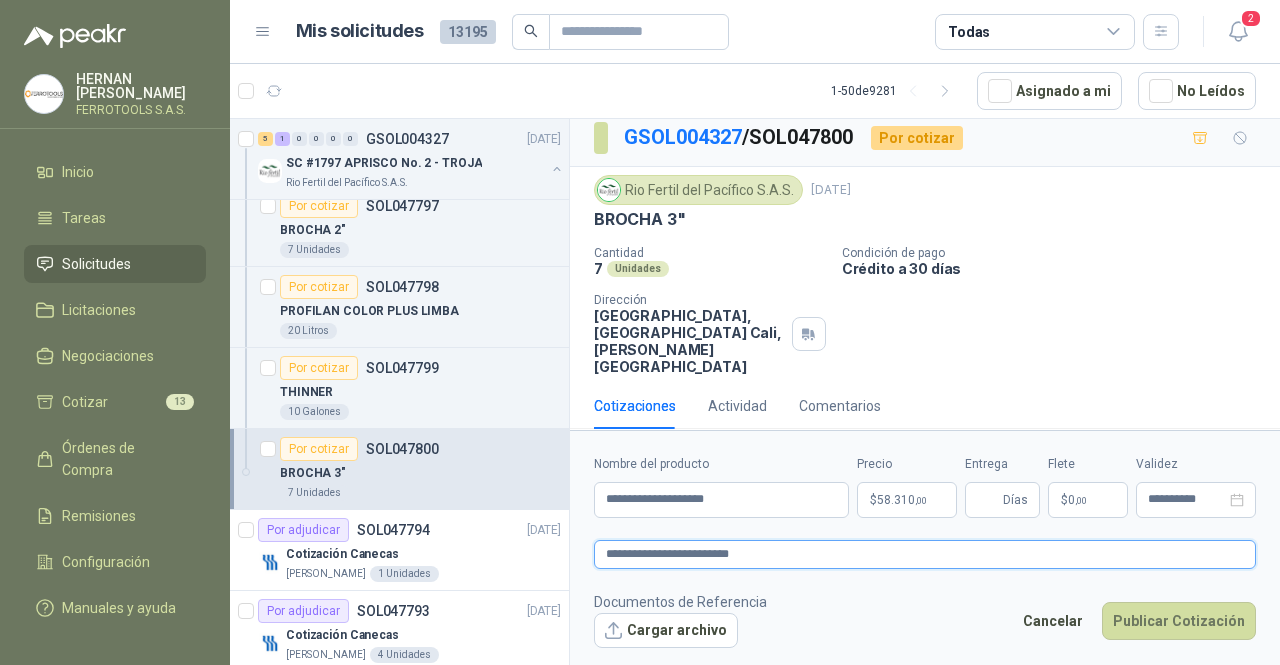 drag, startPoint x: 838, startPoint y: 558, endPoint x: 749, endPoint y: 544, distance: 90.0944 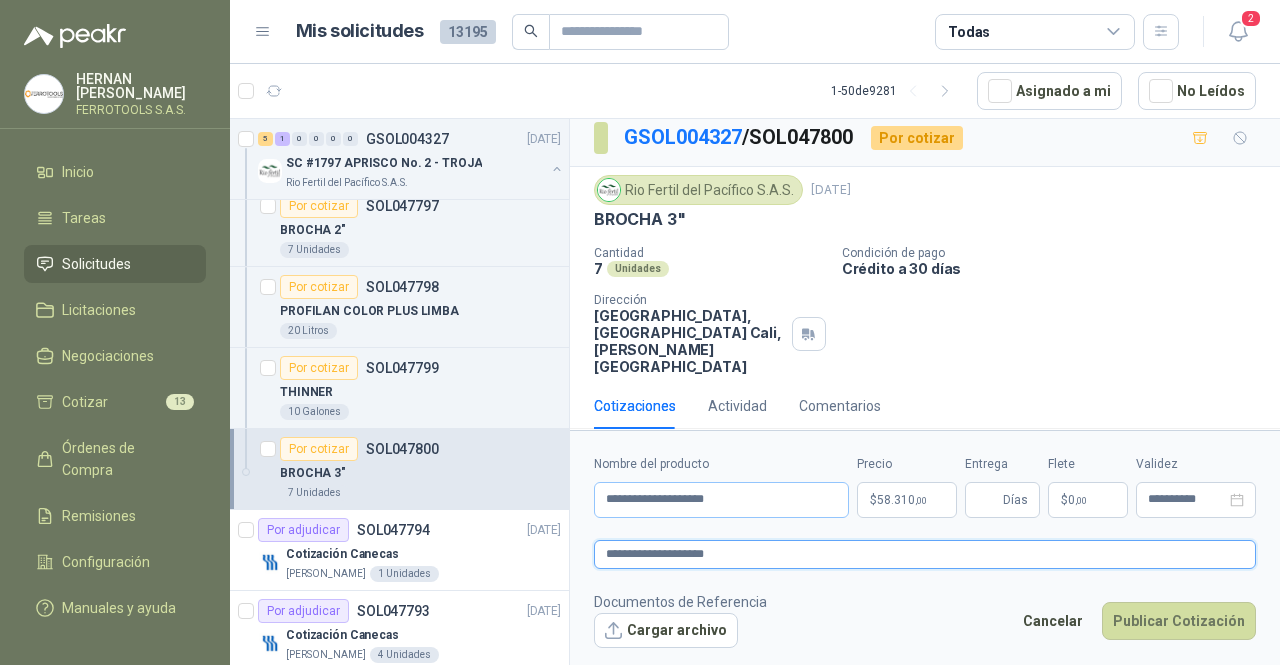 type on "**********" 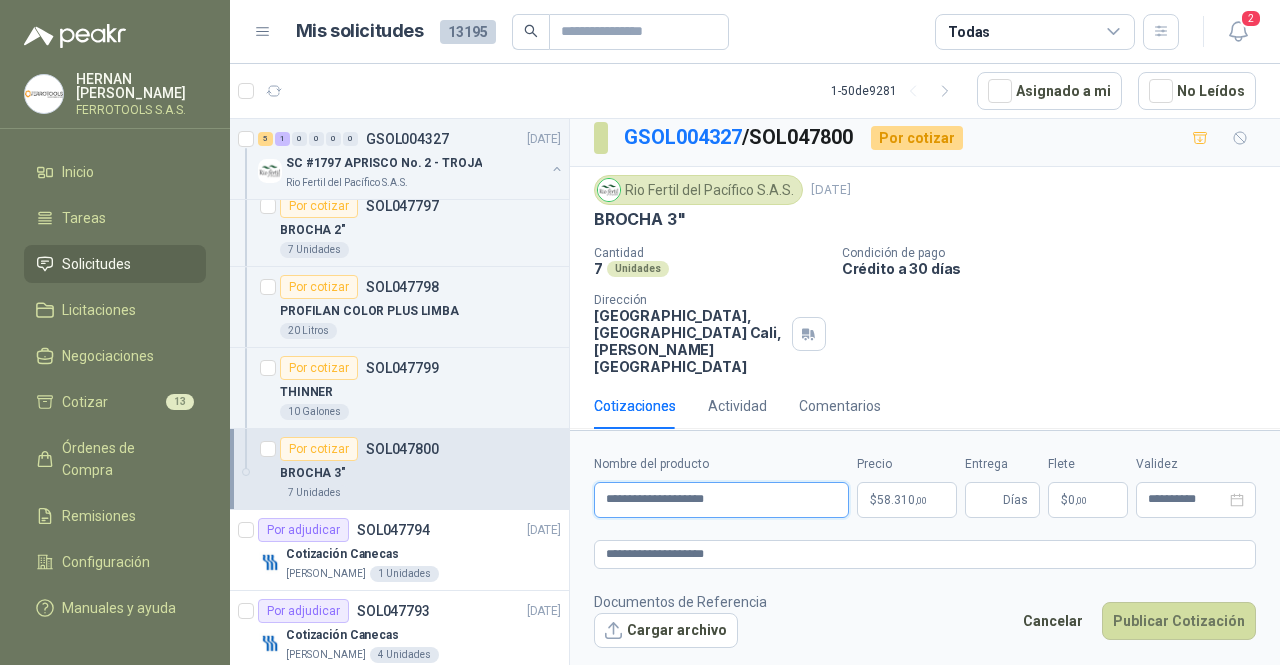 click on "**********" at bounding box center (721, 500) 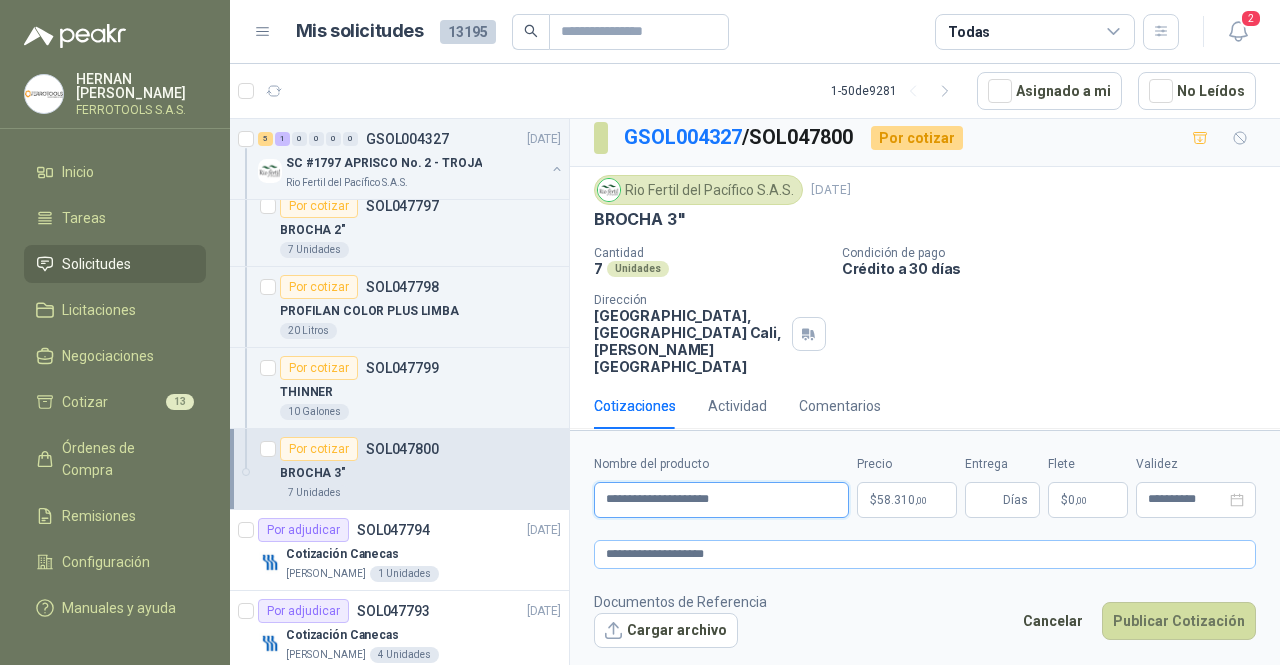 type on "**********" 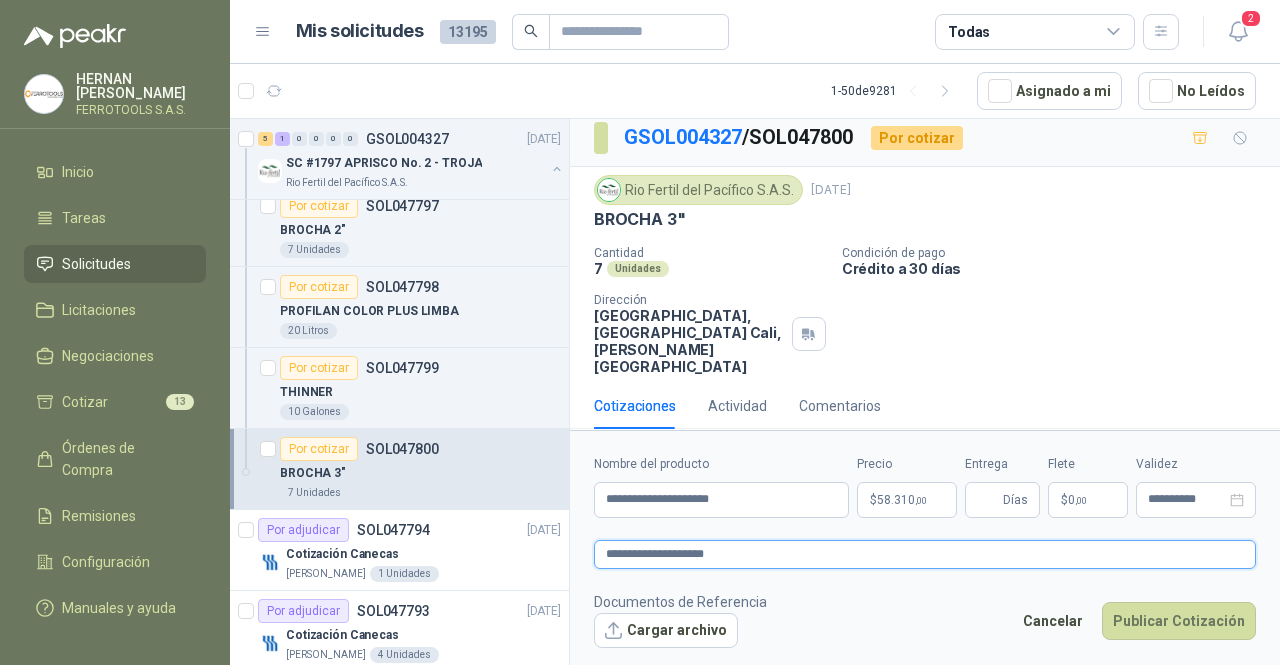 click on "**********" at bounding box center (925, 554) 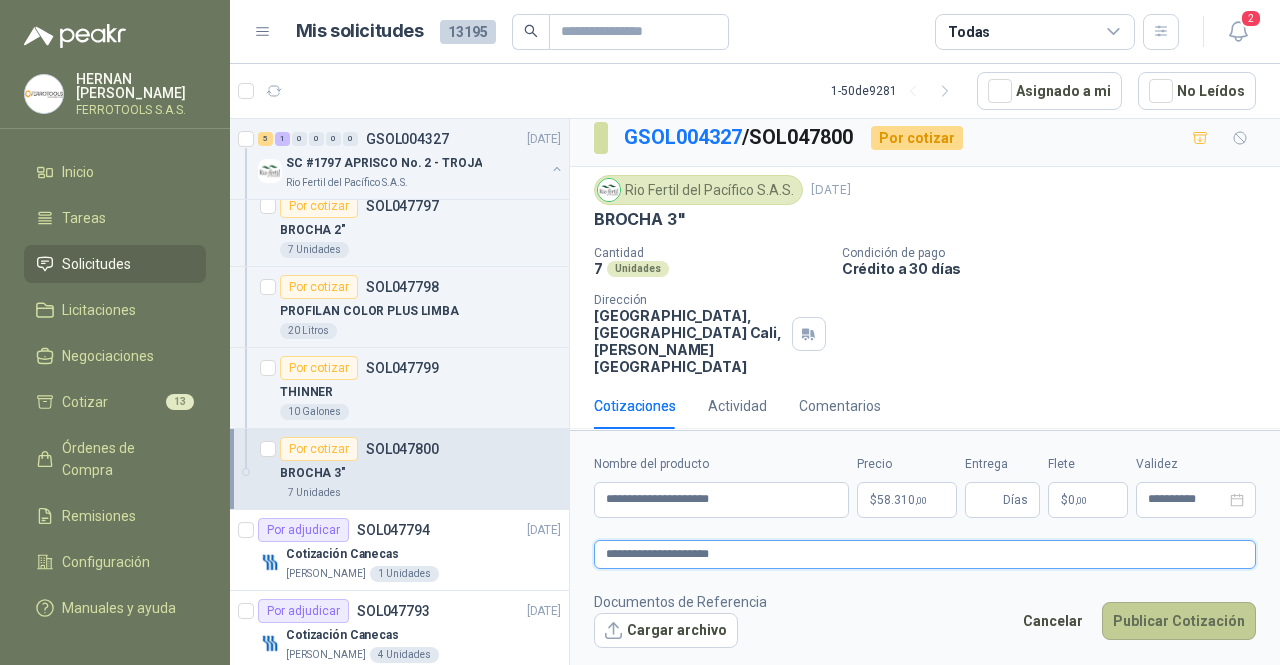 type on "**********" 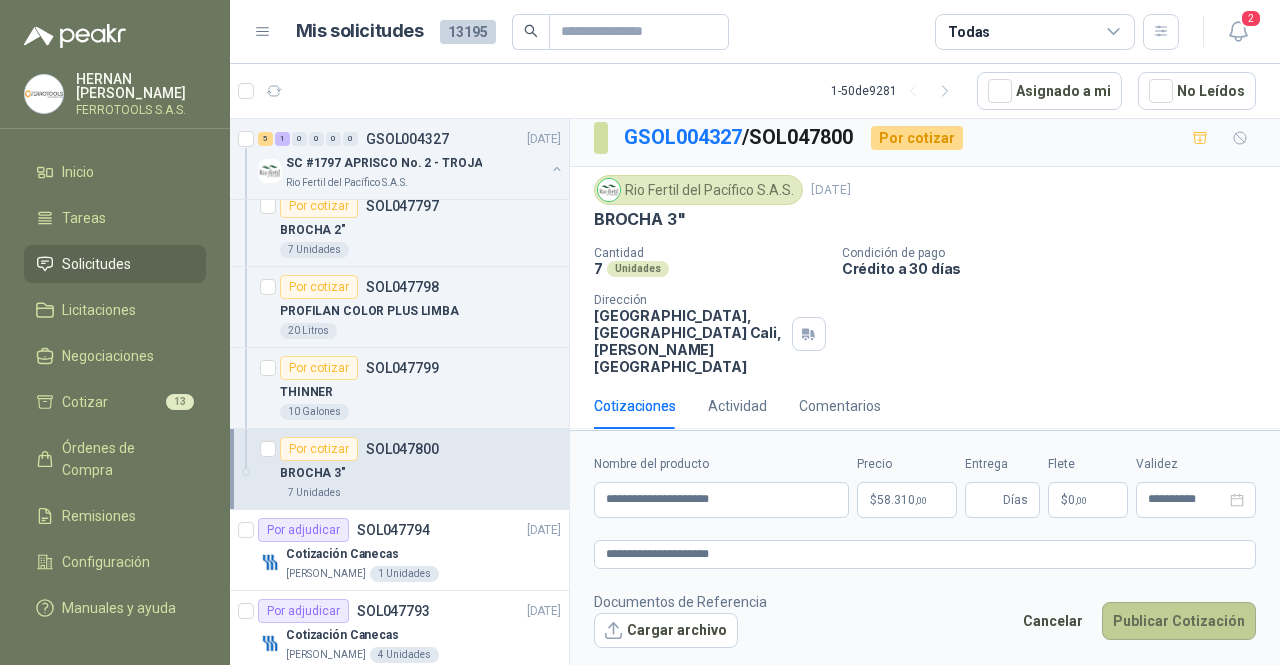 click on "Publicar Cotización" at bounding box center (1179, 621) 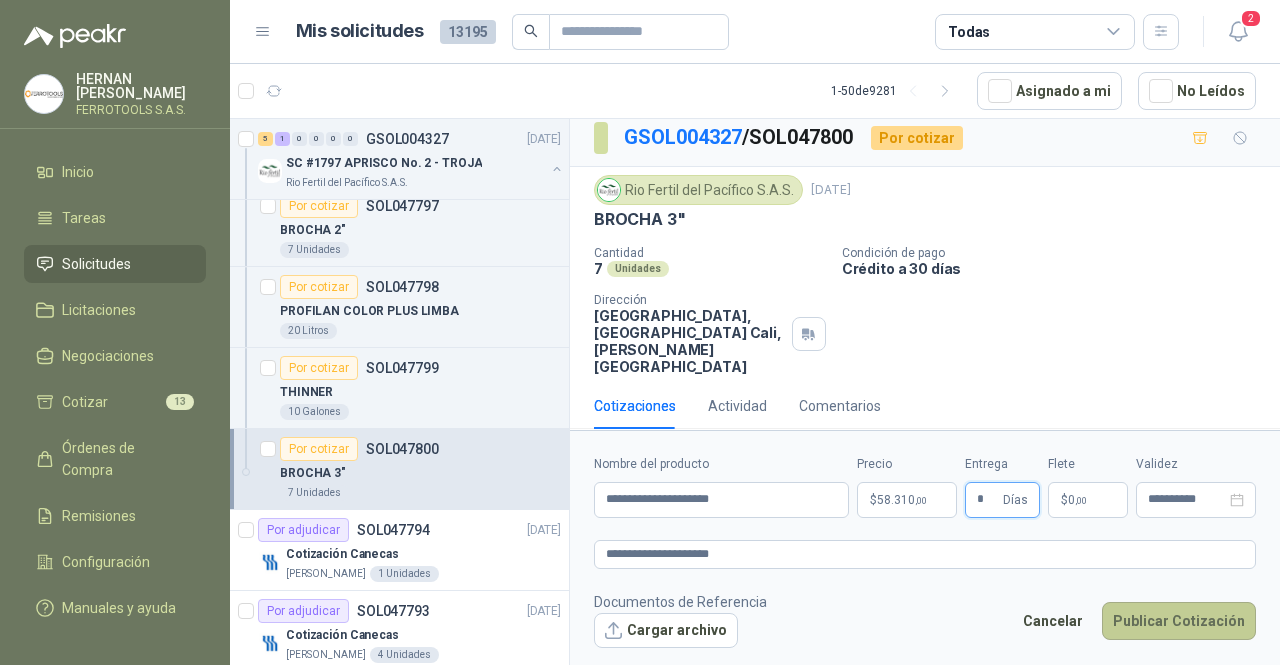 type on "*" 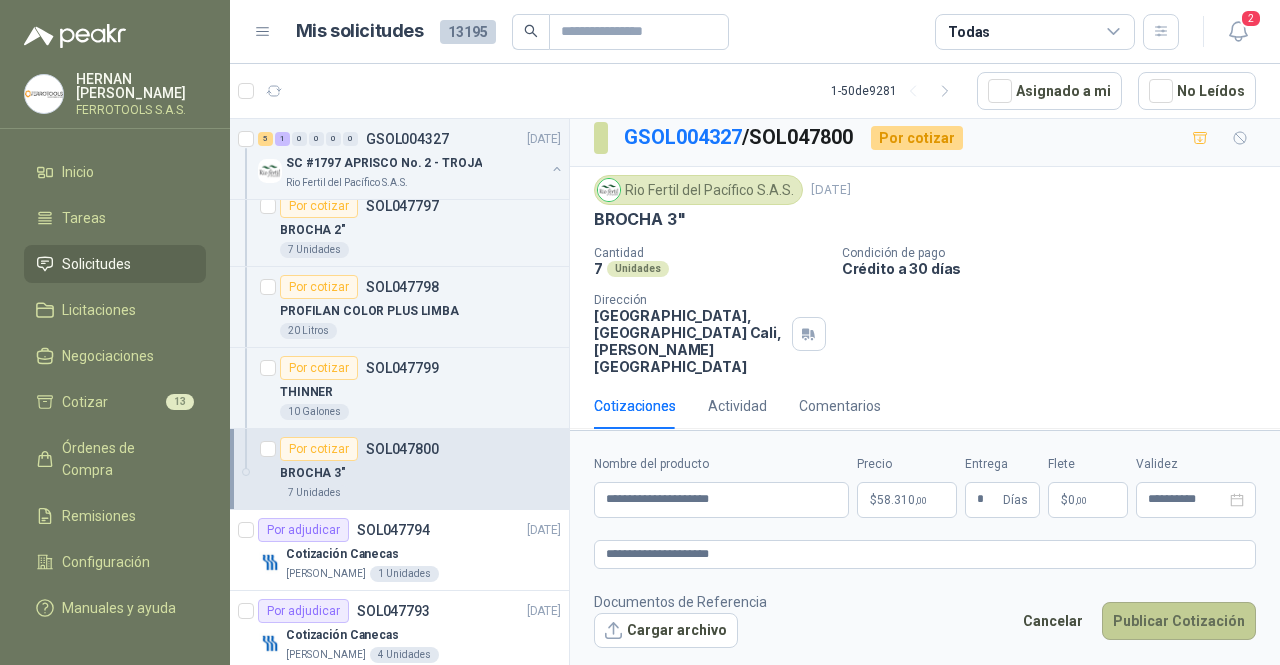 click on "Publicar Cotización" at bounding box center [1179, 621] 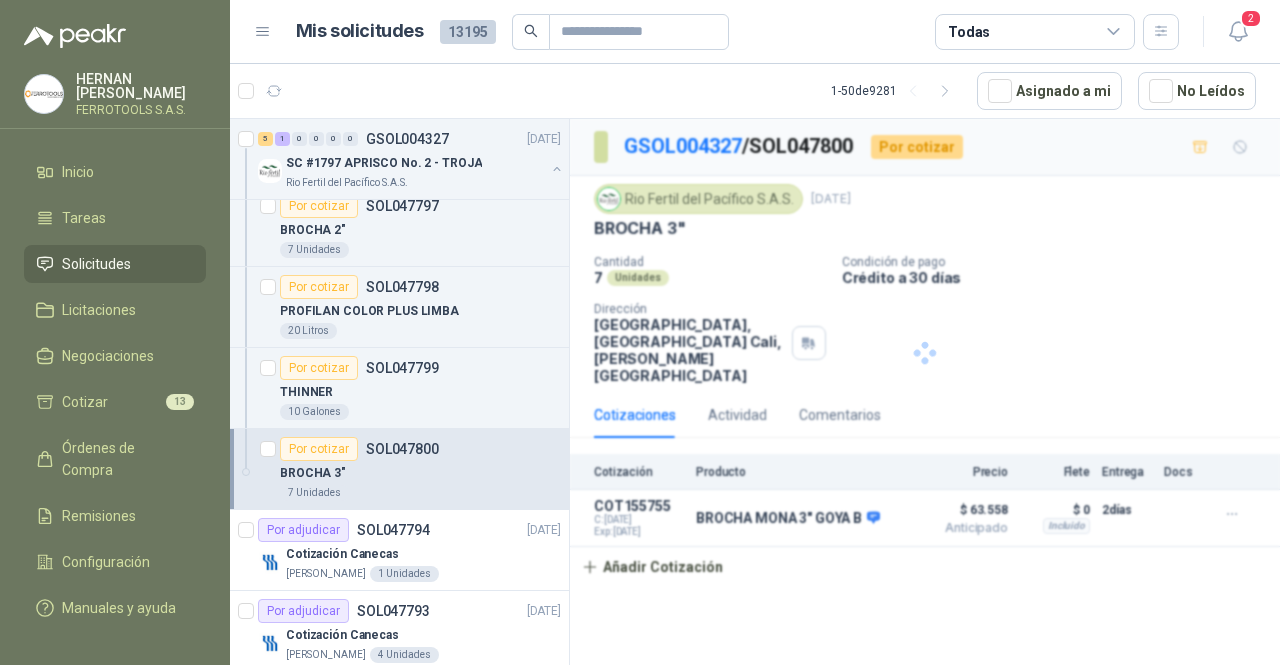 scroll, scrollTop: 0, scrollLeft: 0, axis: both 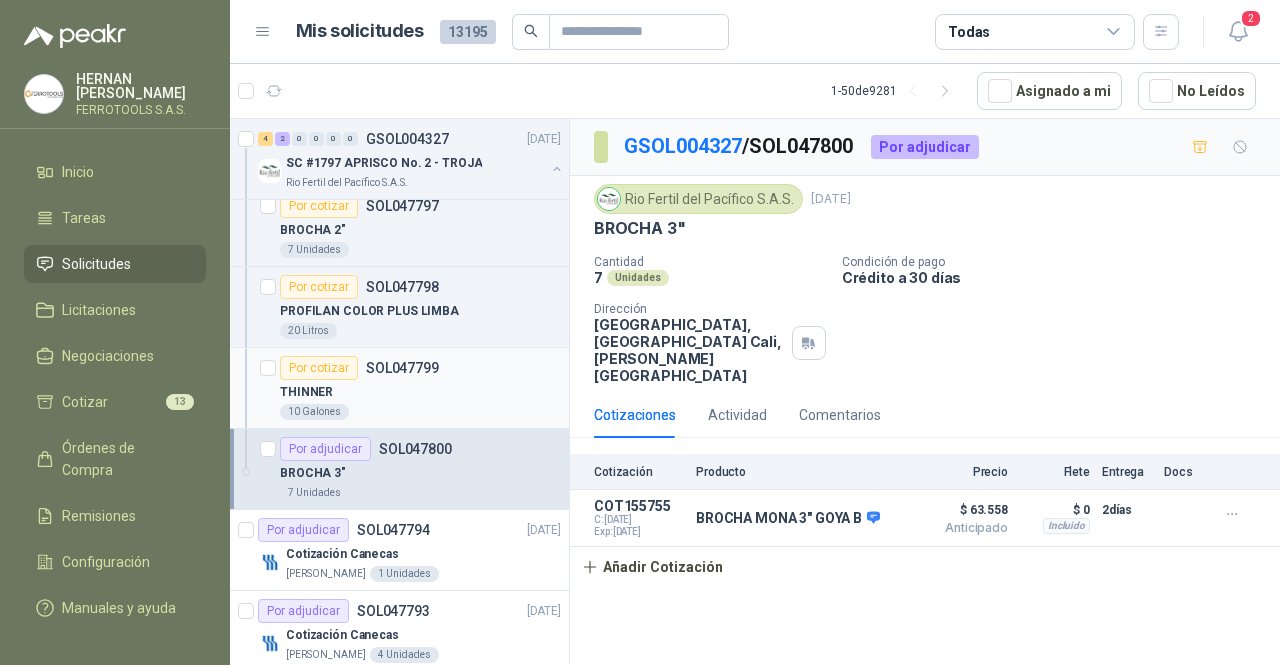 click on "SOL047799" at bounding box center (402, 368) 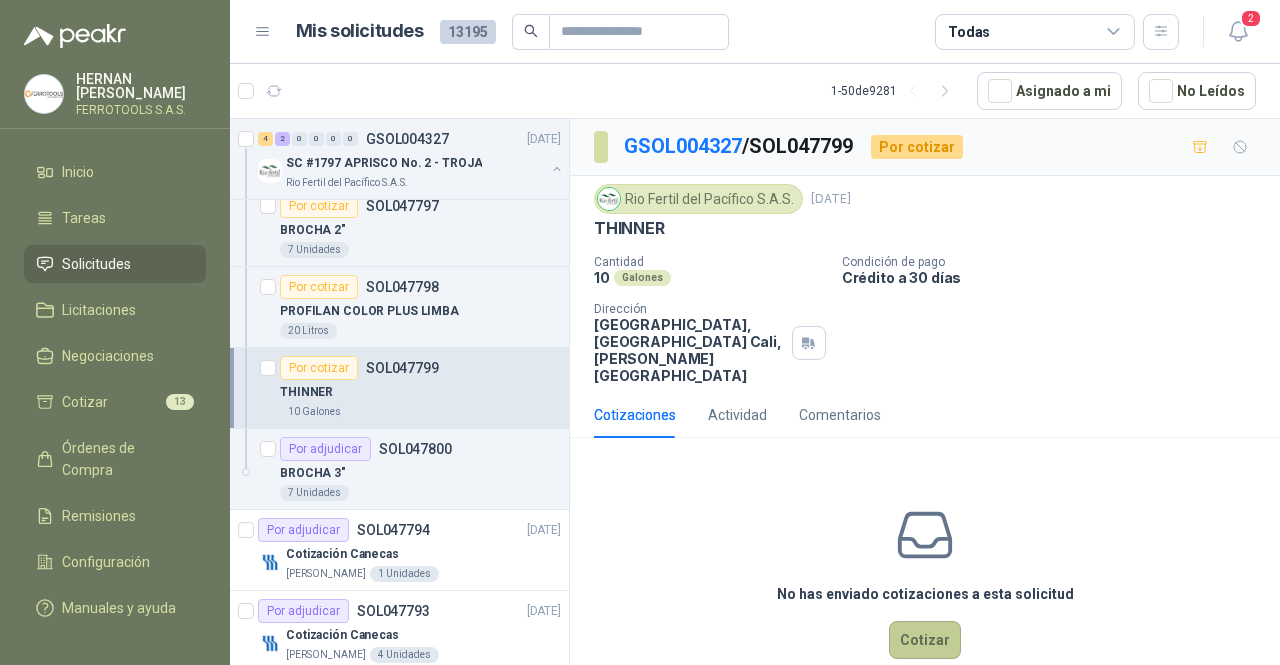 click on "Cotizar" at bounding box center (925, 640) 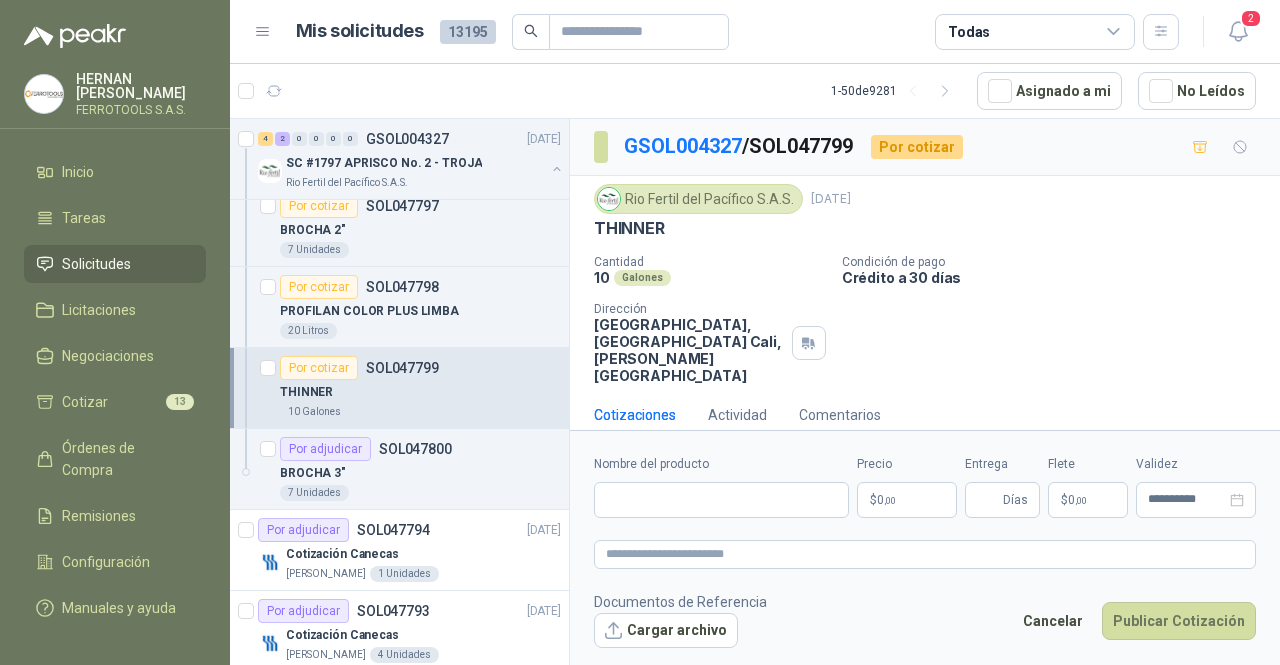 type 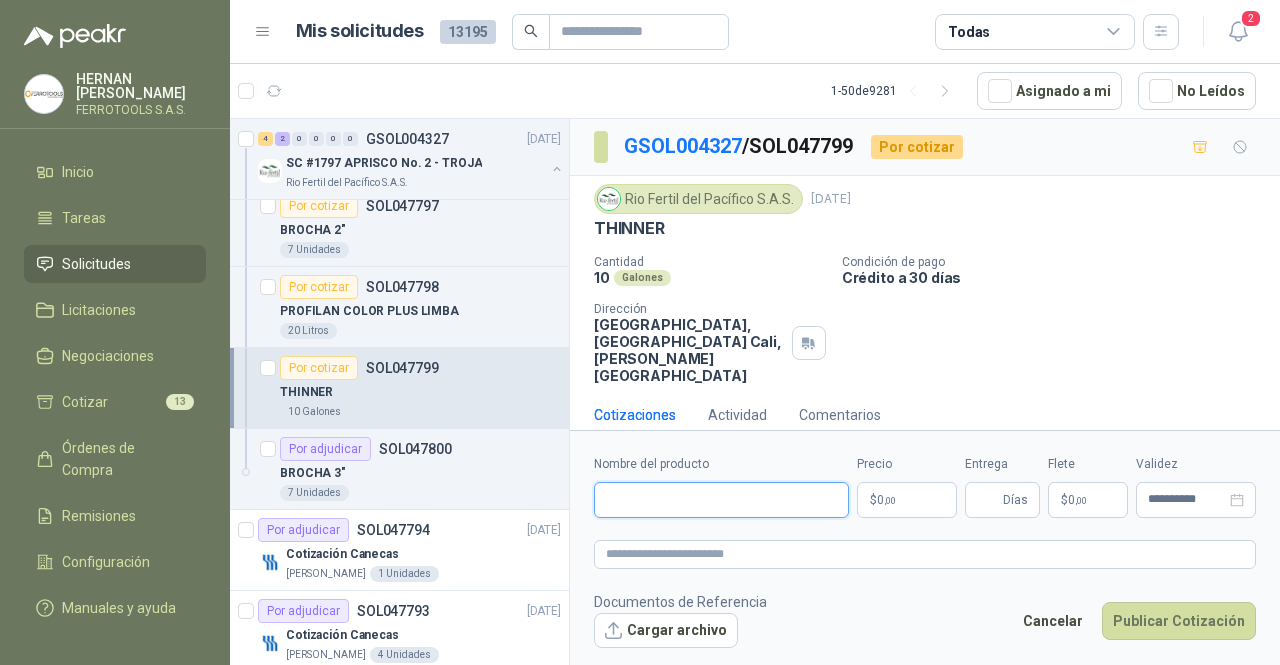 click on "Nombre del producto" at bounding box center (721, 500) 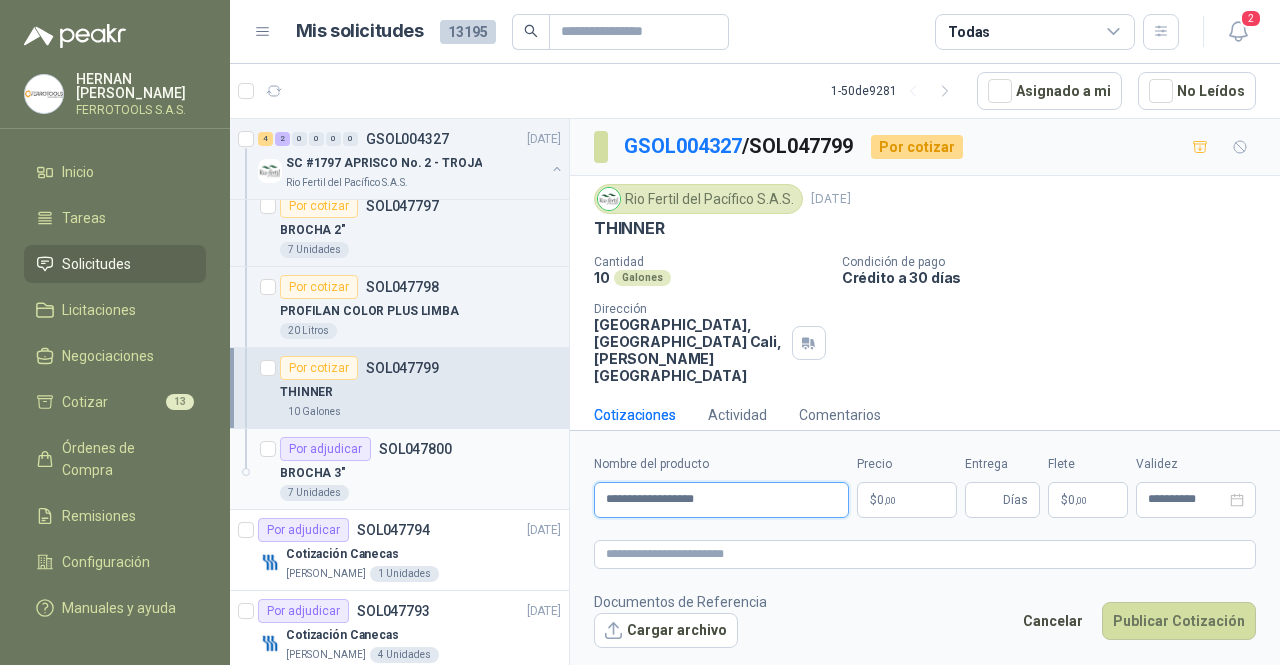drag, startPoint x: 797, startPoint y: 502, endPoint x: 406, endPoint y: 446, distance: 394.98987 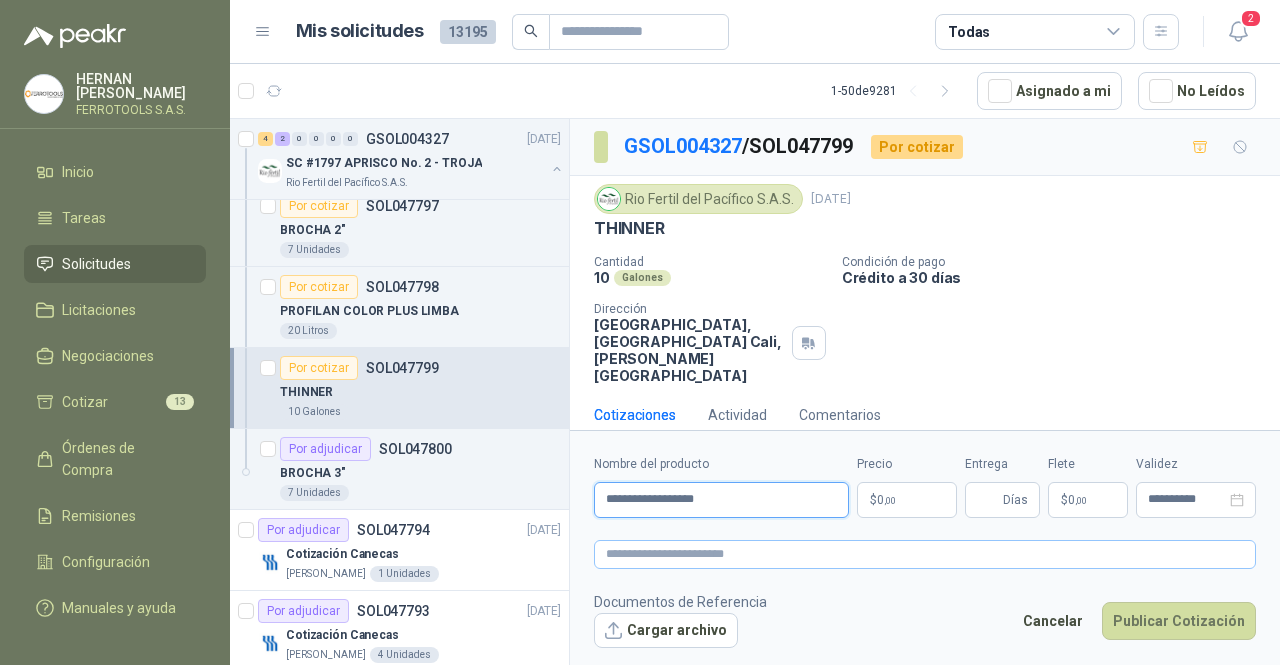 type on "**********" 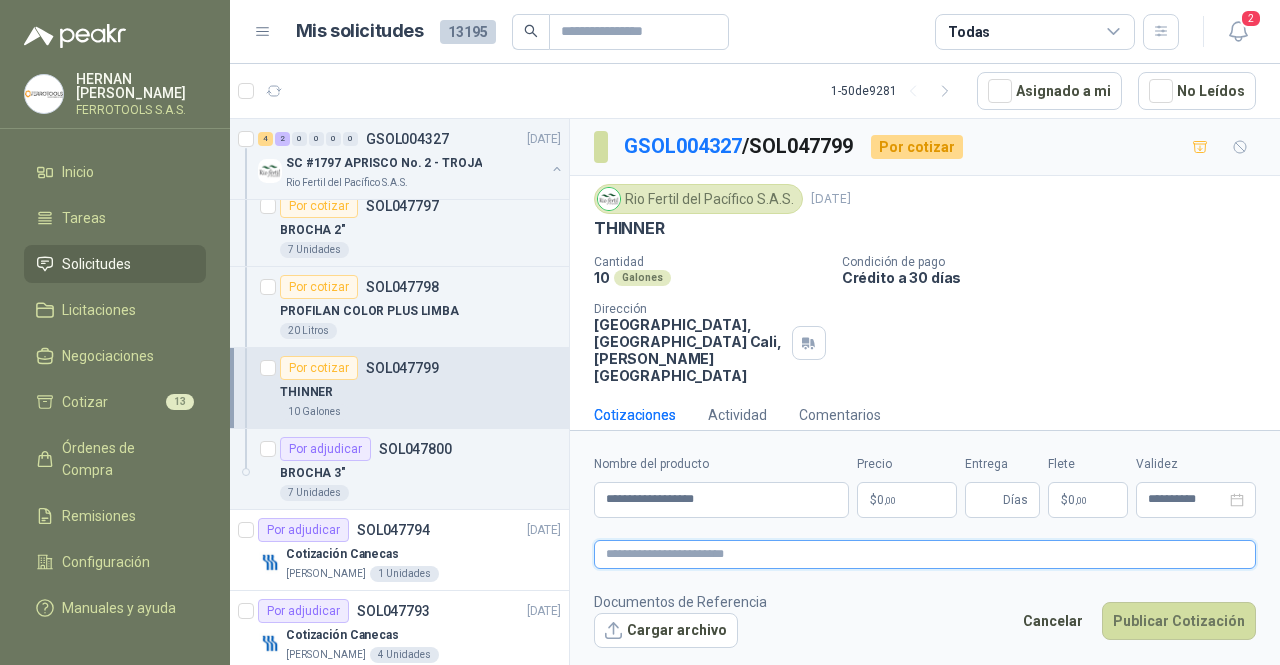 click at bounding box center [925, 554] 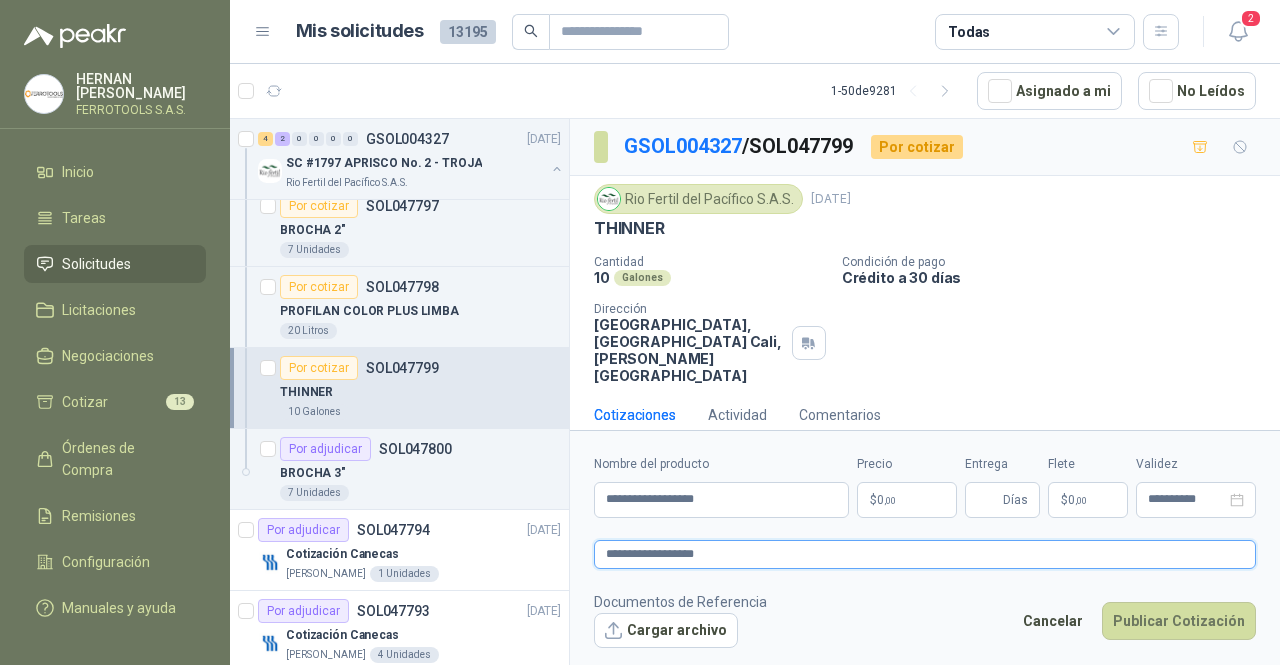 type 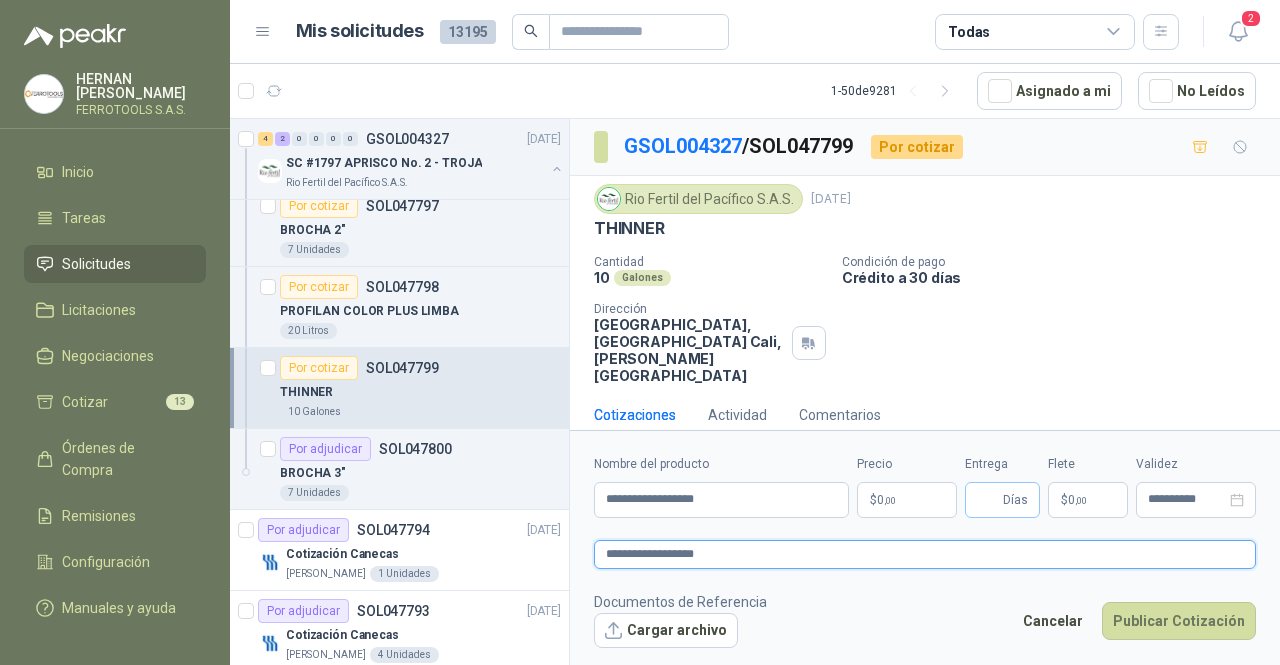 type on "**********" 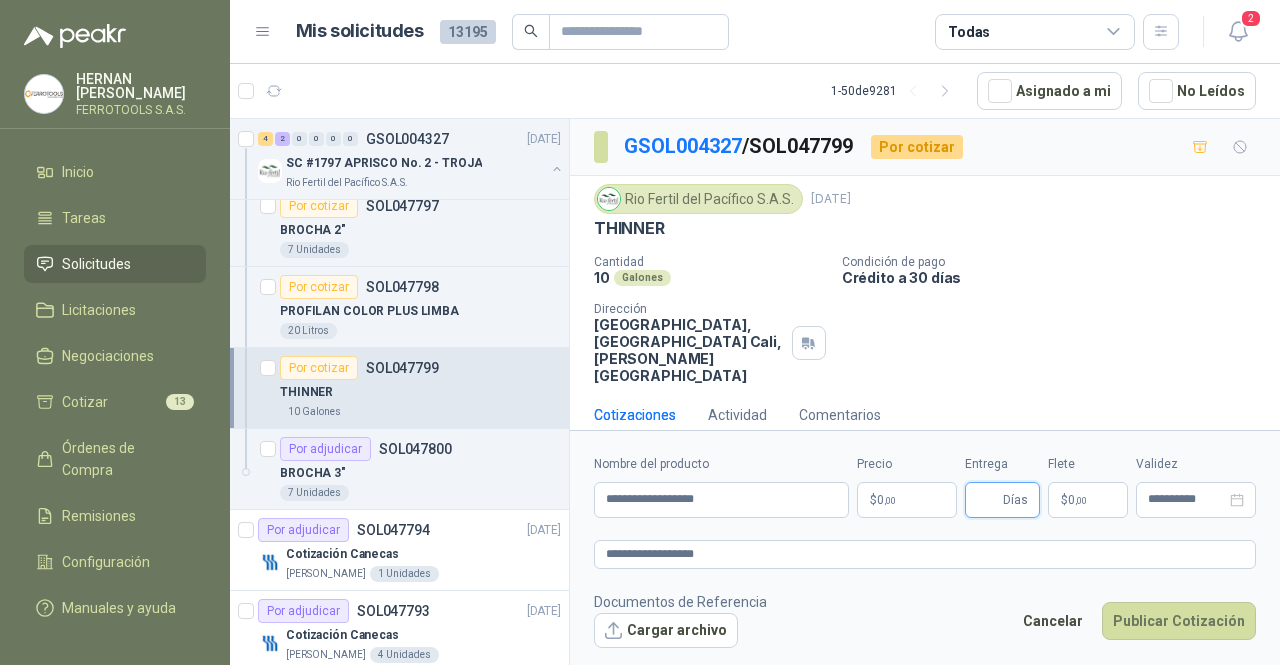 click on "Entrega" at bounding box center (988, 500) 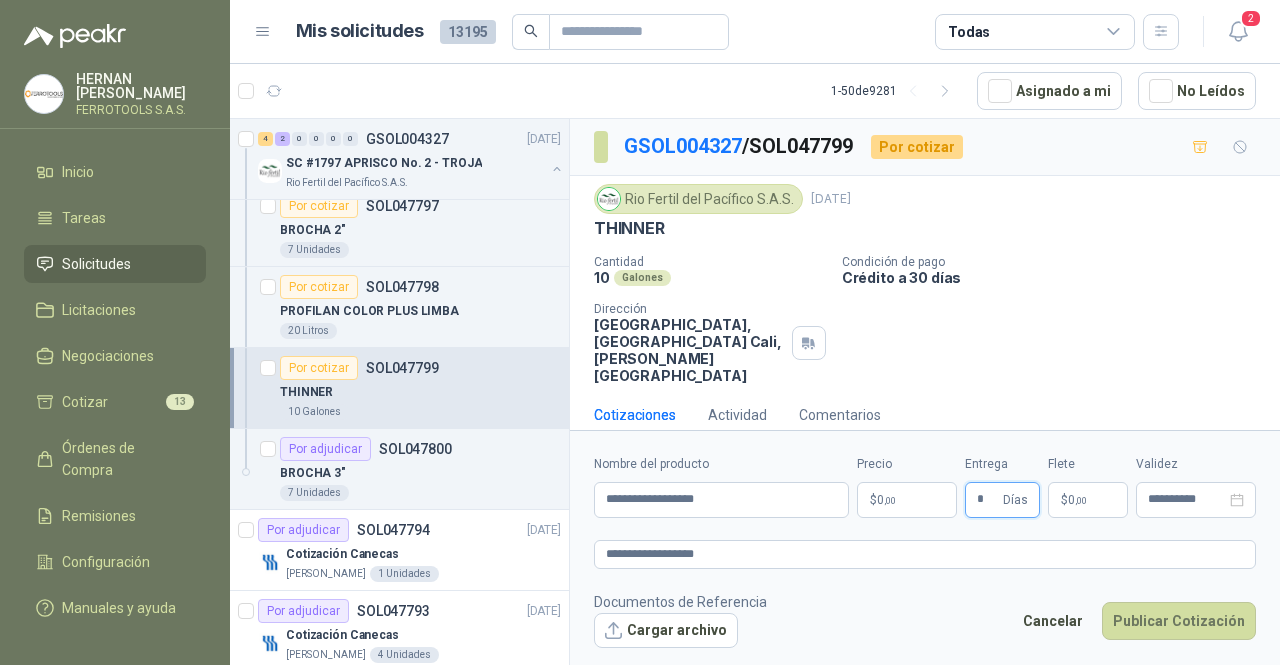 type on "*" 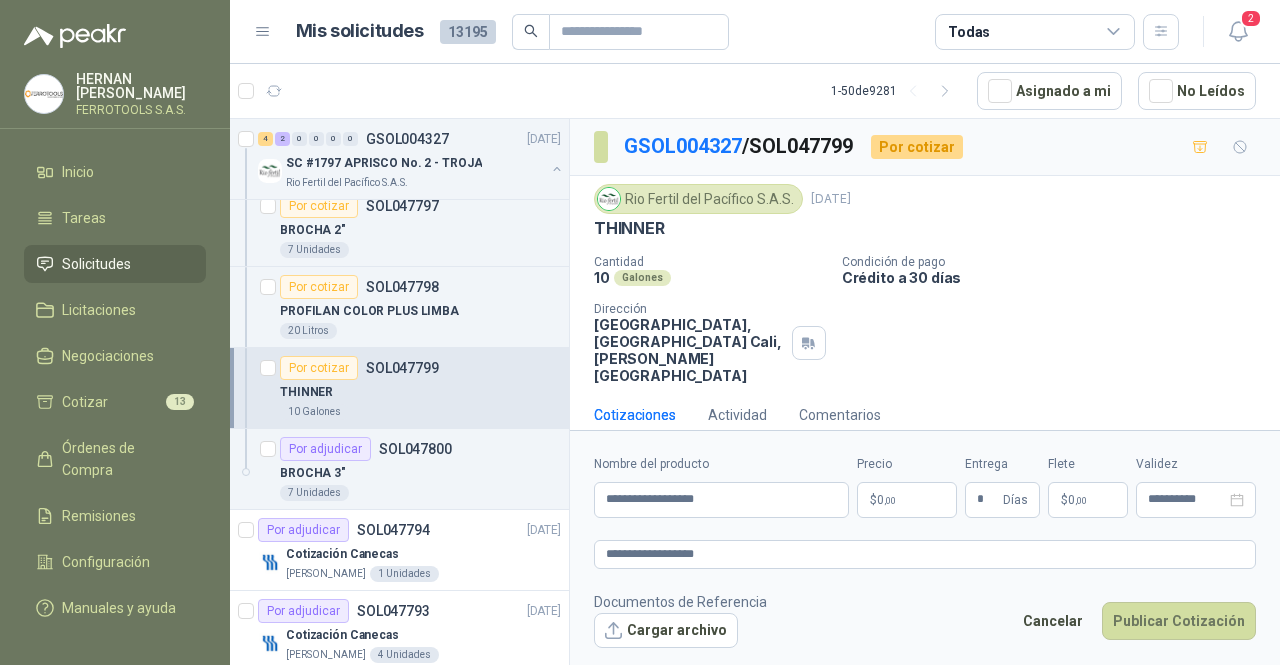 click on "HERNAN   RUALES FERROTOOLS S.A.S.   Inicio   Tareas   Solicitudes   Licitaciones   Negociaciones   Cotizar 13   Órdenes de Compra   Remisiones   Configuración   Manuales y ayuda Mis solicitudes 13195 Todas 2 1 - 50  de  9281 Asignado a mi No Leídos Por cotizar SOL047811 02/07/25   RASTRILLO PARA HENO AMARILLO  LHAURA Perugia SAS 2   Unidades 4   0   0   0   0   0   GSOL004329 02/07/25   168173/168179 / 168181 STOCK ALMACEN MTTO Club Campestre de Cali   Por cotizar SOL047806 02/07/25   Brazos para instalación de AP de 1 mt Almatec 2   Unidades Por cotizar SOL047805 02/07/25   TUBO REDONDO ESTRUCTURAL DE 1 1/2" CALIBRE 18 Zoologico De Cali  4   Unidades 4   2   0   0   0   0   GSOL004327 02/07/25   SC #1797 APRISCO No. 2 - TROJA Rio Fertil del Pacífico S.A.S.   Por adjudicar SOL047795 CARPINCOL  6   Galones Por cotizar SOL047796 PUNTILLA DE ACERO 2 1/2" 10   Libras Por cotizar SOL047797 BROCHA 2" 7   Unidades Por cotizar SOL047798 PROFILAN COLOR PLUS LIMBA 20   Litros Por cotizar SOL047799 THINNER  10   7" at bounding box center [640, 332] 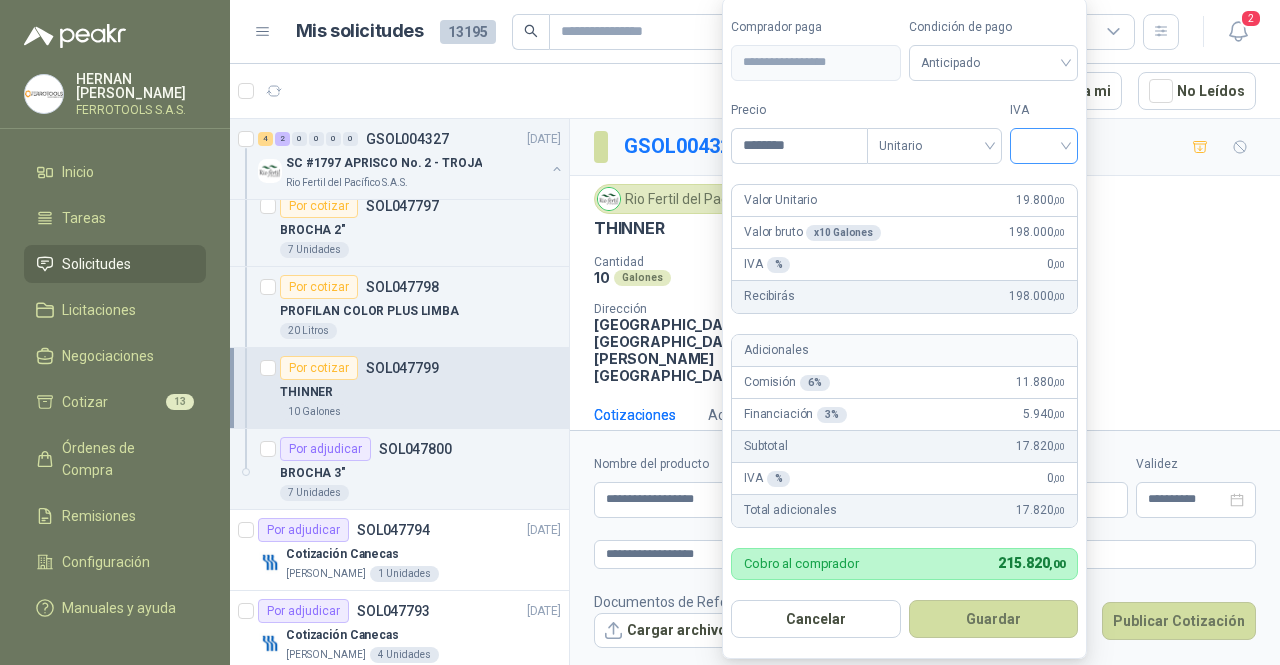 type on "********" 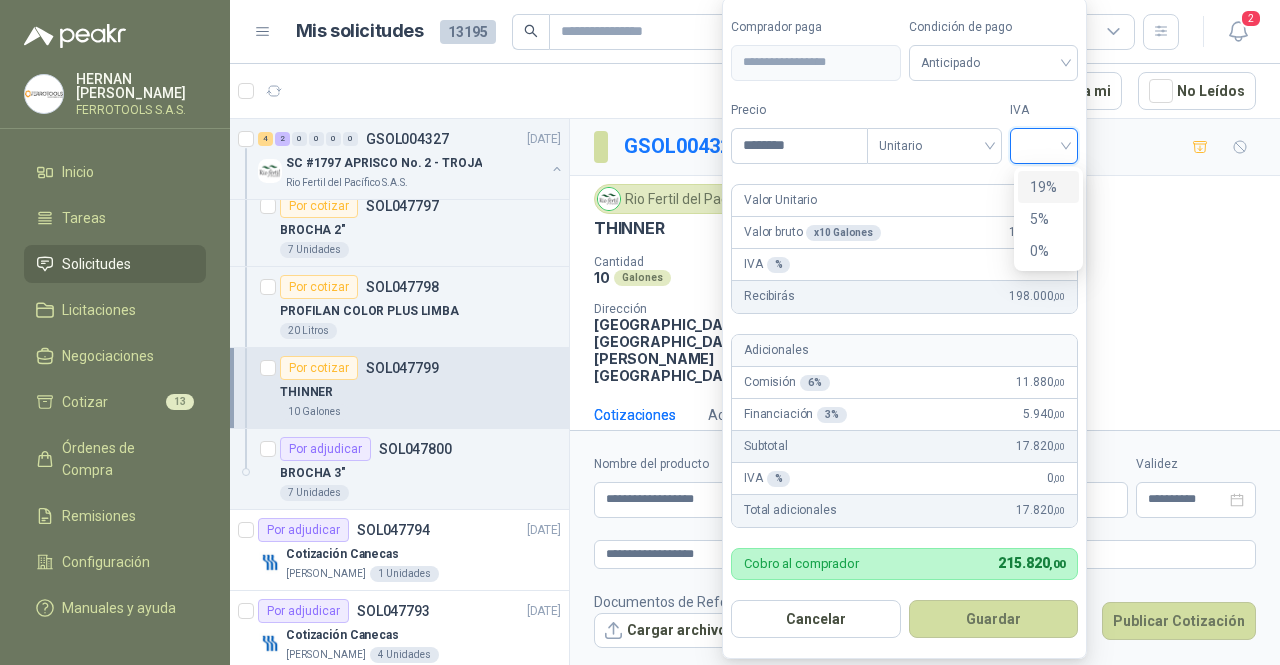 click on "19%" at bounding box center [1048, 187] 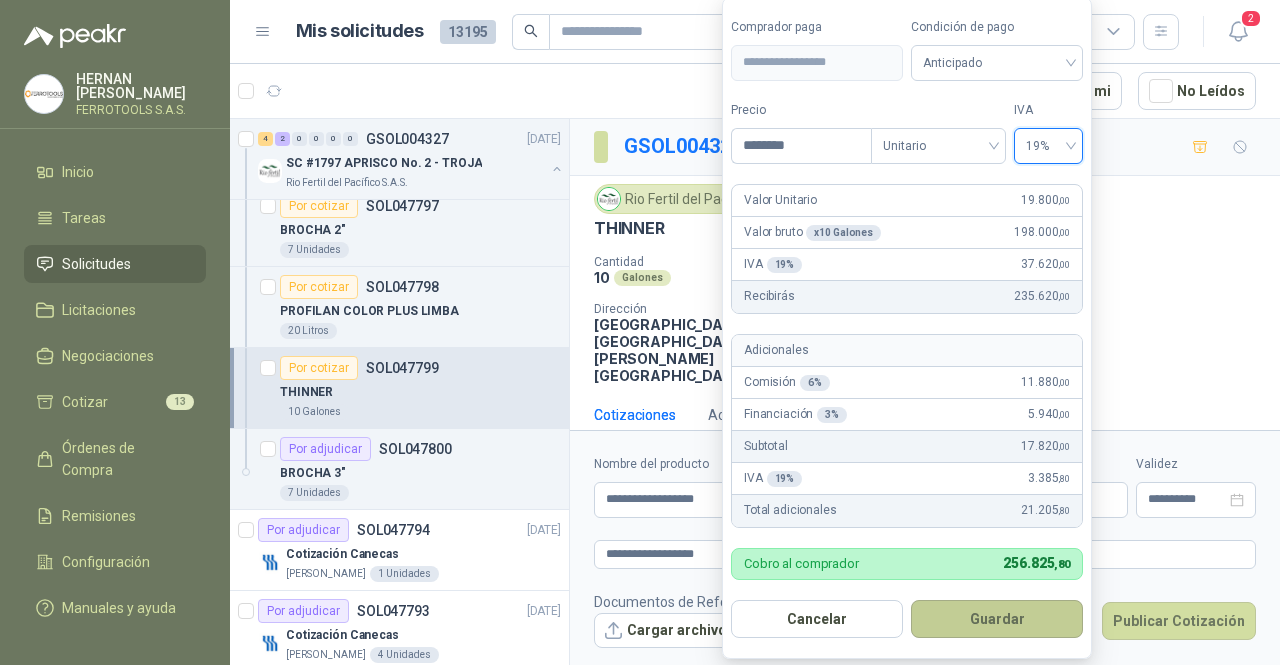 click on "Guardar" at bounding box center [997, 619] 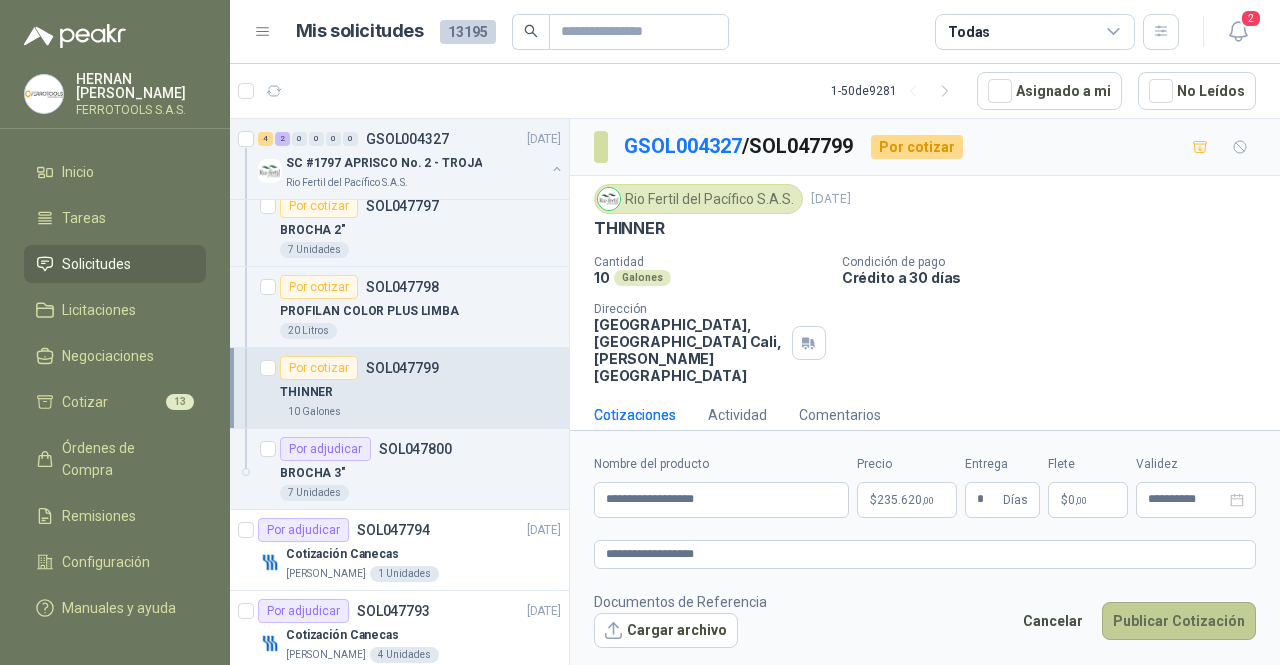 click on "Publicar Cotización" at bounding box center [1179, 621] 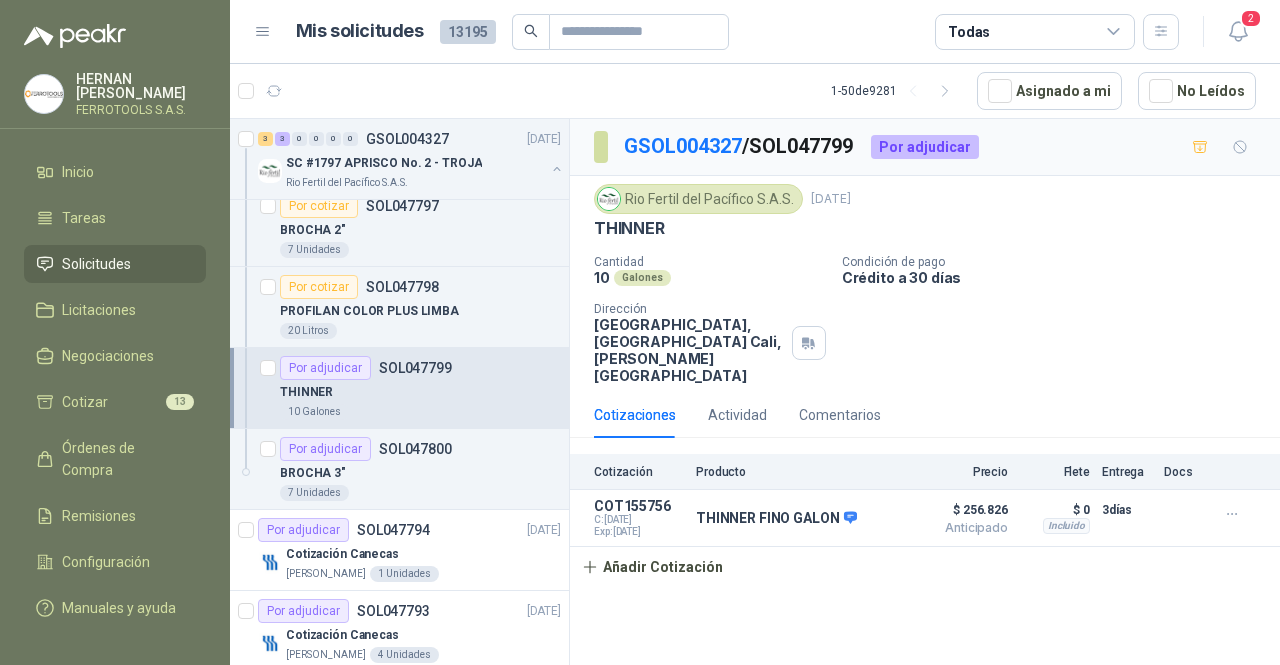 scroll, scrollTop: 400, scrollLeft: 0, axis: vertical 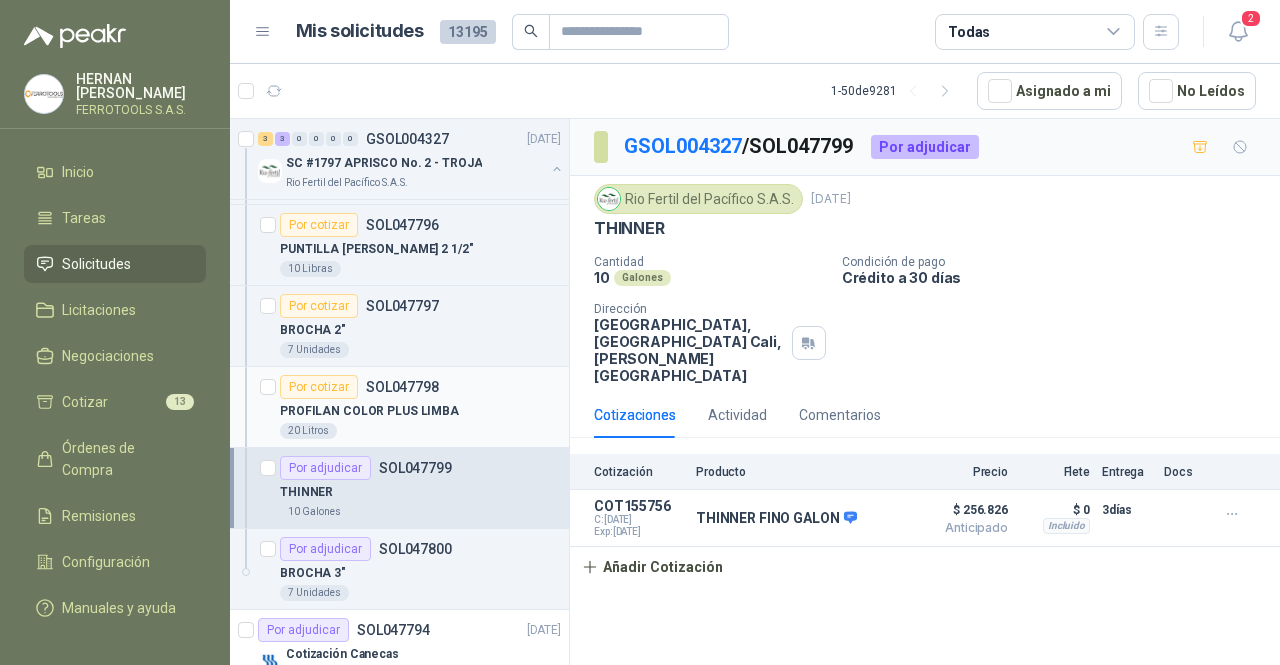 click on "PROFILAN COLOR PLUS LIMBA" at bounding box center (369, 411) 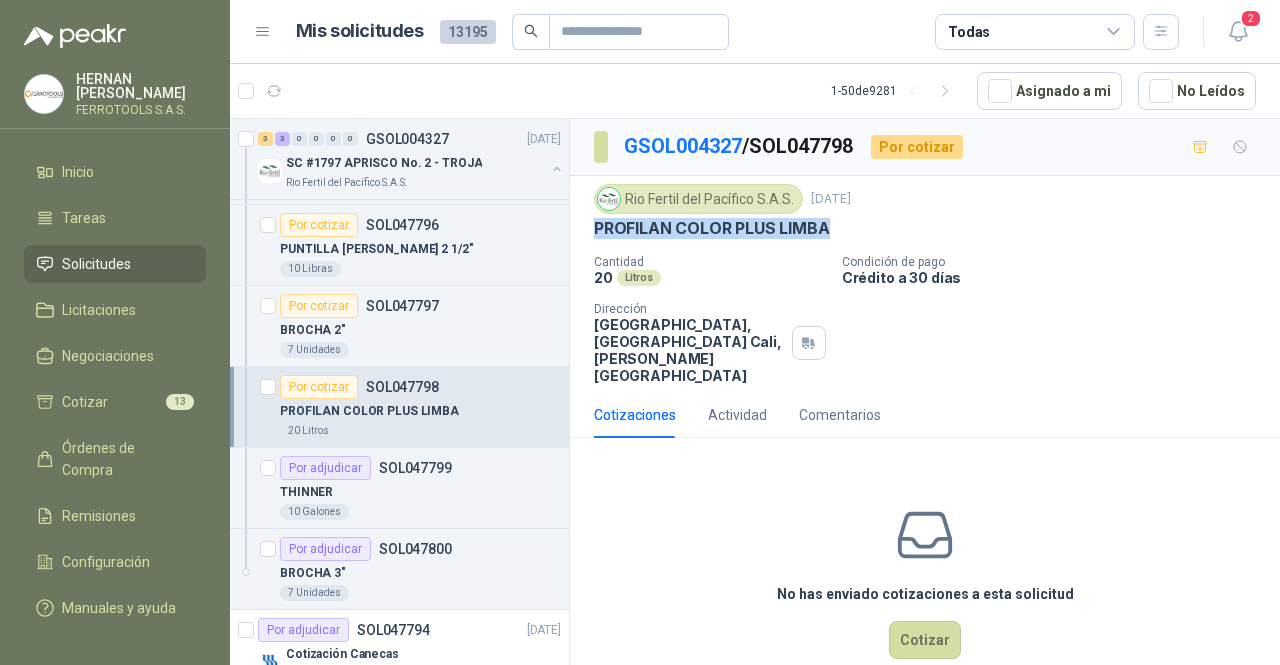 drag, startPoint x: 838, startPoint y: 229, endPoint x: 590, endPoint y: 235, distance: 248.07257 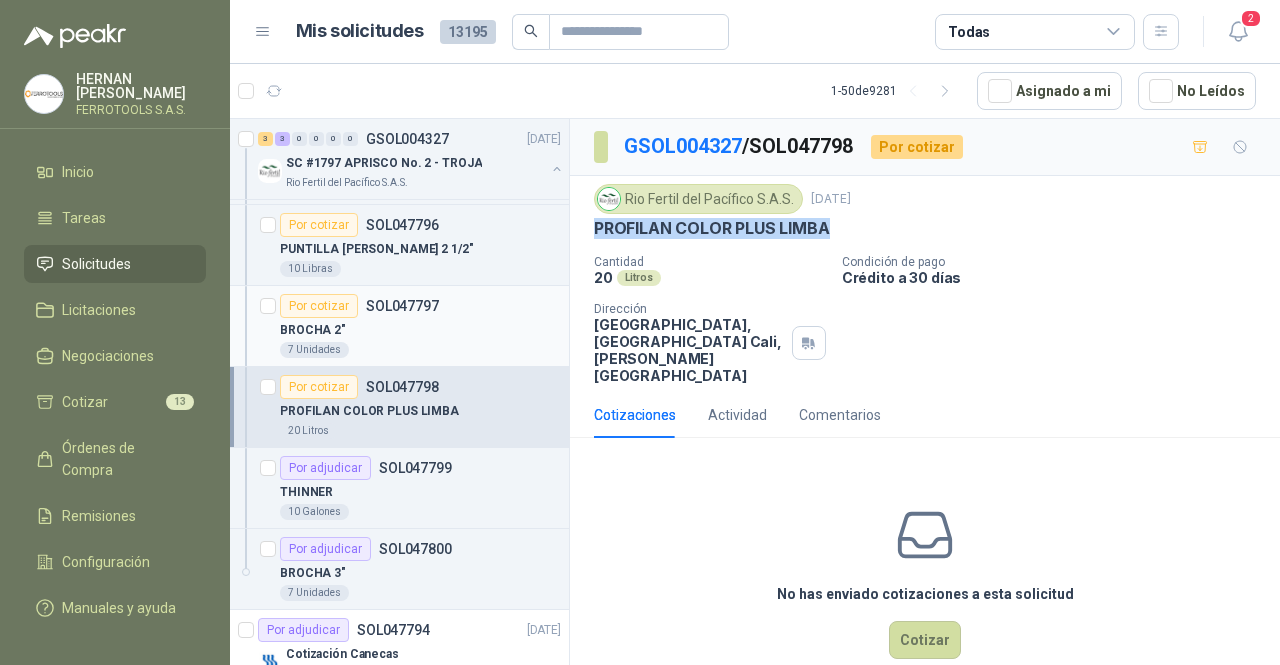 click on "7   Unidades" at bounding box center [420, 350] 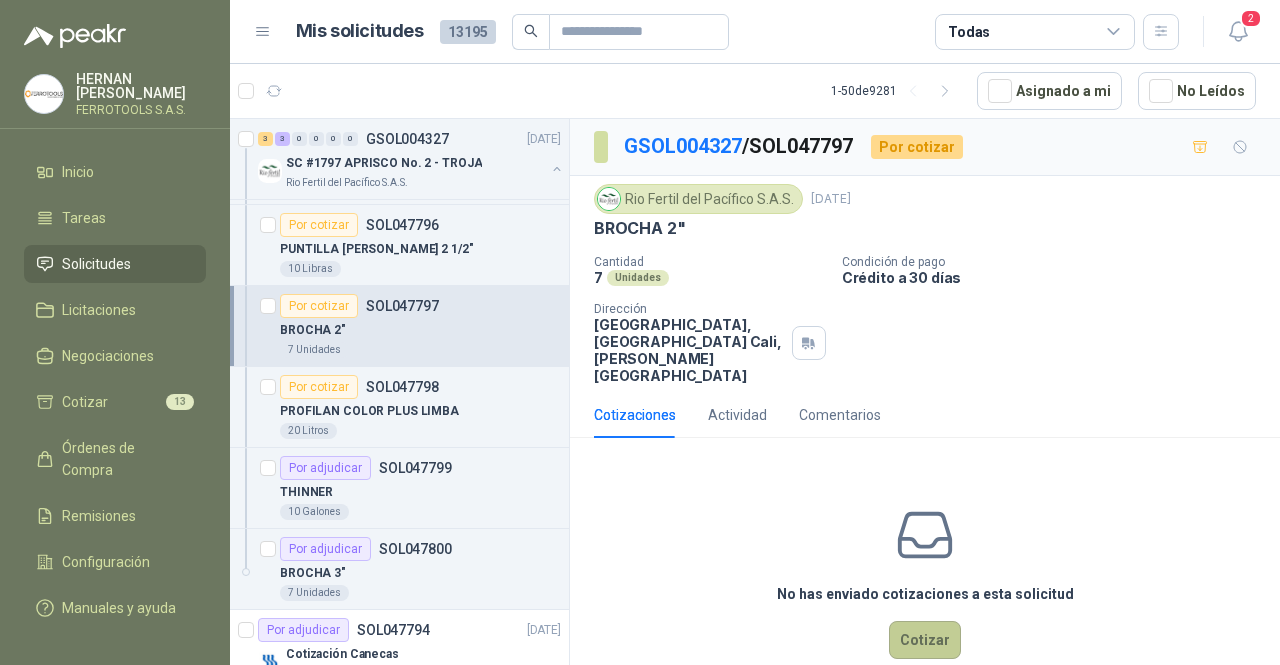 click on "Cotizar" at bounding box center [925, 640] 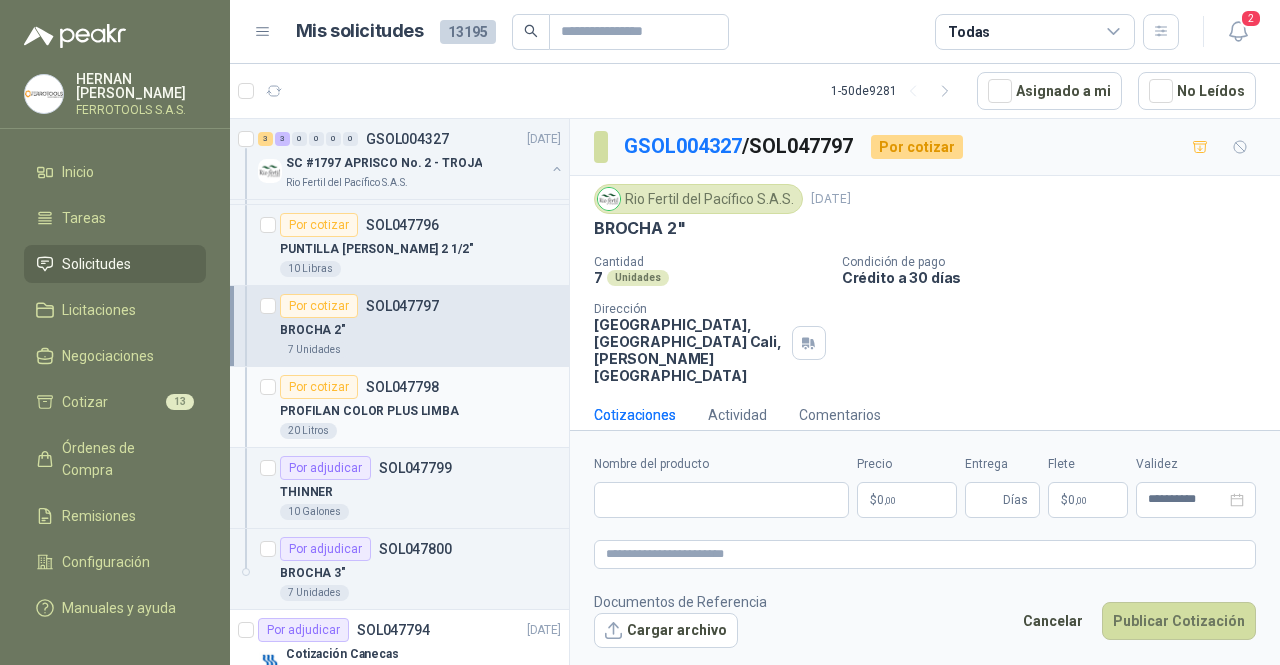 type 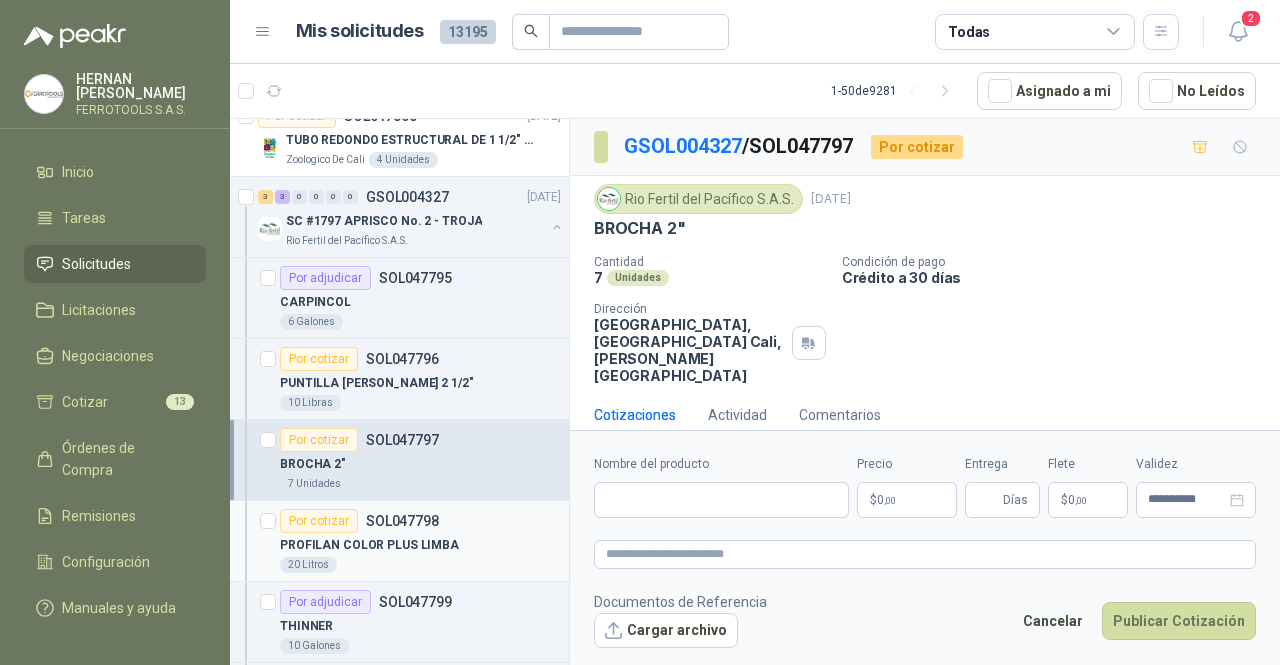 scroll, scrollTop: 200, scrollLeft: 0, axis: vertical 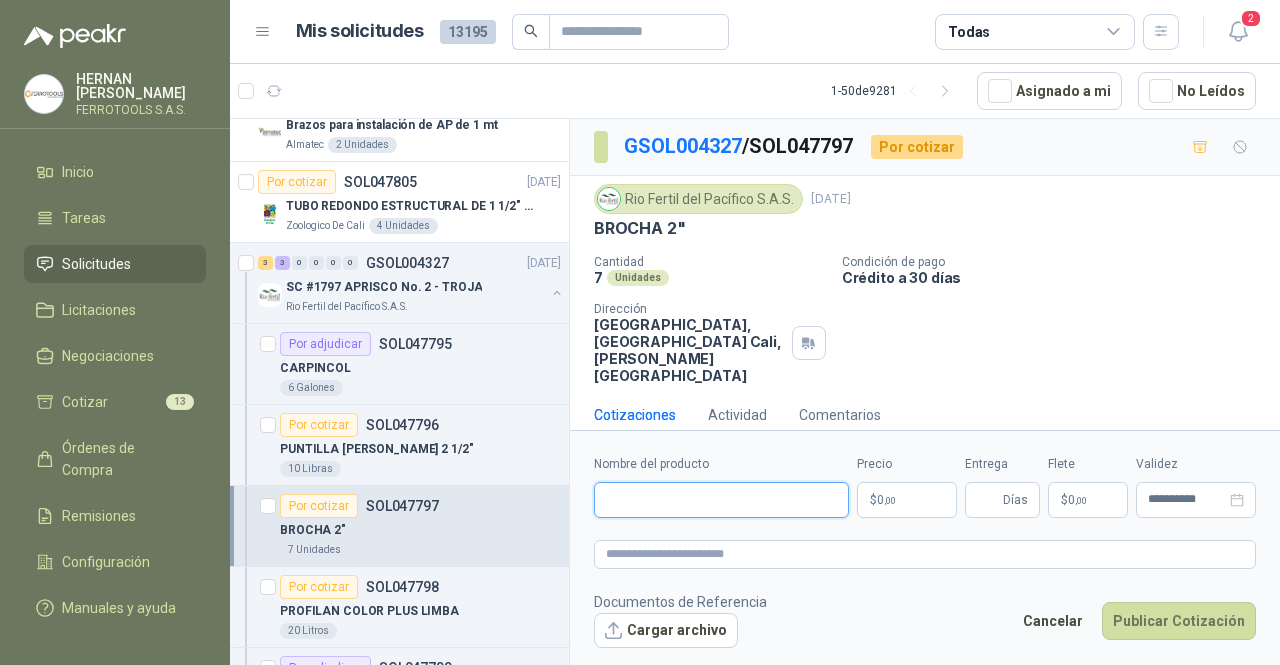 click on "Nombre del producto" at bounding box center [721, 500] 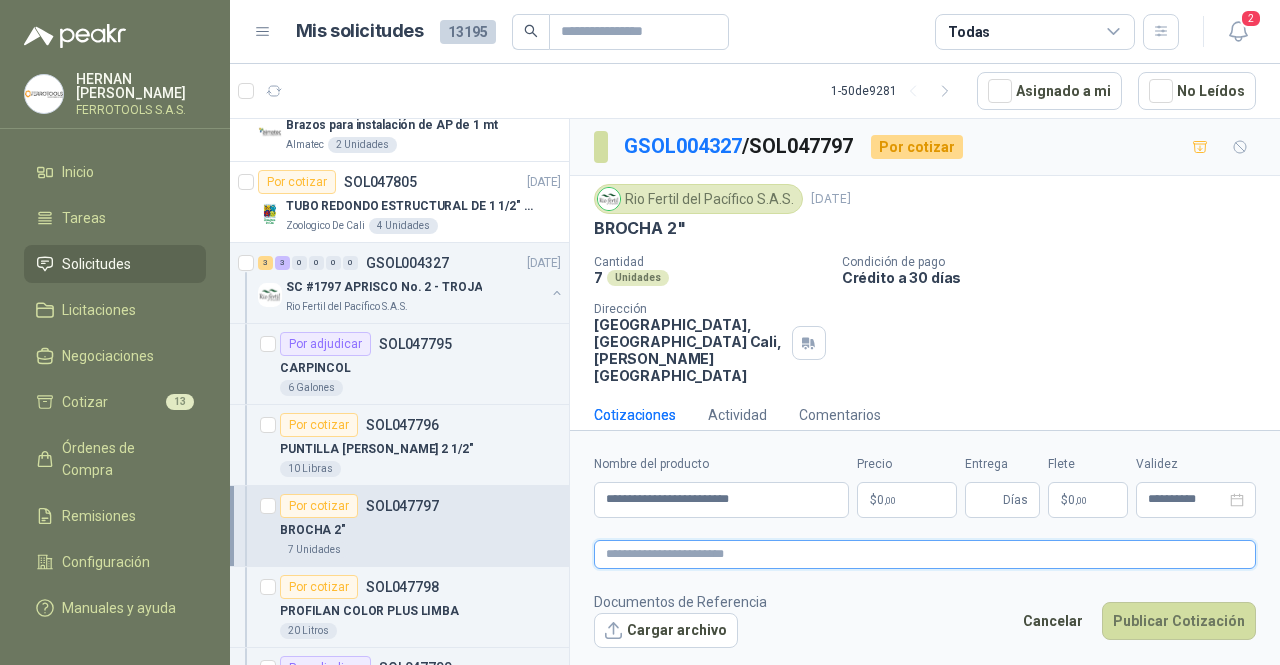 click at bounding box center (925, 554) 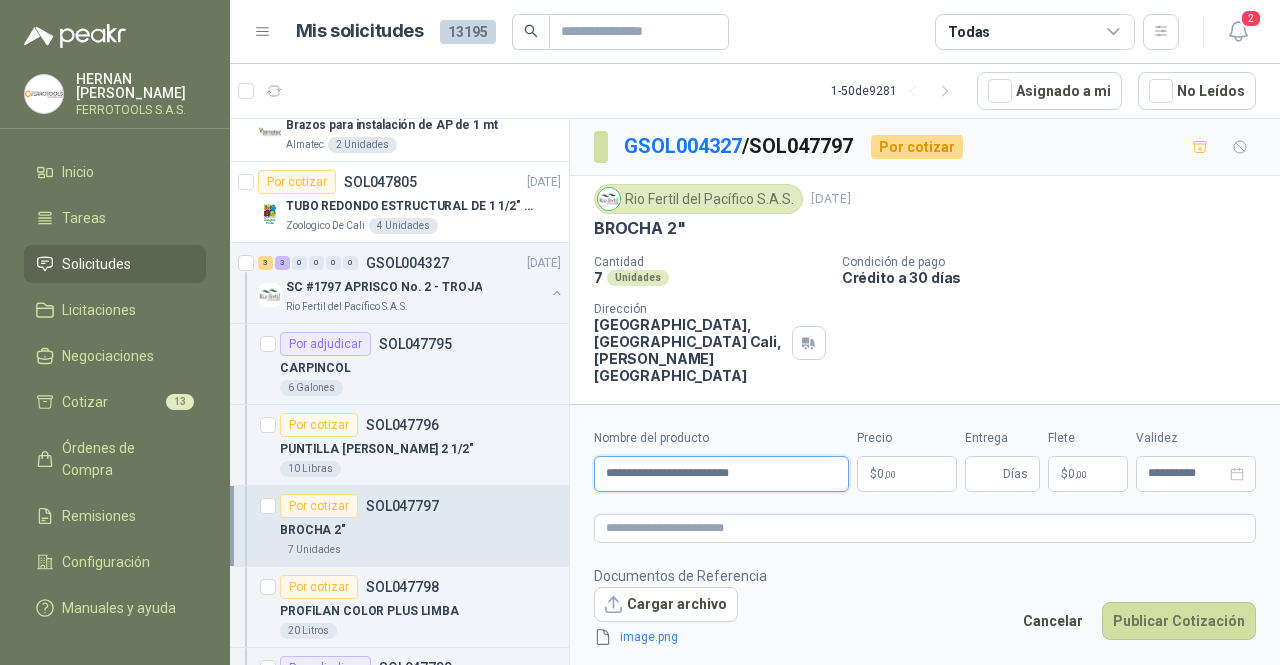 click on "**********" at bounding box center (721, 474) 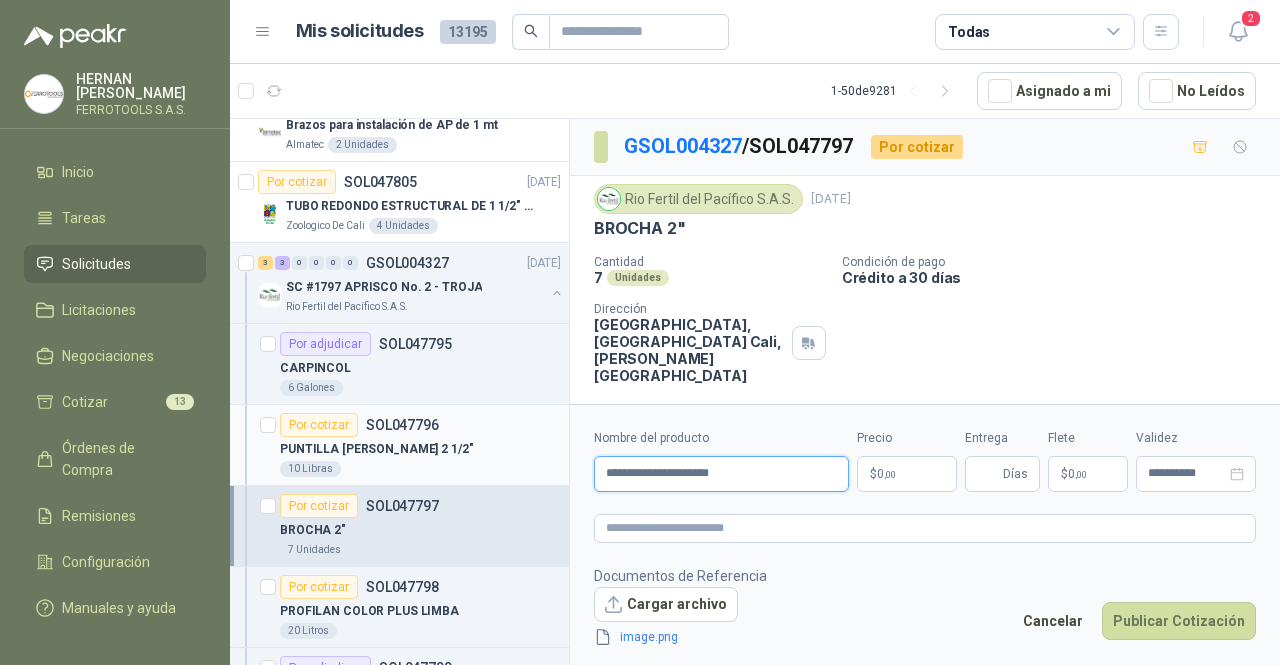 drag, startPoint x: 790, startPoint y: 473, endPoint x: 481, endPoint y: 454, distance: 309.5836 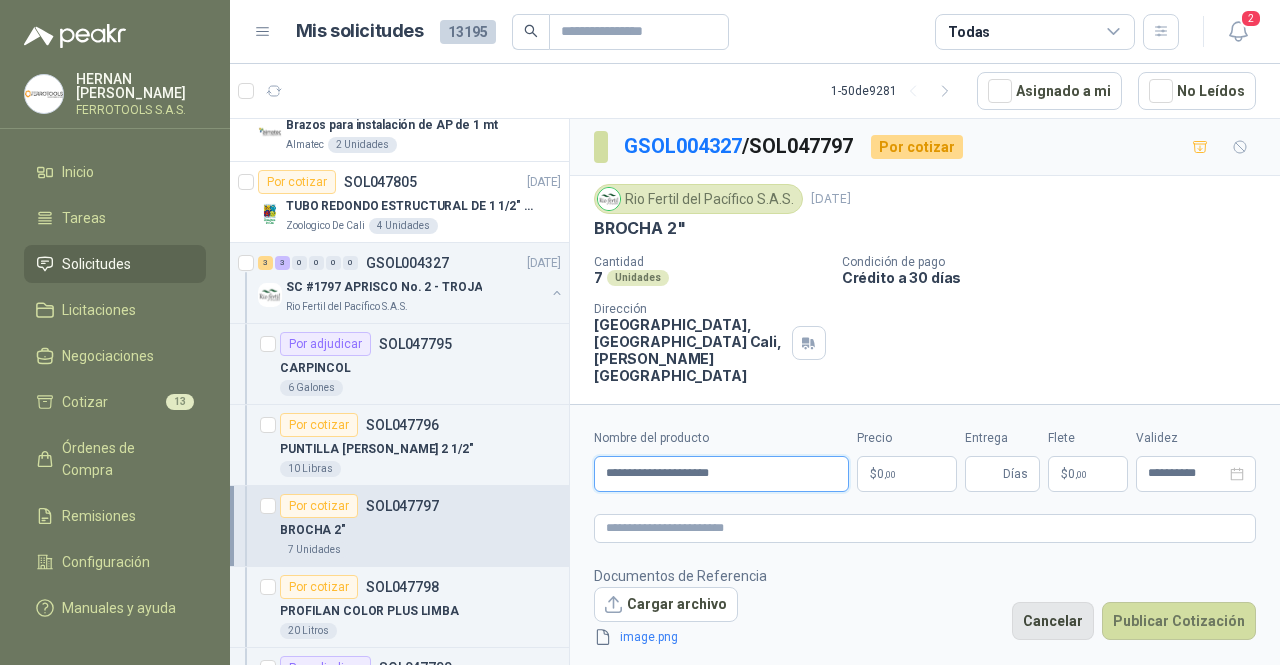 type on "**********" 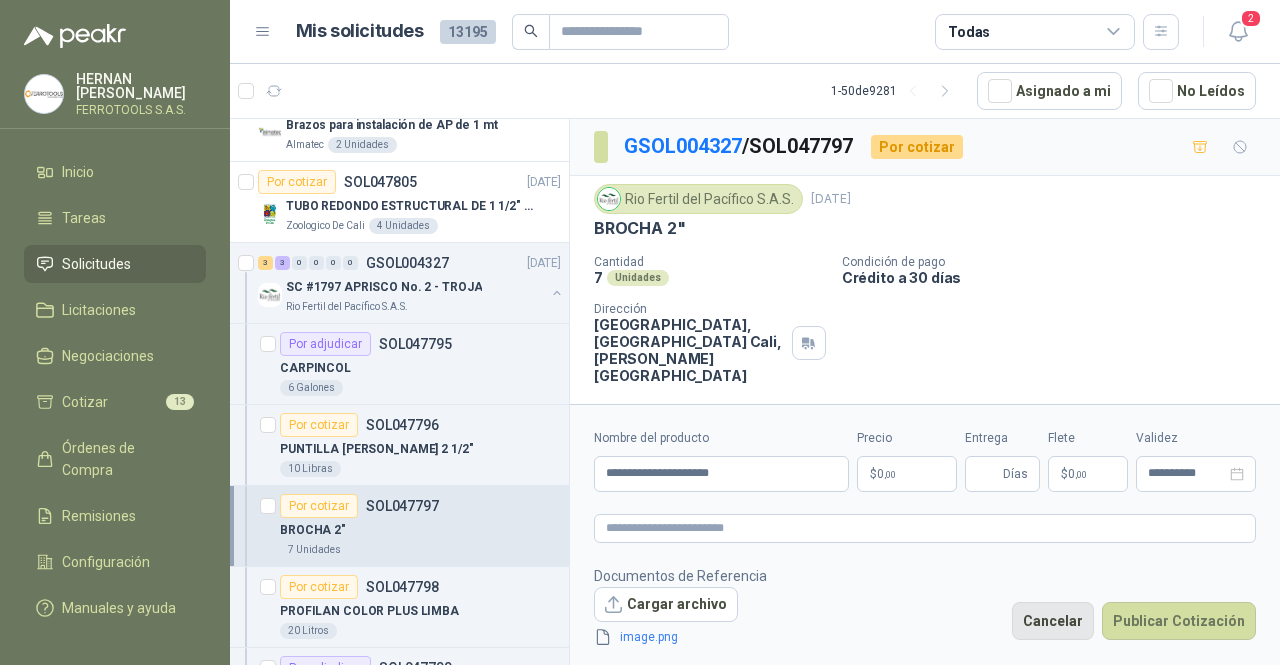 click on "Cancelar" at bounding box center (1053, 621) 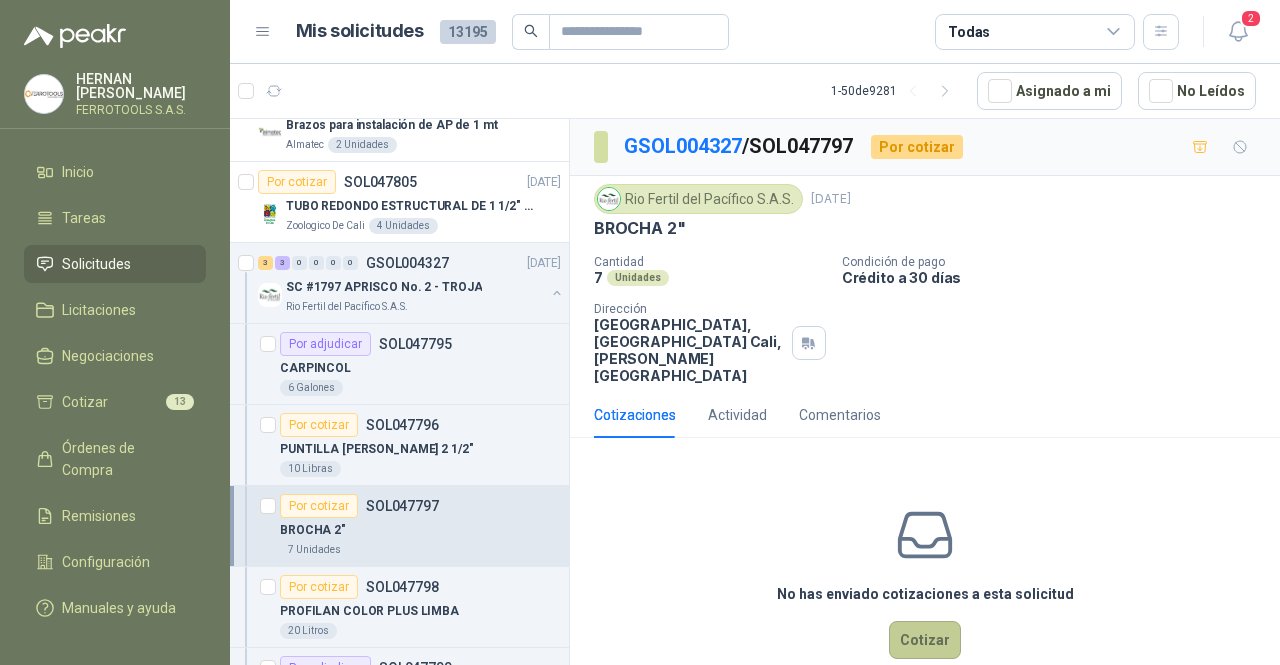 click on "Cotizar" at bounding box center [925, 640] 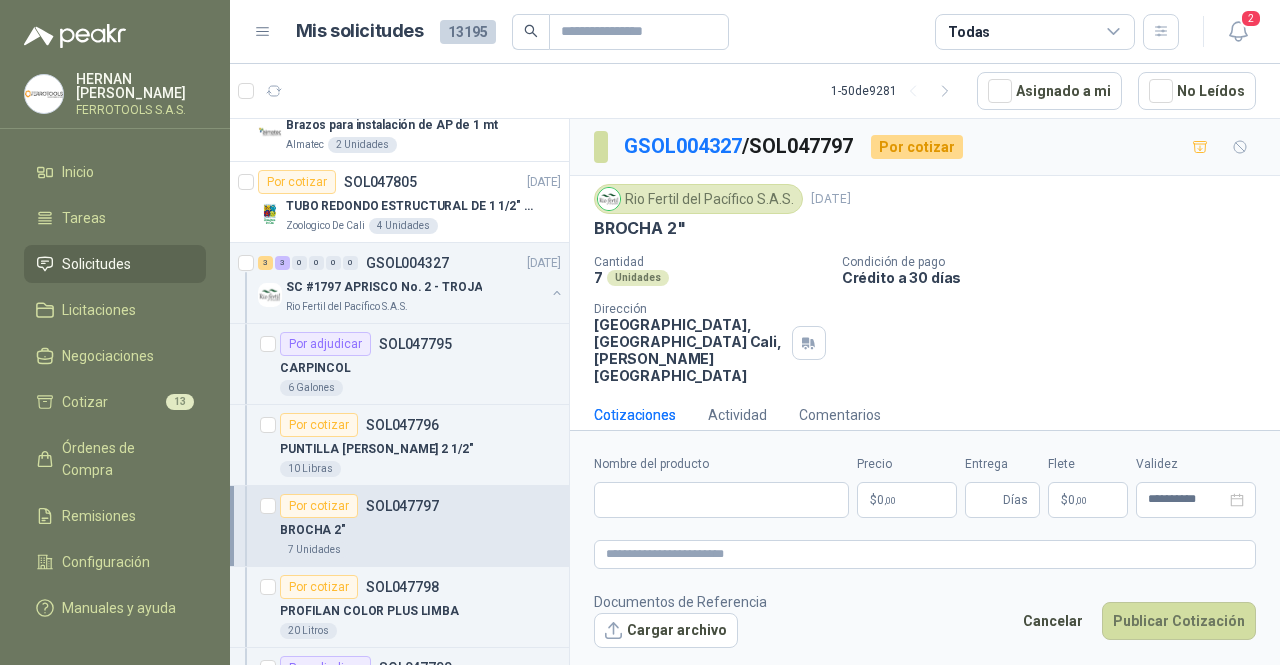 type 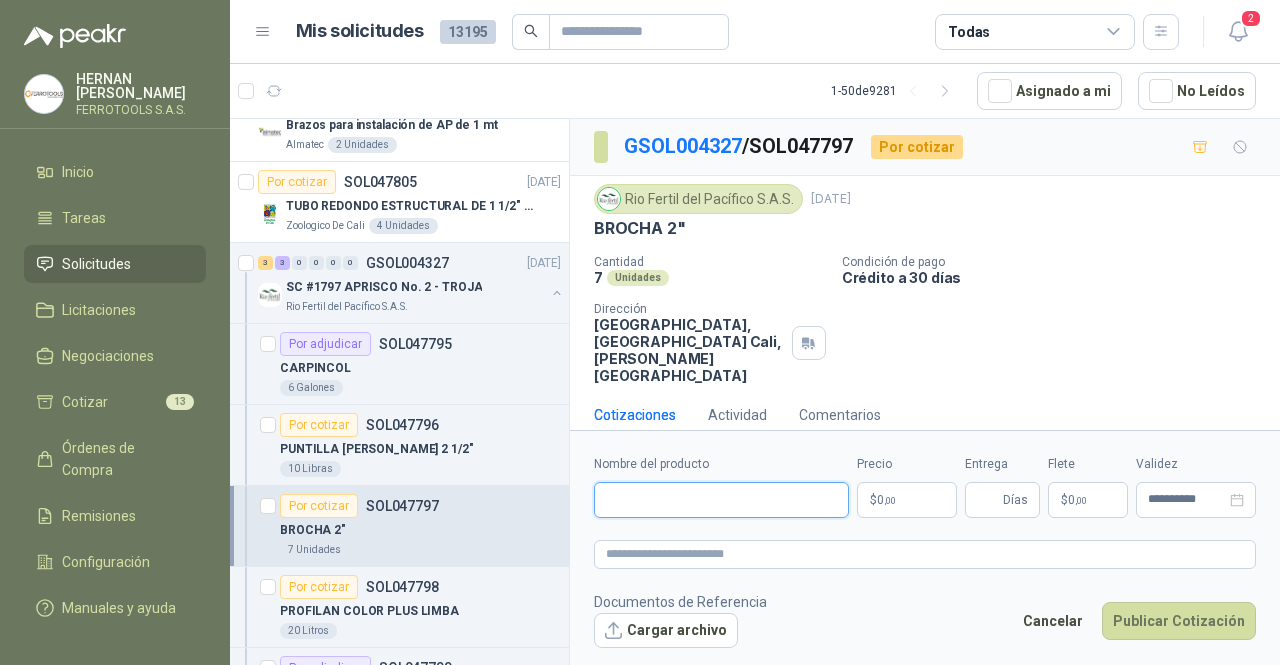 click on "Nombre del producto" at bounding box center [721, 500] 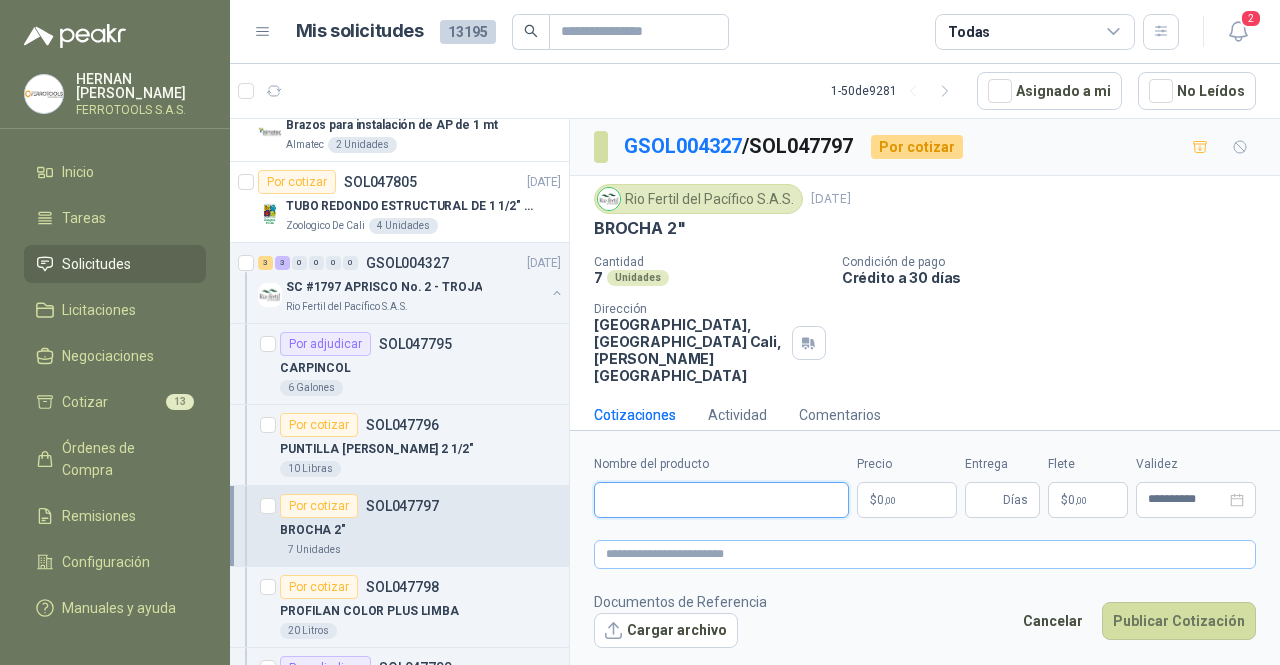 paste on "**********" 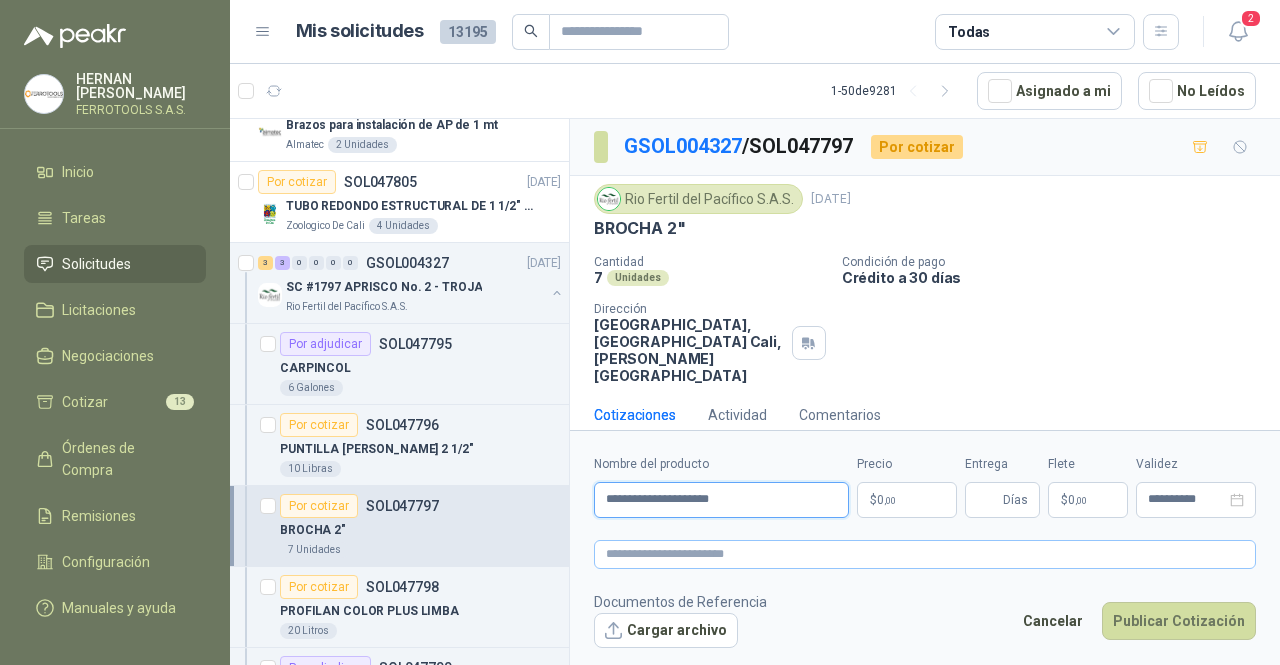 type on "**********" 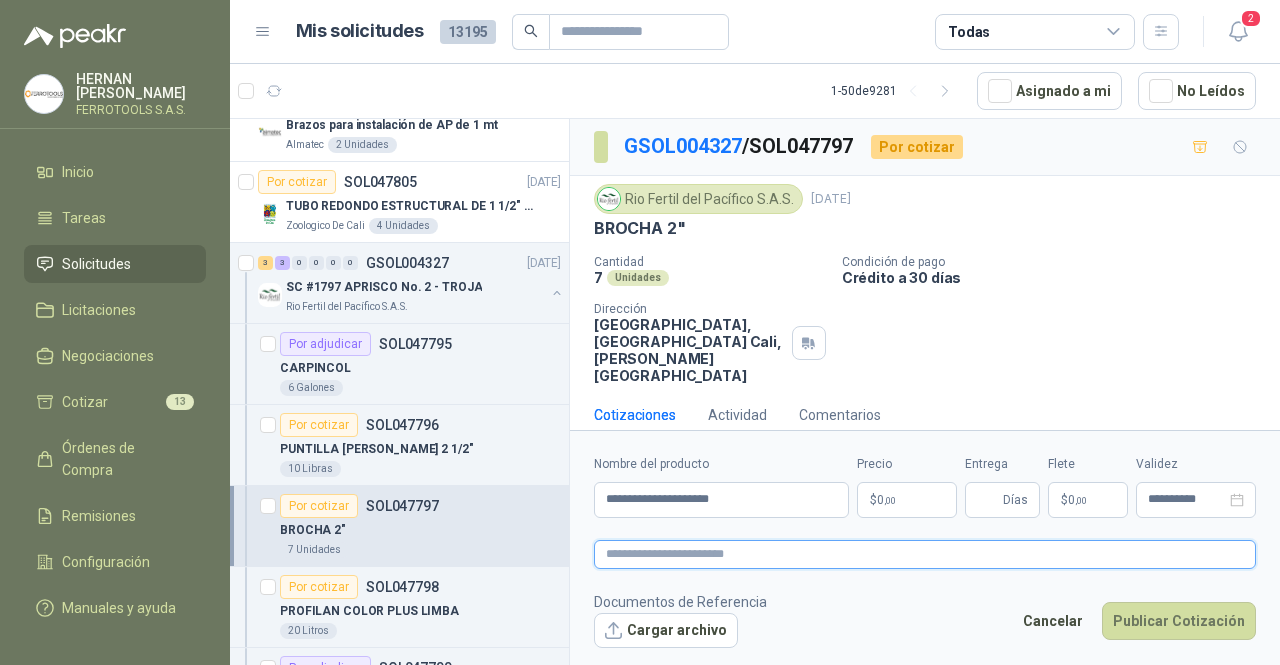 click at bounding box center [925, 554] 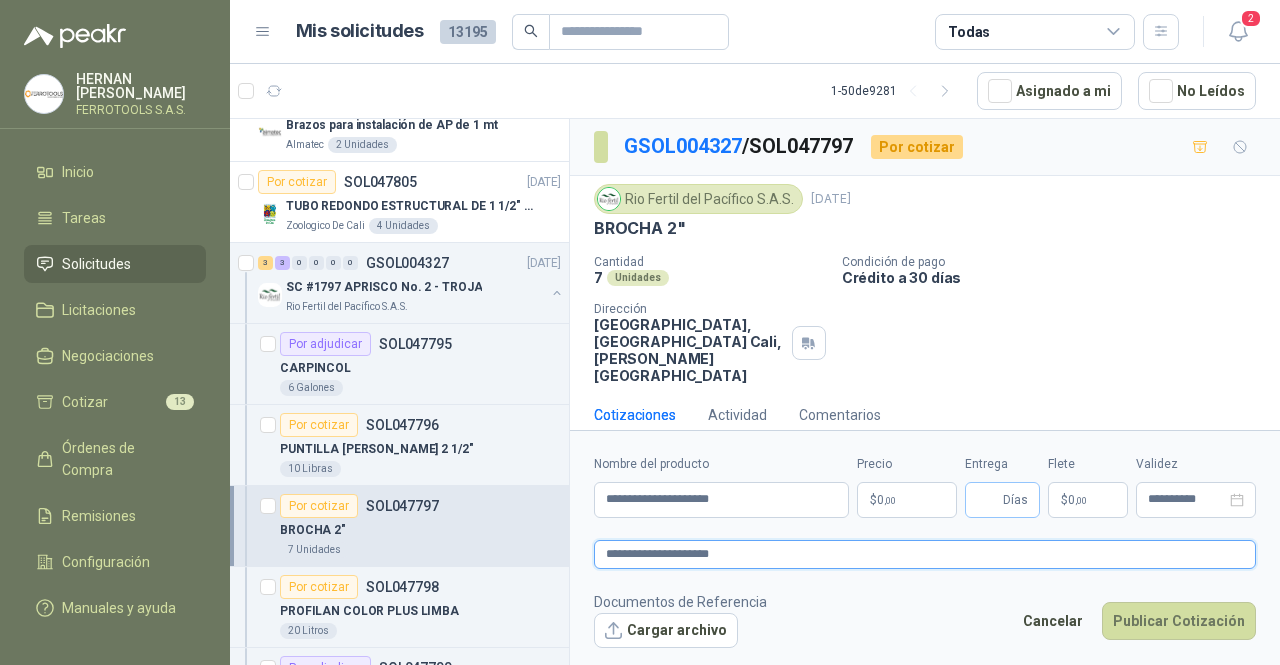 type on "**********" 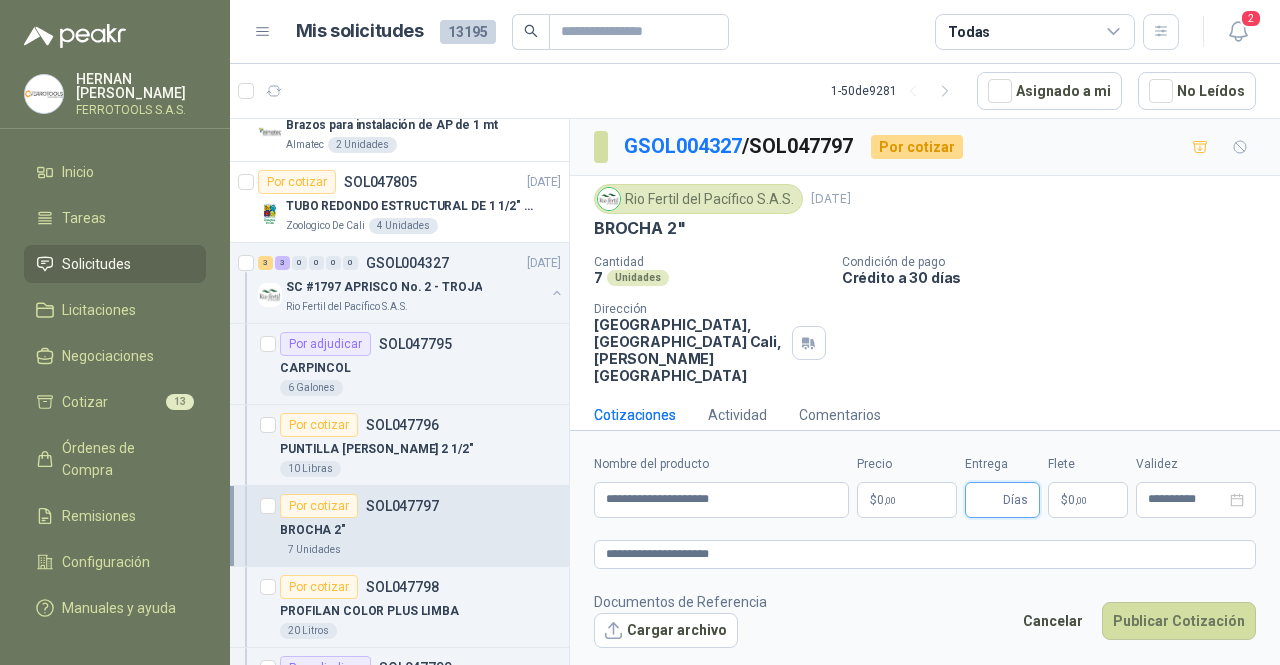click on "Entrega" at bounding box center (988, 500) 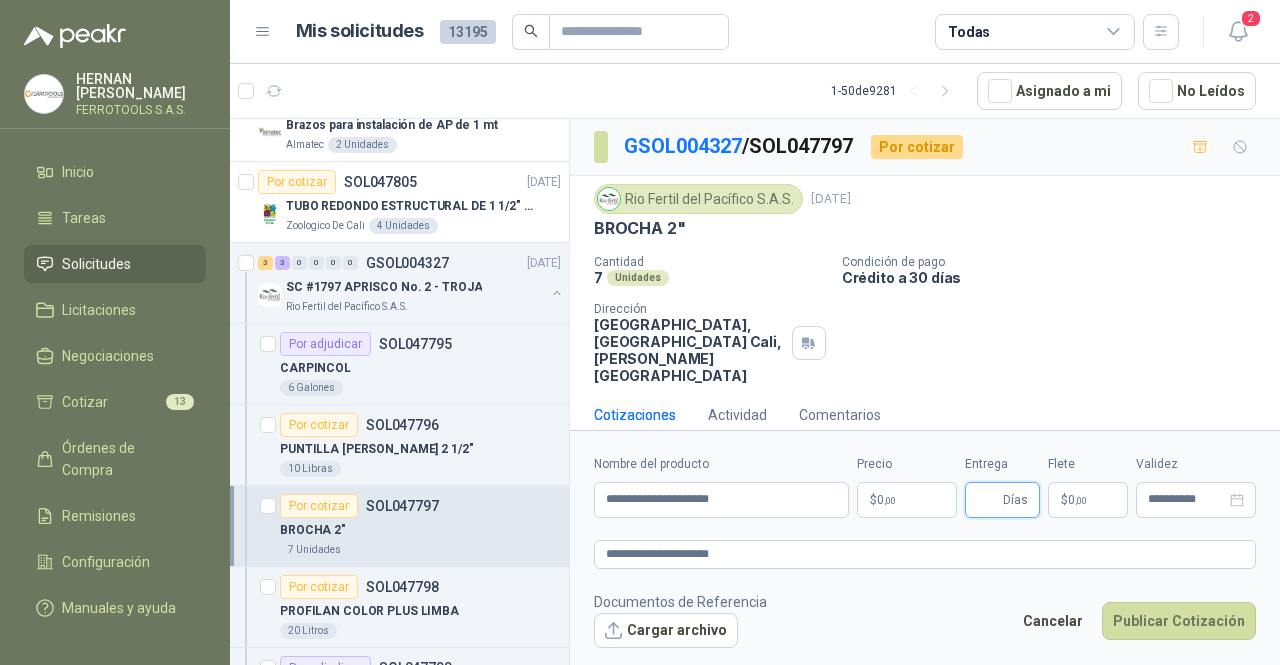 type on "*" 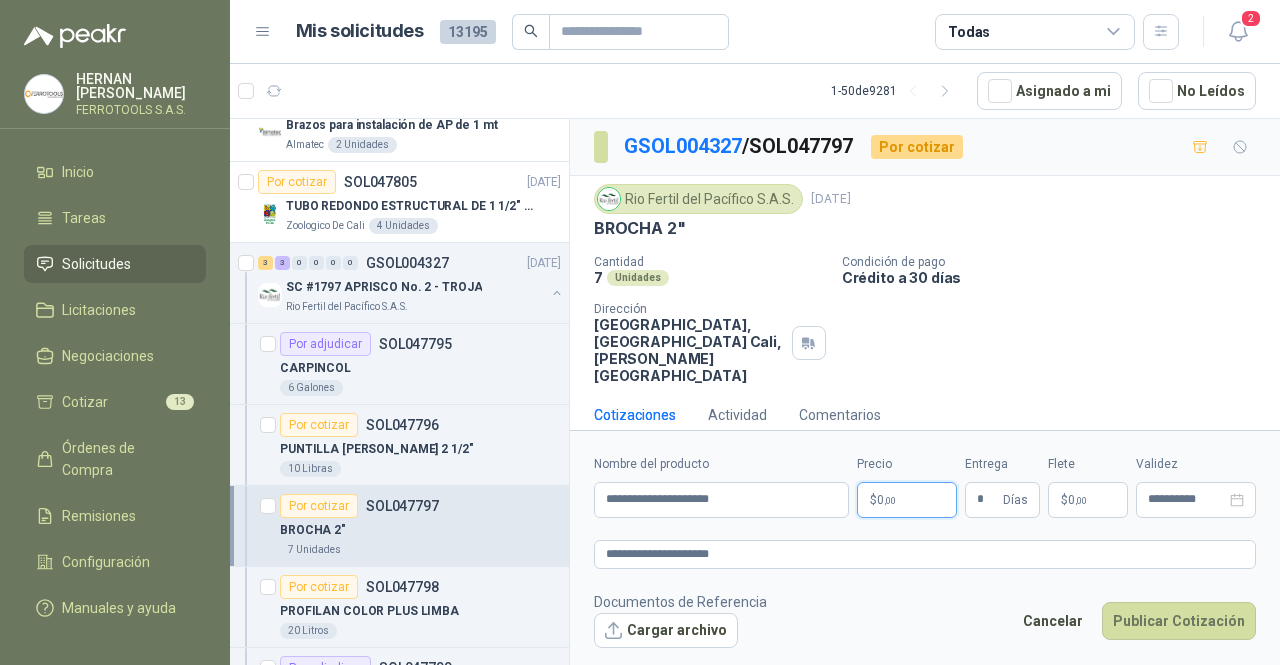 click on "$  0 ,00" at bounding box center (907, 500) 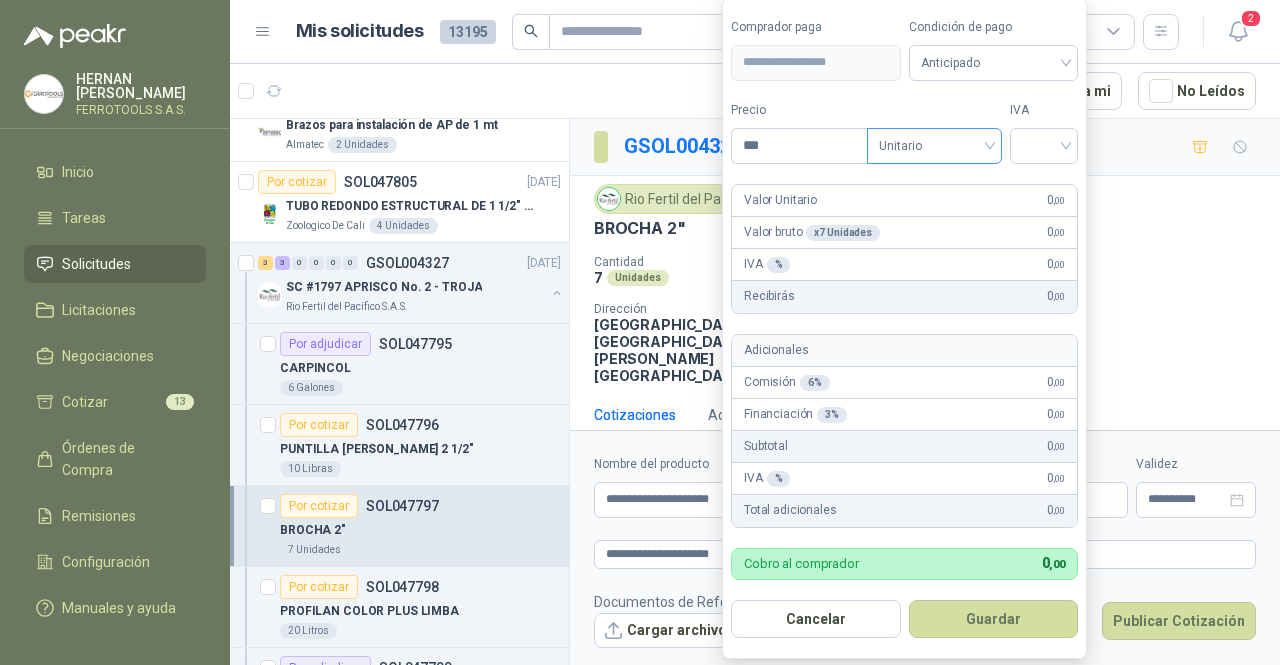 click on "Unitario" at bounding box center [934, 146] 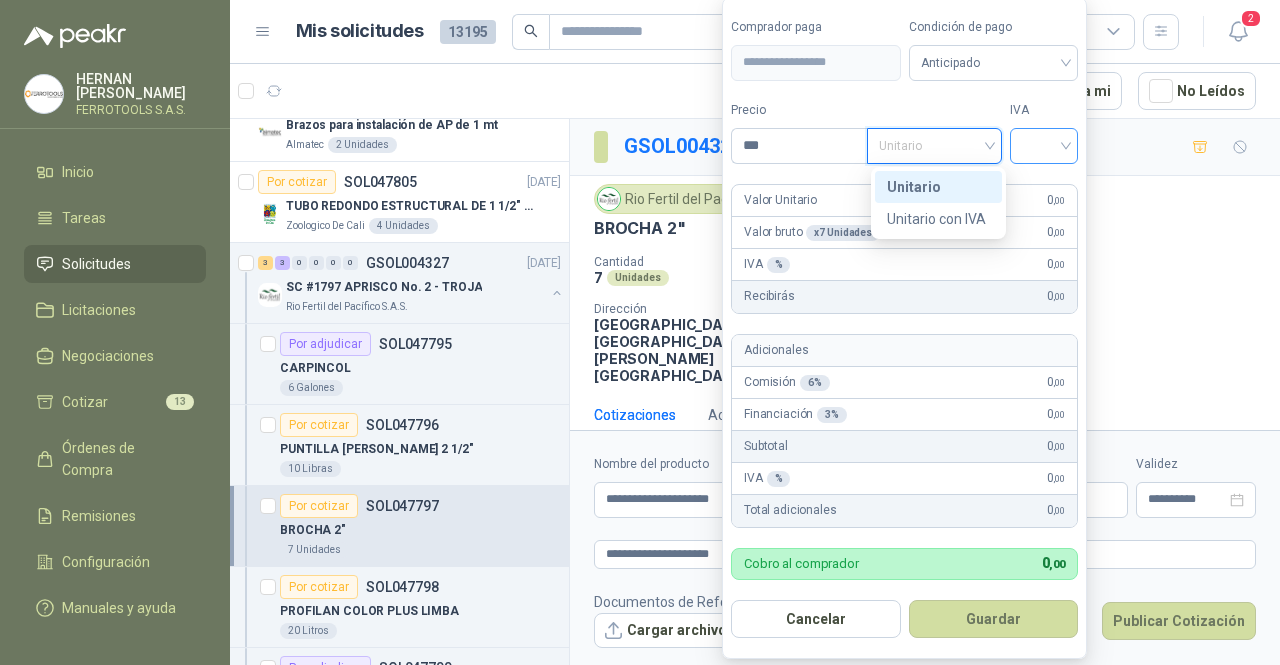 click at bounding box center (1044, 144) 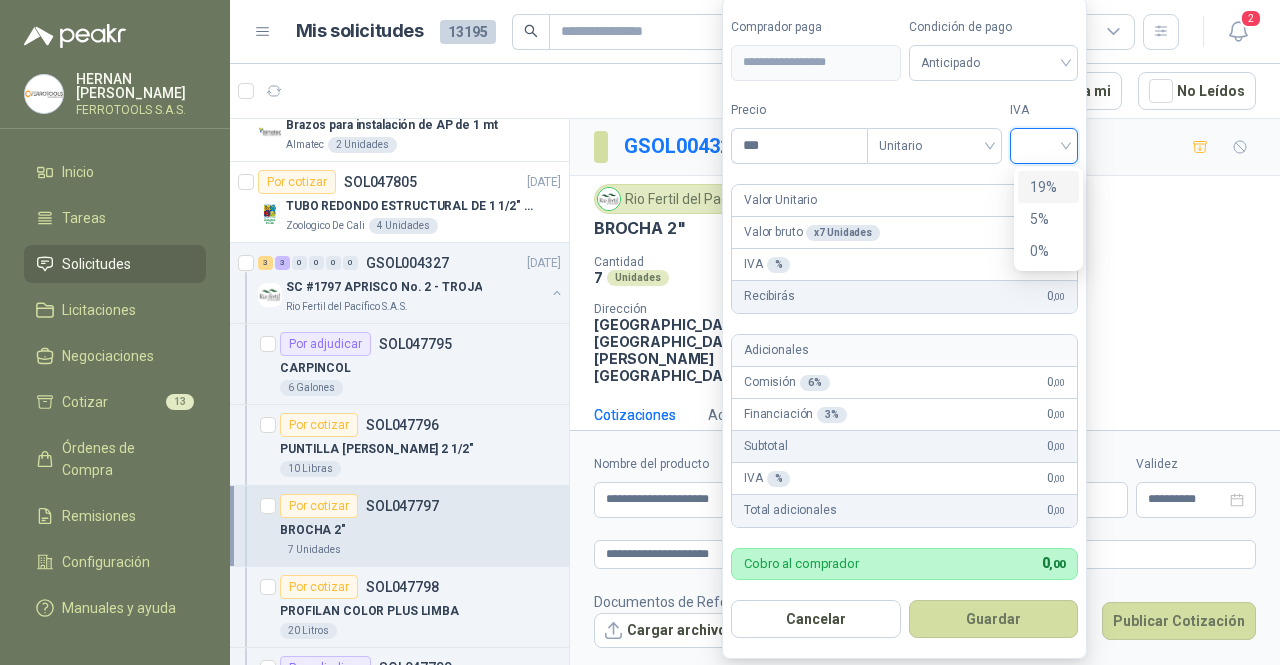 click on "19%" at bounding box center [1048, 187] 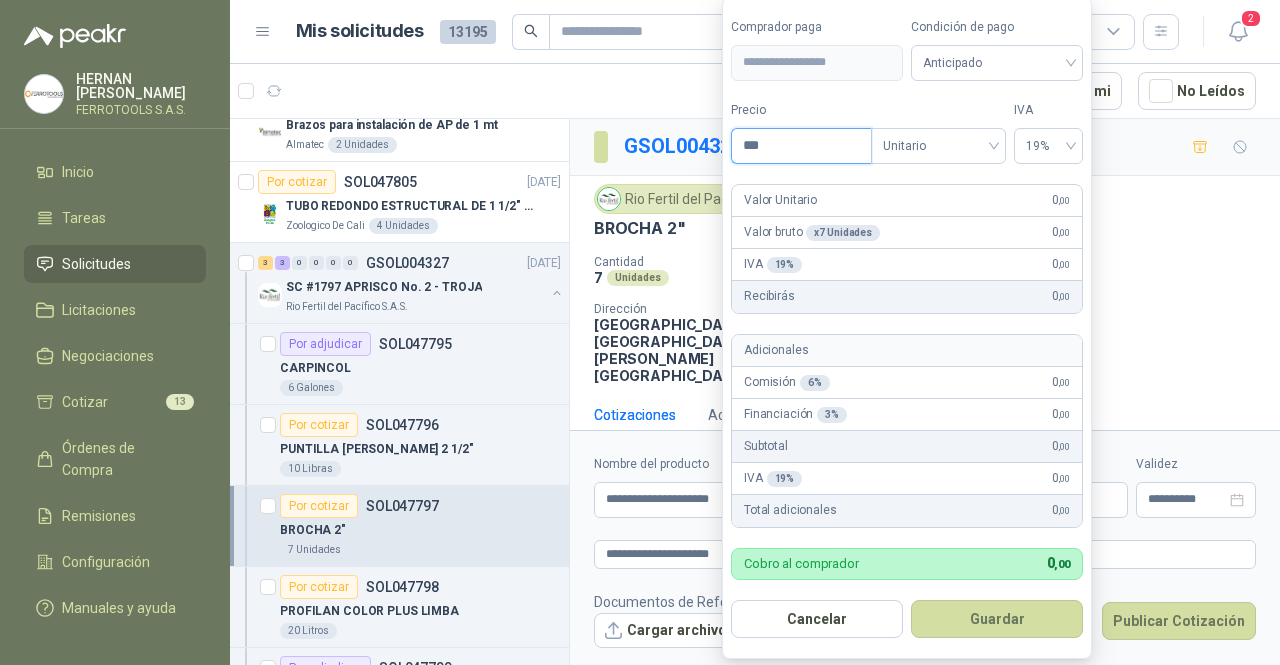 click on "***" at bounding box center (801, 146) 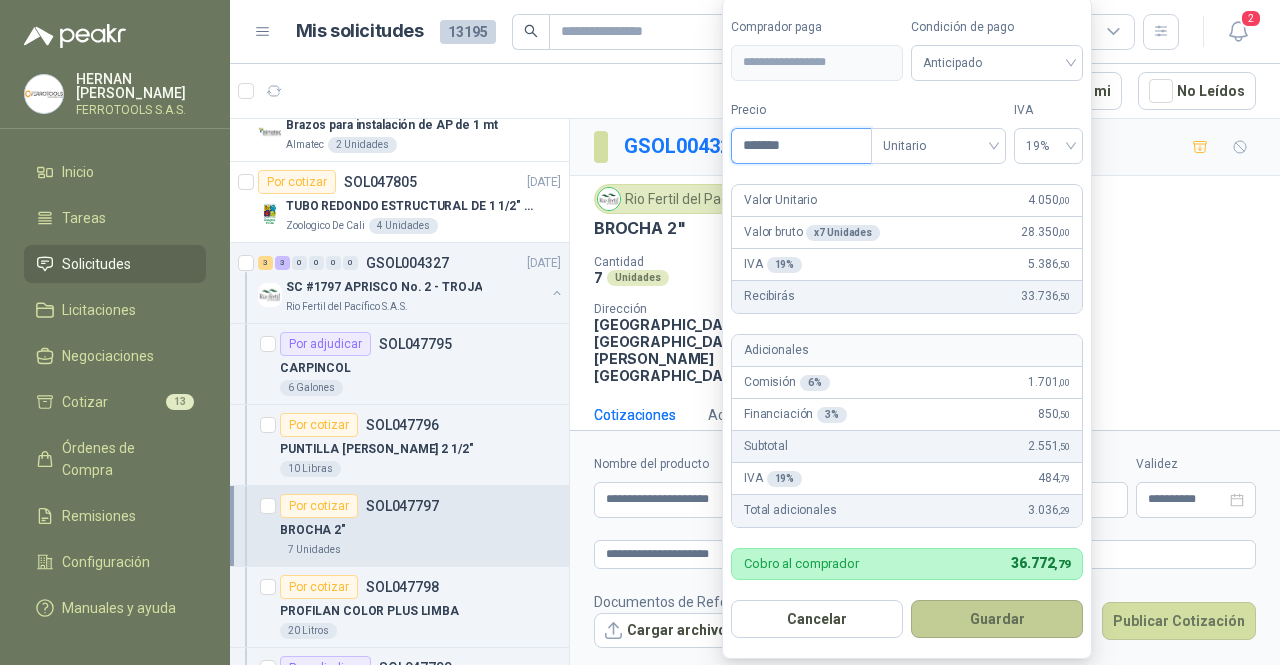 type on "*******" 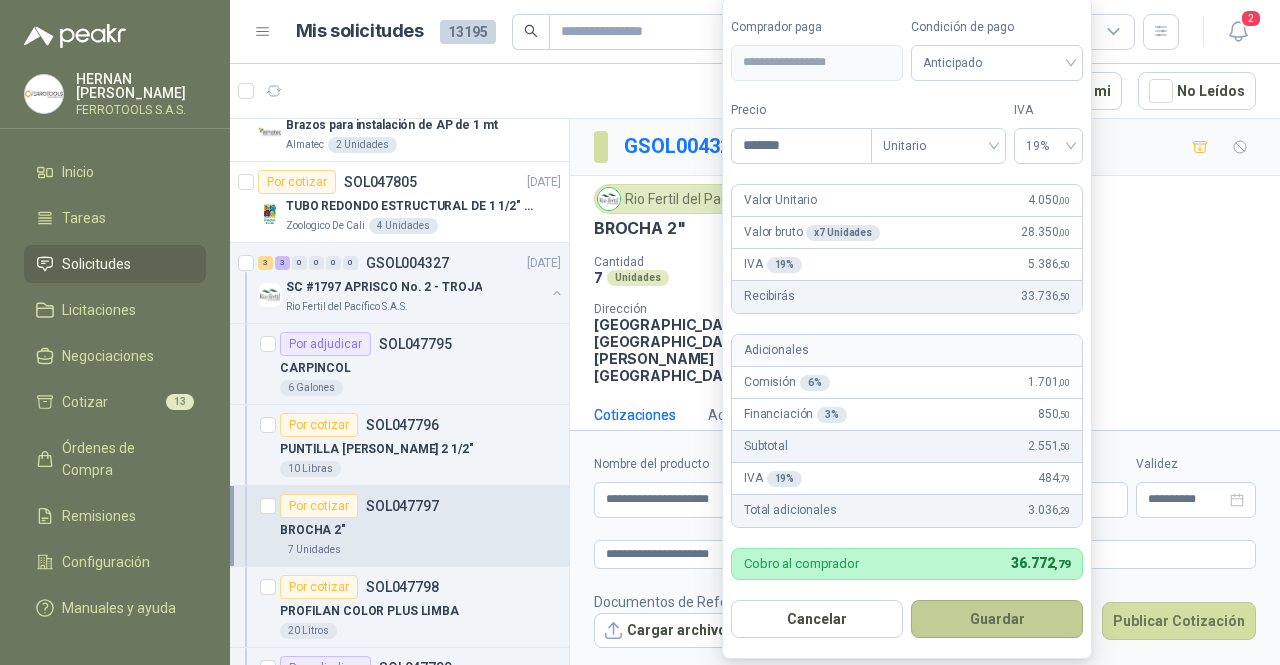 click on "Guardar" at bounding box center (997, 619) 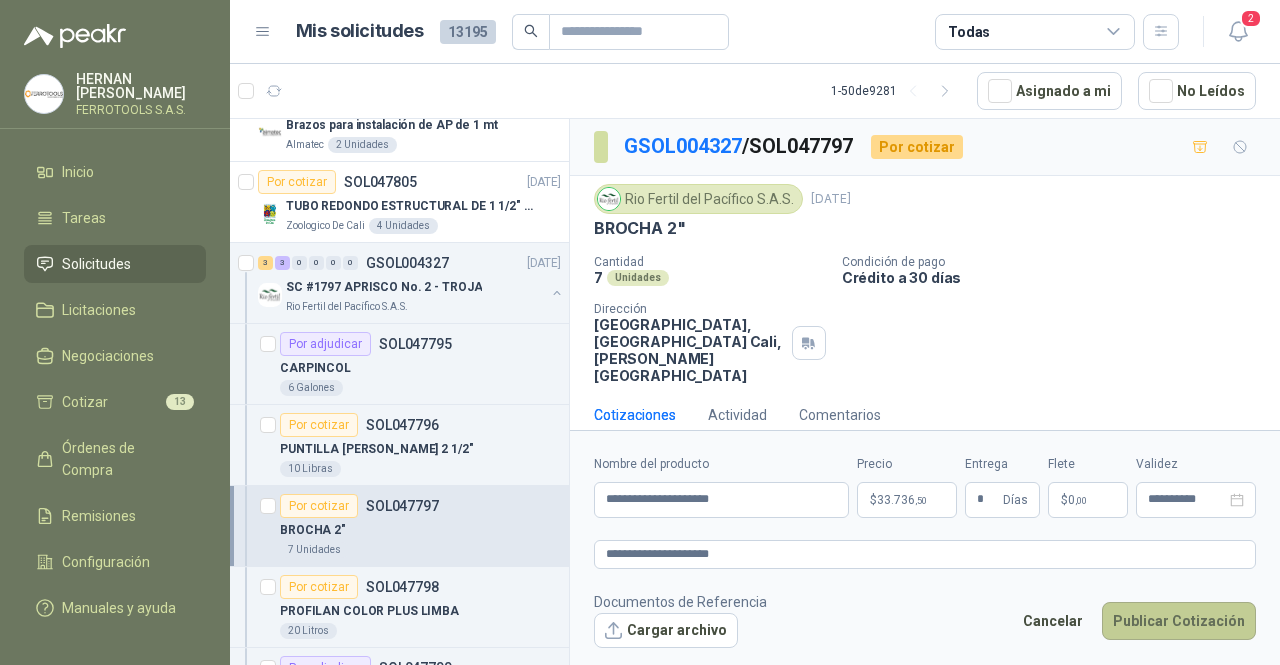 click on "Publicar Cotización" at bounding box center [1179, 621] 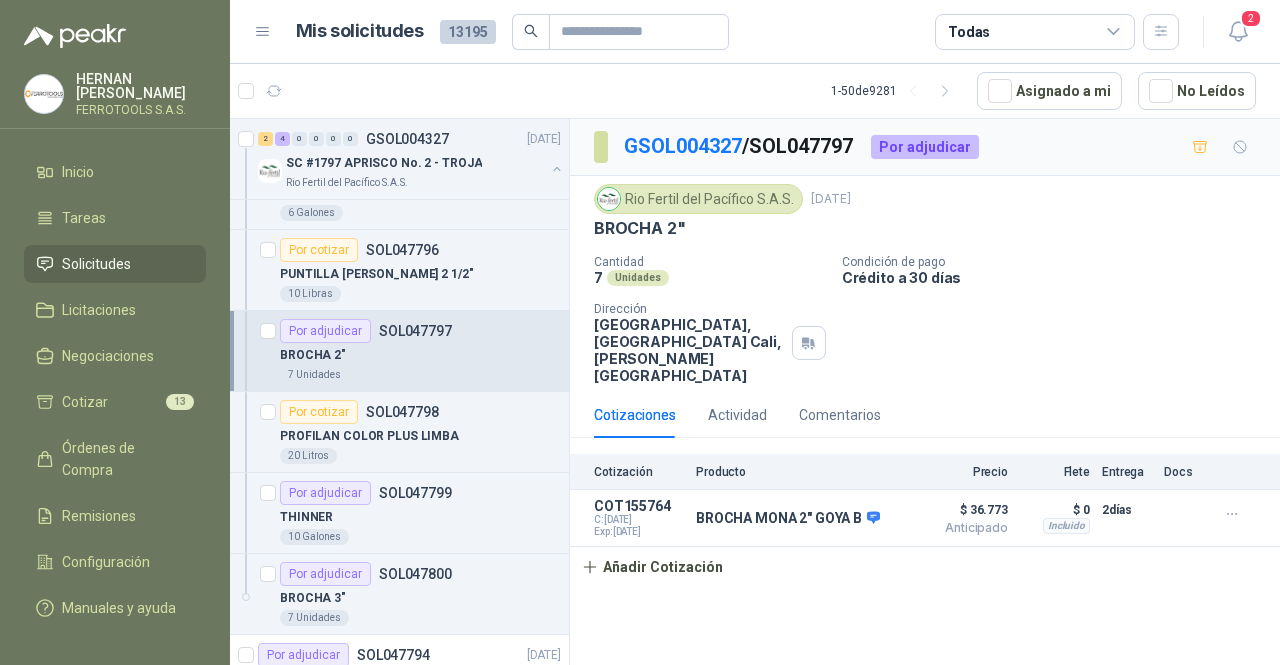 scroll, scrollTop: 300, scrollLeft: 0, axis: vertical 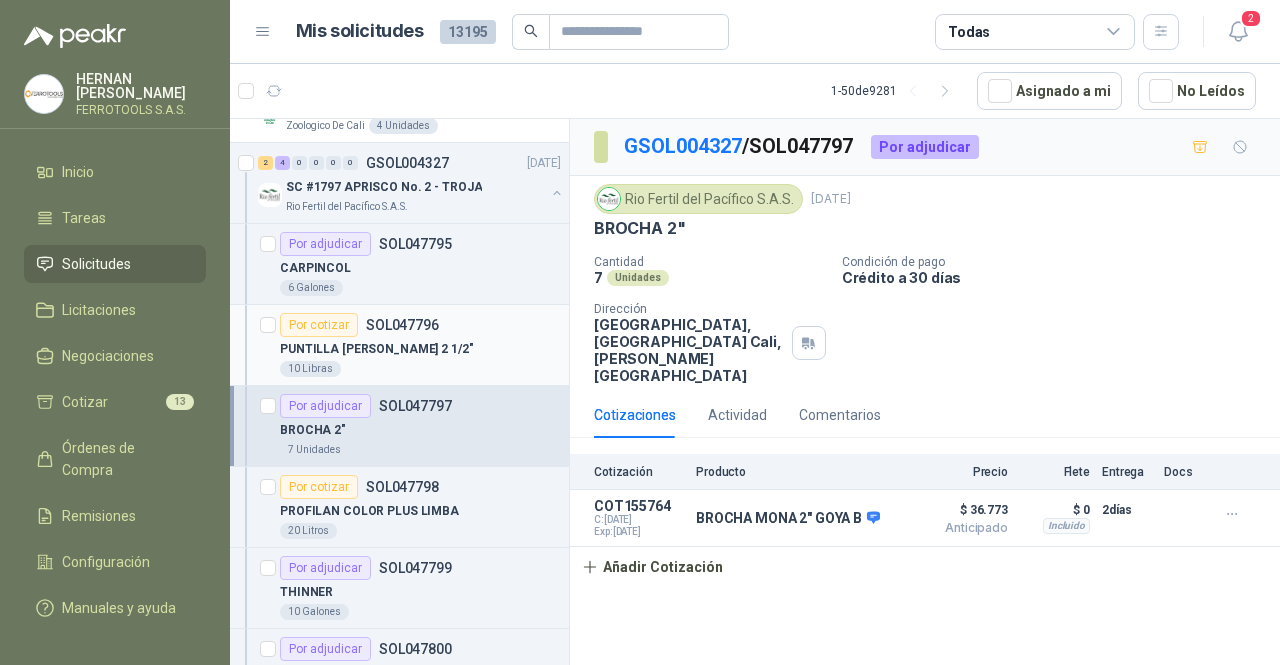 click on "PUNTILLA DE ACERO 2 1/2"" at bounding box center (377, 349) 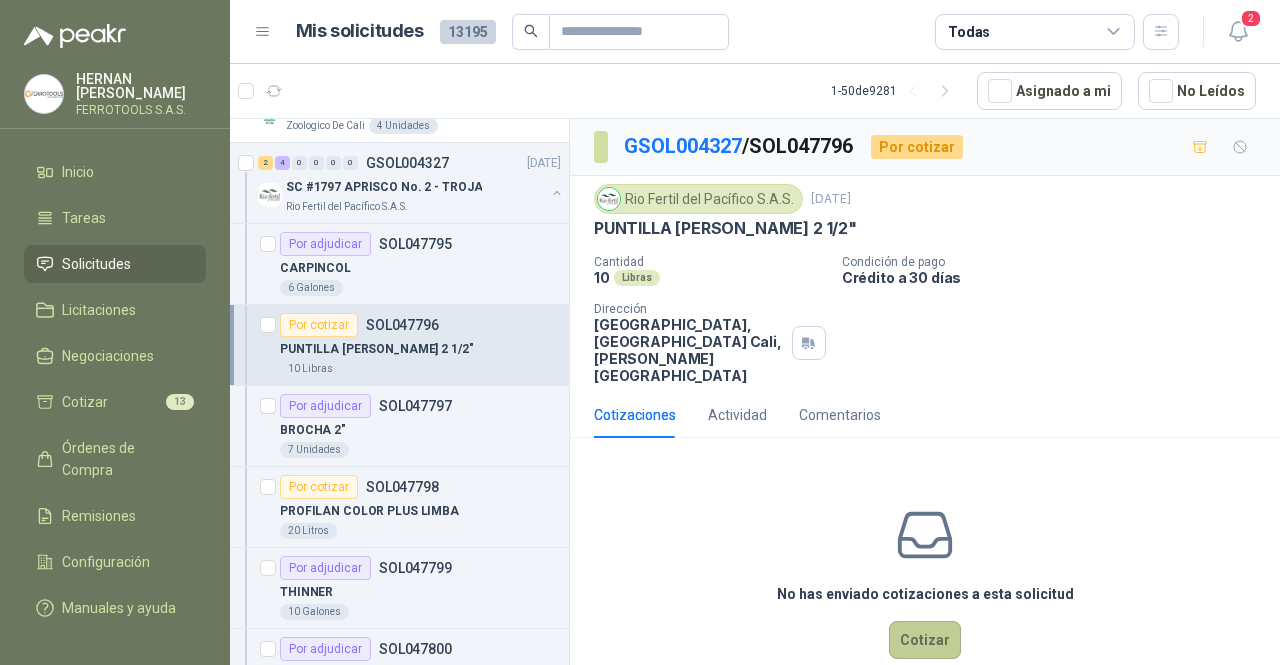 click on "Cotizar" at bounding box center (925, 640) 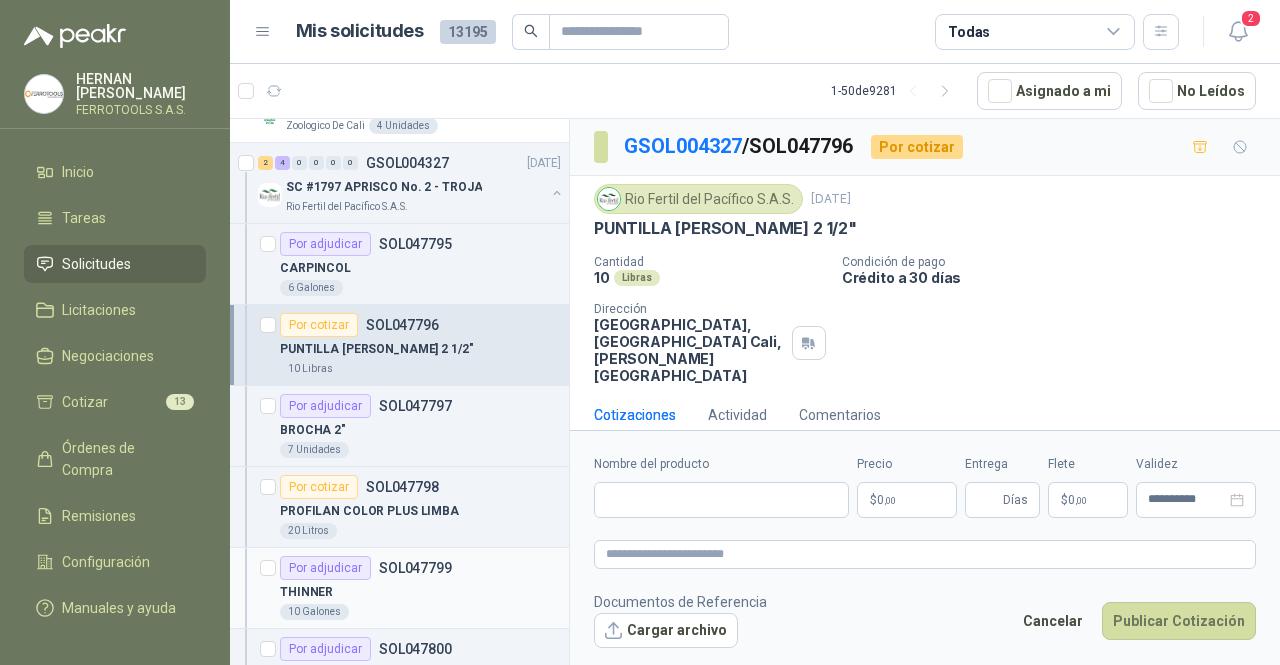 type 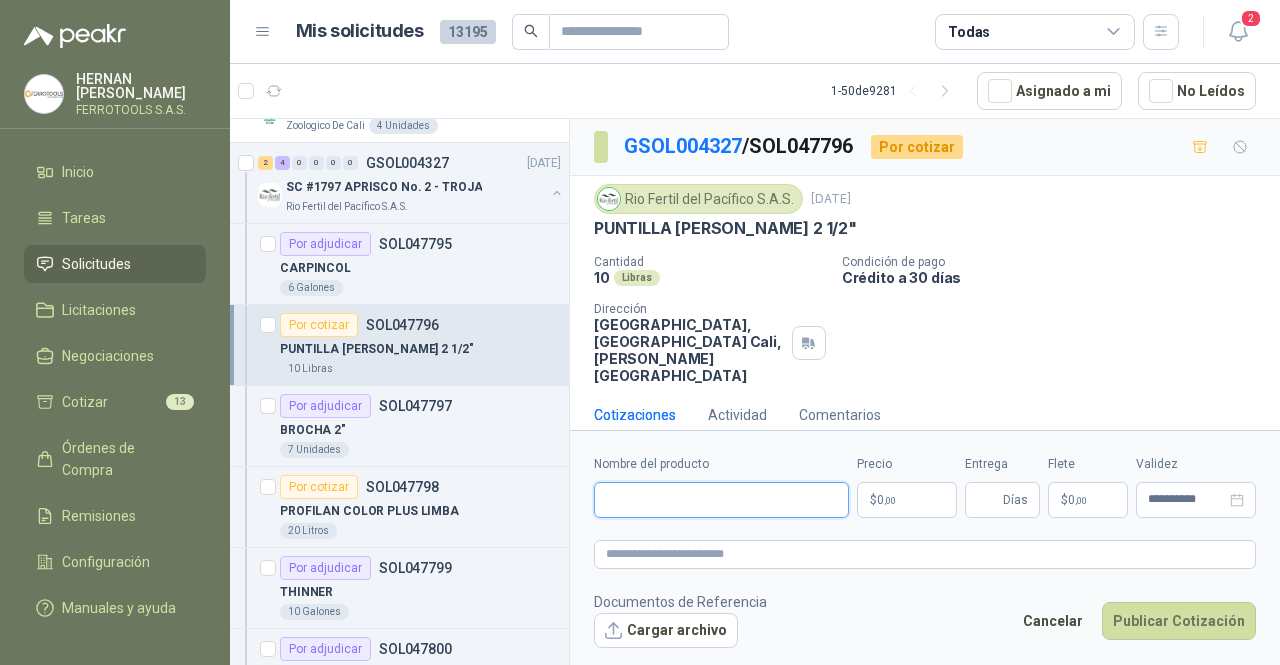 click on "Nombre del producto" at bounding box center [721, 500] 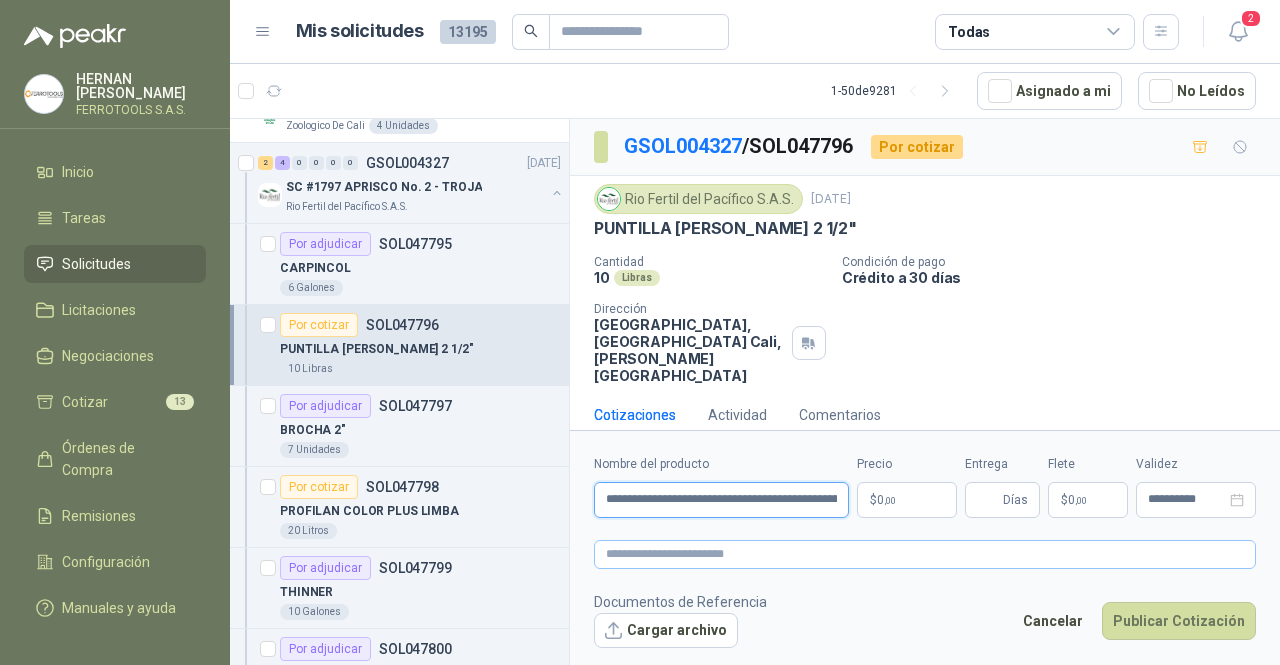 scroll, scrollTop: 0, scrollLeft: 48, axis: horizontal 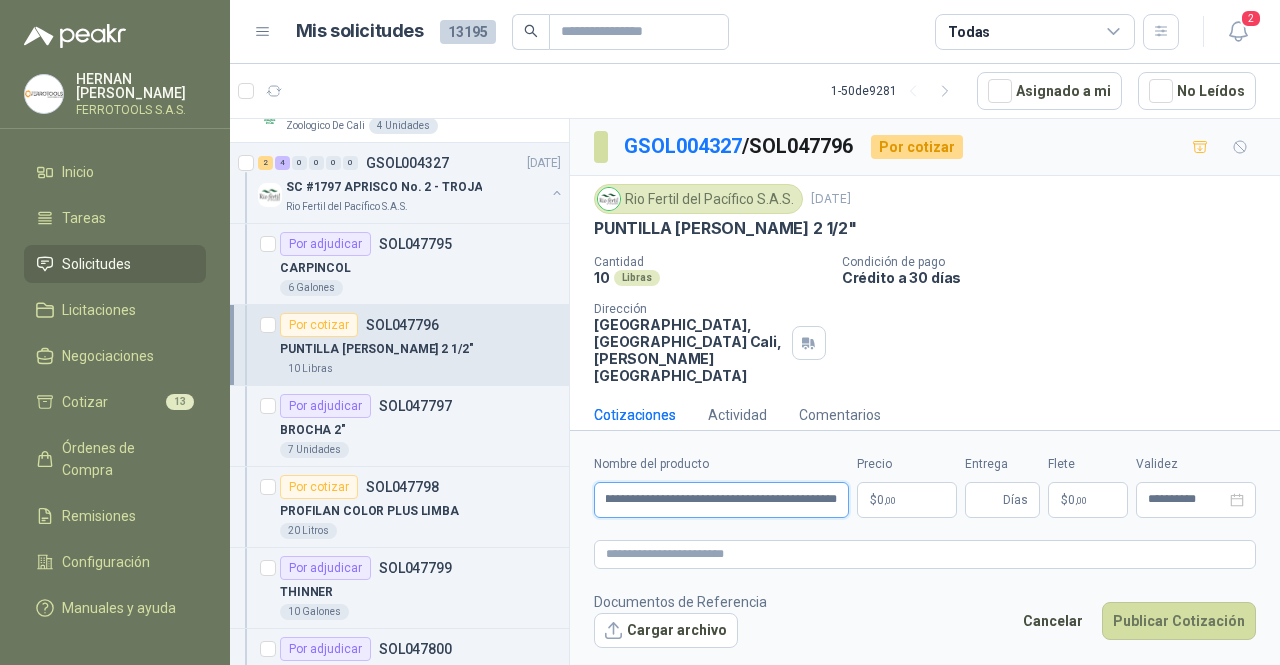 type on "**********" 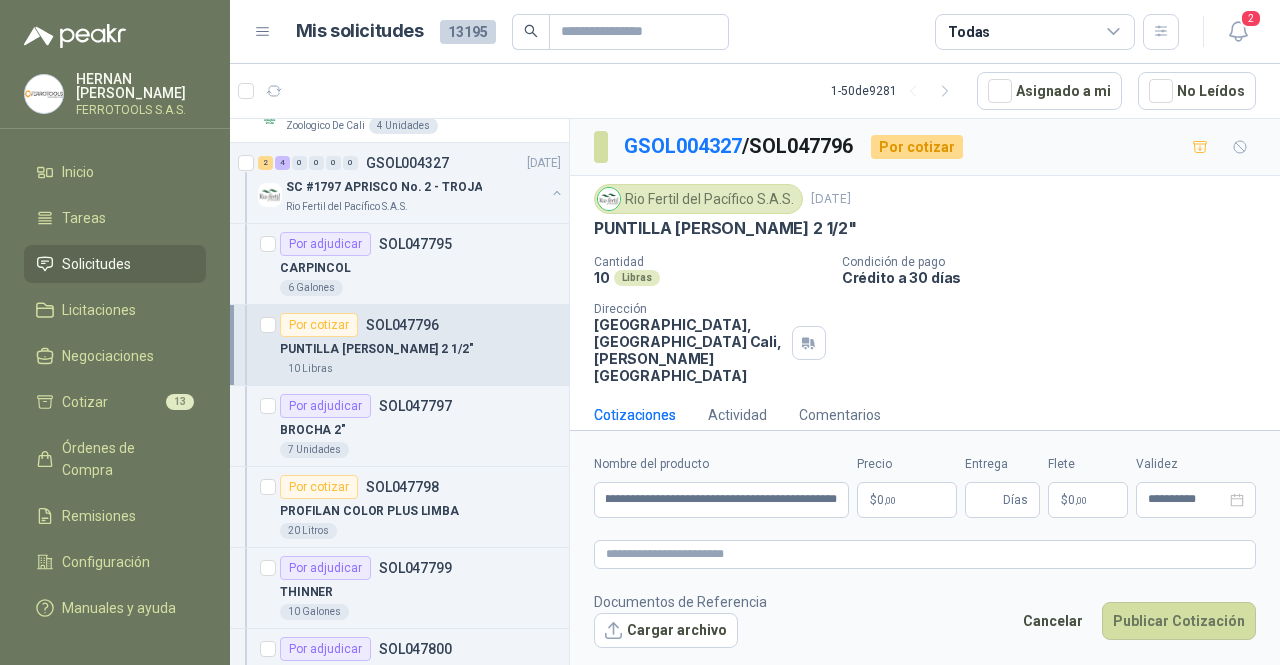 click on "**********" at bounding box center (925, 551) 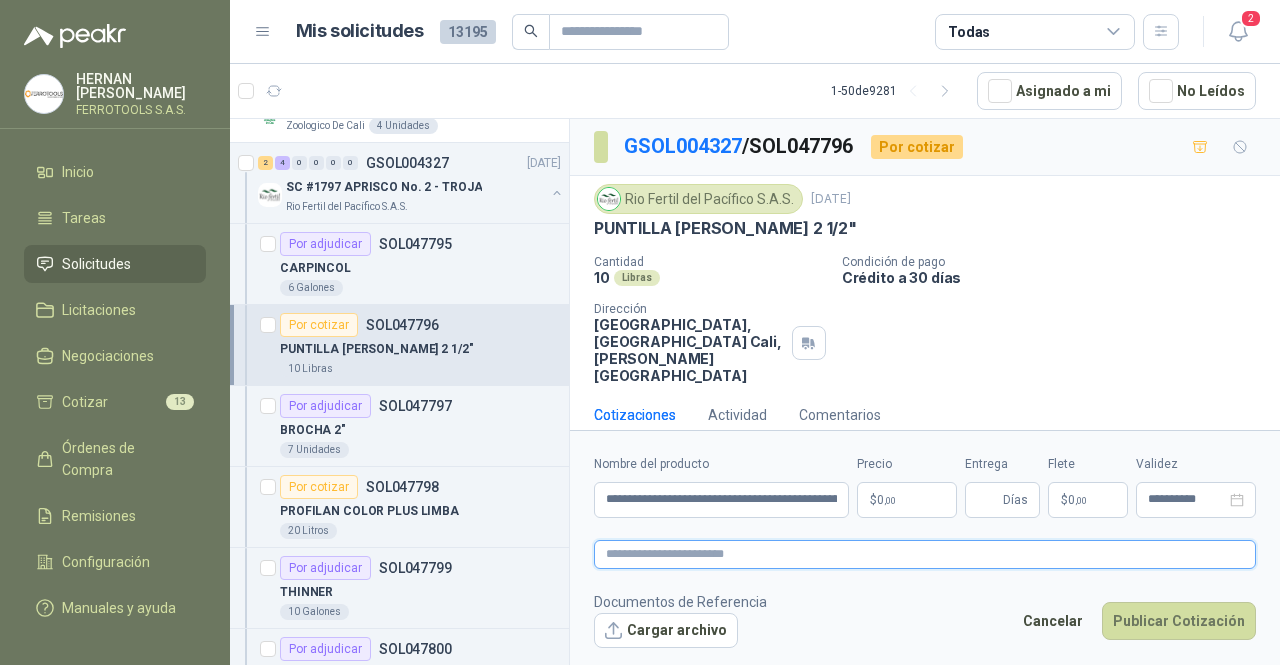 click at bounding box center (925, 554) 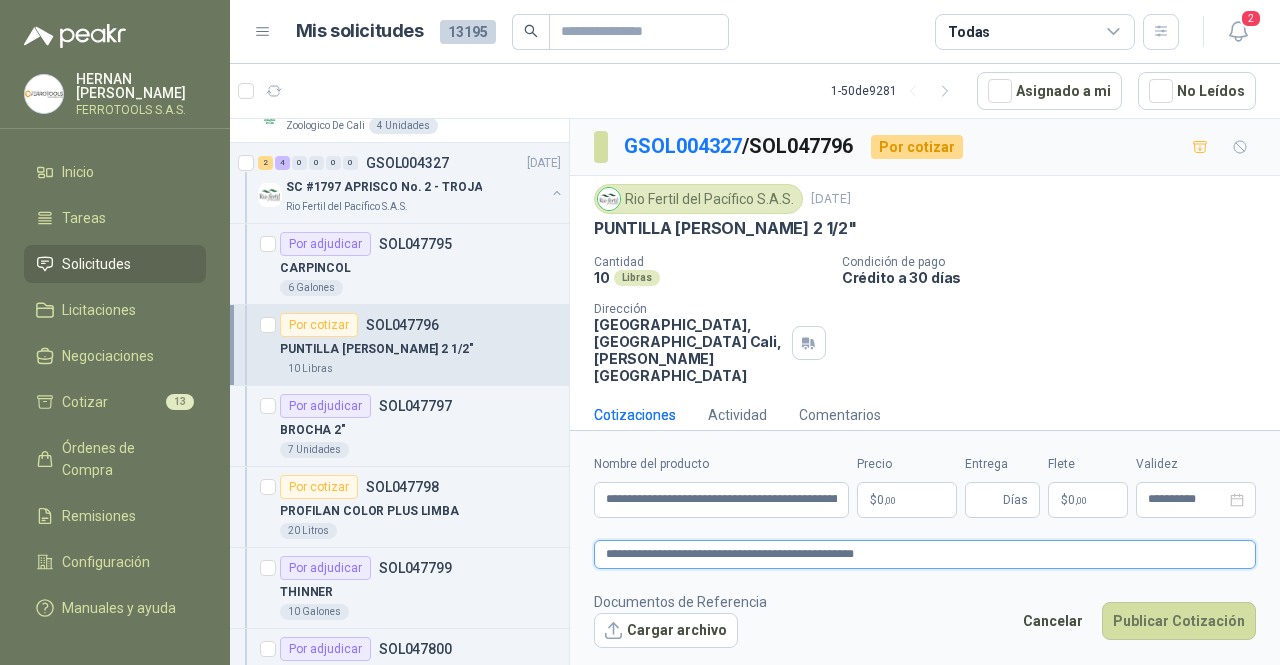 type on "**********" 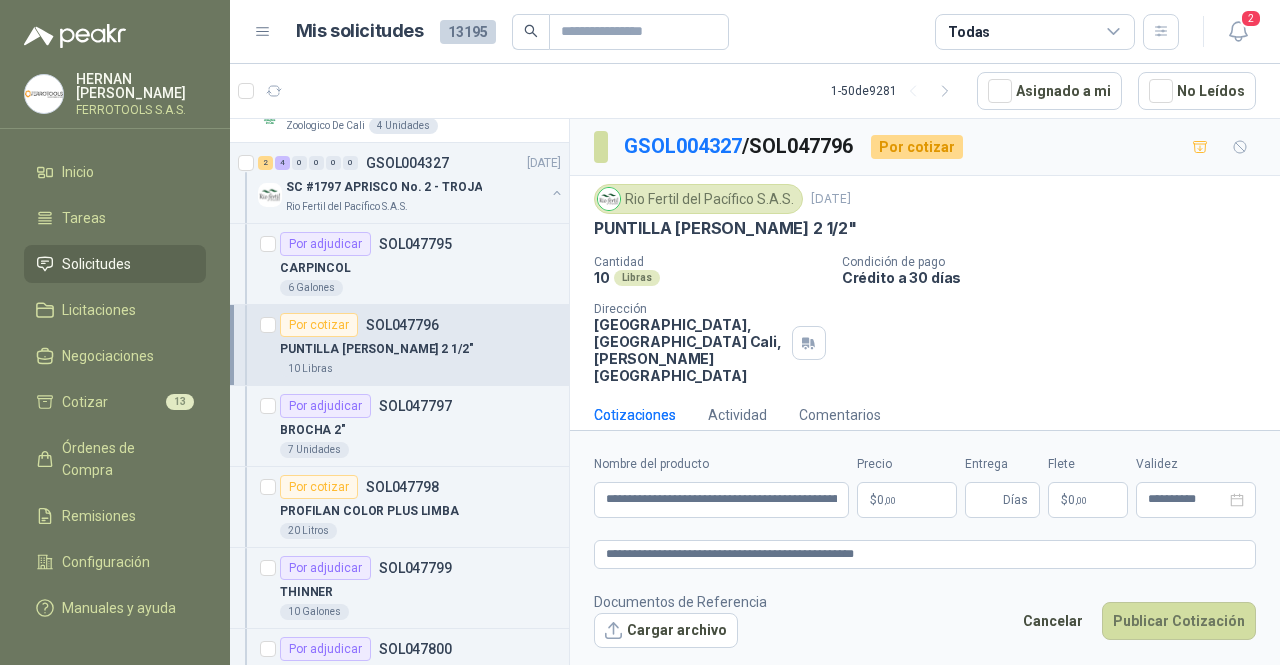 click on "HERNAN   RUALES FERROTOOLS S.A.S.   Inicio   Tareas   Solicitudes   Licitaciones   Negociaciones   Cotizar 13   Órdenes de Compra   Remisiones   Configuración   Manuales y ayuda Mis solicitudes 13195 Todas 2 1 - 50  de  9281 Asignado a mi No Leídos Por cotizar SOL047811 02/07/25   RASTRILLO PARA HENO AMARILLO  LHAURA Perugia SAS 2   Unidades 4   0   0   0   0   0   GSOL004329 02/07/25   168173/168179 / 168181 STOCK ALMACEN MTTO Club Campestre de Cali   Por cotizar SOL047806 02/07/25   Brazos para instalación de AP de 1 mt Almatec 2   Unidades Por cotizar SOL047805 02/07/25   TUBO REDONDO ESTRUCTURAL DE 1 1/2" CALIBRE 18 Zoologico De Cali  4   Unidades 2   4   0   0   0   0   GSOL004327 02/07/25   SC #1797 APRISCO No. 2 - TROJA Rio Fertil del Pacífico S.A.S.   Por adjudicar SOL047795 CARPINCOL  6   Galones Por cotizar SOL047796 PUNTILLA DE ACERO 2 1/2" 10   Libras Por adjudicar SOL047797 BROCHA 2" 7   Unidades Por cotizar SOL047798 PROFILAN COLOR PLUS LIMBA 20   Litros Por adjudicar SOL047799 THINNER  10" at bounding box center [640, 332] 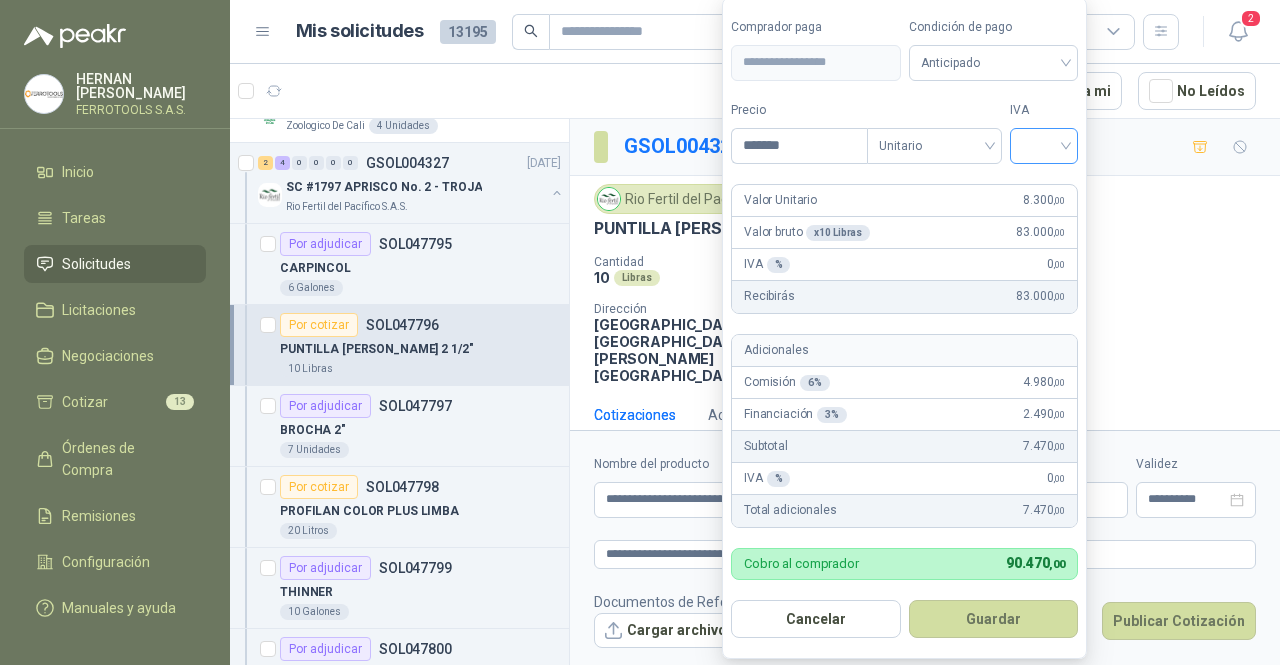 type on "*******" 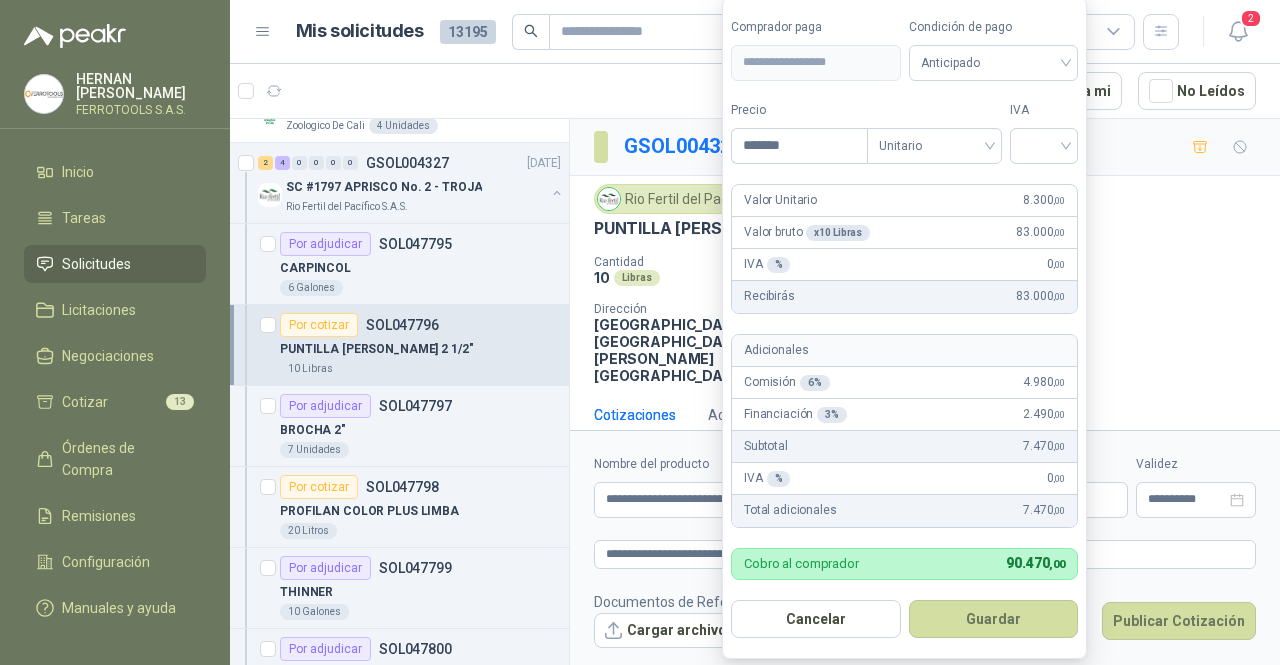 drag, startPoint x: 1038, startPoint y: 149, endPoint x: 1037, endPoint y: 164, distance: 15.033297 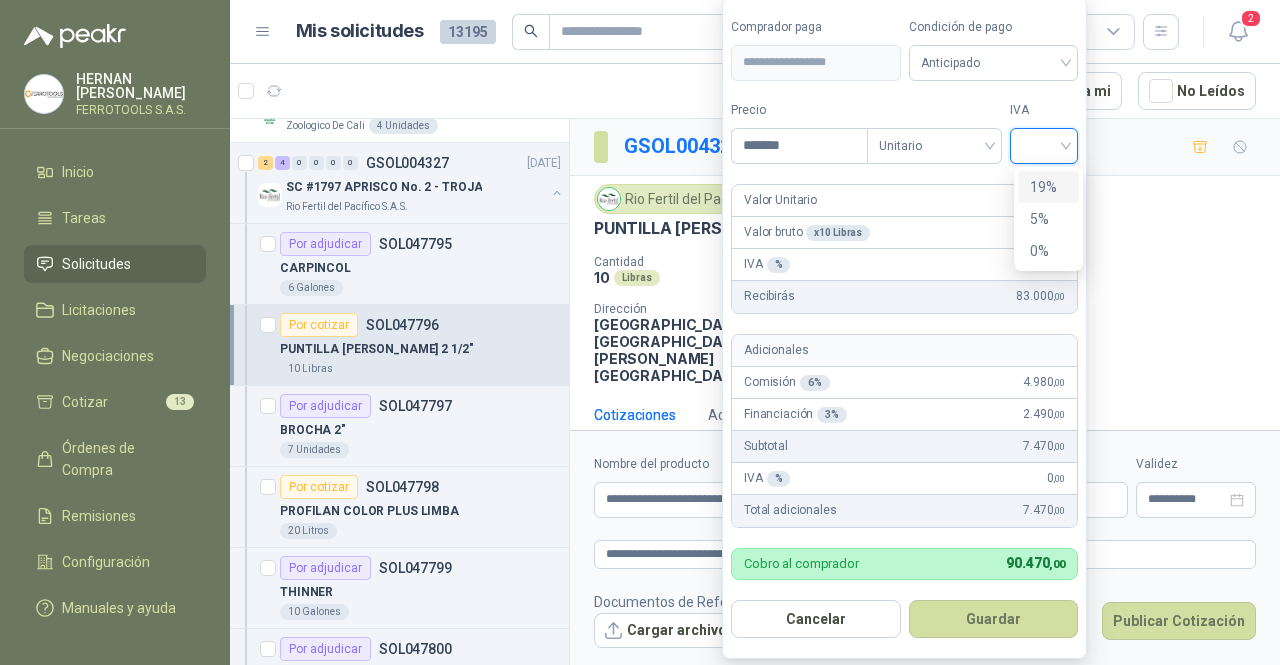 click on "19%" at bounding box center (1048, 187) 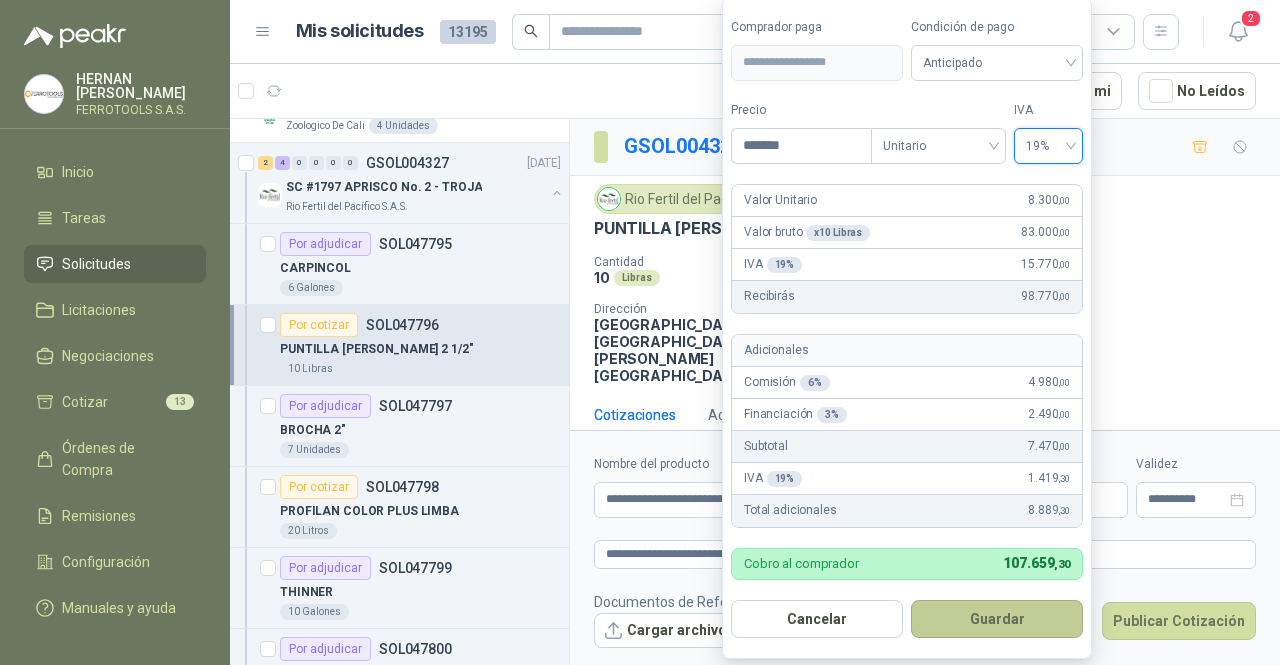 click on "Guardar" at bounding box center (997, 619) 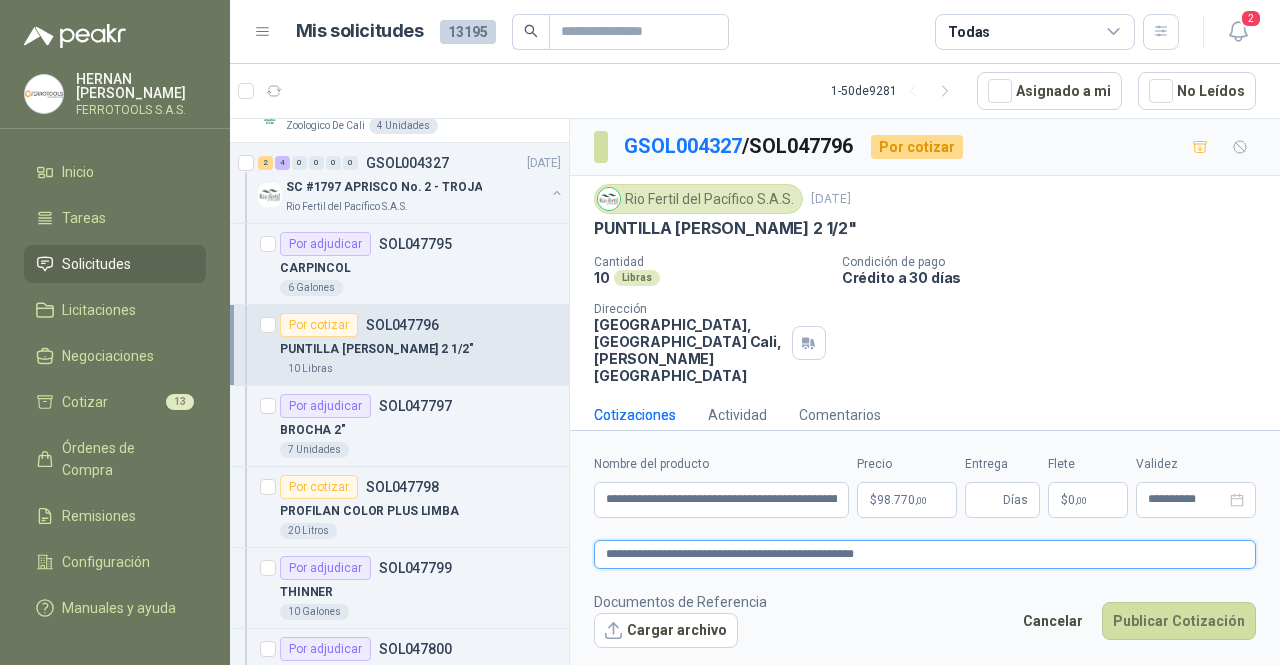 click on "**********" at bounding box center [925, 554] 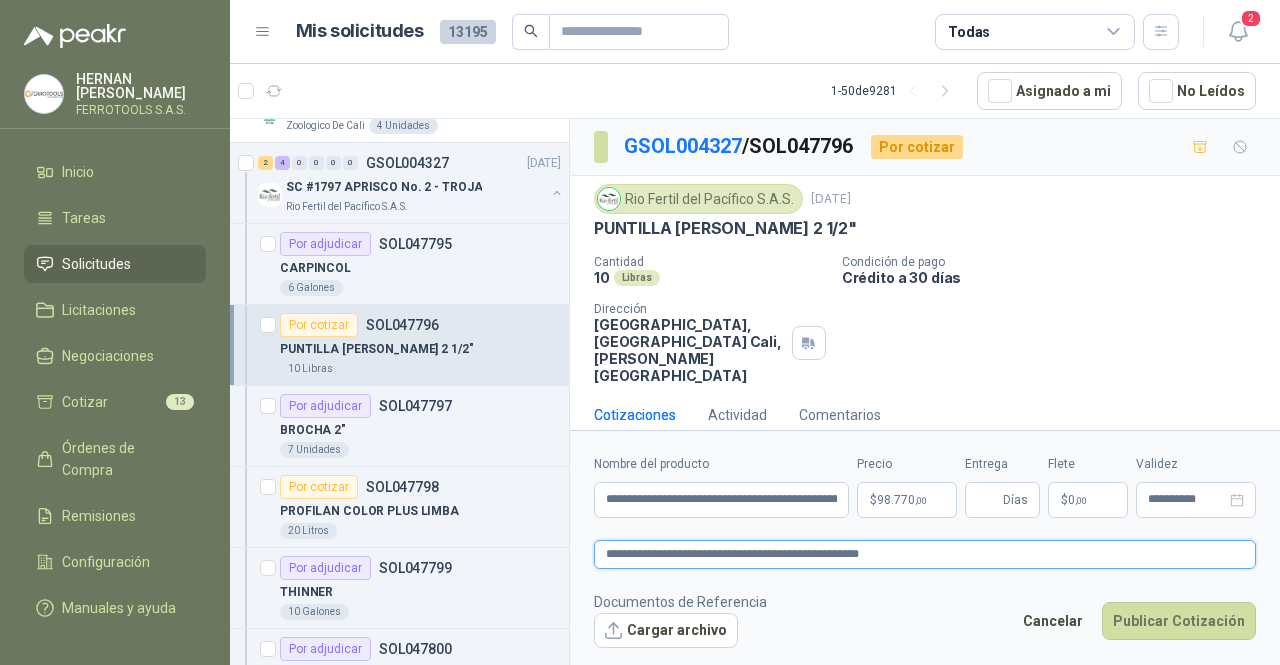 type 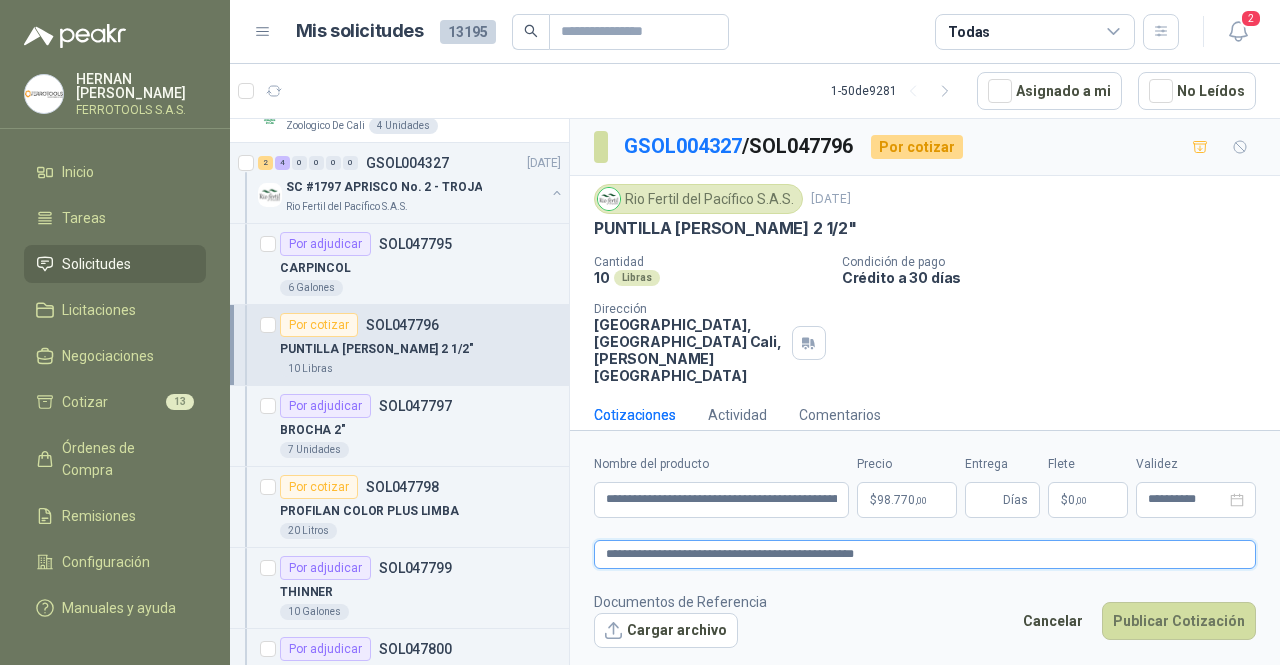 type 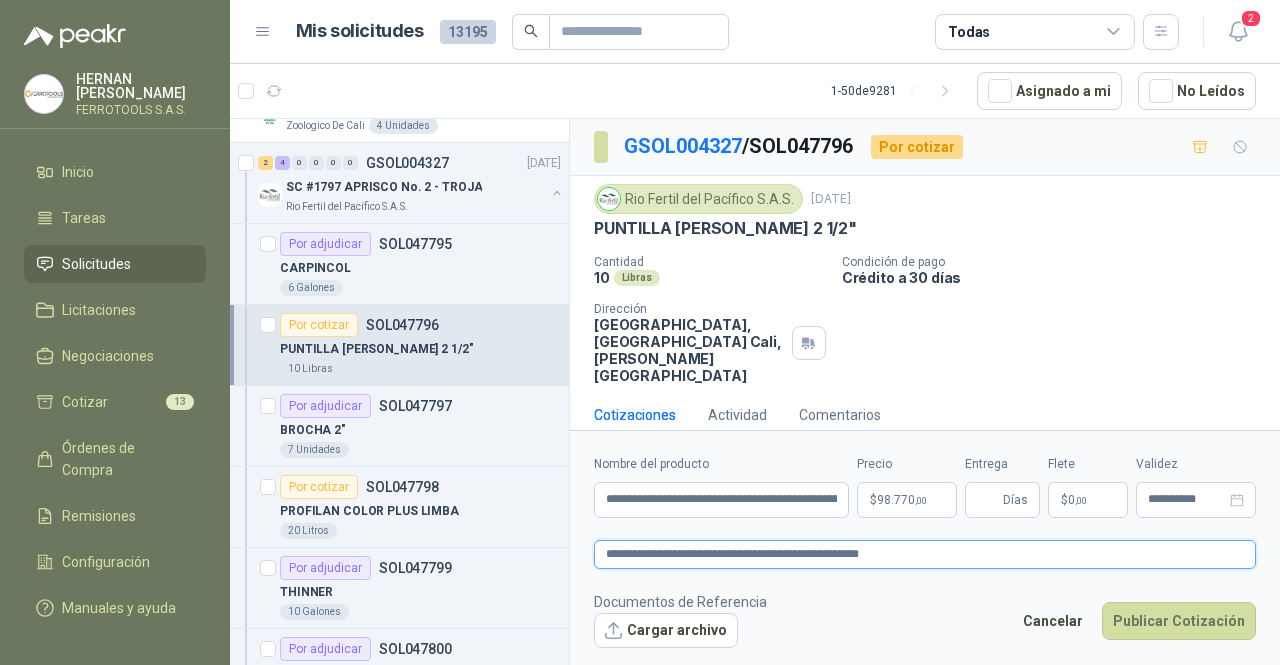 type 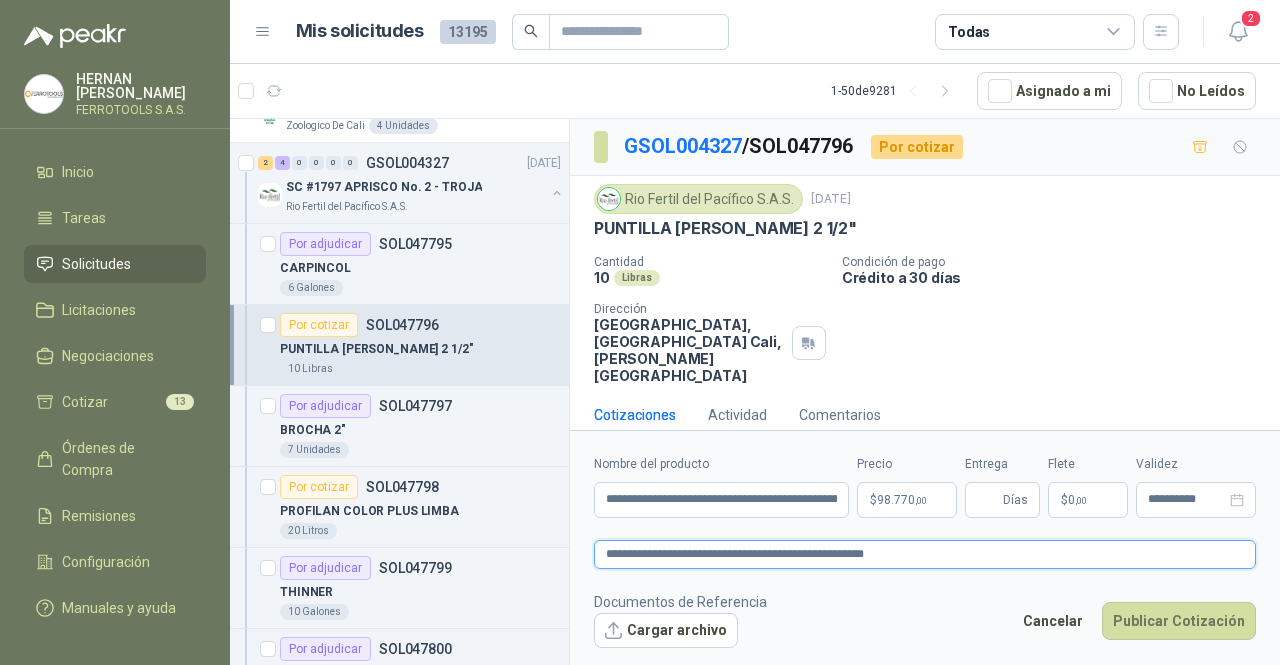 type 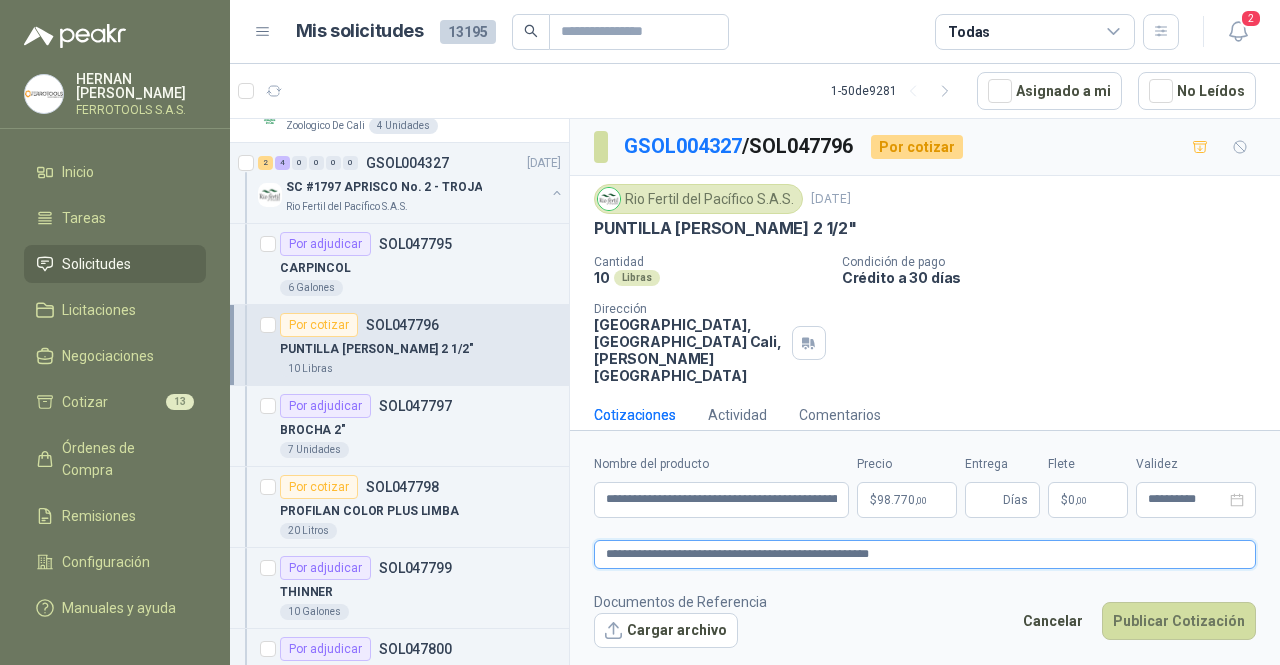 type 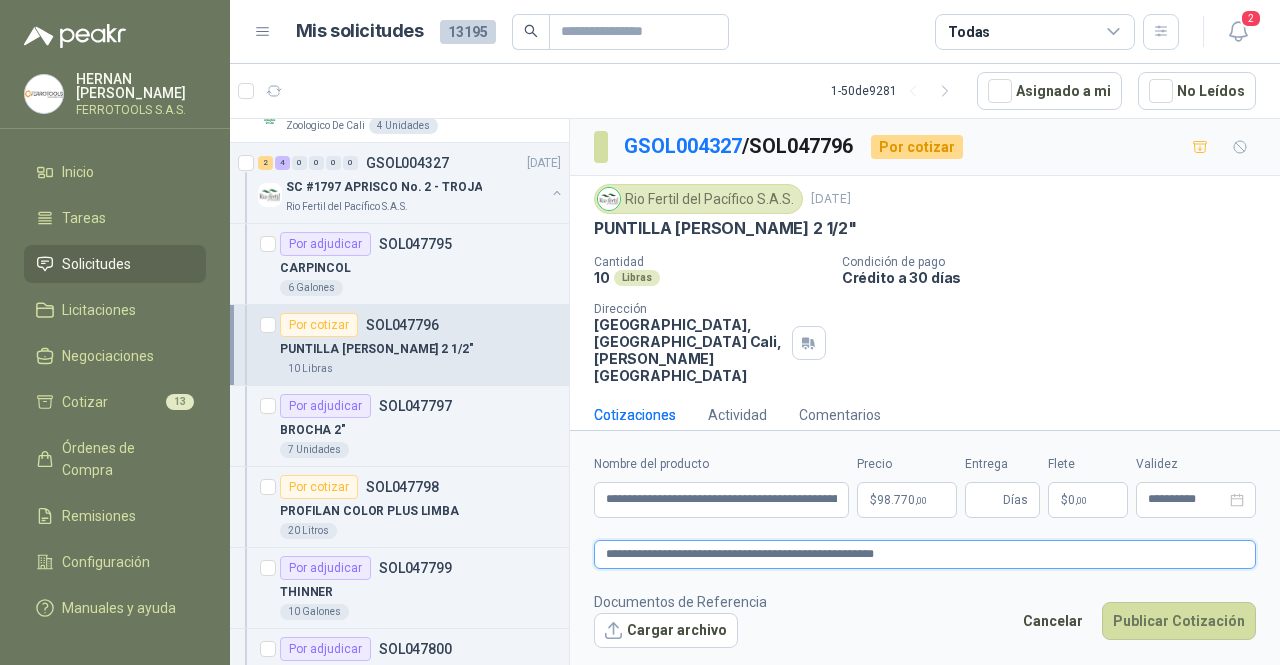 type 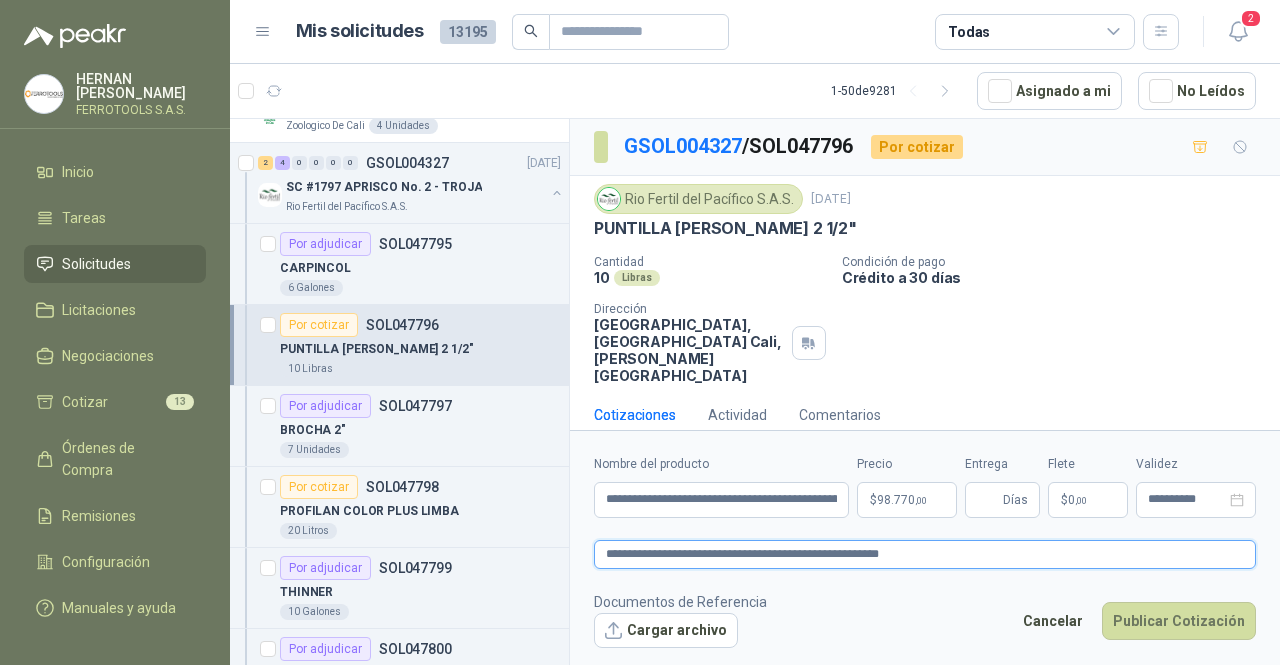 type 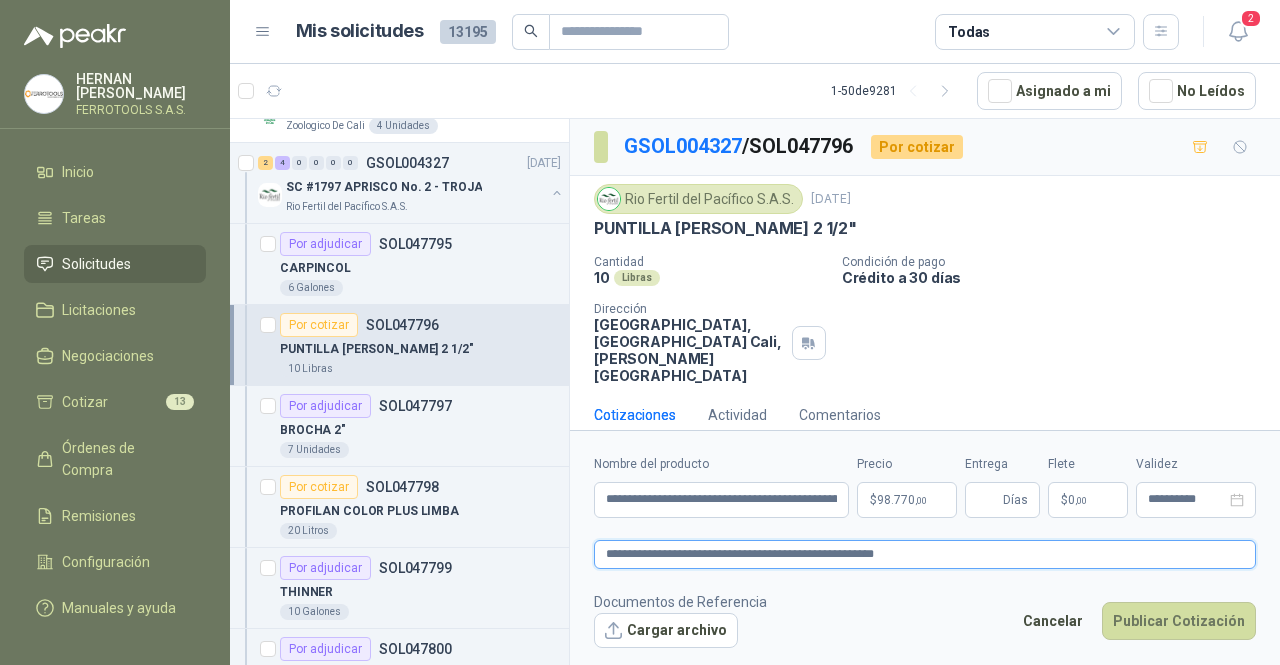 type 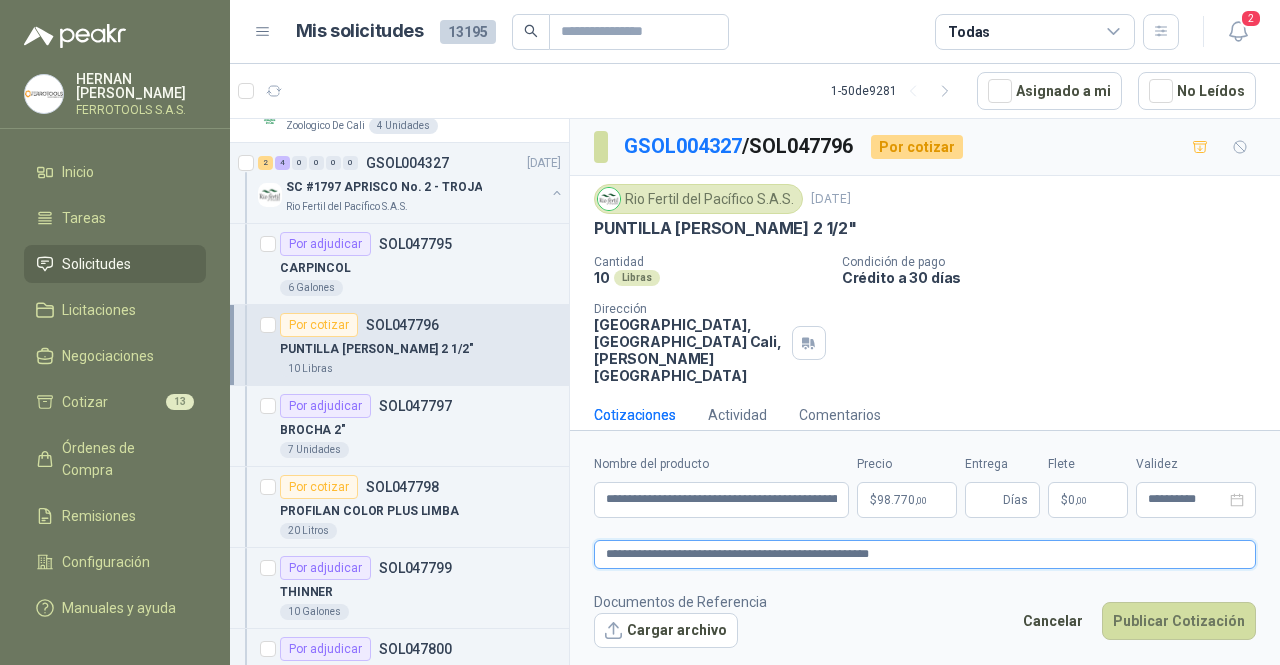type 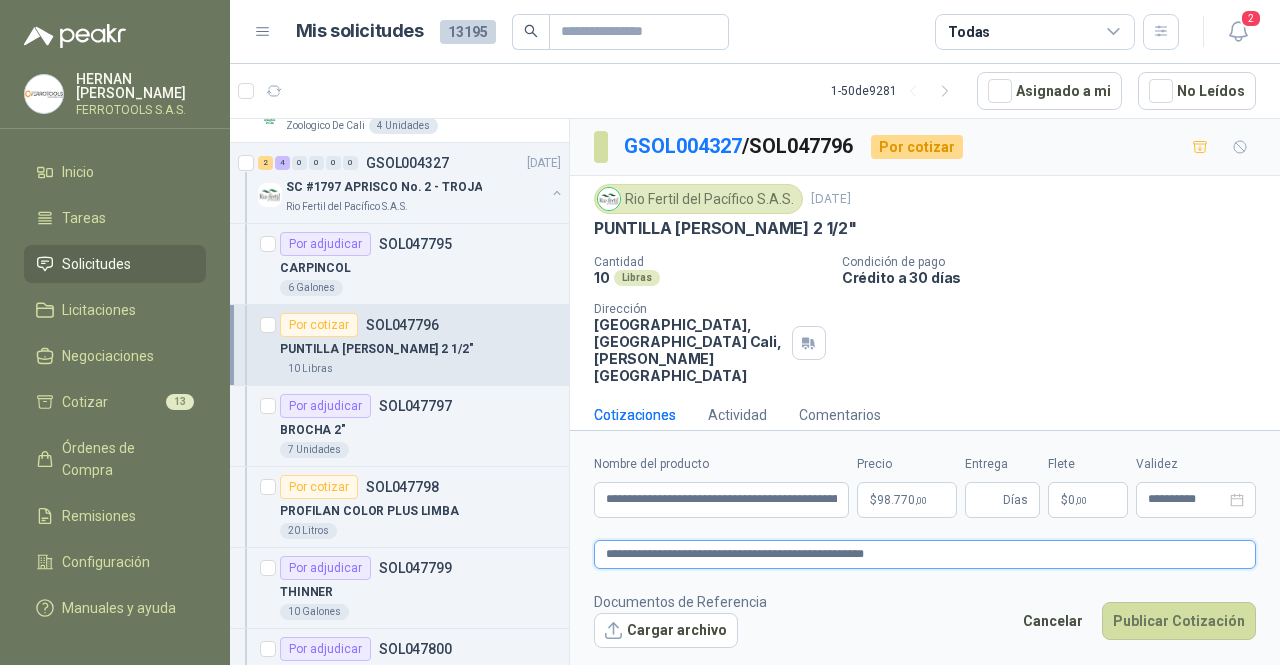 type 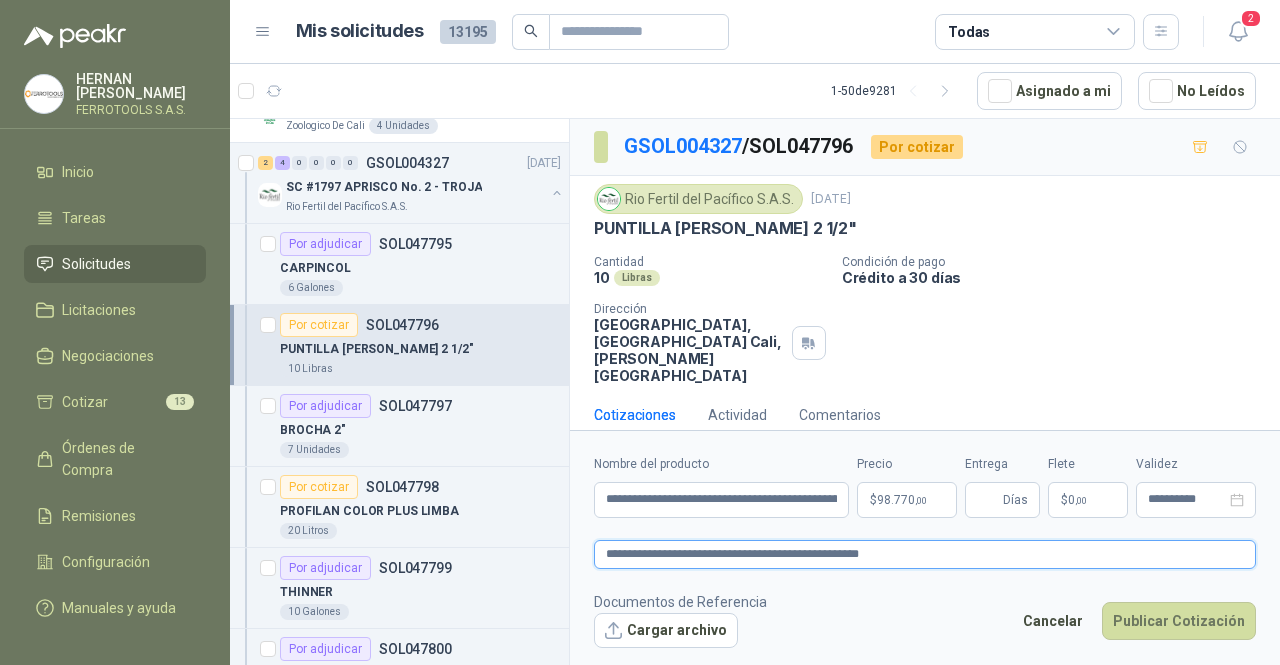 type 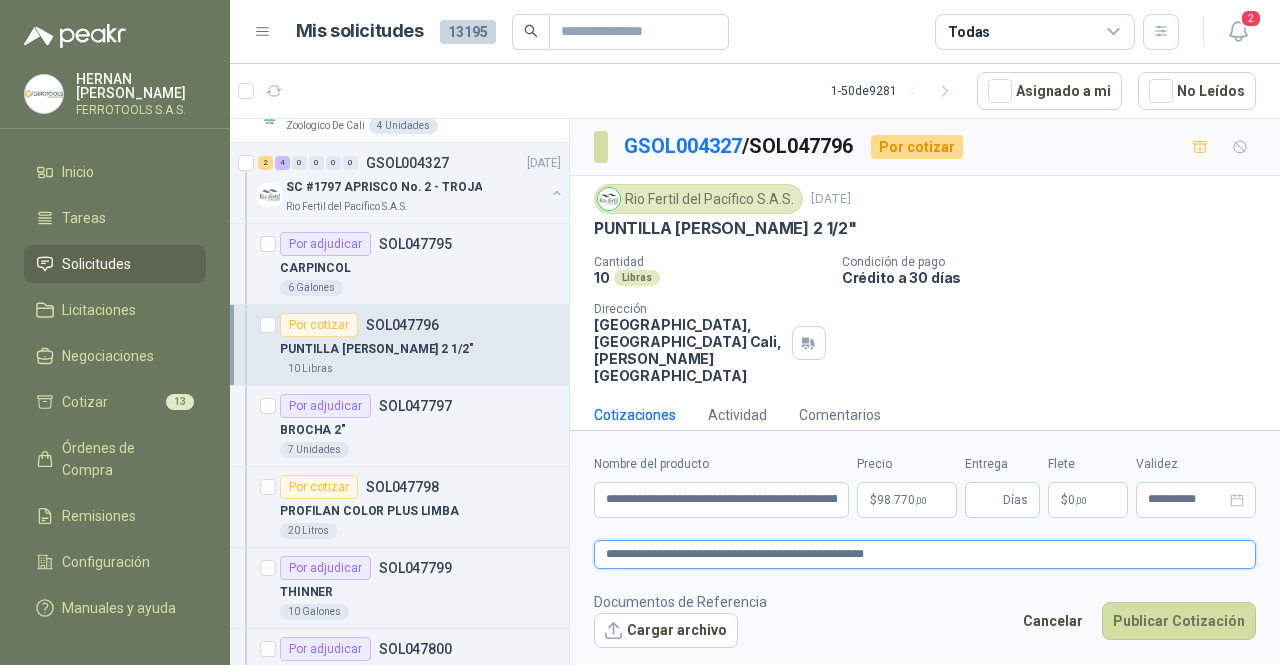 type 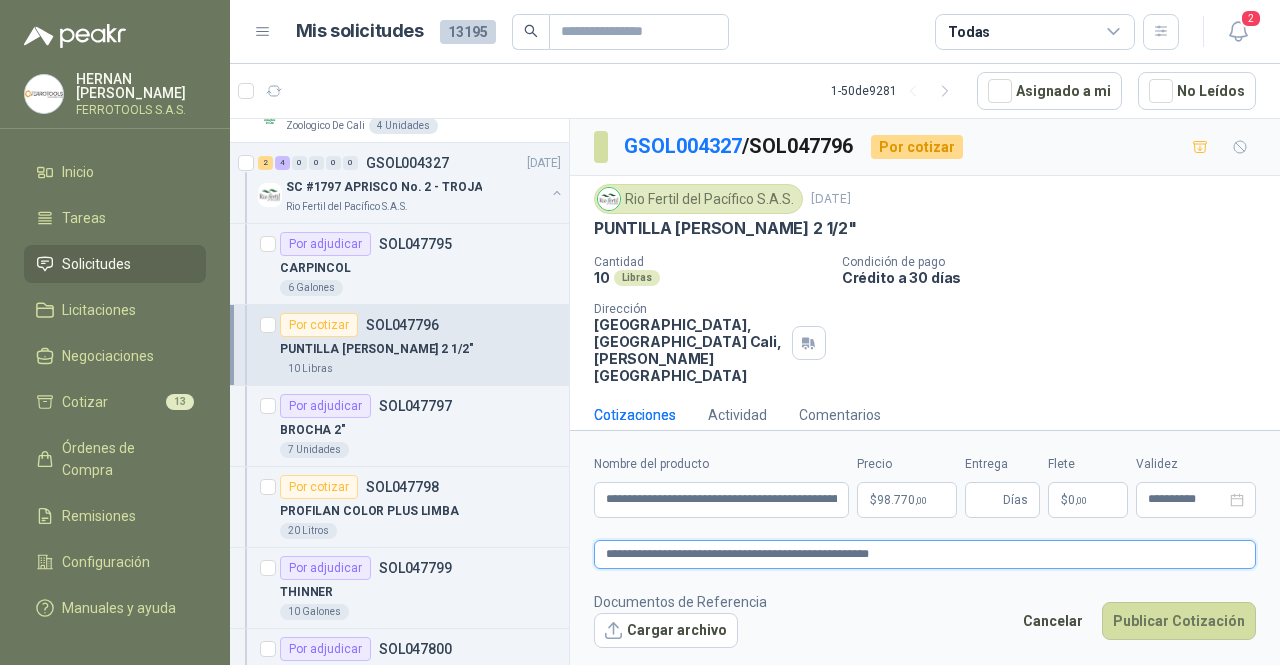 type 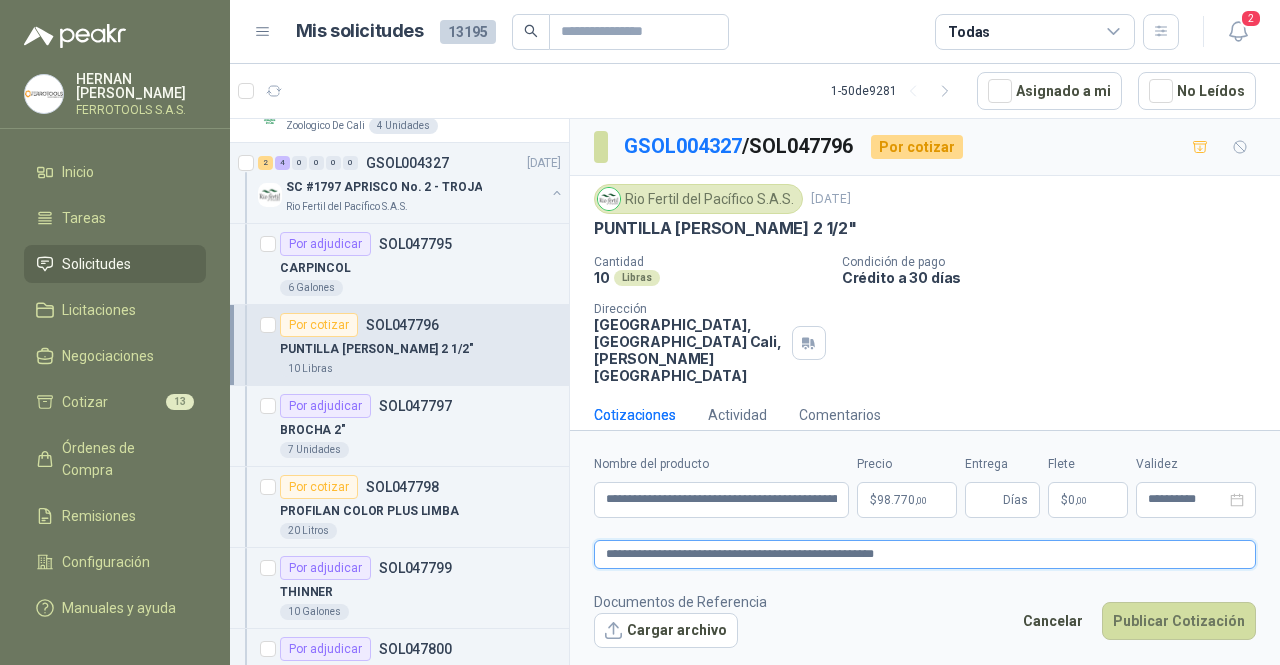 type 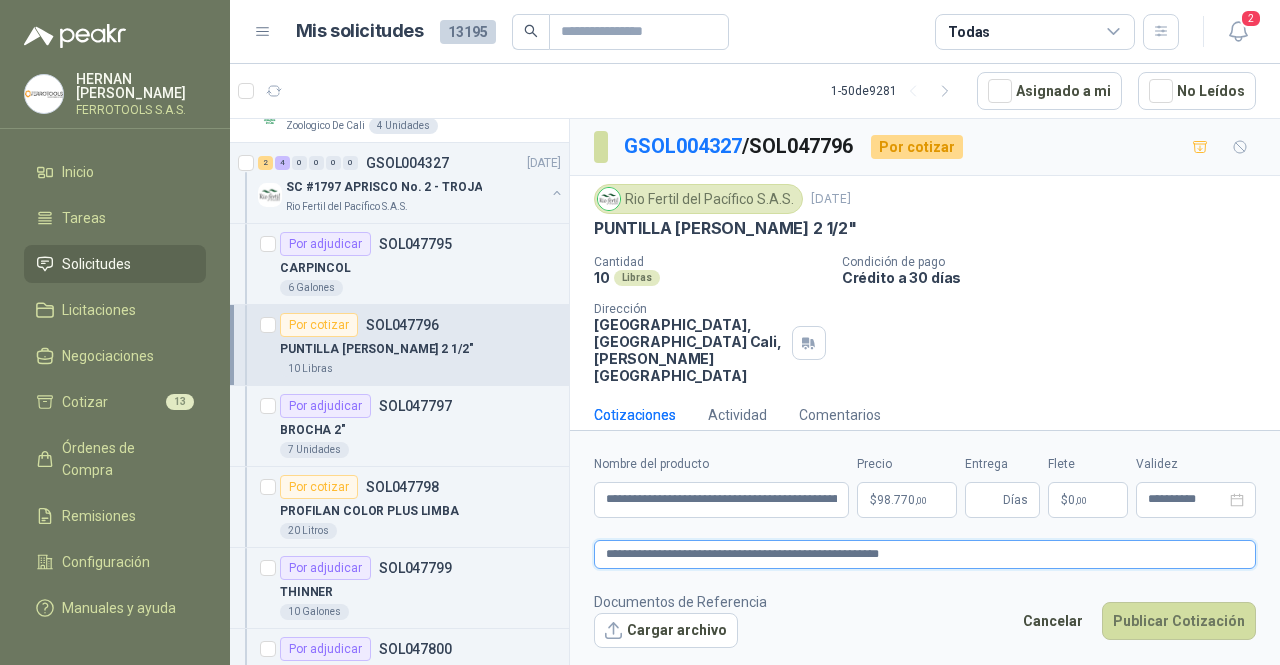 type 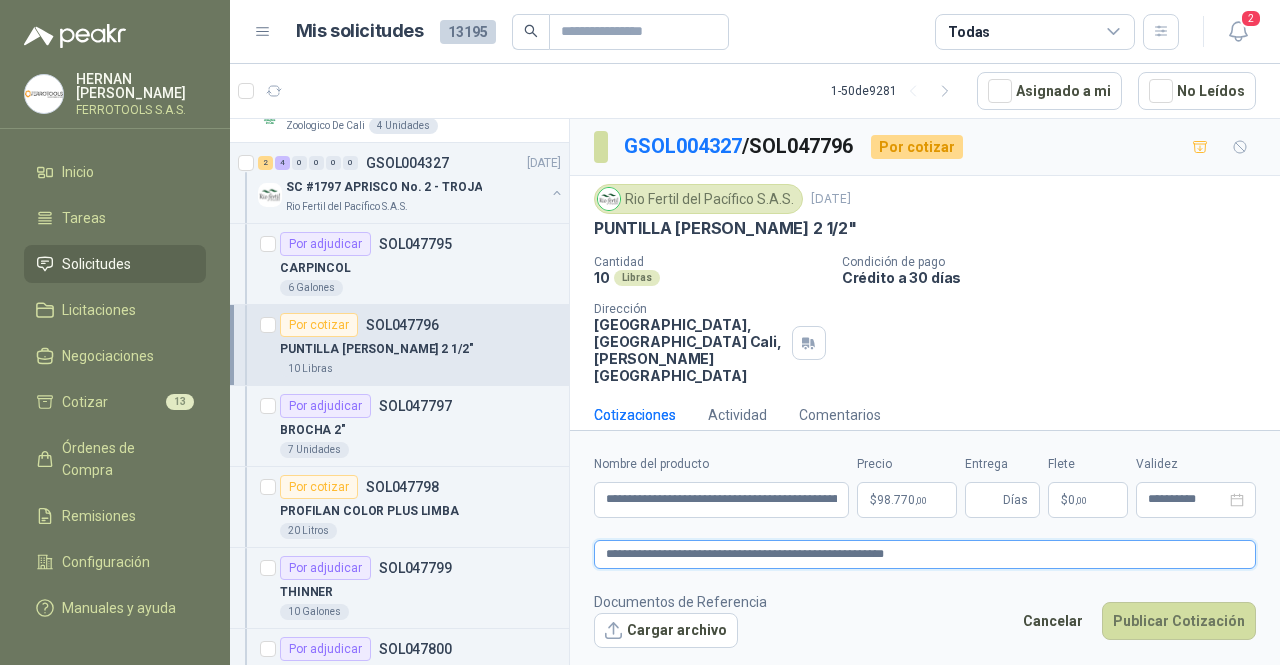 type 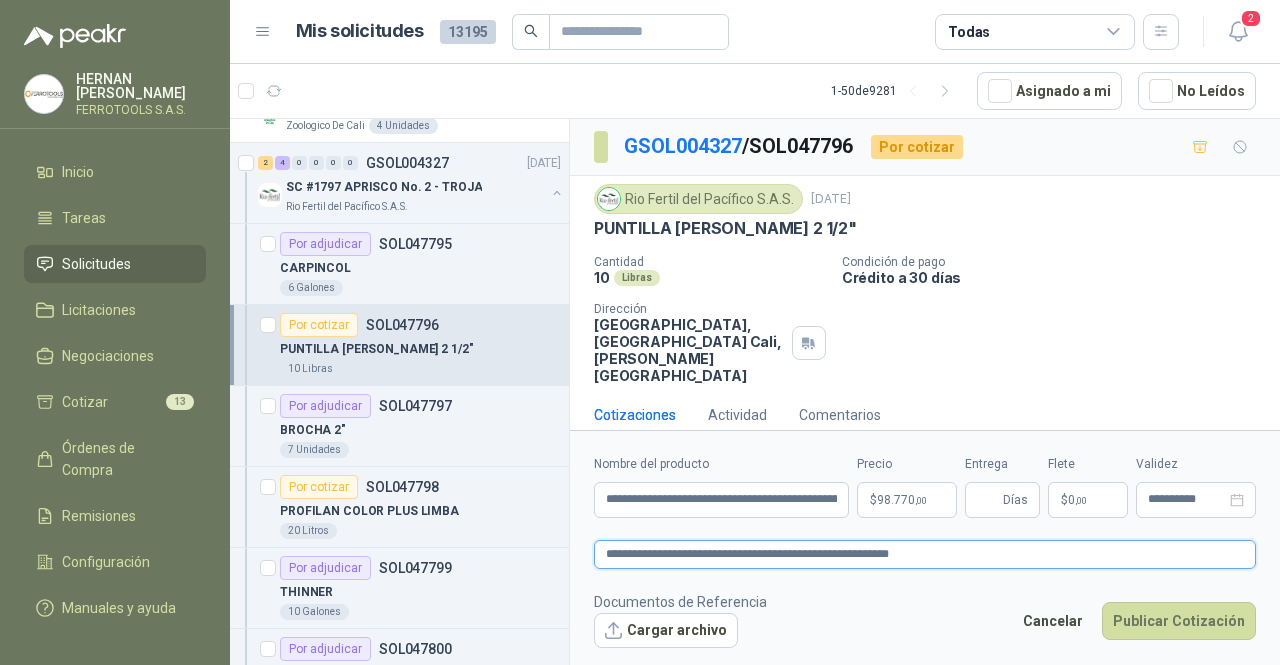 type 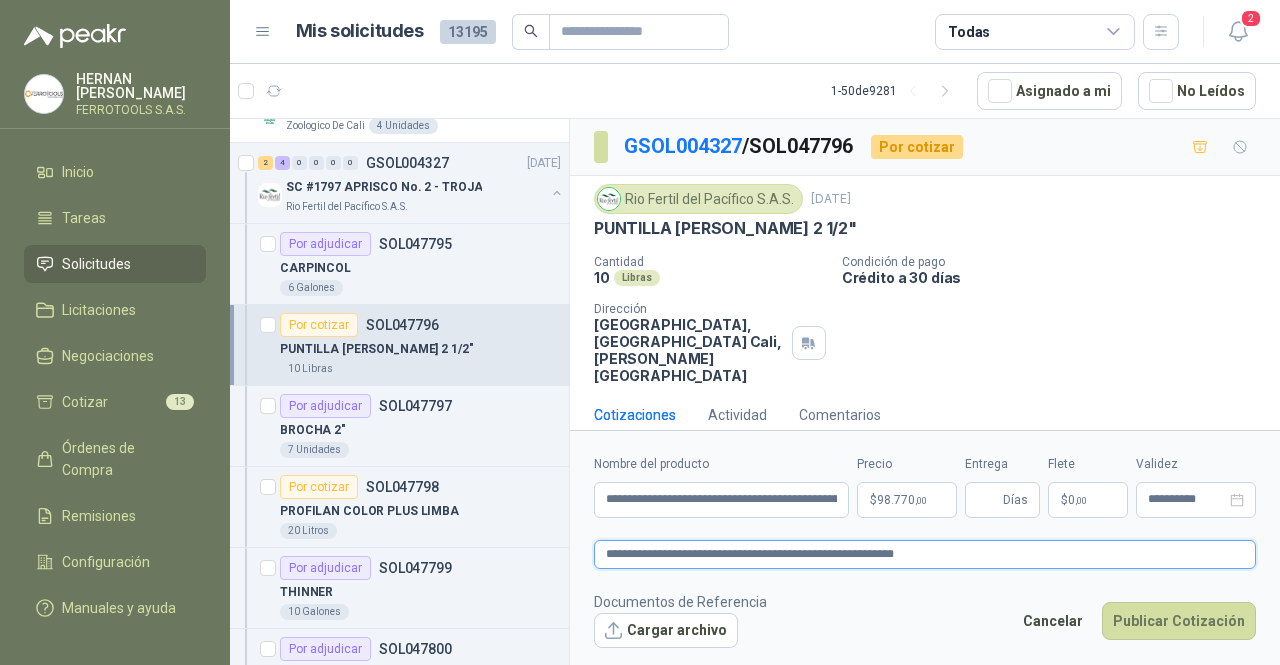 type 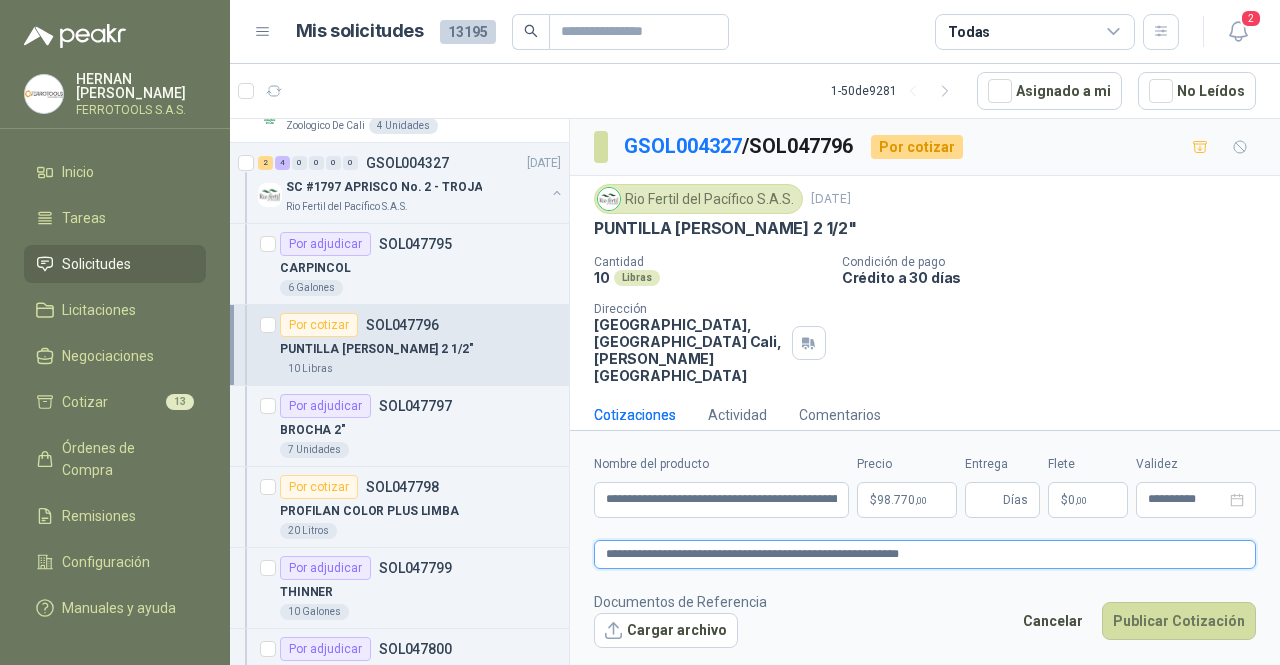 type 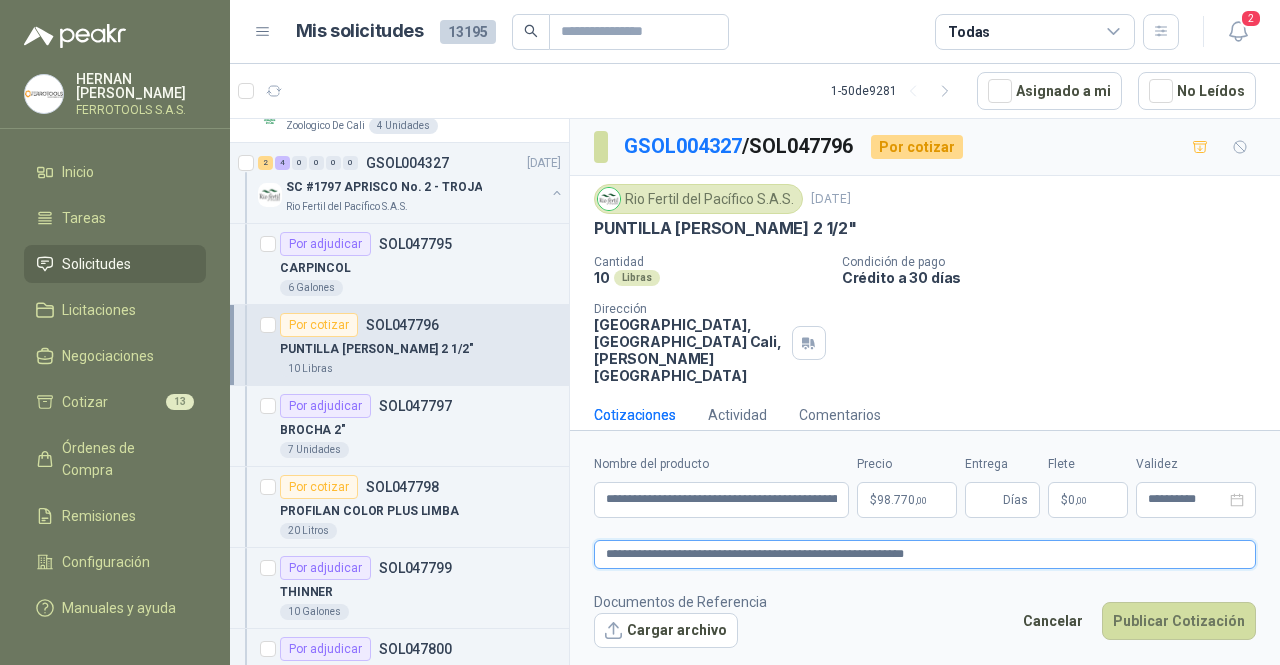 type 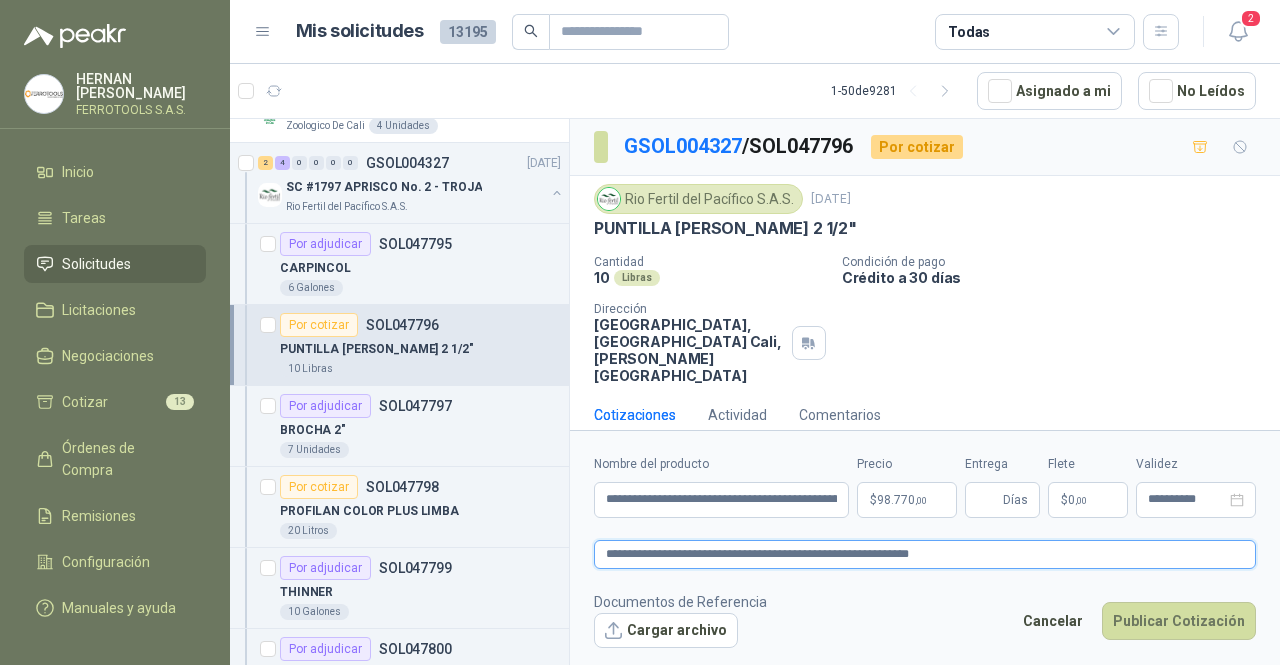 type 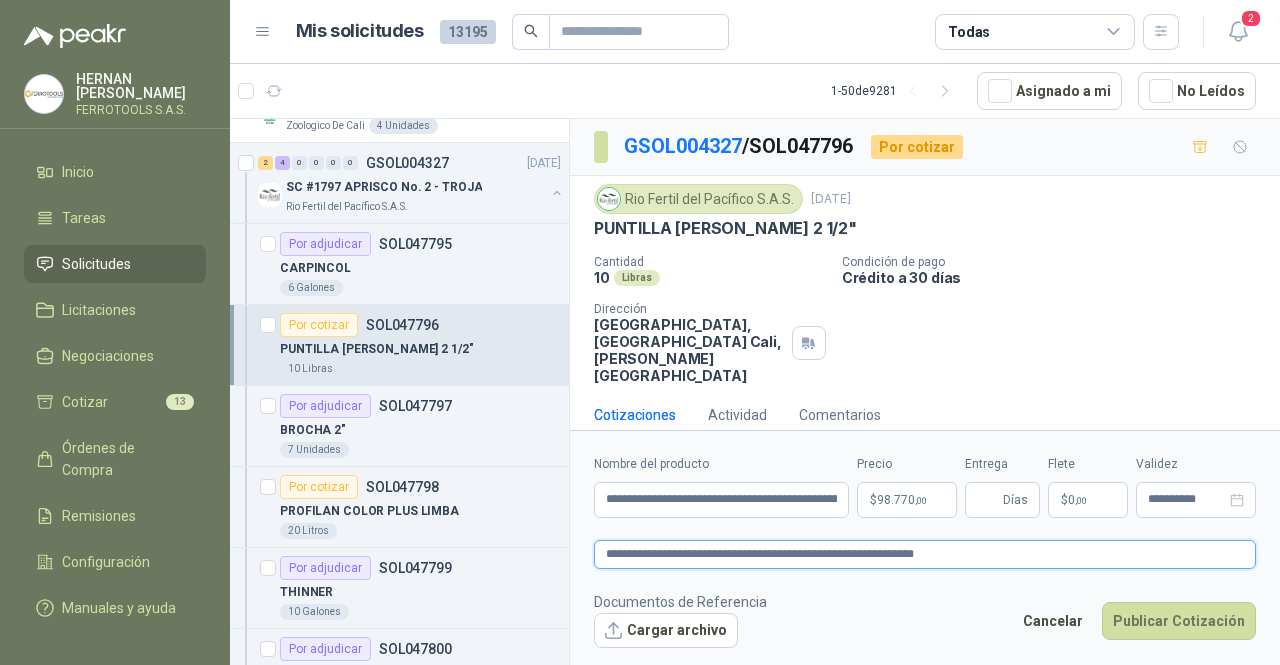 type 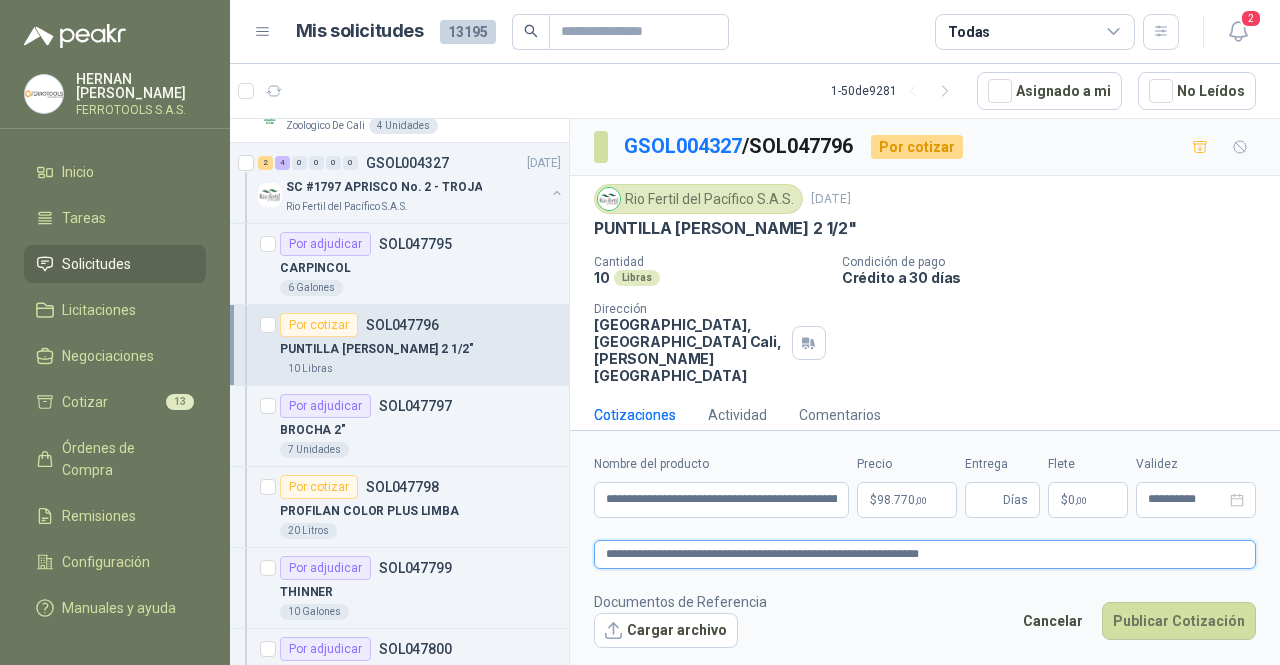 type on "**********" 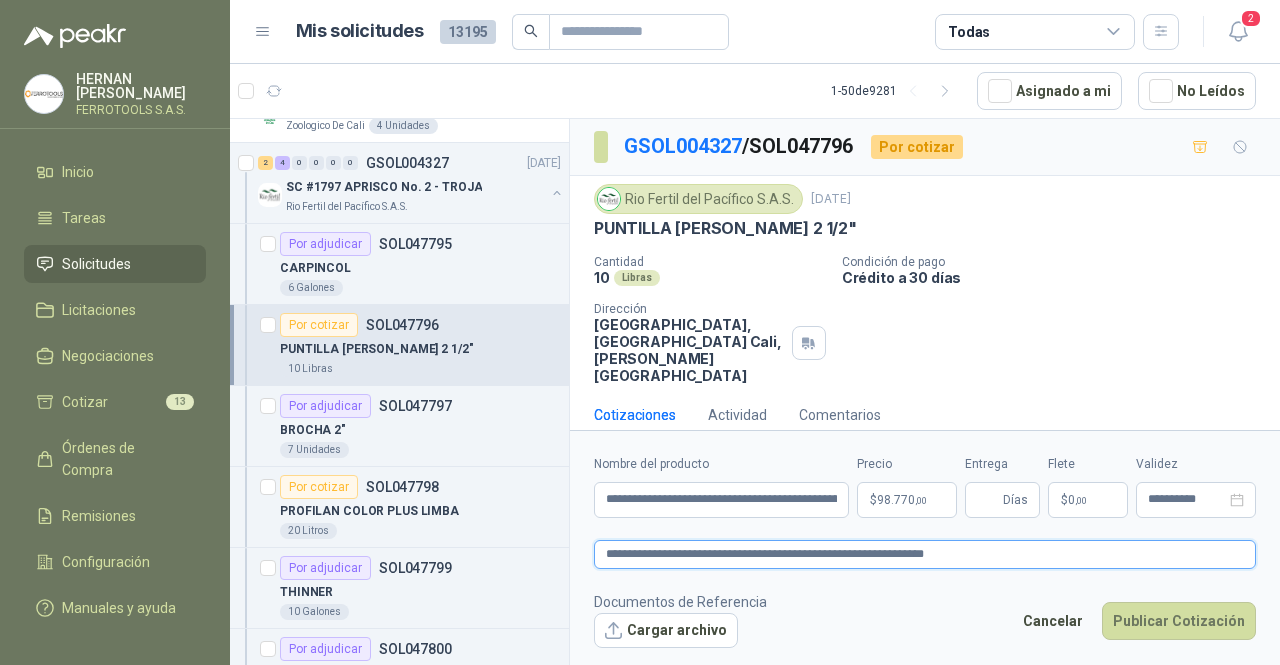 type 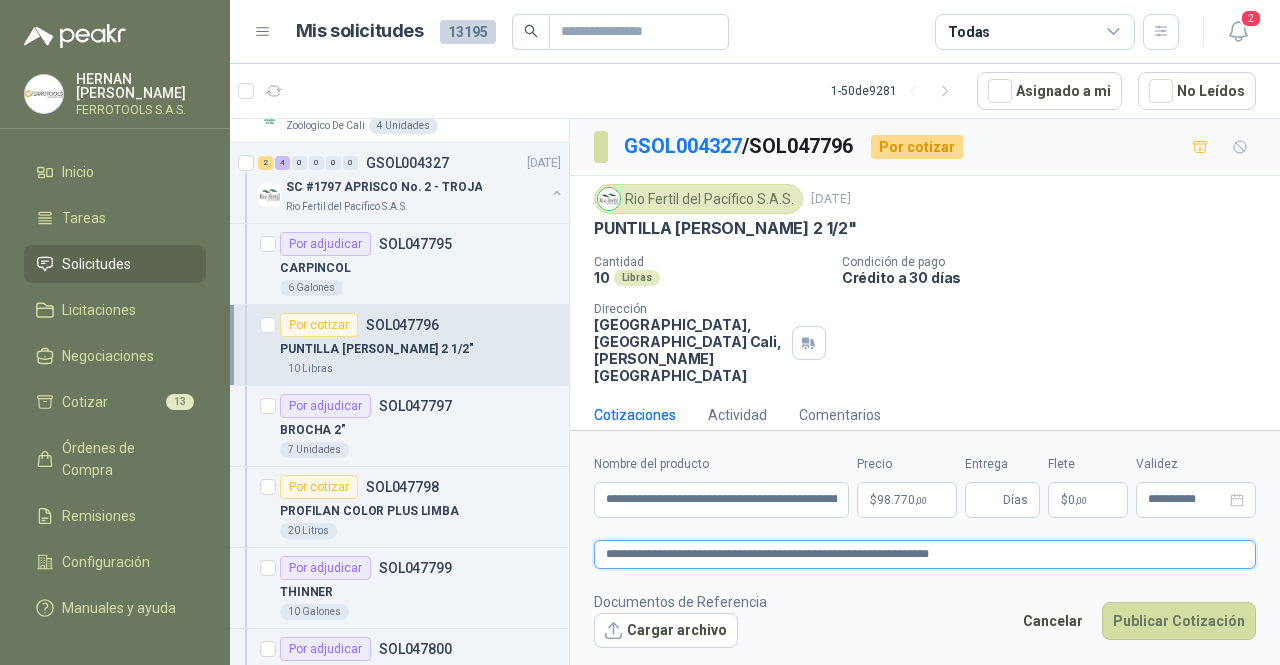 type 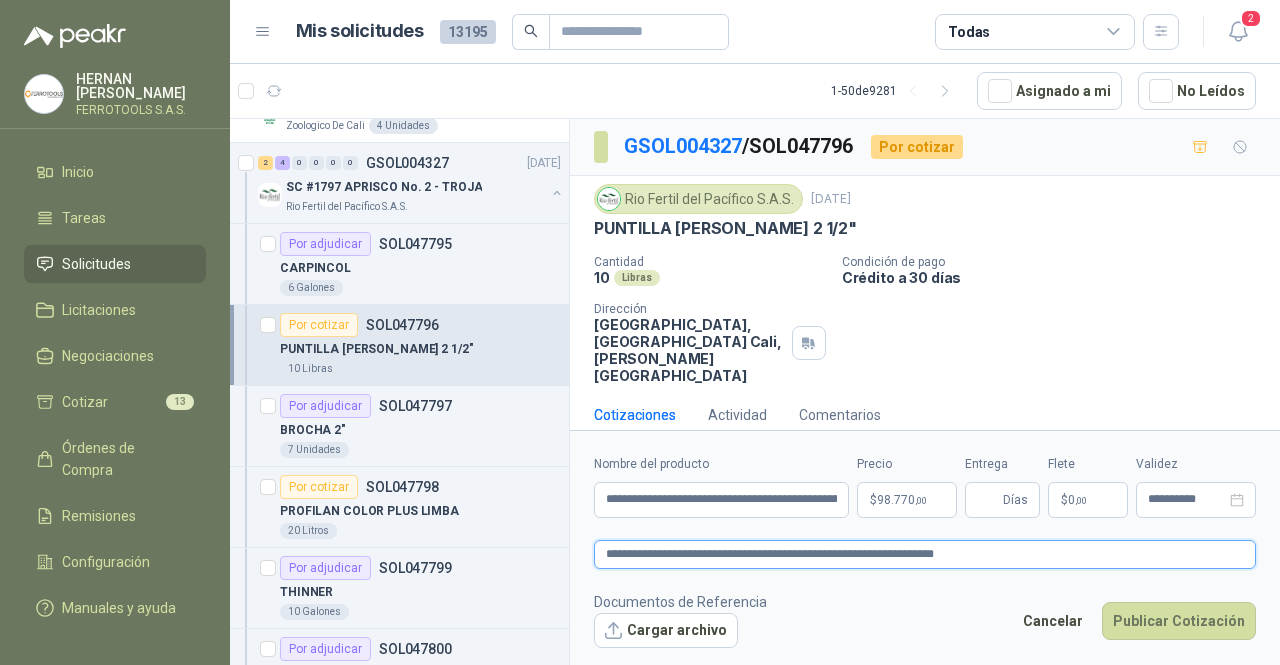 type 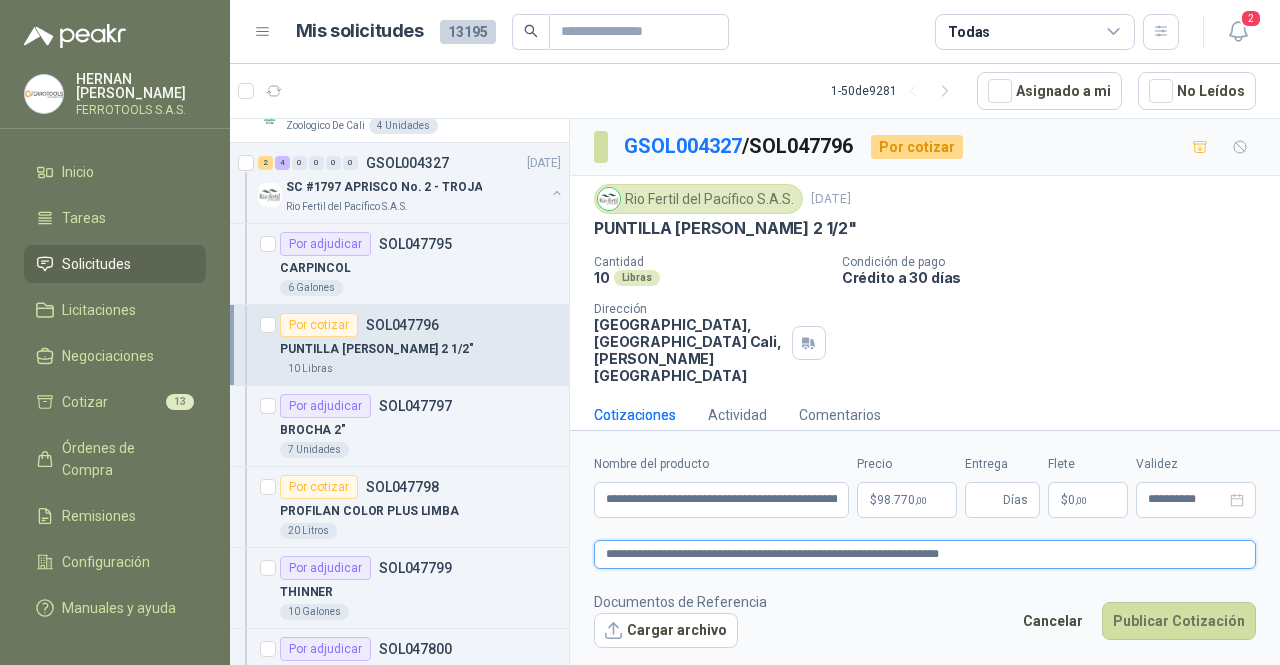 type 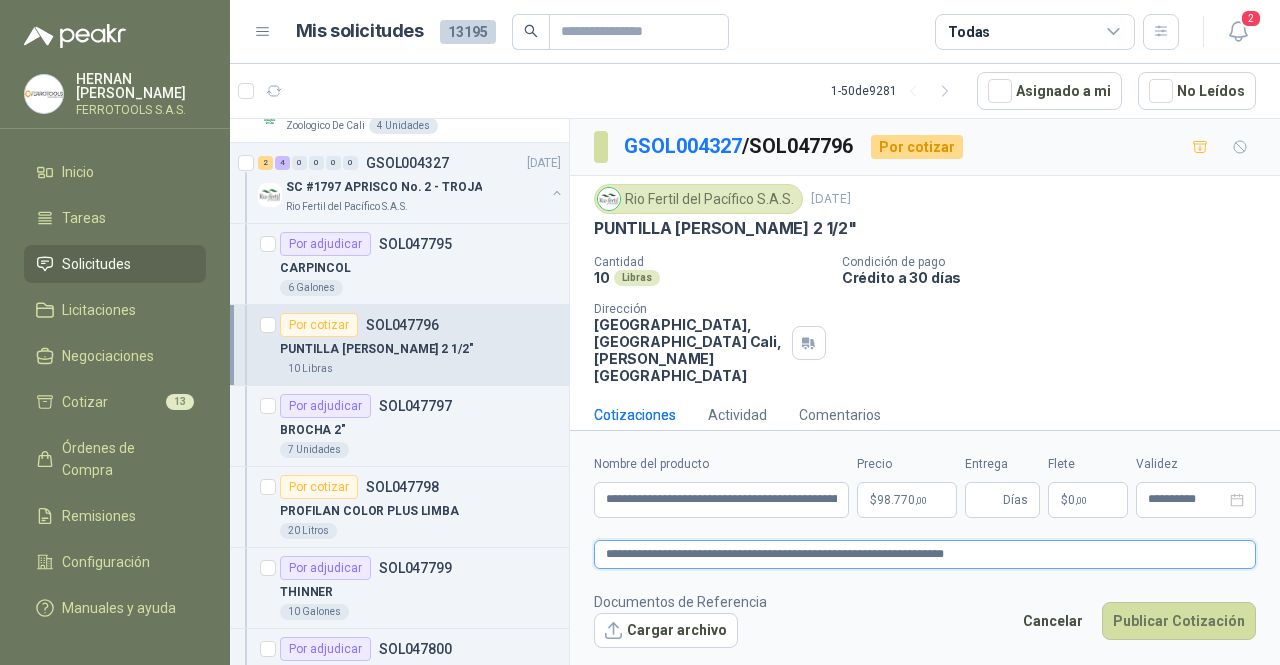 type 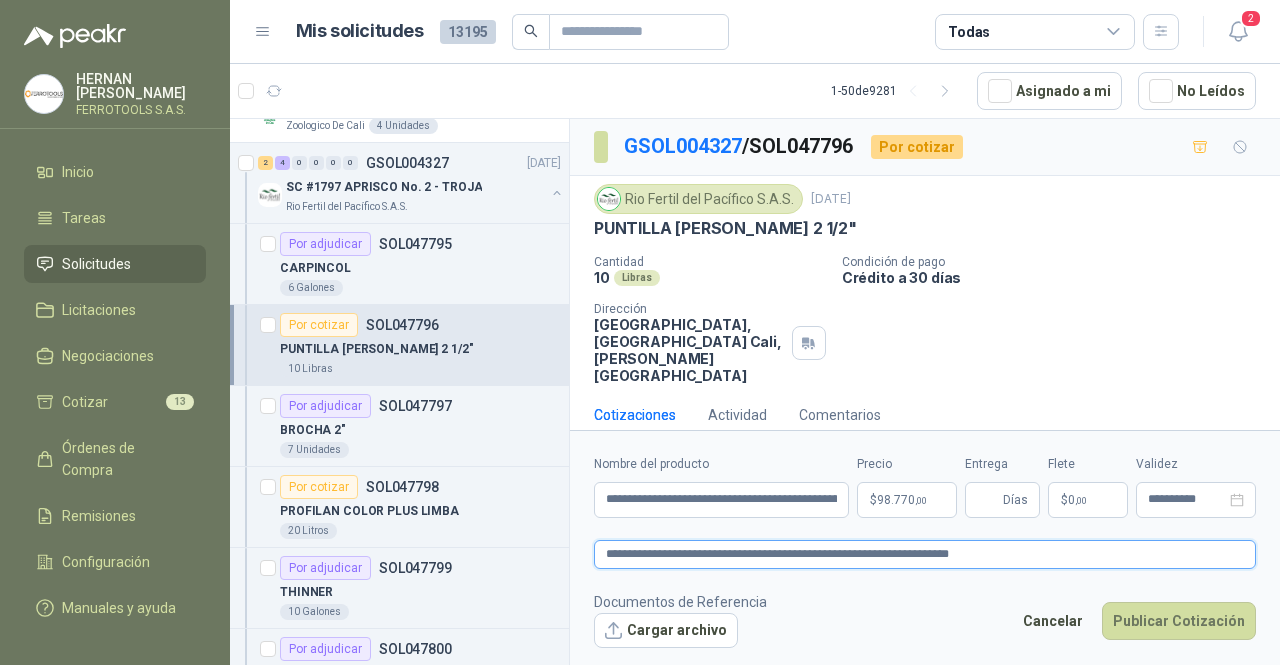 type 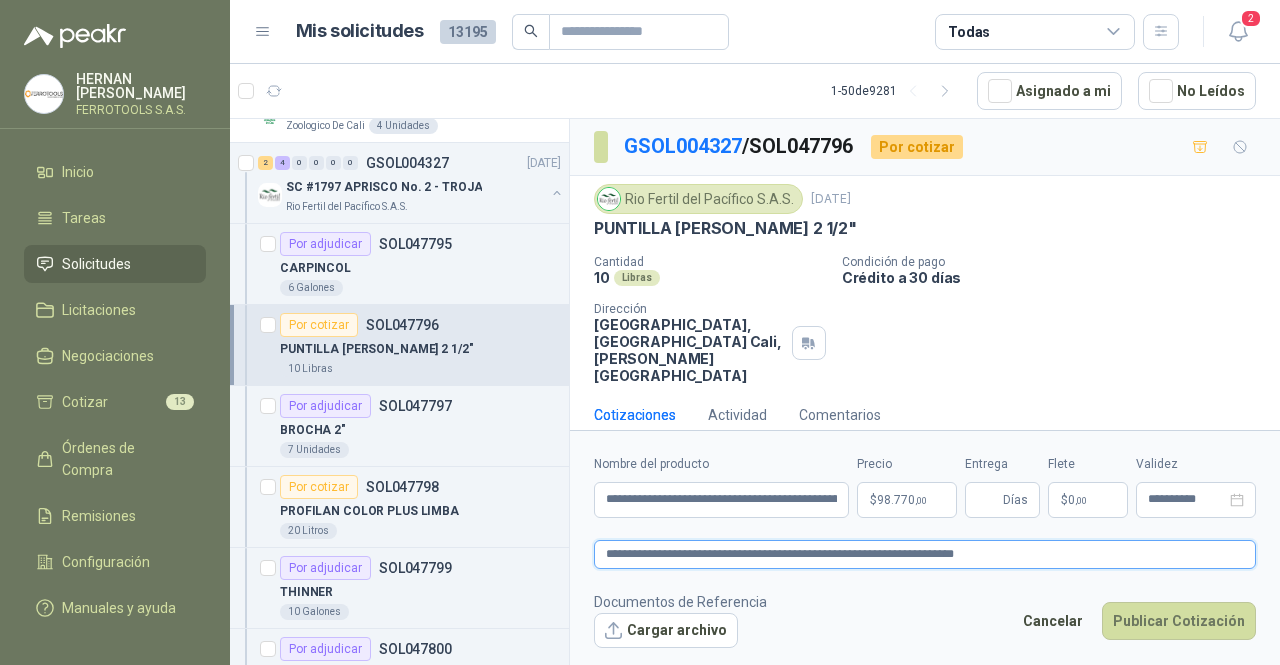 type 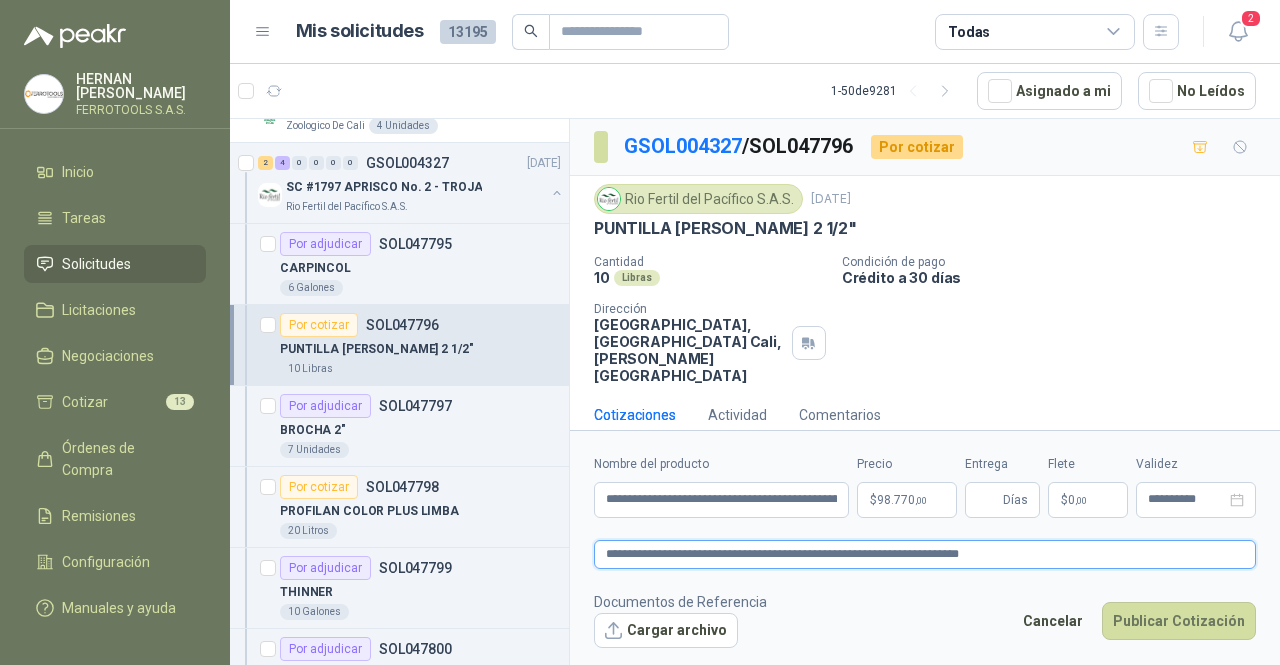 type 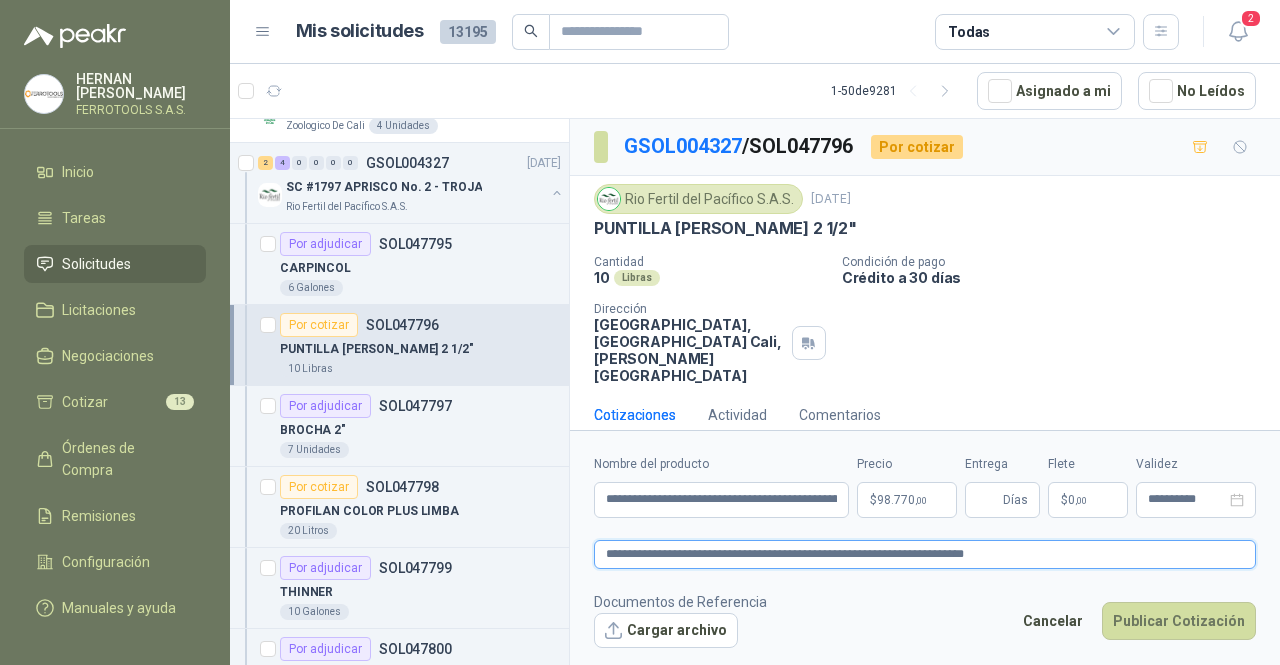 type 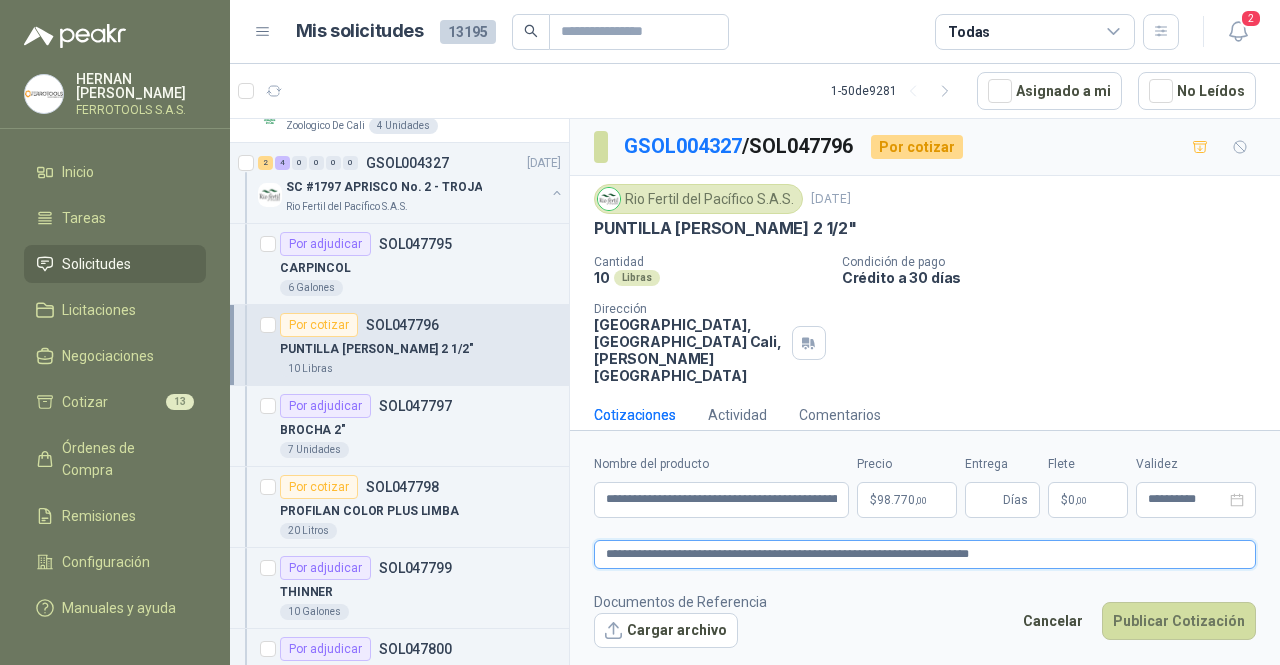 type 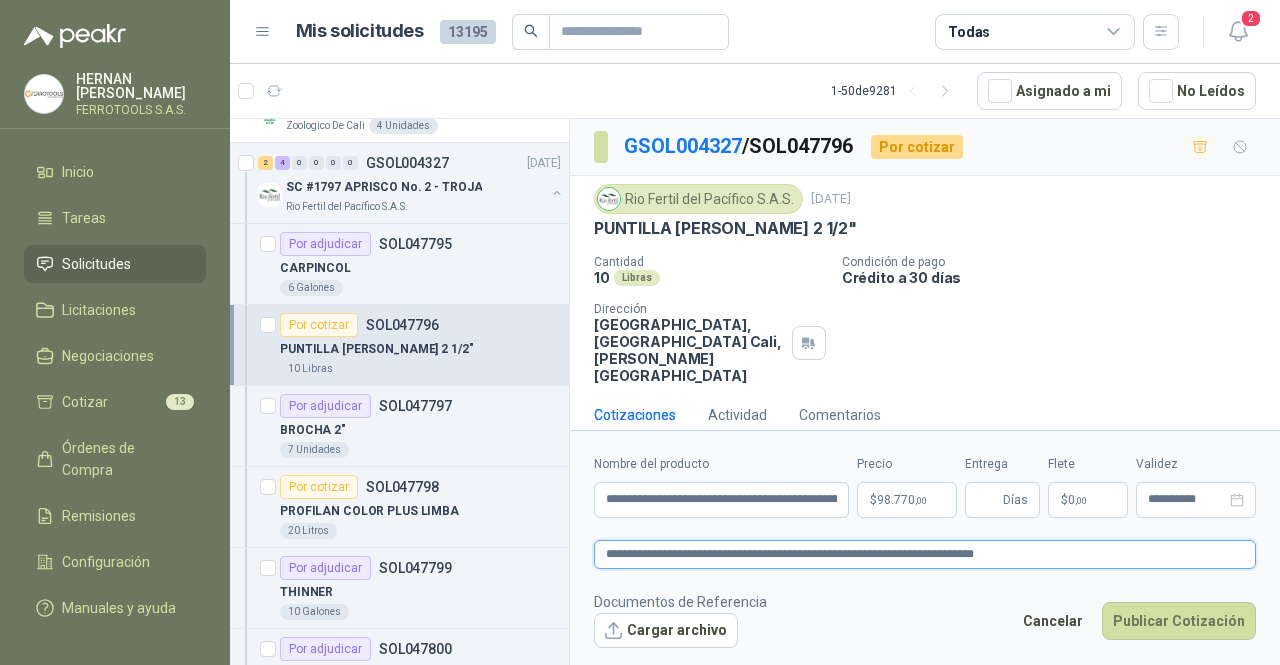 click on "**********" at bounding box center [925, 554] 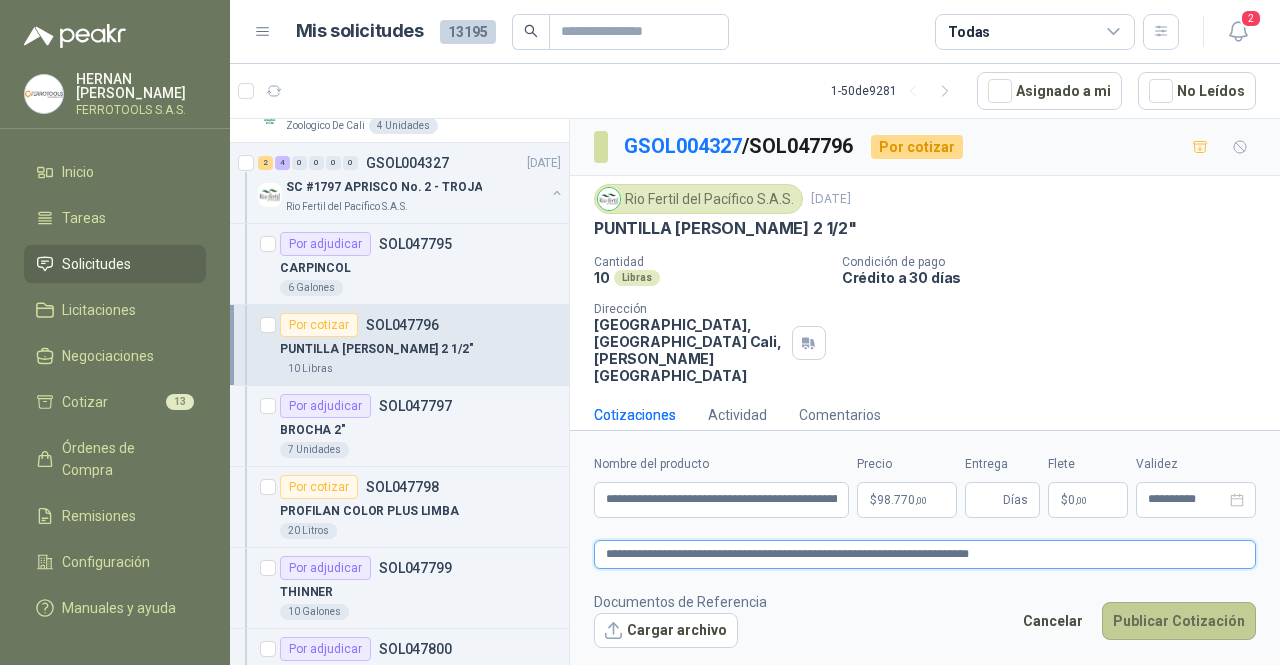type on "**********" 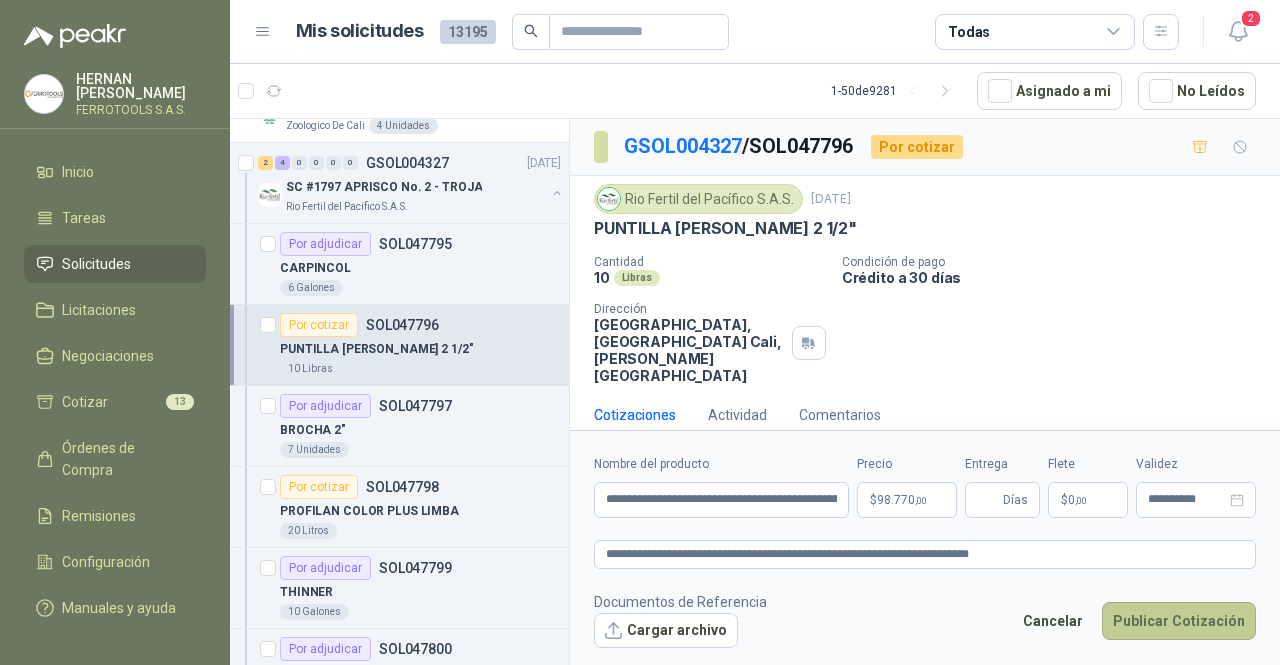 click on "Publicar Cotización" at bounding box center (1179, 621) 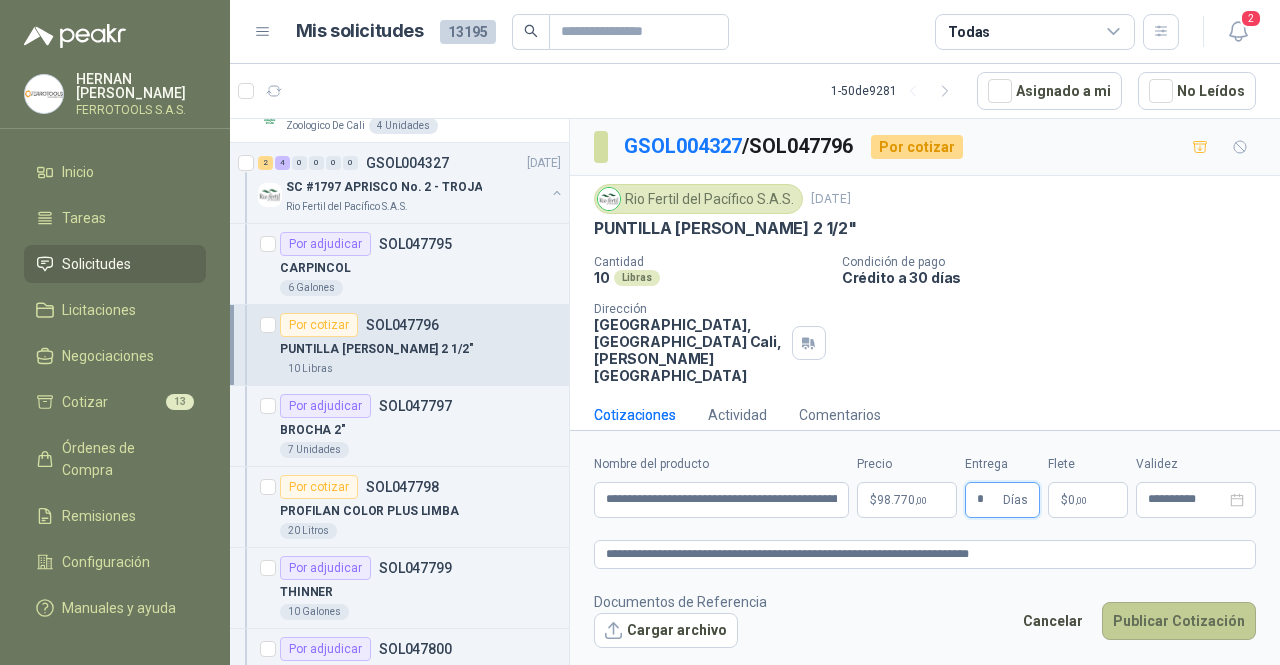 type on "*" 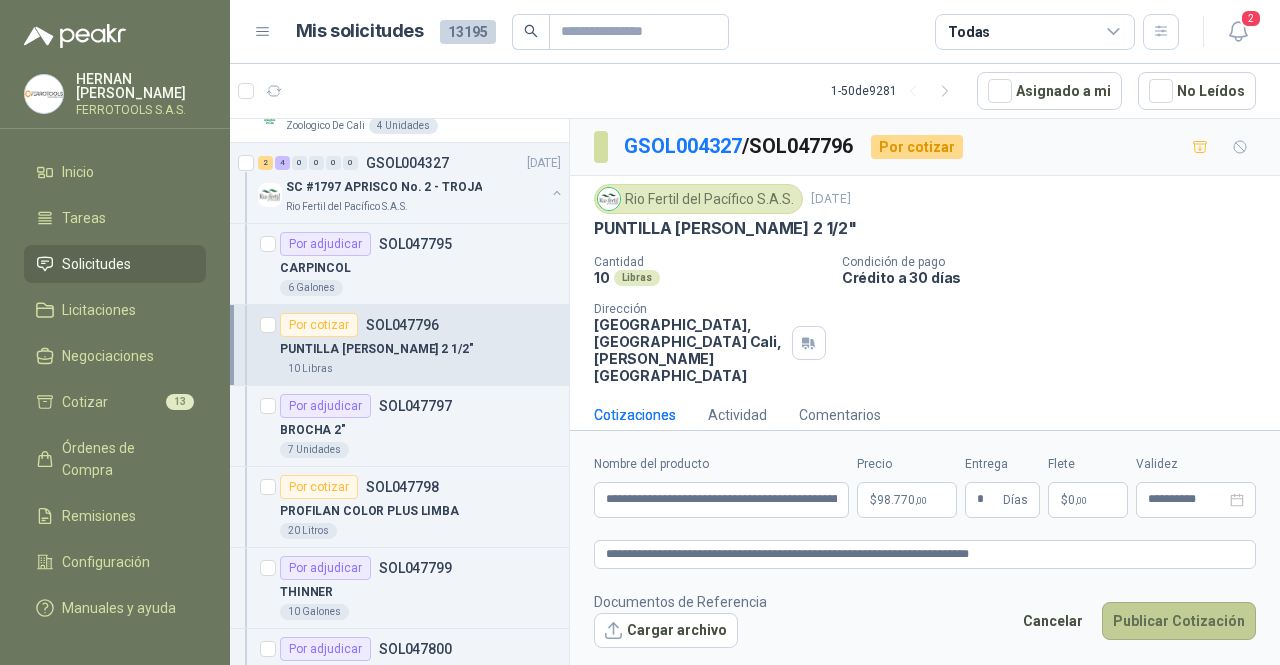 click on "Publicar Cotización" at bounding box center [1179, 621] 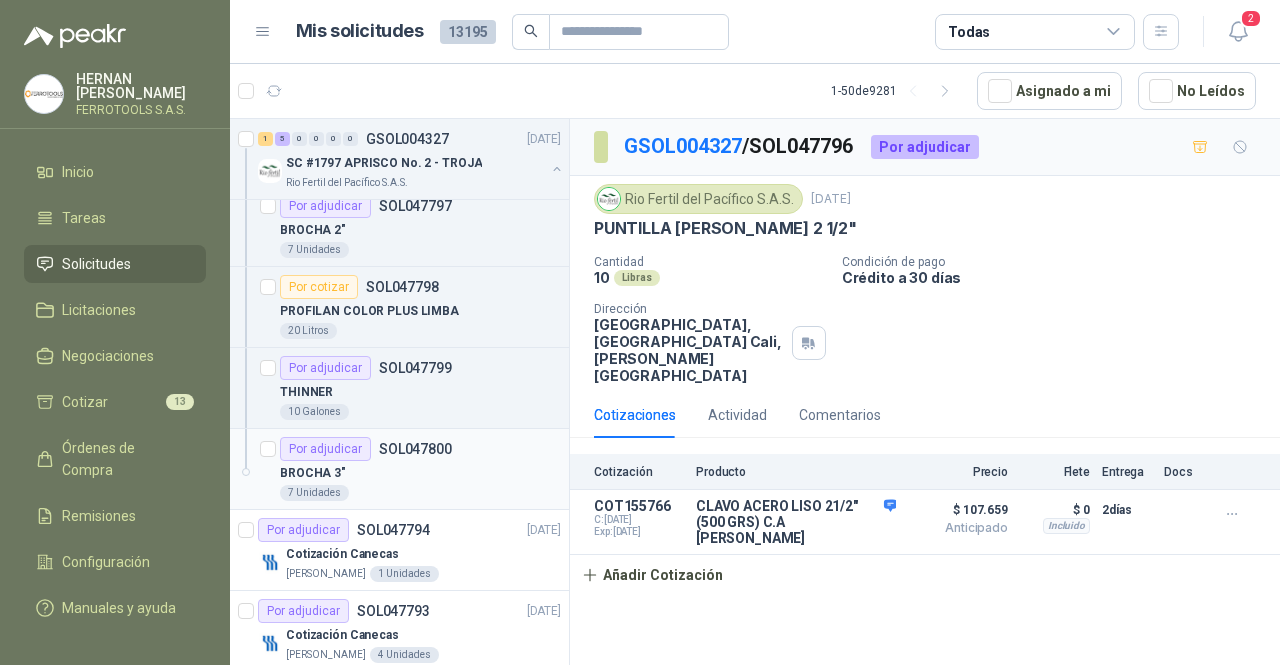 scroll, scrollTop: 400, scrollLeft: 0, axis: vertical 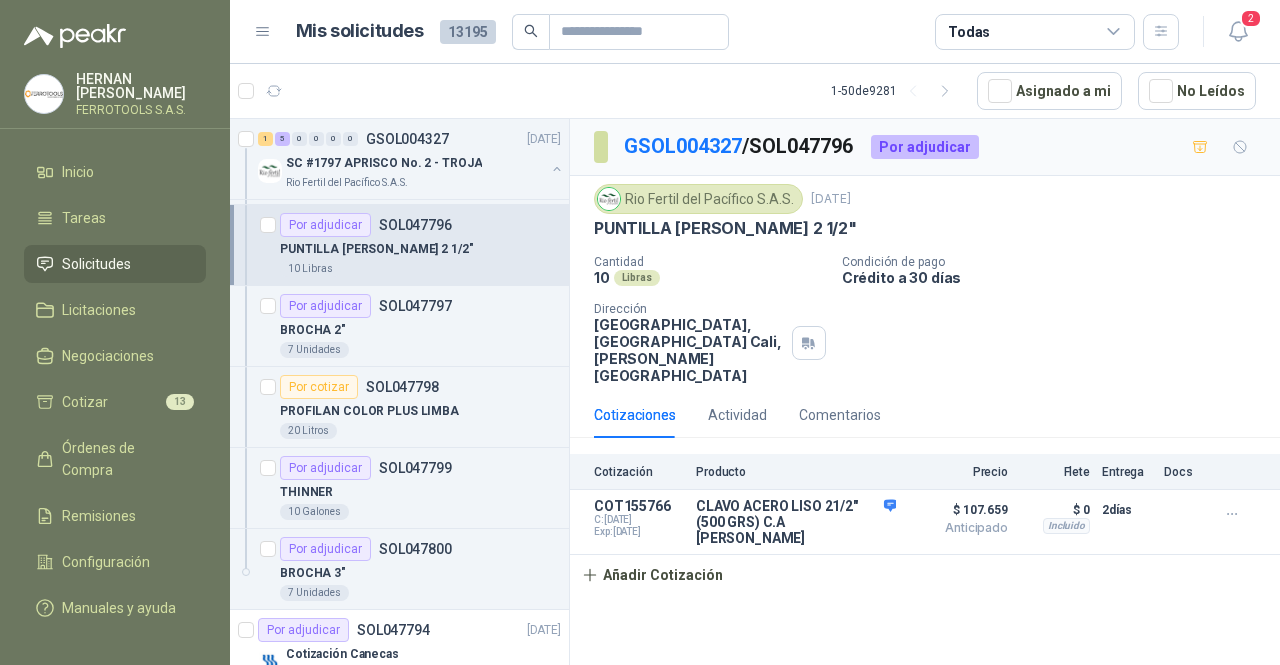 click on "PUNTILLA DE ACERO 2 1/2"" at bounding box center (420, 249) 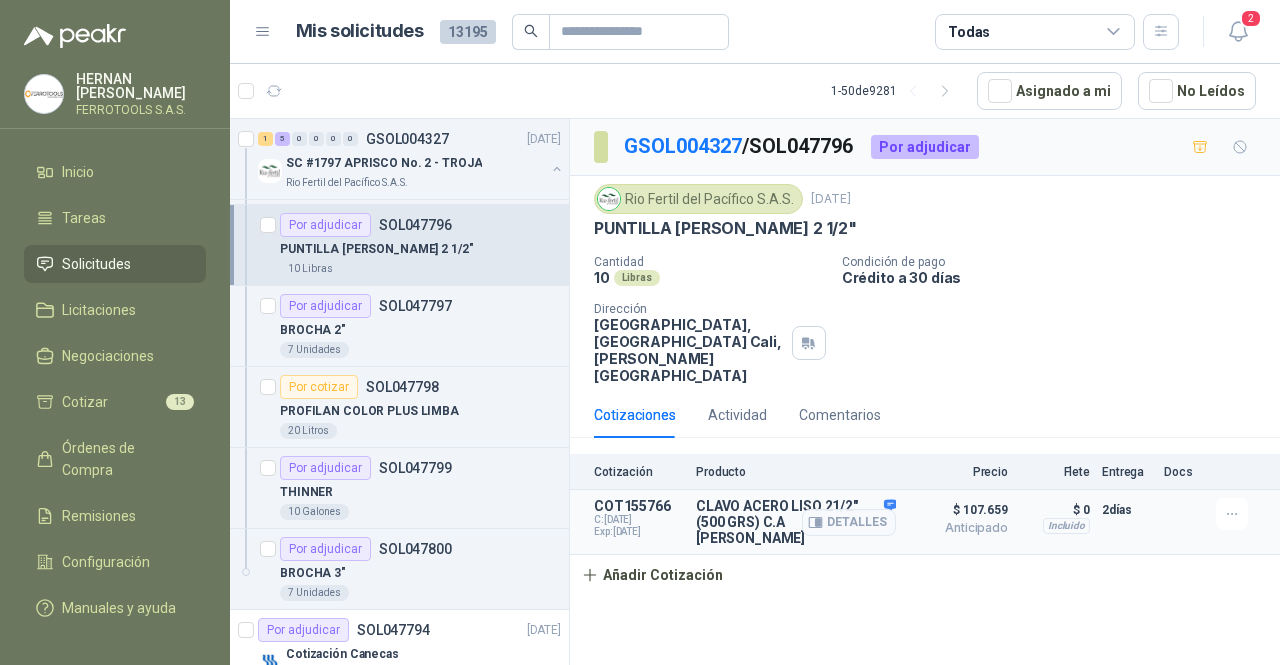 click on "Detalles" at bounding box center (849, 522) 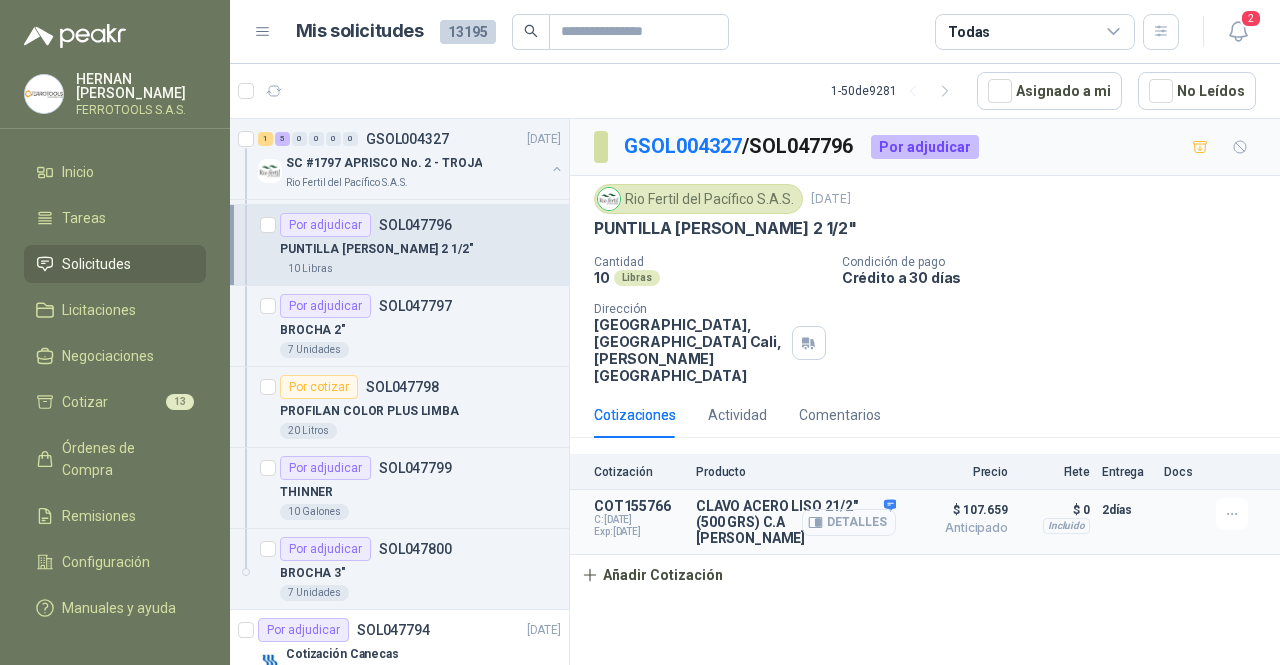 click on "Detalles" at bounding box center (849, 522) 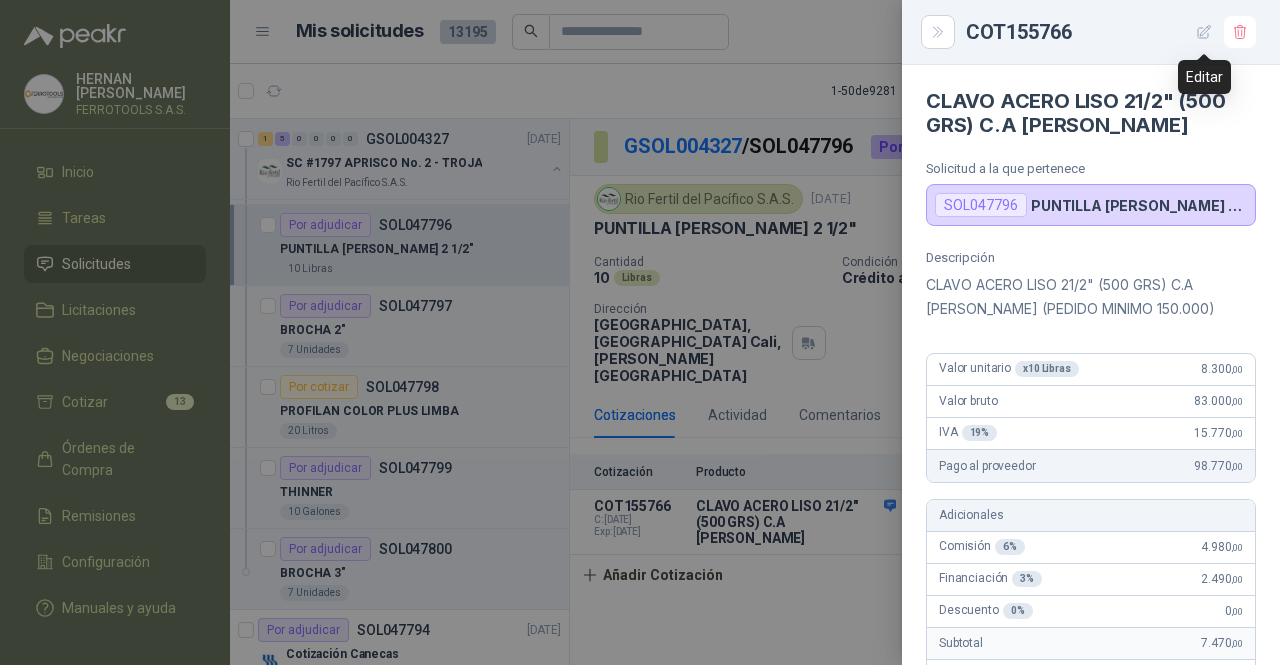 click at bounding box center [1204, 32] 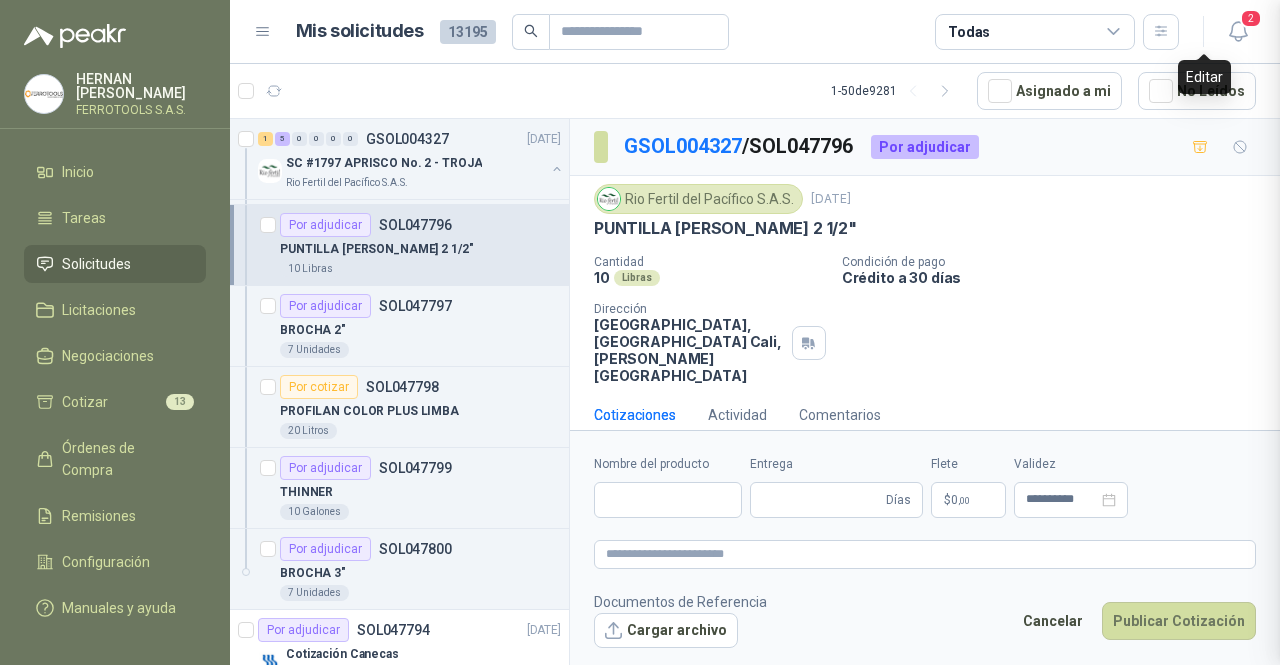 type 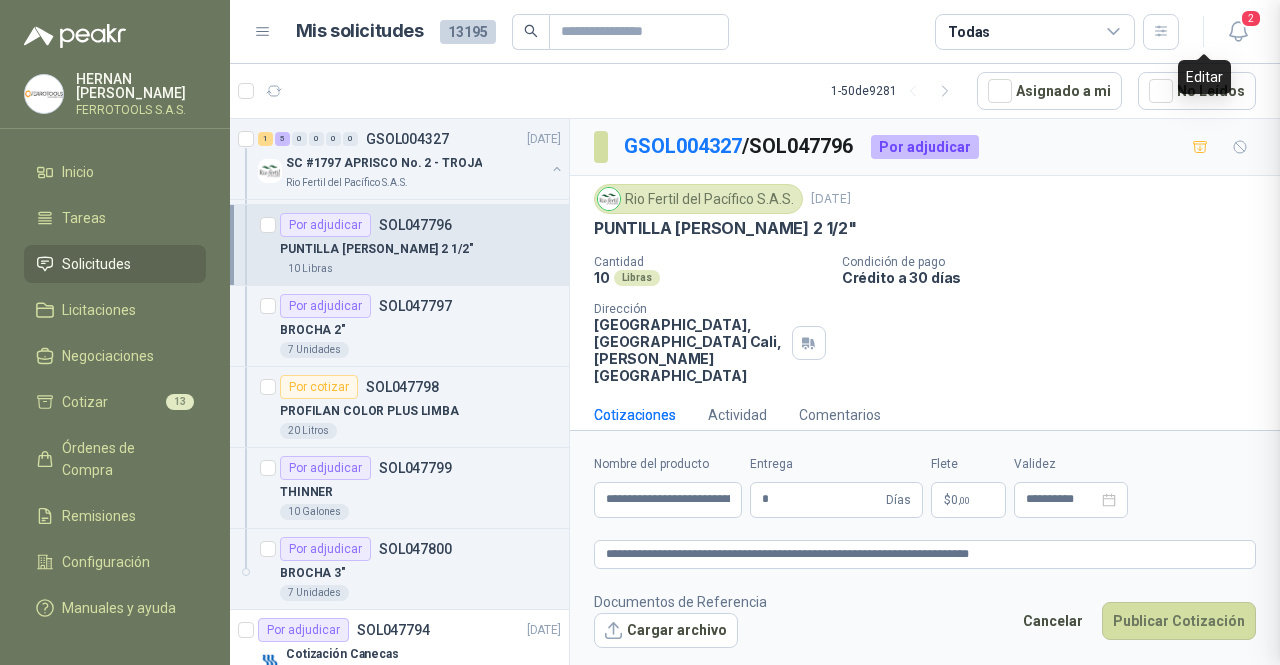 type 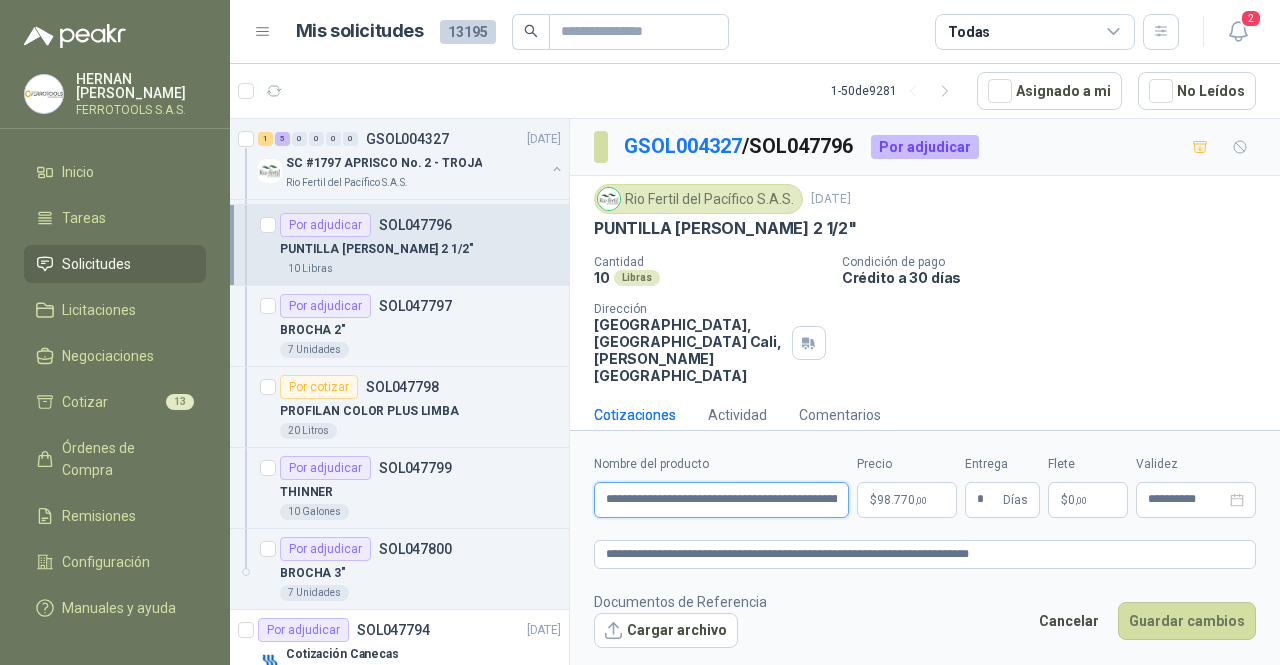 scroll, scrollTop: 0, scrollLeft: 48, axis: horizontal 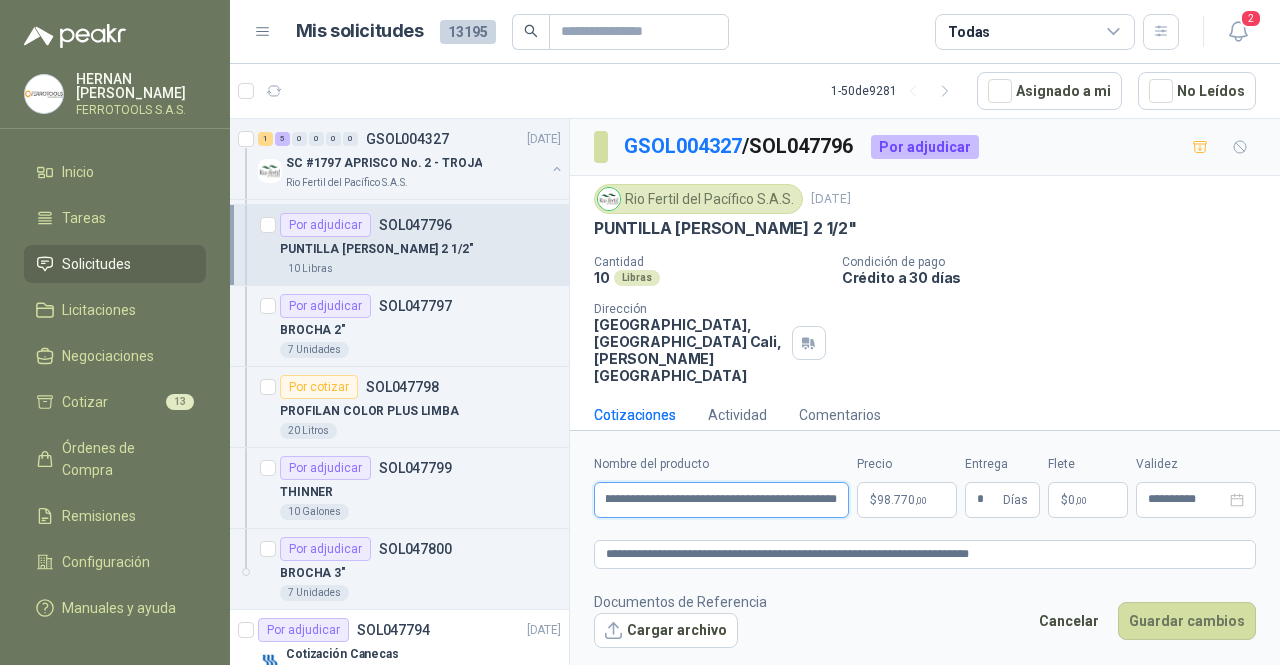 drag, startPoint x: 608, startPoint y: 500, endPoint x: 1226, endPoint y: 434, distance: 621.5143 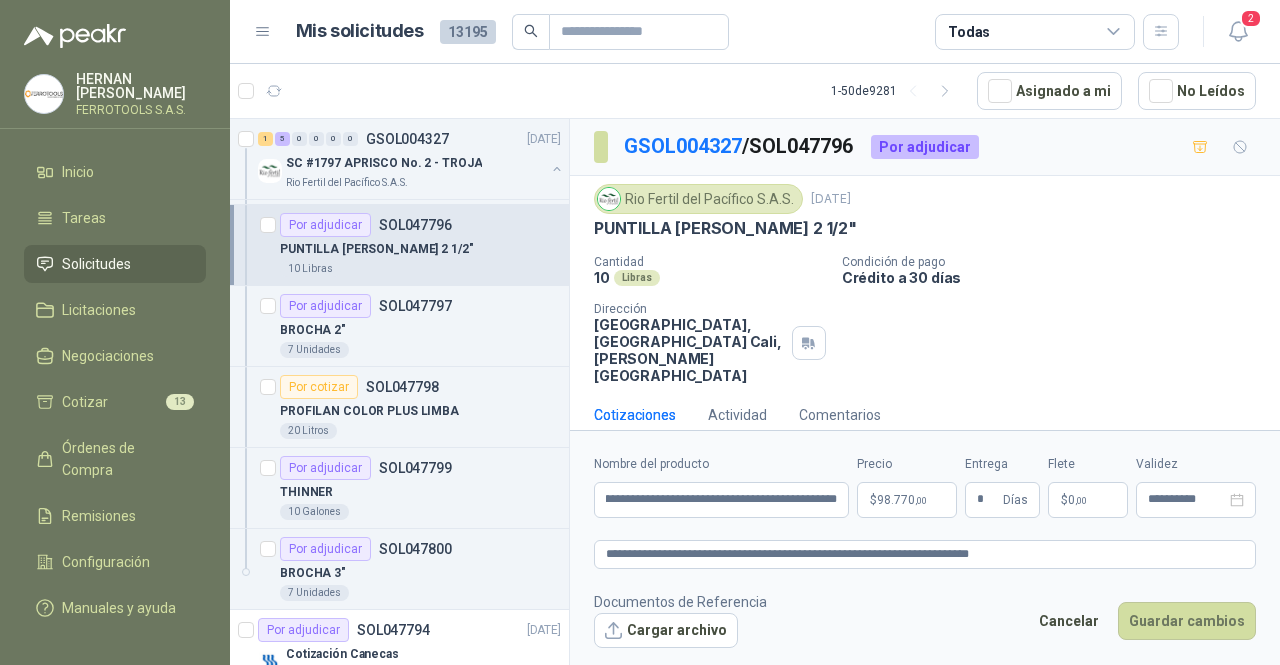 scroll, scrollTop: 0, scrollLeft: 0, axis: both 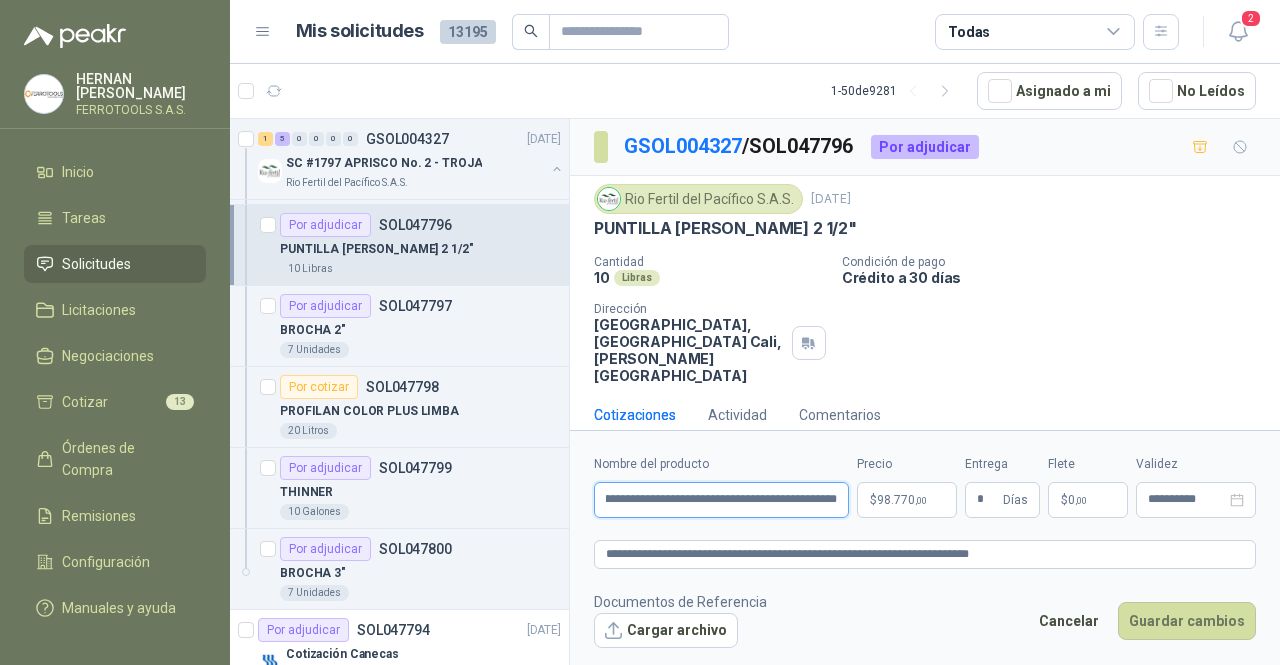 drag, startPoint x: 608, startPoint y: 496, endPoint x: 1279, endPoint y: 495, distance: 671.00073 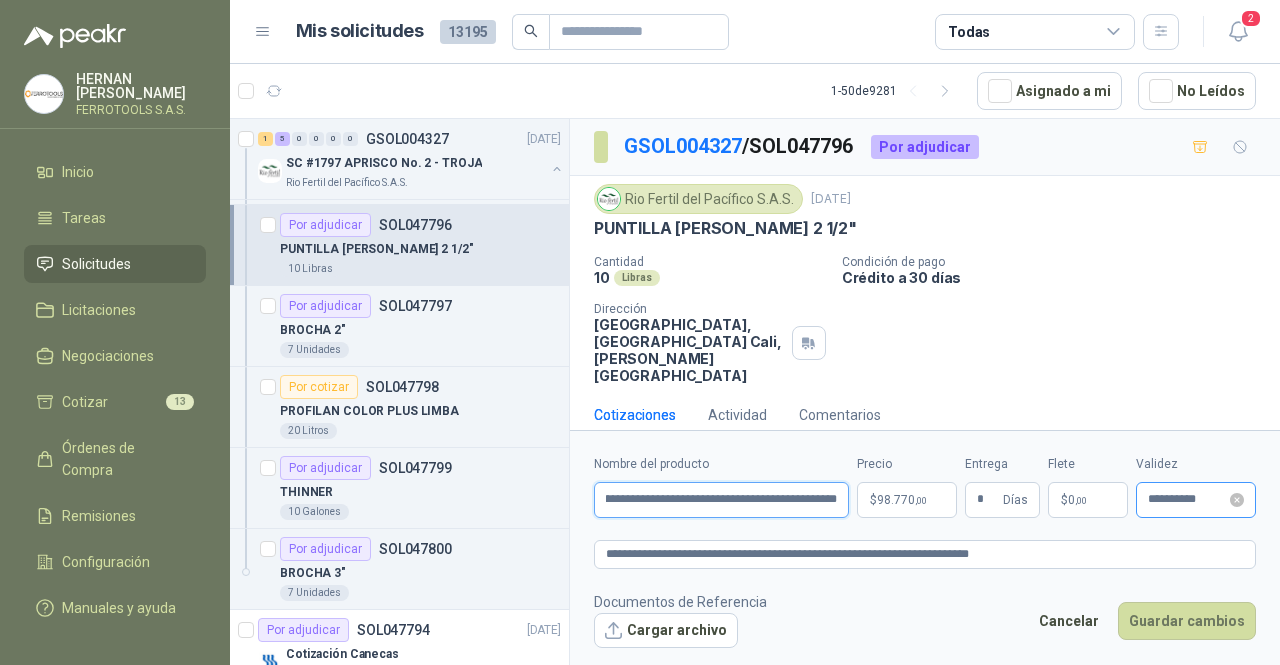 paste 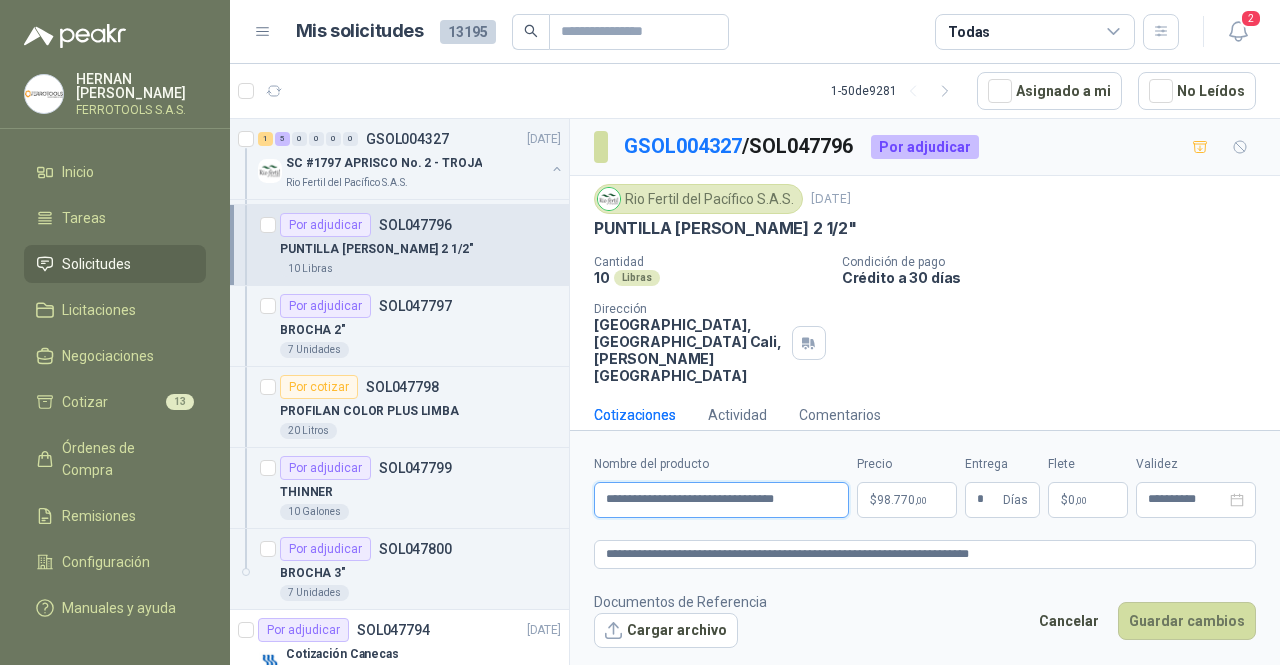 scroll, scrollTop: 0, scrollLeft: 0, axis: both 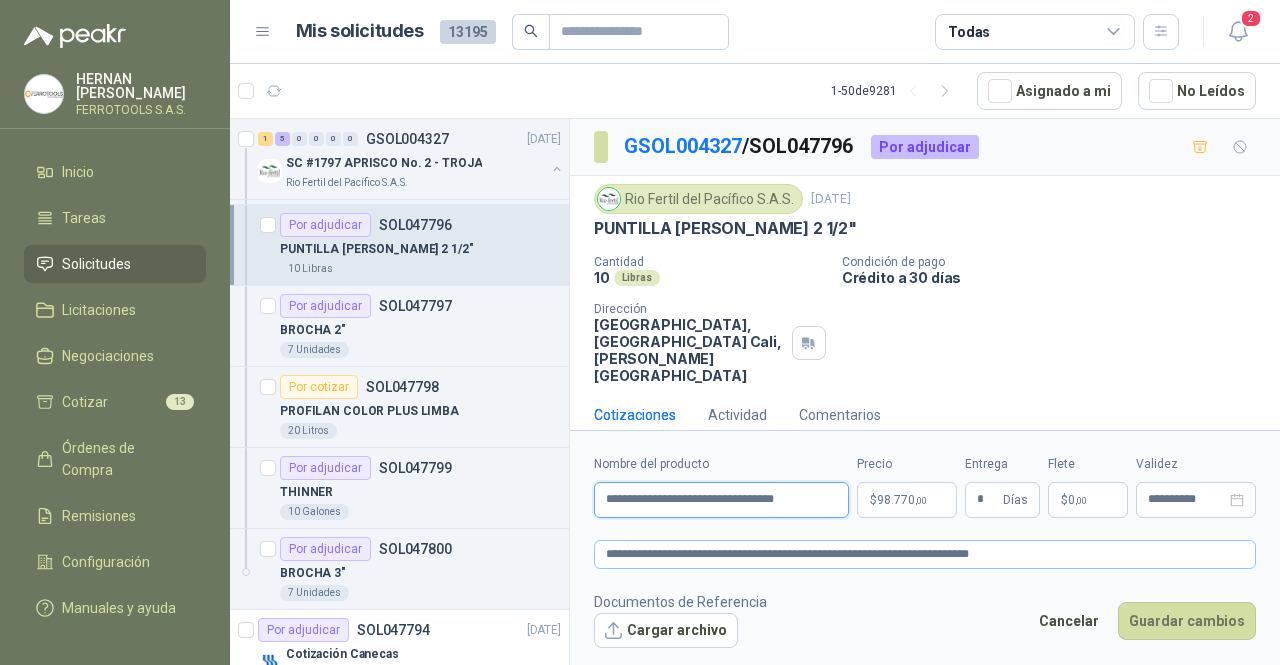 type on "**********" 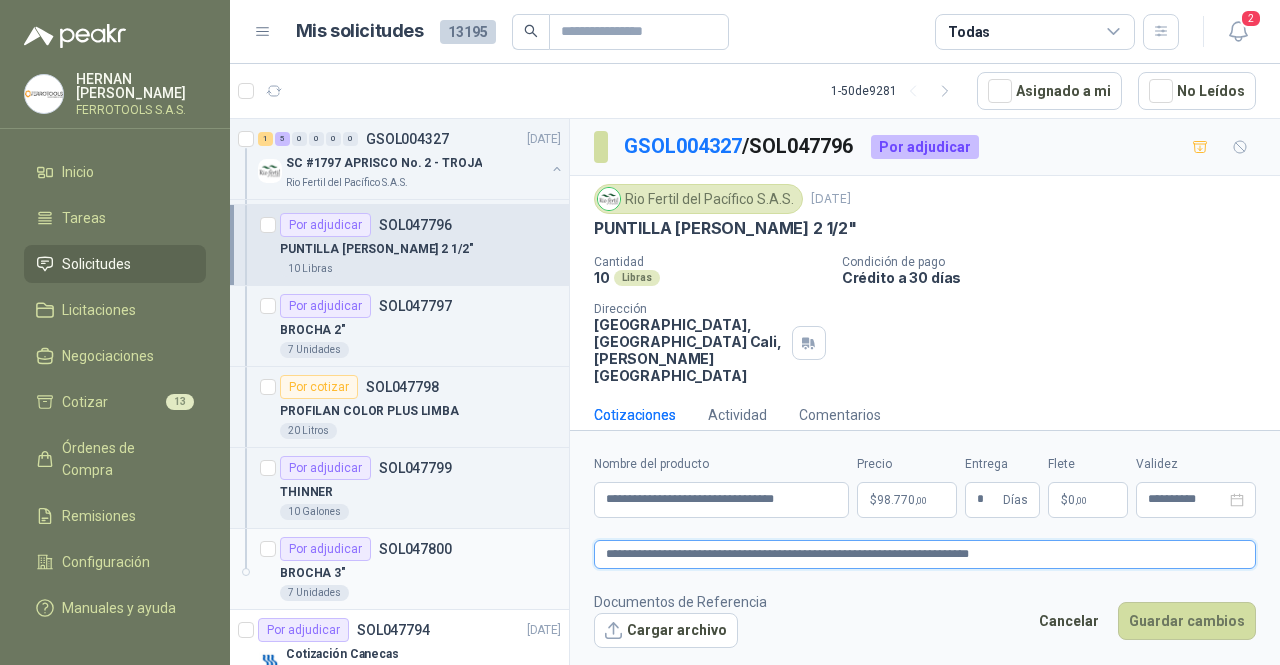 drag, startPoint x: 867, startPoint y: 546, endPoint x: 486, endPoint y: 537, distance: 381.1063 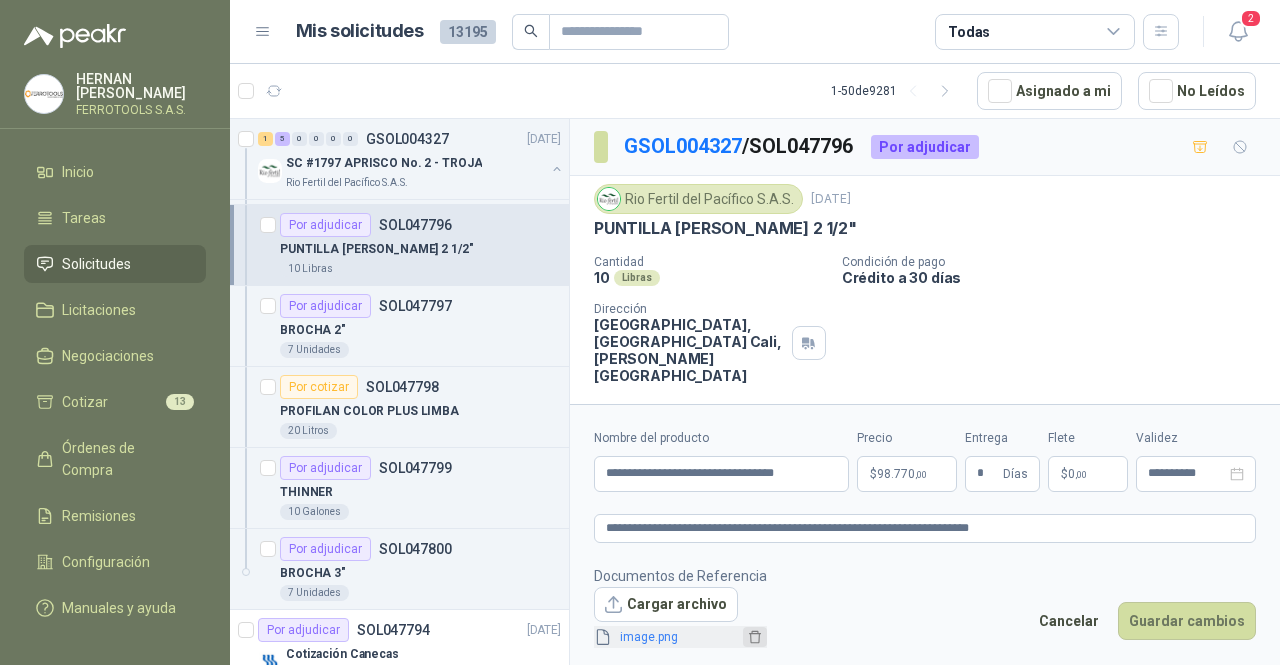 click 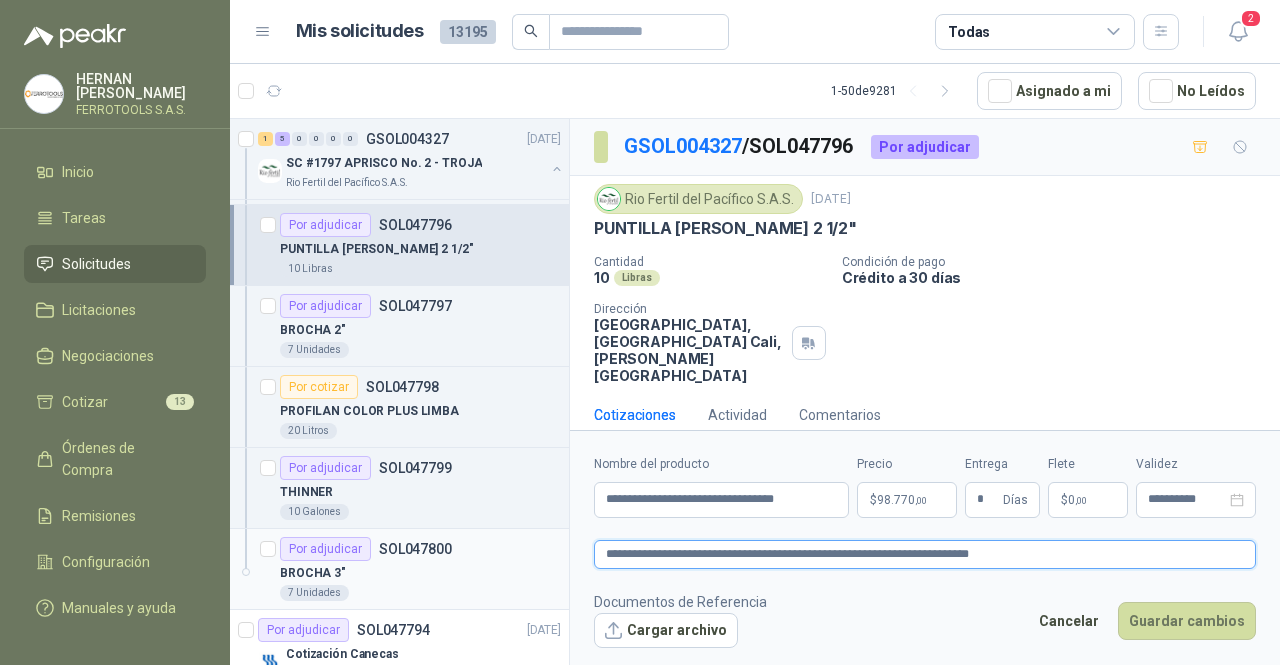 drag, startPoint x: 644, startPoint y: 552, endPoint x: 418, endPoint y: 534, distance: 226.71568 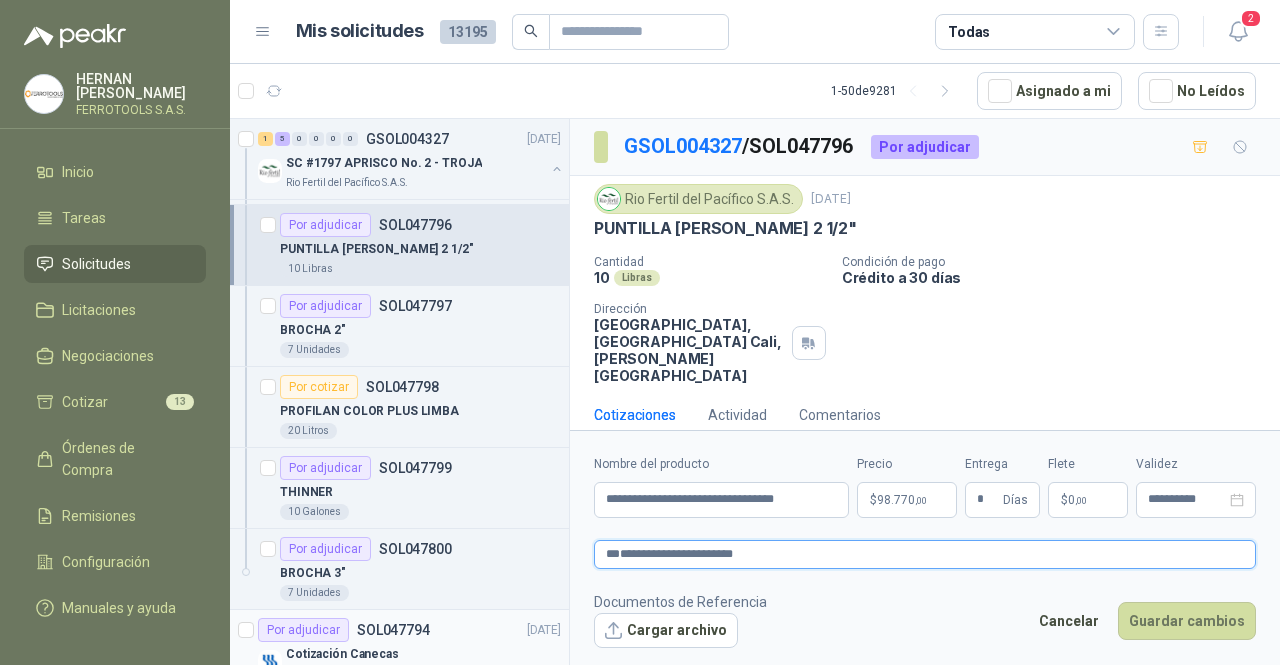 type on "**********" 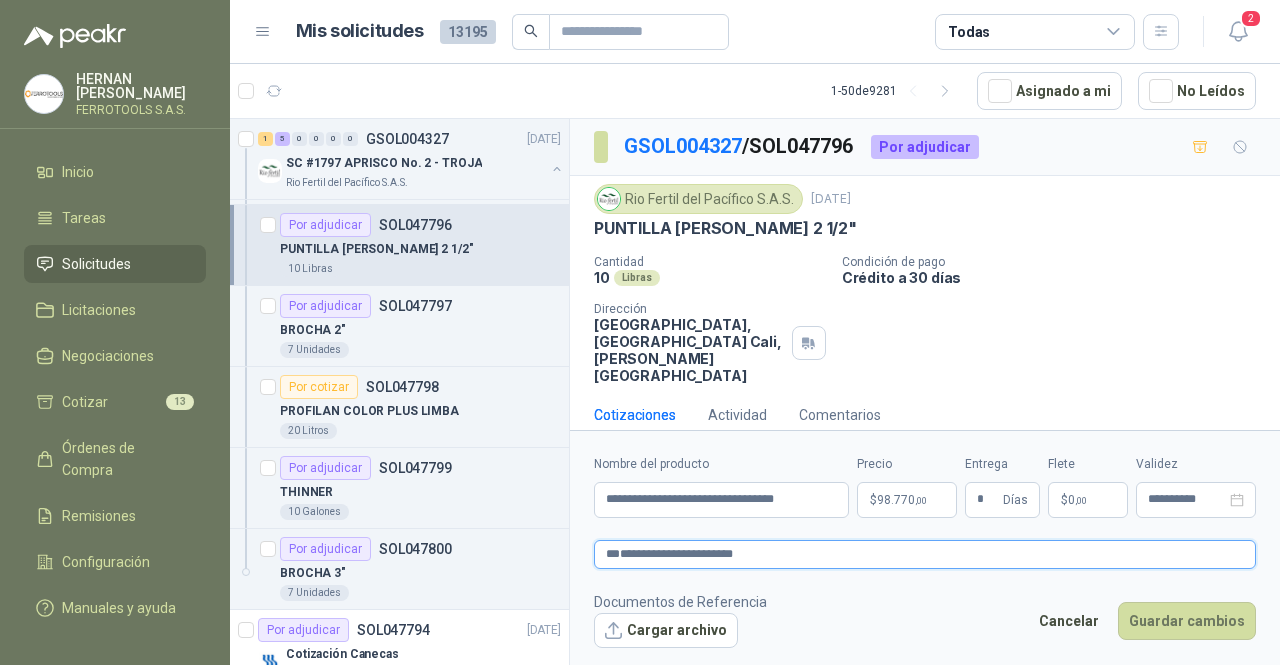 paste on "**********" 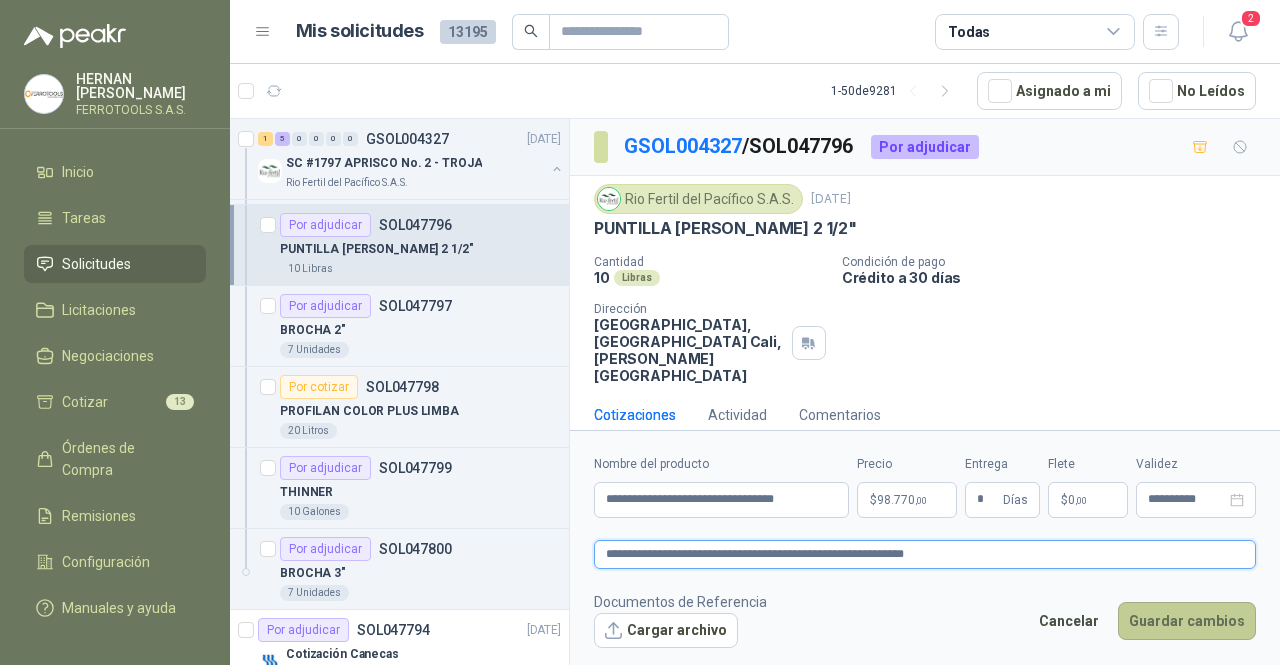 type on "**********" 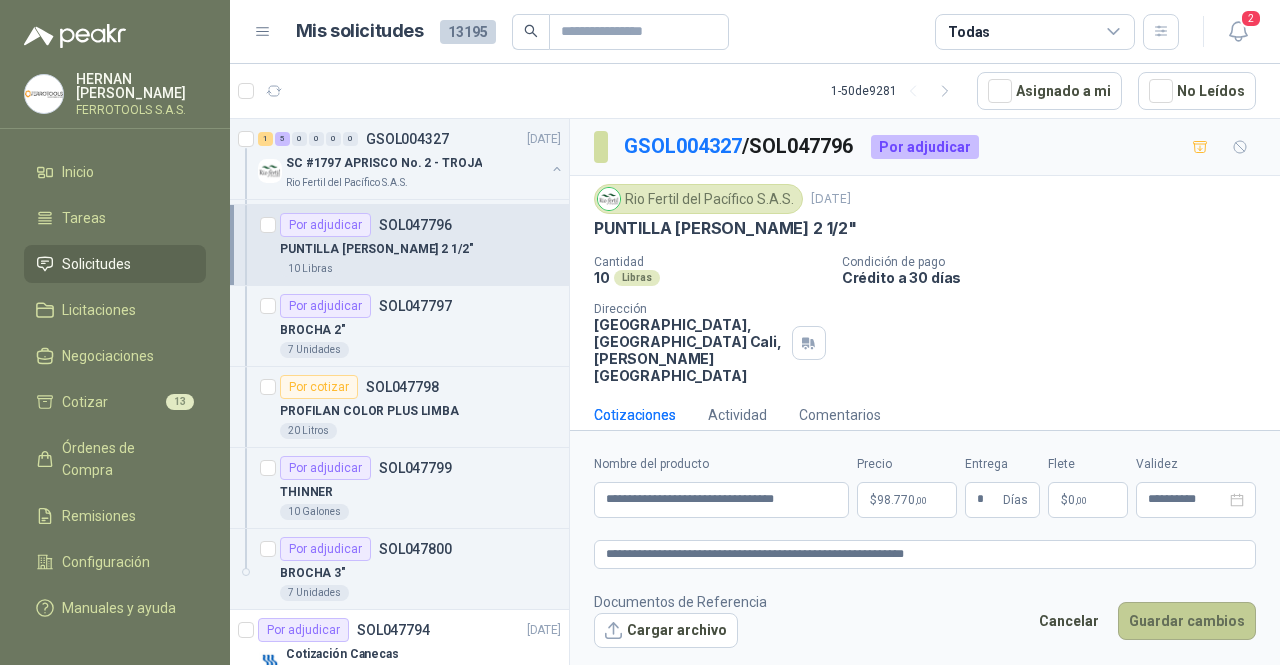 click on "Guardar cambios" at bounding box center (1187, 621) 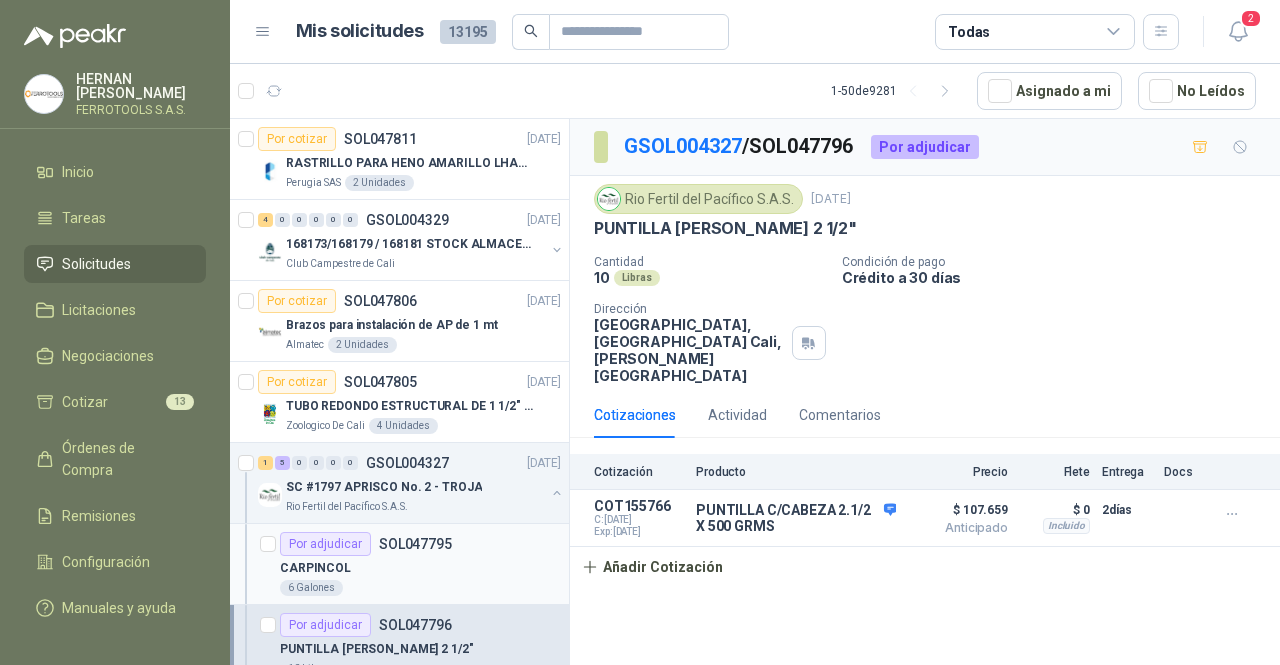 scroll, scrollTop: 200, scrollLeft: 0, axis: vertical 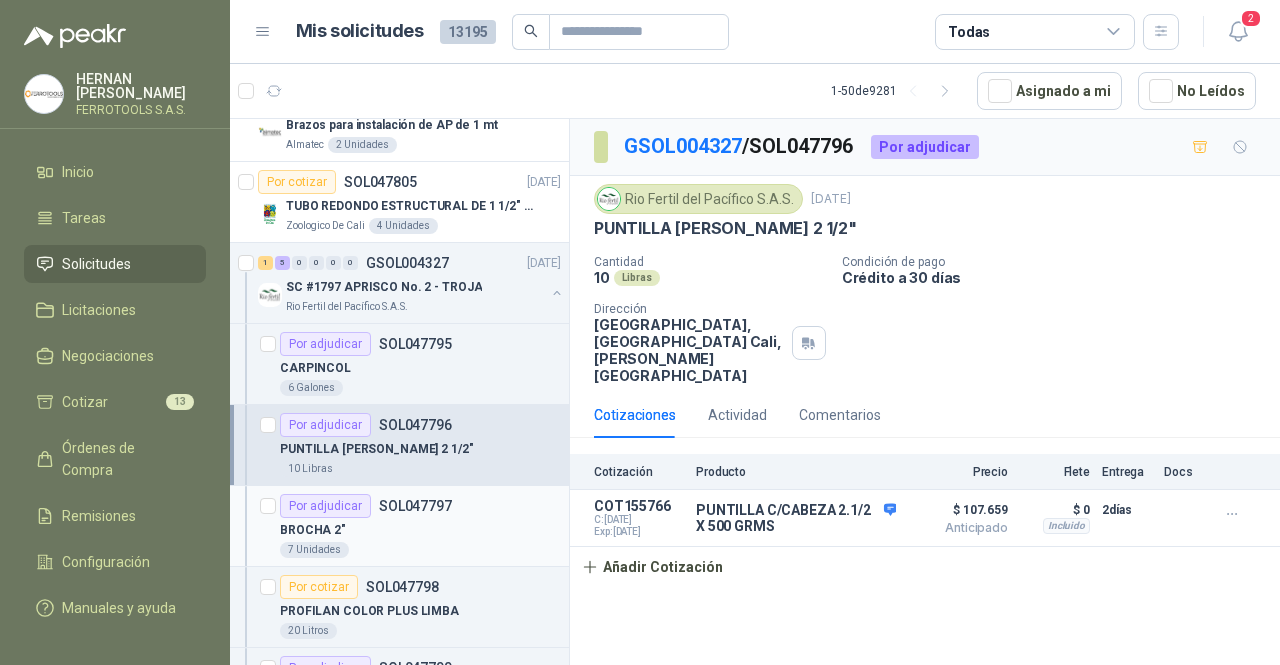 click on "BROCHA 2"" at bounding box center [420, 530] 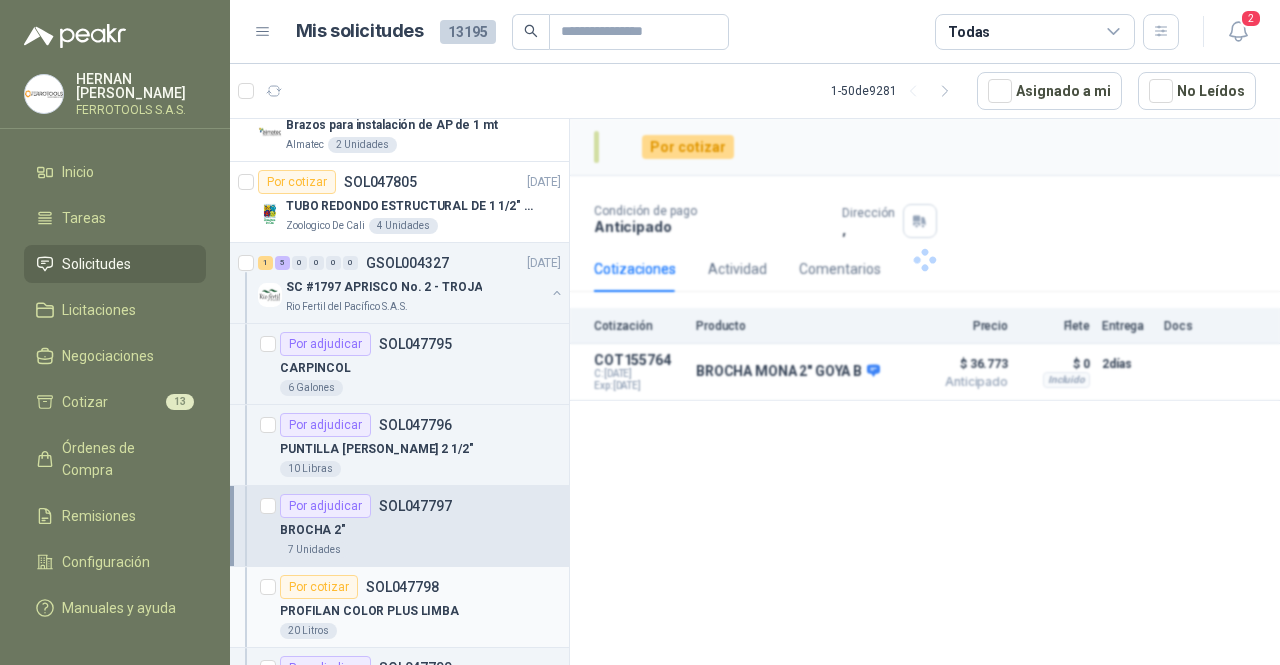 click on "PROFILAN COLOR PLUS LIMBA" at bounding box center (369, 611) 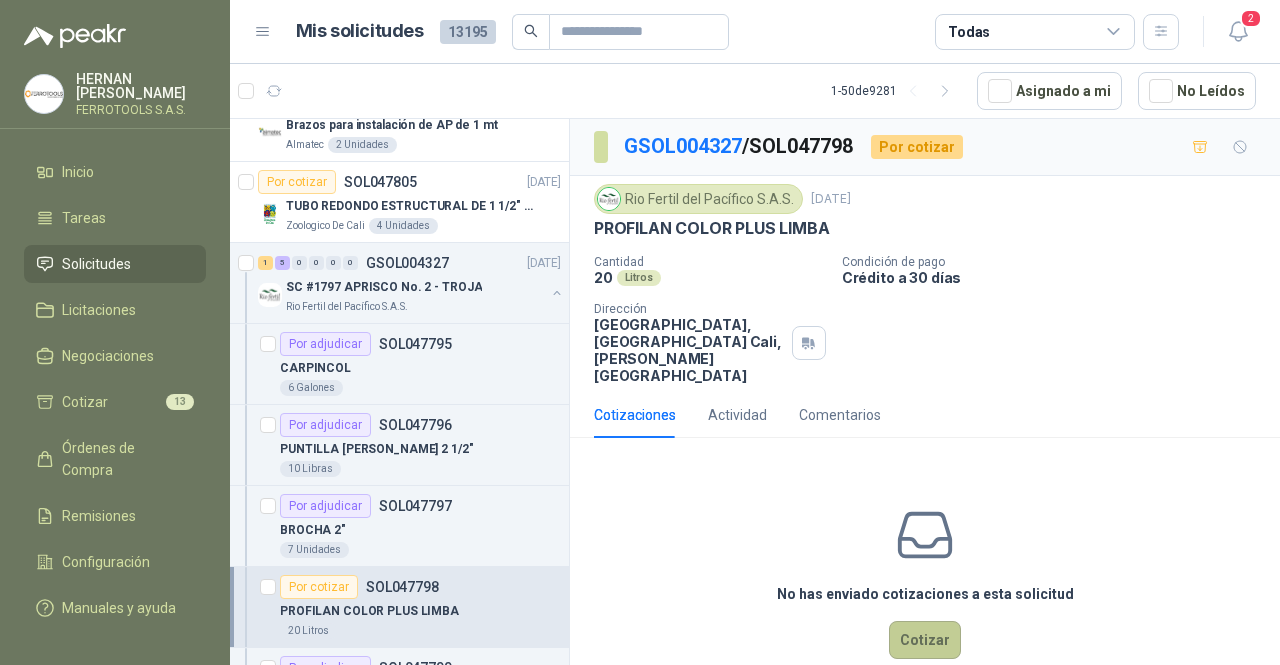 click on "Cotizar" at bounding box center [925, 640] 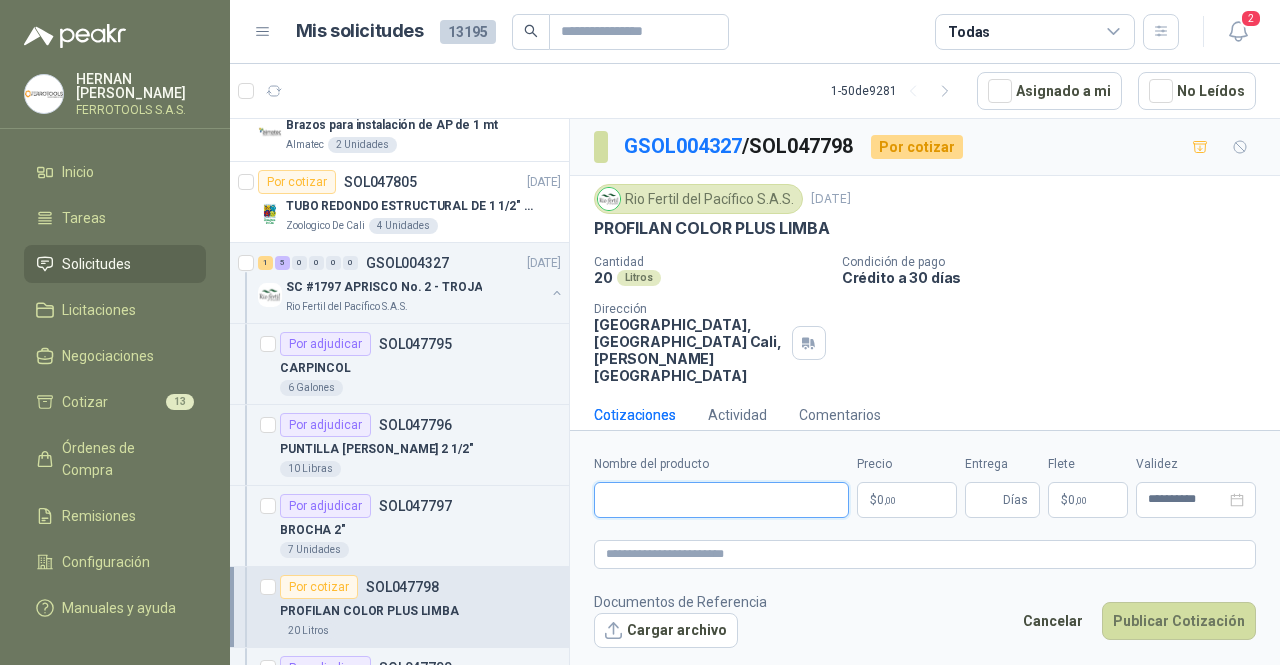 click on "Nombre del producto" at bounding box center [721, 500] 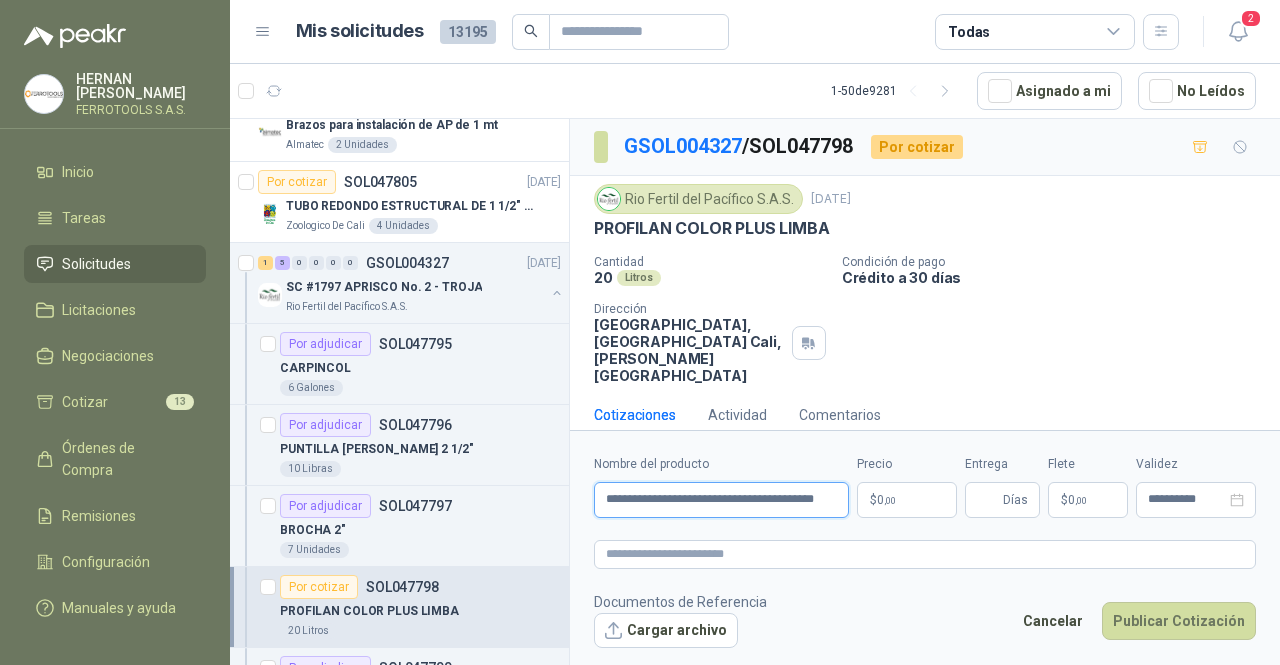 scroll, scrollTop: 0, scrollLeft: 44, axis: horizontal 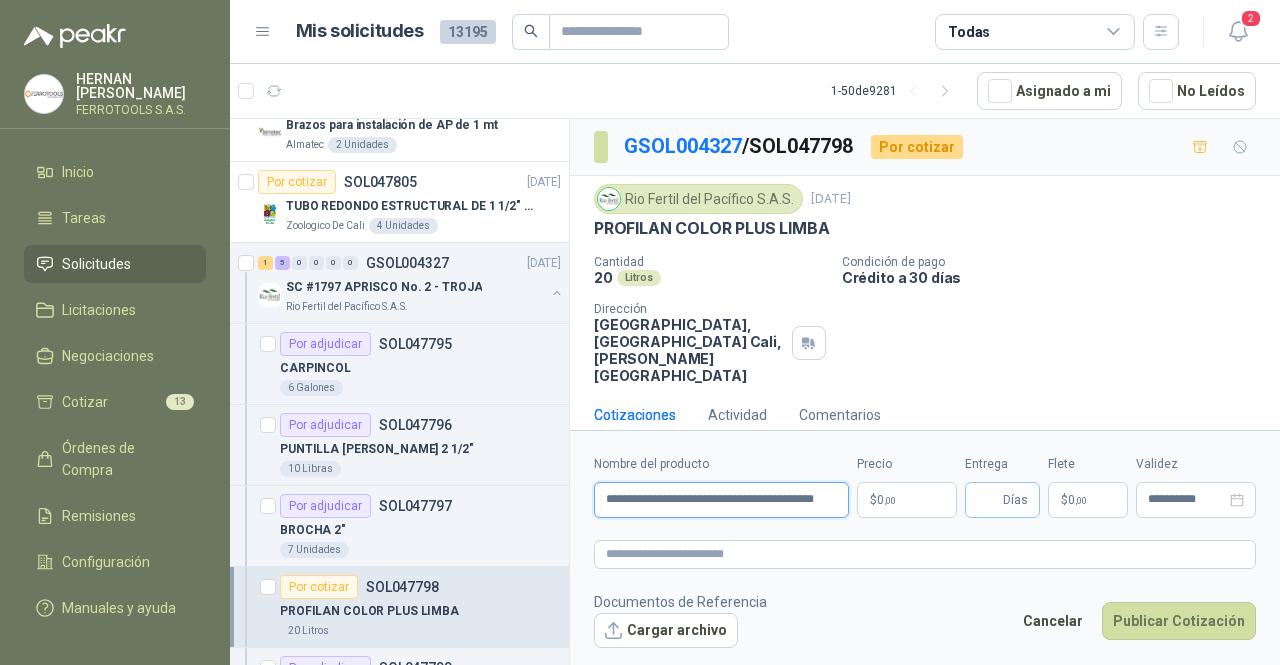 type on "**********" 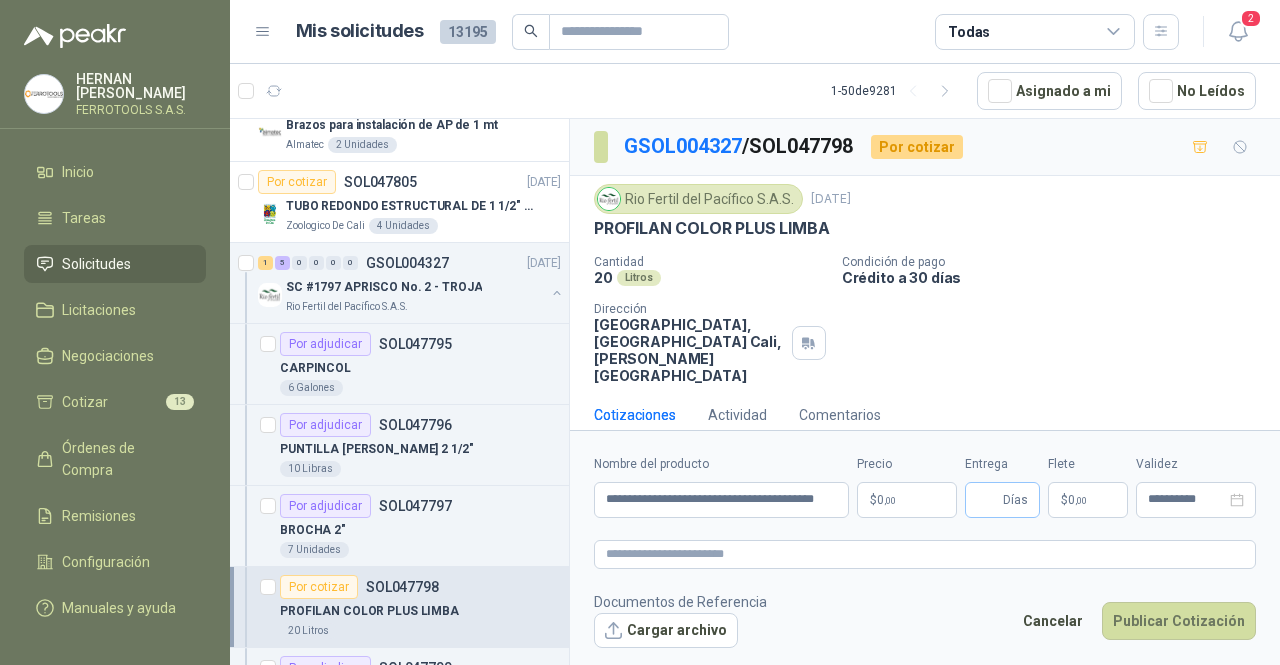 click on "Días" at bounding box center [1002, 500] 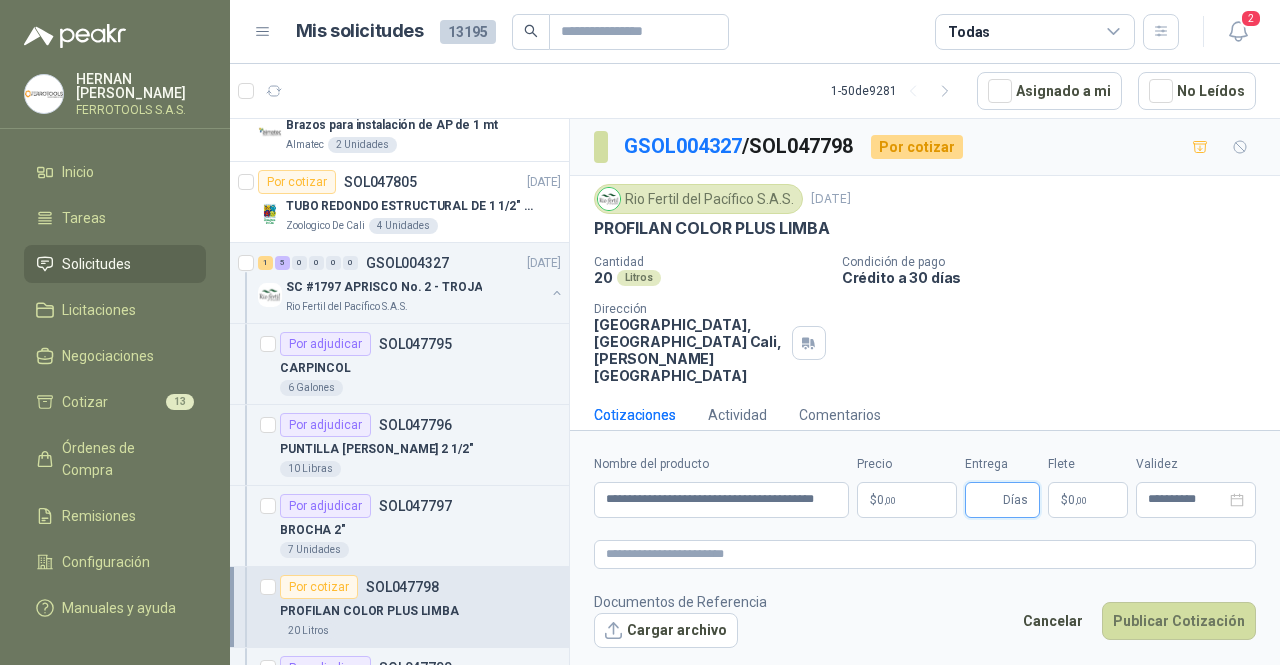 scroll, scrollTop: 0, scrollLeft: 0, axis: both 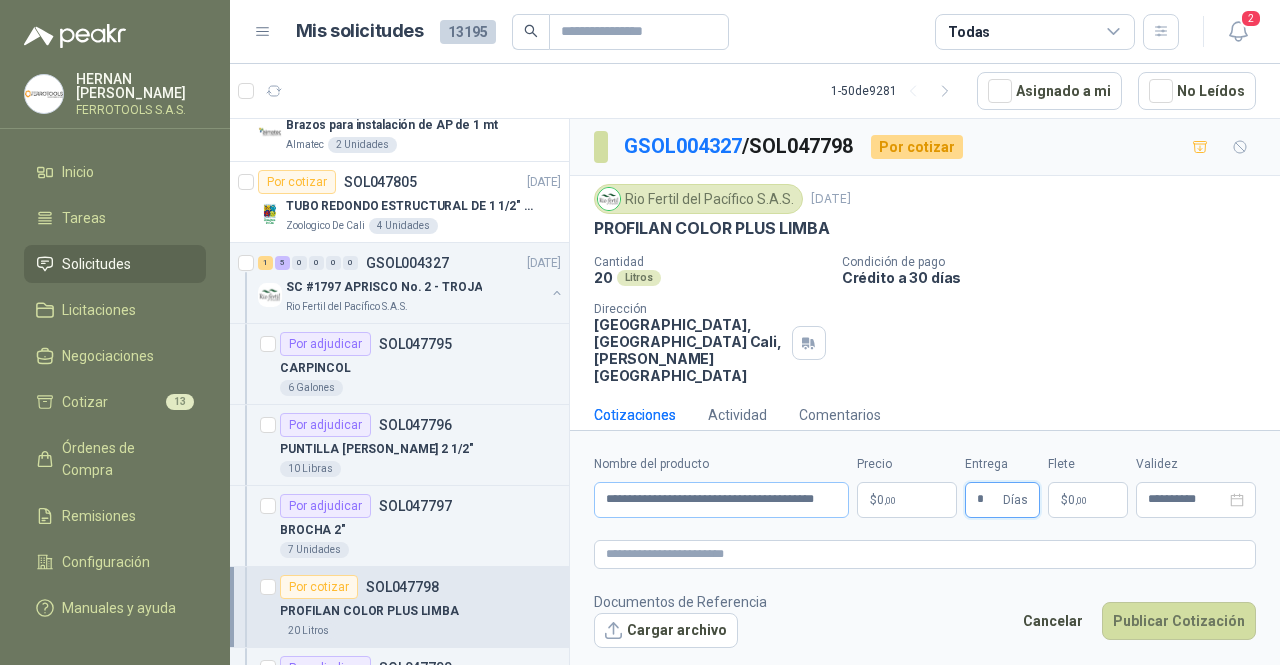 type on "*" 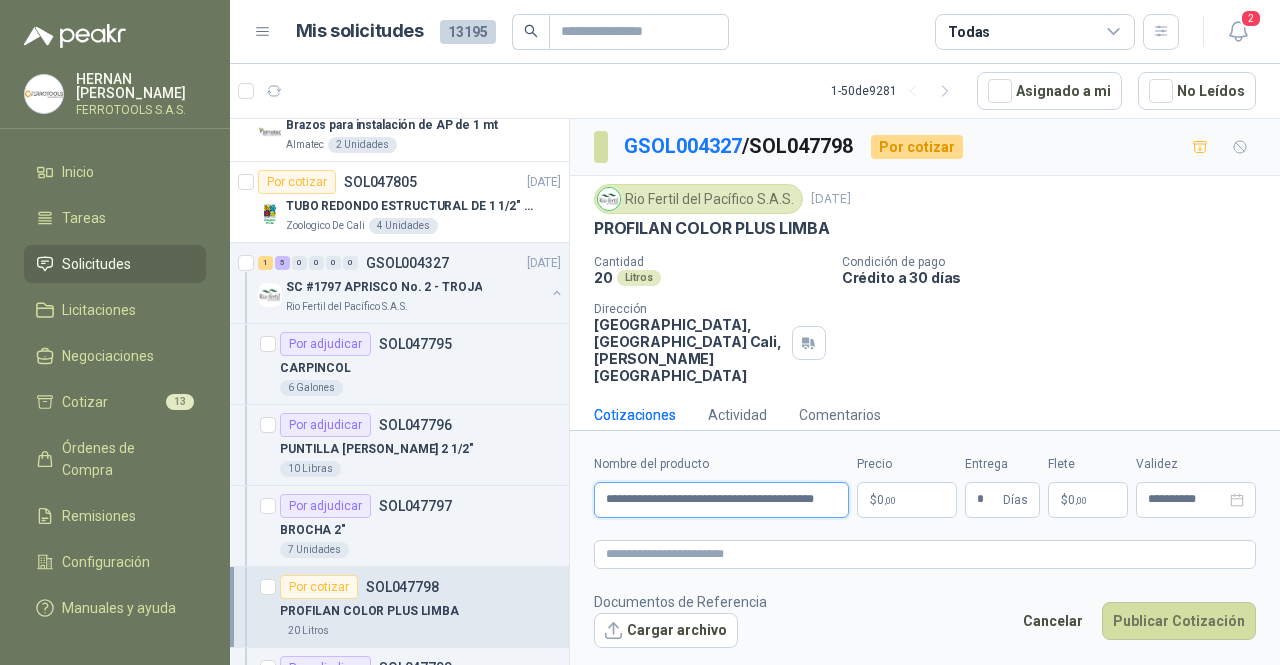 scroll, scrollTop: 0, scrollLeft: 44, axis: horizontal 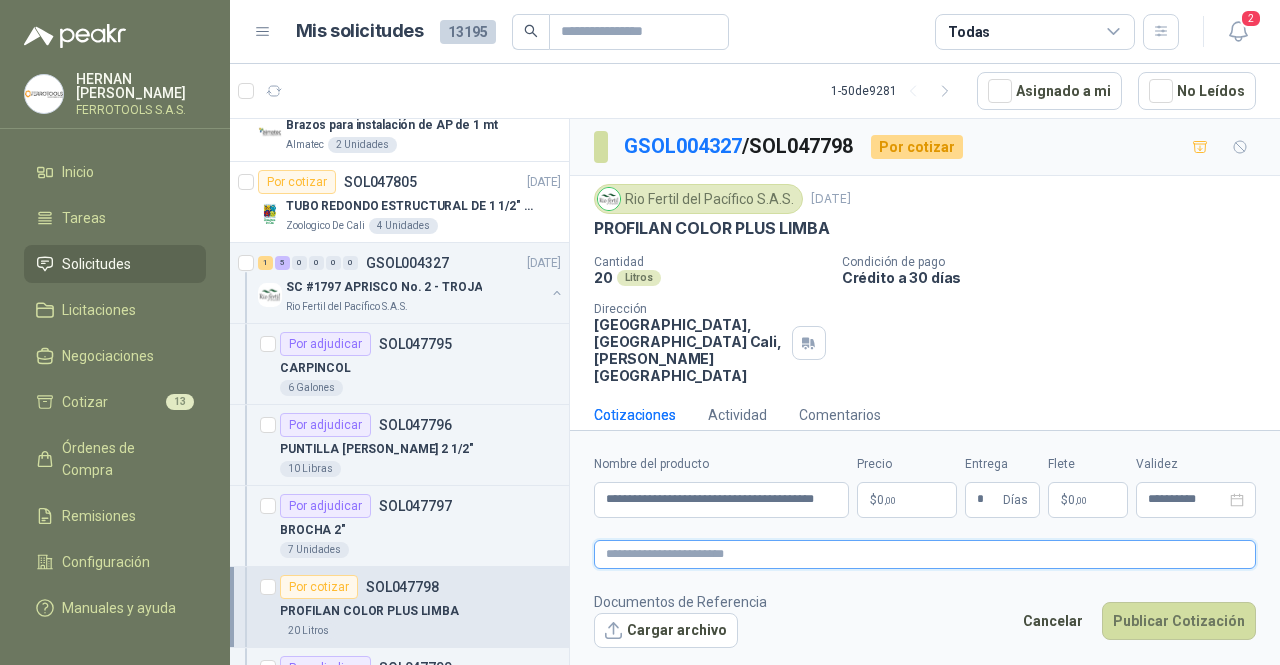 click at bounding box center (925, 554) 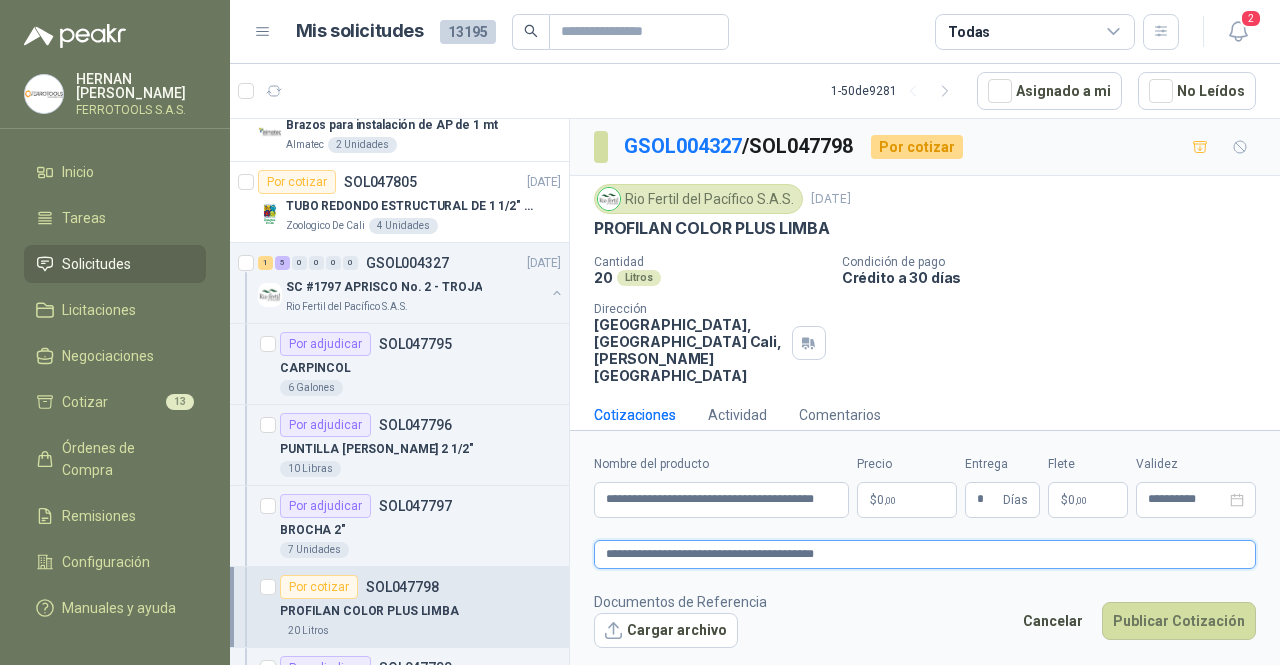 type on "**********" 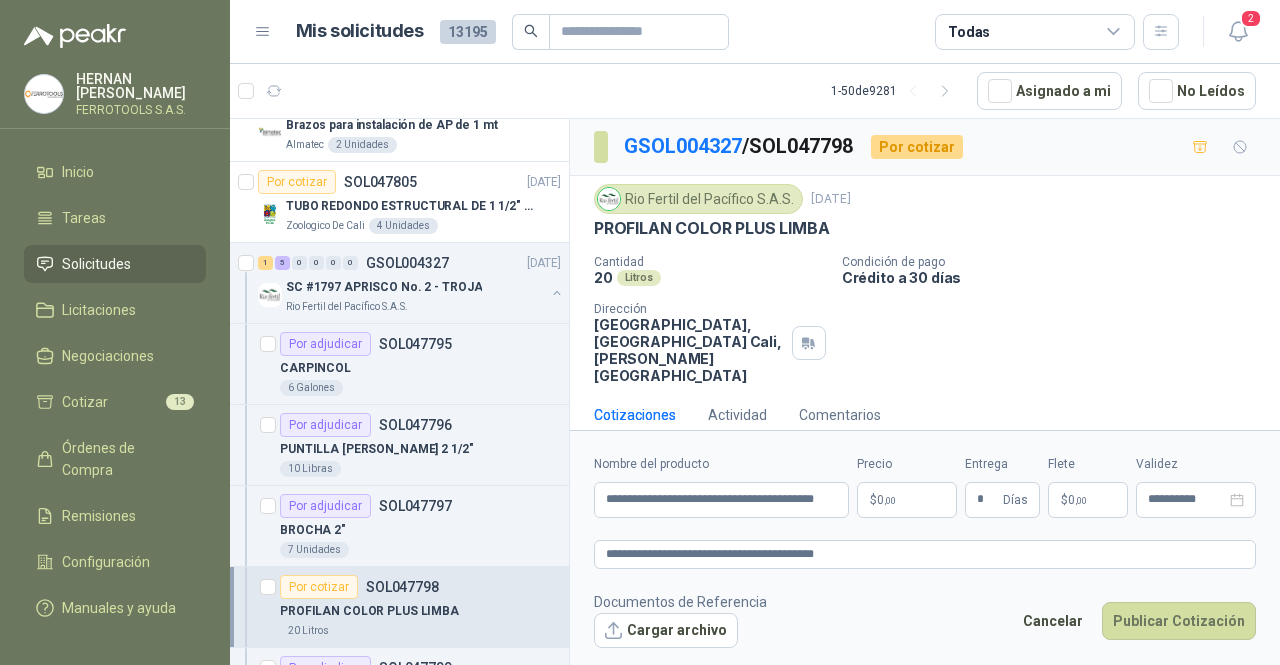 click on "HERNAN   RUALES FERROTOOLS S.A.S.   Inicio   Tareas   Solicitudes   Licitaciones   Negociaciones   Cotizar 13   Órdenes de Compra   Remisiones   Configuración   Manuales y ayuda Mis solicitudes 13195 Todas 2 1 - 50  de  9281 Asignado a mi No Leídos Por cotizar SOL047811 02/07/25   RASTRILLO PARA HENO AMARILLO  LHAURA Perugia SAS 2   Unidades 4   0   0   0   0   0   GSOL004329 02/07/25   168173/168179 / 168181 STOCK ALMACEN MTTO Club Campestre de Cali   Por cotizar SOL047806 02/07/25   Brazos para instalación de AP de 1 mt Almatec 2   Unidades Por cotizar SOL047805 02/07/25   TUBO REDONDO ESTRUCTURAL DE 1 1/2" CALIBRE 18 Zoologico De Cali  4   Unidades 1   5   0   0   0   0   GSOL004327 02/07/25   SC #1797 APRISCO No. 2 - TROJA Rio Fertil del Pacífico S.A.S.   Por adjudicar SOL047795 CARPINCOL  6   Galones Por adjudicar SOL047796 PUNTILLA DE ACERO 2 1/2" 10   Libras Por adjudicar SOL047797 BROCHA 2" 7   Unidades Por cotizar SOL047798 PROFILAN COLOR PLUS LIMBA 20   Litros Por adjudicar SOL047799 THINNER" at bounding box center (640, 332) 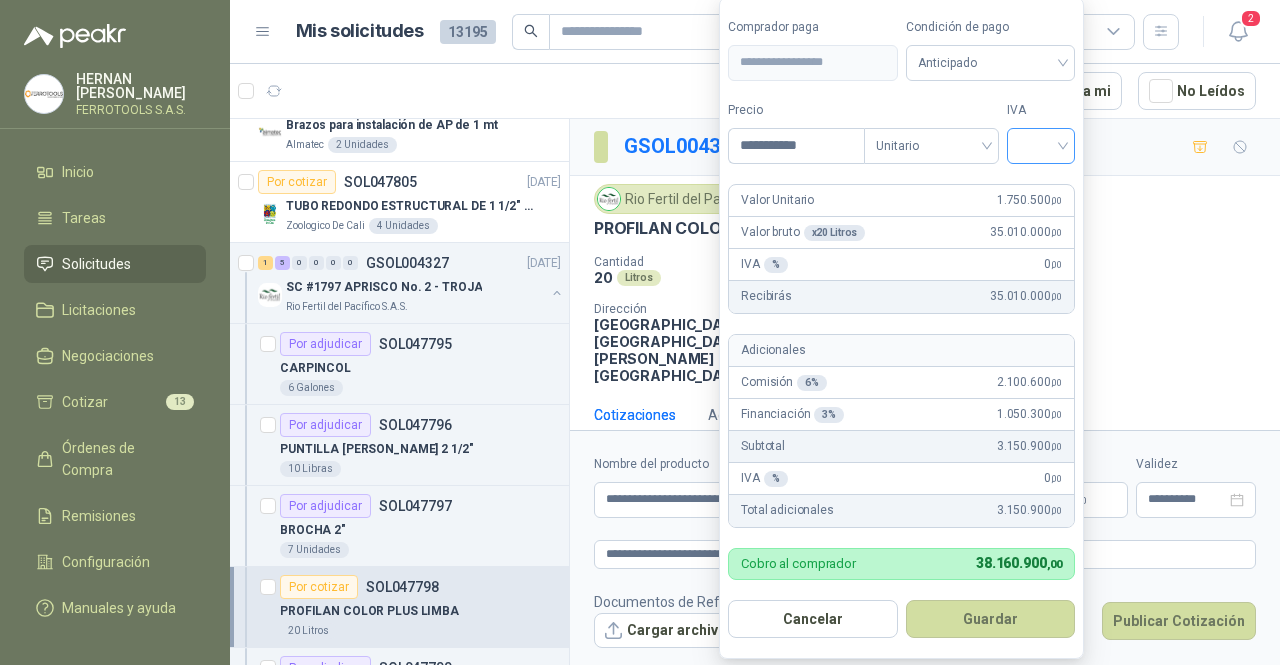 click at bounding box center [1041, 146] 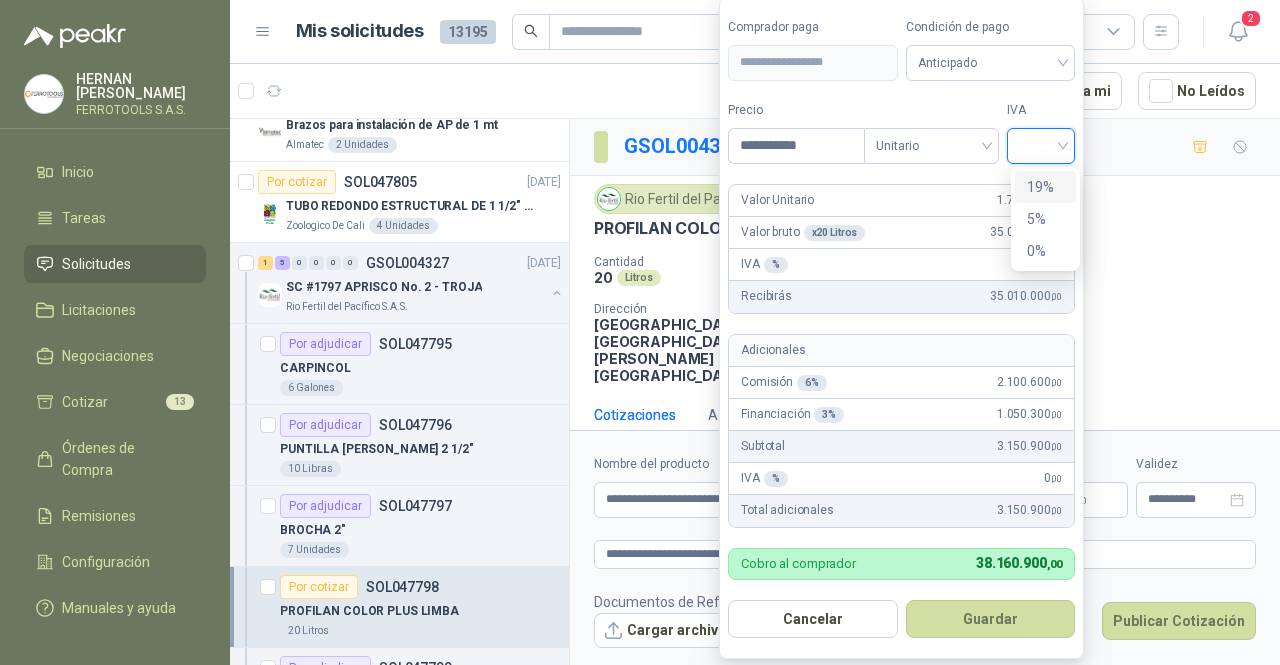 click on "19%" at bounding box center [1045, 187] 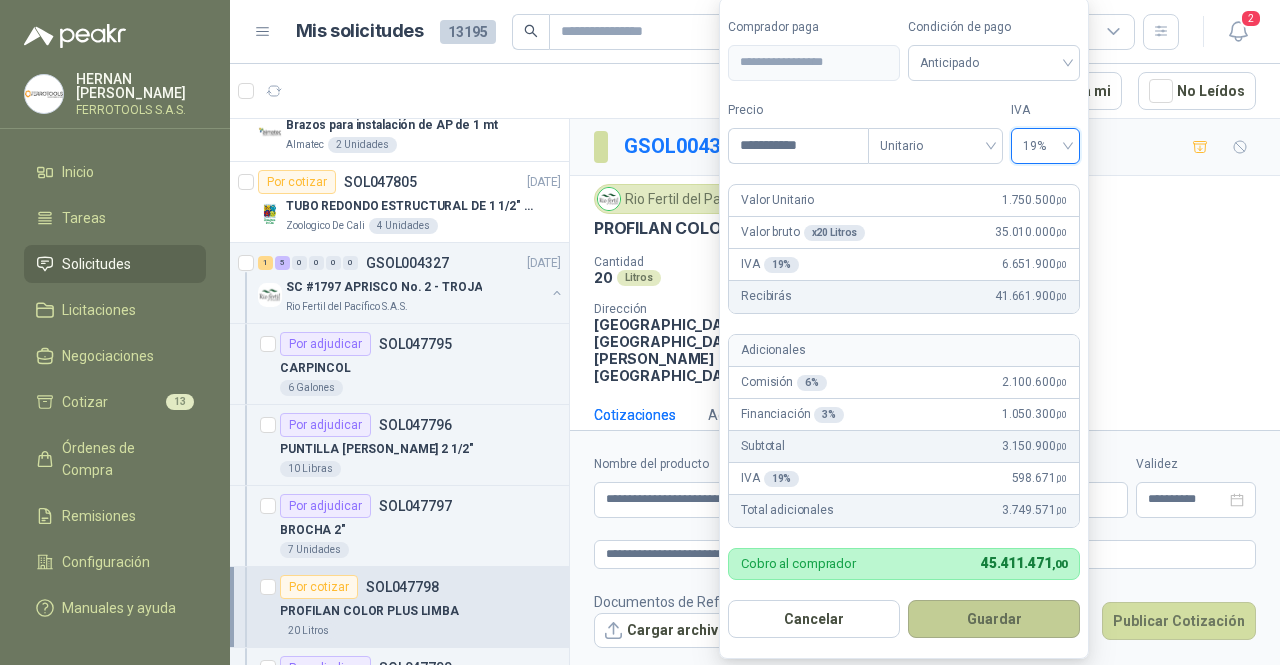 click on "Guardar" at bounding box center [994, 619] 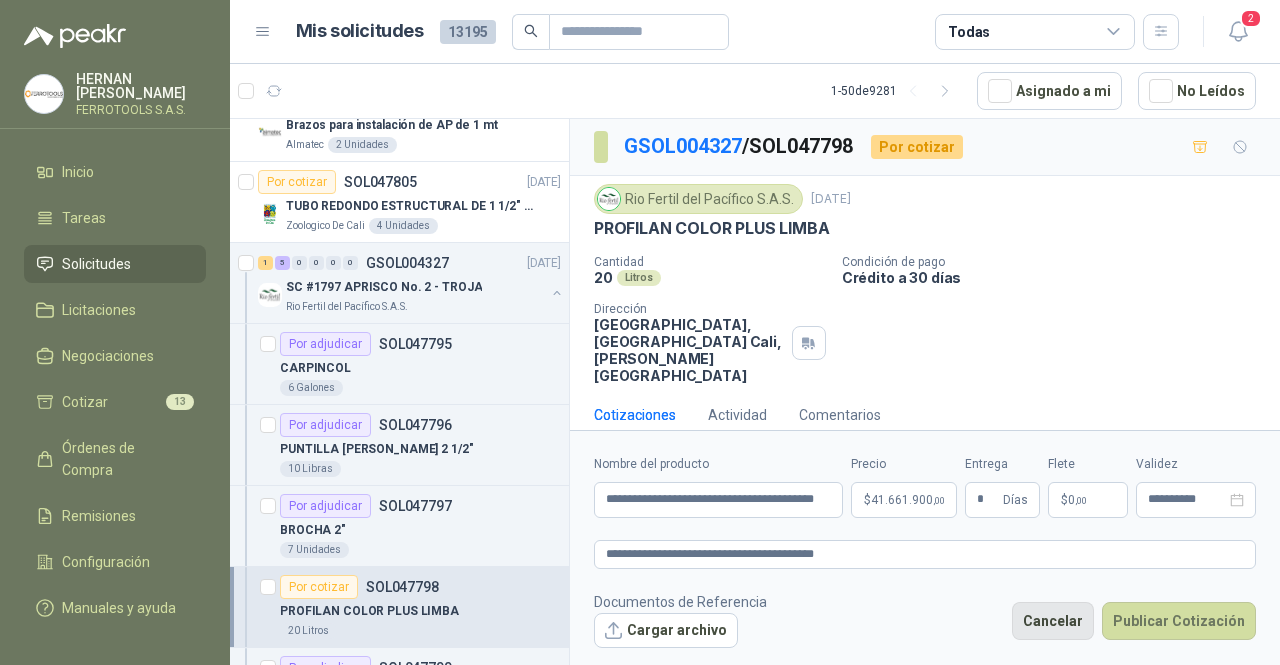 click on "Cancelar" at bounding box center (1053, 621) 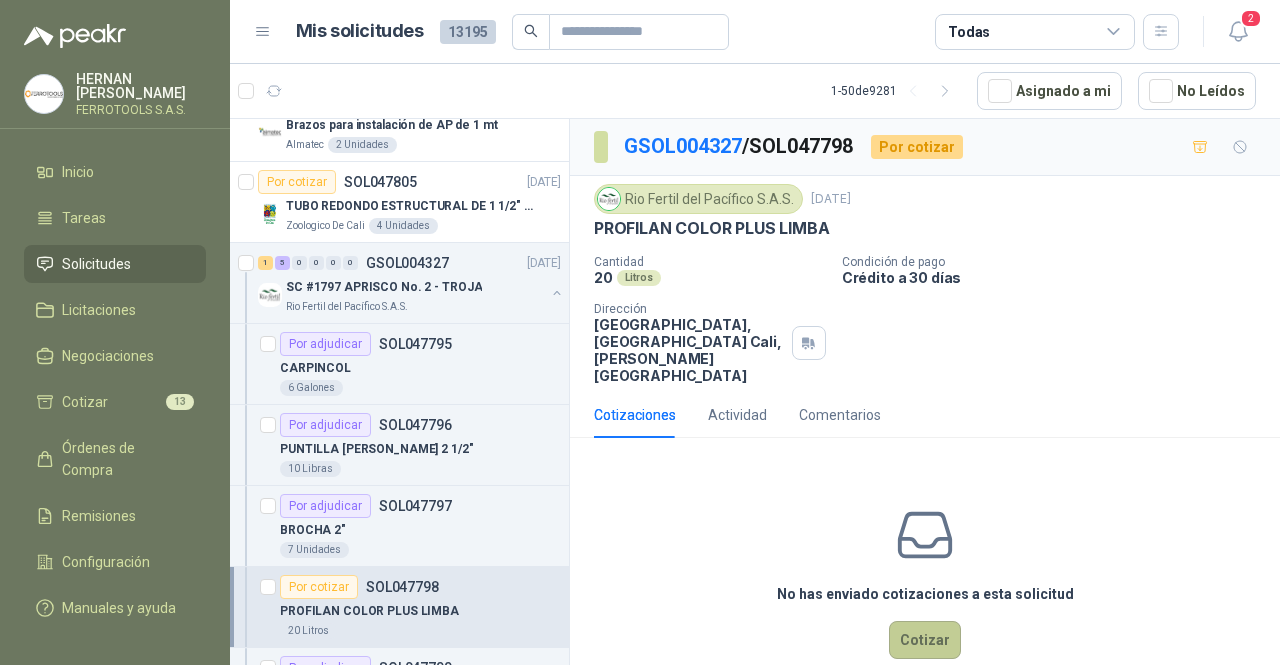 click on "Cotizar" at bounding box center (925, 640) 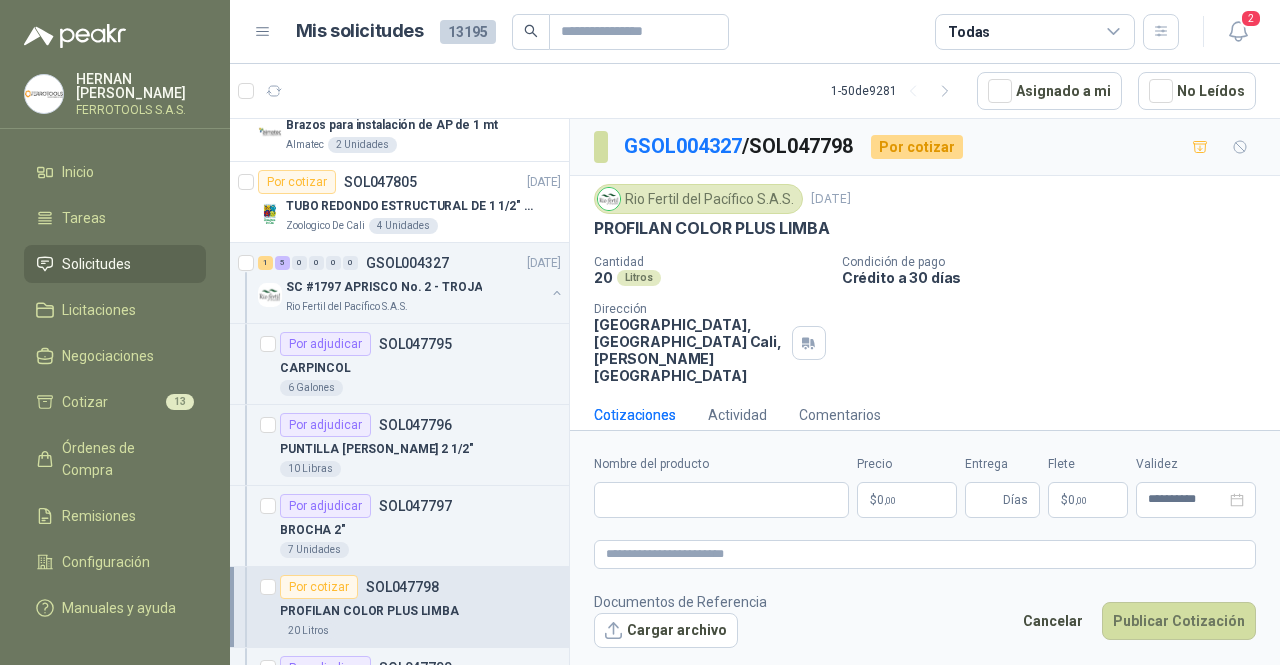 type 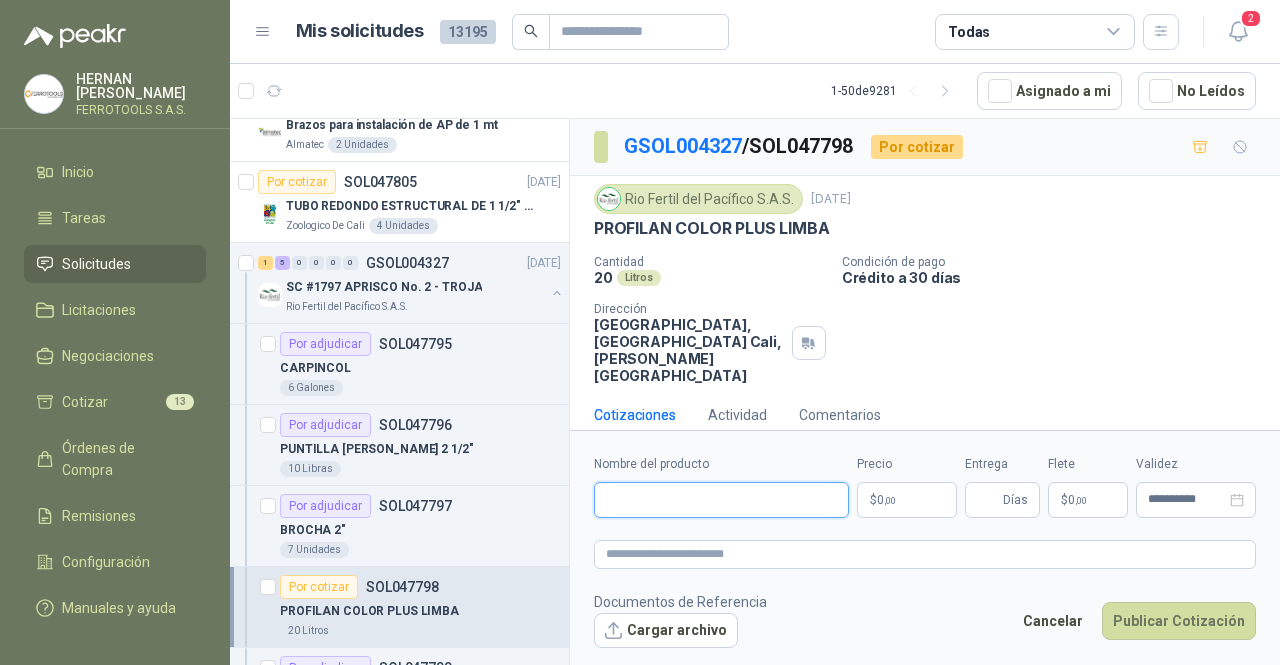 click on "Nombre del producto" at bounding box center [721, 500] 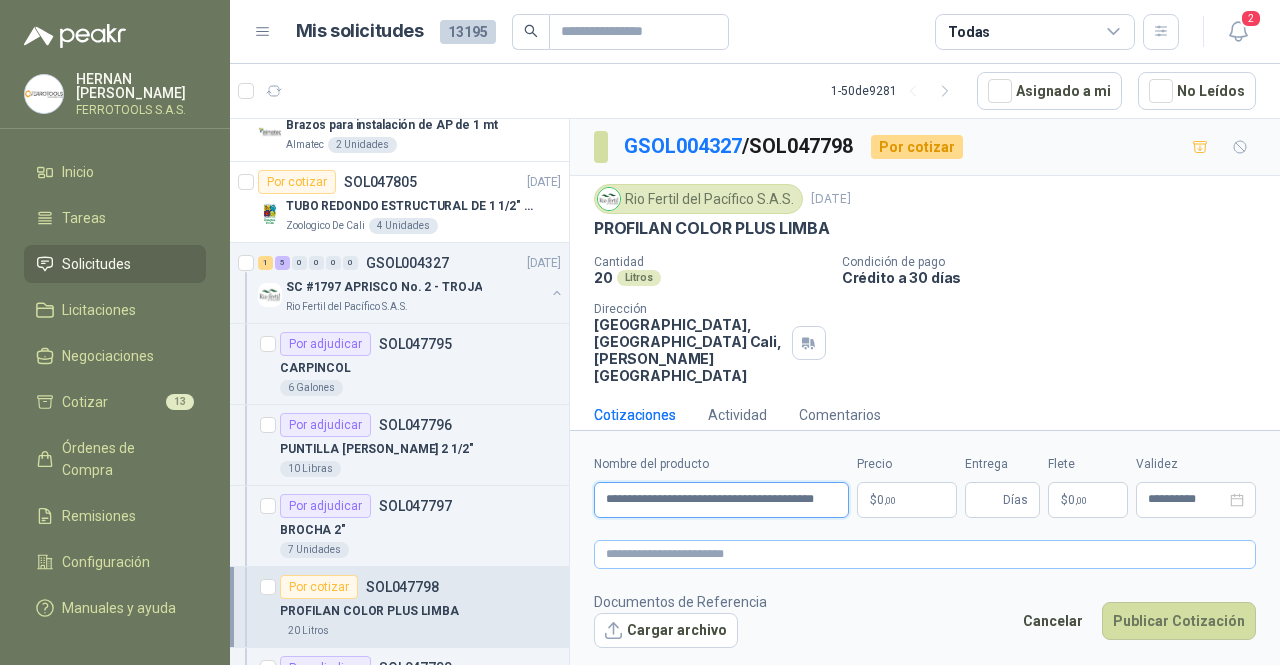 scroll, scrollTop: 0, scrollLeft: 44, axis: horizontal 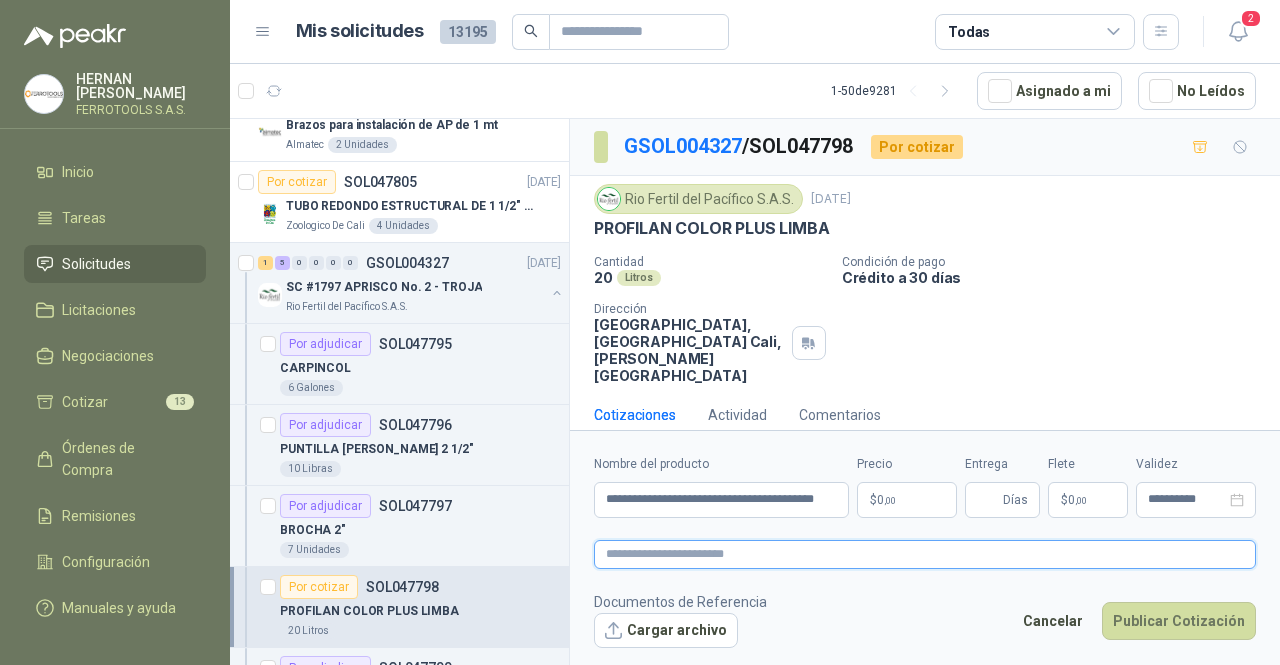 click at bounding box center (925, 554) 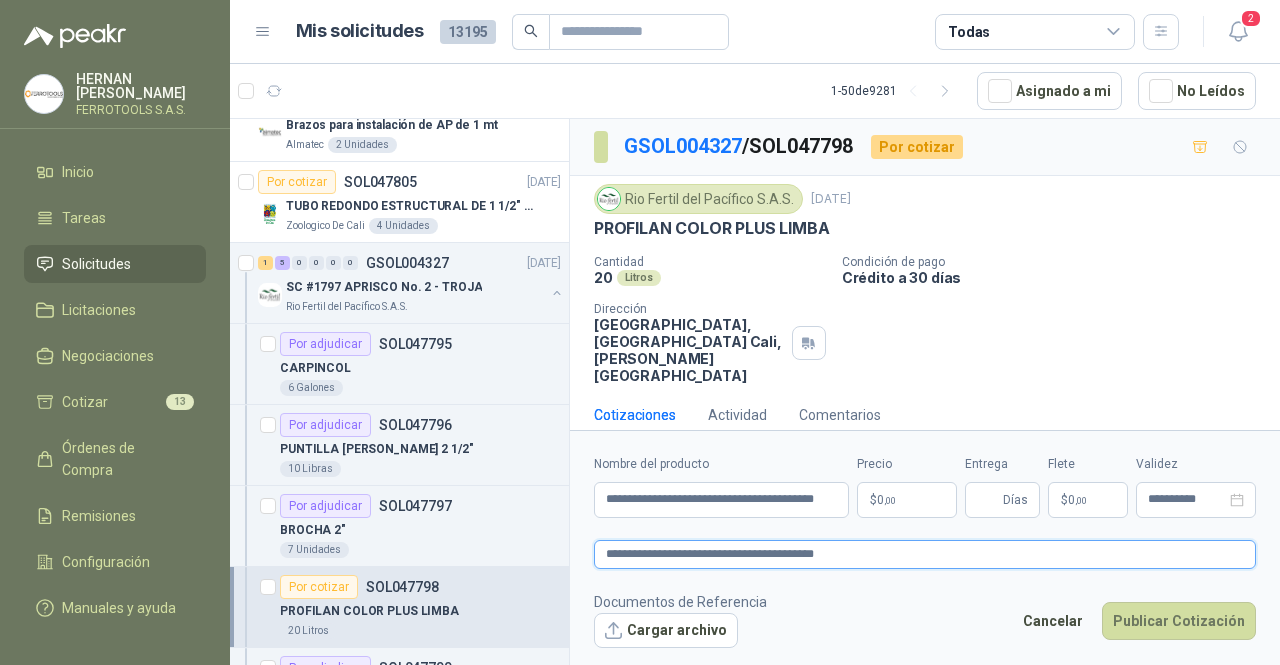 type on "**********" 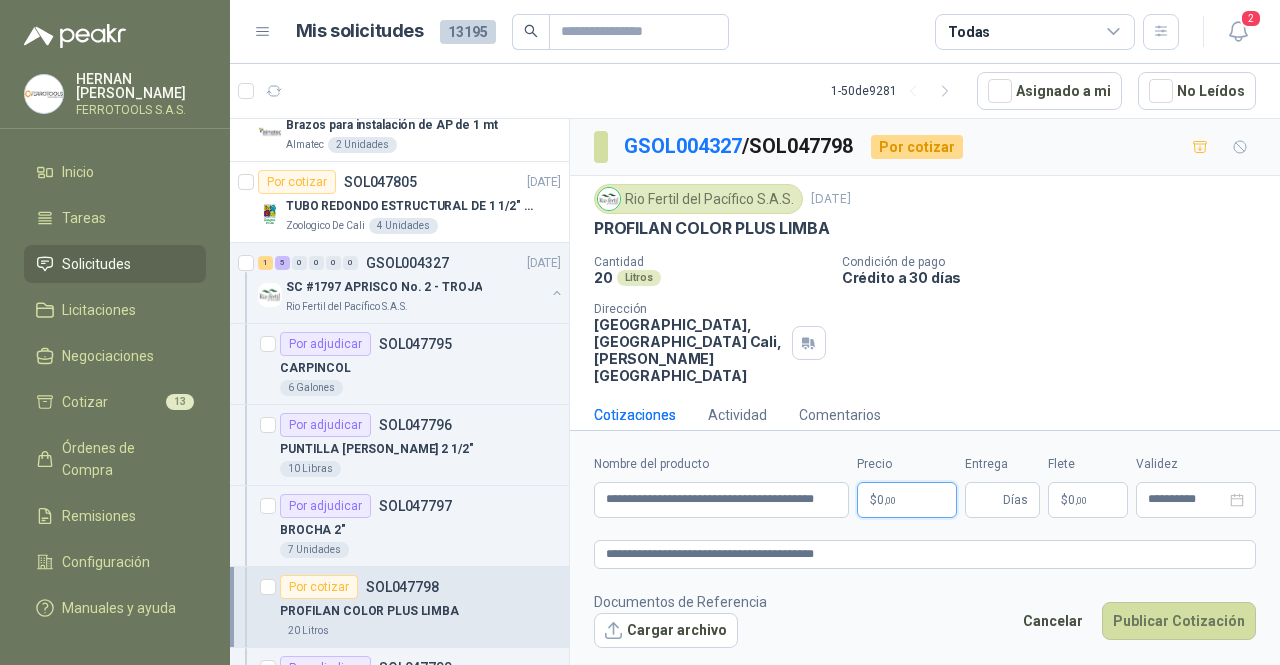 click on "HERNAN   RUALES FERROTOOLS S.A.S.   Inicio   Tareas   Solicitudes   Licitaciones   Negociaciones   Cotizar 13   Órdenes de Compra   Remisiones   Configuración   Manuales y ayuda Mis solicitudes 13195 Todas 2 1 - 50  de  9281 Asignado a mi No Leídos Por cotizar SOL047811 02/07/25   RASTRILLO PARA HENO AMARILLO  LHAURA Perugia SAS 2   Unidades 4   0   0   0   0   0   GSOL004329 02/07/25   168173/168179 / 168181 STOCK ALMACEN MTTO Club Campestre de Cali   Por cotizar SOL047806 02/07/25   Brazos para instalación de AP de 1 mt Almatec 2   Unidades Por cotizar SOL047805 02/07/25   TUBO REDONDO ESTRUCTURAL DE 1 1/2" CALIBRE 18 Zoologico De Cali  4   Unidades 1   5   0   0   0   0   GSOL004327 02/07/25   SC #1797 APRISCO No. 2 - TROJA Rio Fertil del Pacífico S.A.S.   Por adjudicar SOL047795 CARPINCOL  6   Galones Por adjudicar SOL047796 PUNTILLA DE ACERO 2 1/2" 10   Libras Por adjudicar SOL047797 BROCHA 2" 7   Unidades Por cotizar SOL047798 PROFILAN COLOR PLUS LIMBA 20   Litros Por adjudicar SOL047799 THINNER" at bounding box center [640, 332] 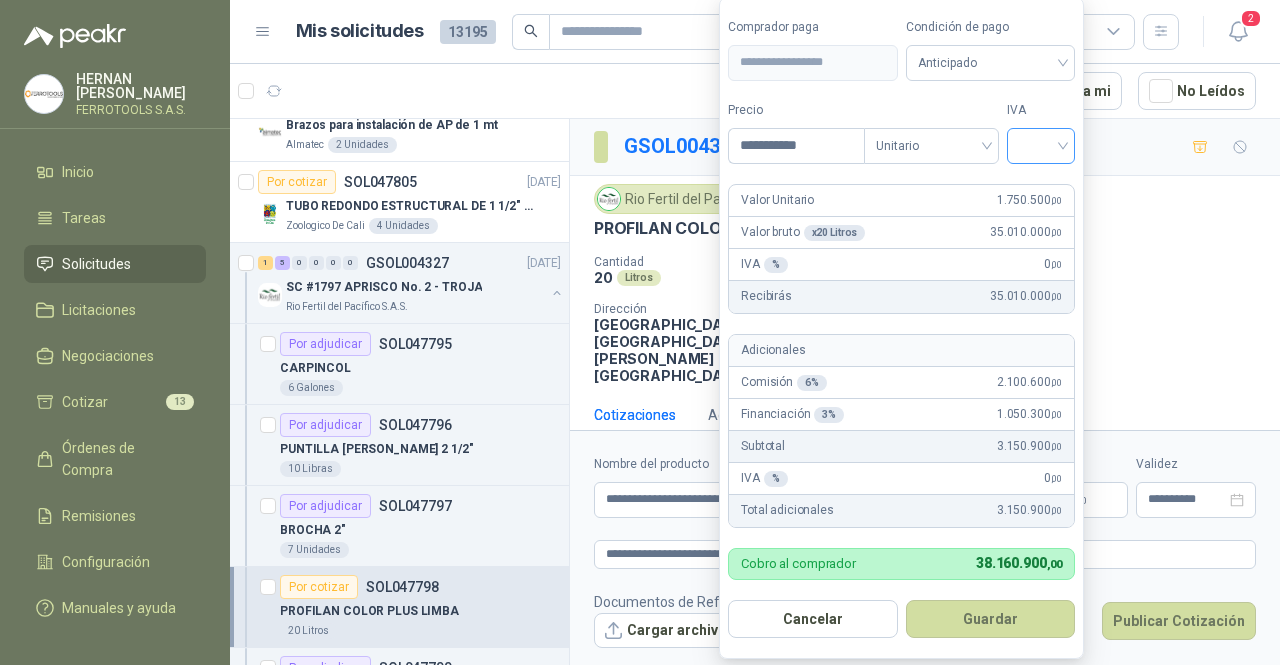 click at bounding box center (1041, 146) 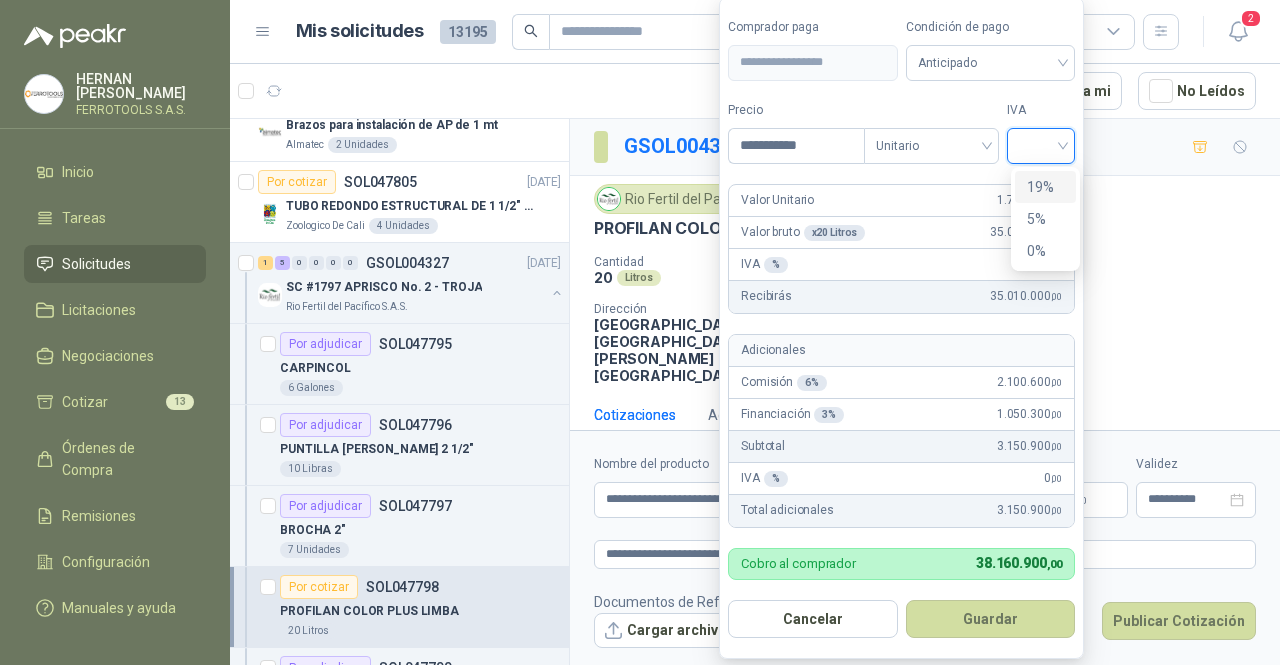 click on "19%" at bounding box center (1045, 187) 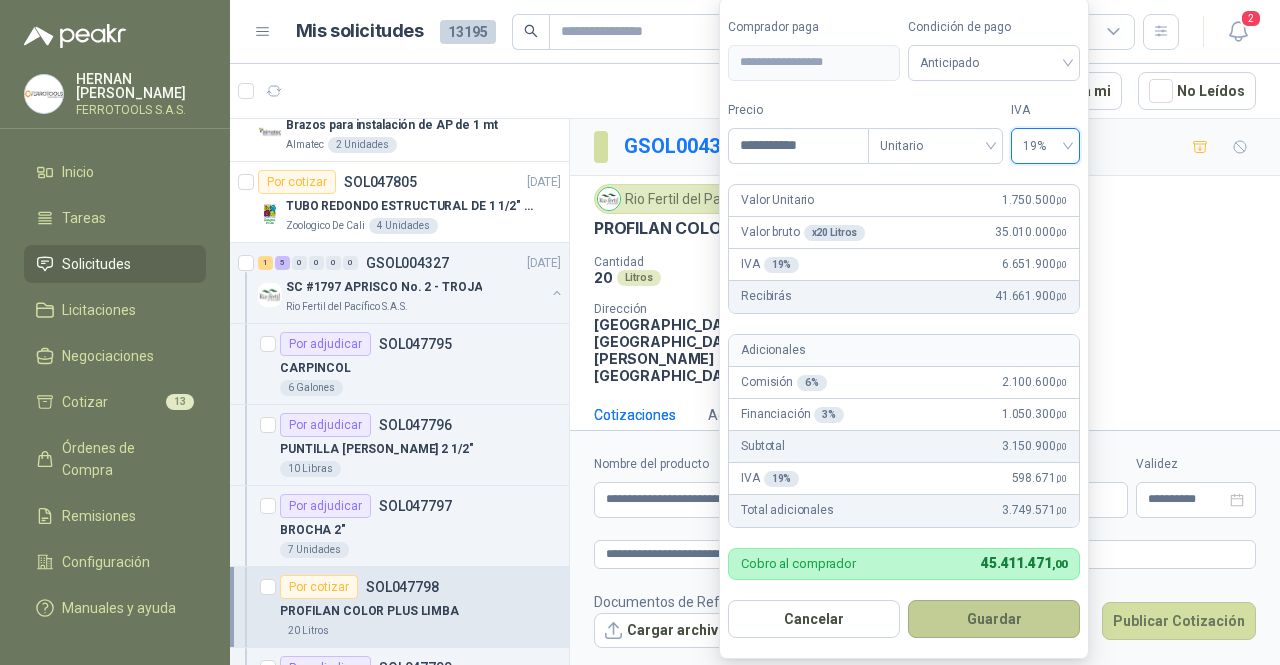 click on "Guardar" at bounding box center (994, 619) 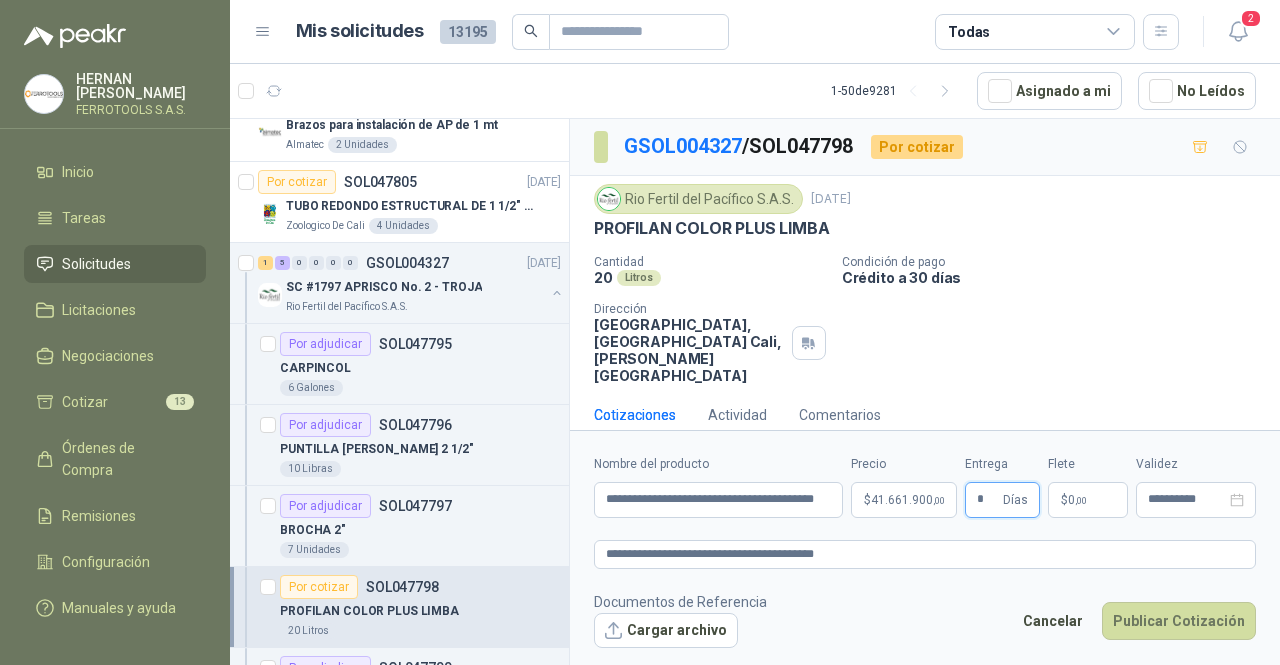 type on "*" 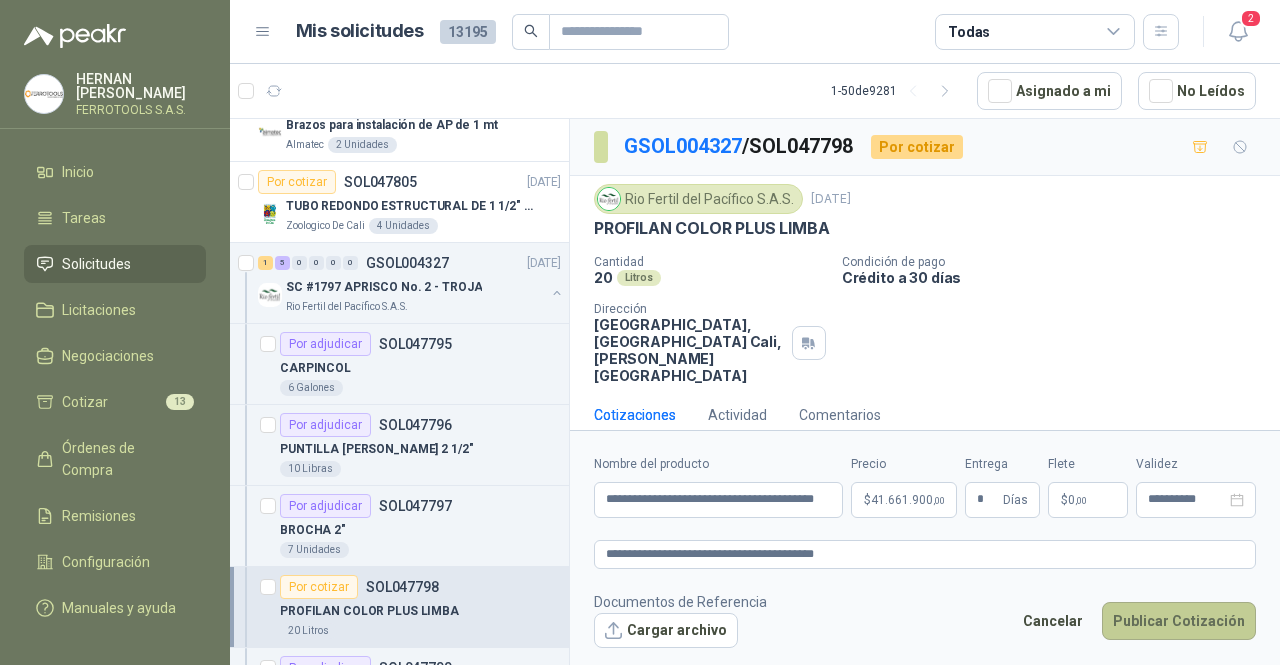 click on "Publicar Cotización" at bounding box center [1179, 621] 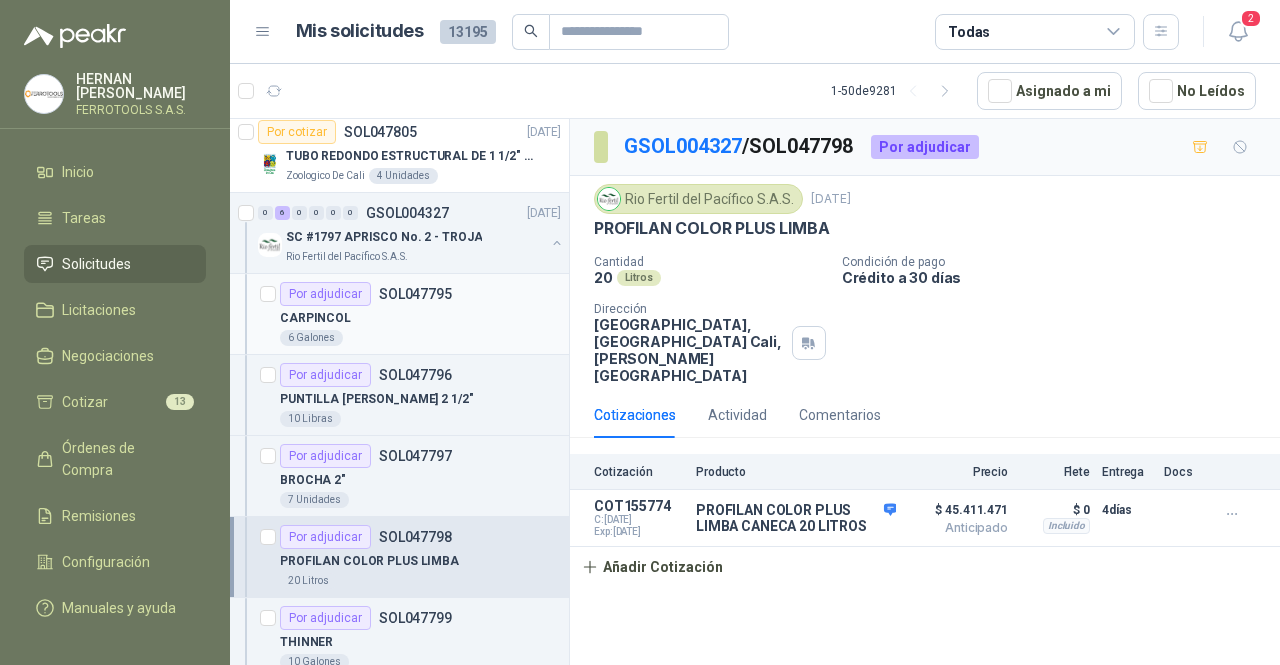 scroll, scrollTop: 200, scrollLeft: 0, axis: vertical 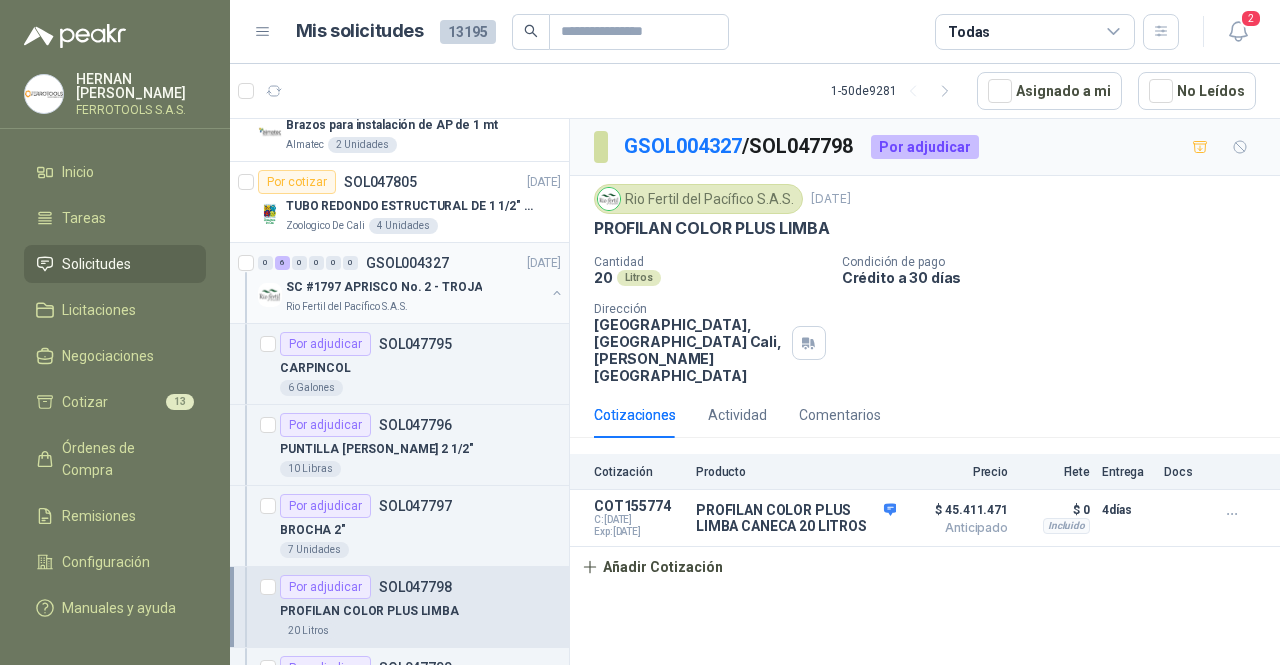 click at bounding box center (557, 293) 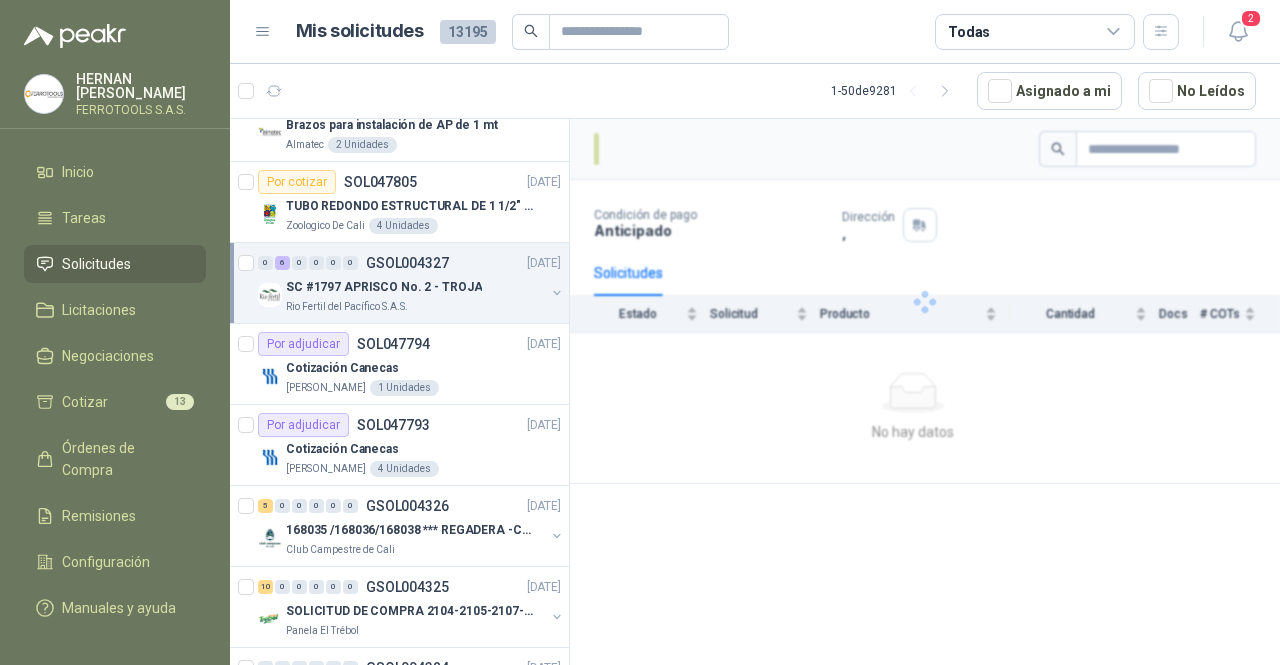 type 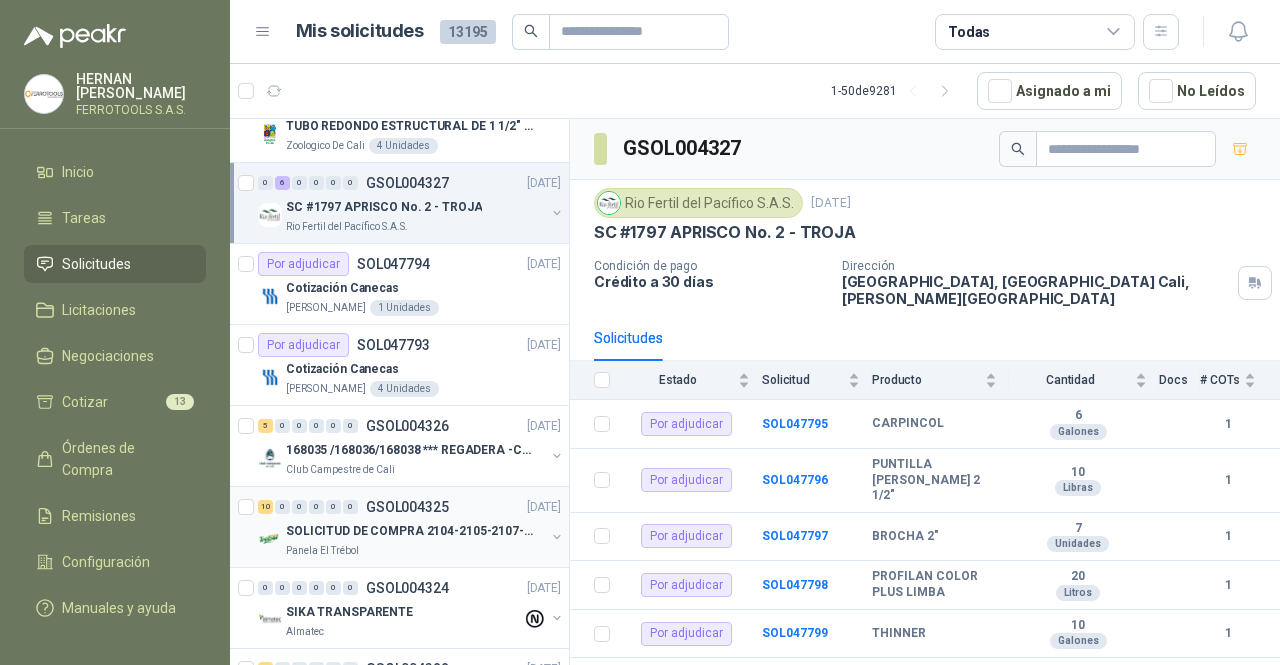 scroll, scrollTop: 300, scrollLeft: 0, axis: vertical 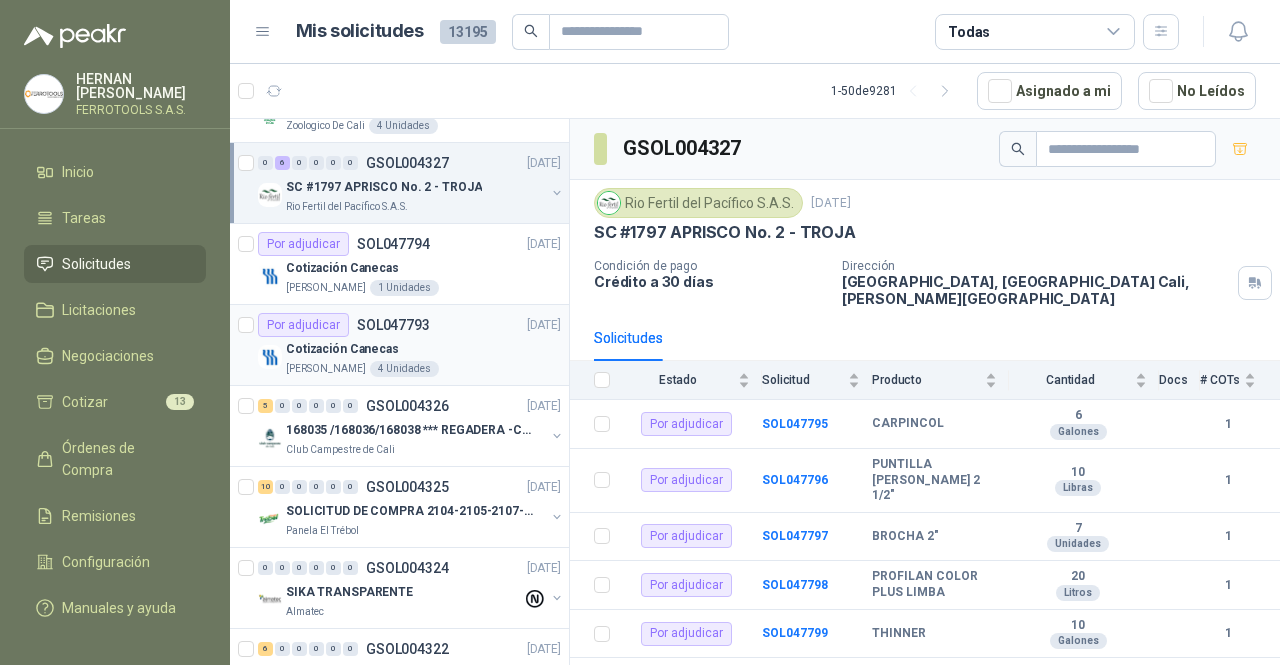 click on "Cotización Canecas" at bounding box center (423, 349) 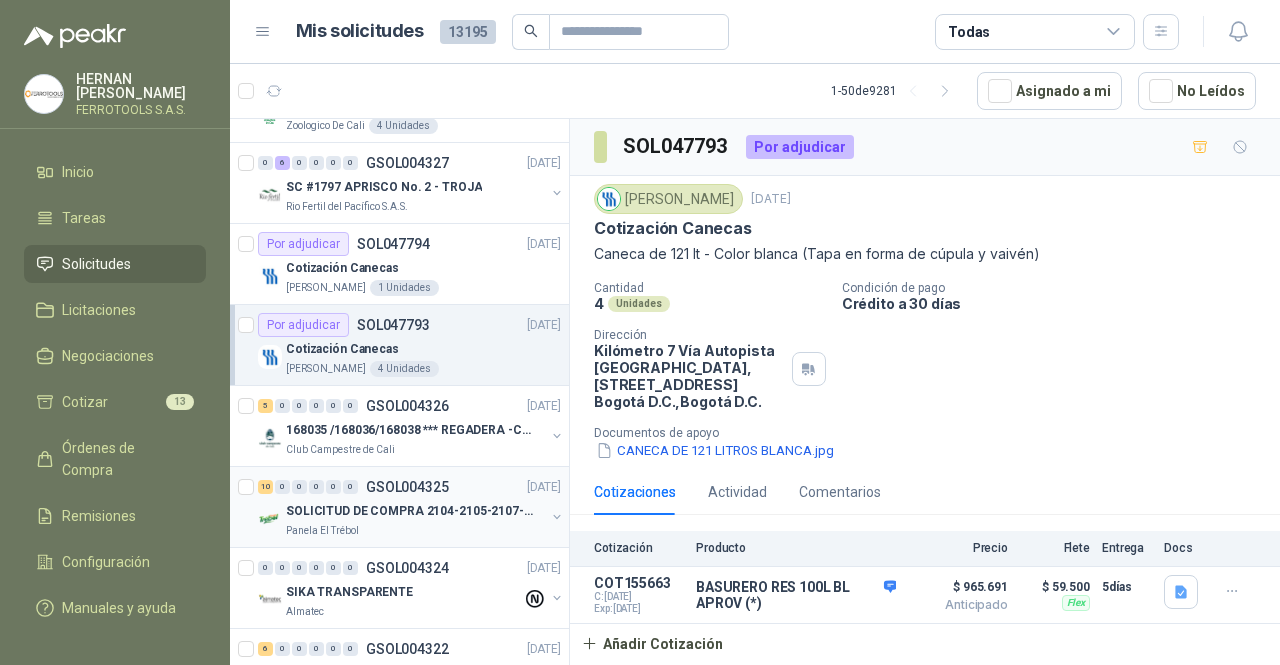 scroll, scrollTop: 400, scrollLeft: 0, axis: vertical 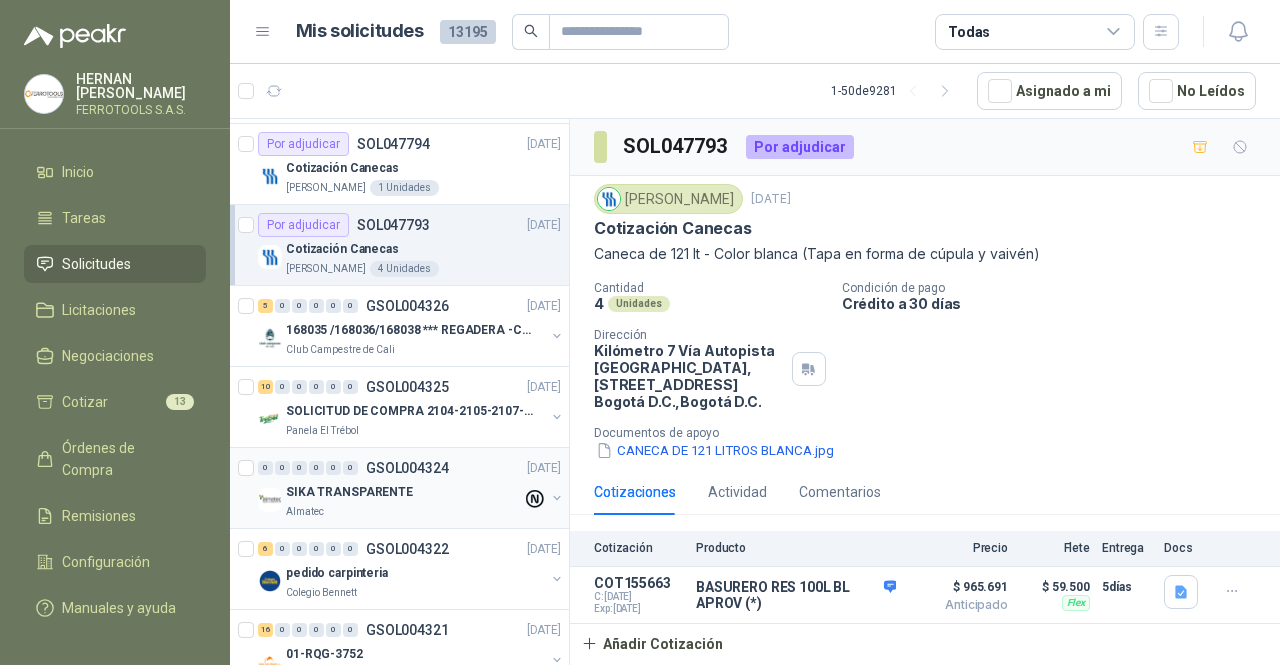 click on "SIKA TRANSPARENTE" at bounding box center (404, 492) 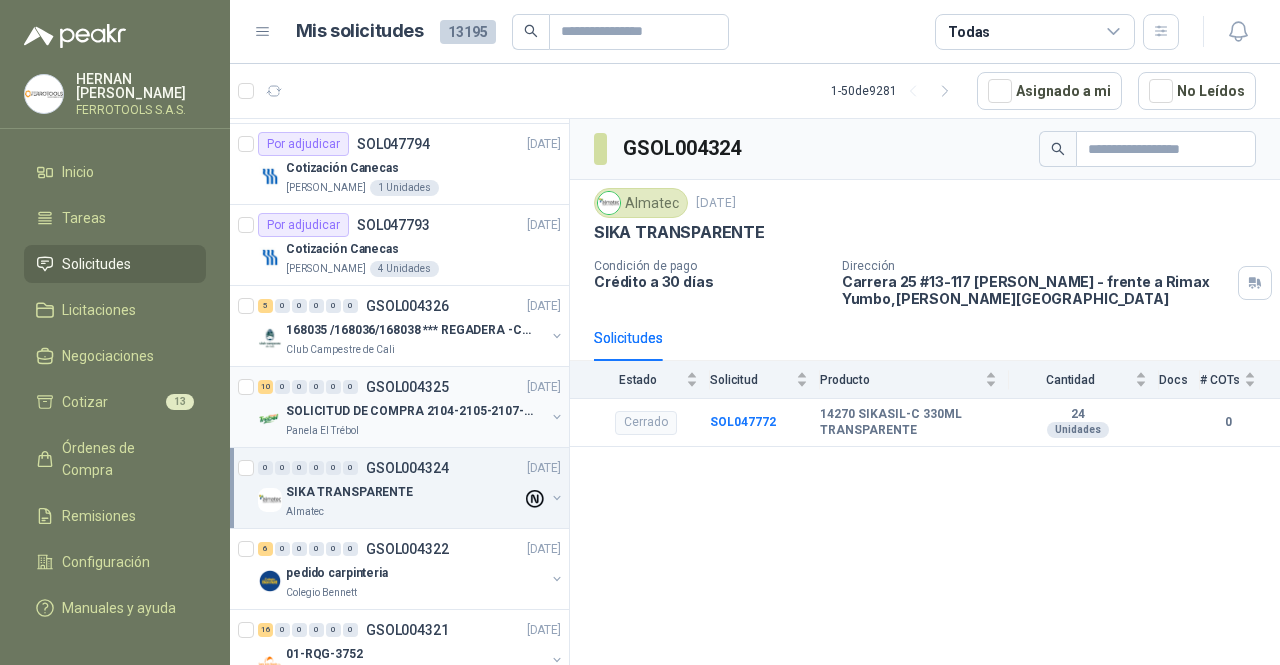 click on "Panela El Trébol" at bounding box center (415, 431) 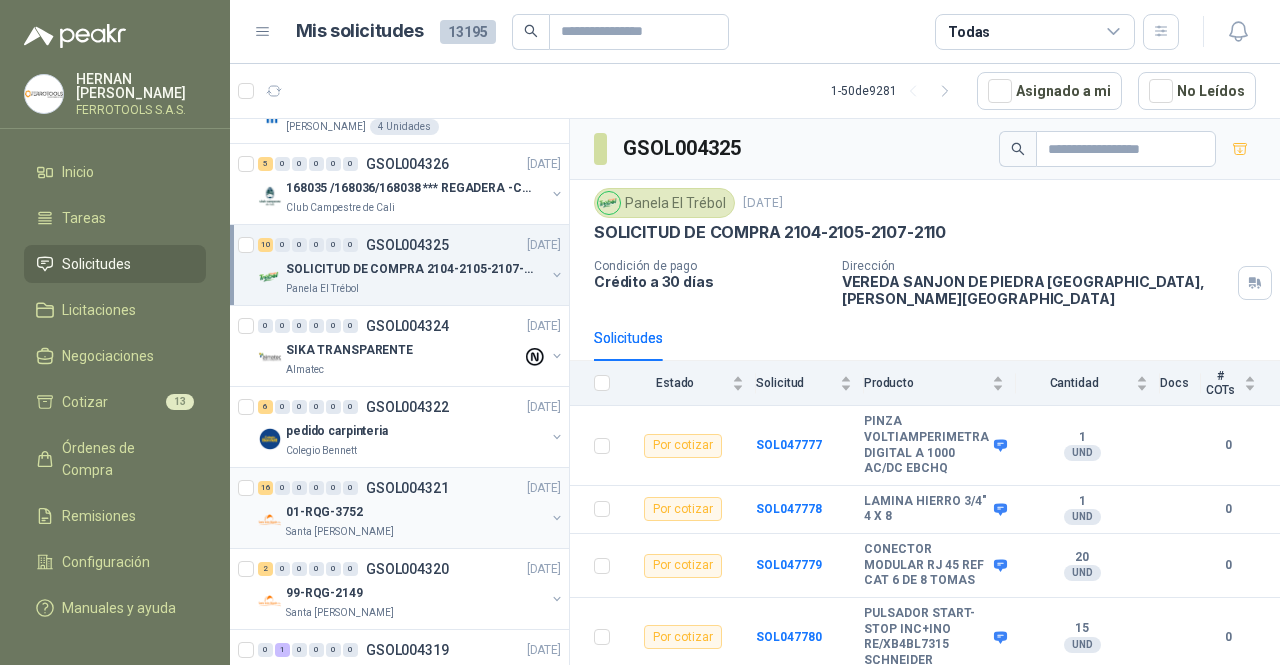 scroll, scrollTop: 600, scrollLeft: 0, axis: vertical 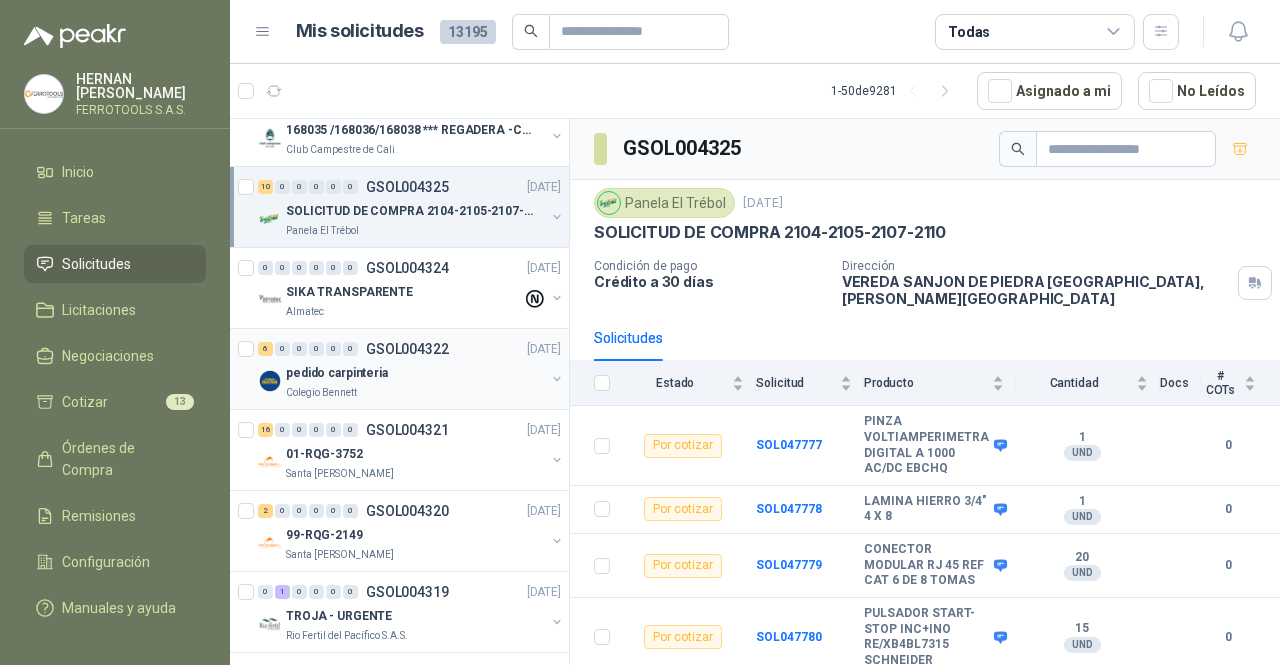 click on "pedido carpinteria" at bounding box center (415, 373) 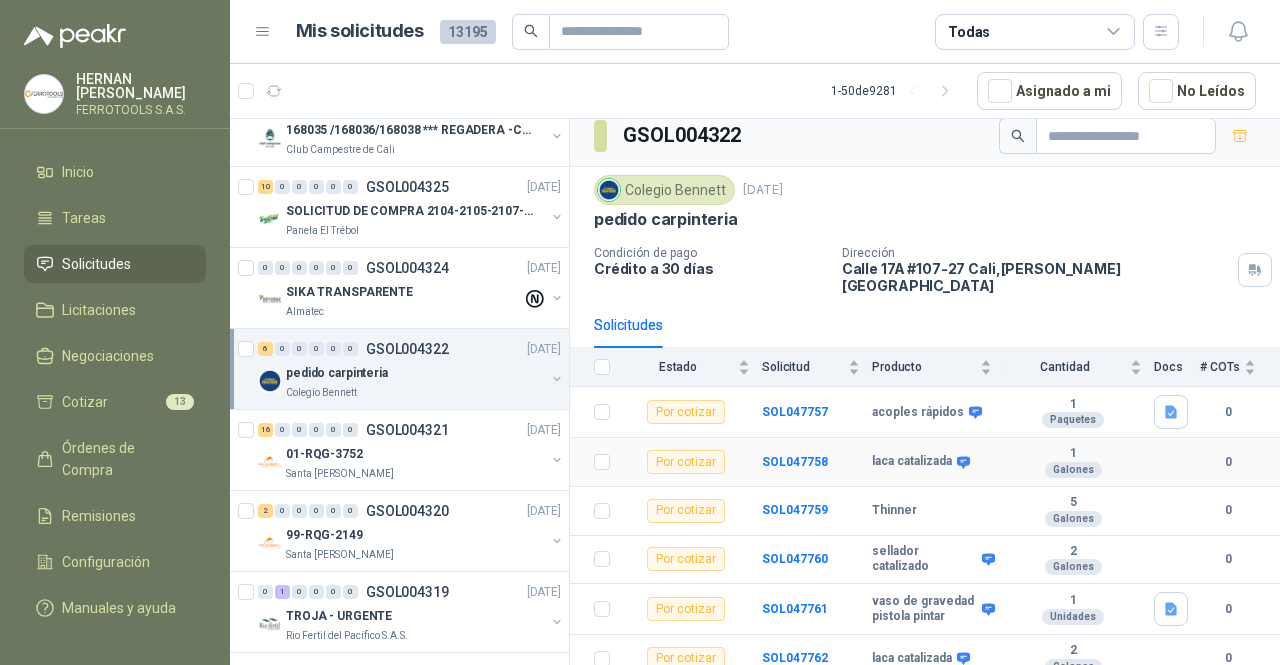 scroll, scrollTop: 25, scrollLeft: 0, axis: vertical 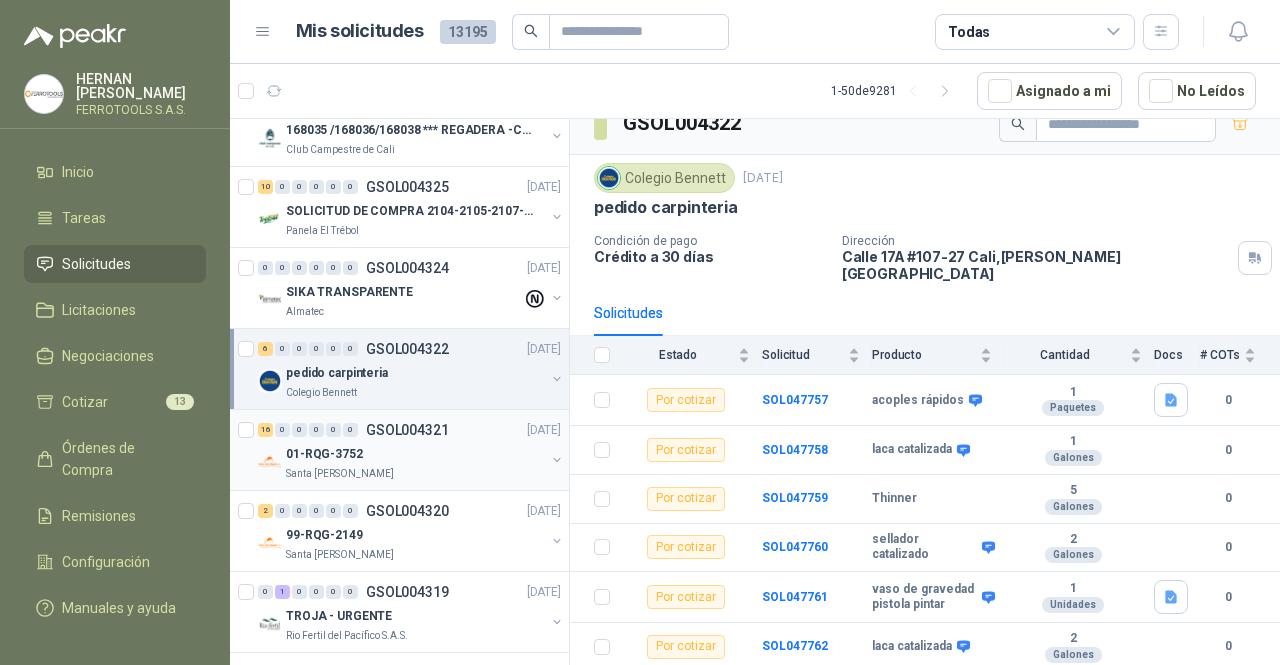click on "Santa Anita Napoles" at bounding box center [415, 474] 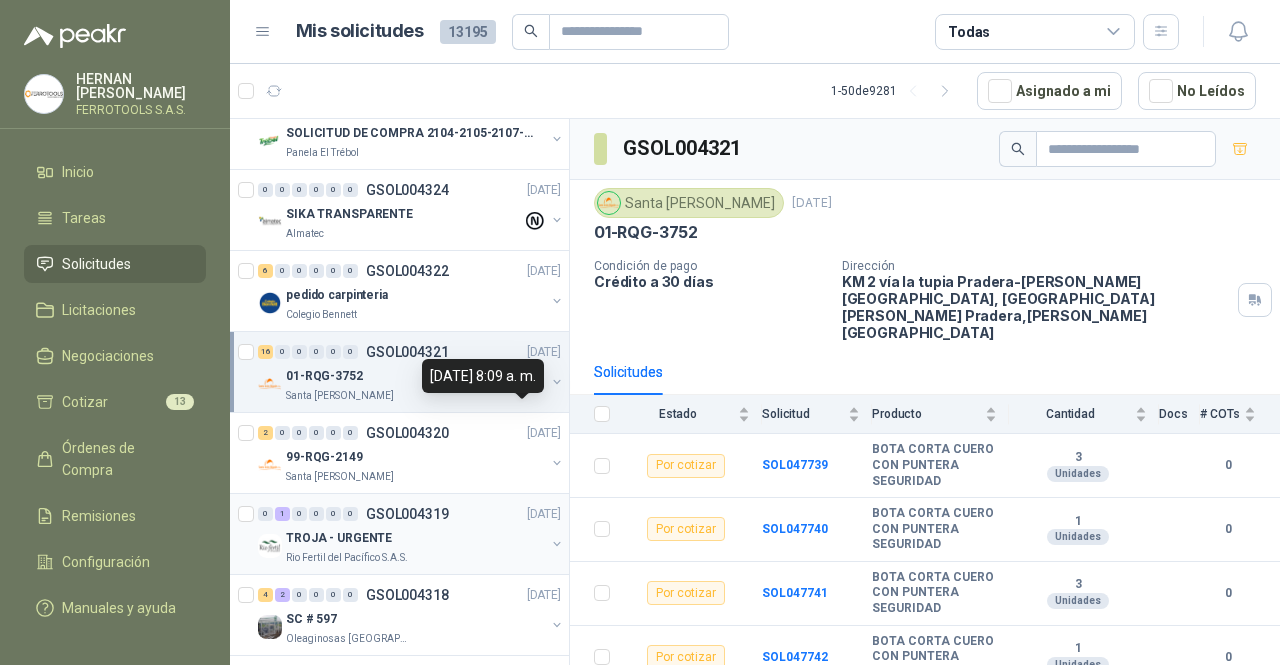 scroll, scrollTop: 700, scrollLeft: 0, axis: vertical 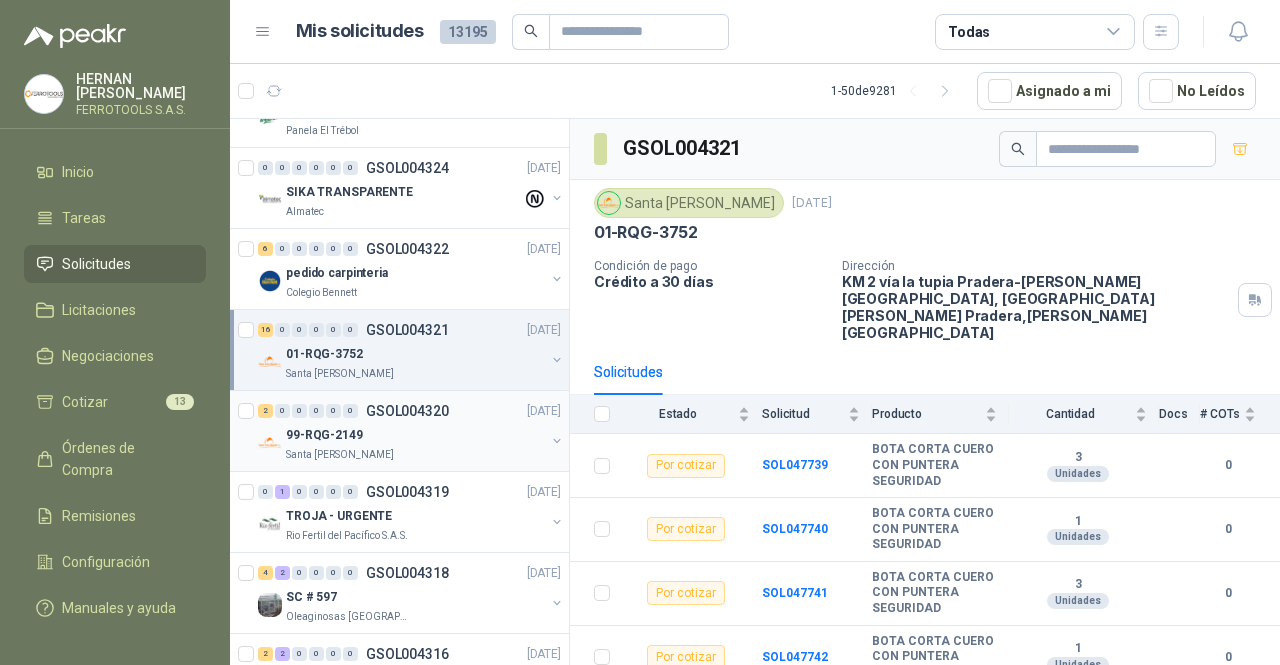 click on "99-RQG-2149" at bounding box center [415, 435] 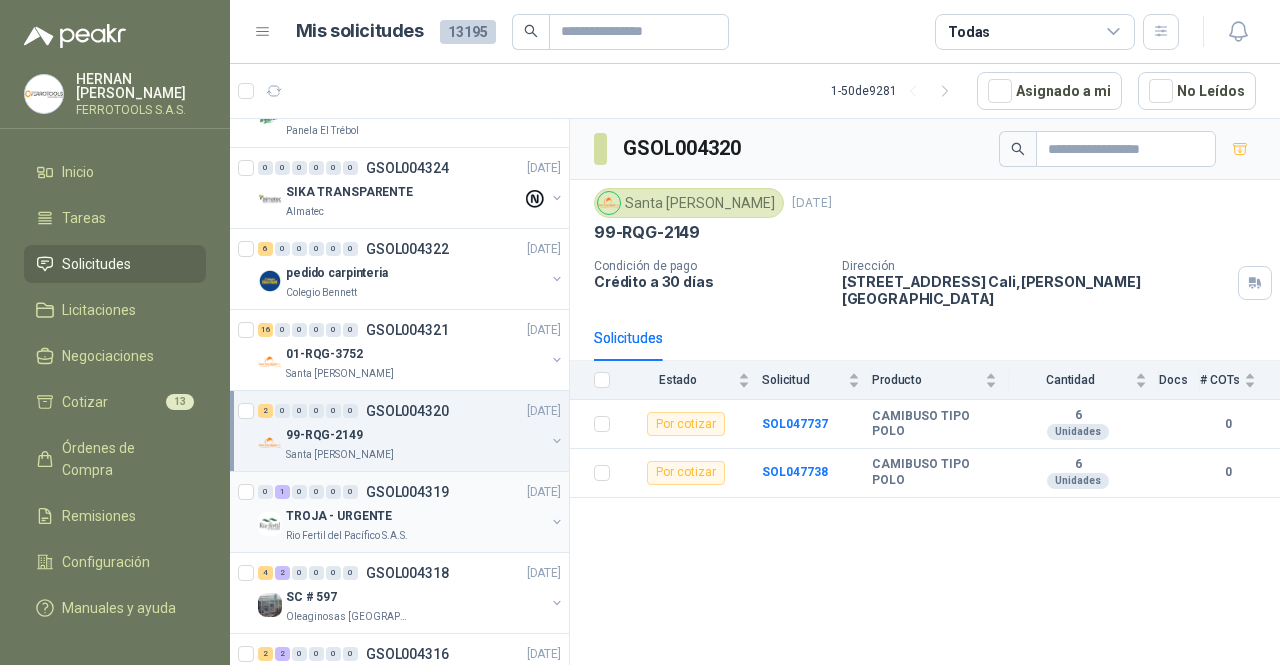 scroll, scrollTop: 800, scrollLeft: 0, axis: vertical 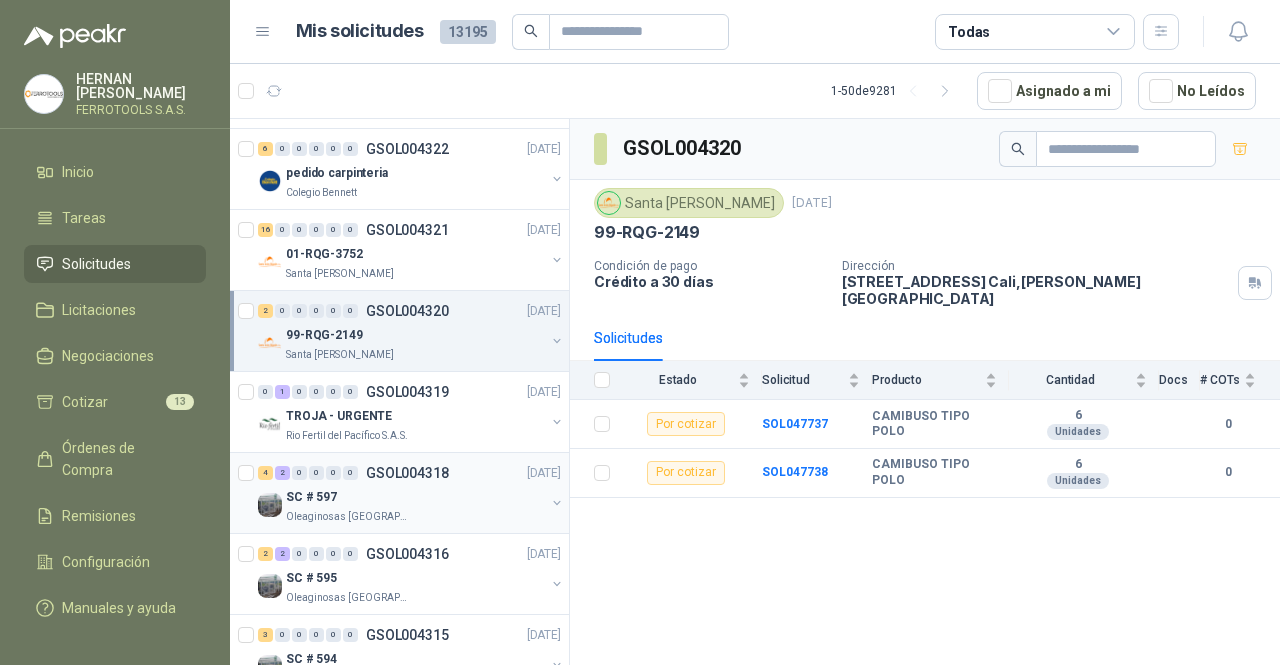 click on "SC # 597" at bounding box center (415, 497) 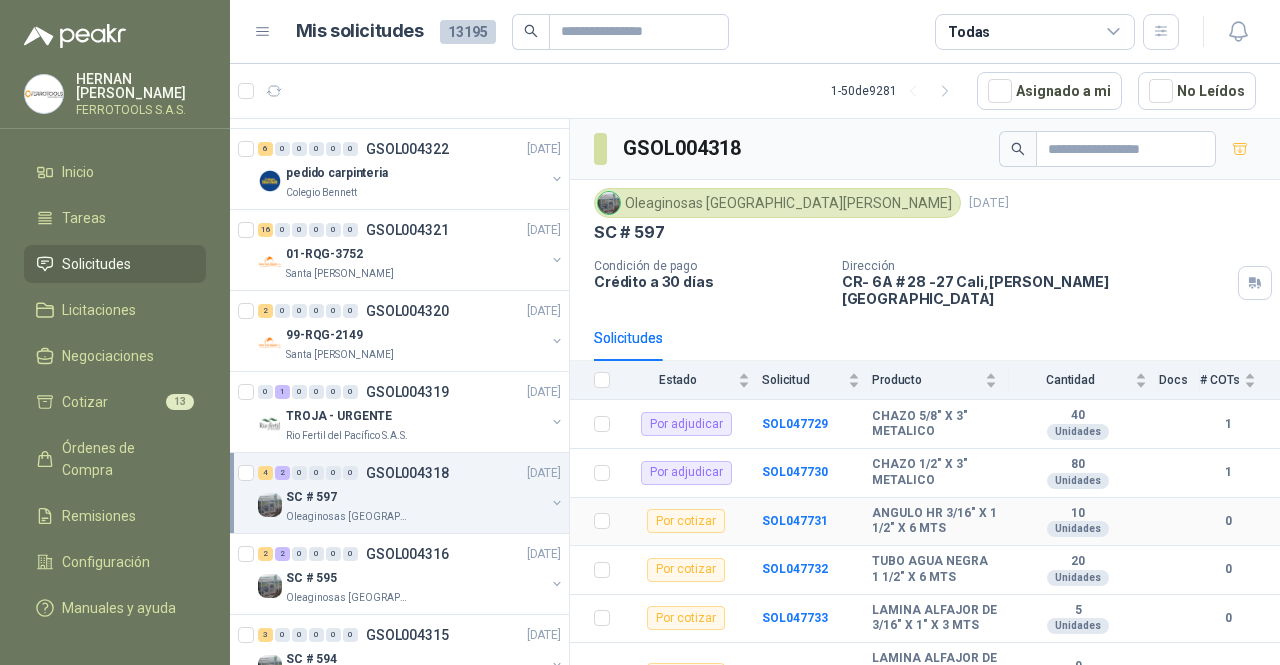 scroll, scrollTop: 38, scrollLeft: 0, axis: vertical 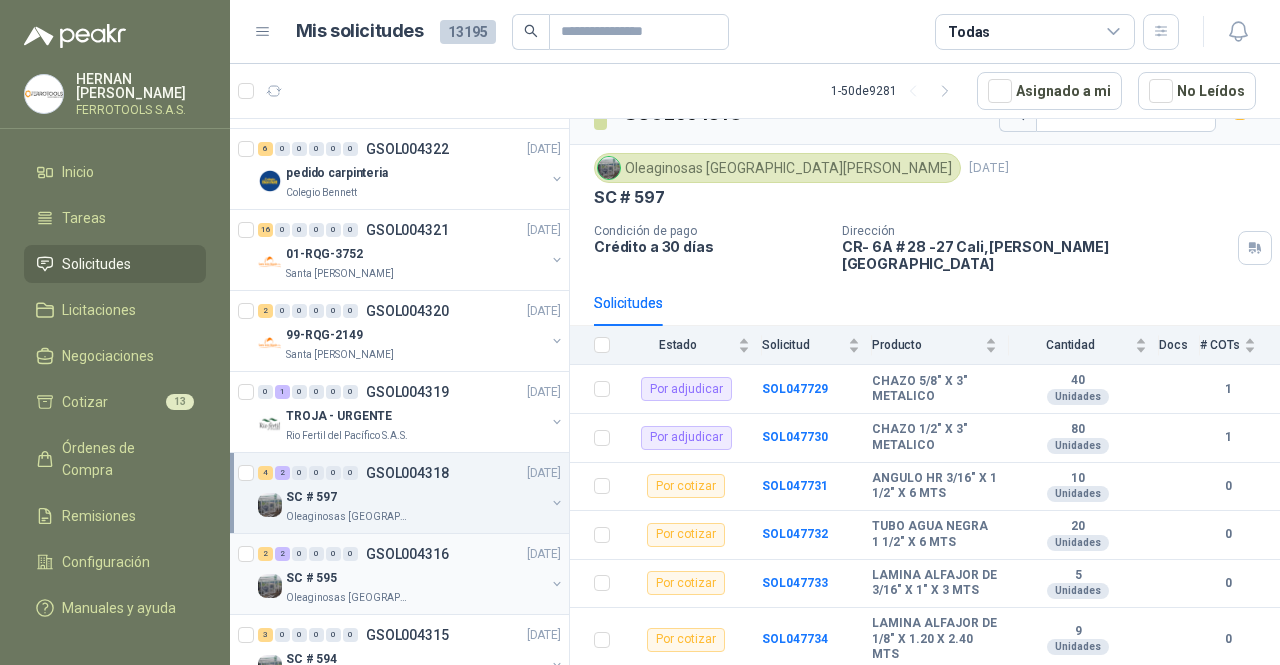 click on "SC # 595" at bounding box center (415, 578) 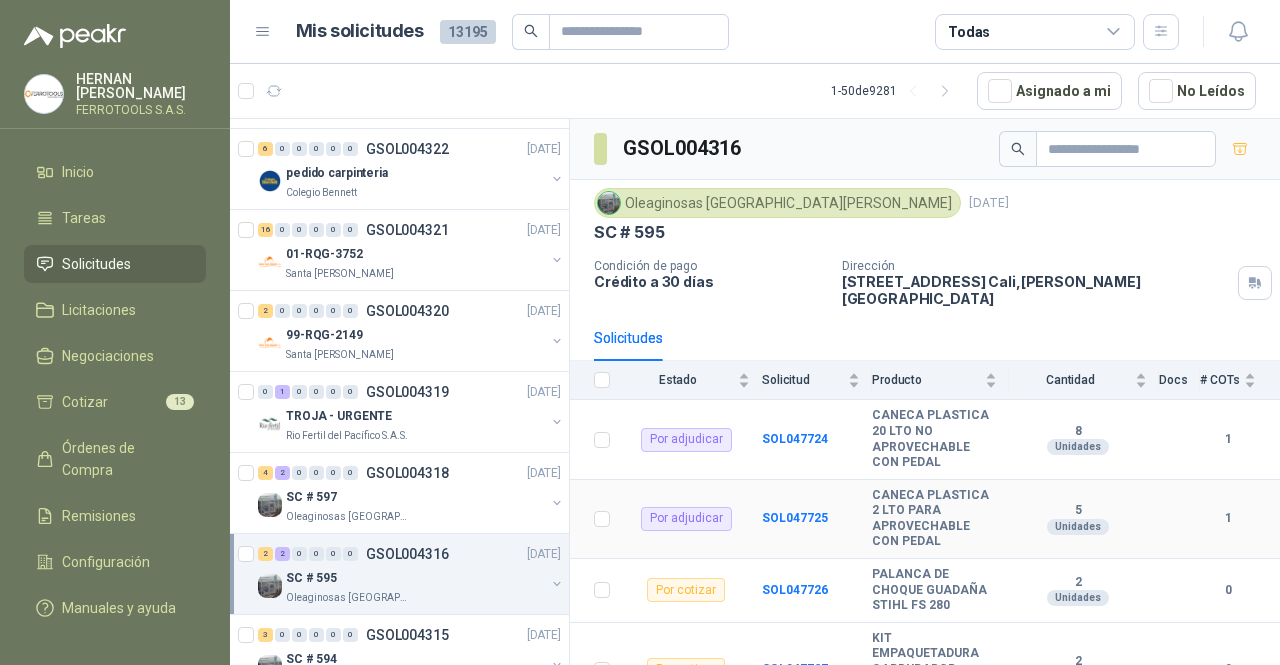 scroll, scrollTop: 32, scrollLeft: 0, axis: vertical 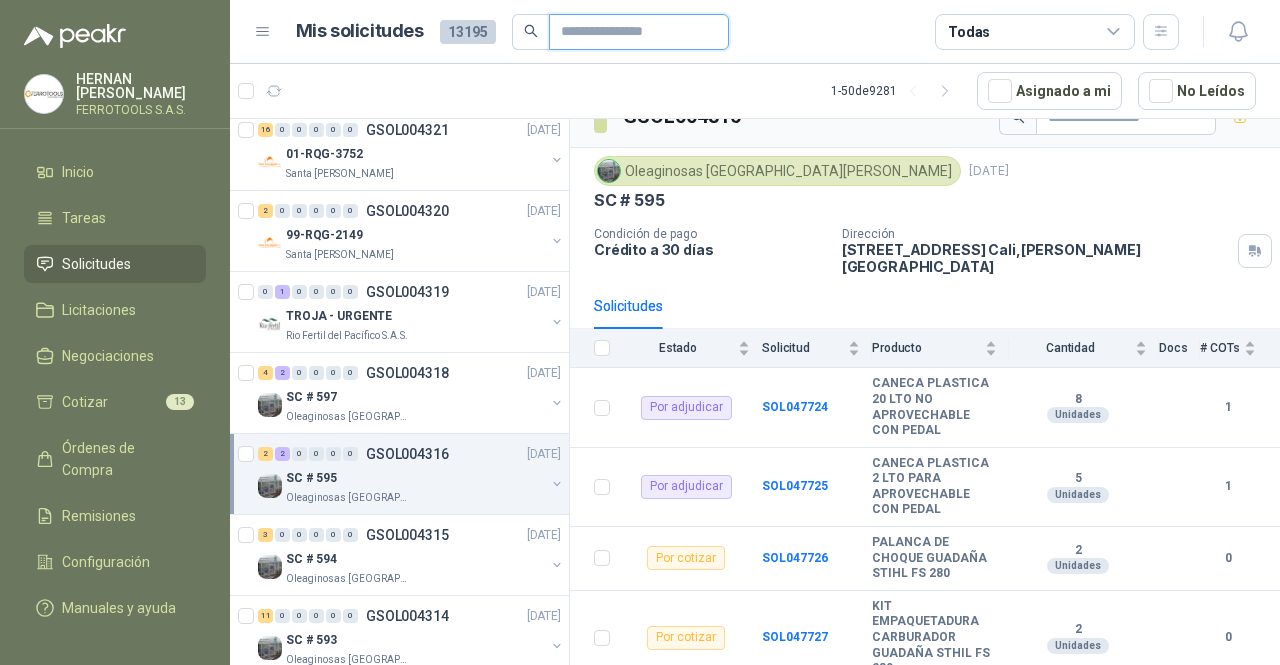 click at bounding box center [631, 32] 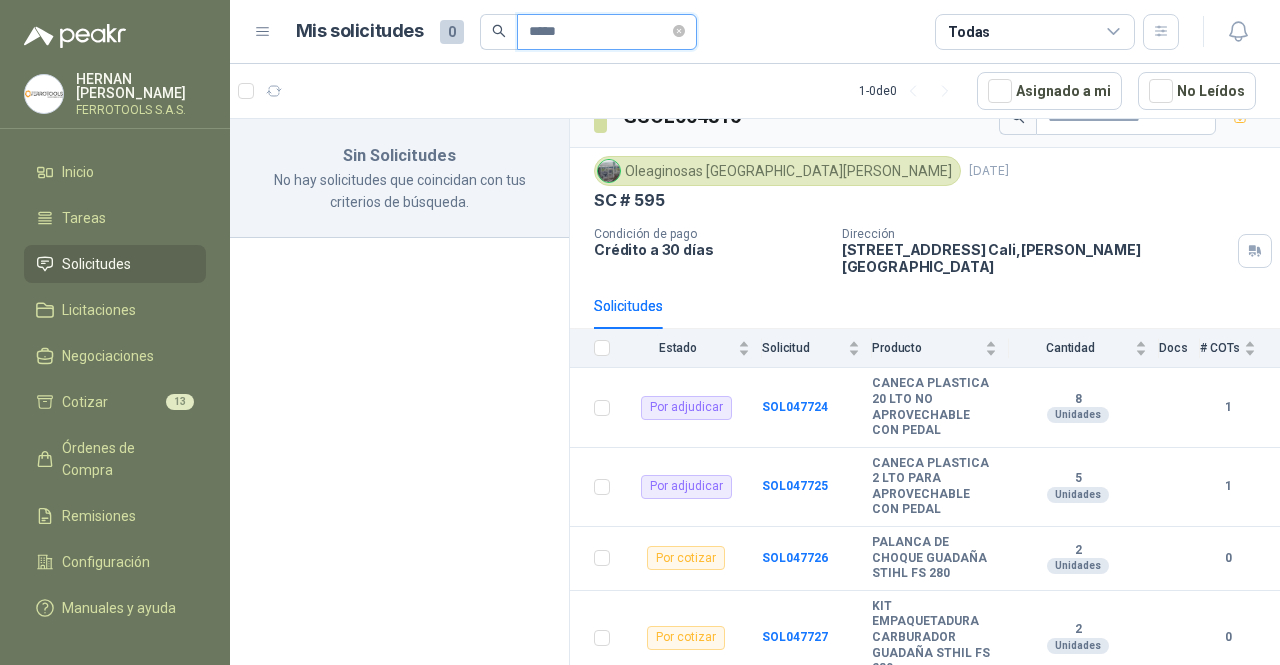 scroll, scrollTop: 0, scrollLeft: 0, axis: both 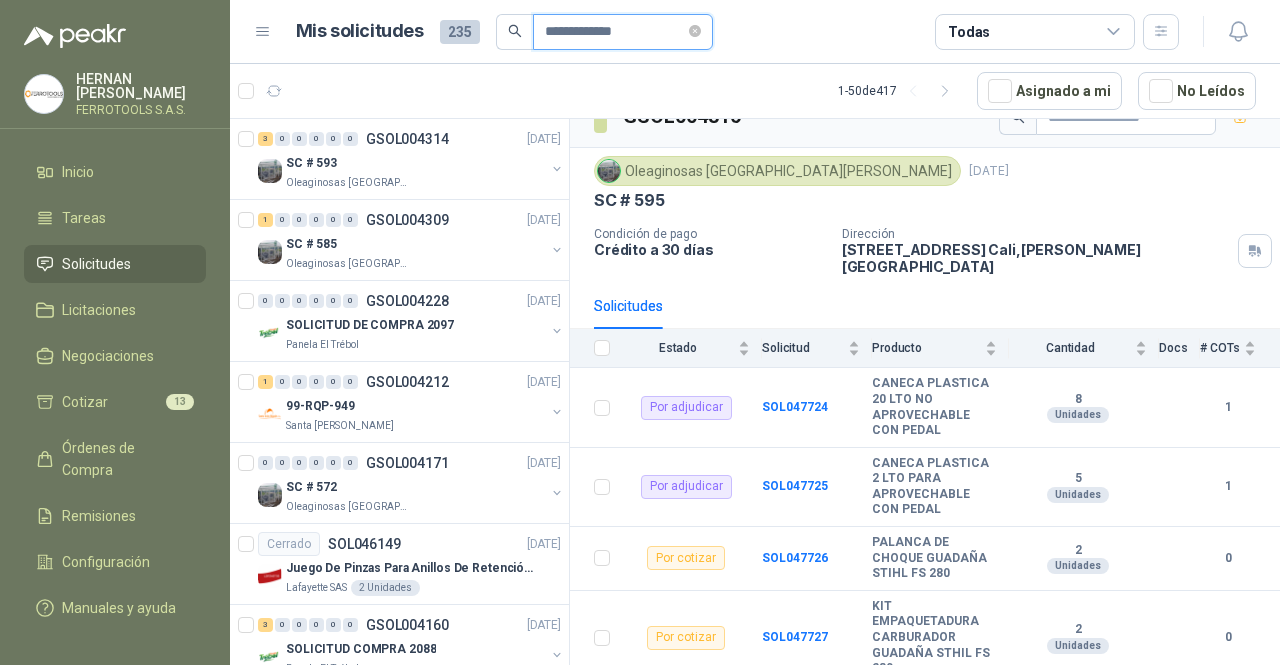 type on "**********" 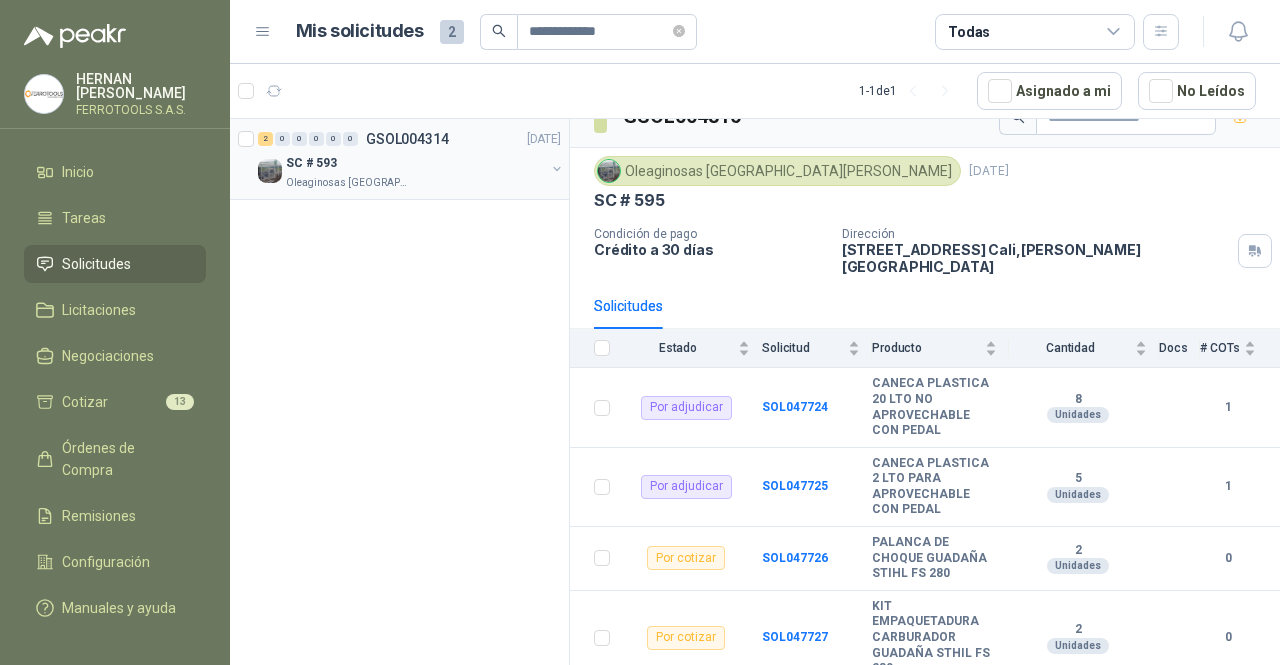 click on "Oleaginosas San Fernando" at bounding box center (415, 183) 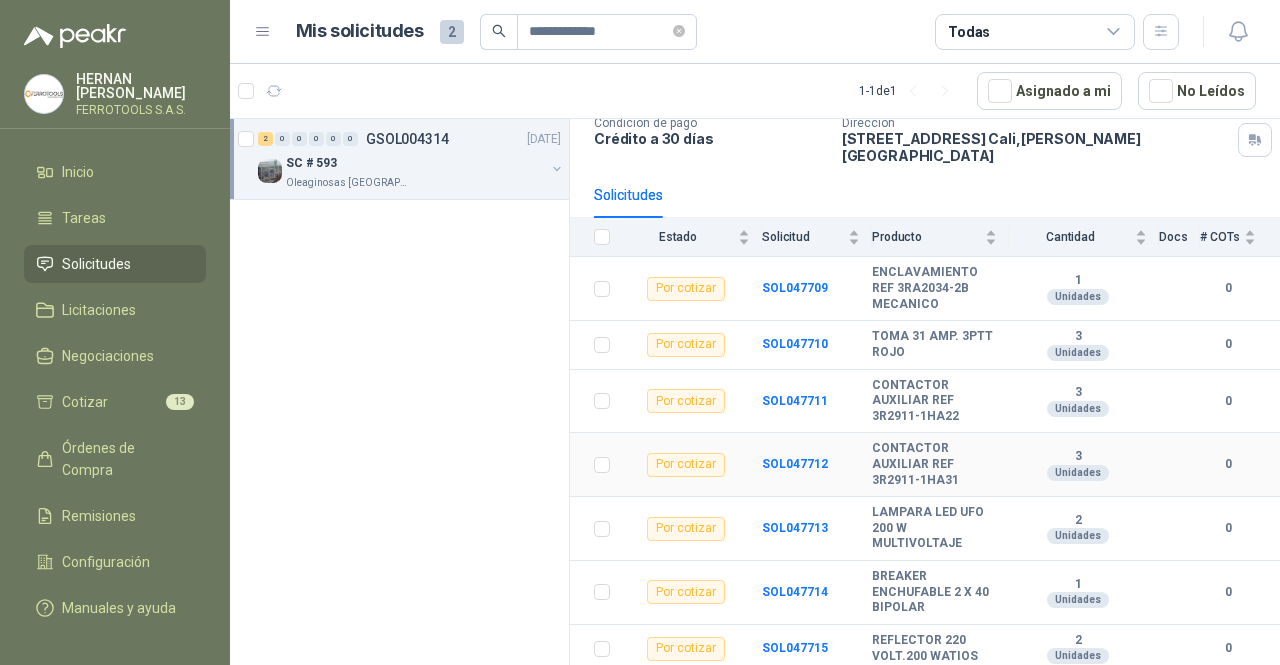scroll, scrollTop: 200, scrollLeft: 0, axis: vertical 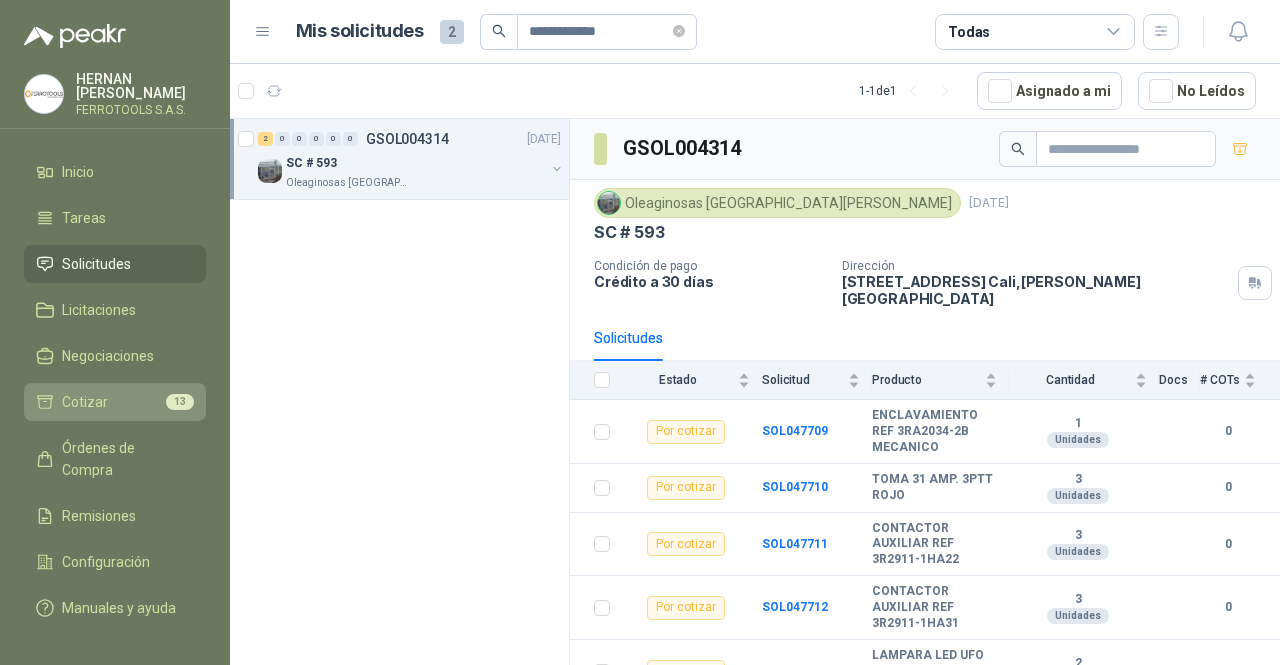 click on "Cotizar 13" at bounding box center (115, 402) 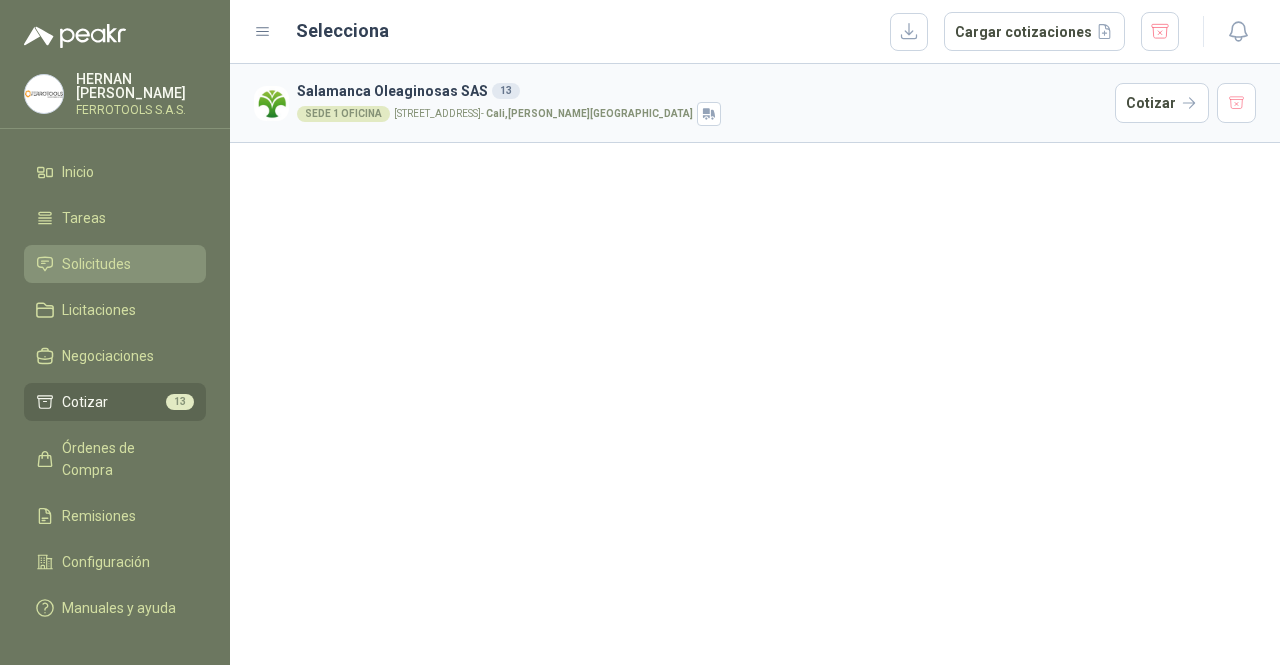 click on "Solicitudes" at bounding box center (115, 264) 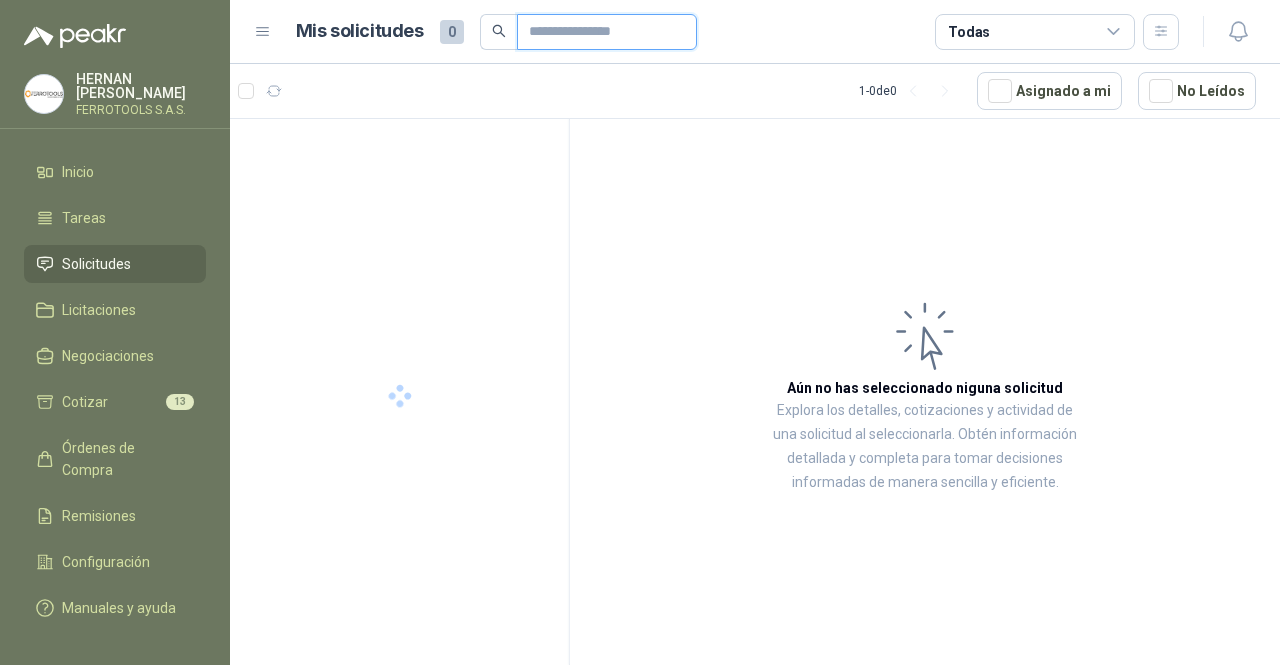 click at bounding box center [599, 32] 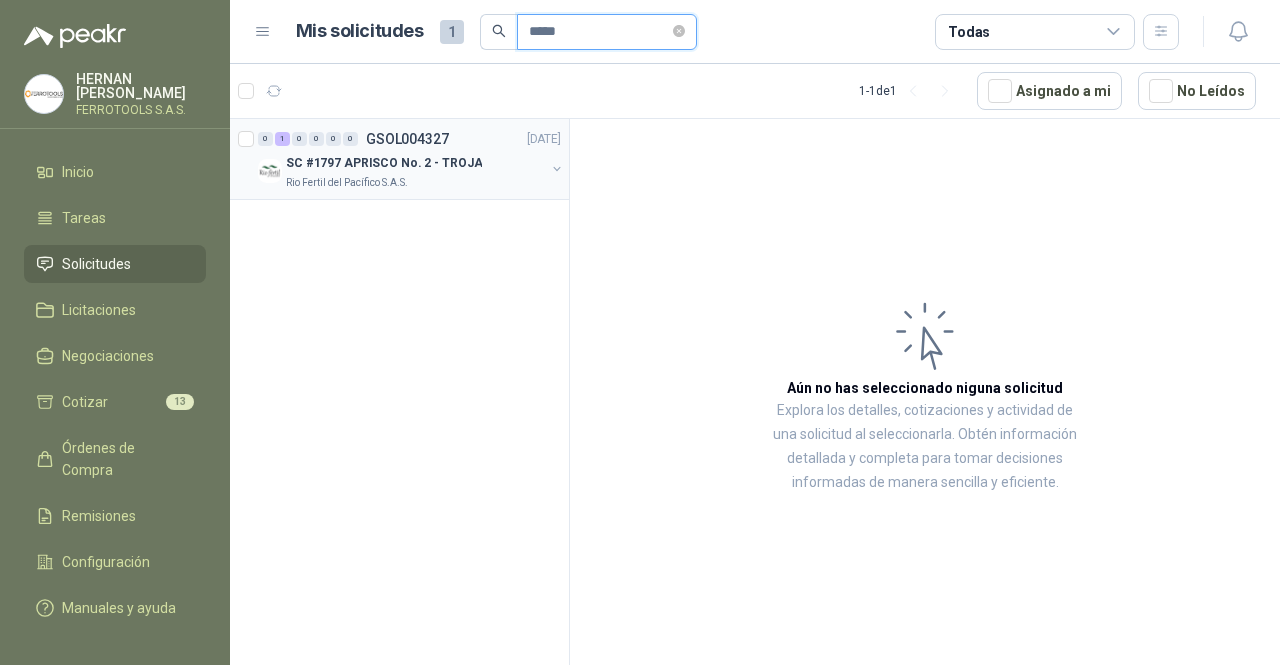 type on "*****" 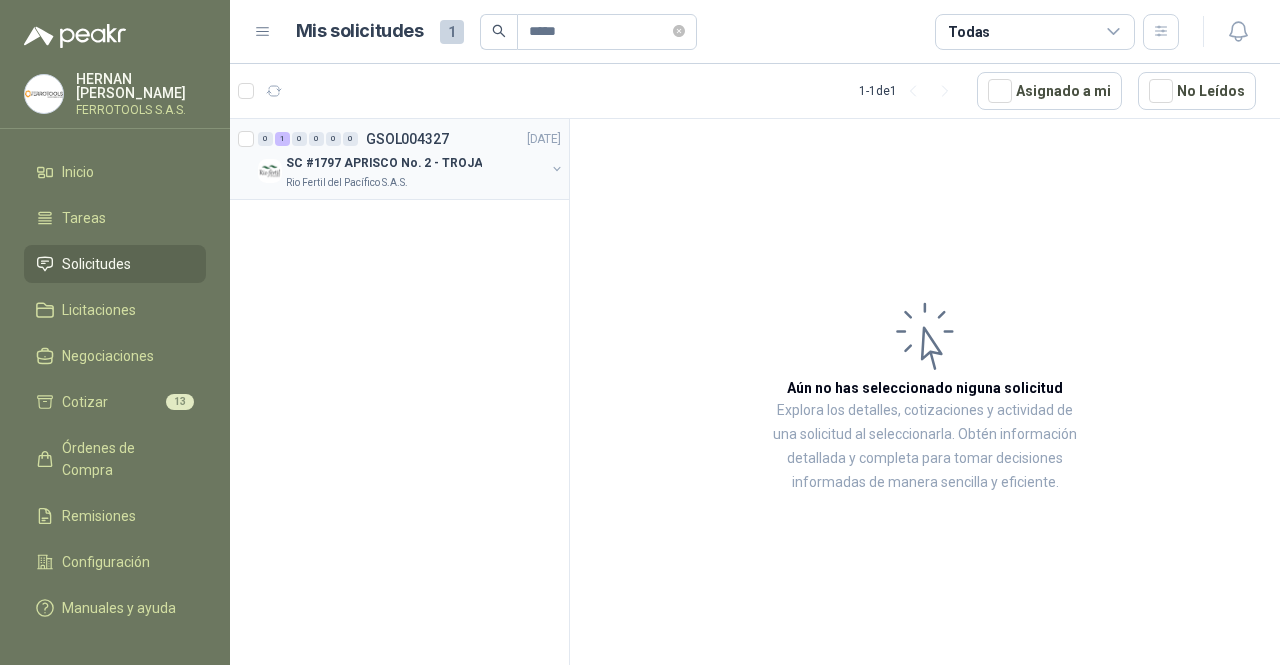 click on "SC #1797 APRISCO No. 2 - TROJA" at bounding box center (415, 163) 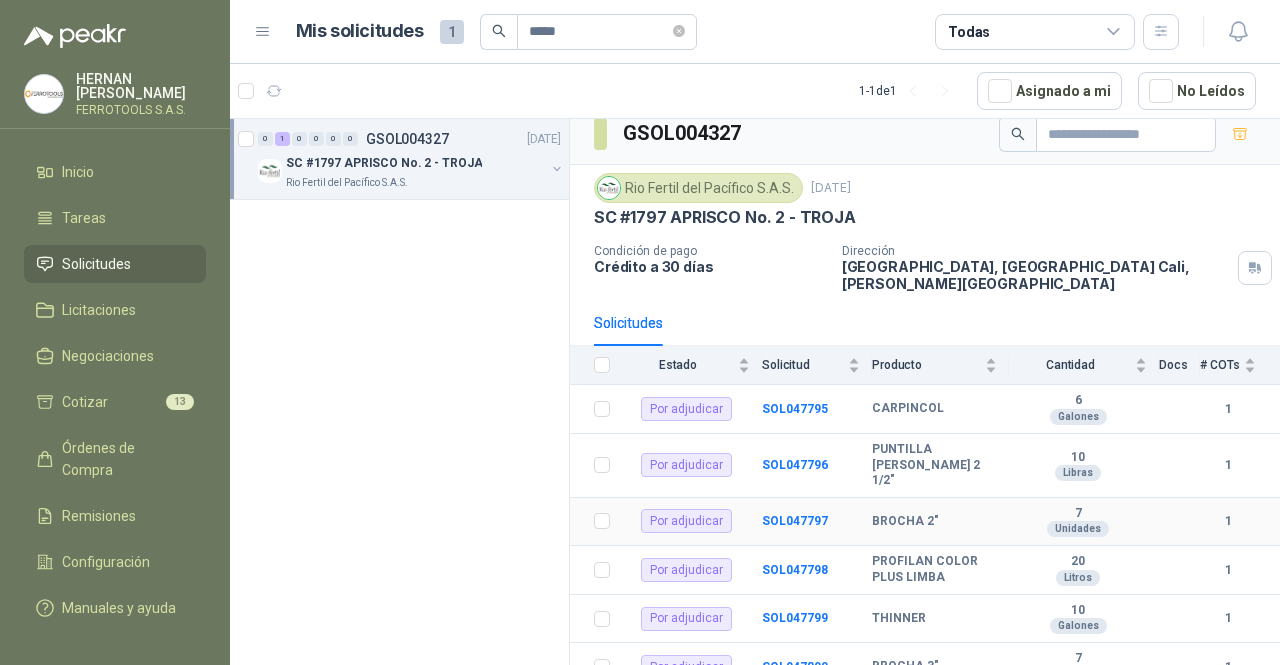 scroll, scrollTop: 23, scrollLeft: 0, axis: vertical 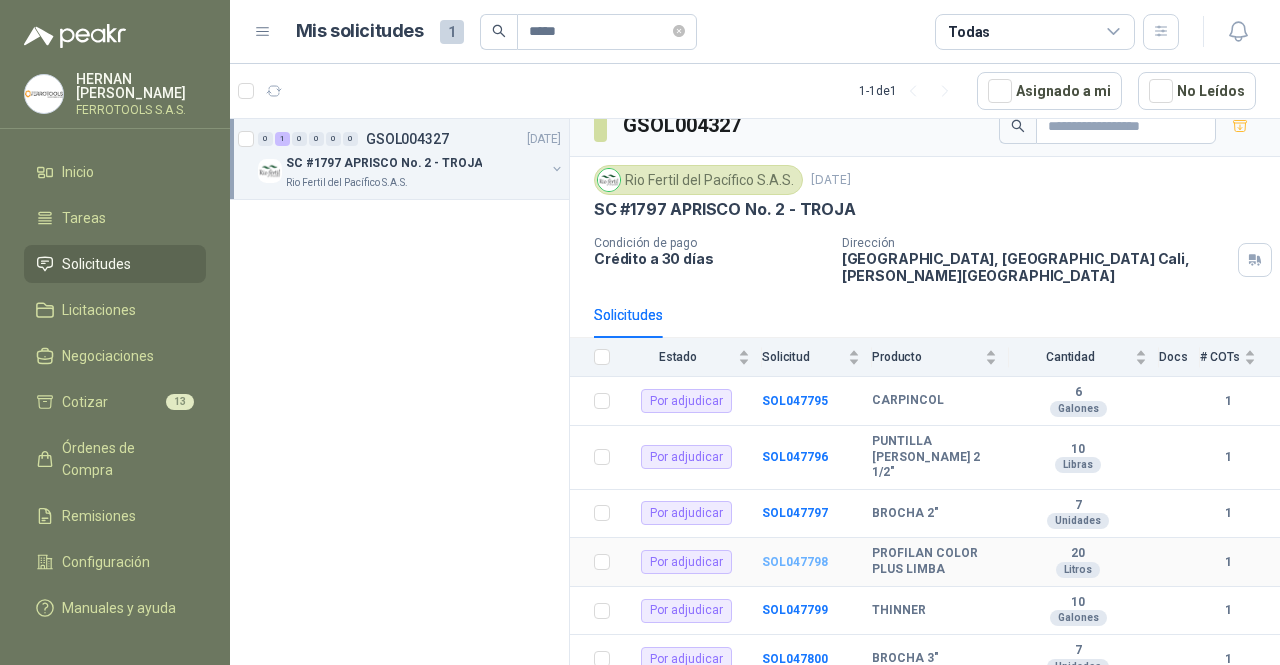 click on "SOL047798" at bounding box center (795, 562) 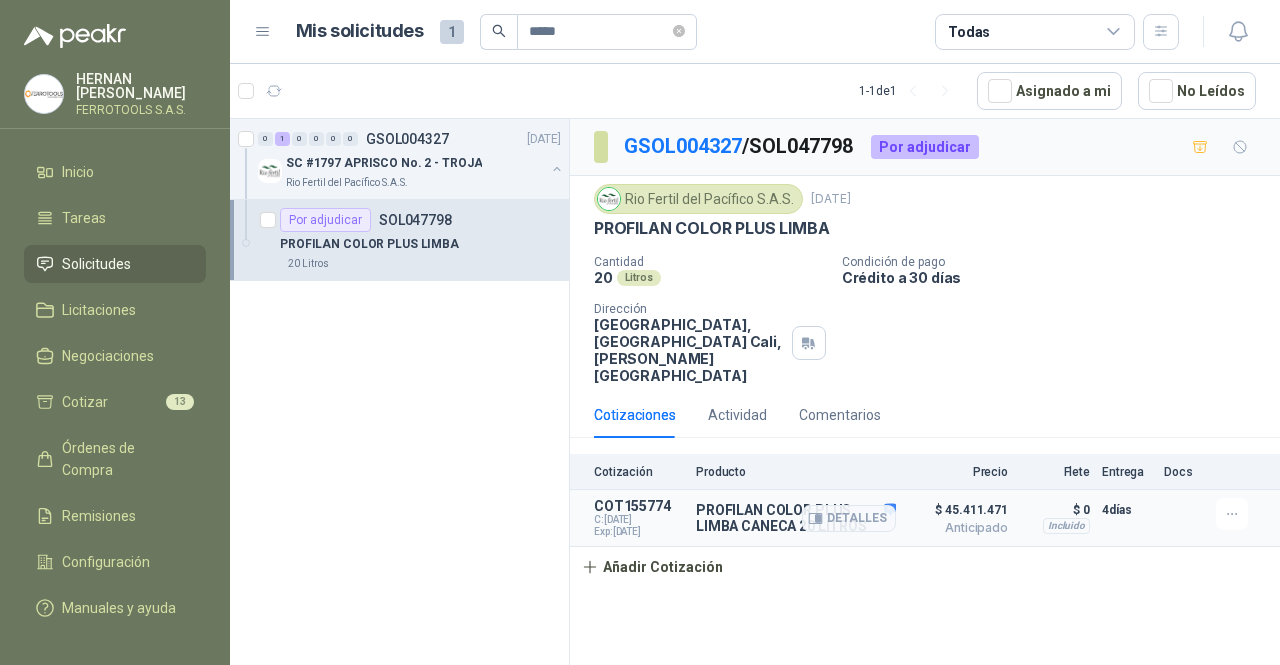 click on "COT155774 C:  02/07/2025 Exp:  17/07/2025 PROFILAN COLOR PLUS LIMBA CANECA 20 LITROS   Detalles $ 45.411.471 Anticipado $ 45.411.471 Anticipado Incluido   $ 0 Entrega:    4  días $ 0 Incluido   4  días" at bounding box center [925, 518] 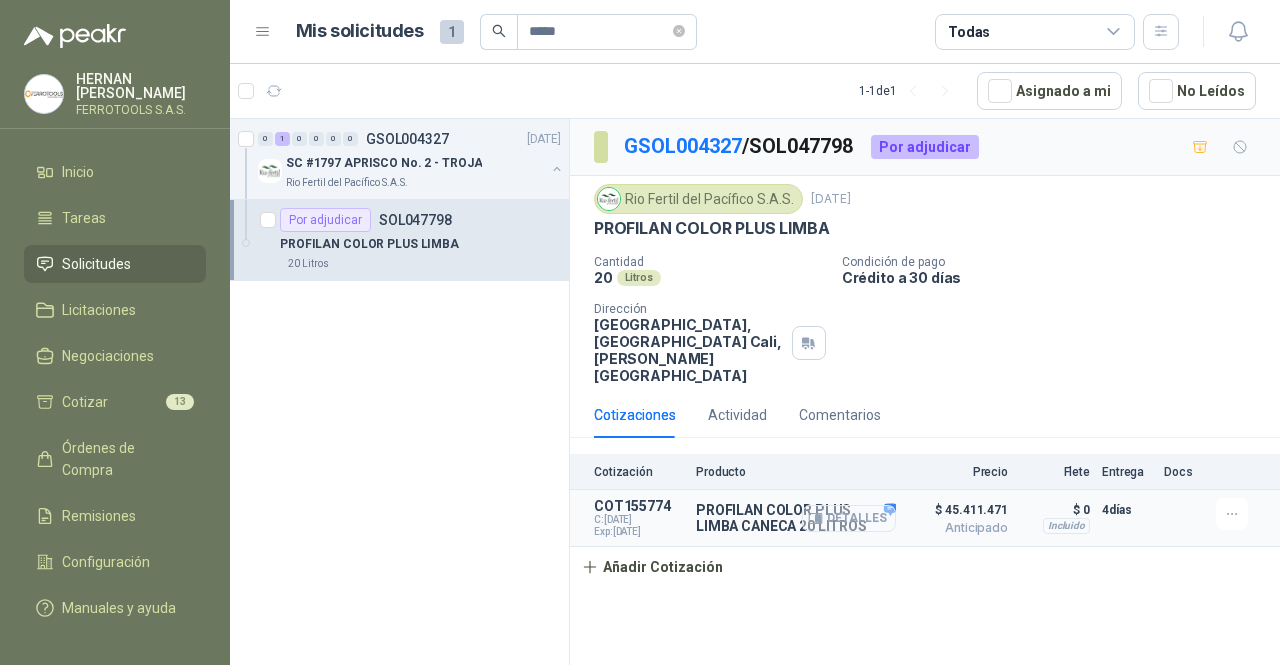 click on "Detalles" at bounding box center [849, 518] 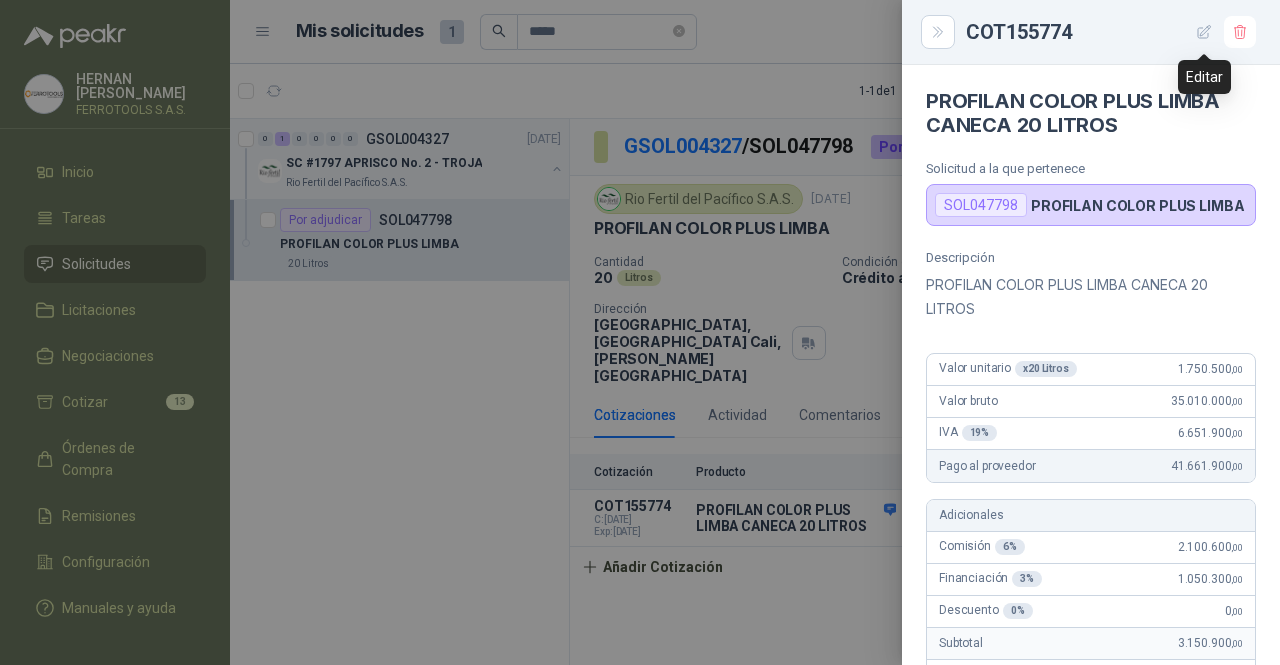 click 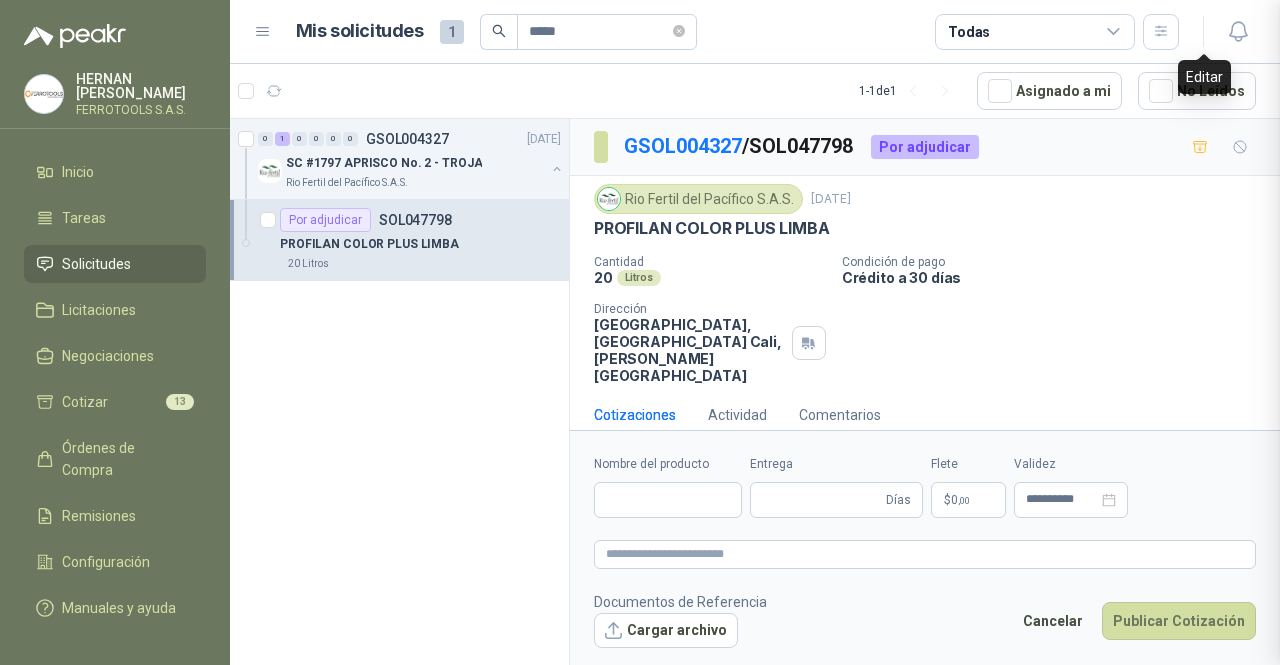 type 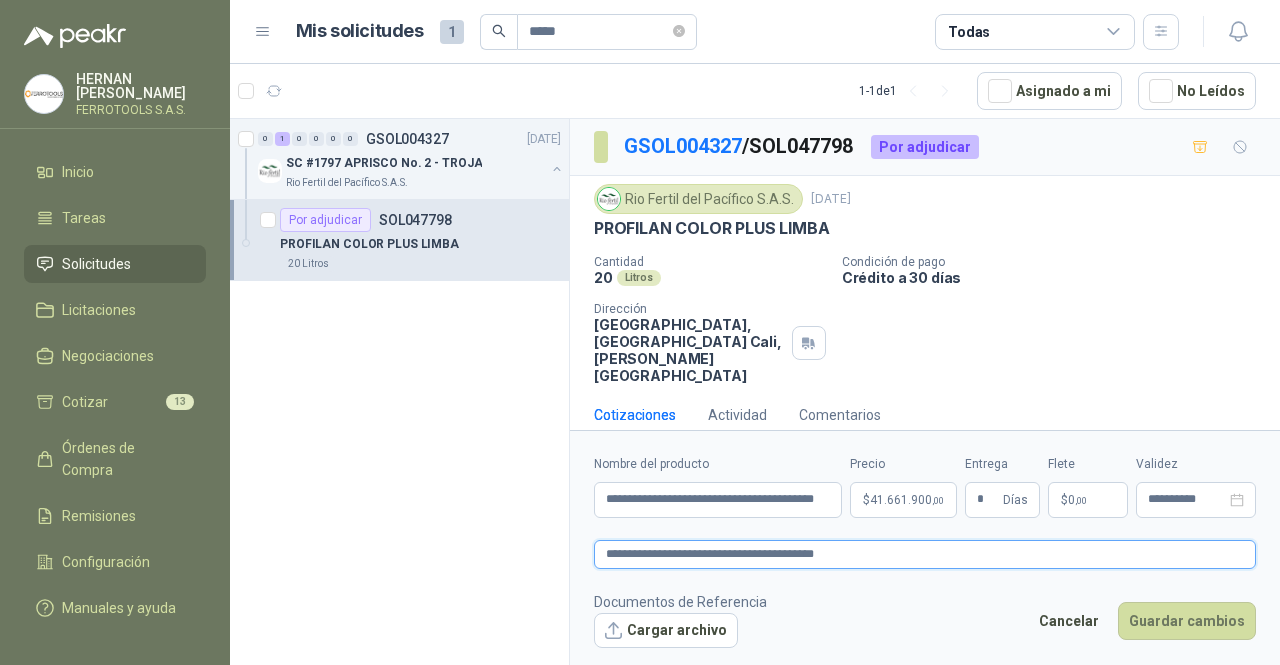 click on "**********" at bounding box center [925, 554] 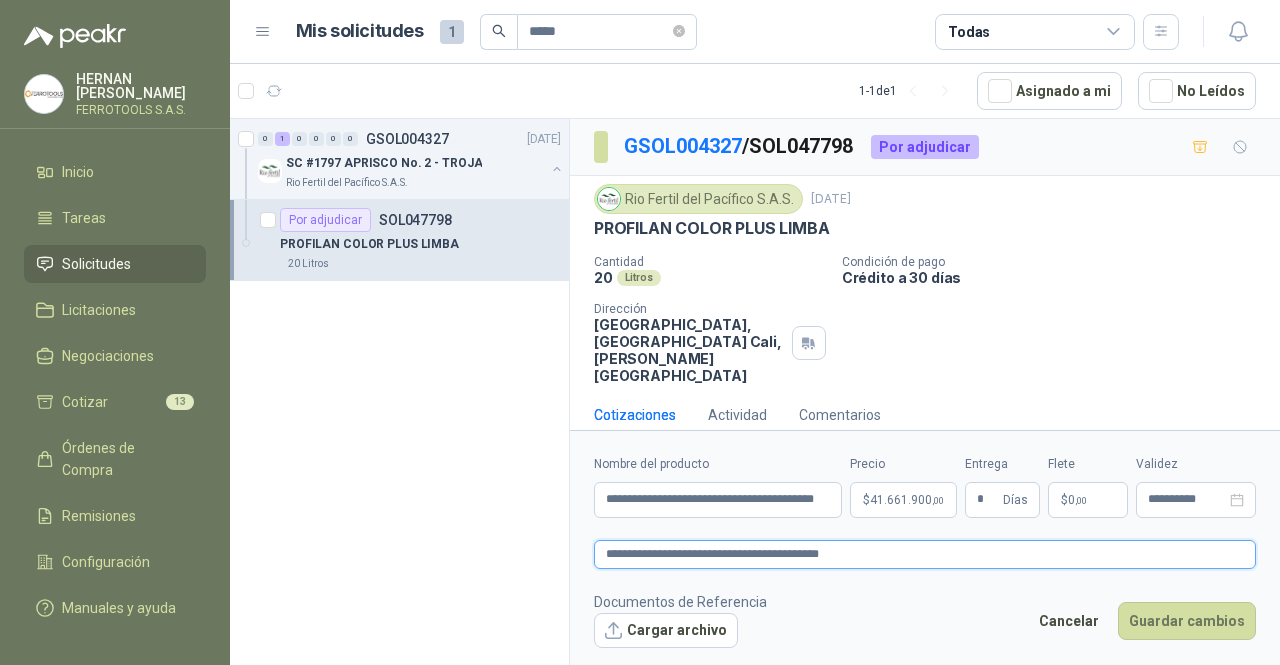 type 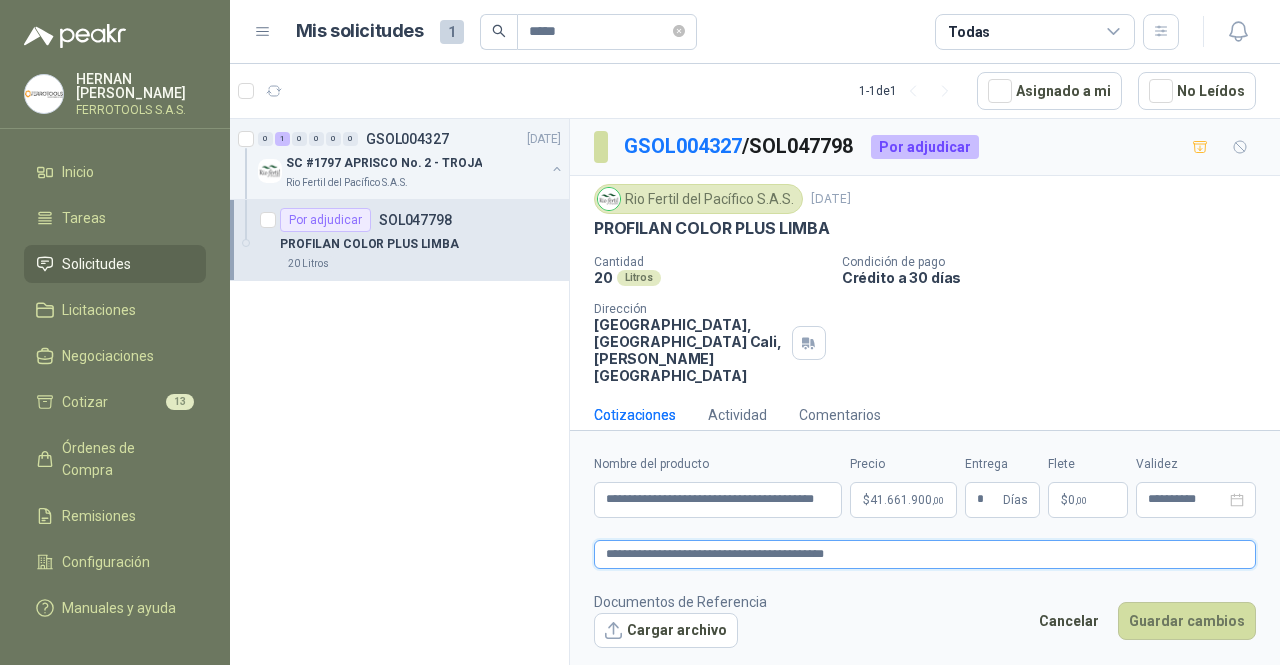 type 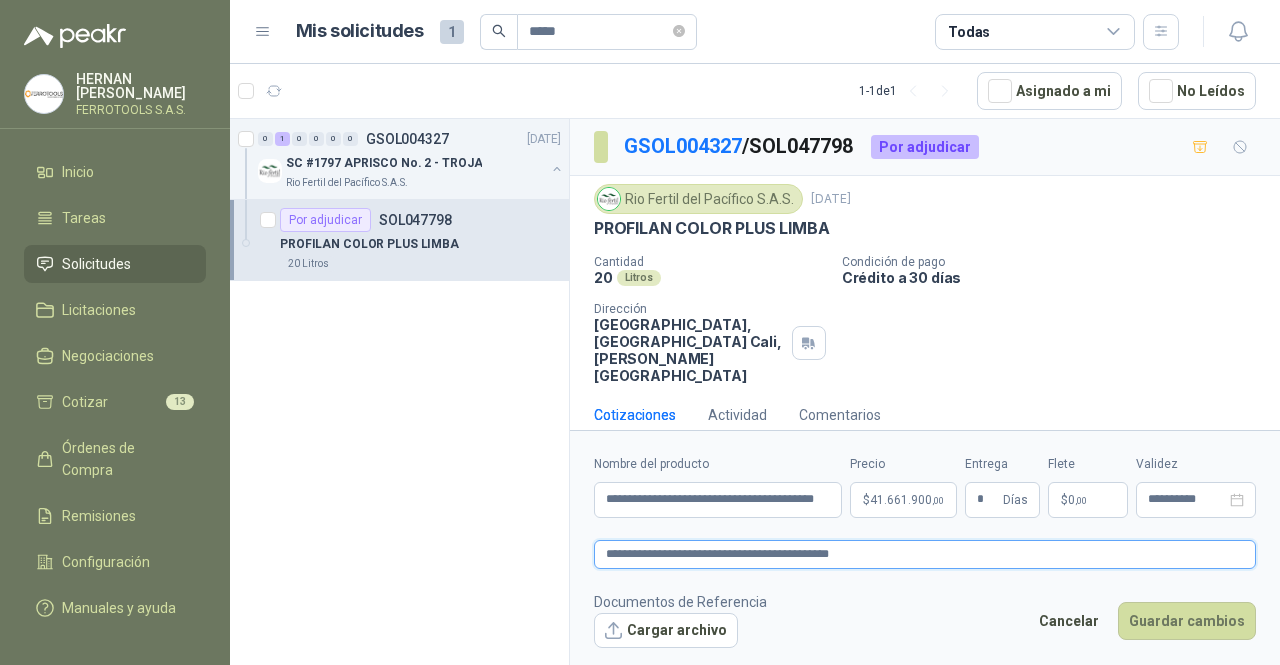type 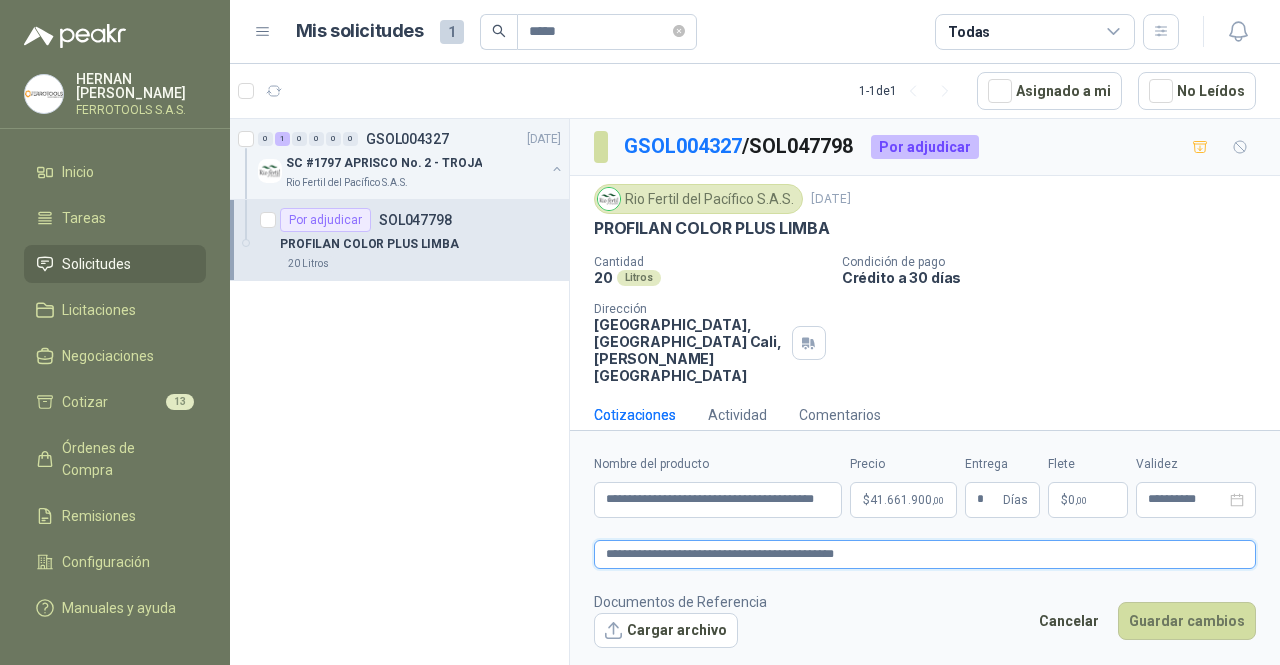 type 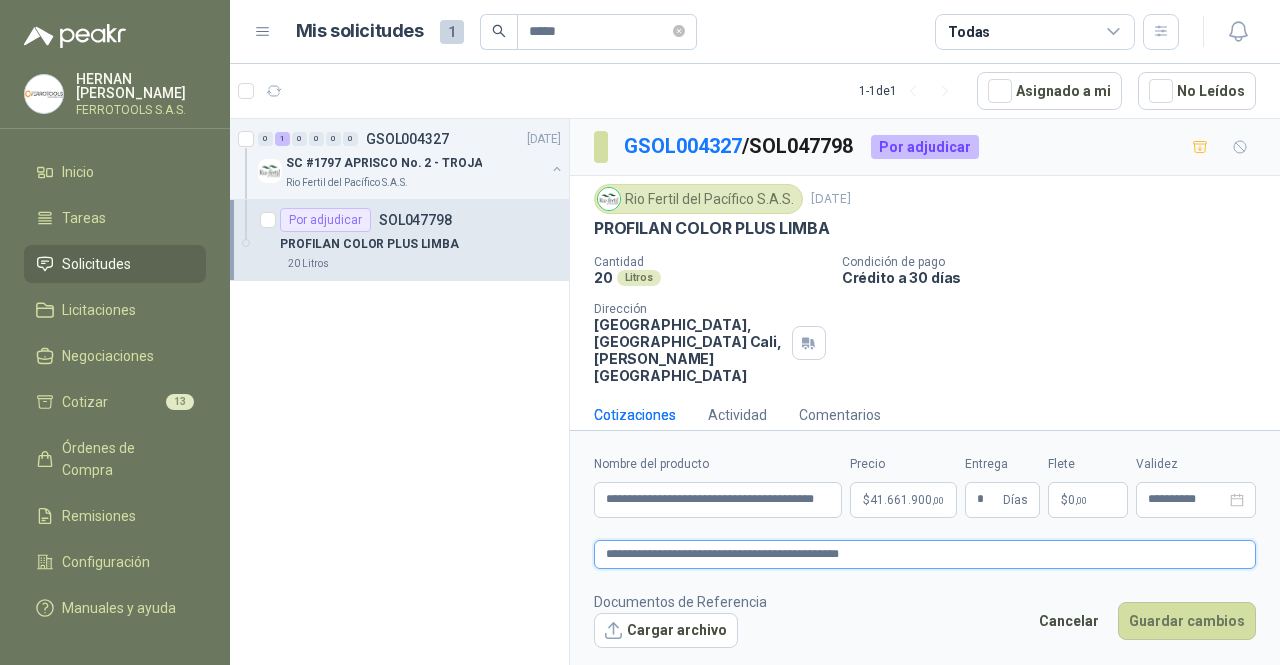 type 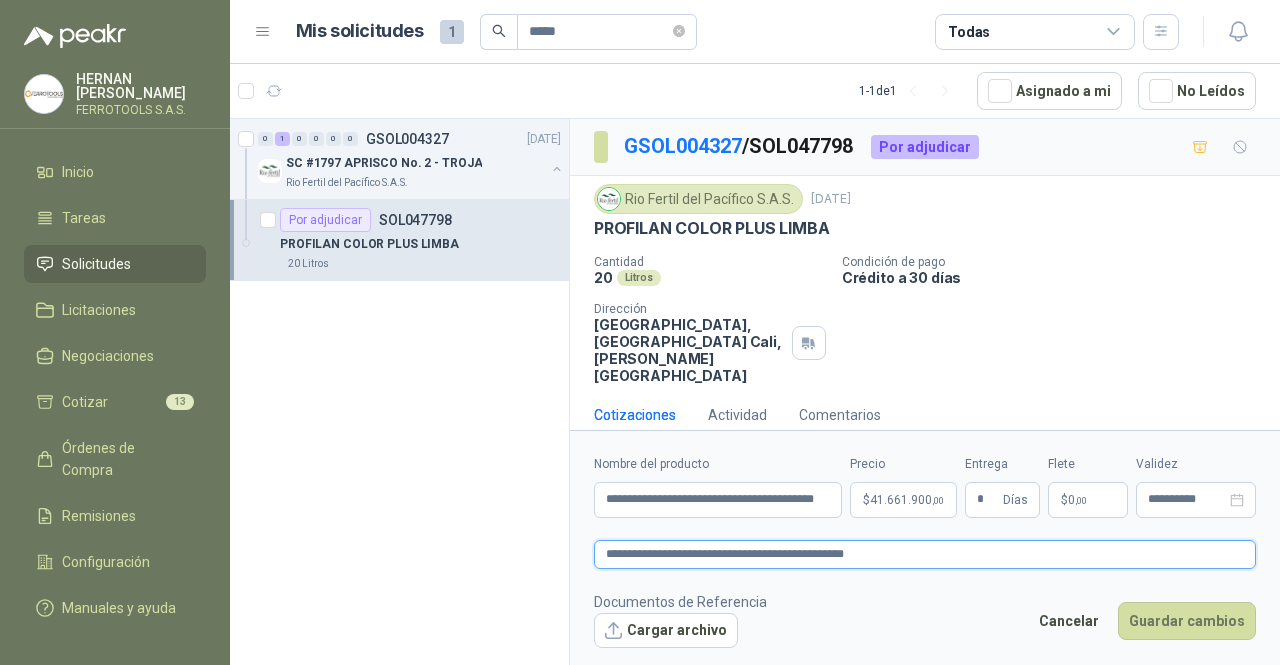 type 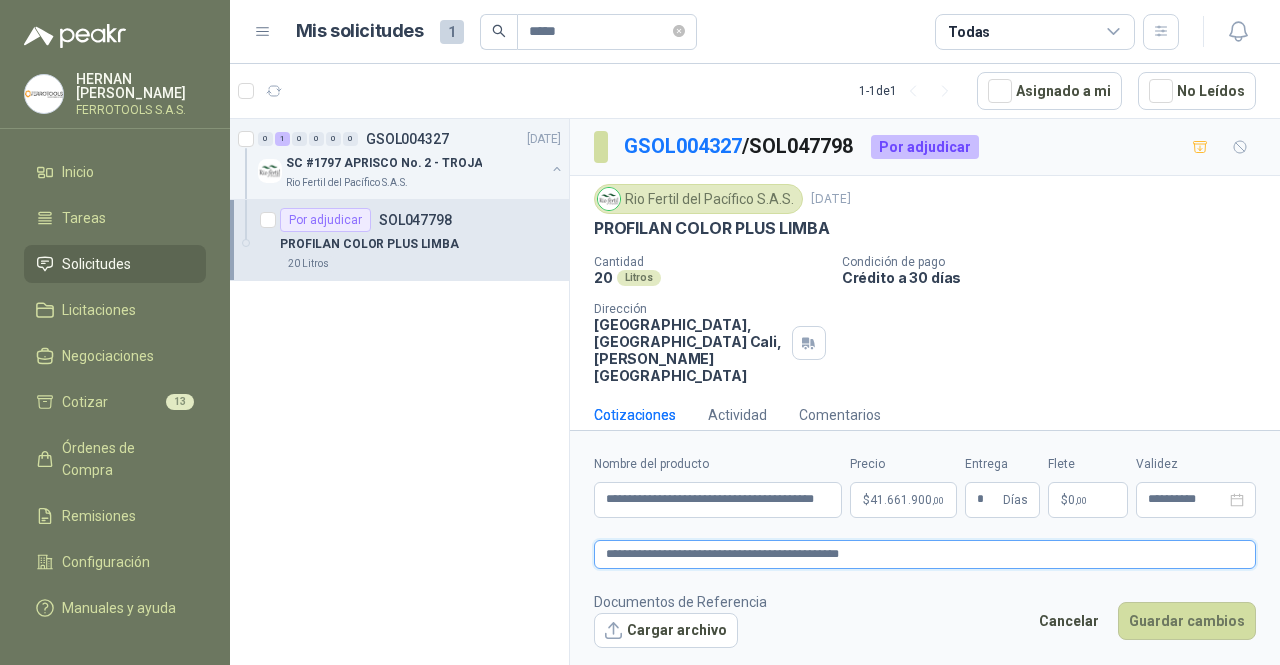 type 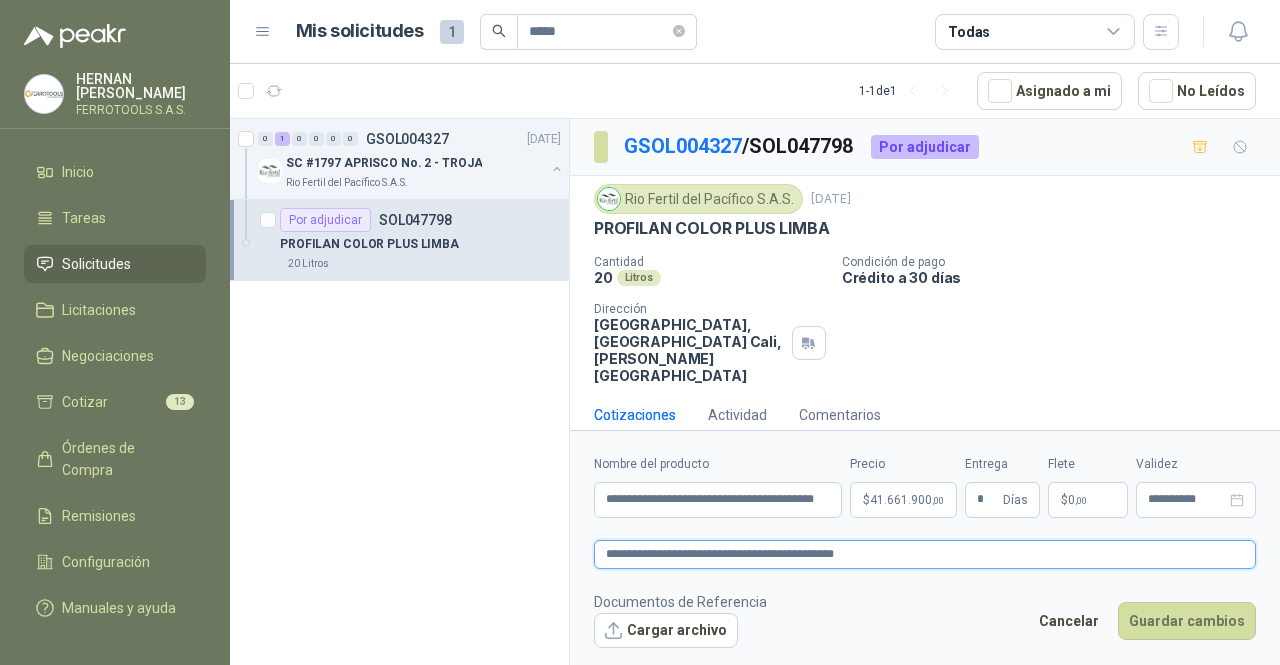 type 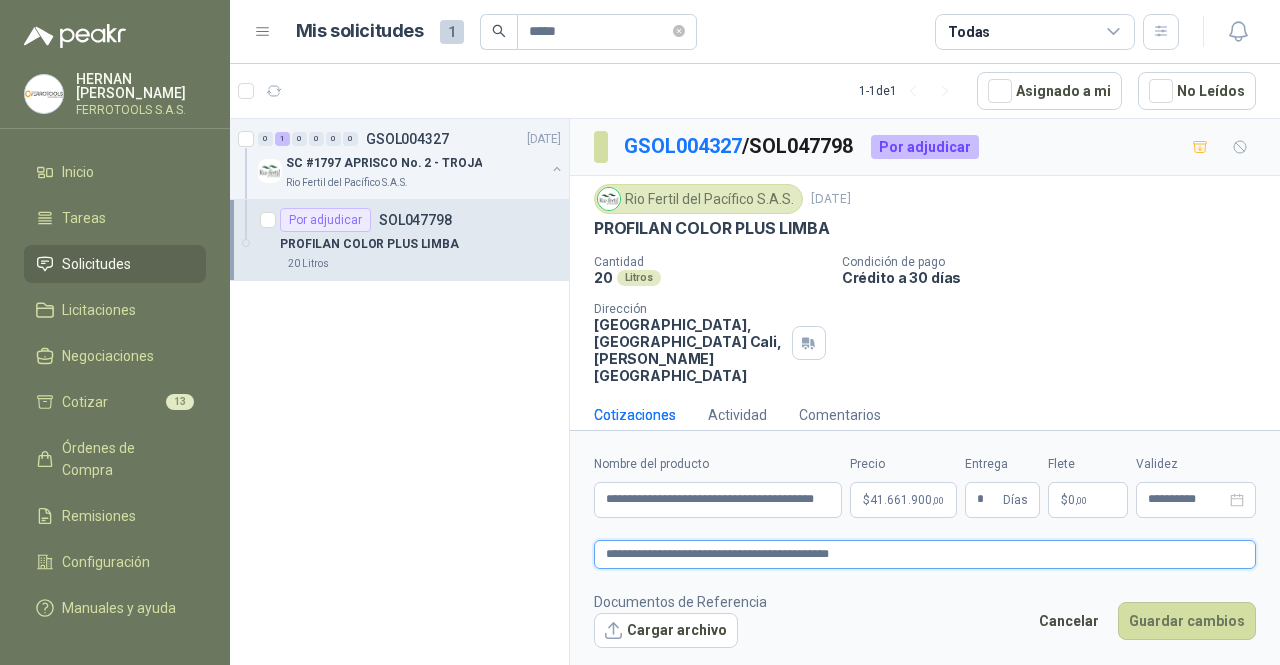 type 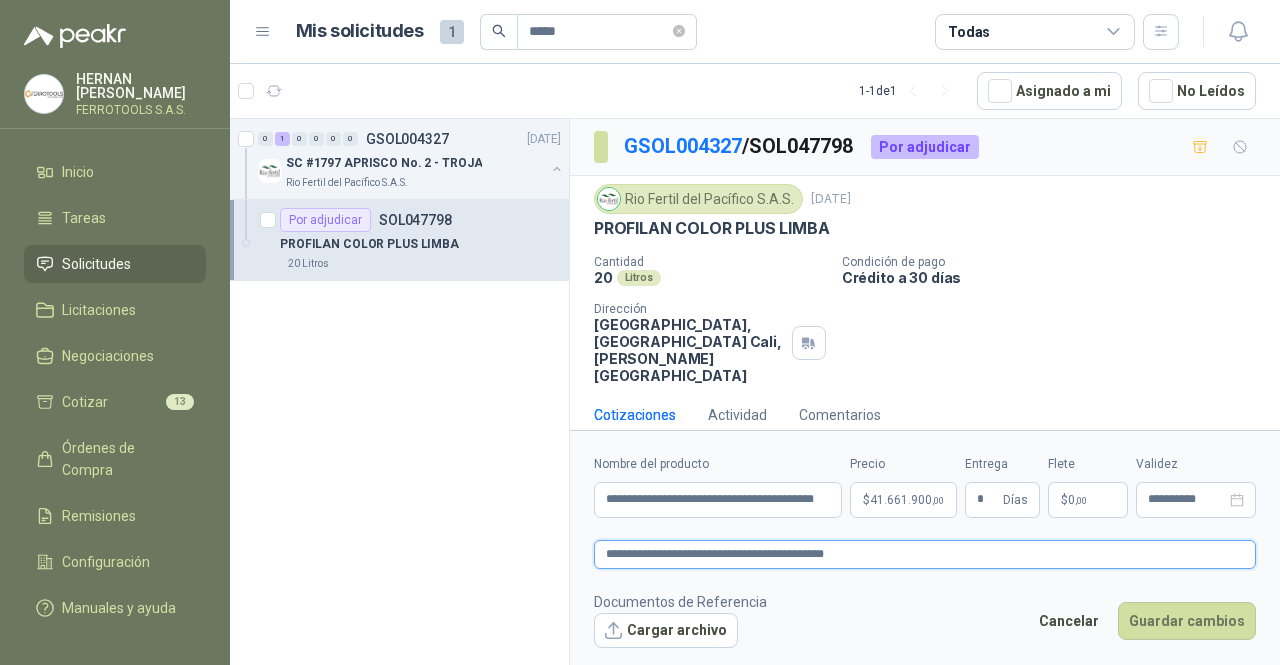 type 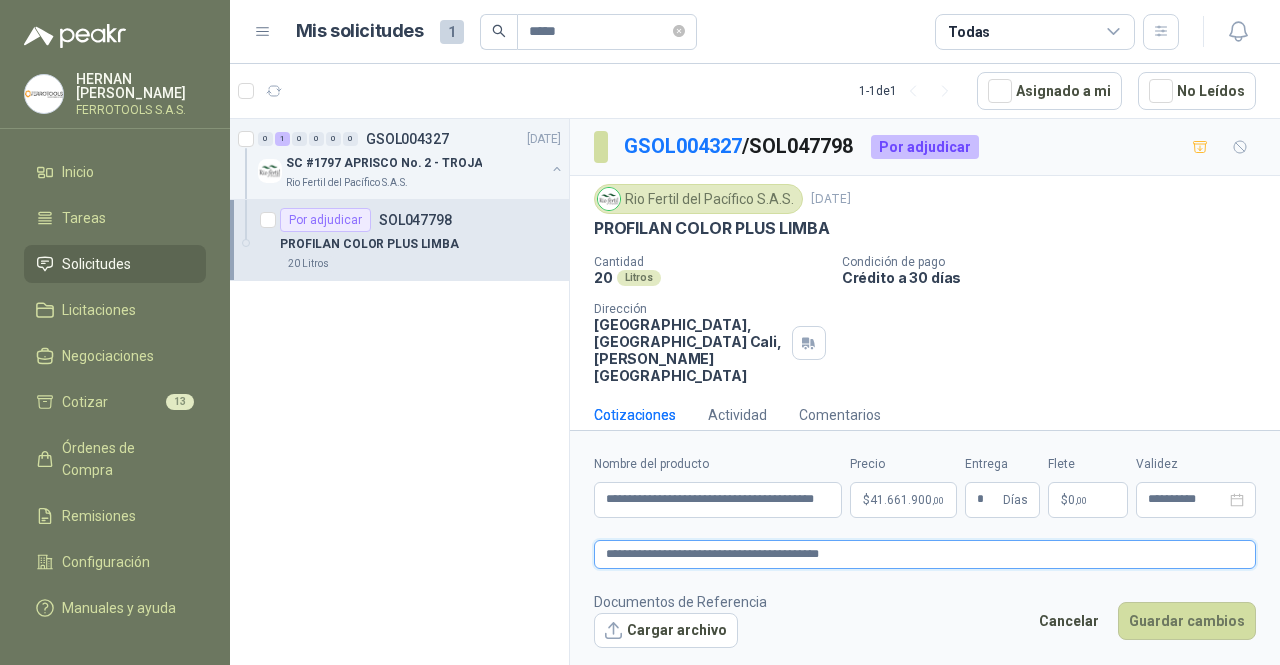 type on "**********" 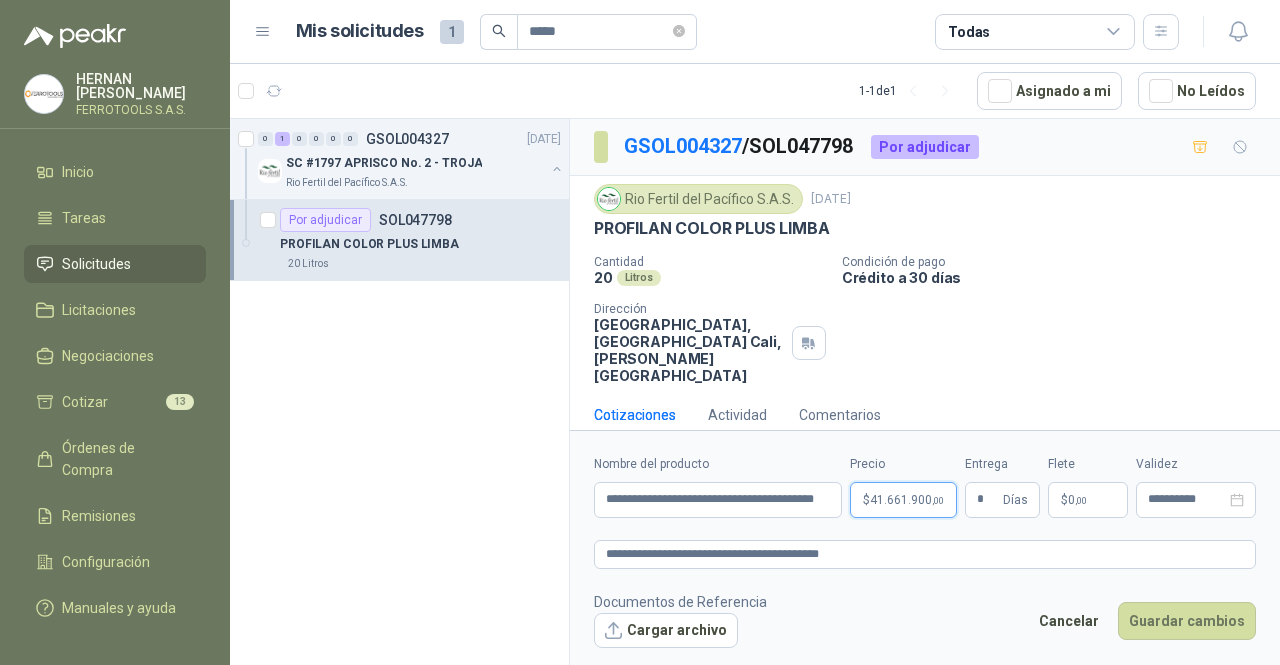 click on "**********" at bounding box center (640, 332) 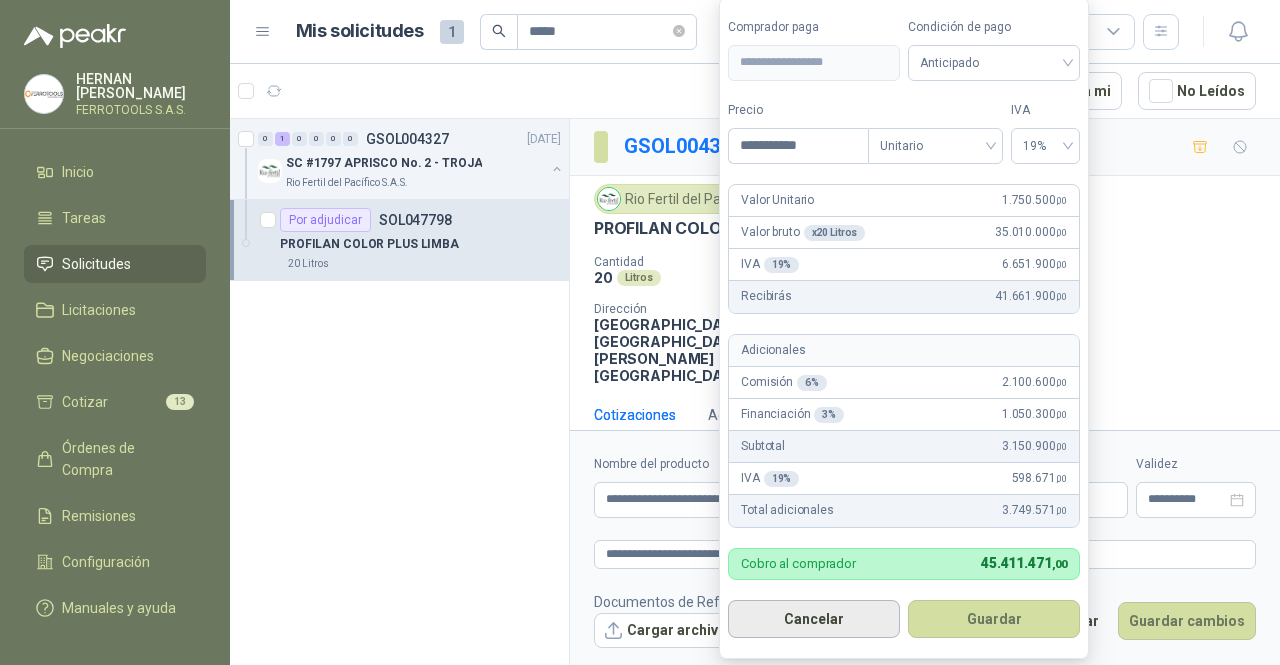 click on "Cancelar" at bounding box center [814, 619] 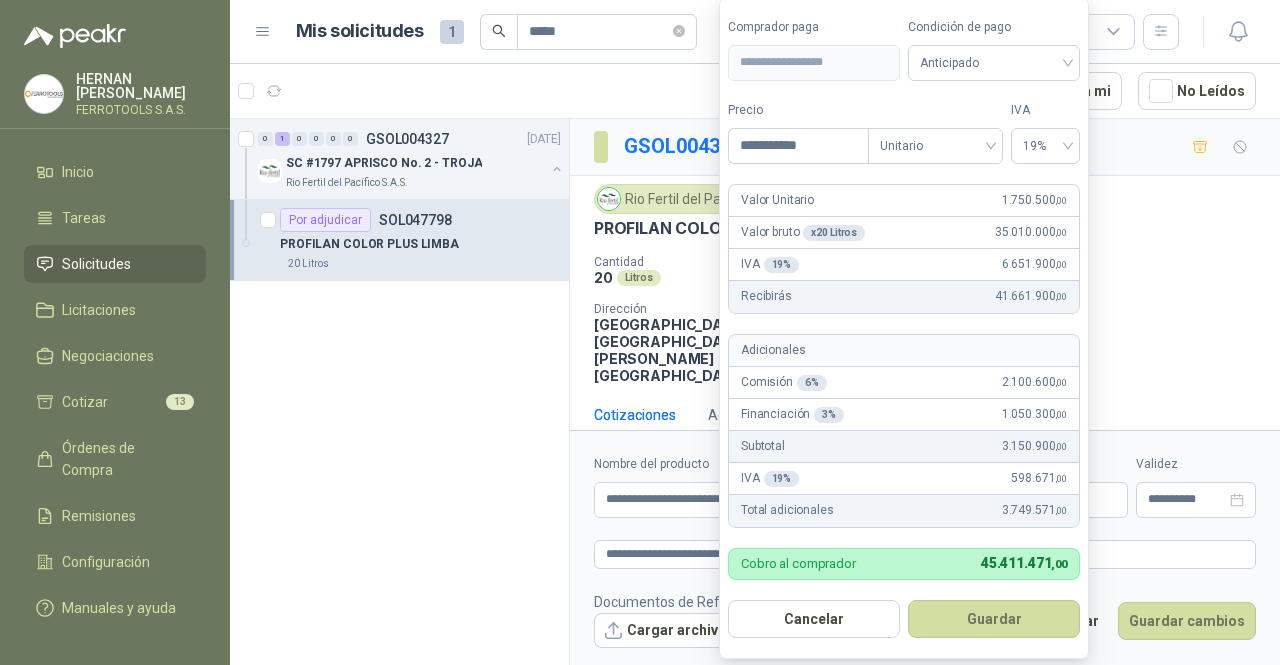 click on "**********" at bounding box center (640, 332) 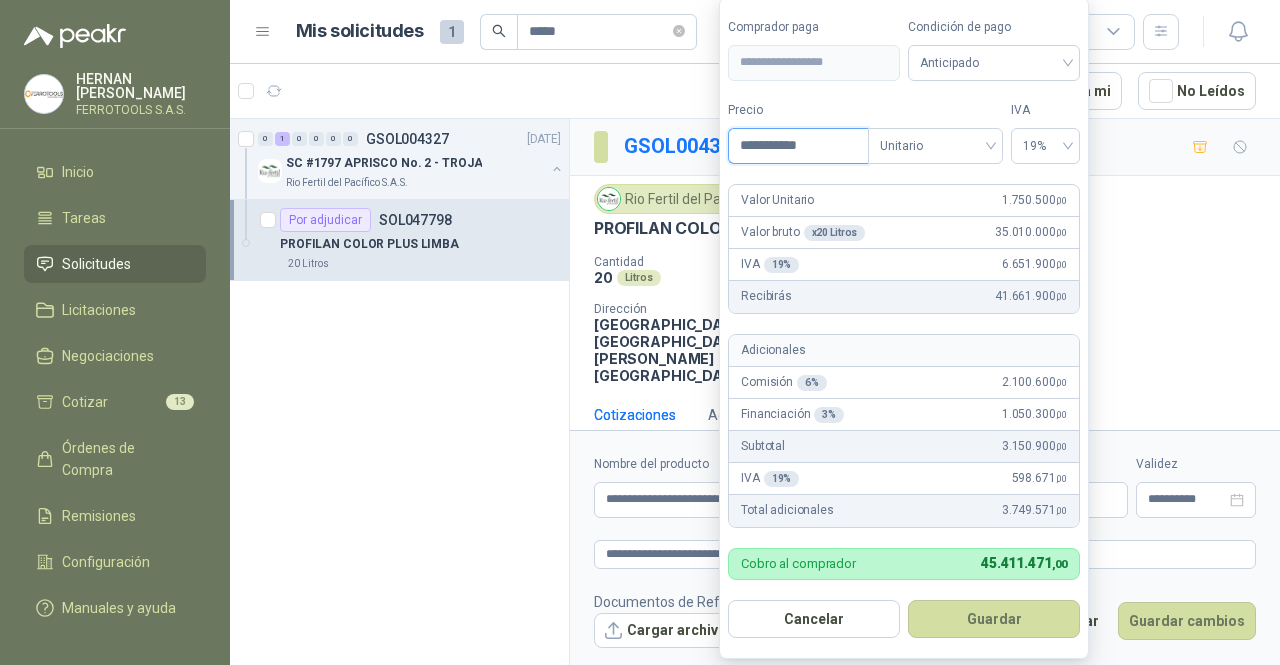 drag, startPoint x: 843, startPoint y: 149, endPoint x: 589, endPoint y: 141, distance: 254.12595 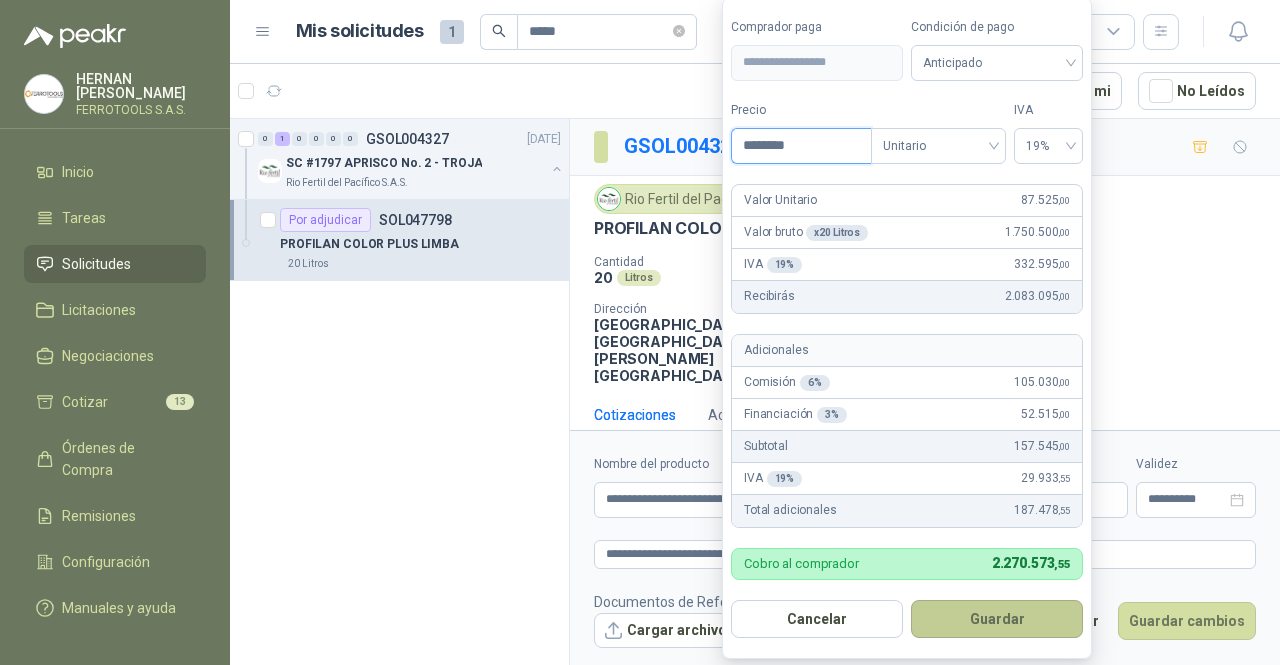 type on "********" 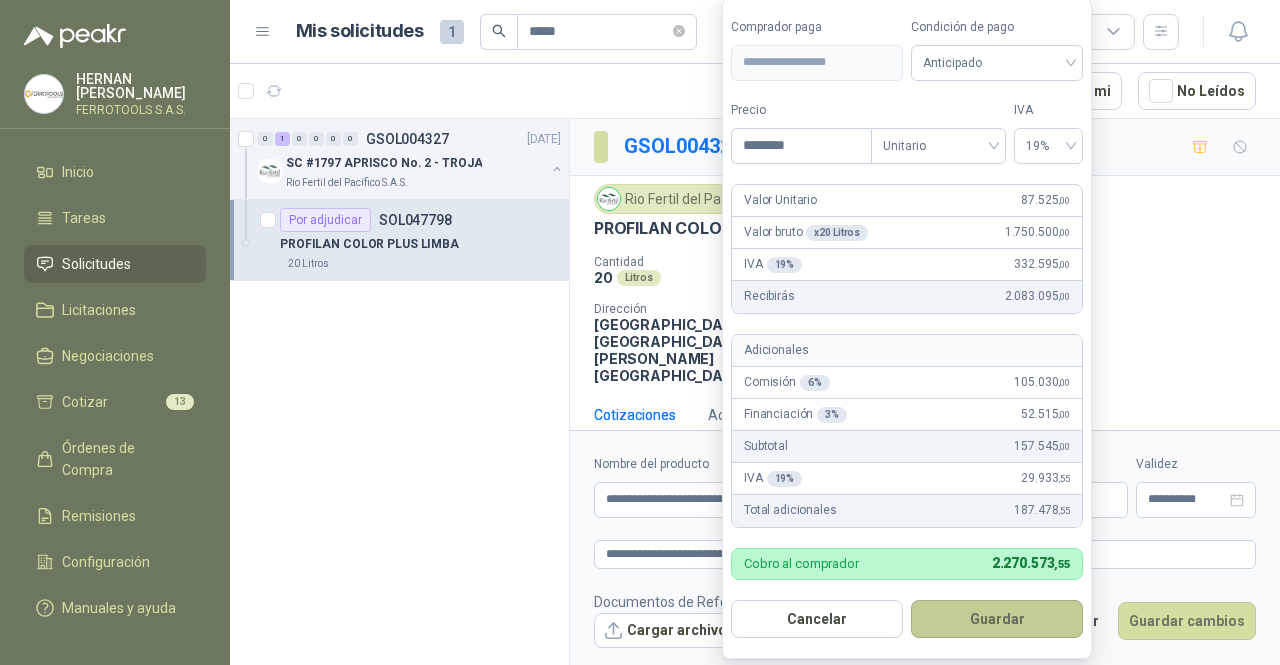 click on "Guardar" at bounding box center (997, 619) 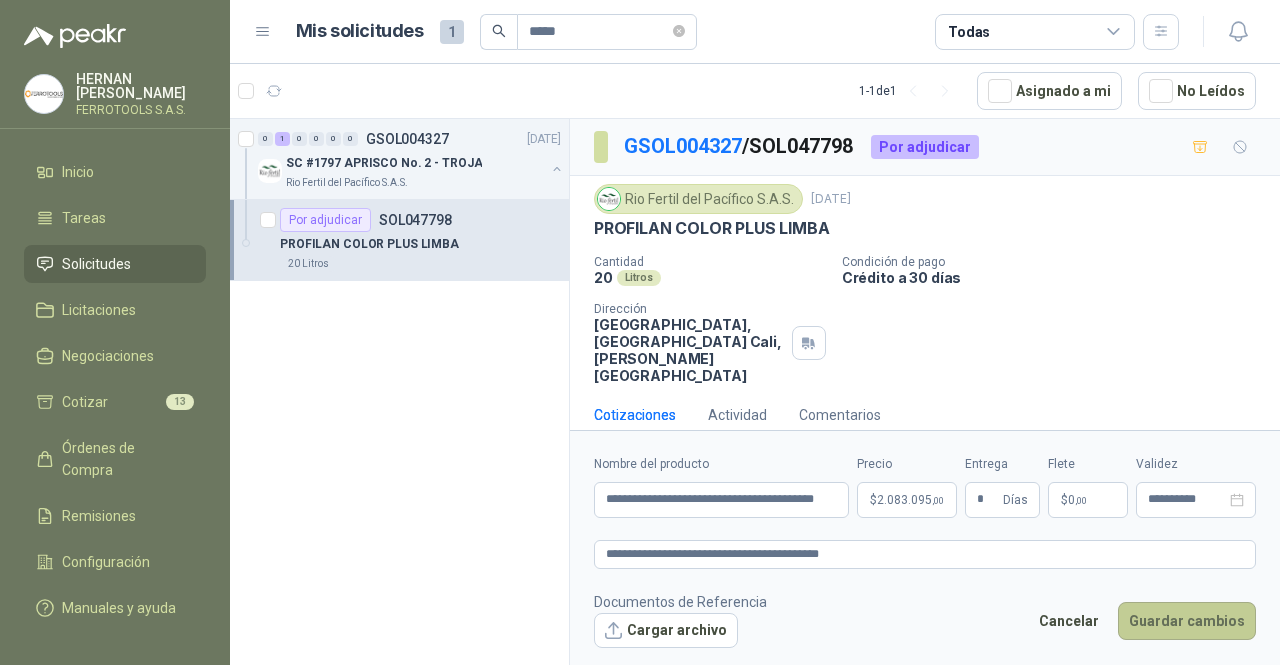 click on "Guardar cambios" at bounding box center (1187, 621) 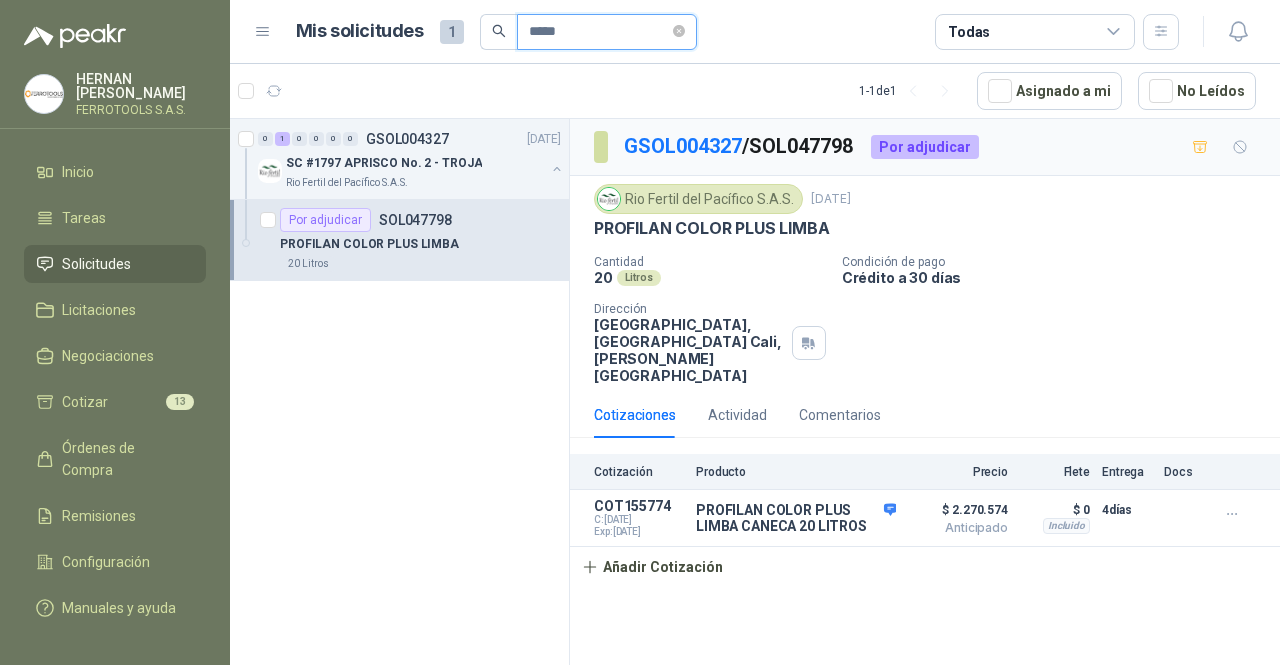 drag, startPoint x: 596, startPoint y: 35, endPoint x: 461, endPoint y: 35, distance: 135 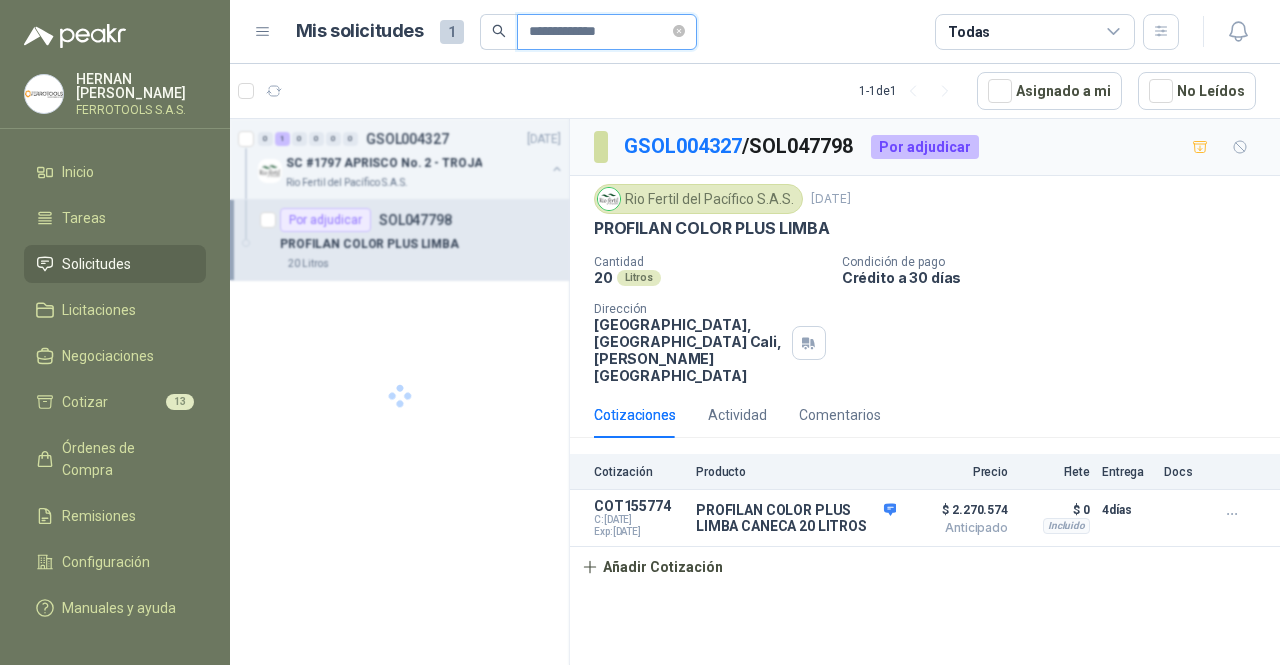 type on "**********" 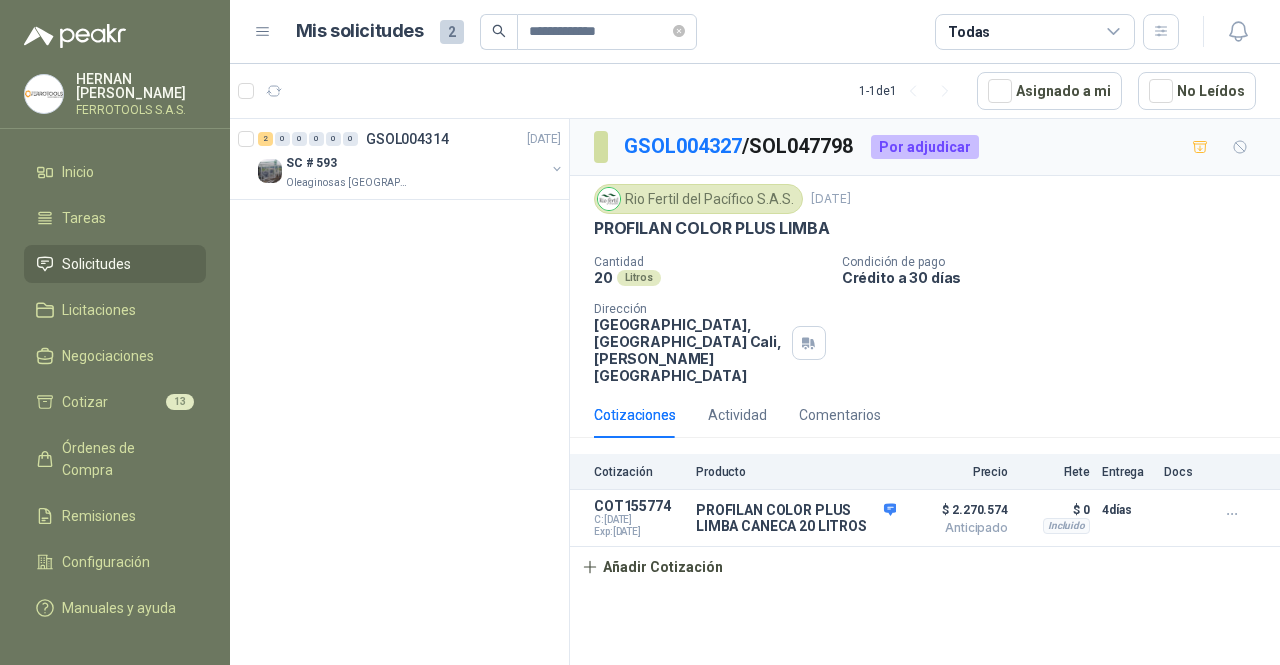 click at bounding box center [498, 32] 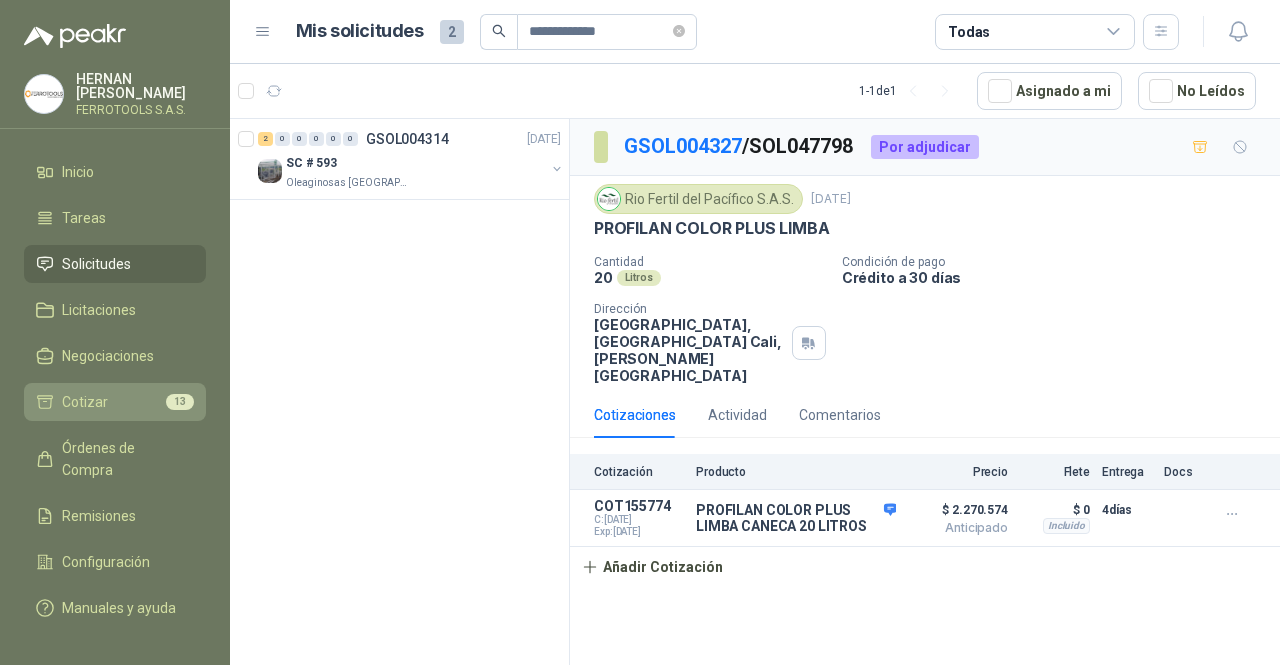 click on "Cotizar 13" at bounding box center [115, 402] 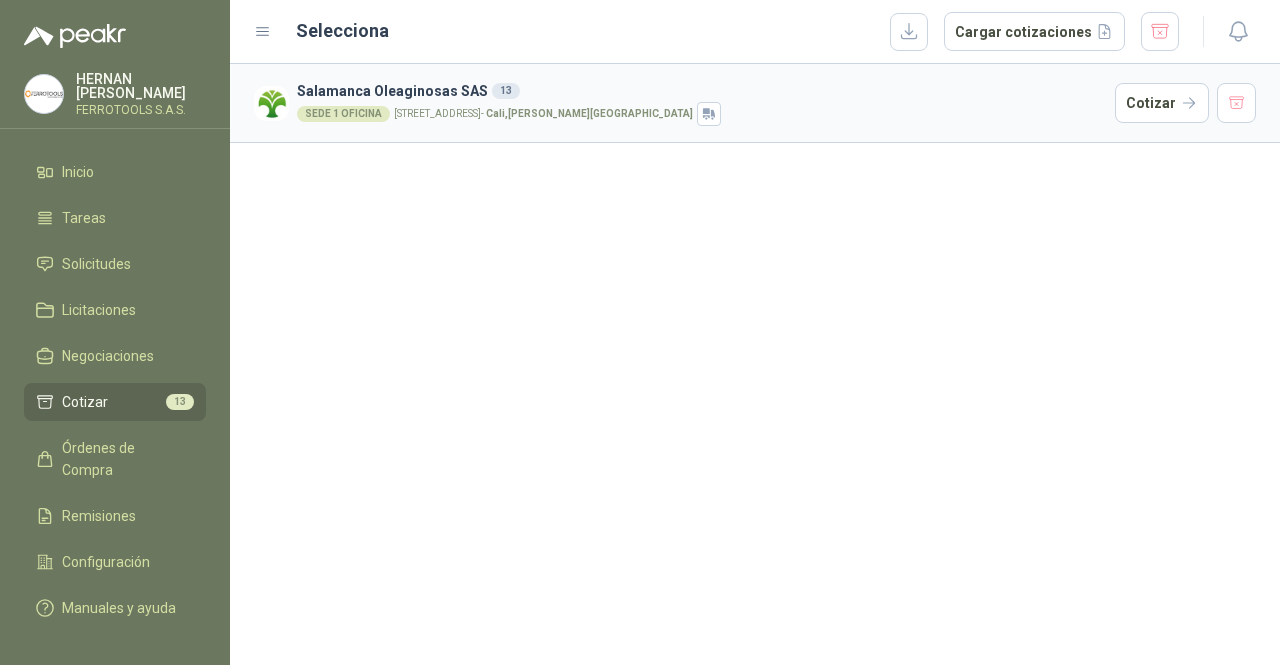 click on "SEDE 1 OFICINA CALLE 4 No.27 -79  -   Cali ,  Valle del Cauca" at bounding box center [702, 114] 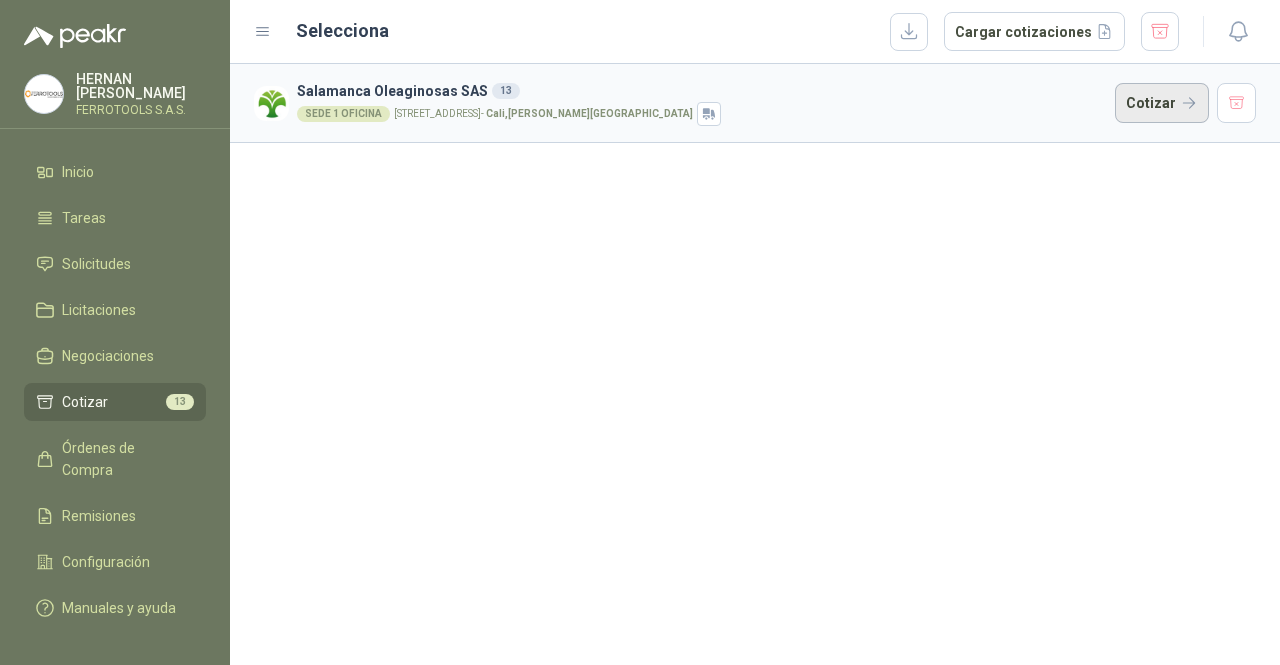 click on "Cotizar" at bounding box center [1162, 103] 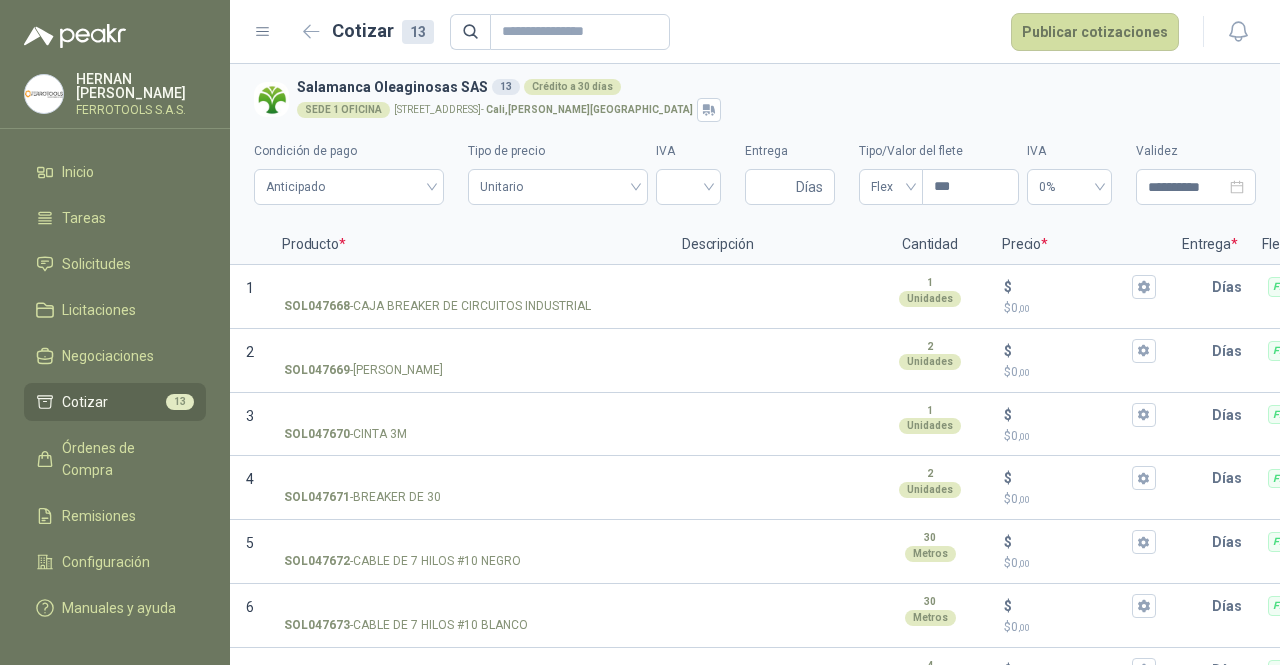 type 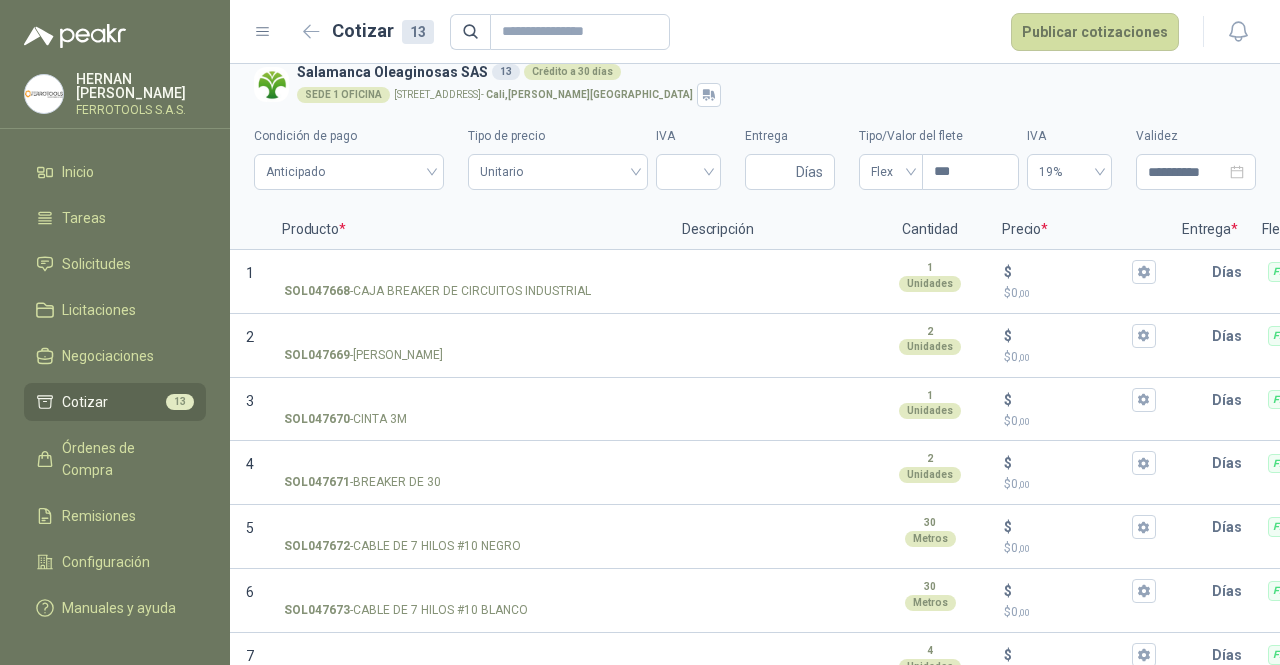 scroll, scrollTop: 0, scrollLeft: 0, axis: both 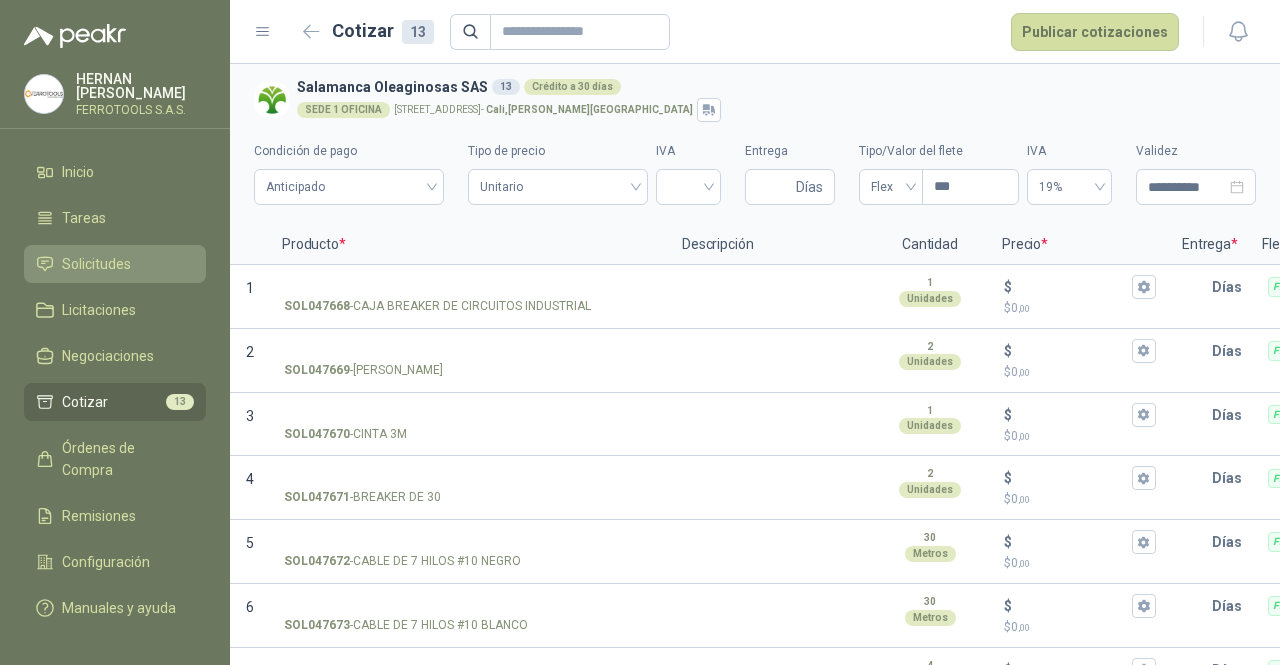 click on "Solicitudes" at bounding box center [115, 264] 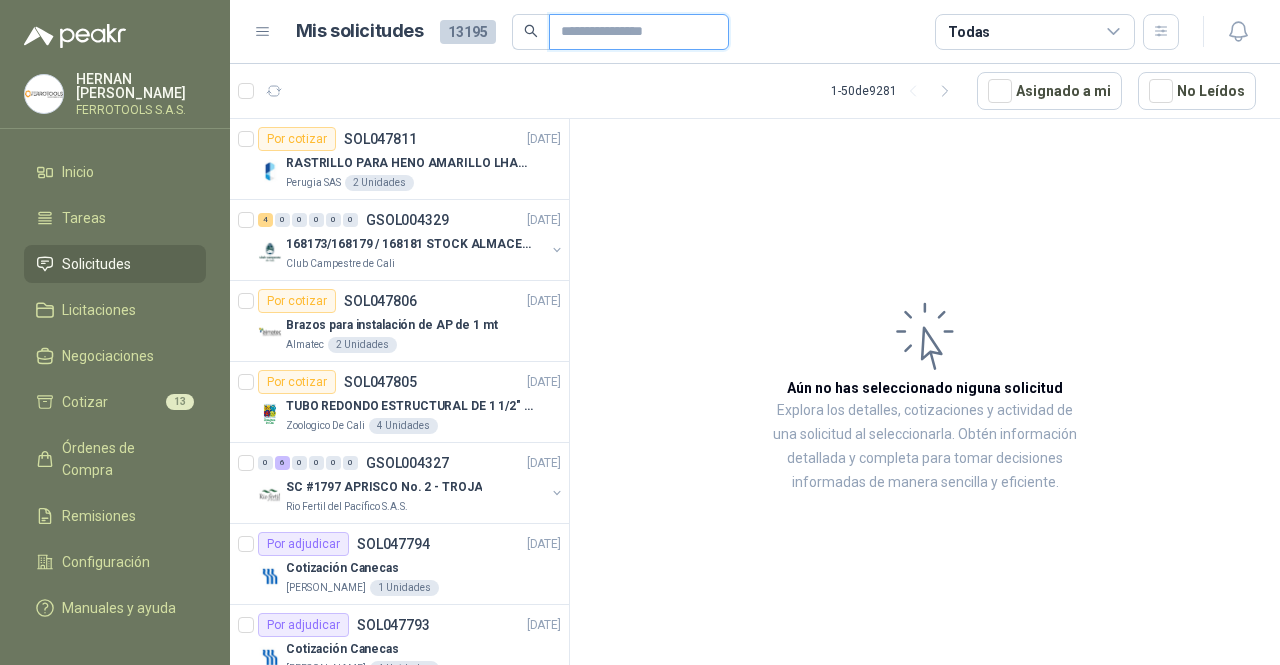 click at bounding box center (631, 32) 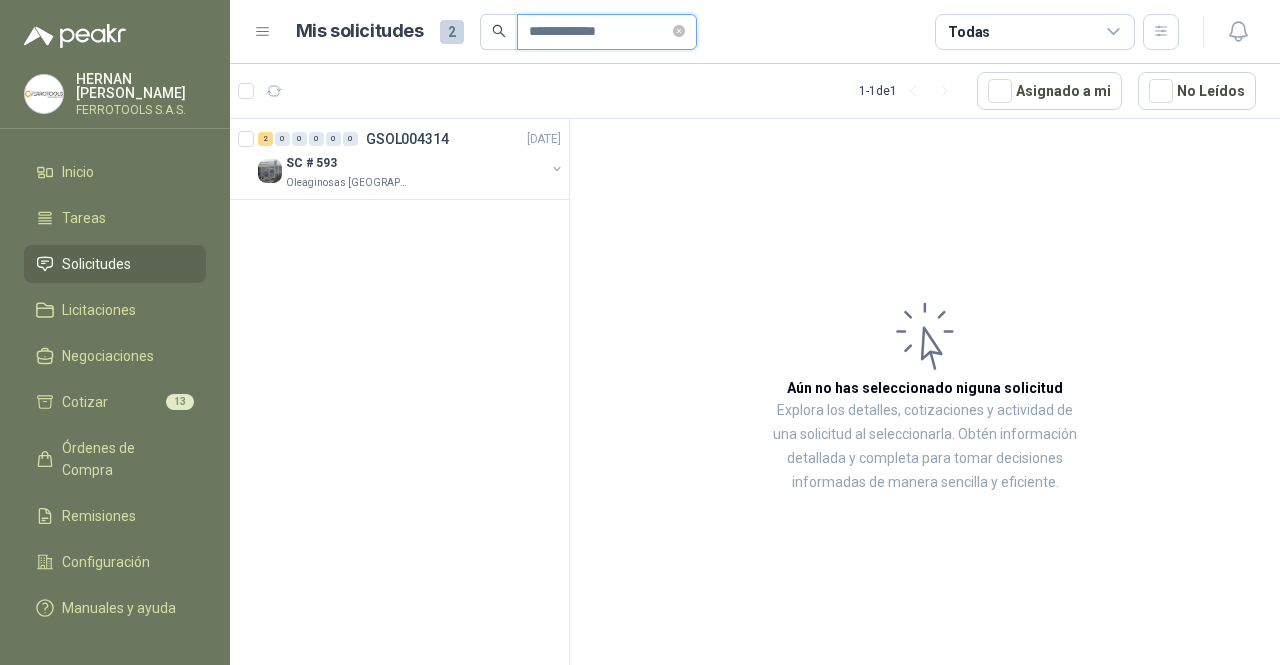 type on "**********" 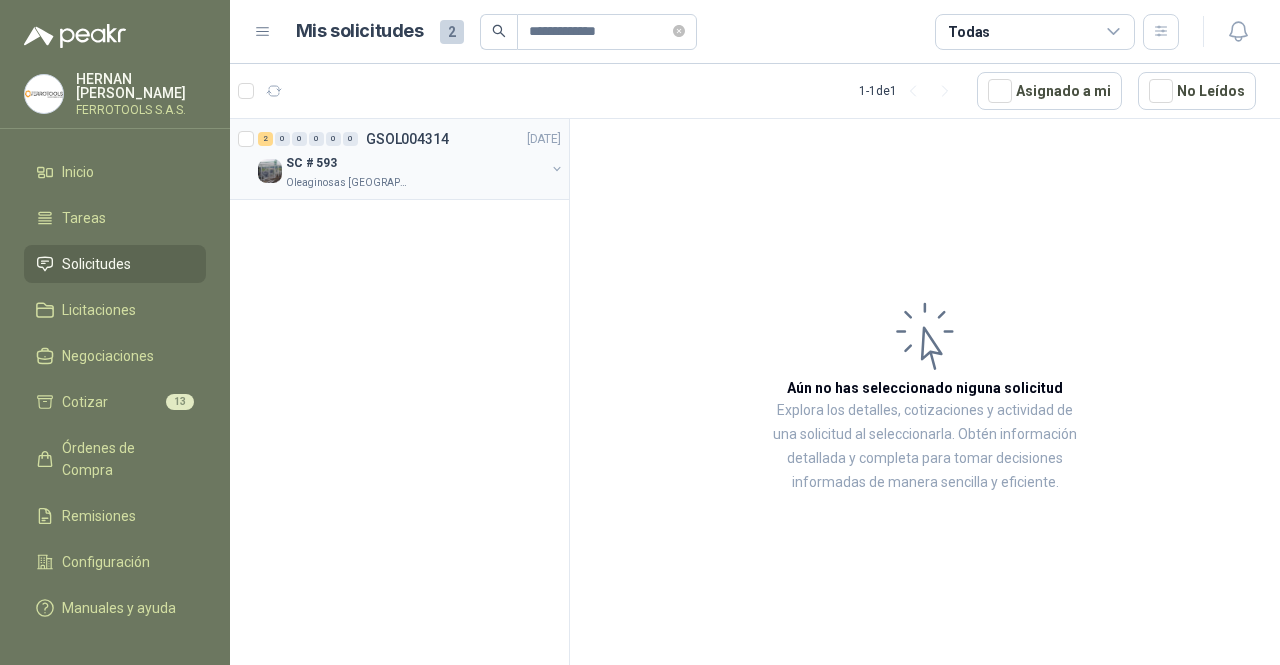 click on "Oleaginosas San Fernando" at bounding box center [415, 183] 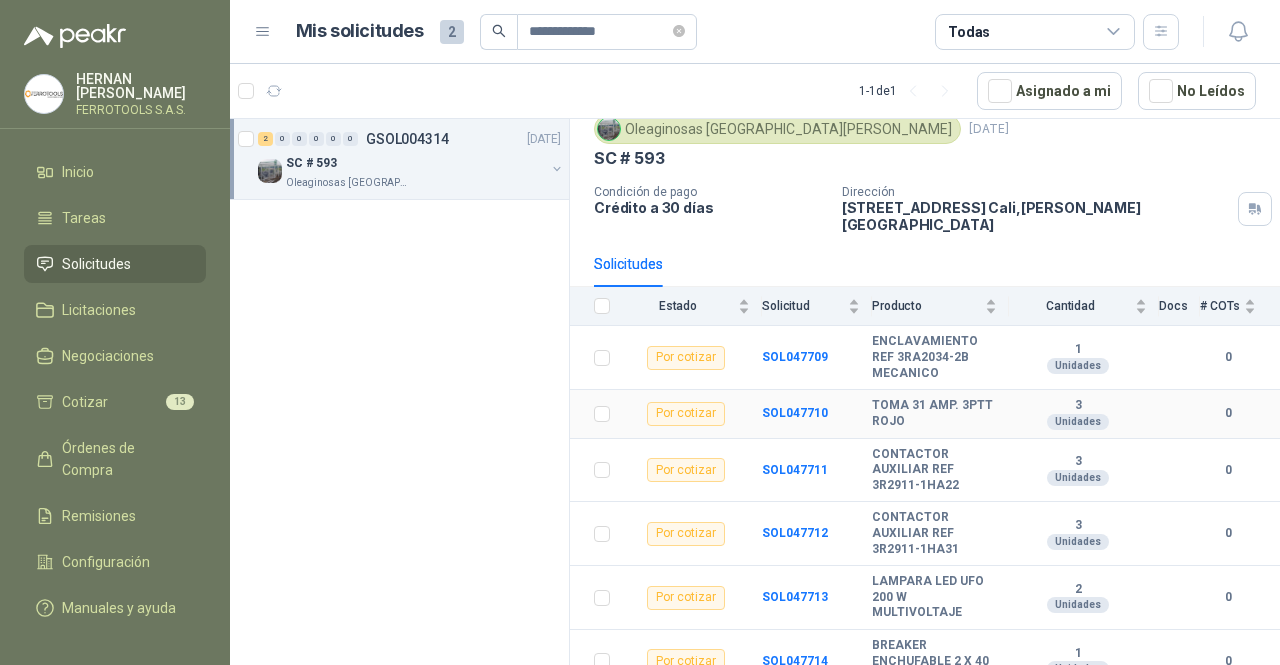scroll, scrollTop: 0, scrollLeft: 0, axis: both 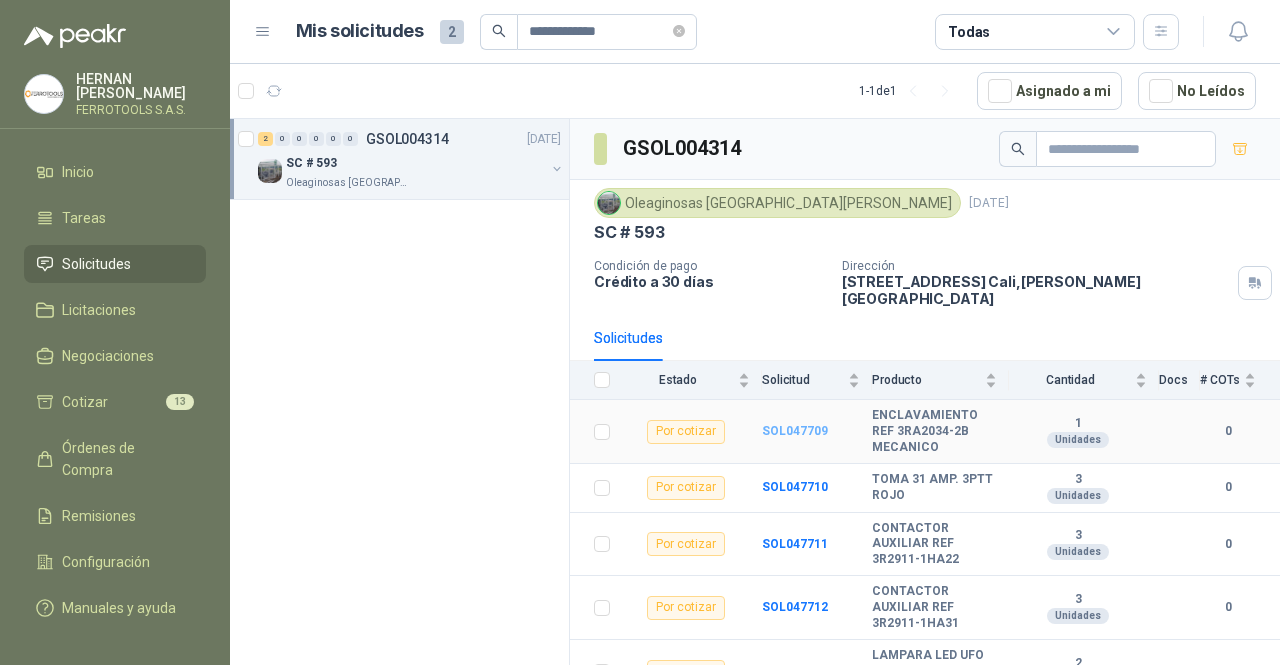 drag, startPoint x: 709, startPoint y: 416, endPoint x: 811, endPoint y: 414, distance: 102.01961 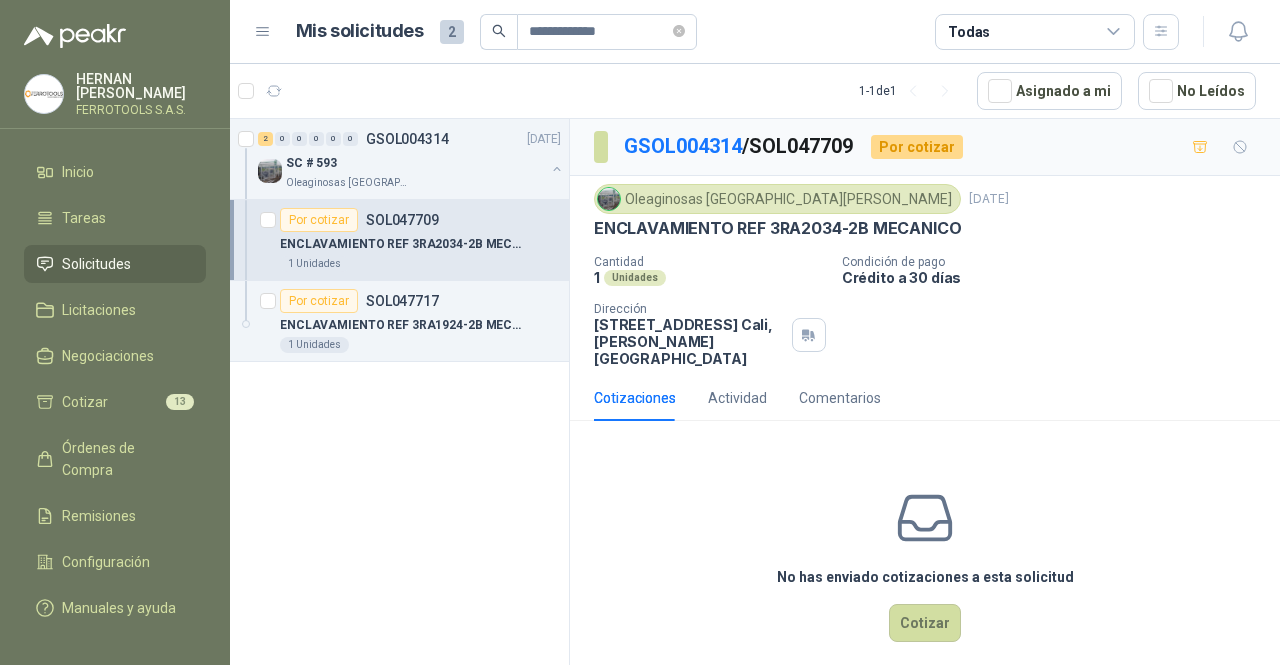 click on "1   Unidades" at bounding box center (420, 264) 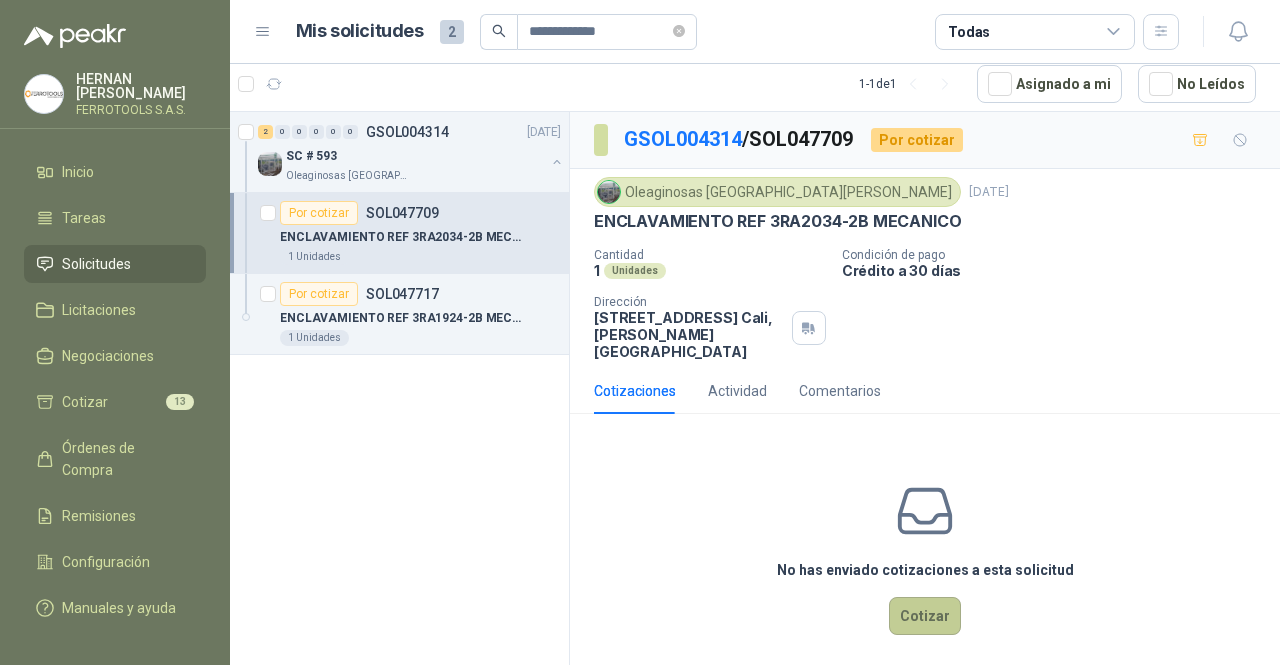 click on "Cotizar" at bounding box center [925, 616] 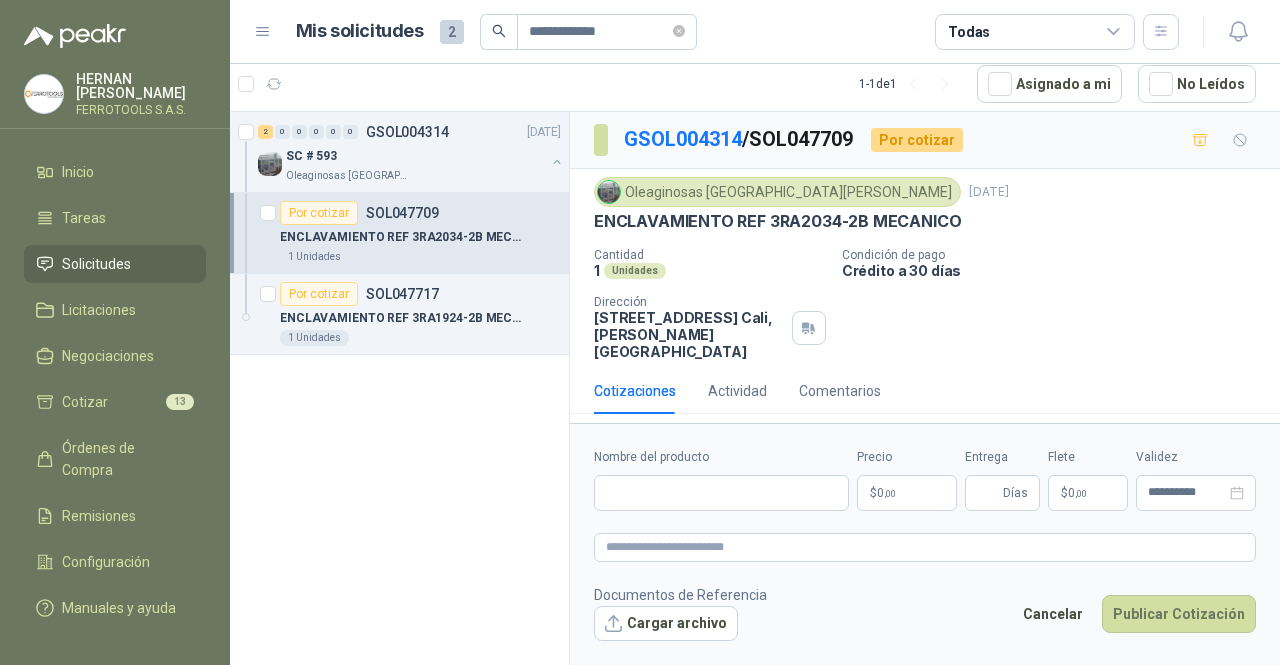 type 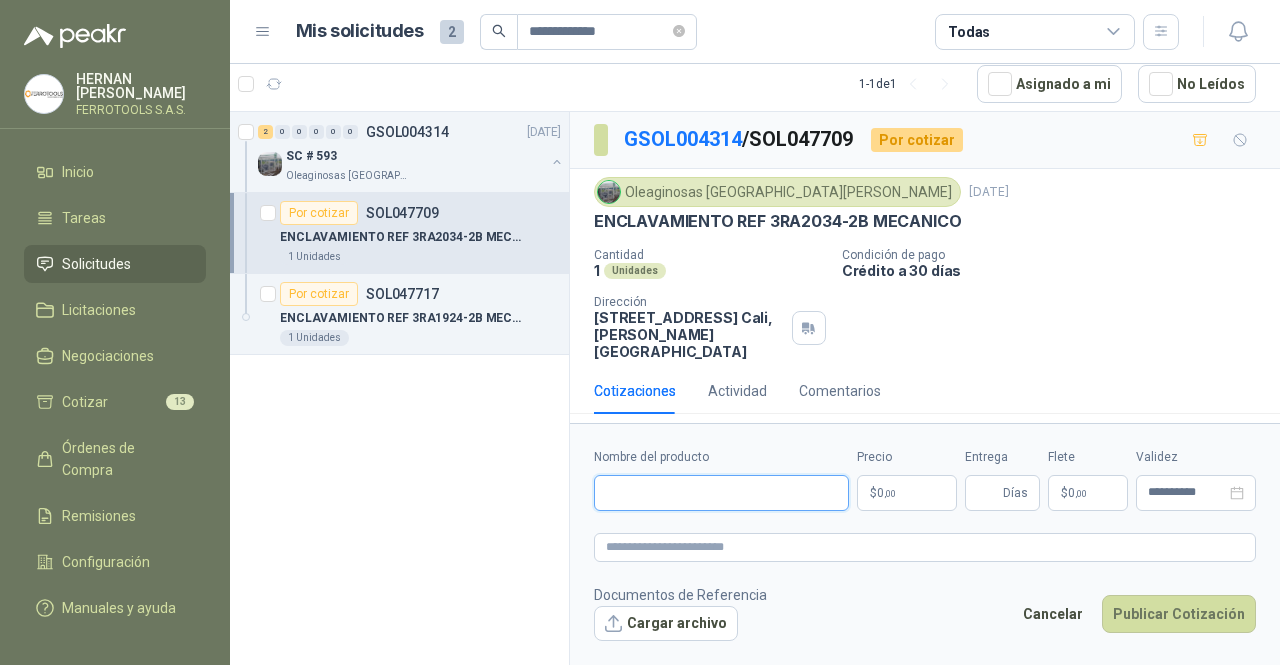drag, startPoint x: 640, startPoint y: 479, endPoint x: 632, endPoint y: 488, distance: 12.0415945 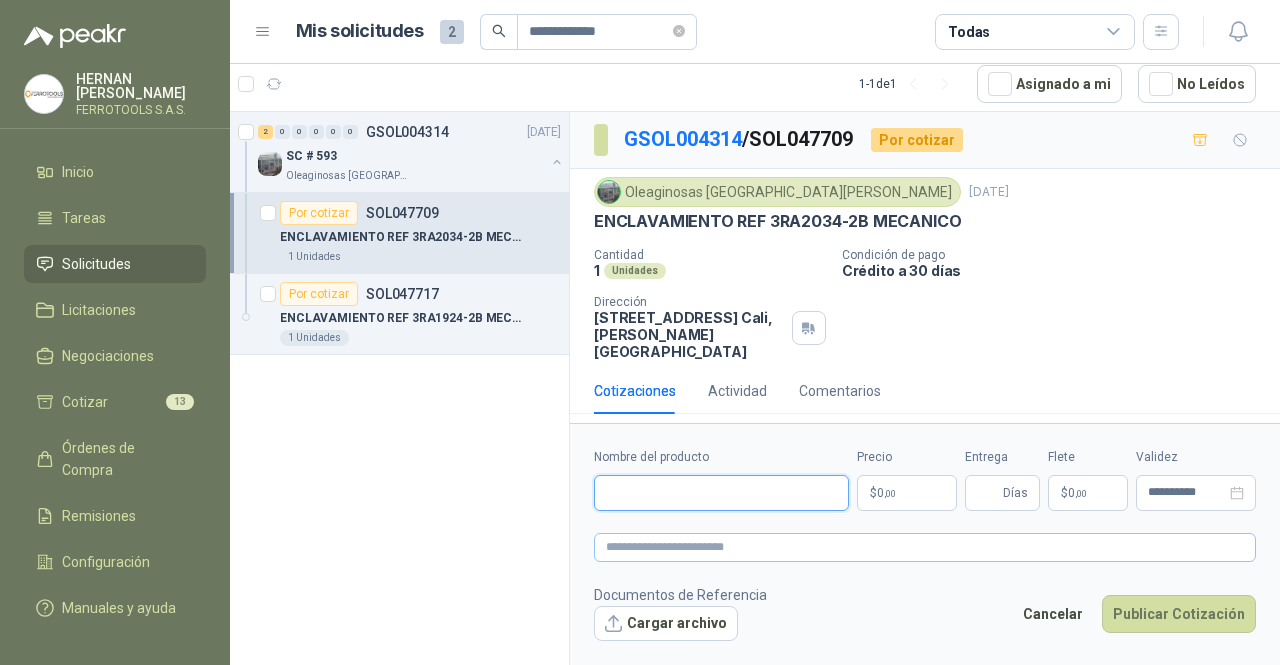 paste on "**********" 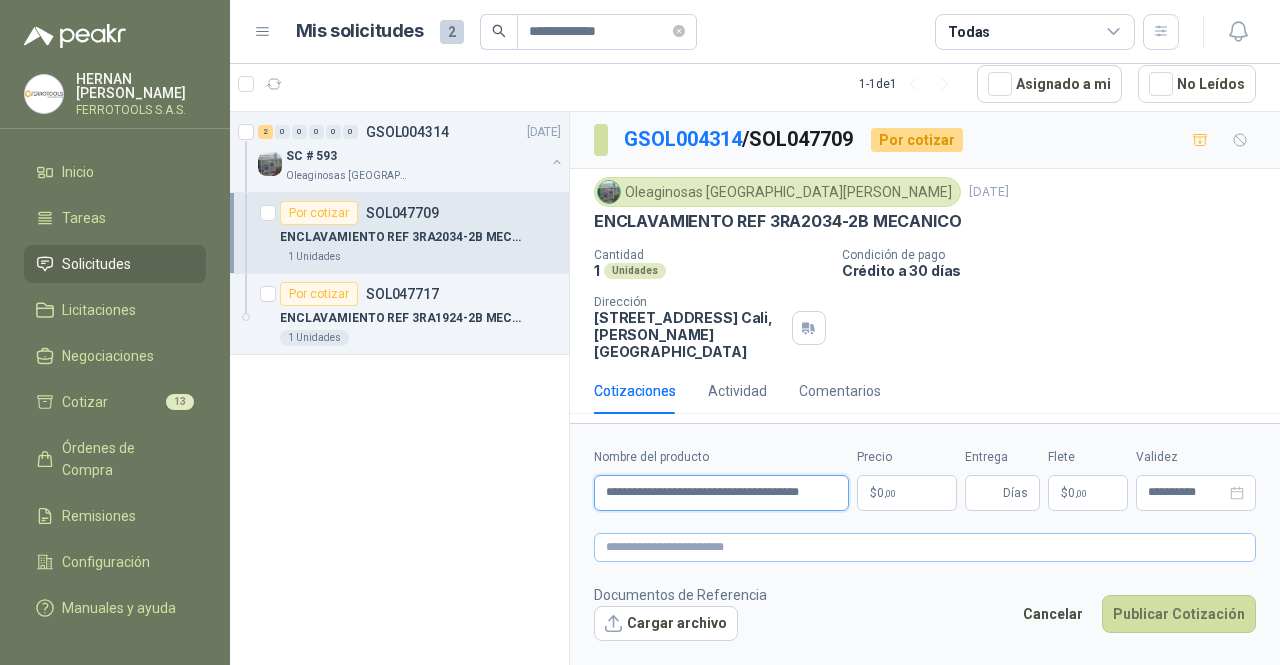 scroll, scrollTop: 0, scrollLeft: 34, axis: horizontal 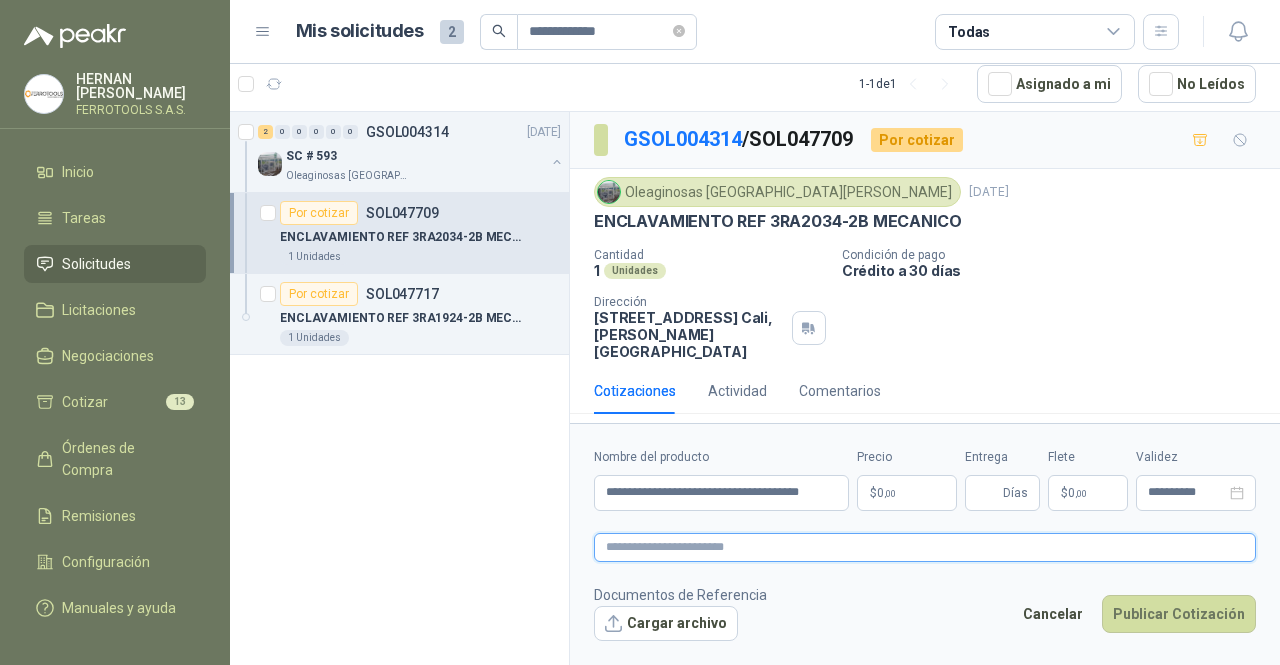 click at bounding box center [925, 547] 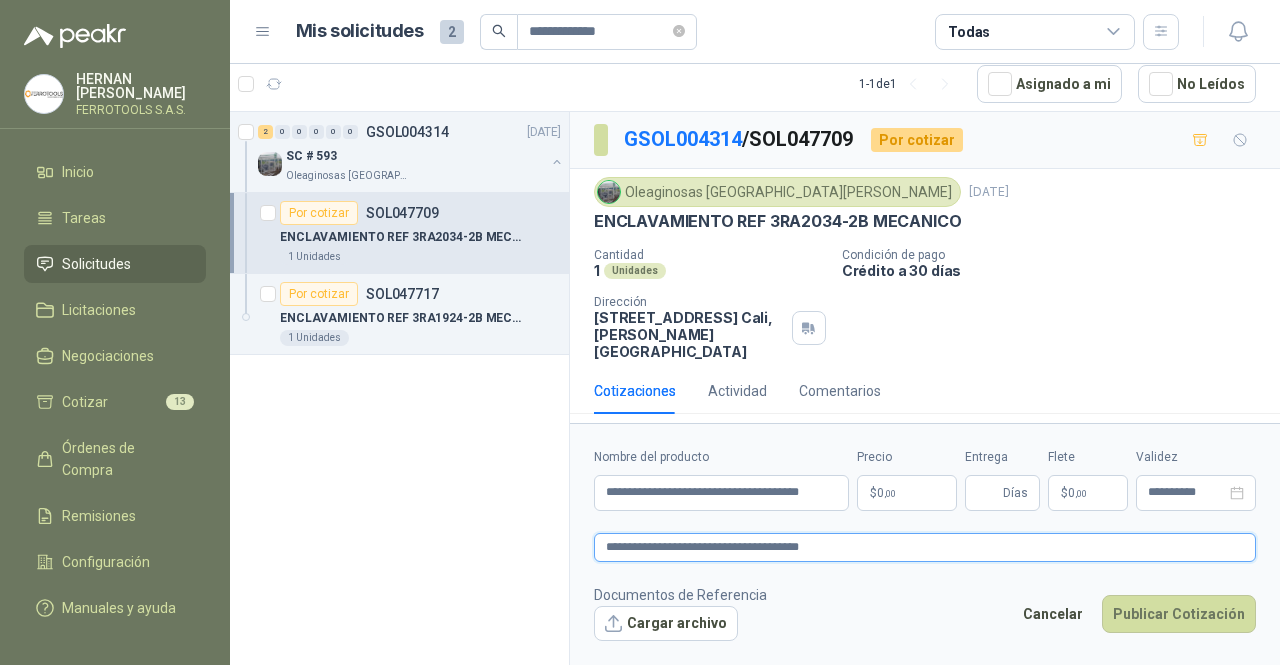 type 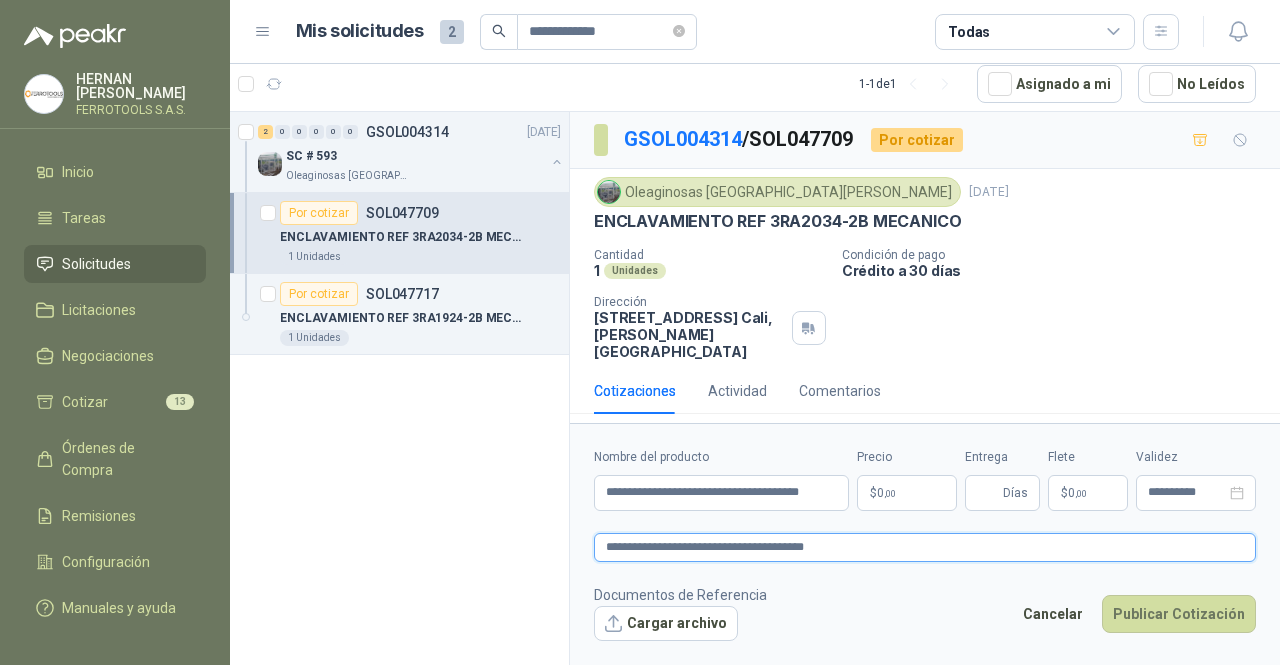 type 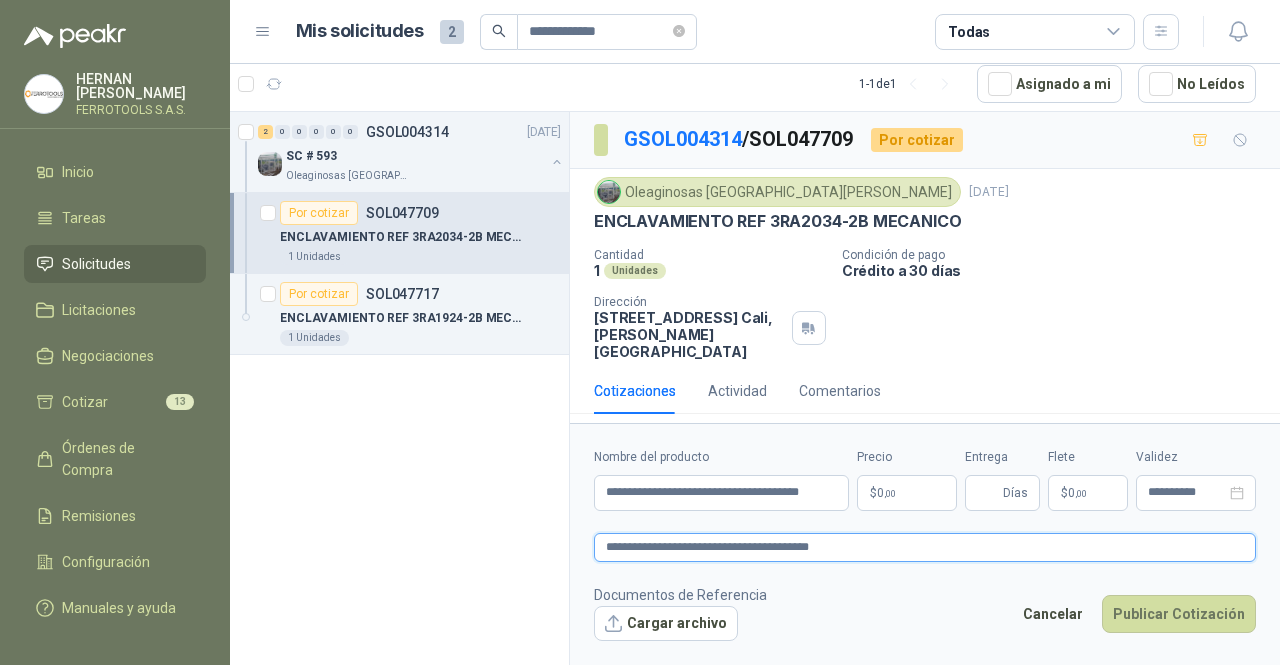 type 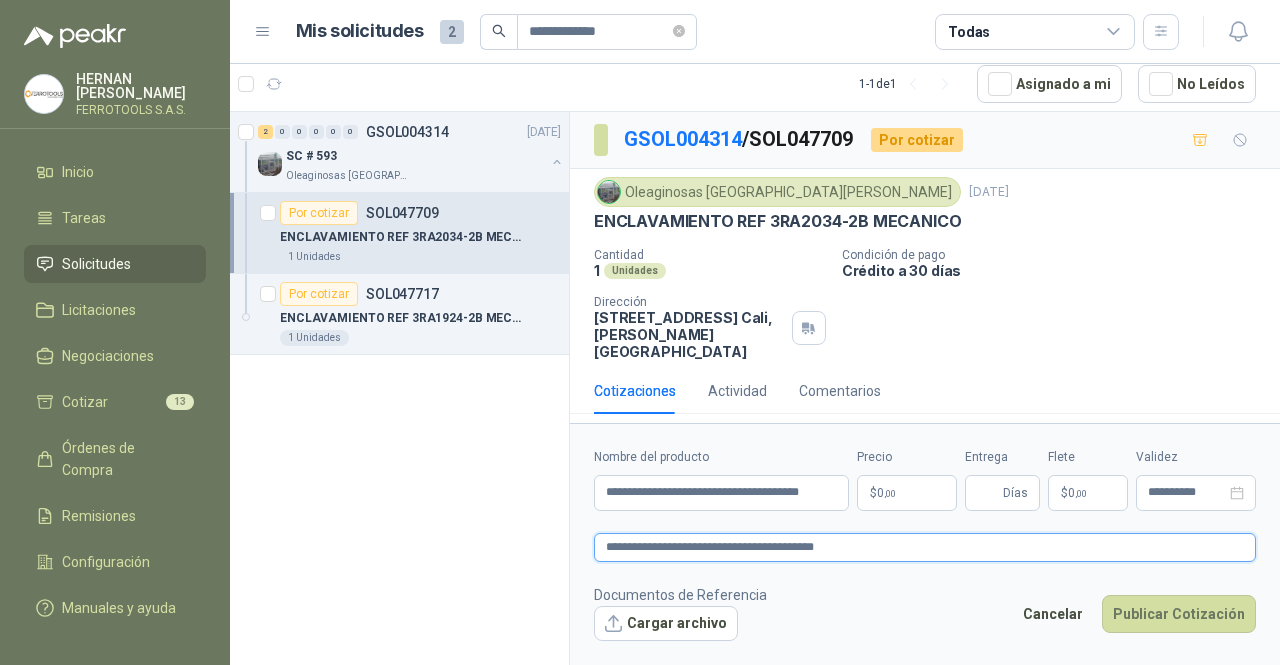 type 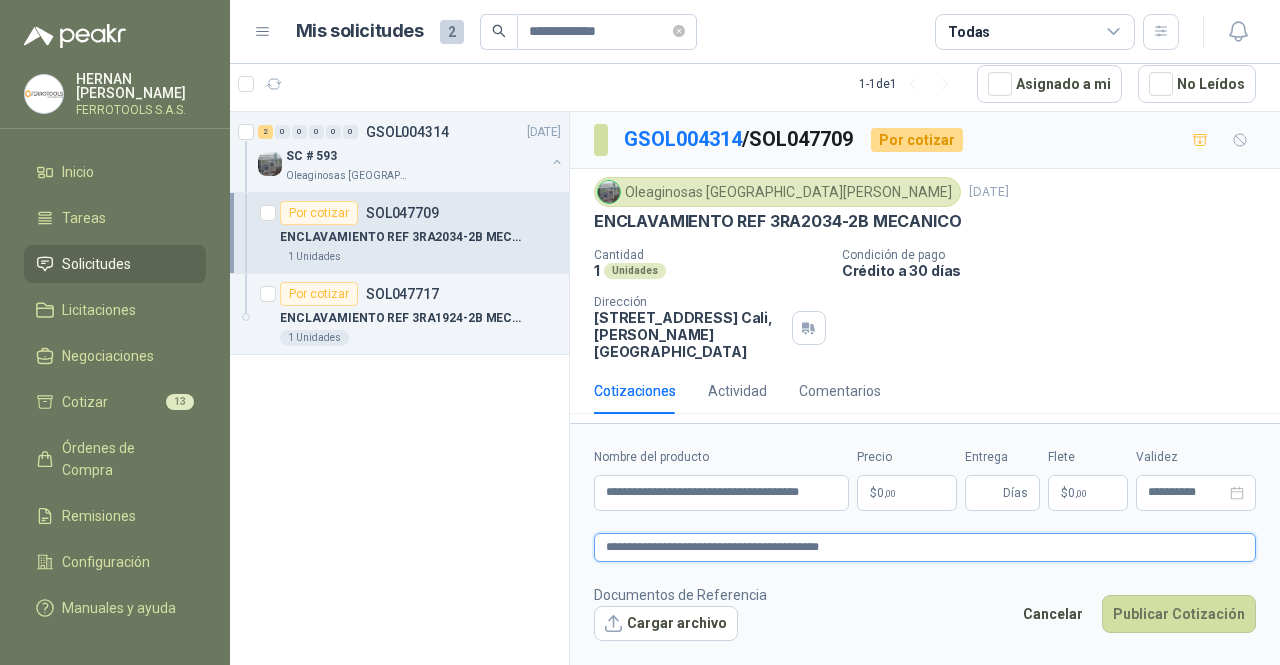 type 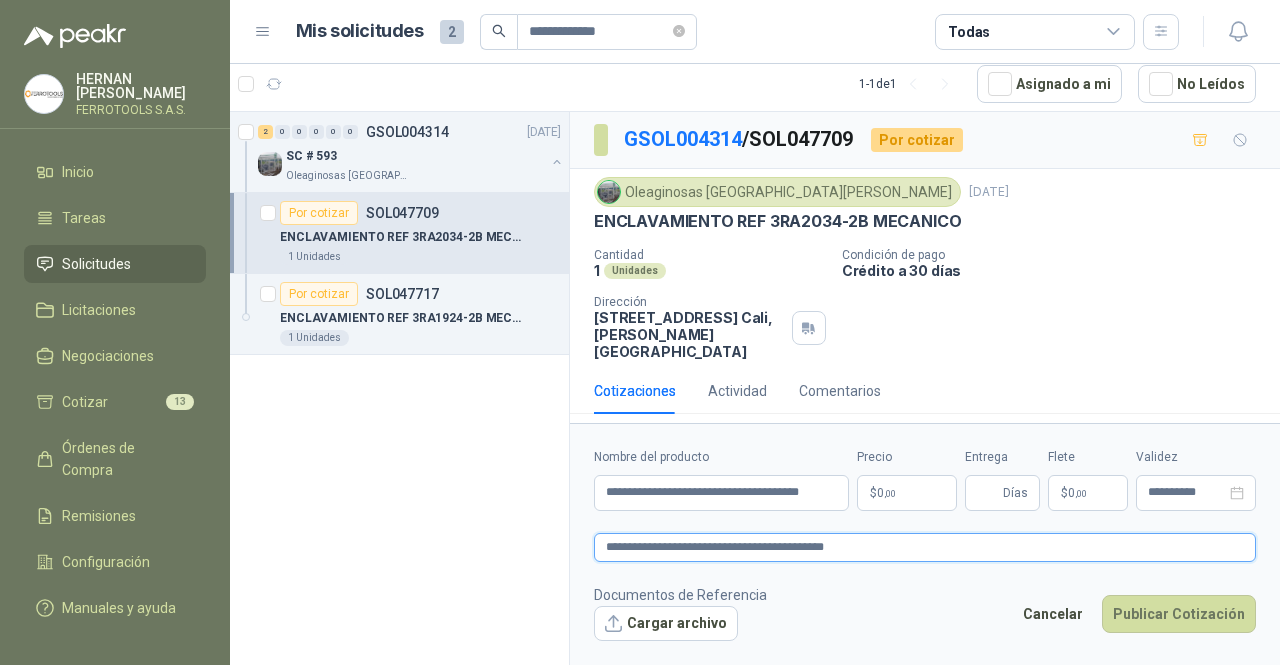type 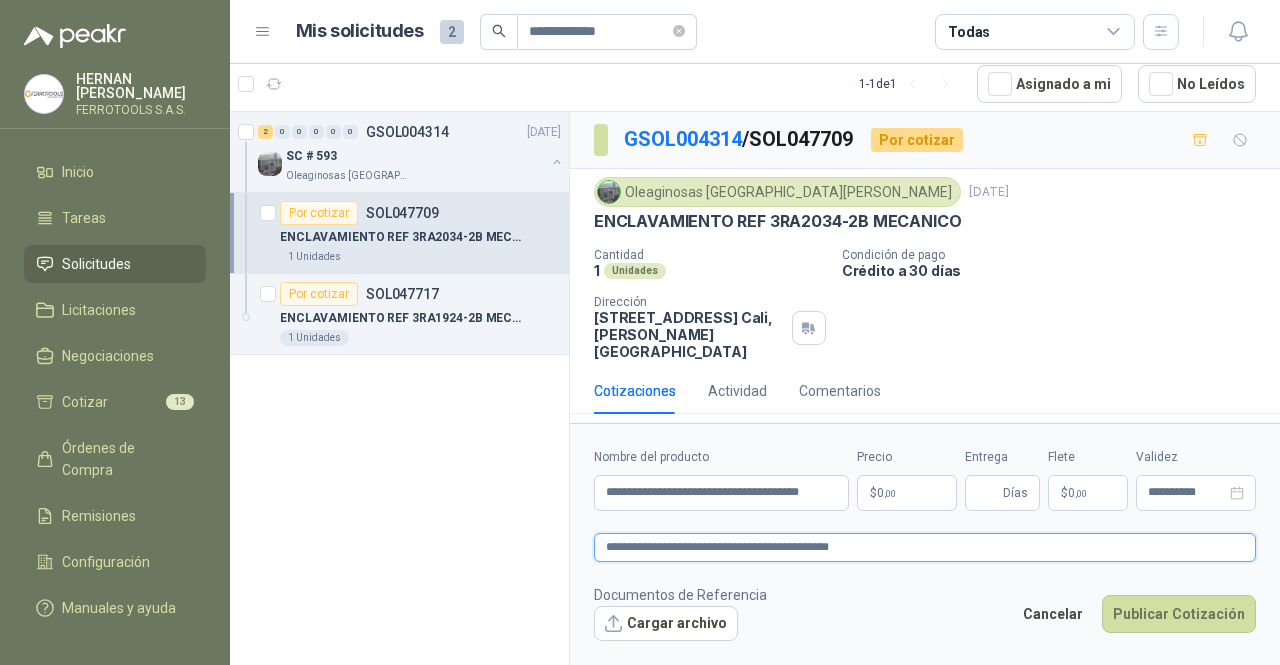 type 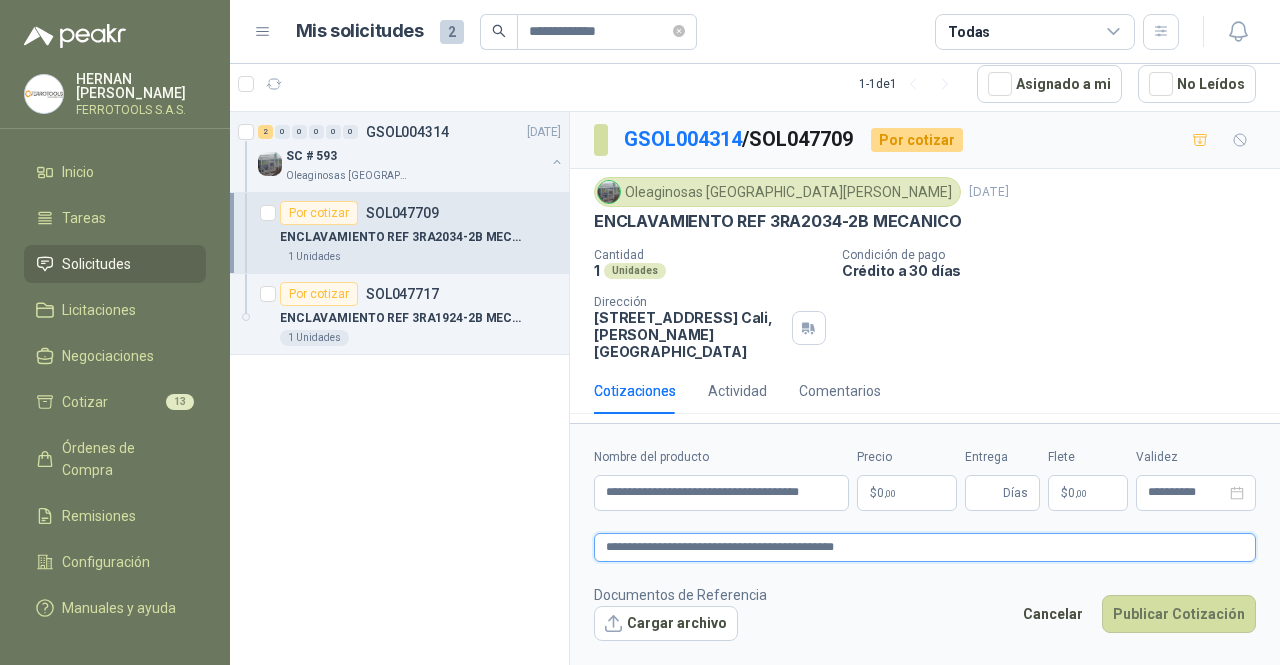 type 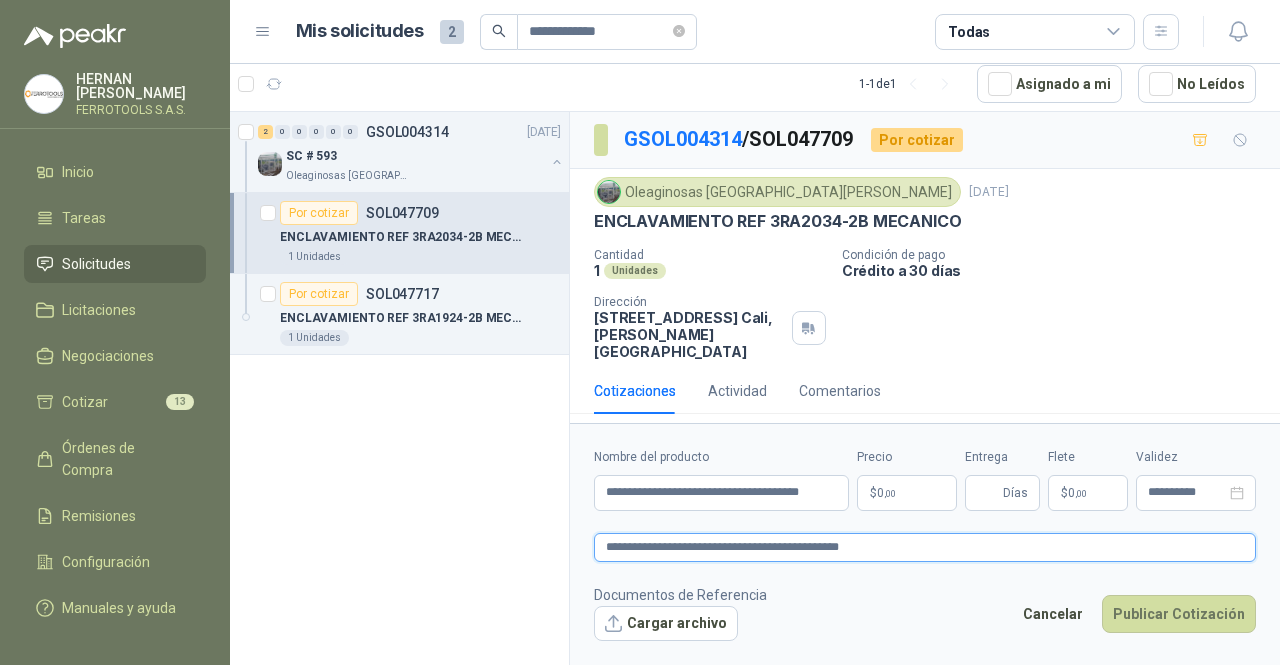 type on "**********" 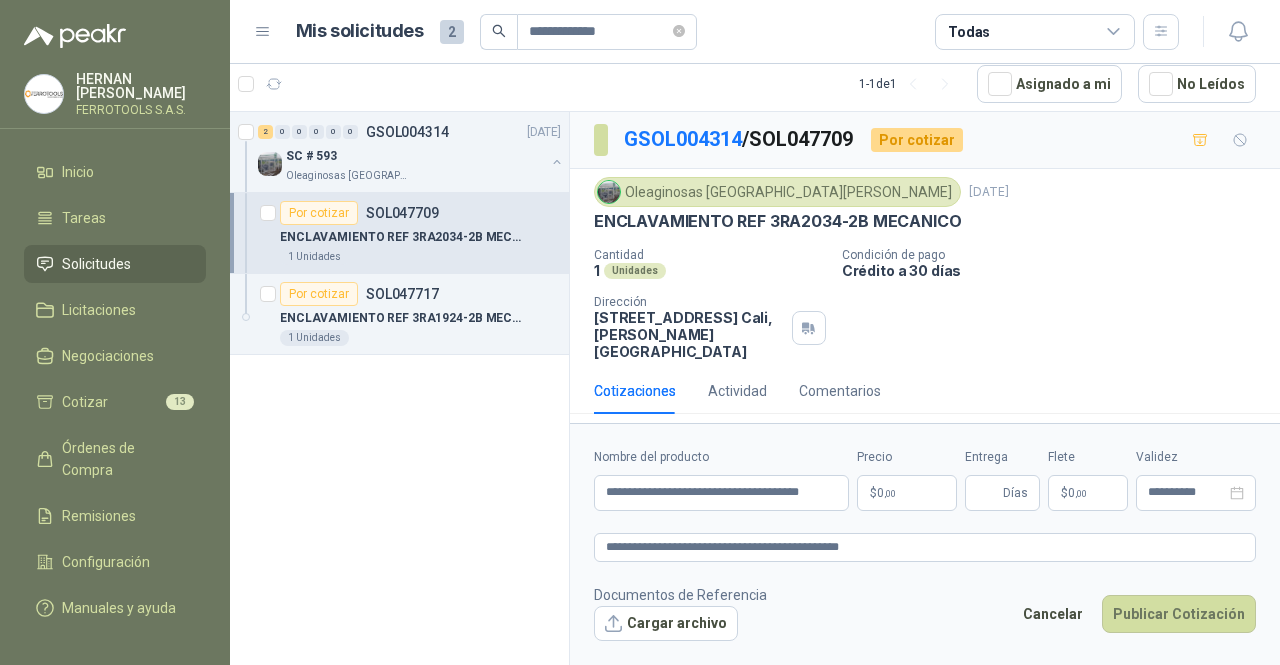 click on "$  0 ,00" at bounding box center (907, 493) 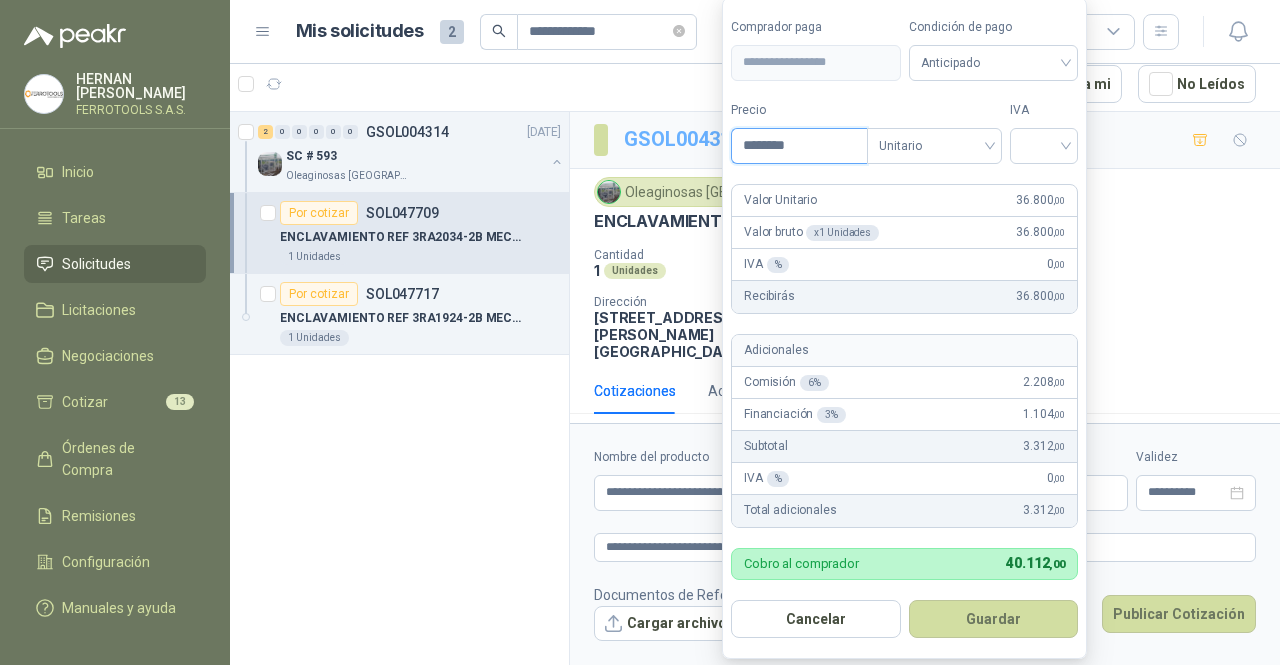 drag, startPoint x: 816, startPoint y: 146, endPoint x: 650, endPoint y: 137, distance: 166.24379 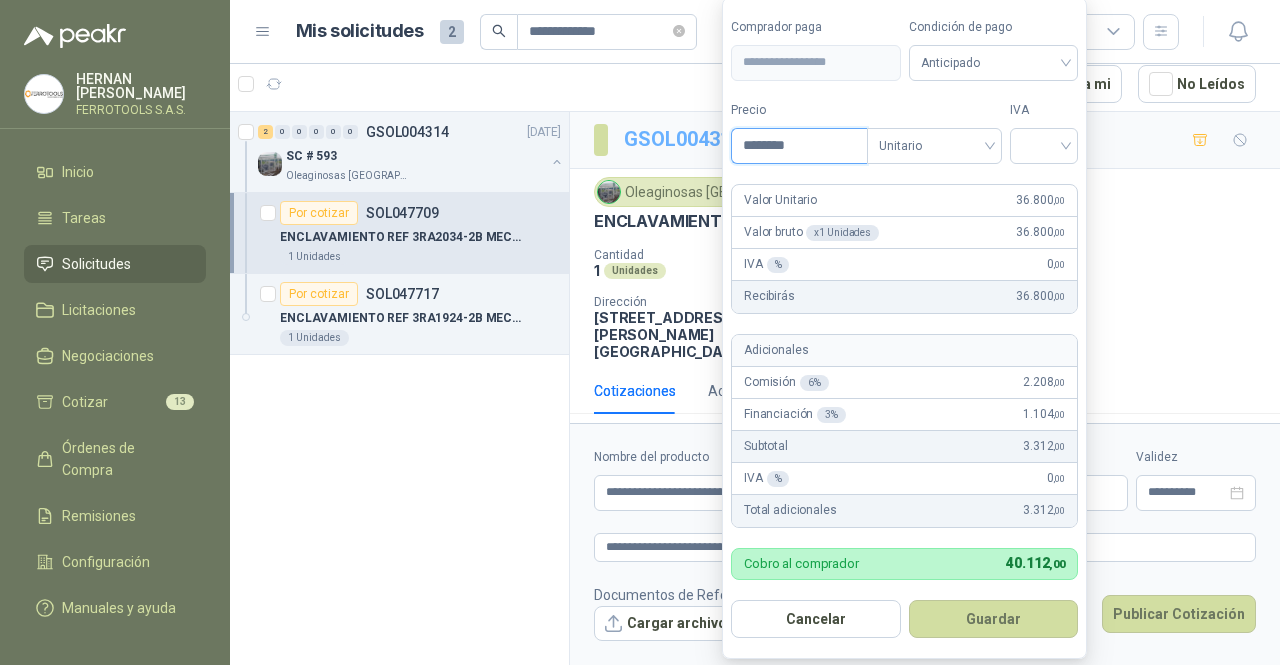 click on "**********" at bounding box center (640, 332) 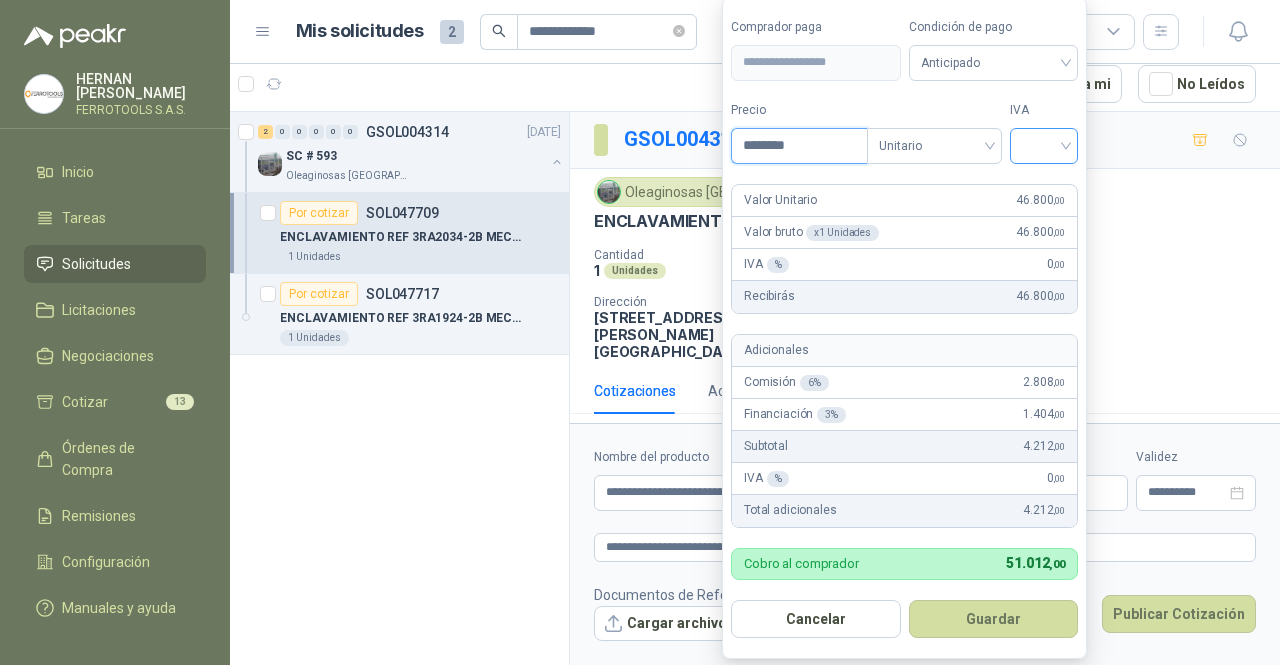 click at bounding box center (1044, 146) 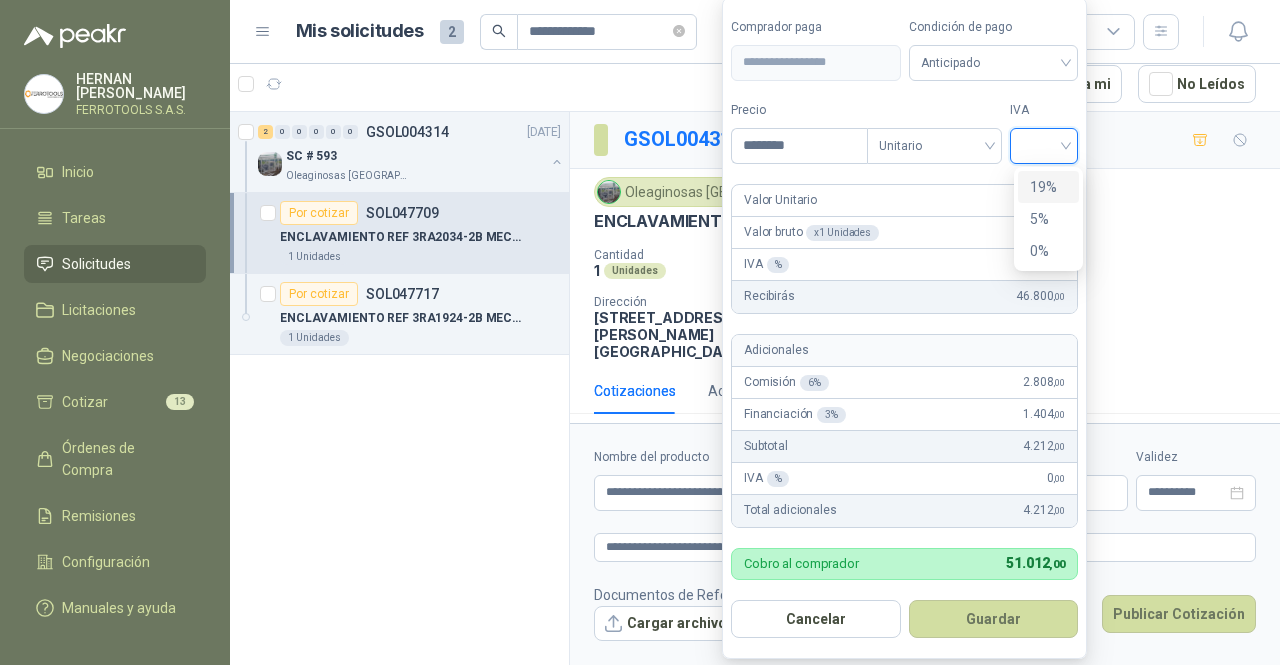 click on "19%" at bounding box center [1048, 187] 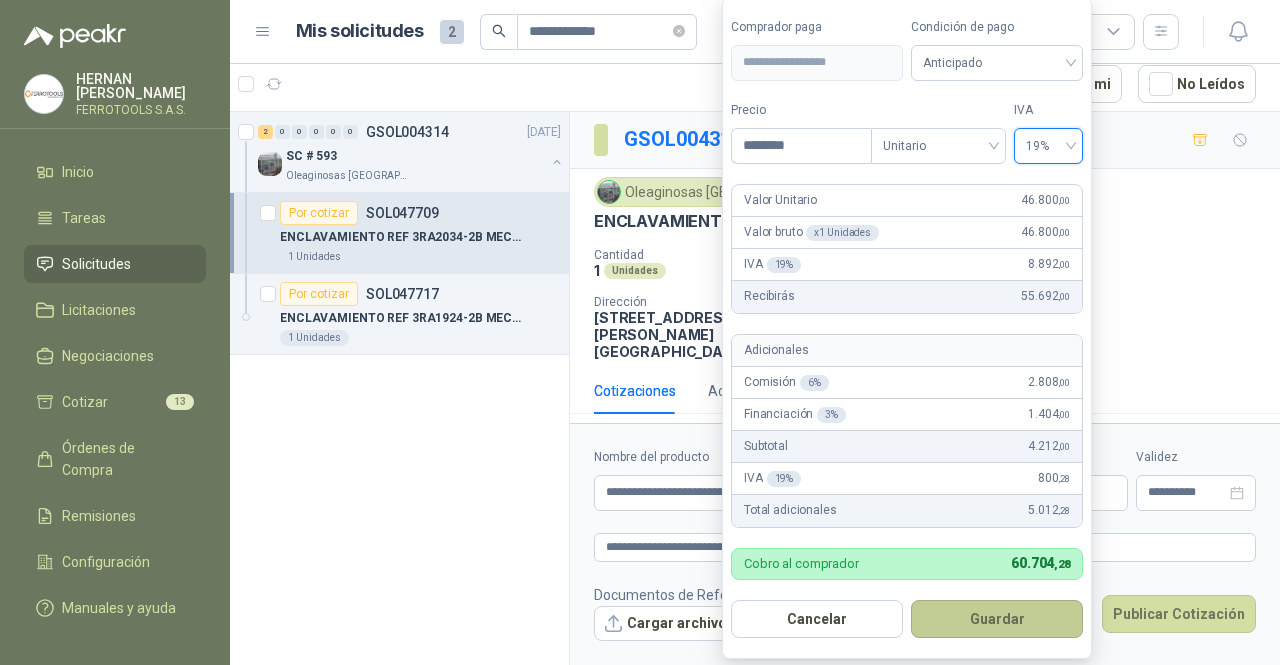 click on "Guardar" at bounding box center [997, 619] 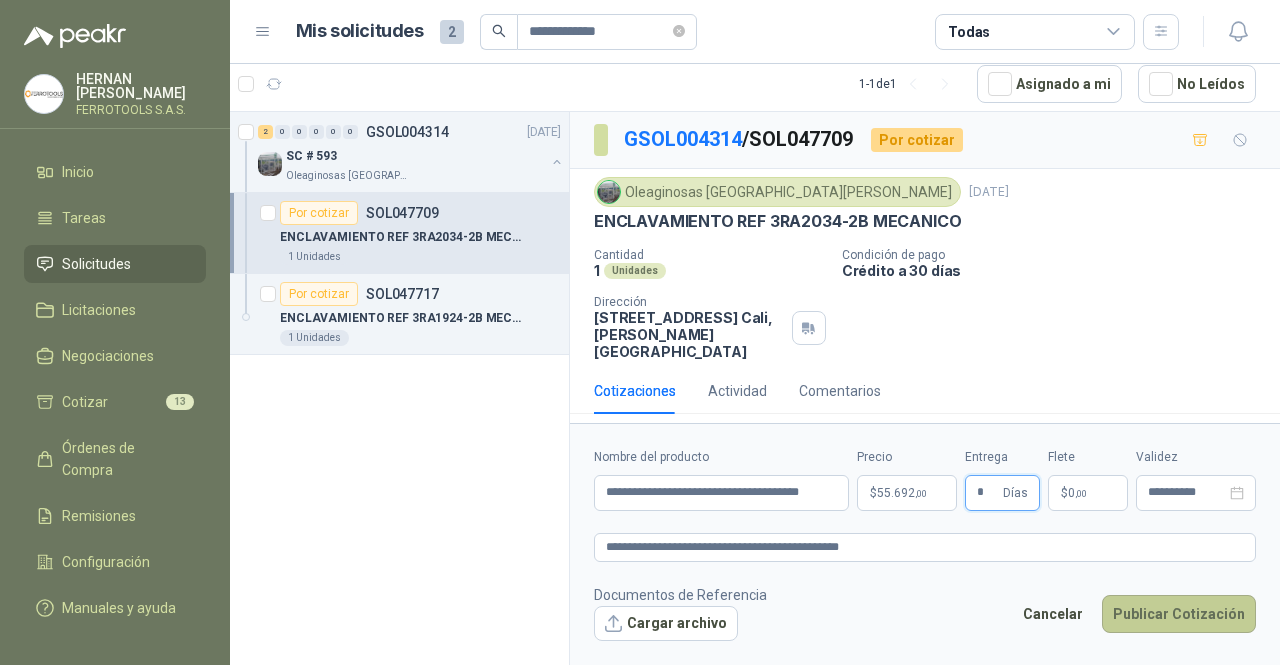 type on "*" 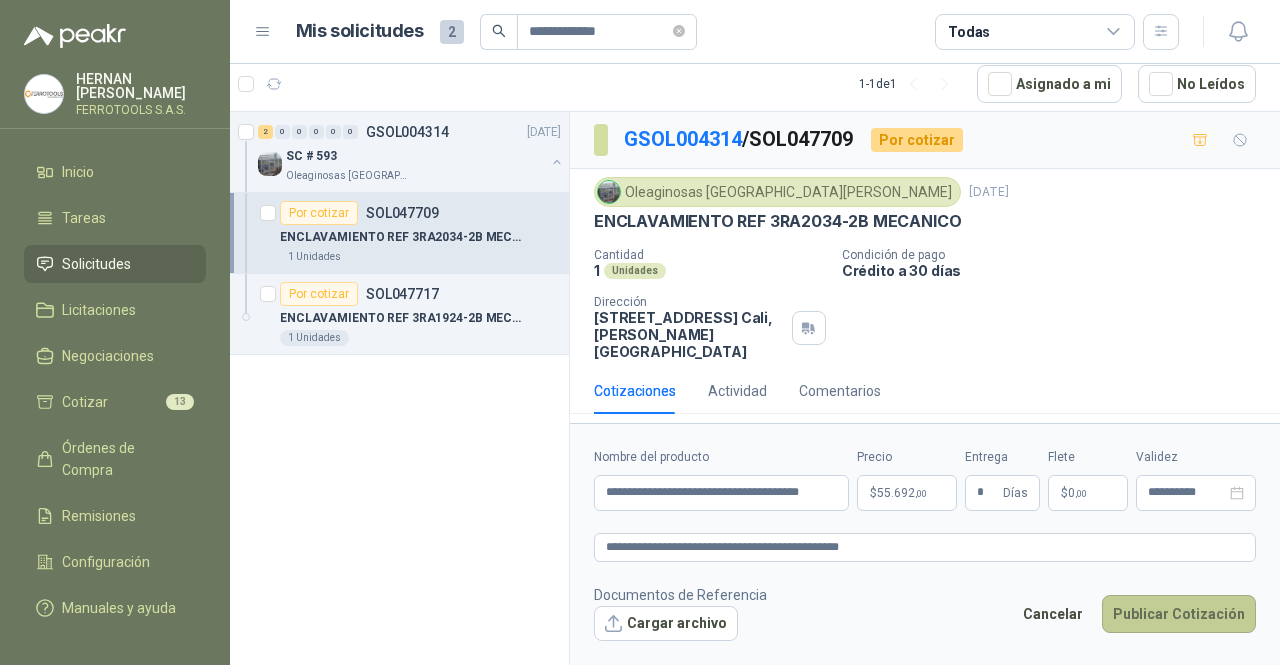 click on "Publicar Cotización" at bounding box center [1179, 614] 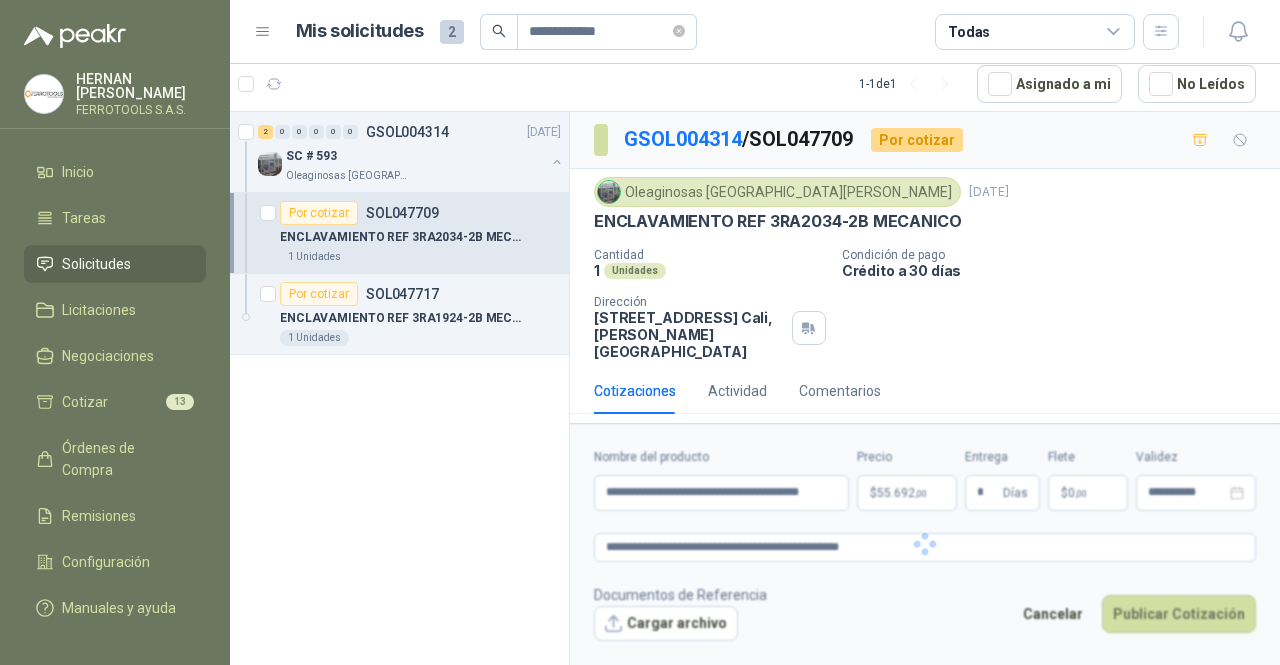 type 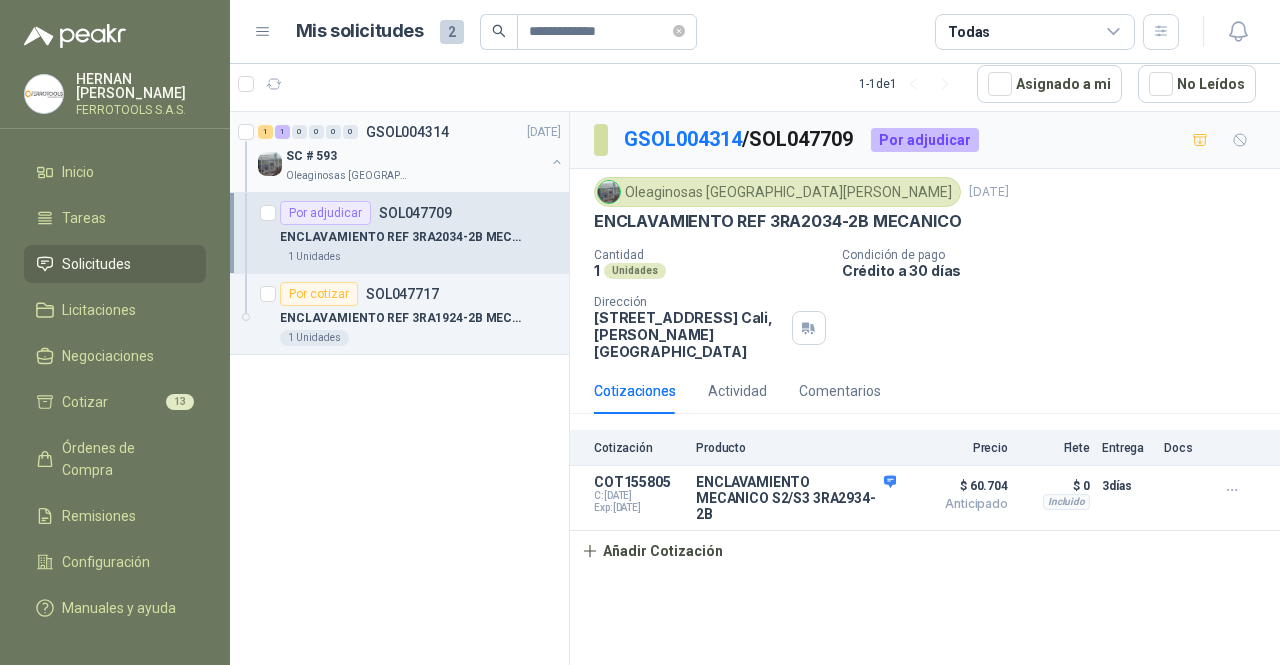 click on "Oleaginosas San Fernando" at bounding box center [415, 176] 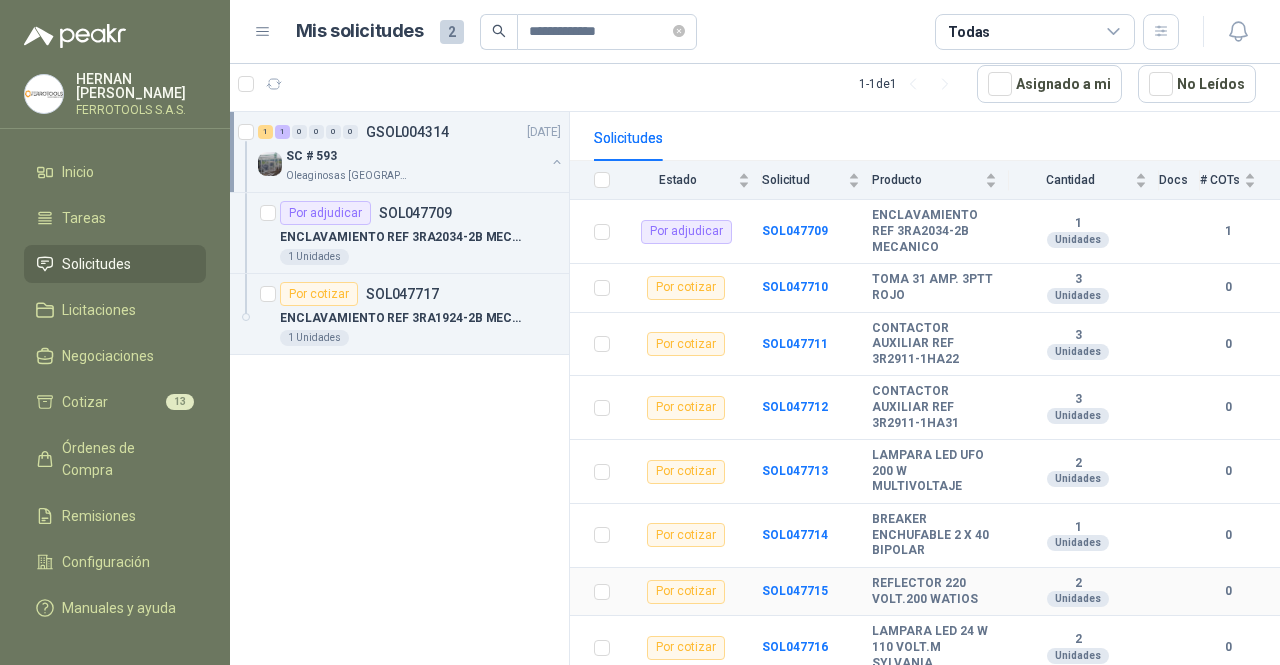 scroll, scrollTop: 0, scrollLeft: 0, axis: both 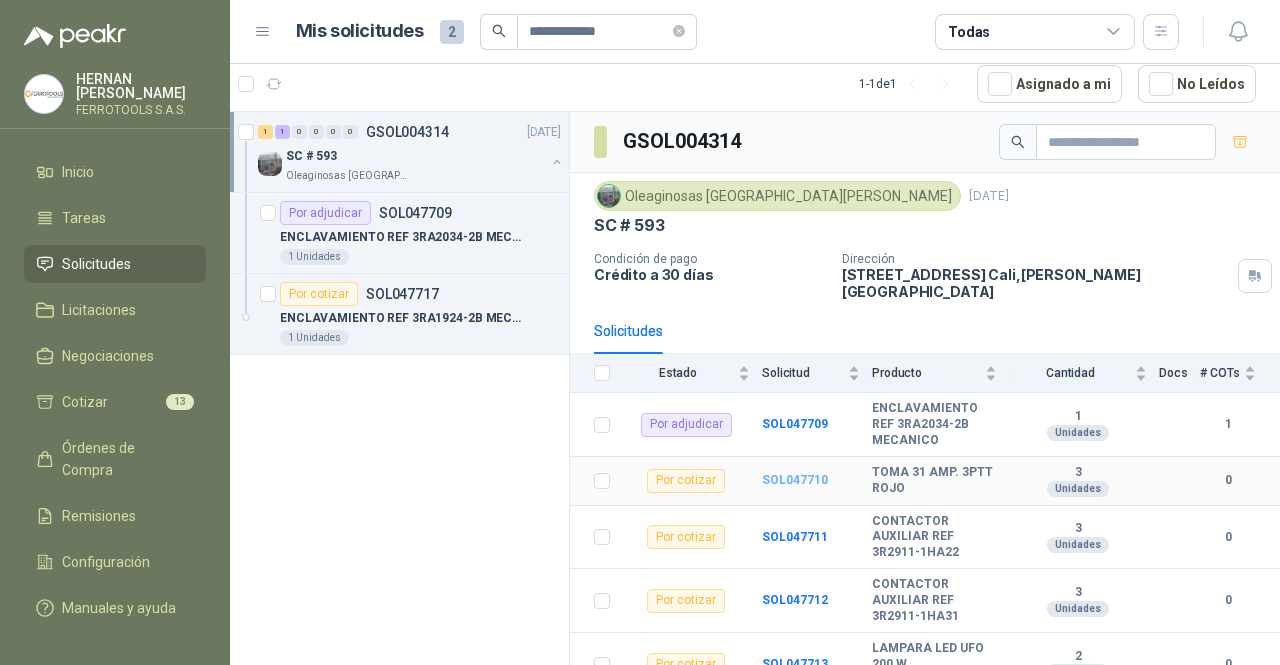 click on "SOL047710" at bounding box center (795, 480) 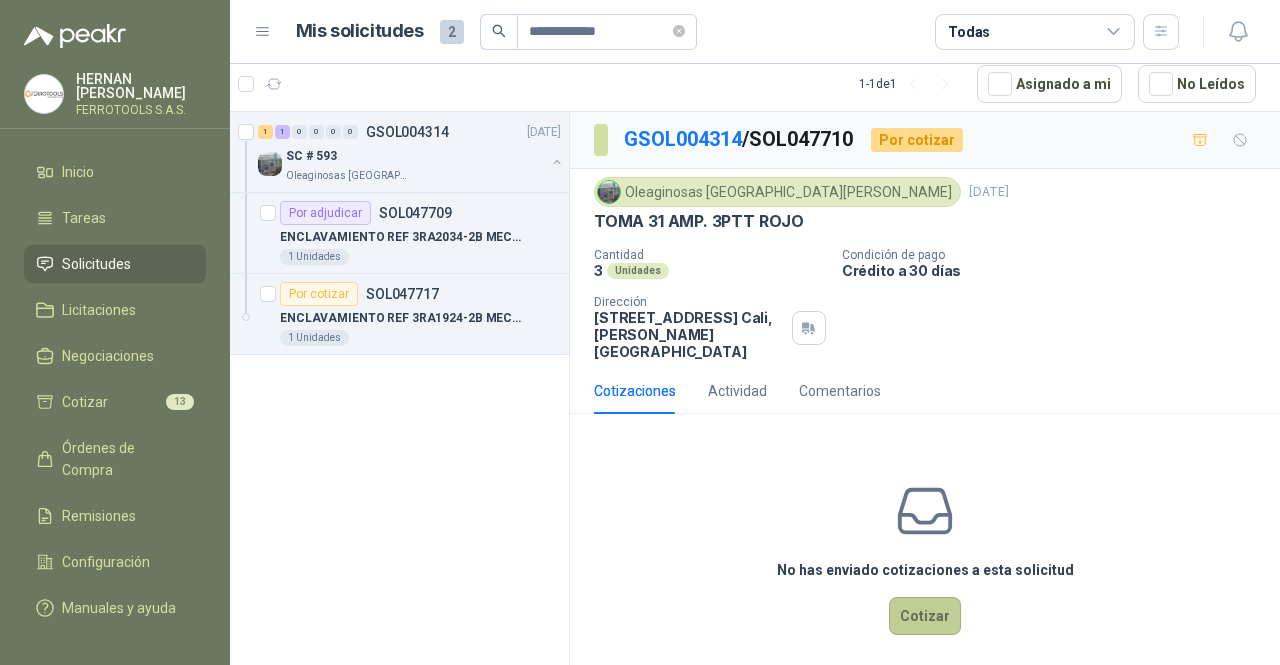 click on "Cotizar" at bounding box center (925, 616) 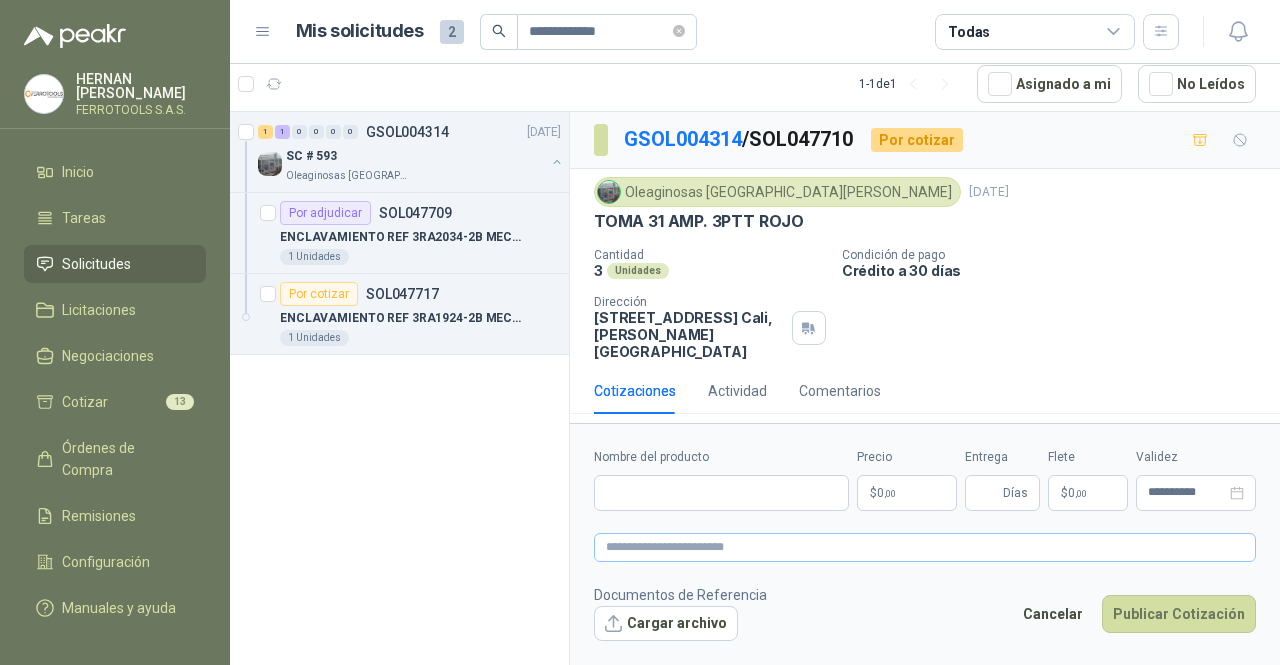 type 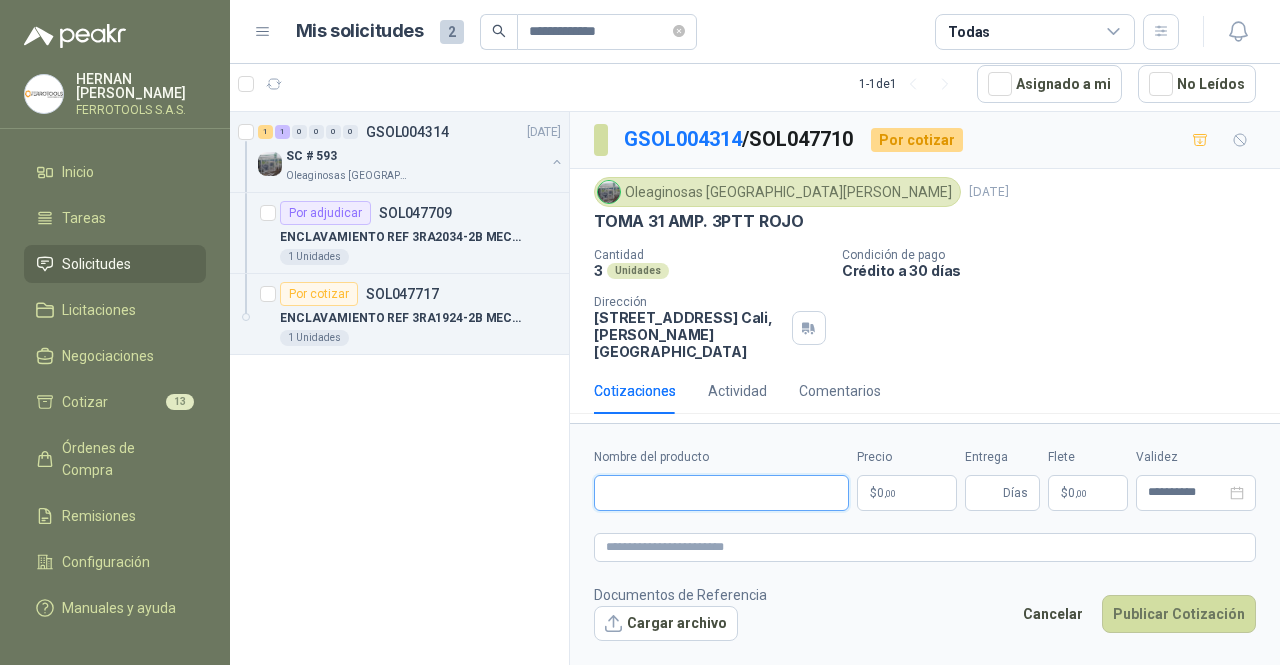 click on "Nombre del producto" at bounding box center [721, 493] 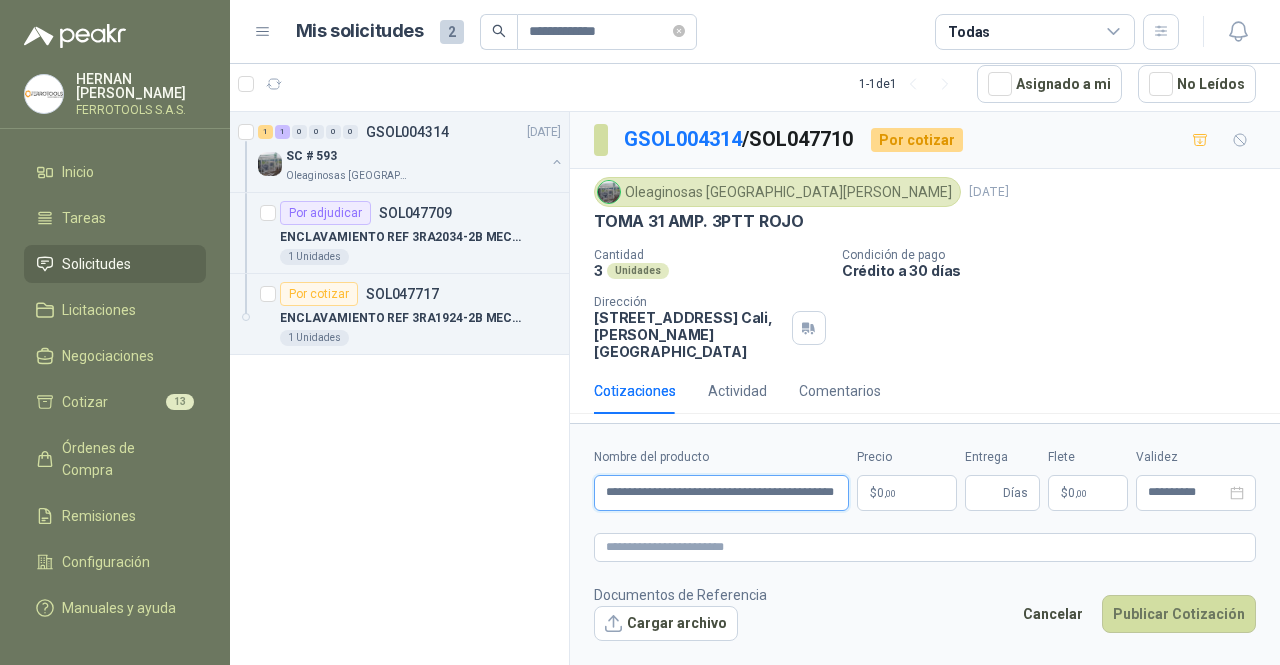 scroll, scrollTop: 0, scrollLeft: 62, axis: horizontal 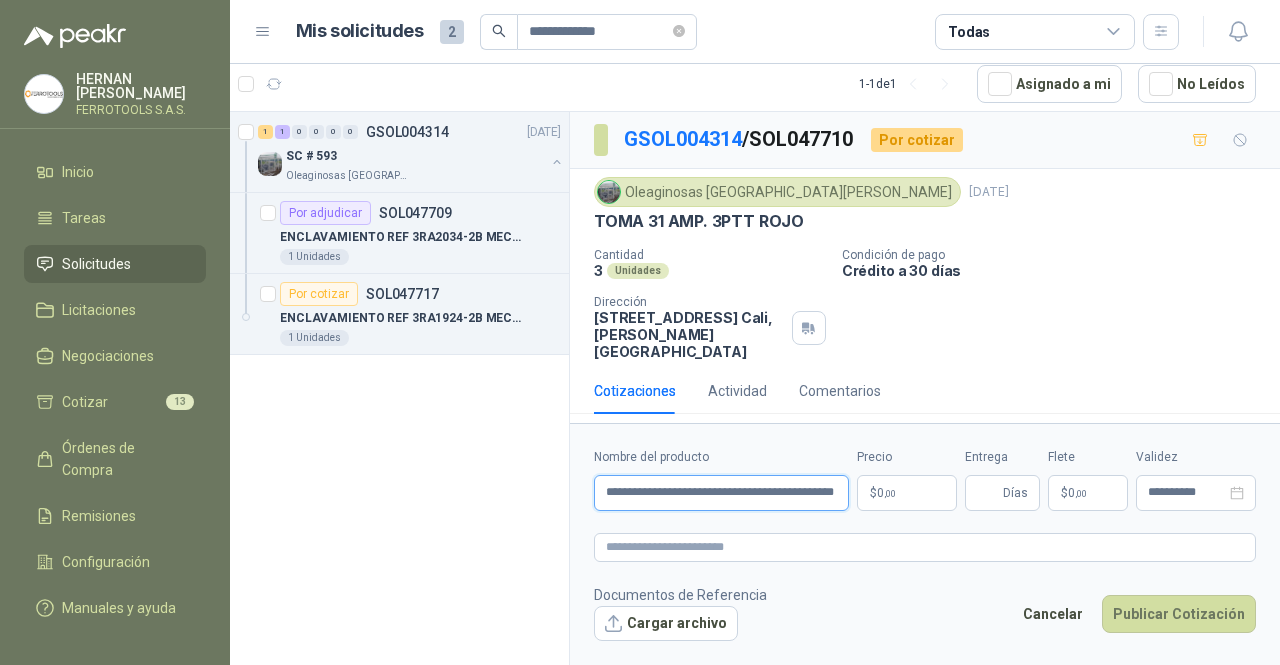 type on "**********" 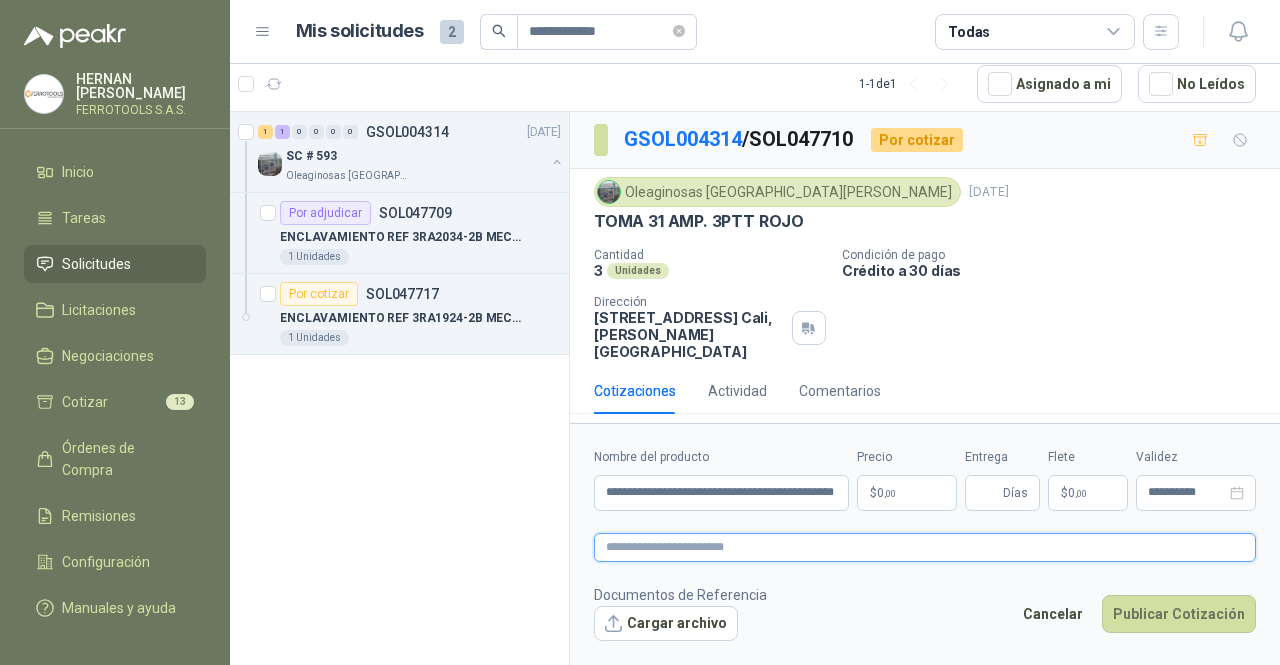drag, startPoint x: 870, startPoint y: 523, endPoint x: 898, endPoint y: 550, distance: 38.8973 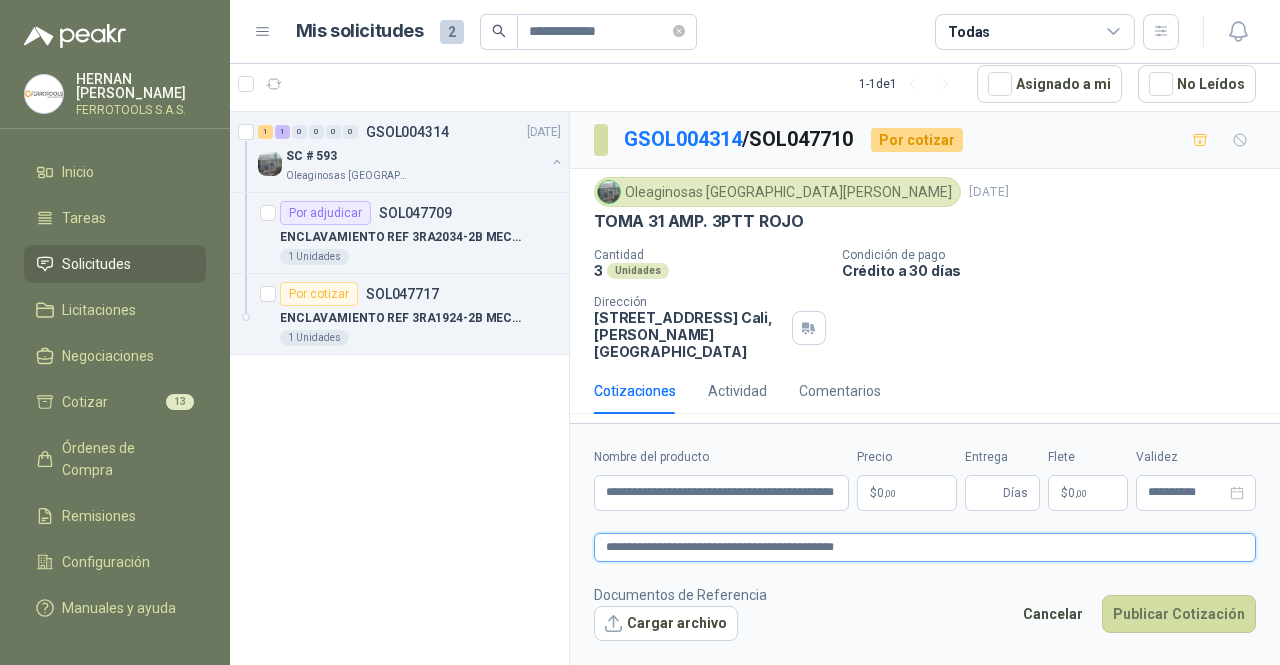 type 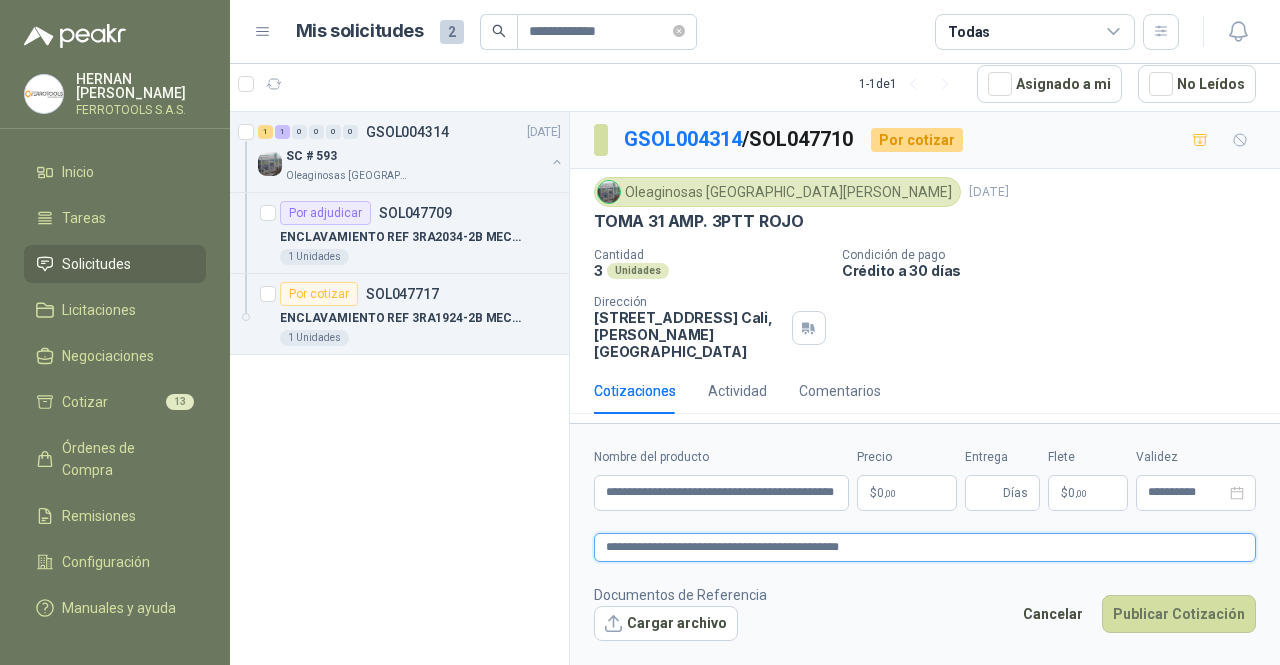 type 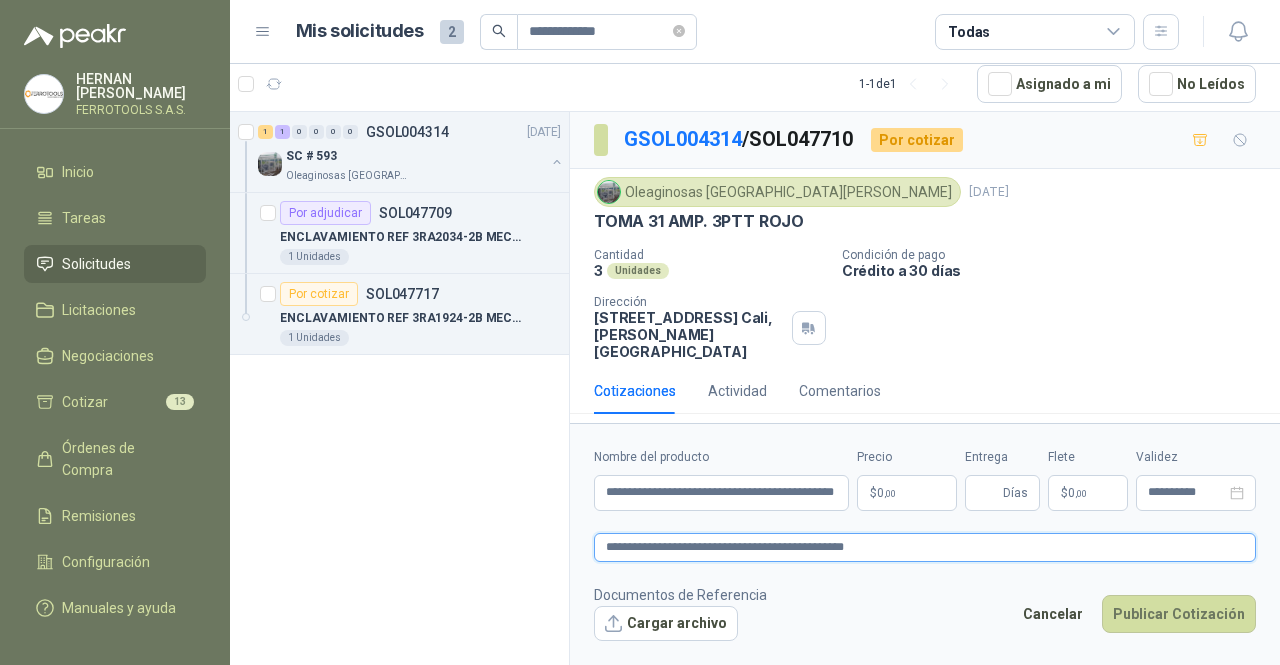 type 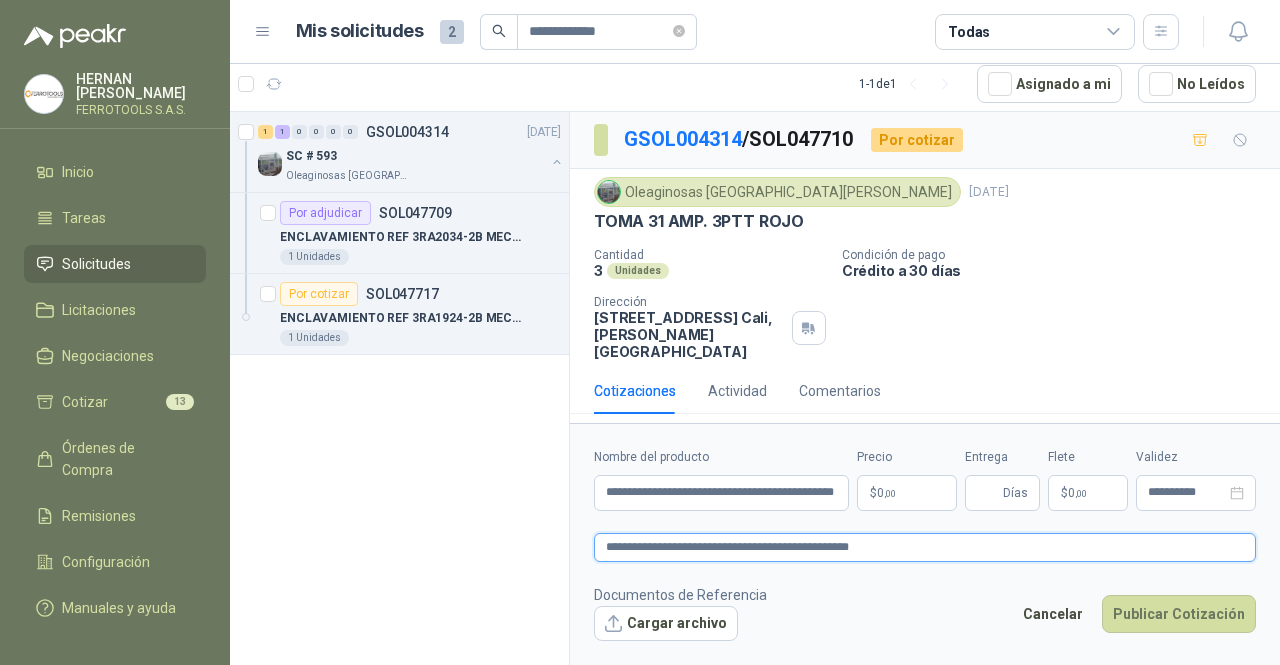 type 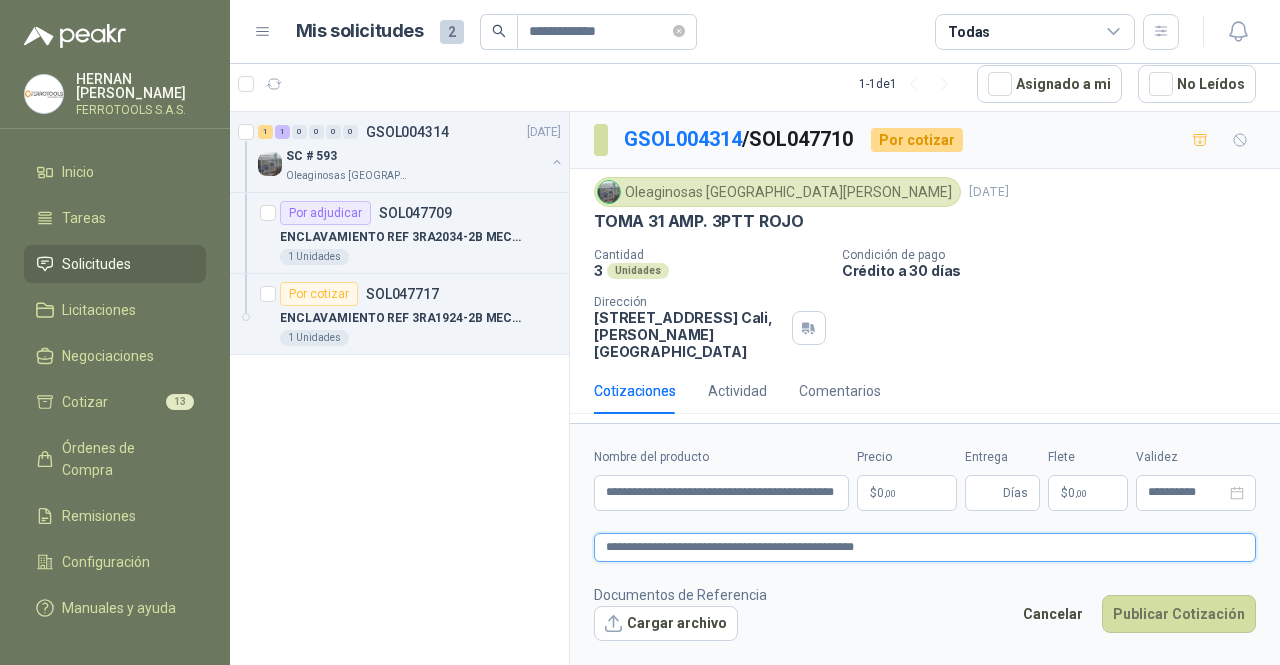 type on "**********" 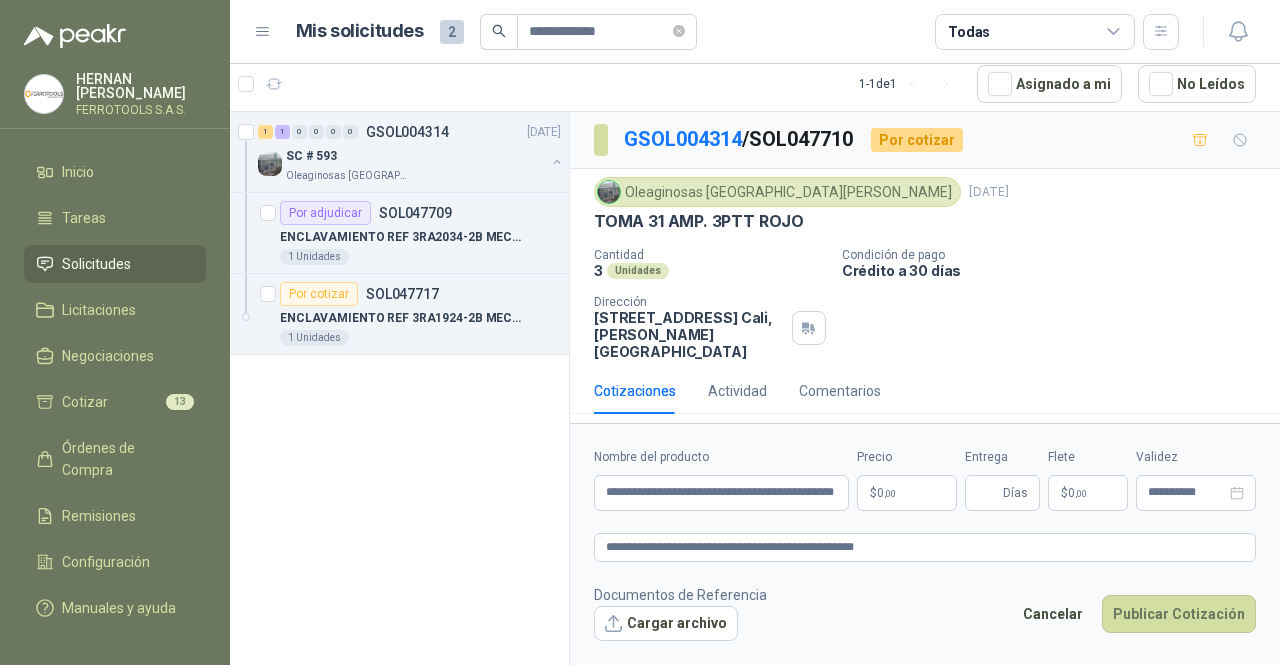 click on "$  0 ,00" at bounding box center [907, 493] 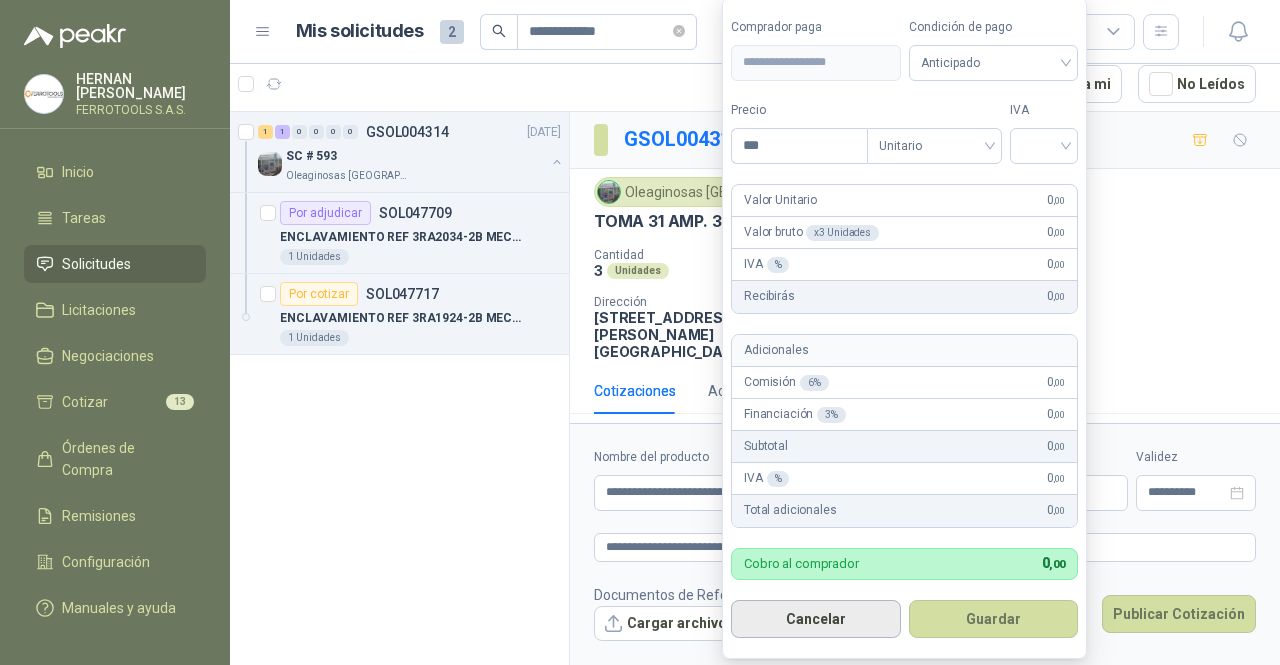 click on "Cancelar" at bounding box center [816, 619] 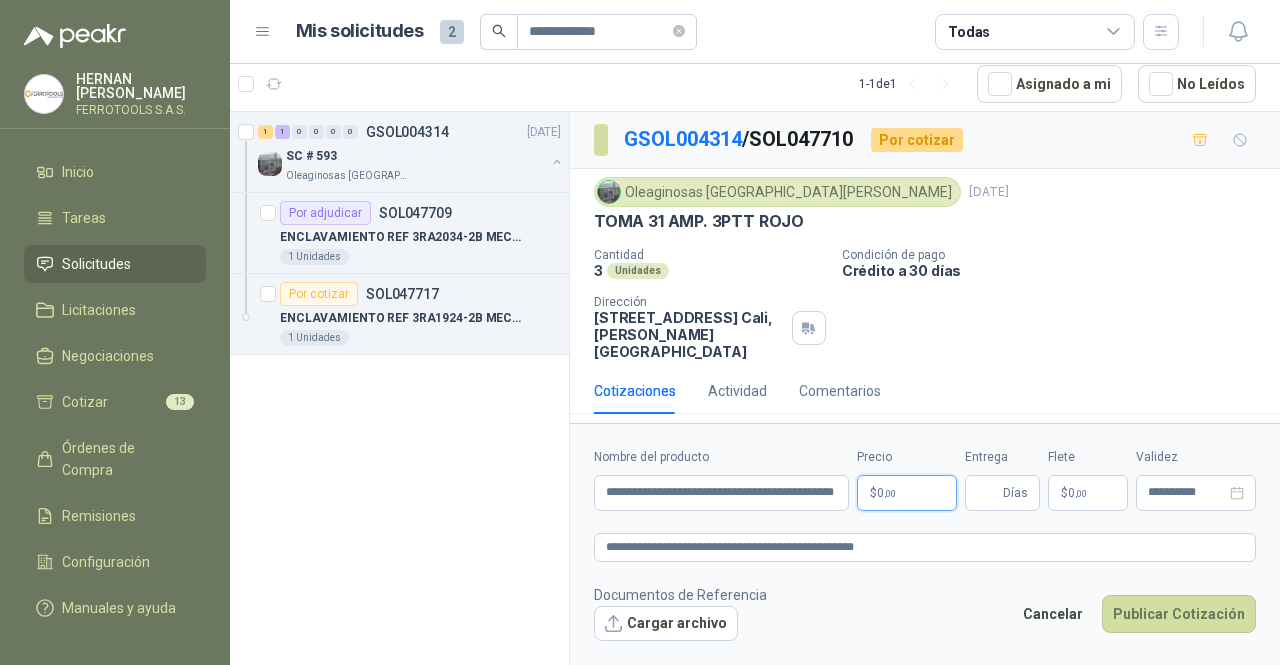 click on "**********" at bounding box center (640, 332) 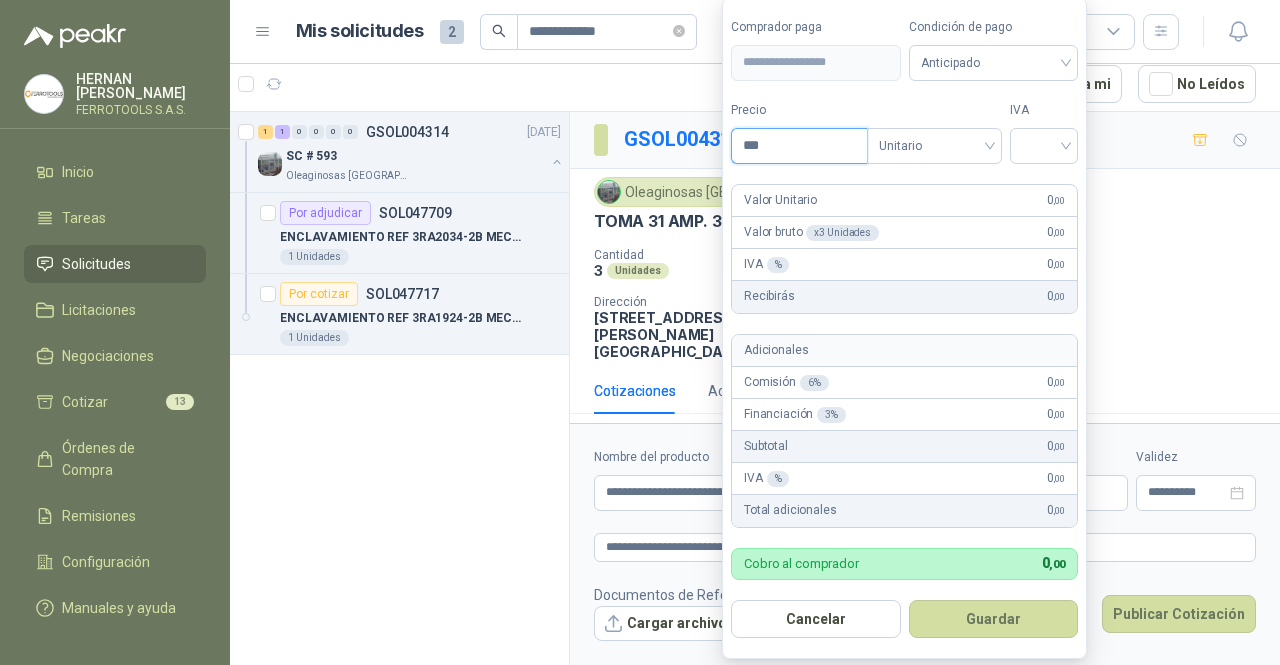 click on "***" at bounding box center [799, 146] 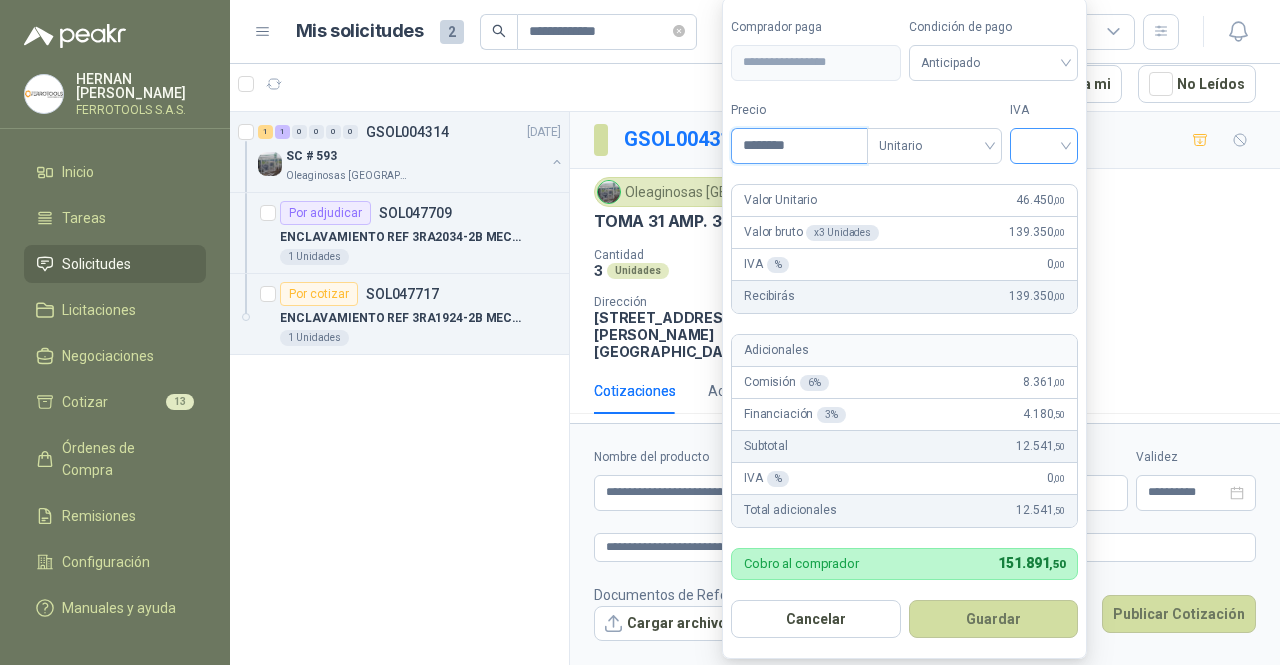 type on "********" 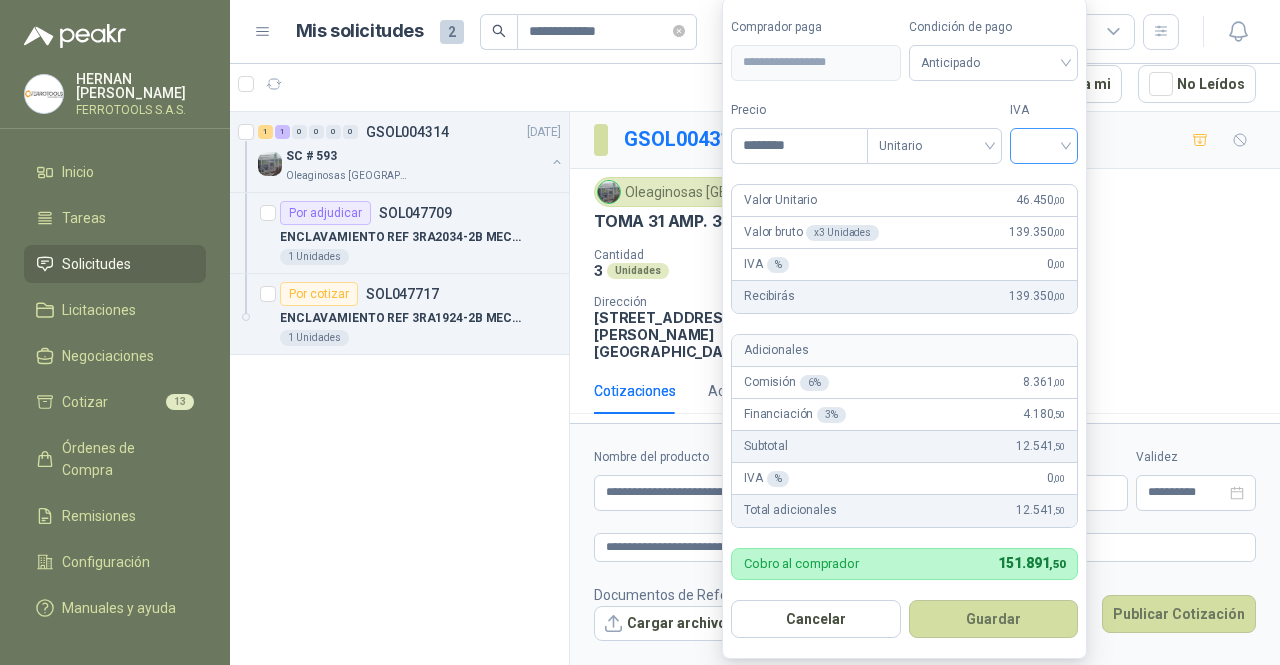 click at bounding box center (1044, 144) 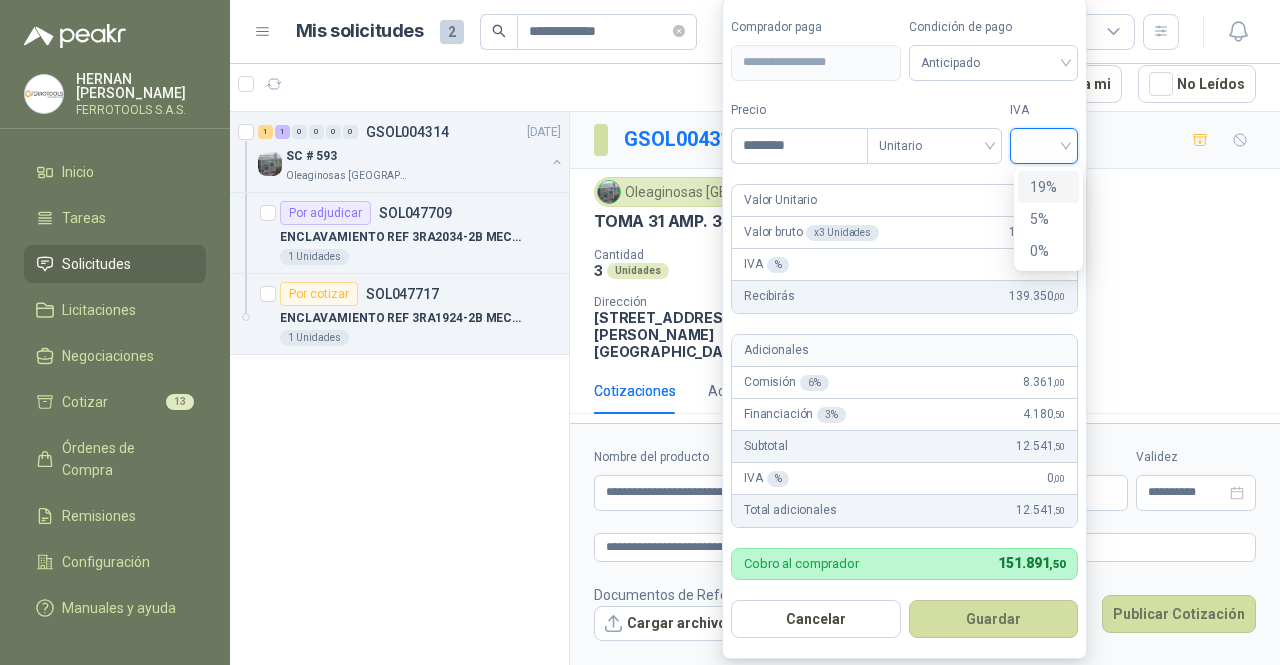 click on "19%" at bounding box center [1048, 187] 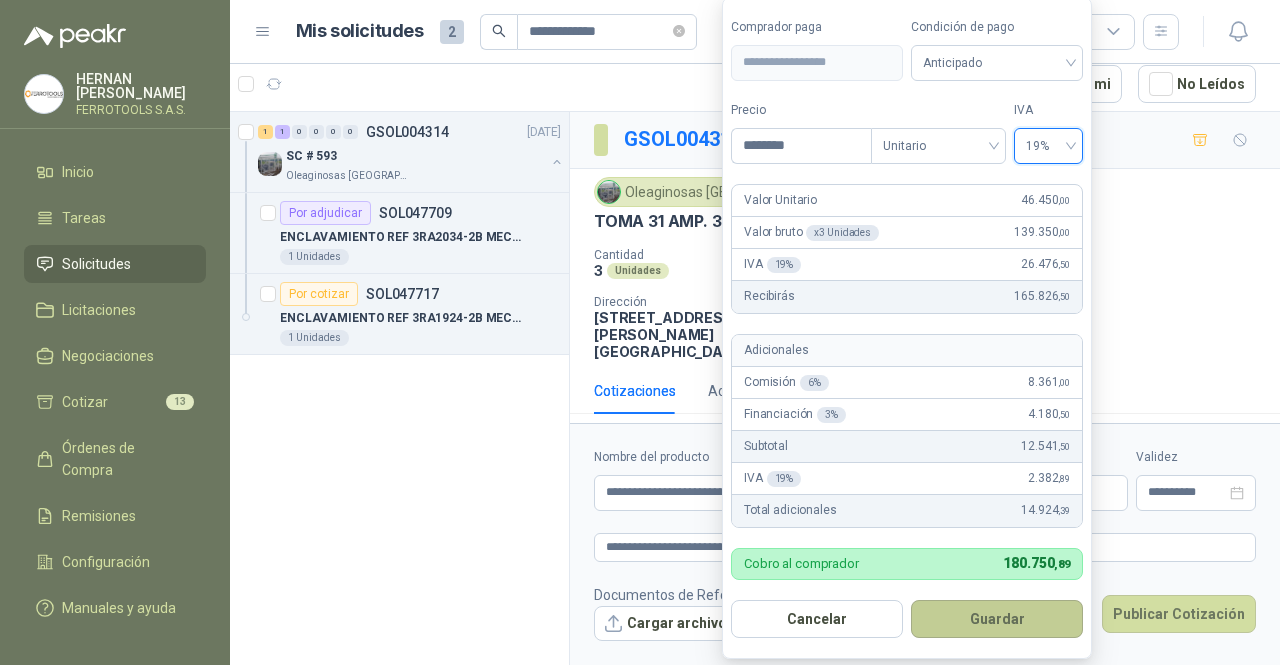 click on "Guardar" at bounding box center (997, 619) 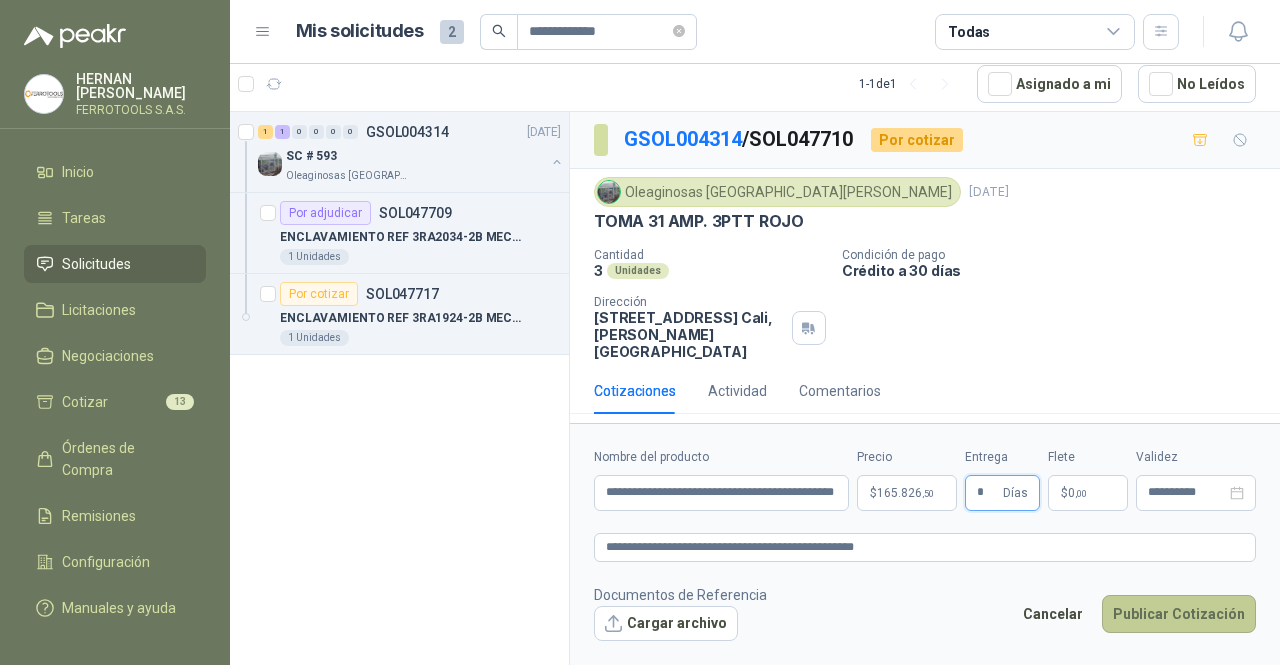 type on "*" 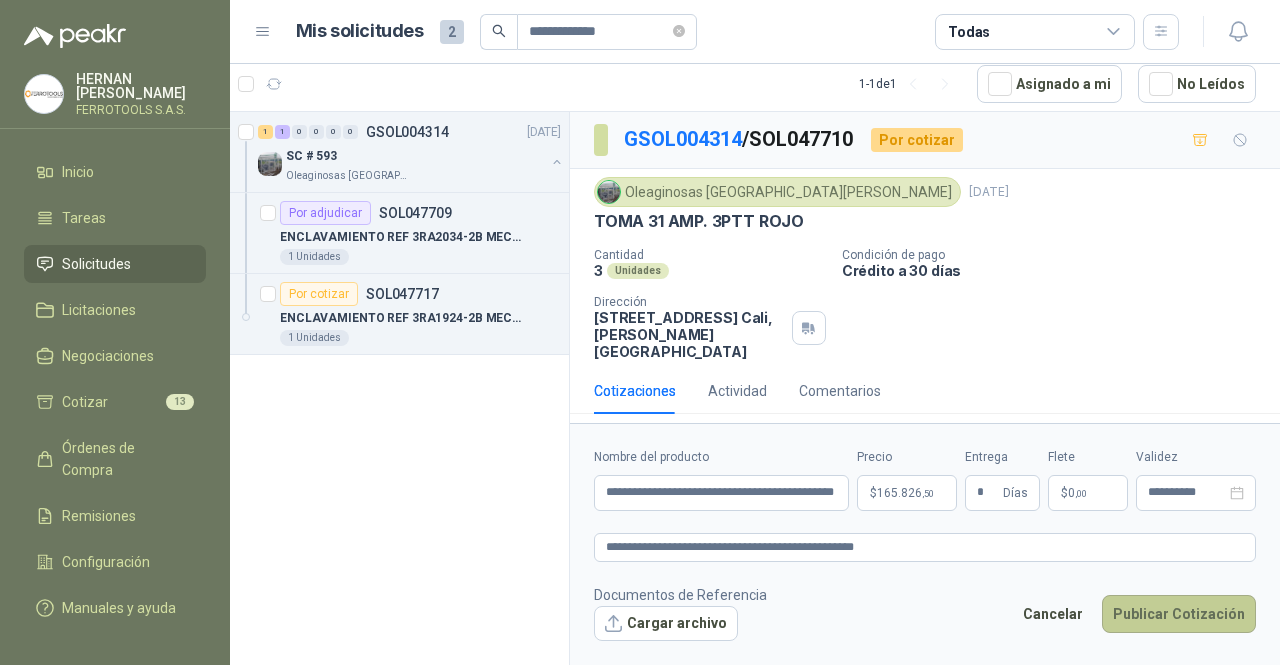 click on "Publicar Cotización" at bounding box center [1179, 614] 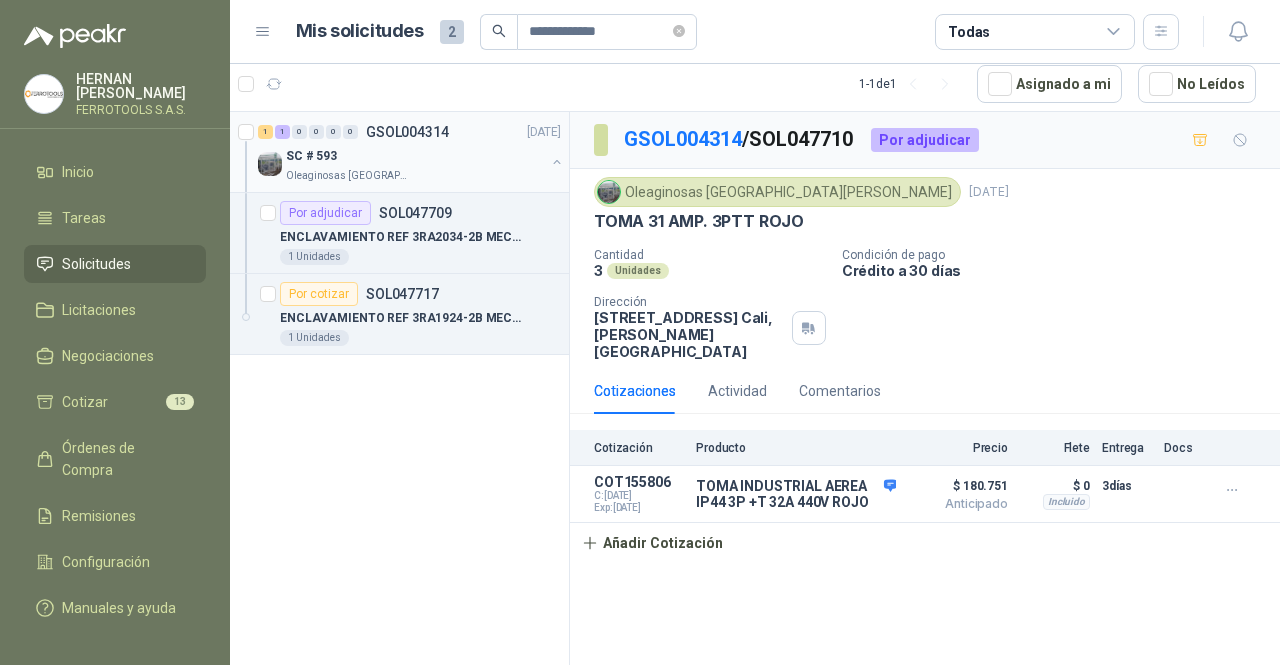 click on "SC # 593" at bounding box center [415, 156] 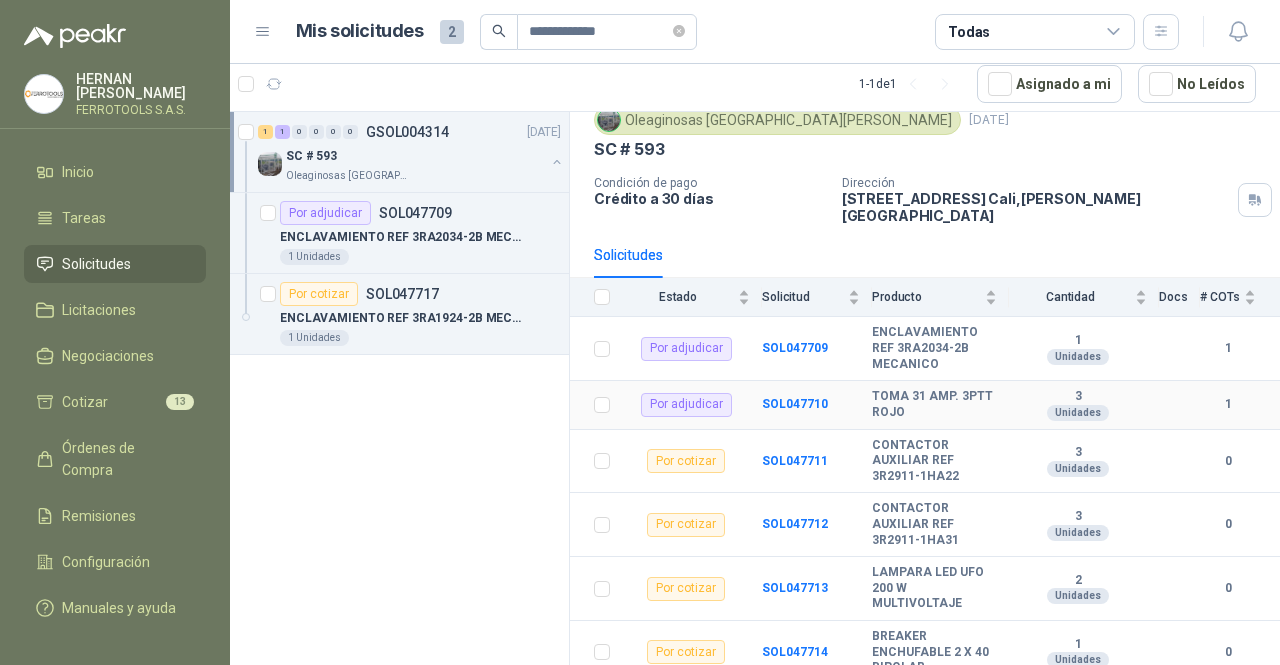 scroll, scrollTop: 300, scrollLeft: 0, axis: vertical 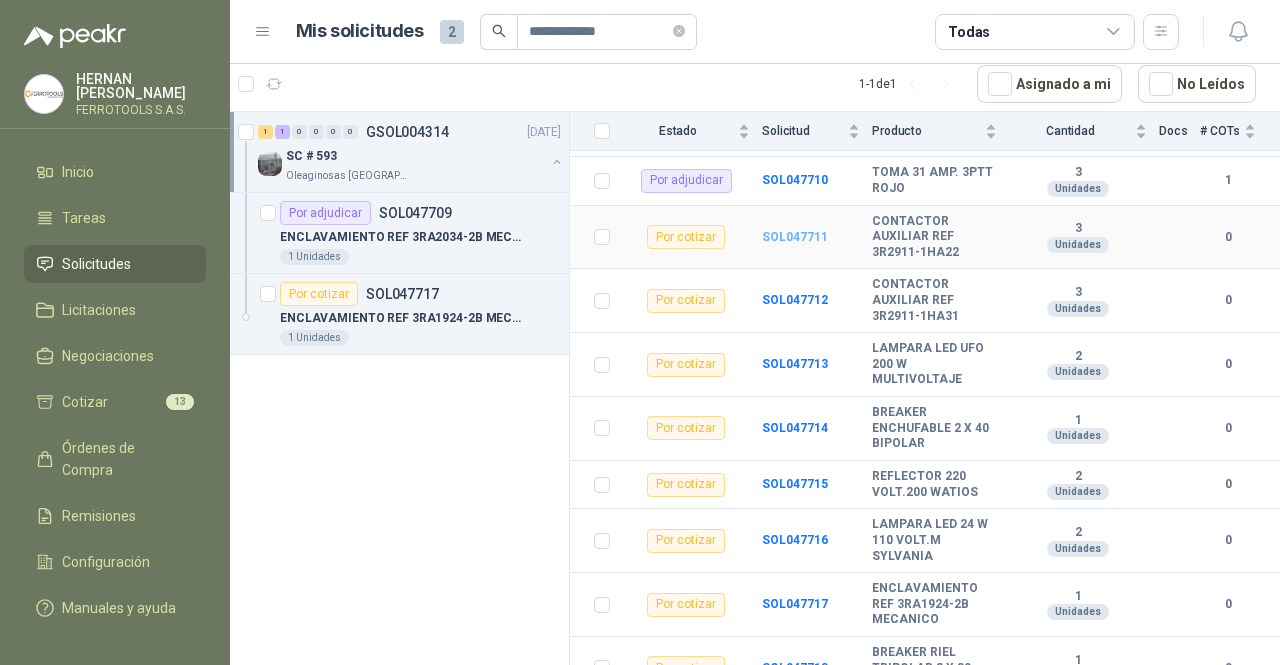 click on "SOL047711" at bounding box center [795, 237] 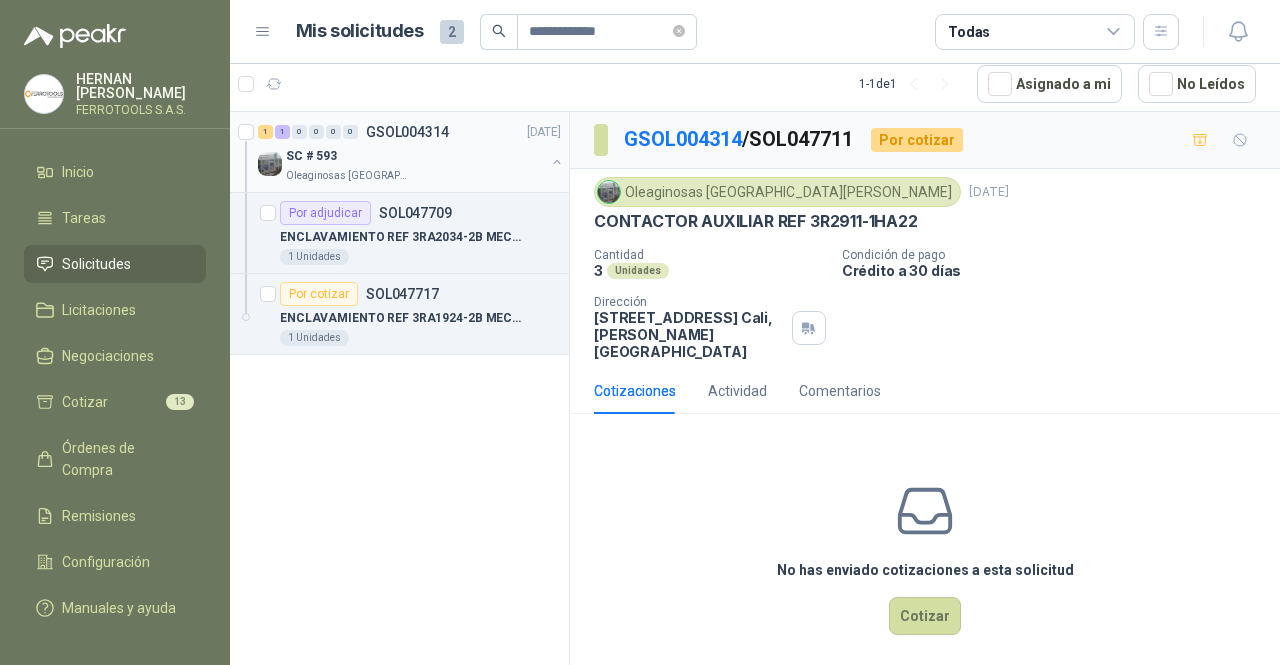 click on "SC # 593" at bounding box center [415, 156] 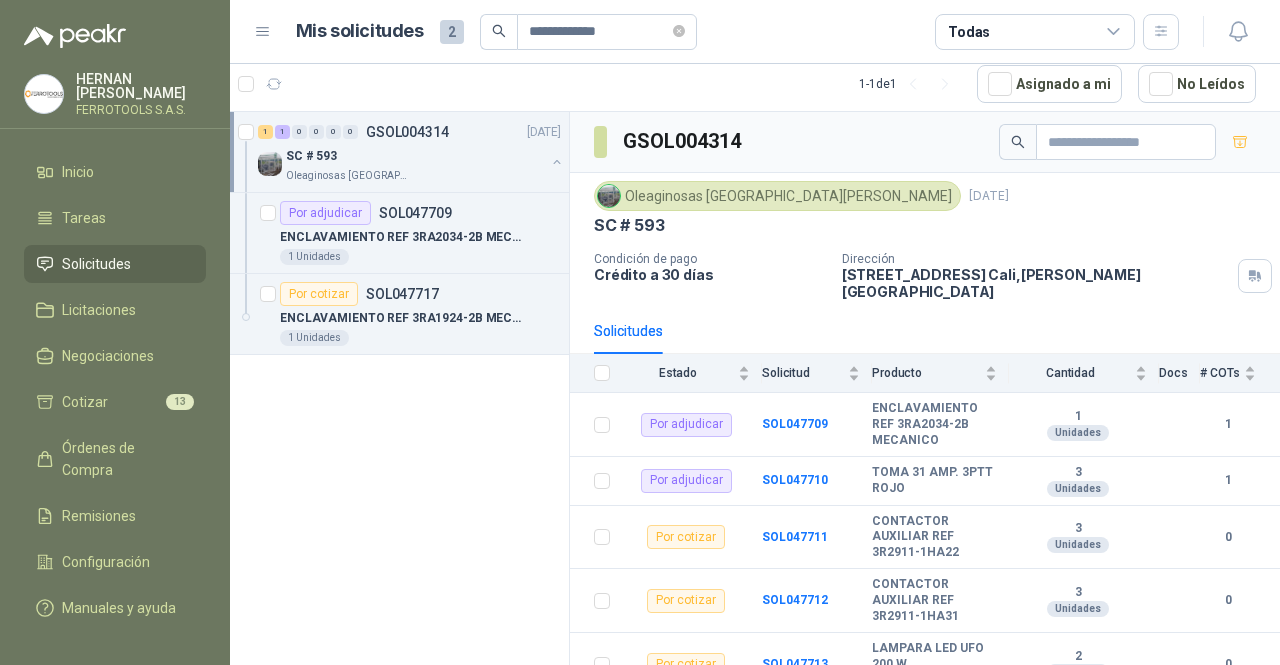 click on "SC # 593" at bounding box center [415, 156] 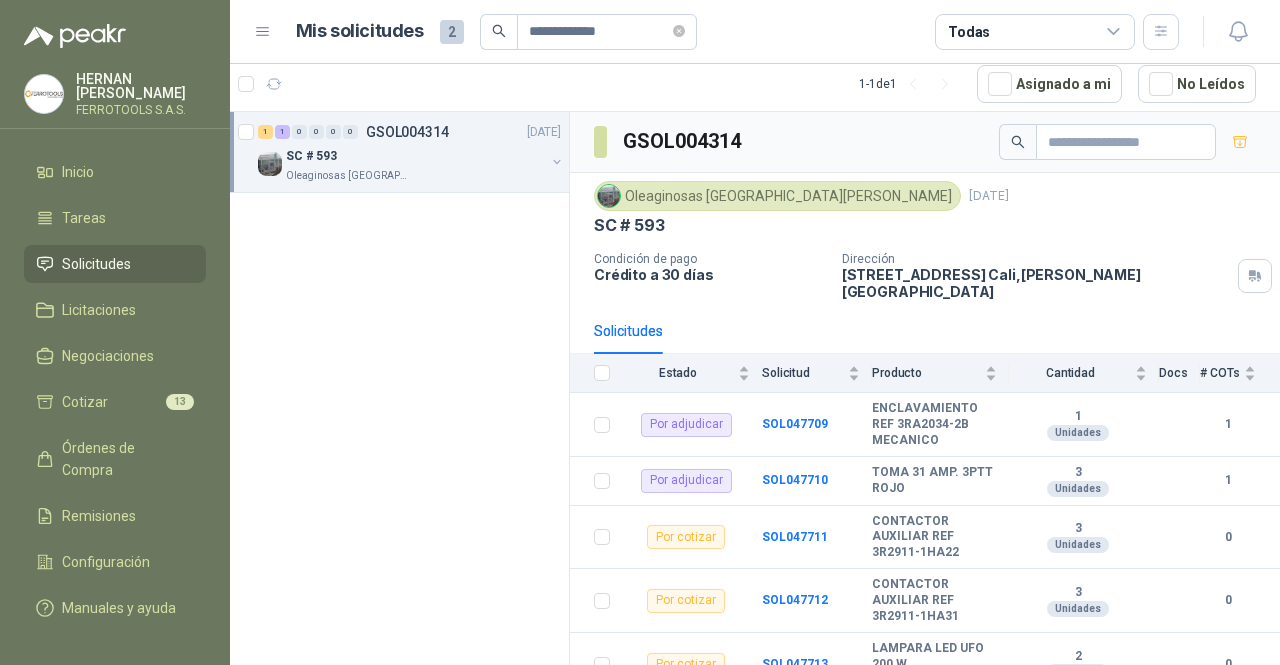 click on "Oleaginosas San Fernando" at bounding box center (415, 176) 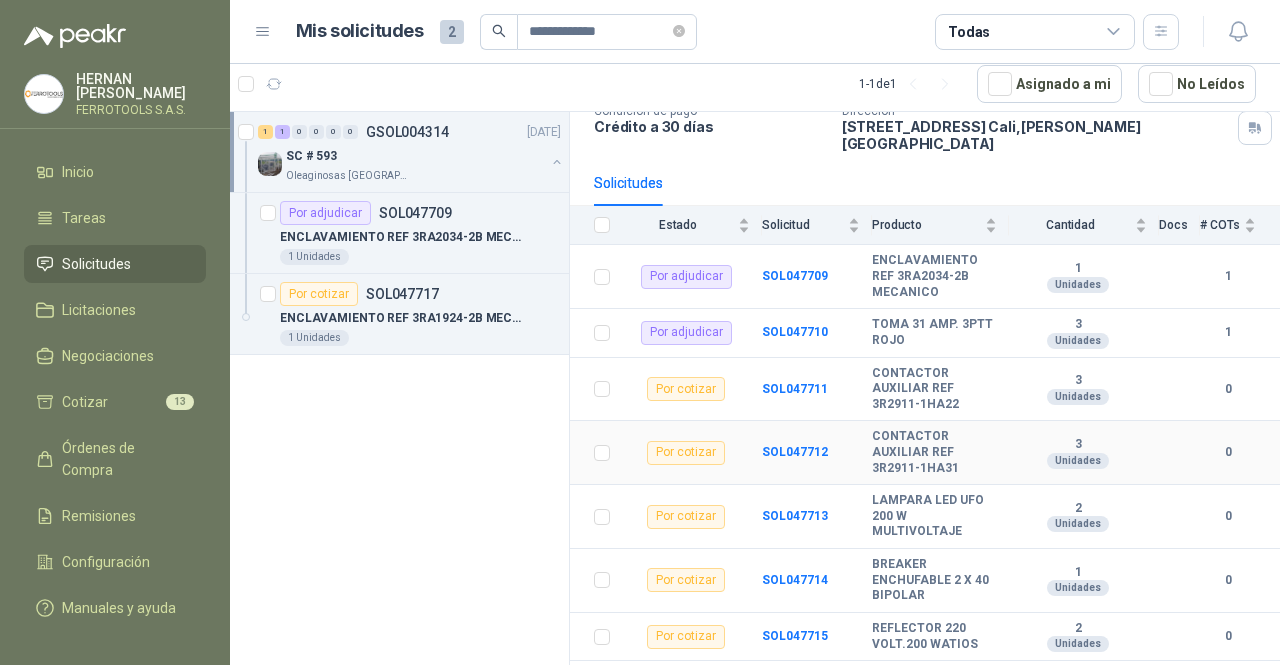 scroll, scrollTop: 200, scrollLeft: 0, axis: vertical 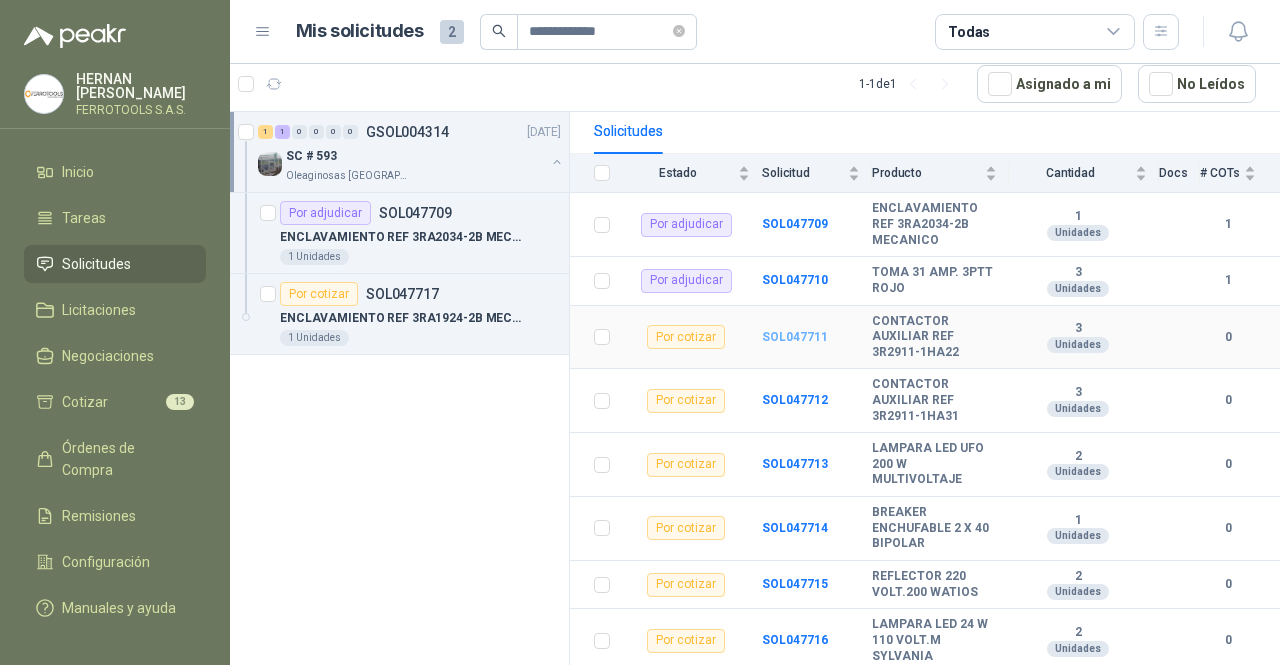 click on "SOL047711" at bounding box center [795, 337] 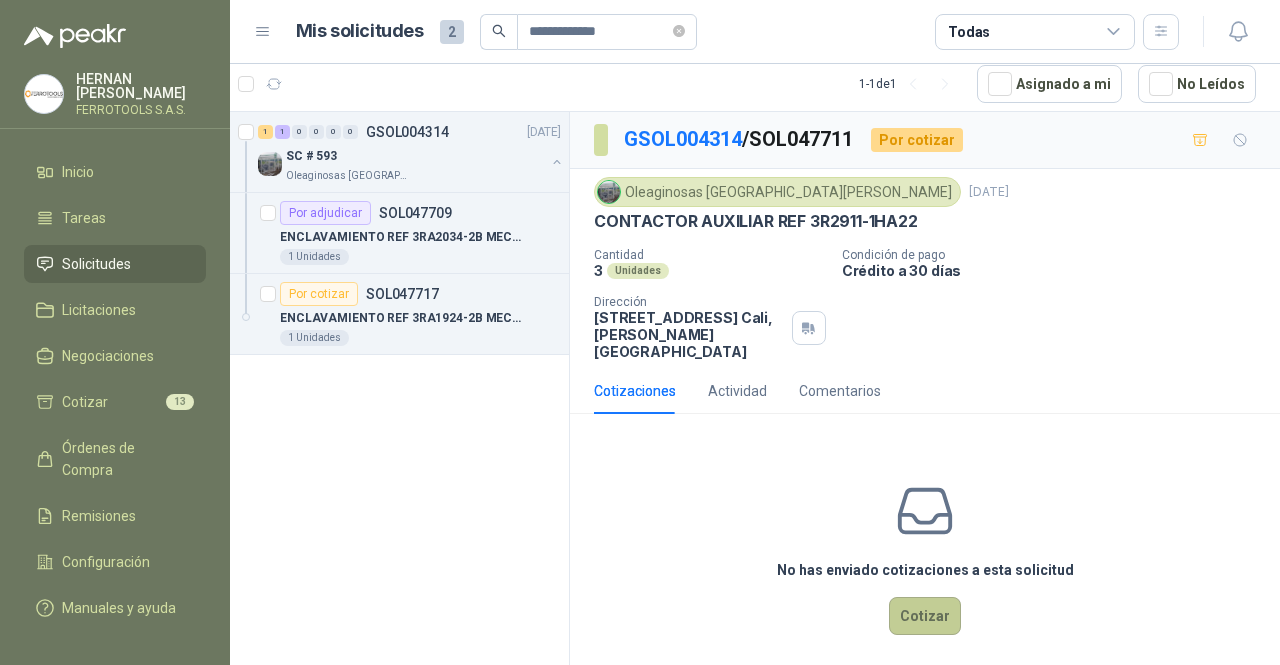 click on "Cotizar" at bounding box center (925, 616) 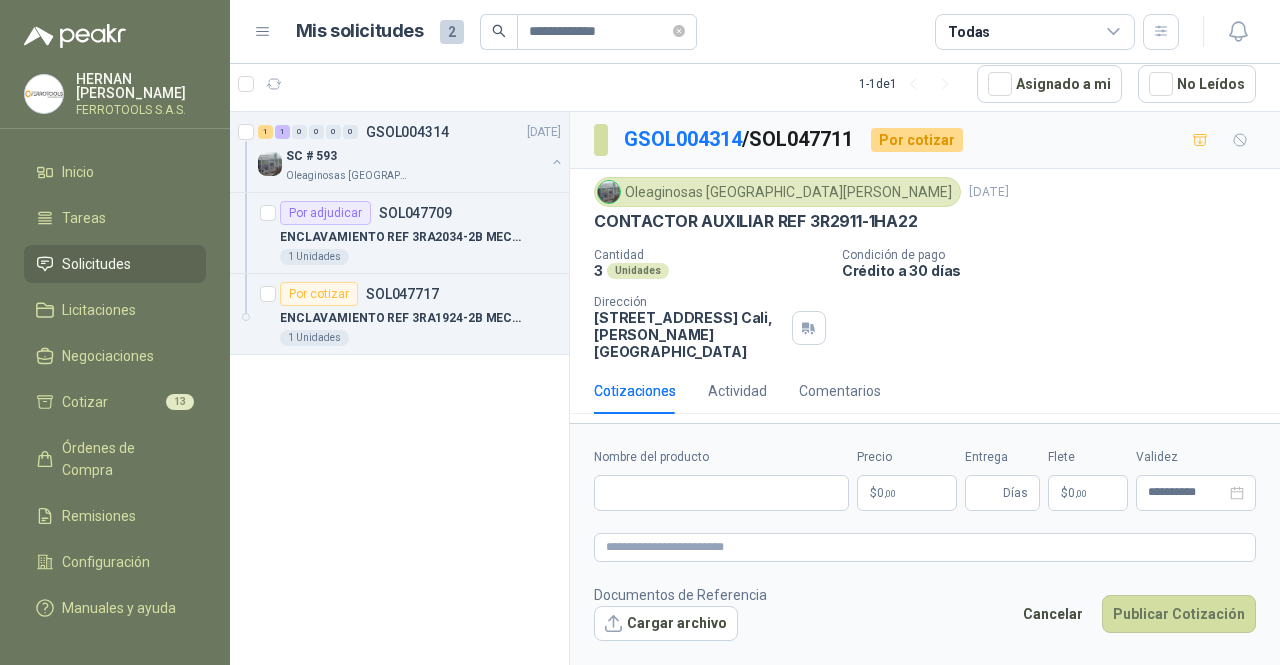 type 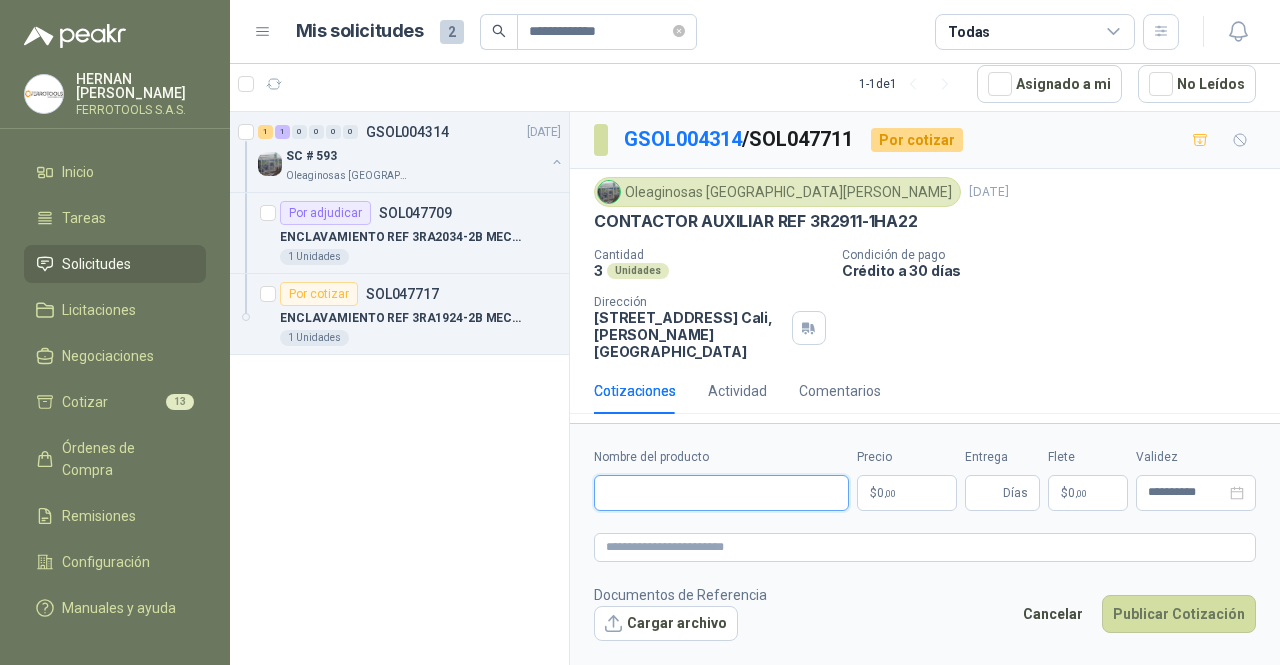 click on "Nombre del producto" at bounding box center (721, 493) 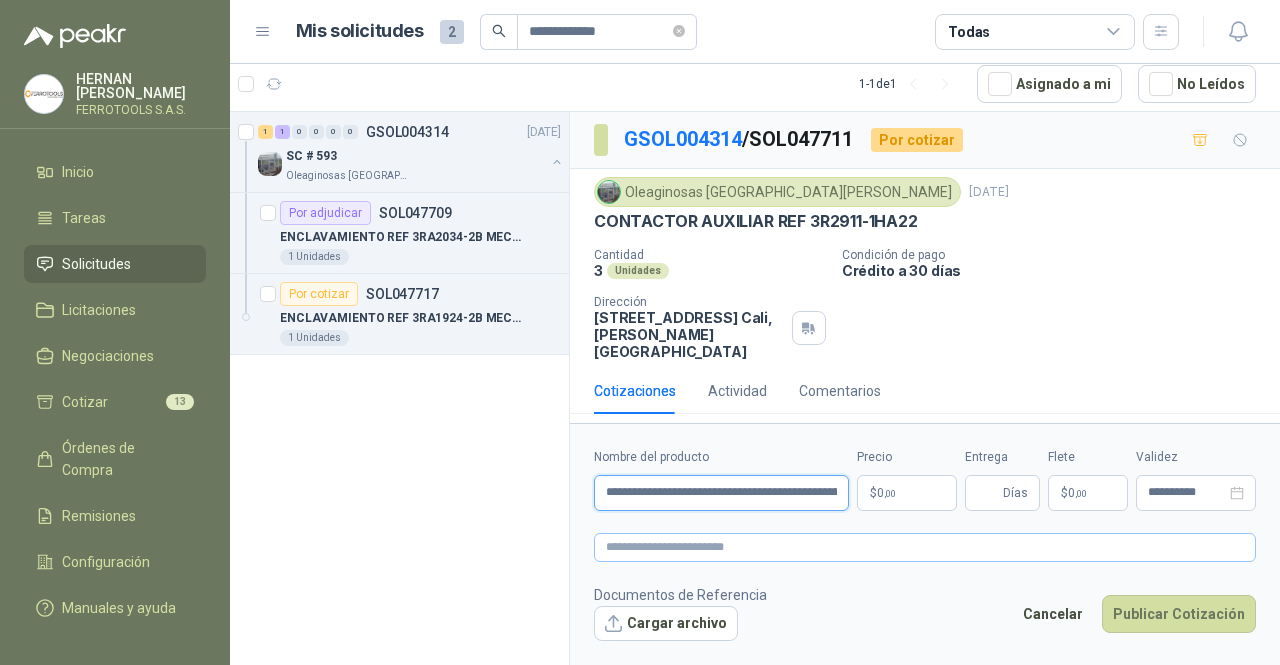 scroll, scrollTop: 0, scrollLeft: 142, axis: horizontal 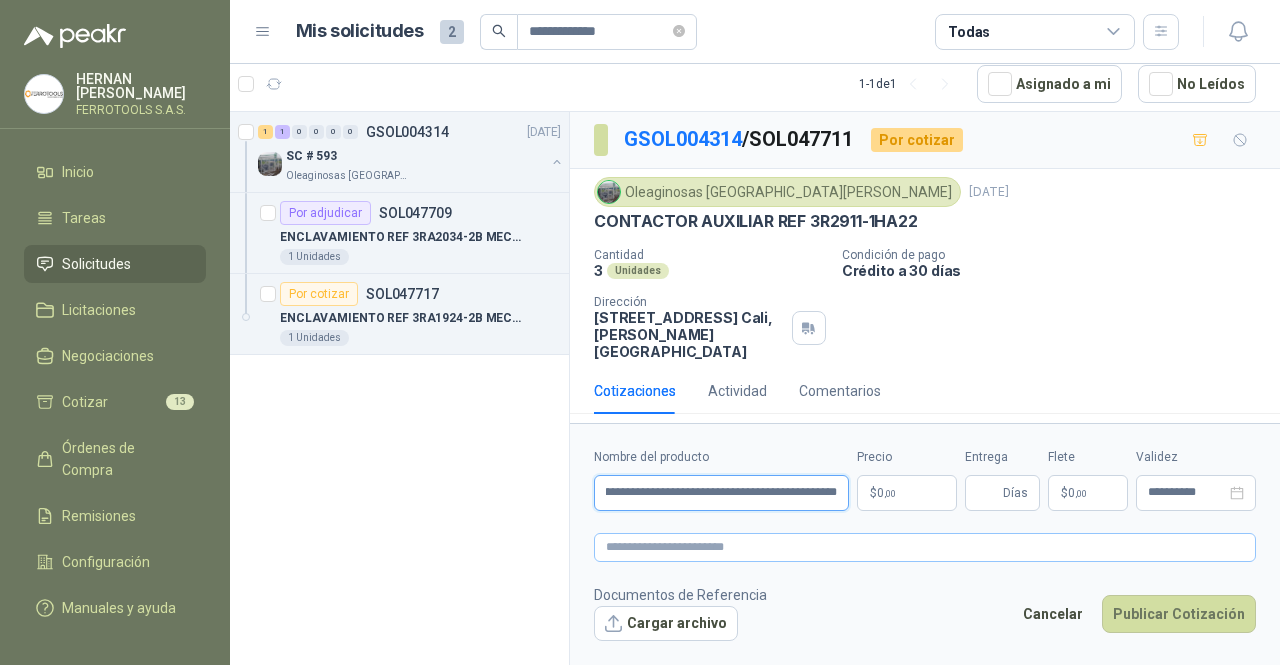 type on "**********" 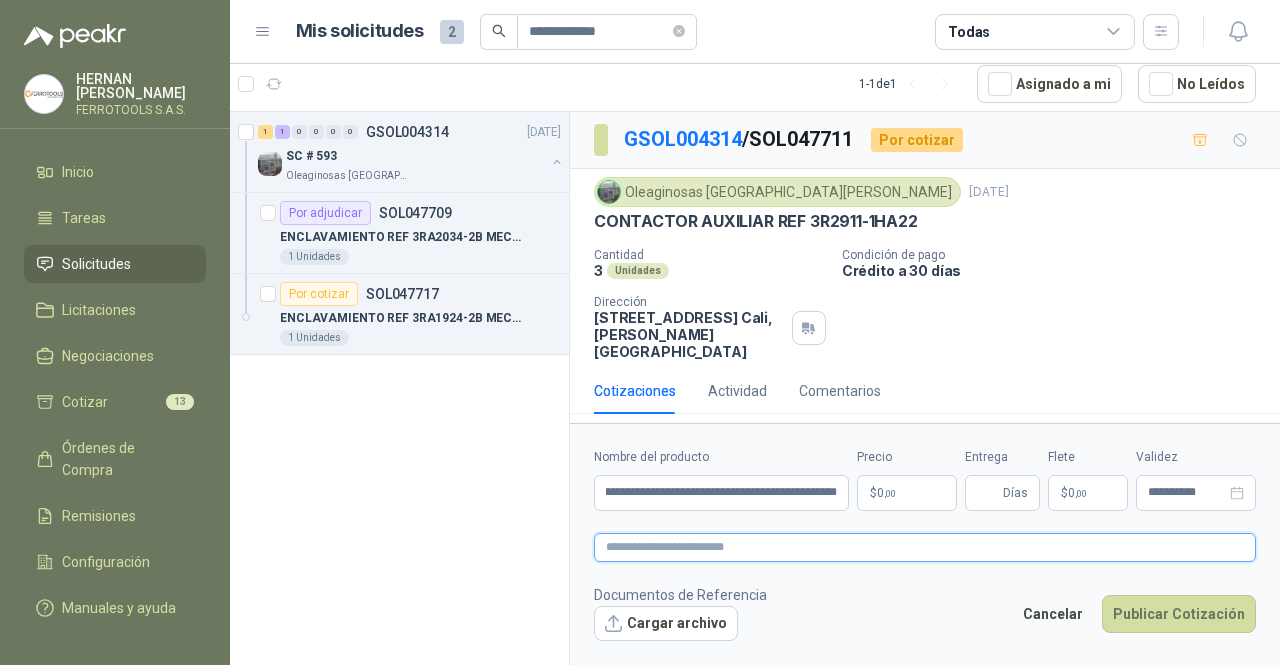 click at bounding box center [925, 547] 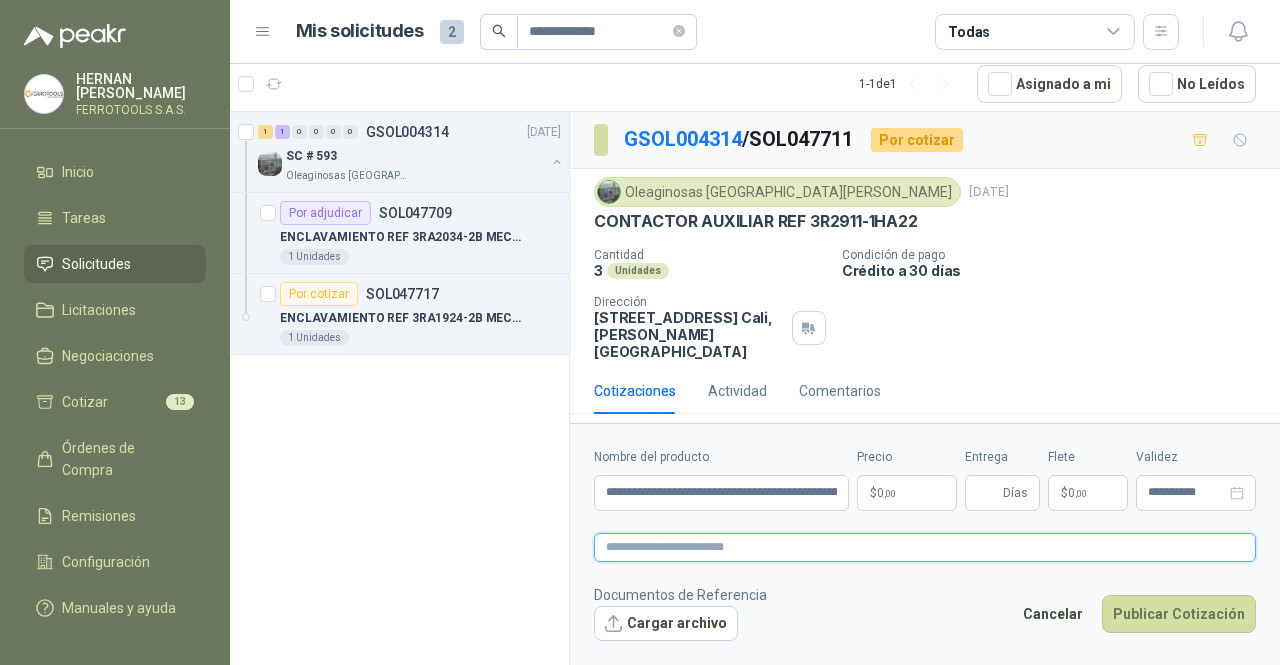 paste on "**********" 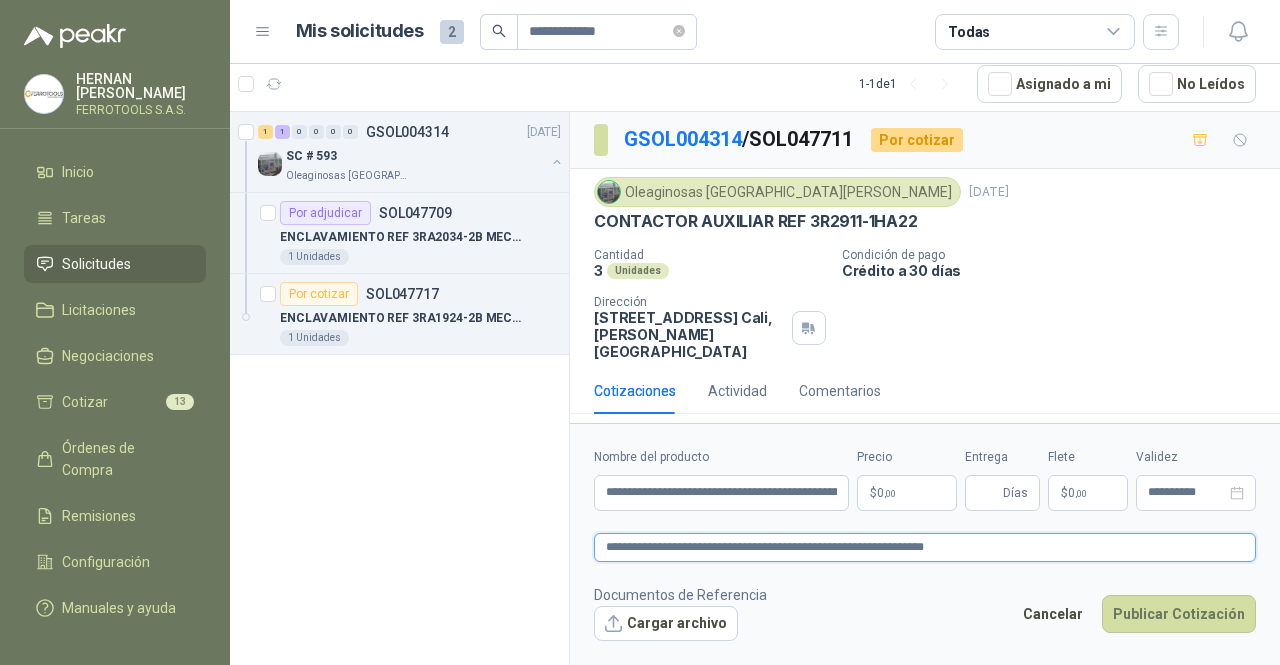 drag, startPoint x: 1060, startPoint y: 544, endPoint x: 558, endPoint y: 511, distance: 503.0835 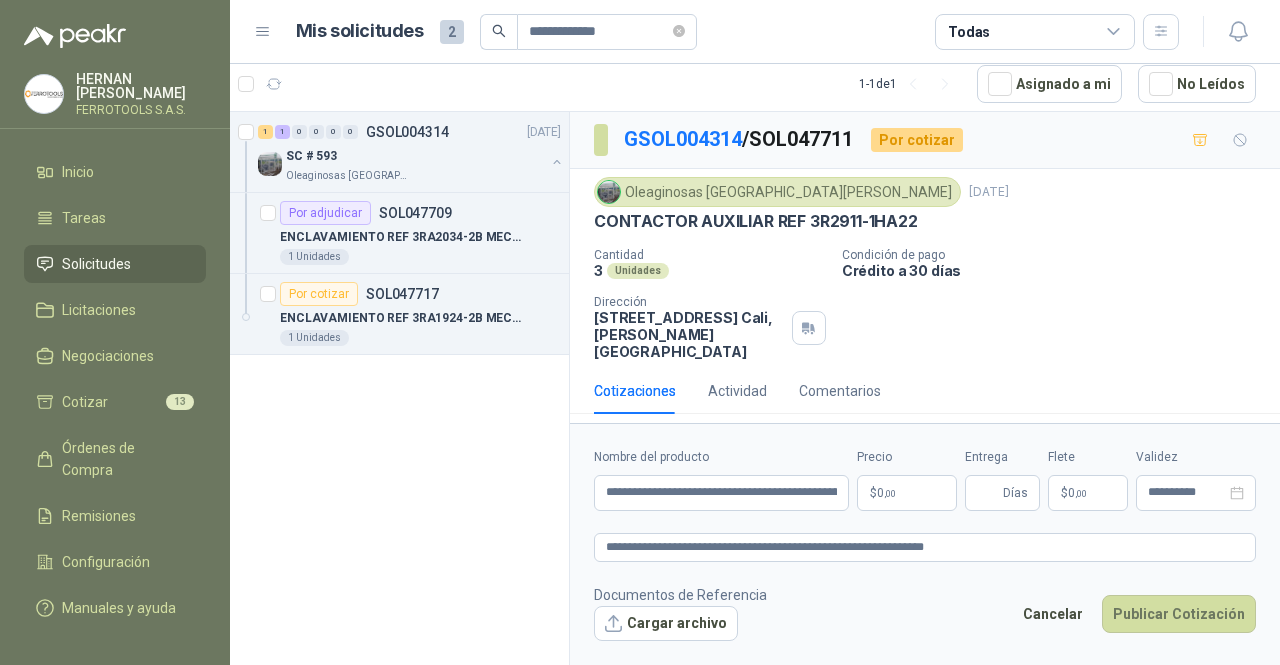click on "**********" at bounding box center (640, 332) 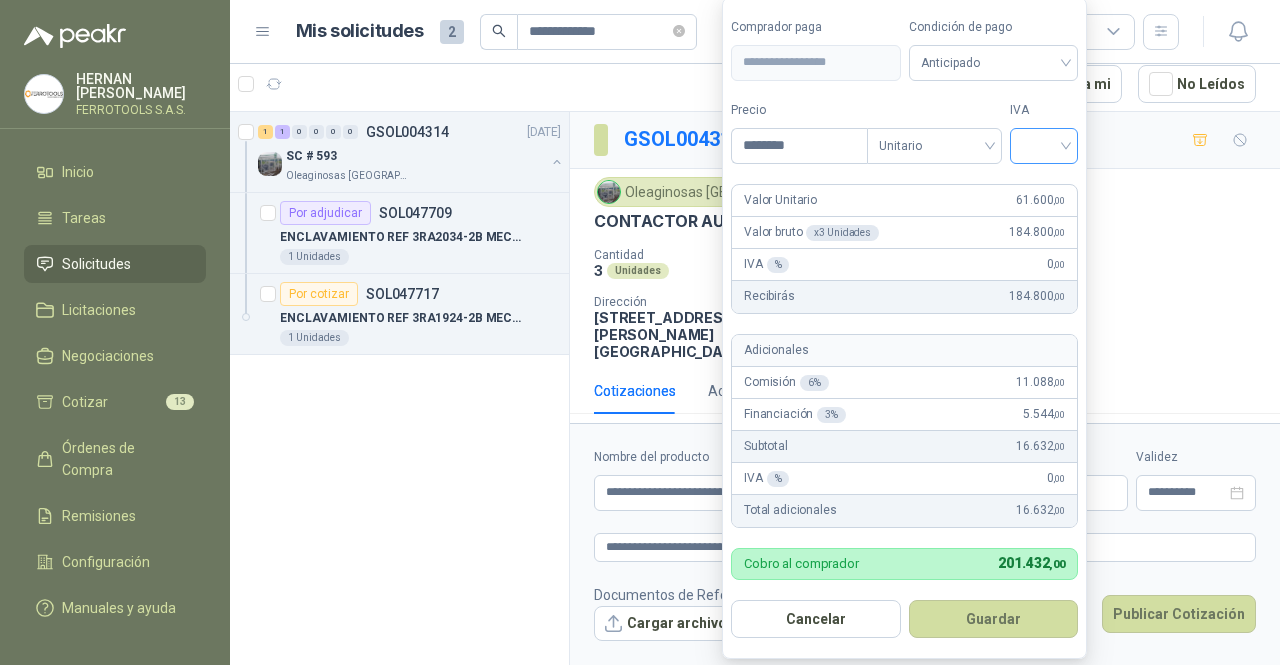 click at bounding box center (1044, 144) 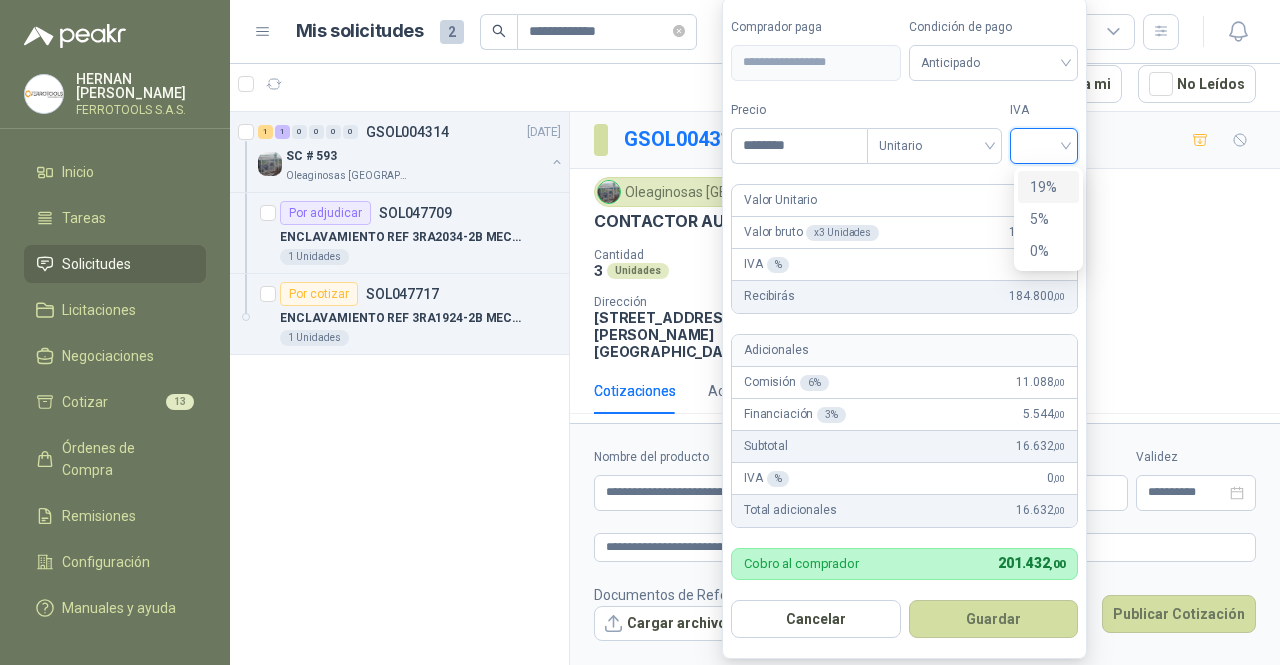 click on "19%" at bounding box center [1048, 187] 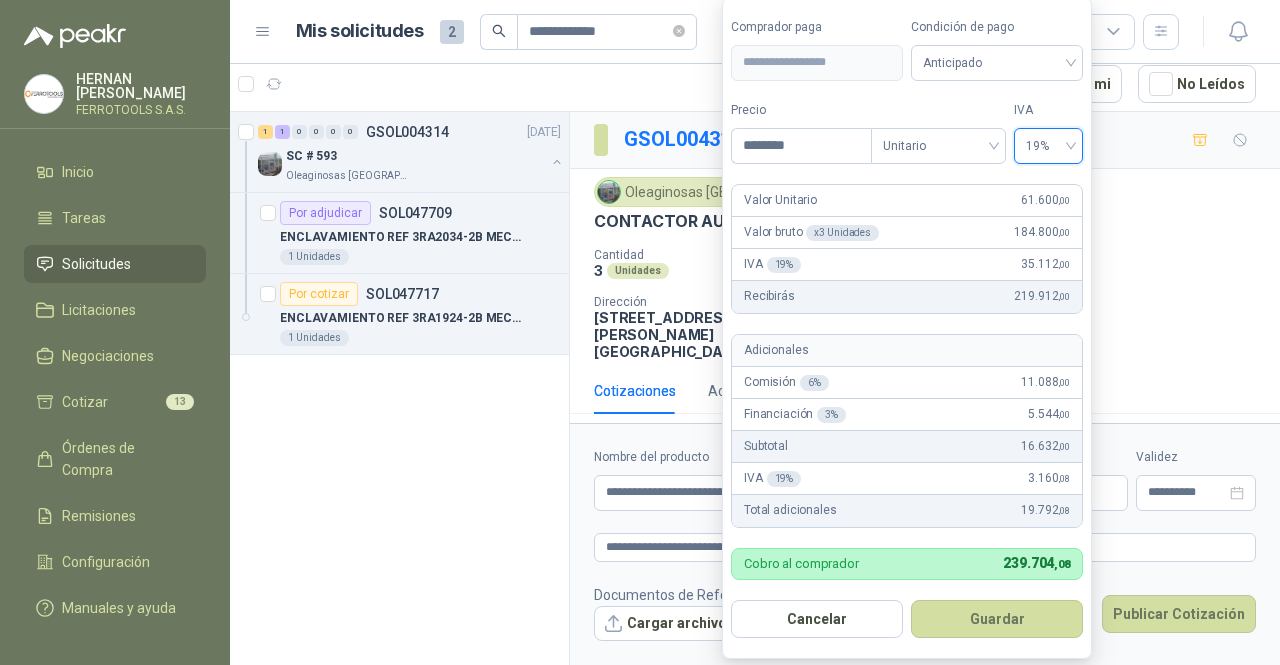 click on "Guardar" at bounding box center (997, 619) 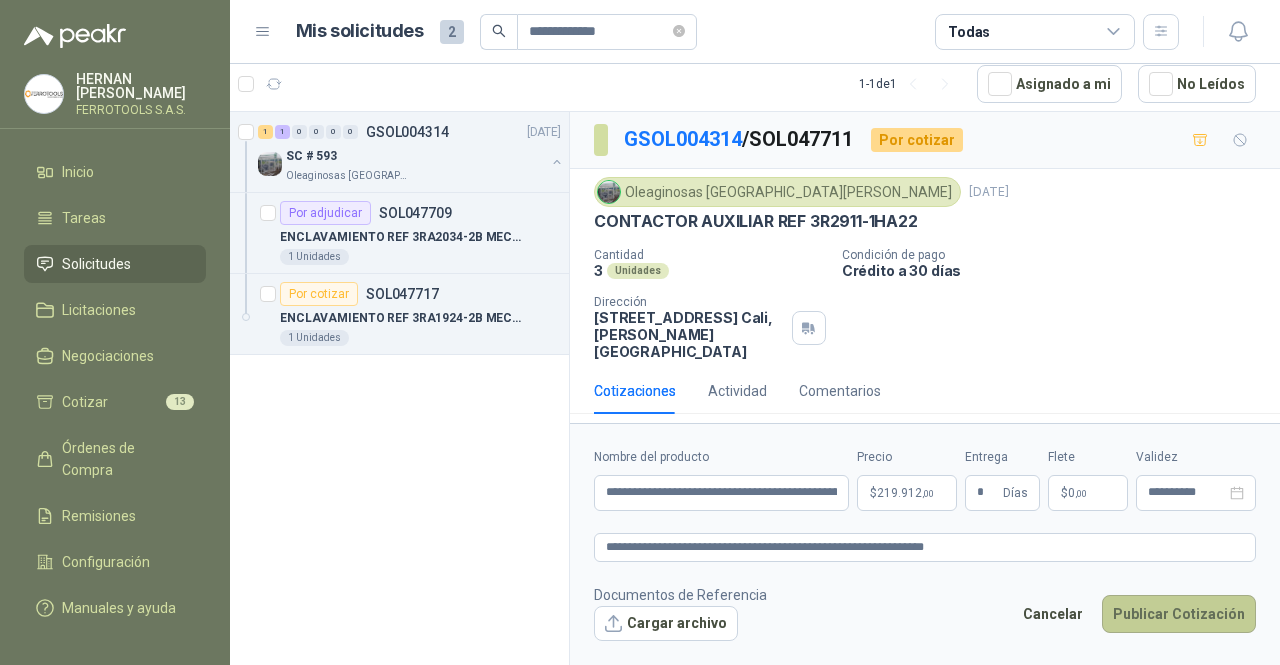 click on "Publicar Cotización" at bounding box center [1179, 614] 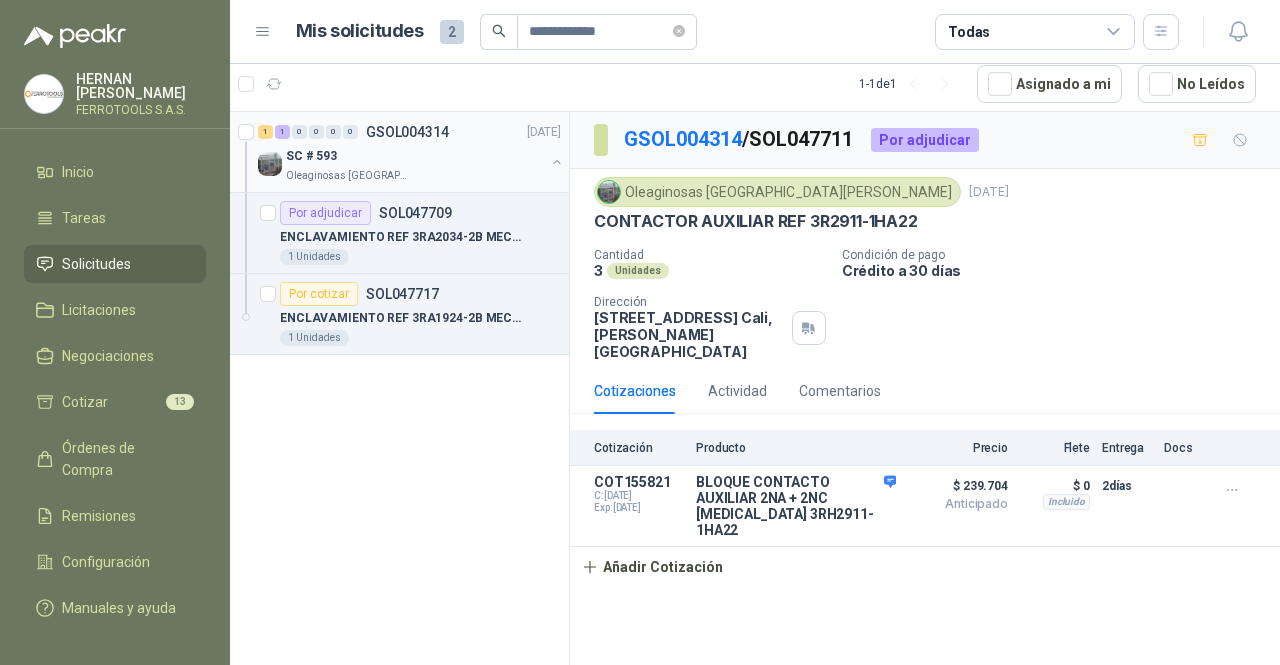 click on "SC # 593" at bounding box center (415, 156) 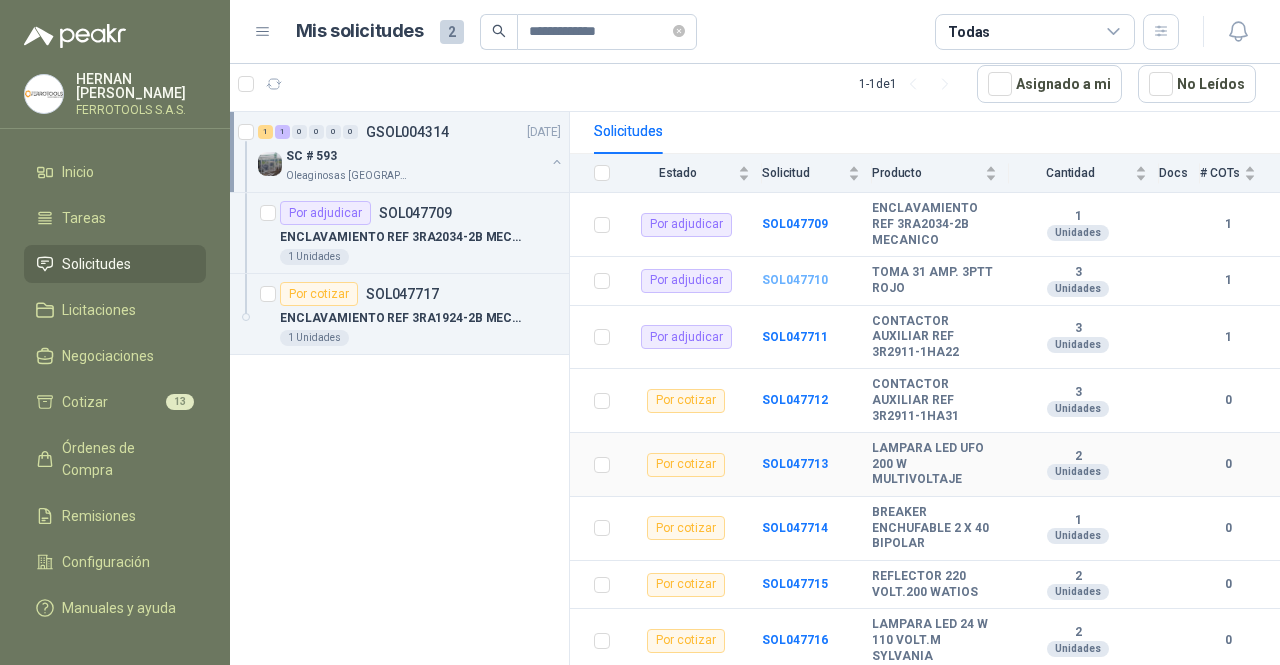 scroll, scrollTop: 300, scrollLeft: 0, axis: vertical 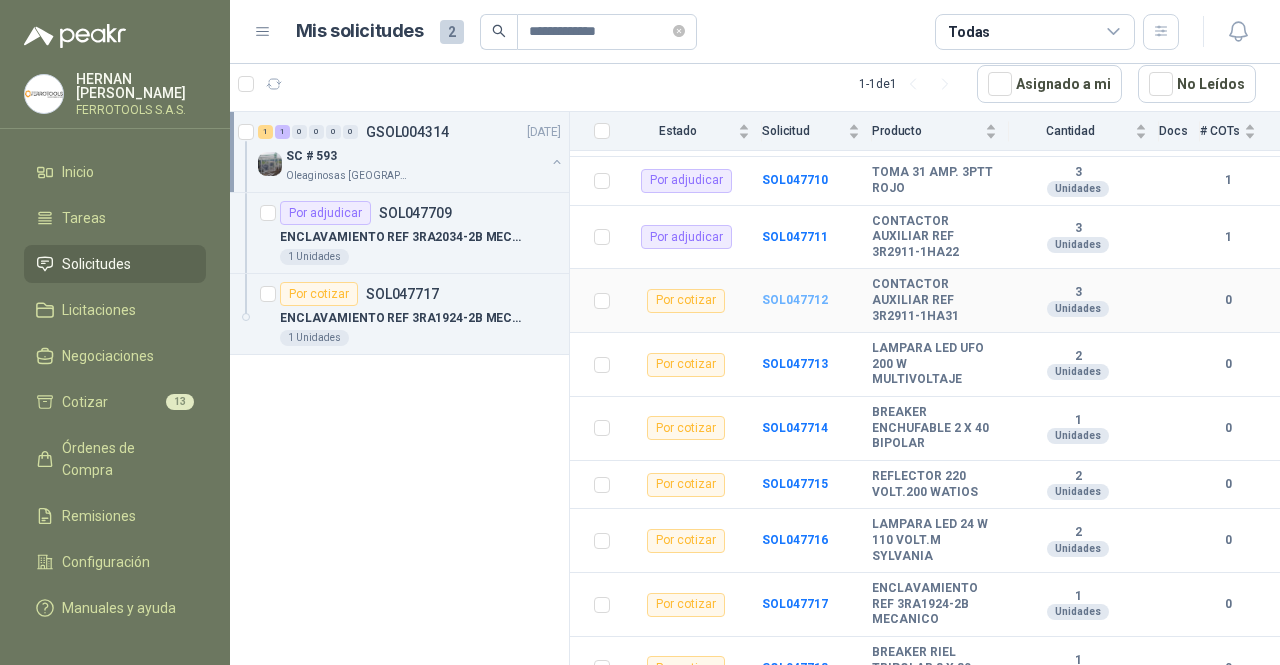 click on "SOL047712" at bounding box center (795, 300) 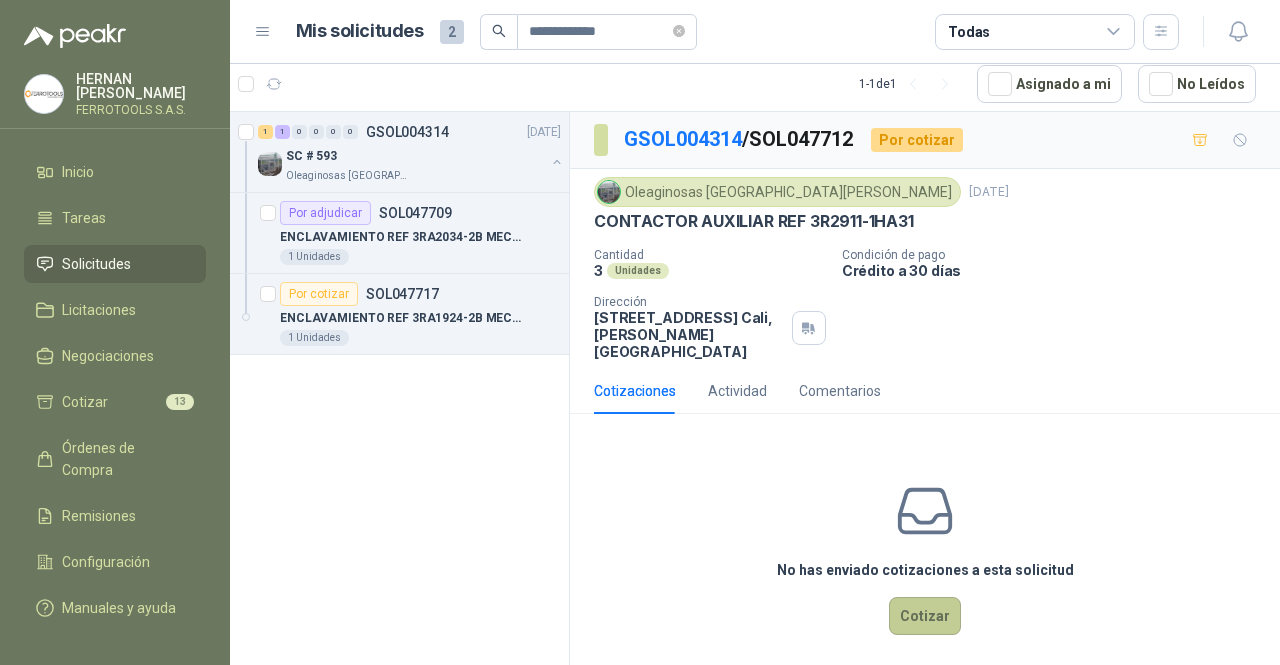 click on "Cotizar" at bounding box center (925, 616) 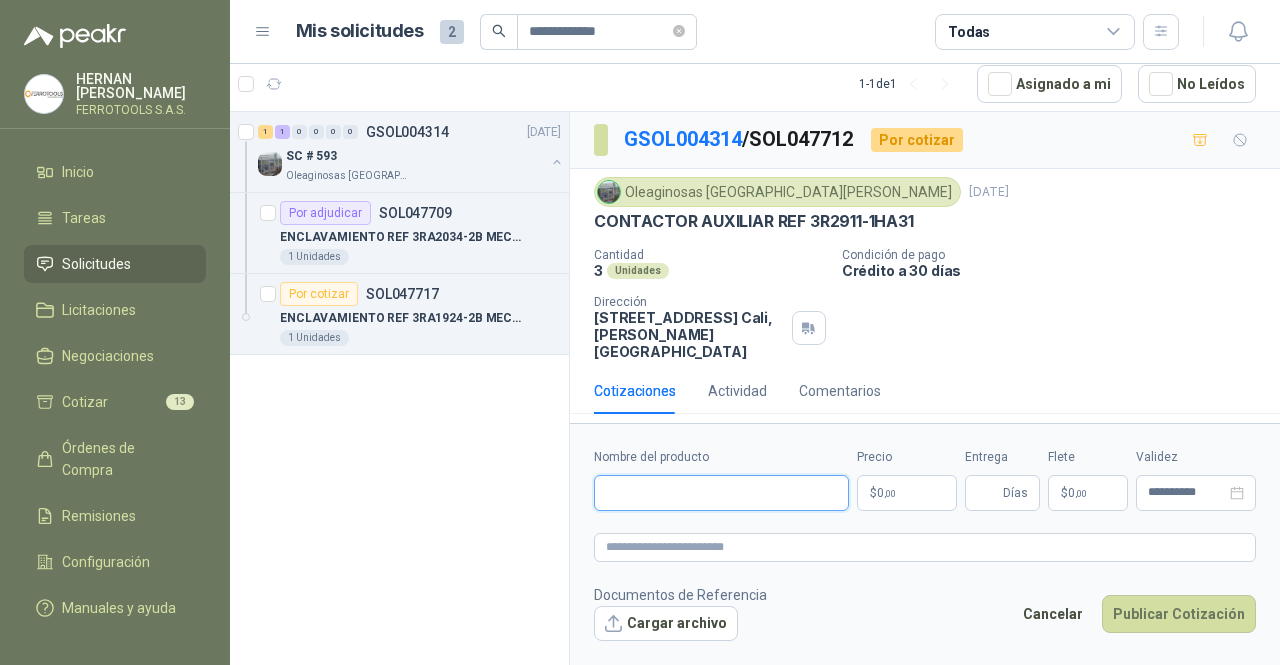 click on "Nombre del producto" at bounding box center [721, 493] 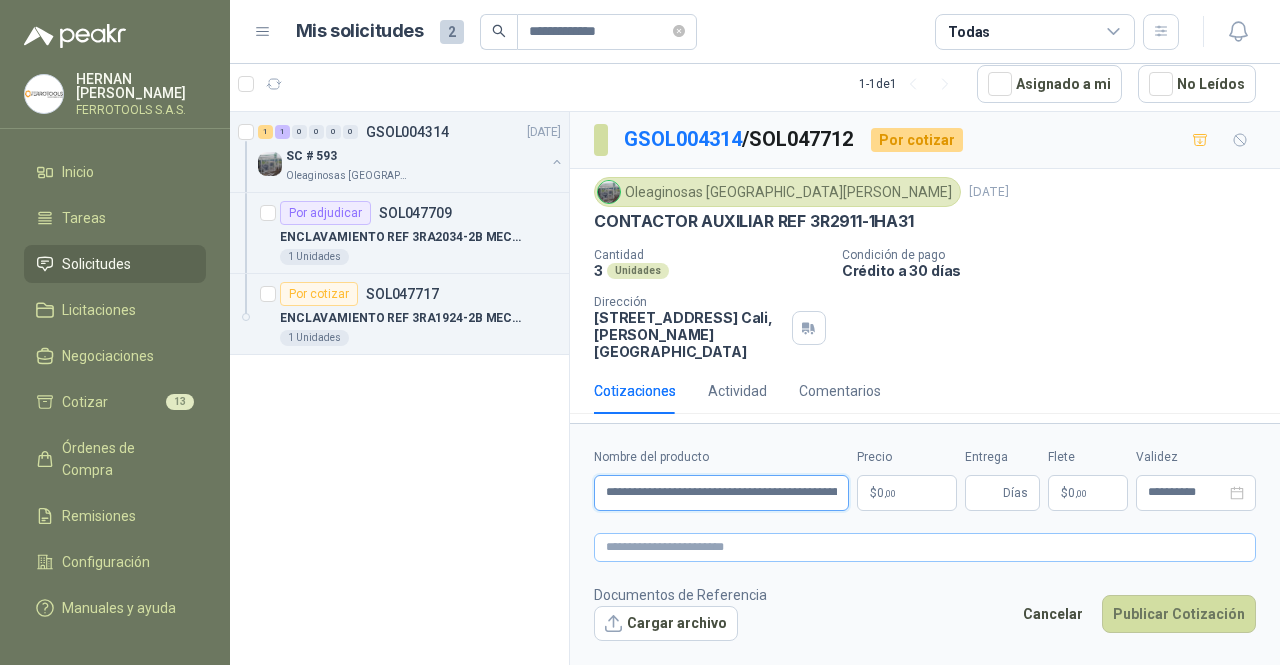 scroll, scrollTop: 0, scrollLeft: 142, axis: horizontal 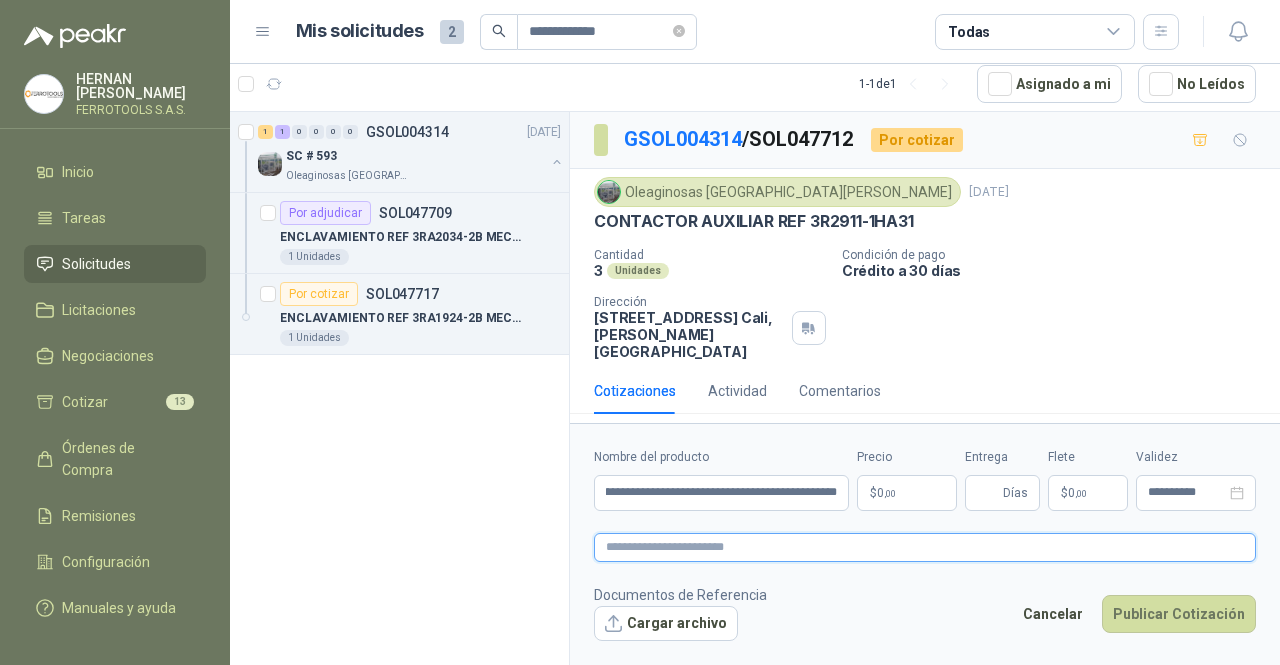 click at bounding box center [925, 547] 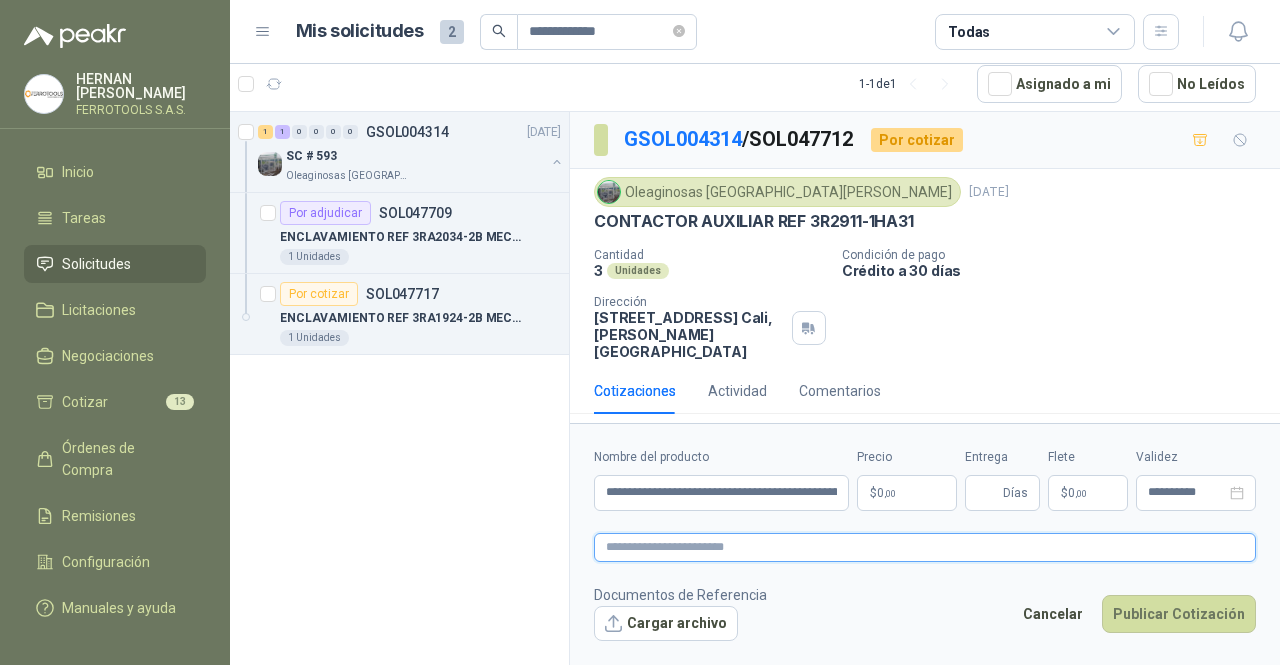 paste on "**********" 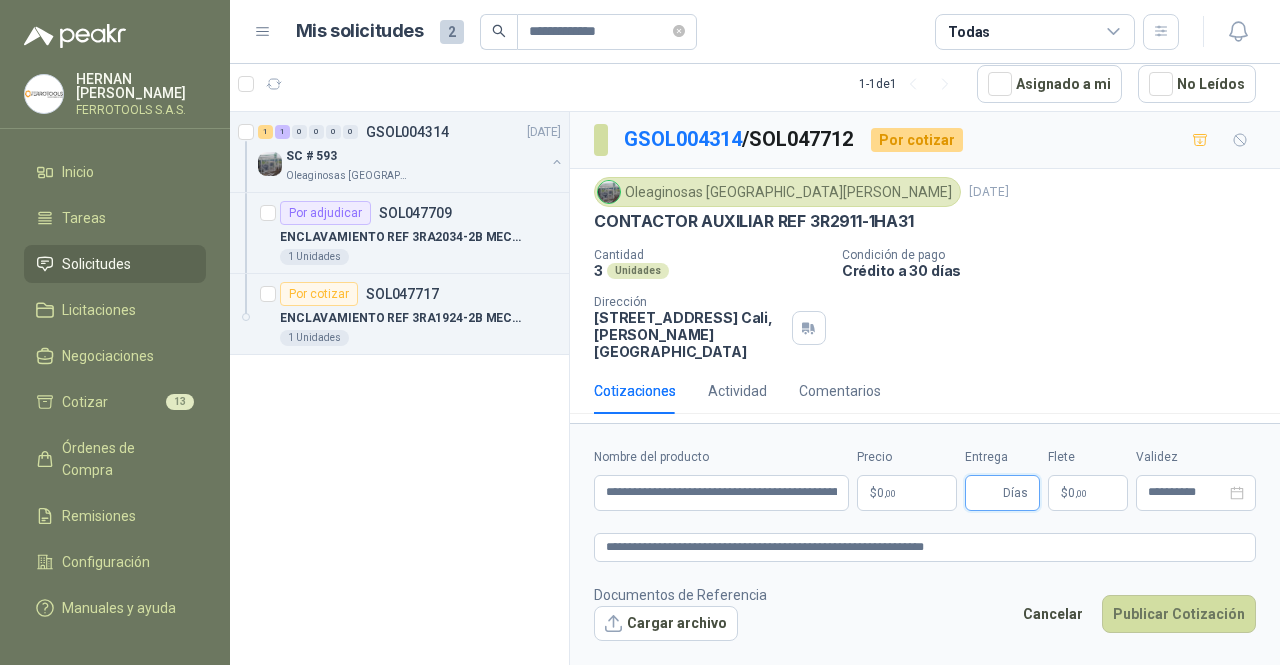 click on "Entrega" at bounding box center [988, 493] 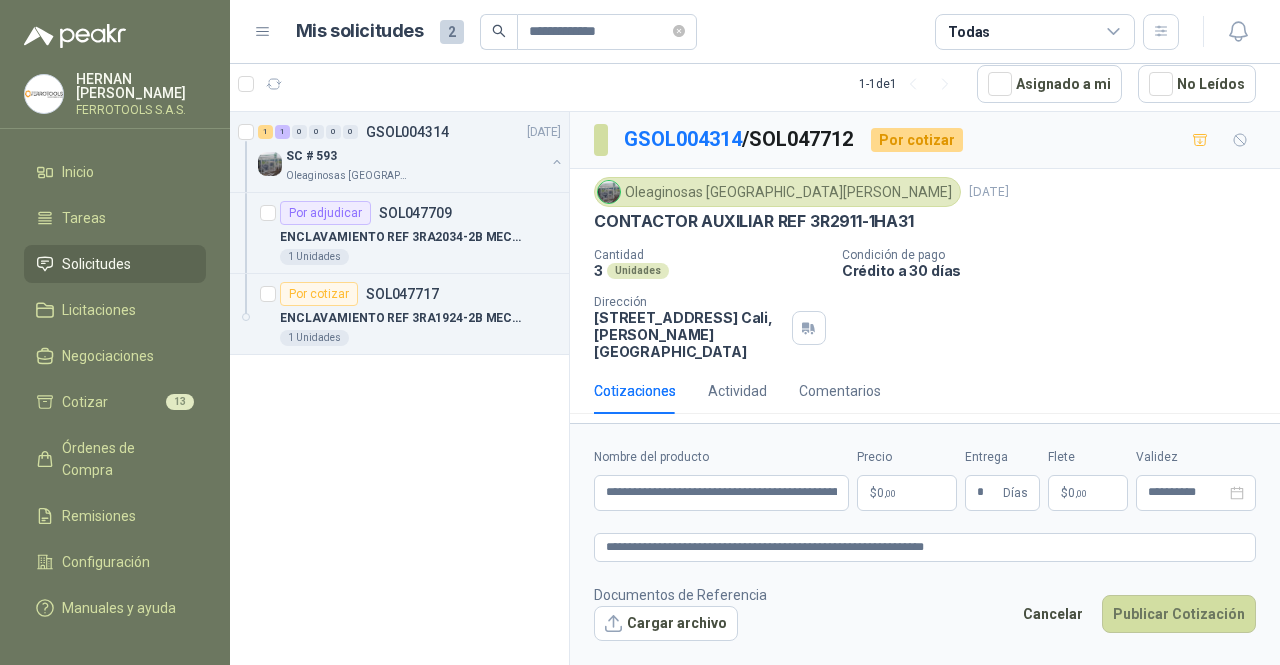 click on "$  0 ,00" at bounding box center (907, 493) 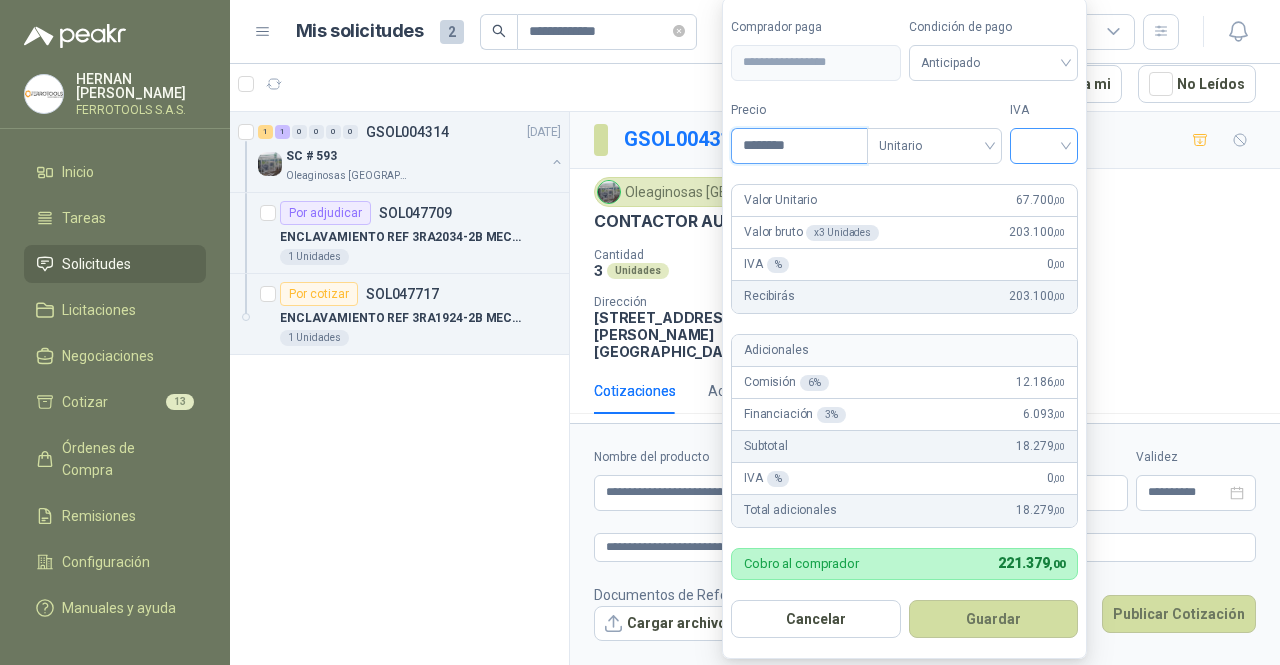click at bounding box center (1044, 146) 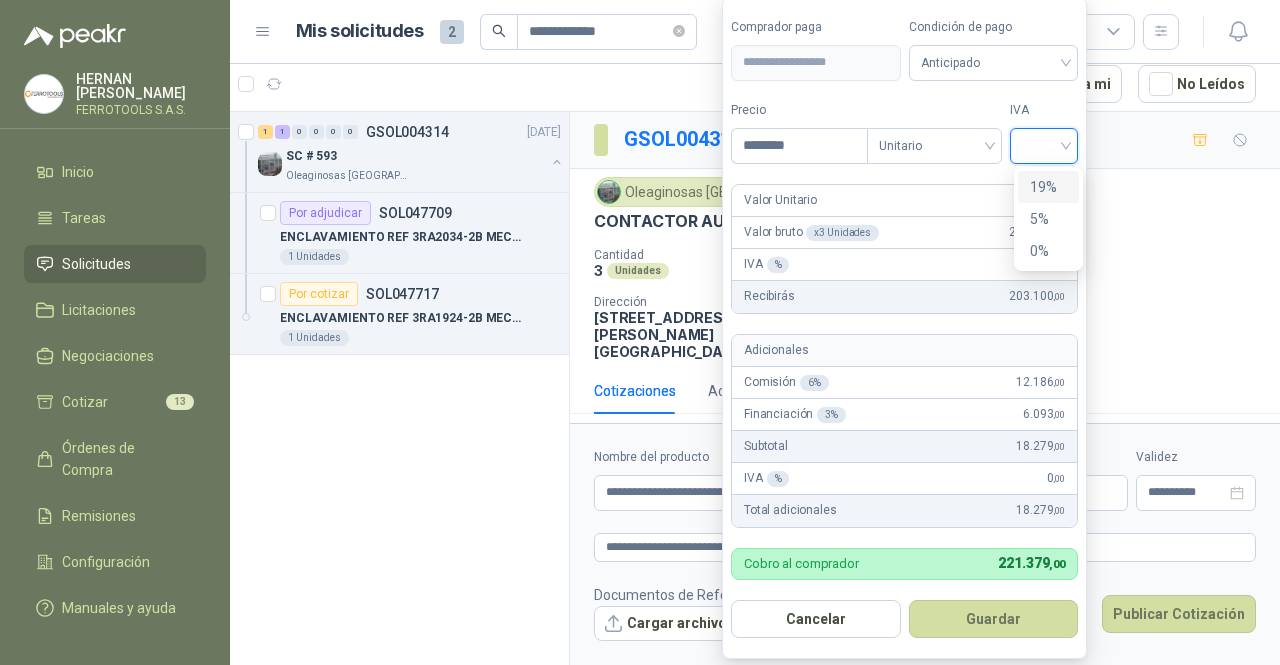 click on "19%" at bounding box center (1048, 187) 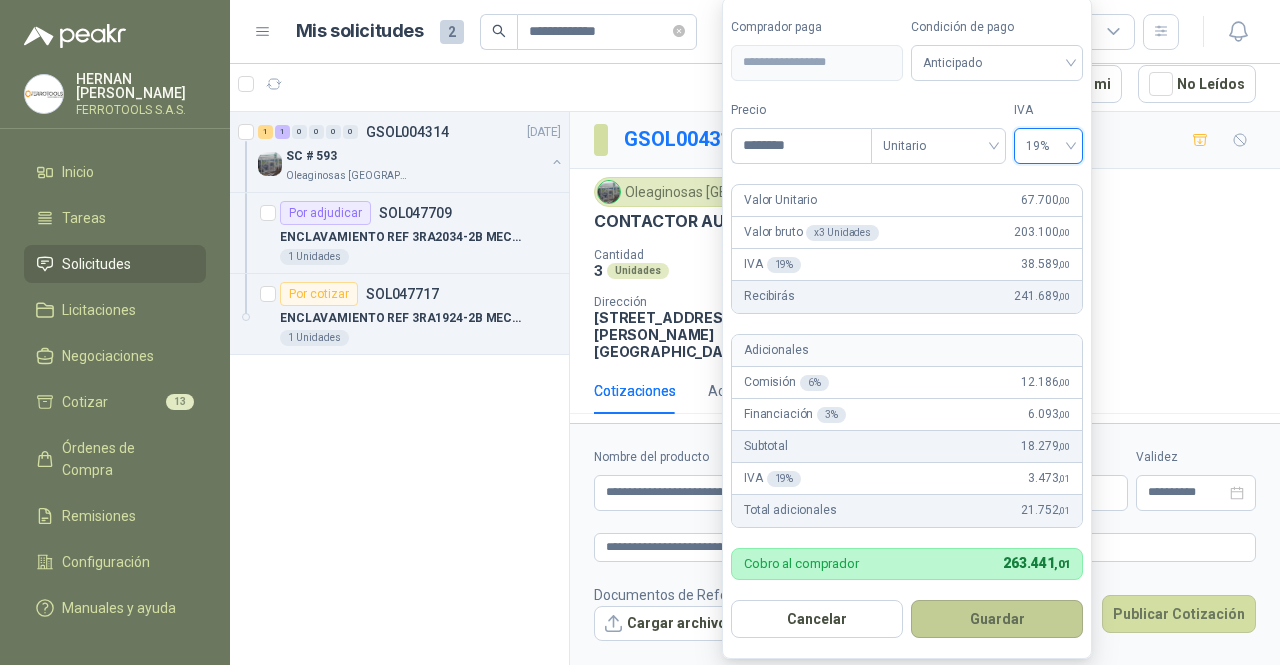 click on "Guardar" at bounding box center (997, 619) 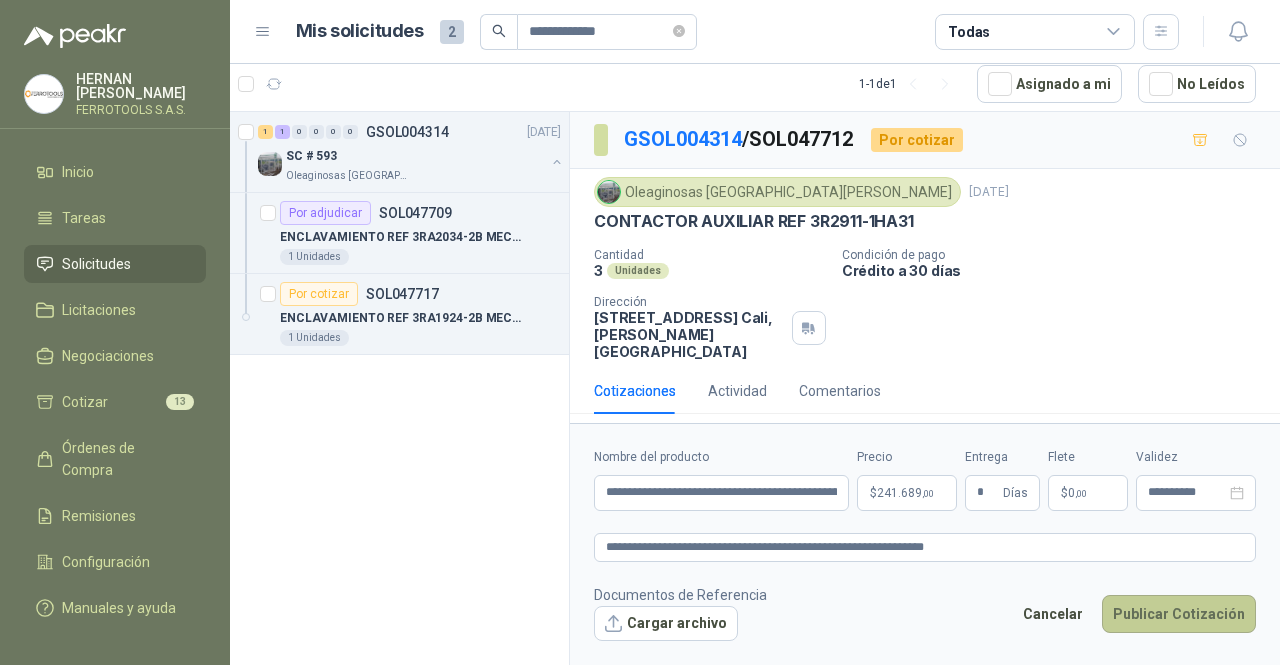 click on "Publicar Cotización" at bounding box center [1179, 614] 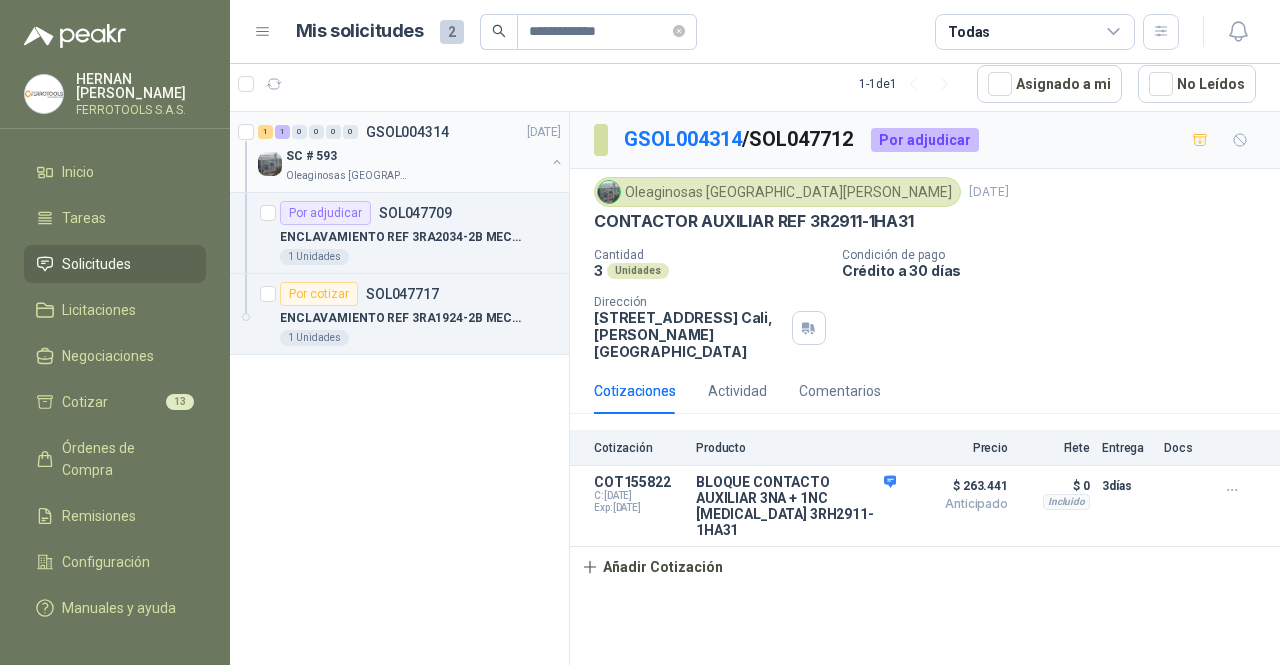 click on "SC # 593" at bounding box center (415, 156) 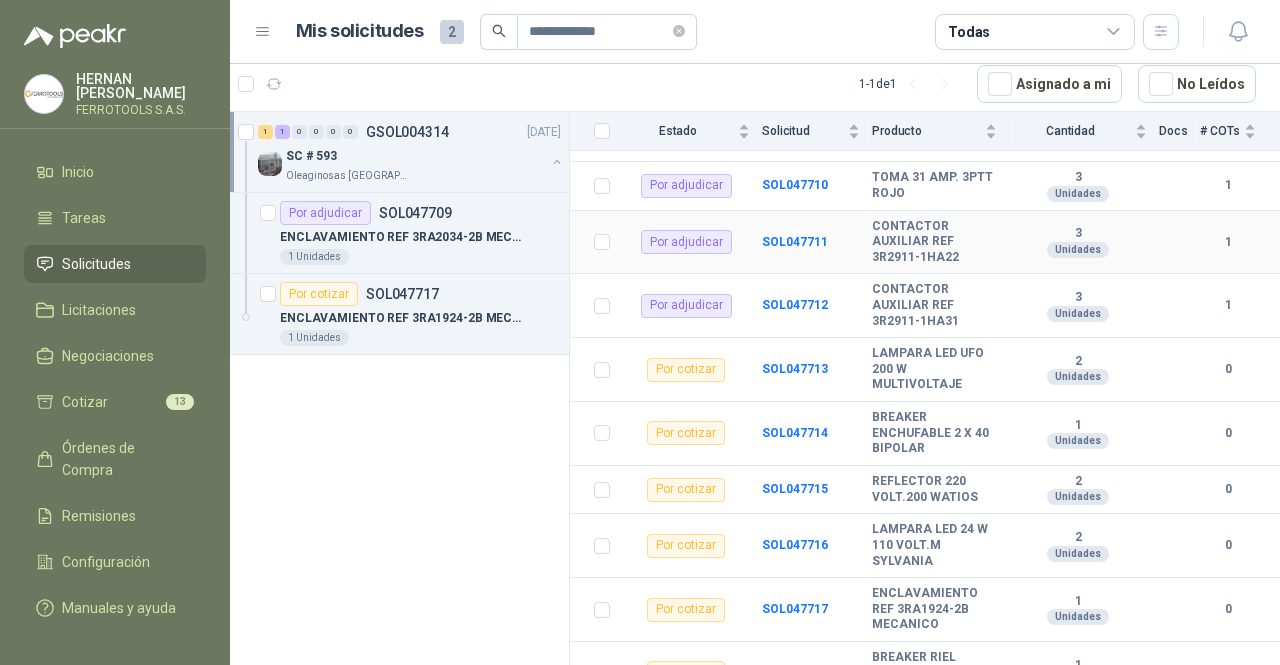 scroll, scrollTop: 300, scrollLeft: 0, axis: vertical 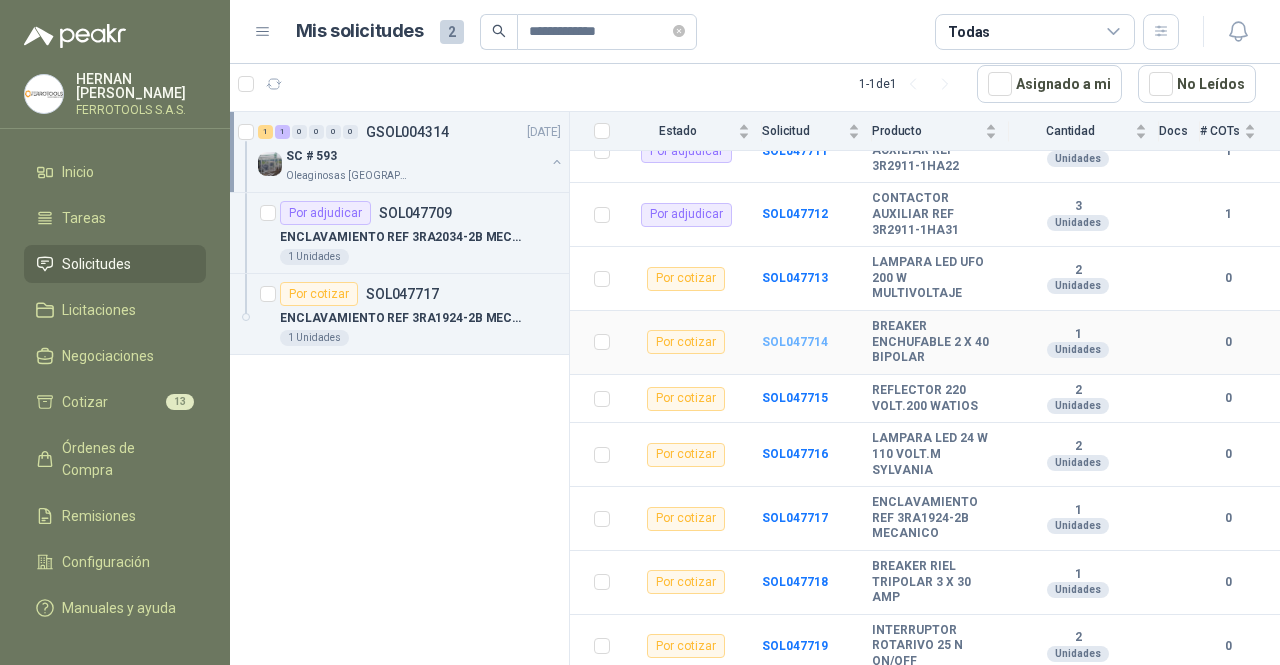click on "SOL047714" at bounding box center [795, 342] 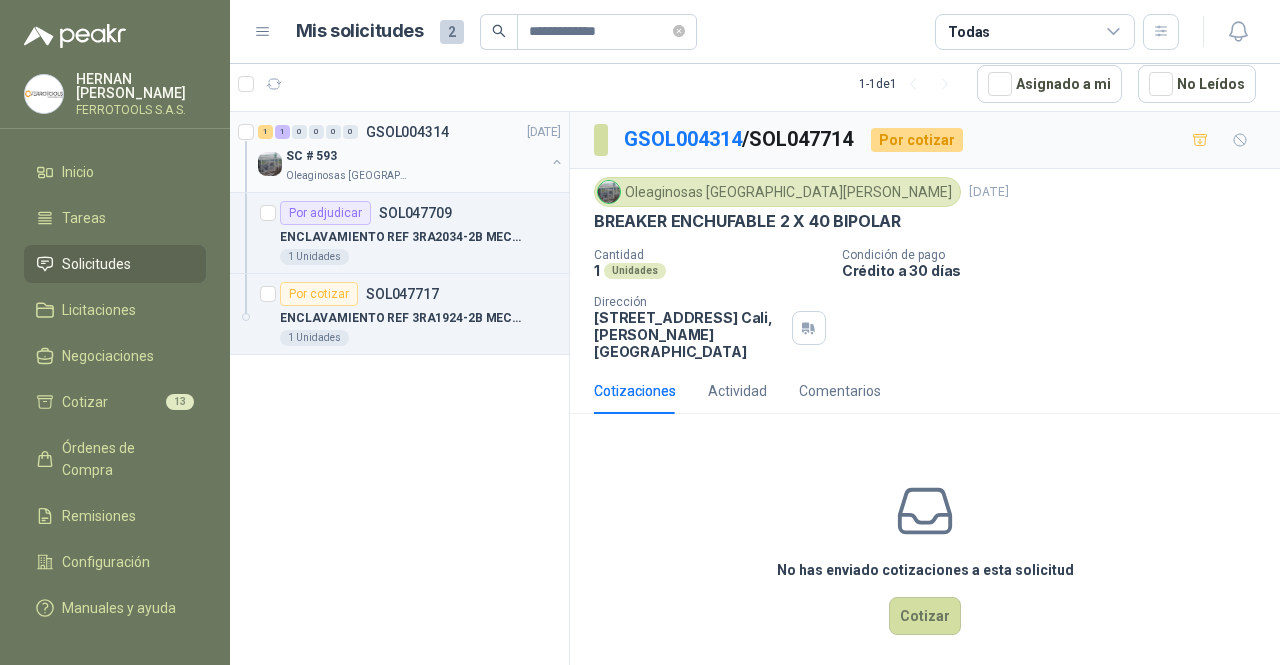click on "Oleaginosas San Fernando" at bounding box center (415, 176) 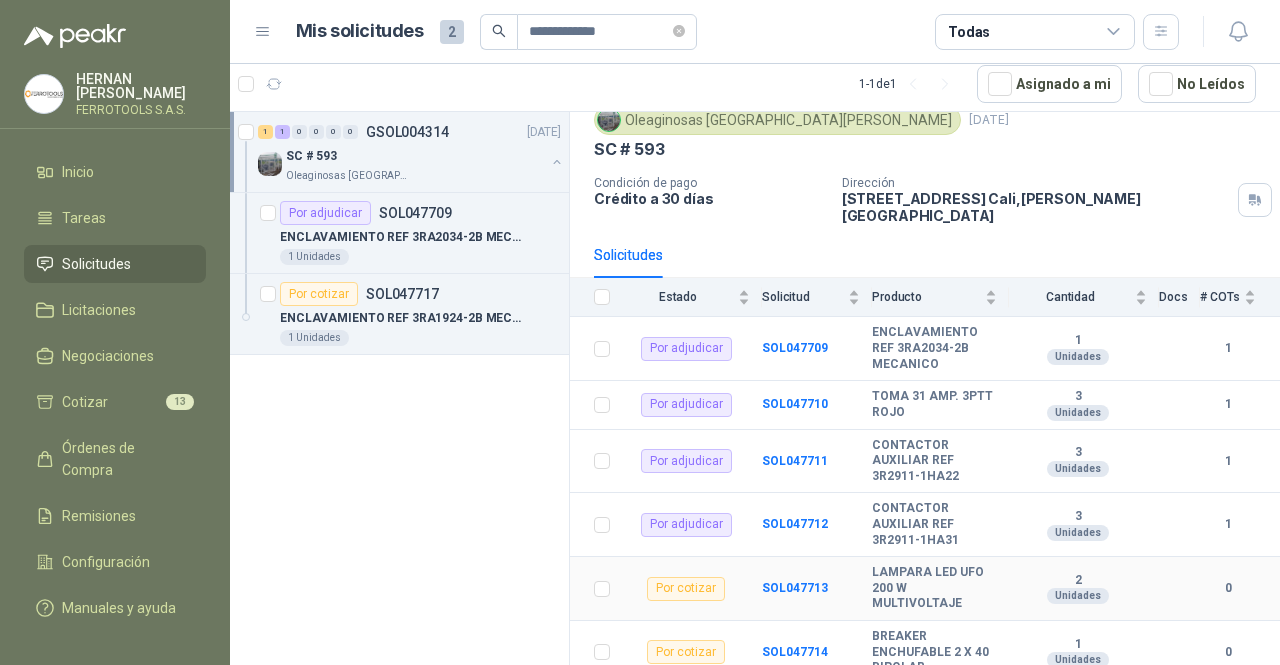 scroll, scrollTop: 100, scrollLeft: 0, axis: vertical 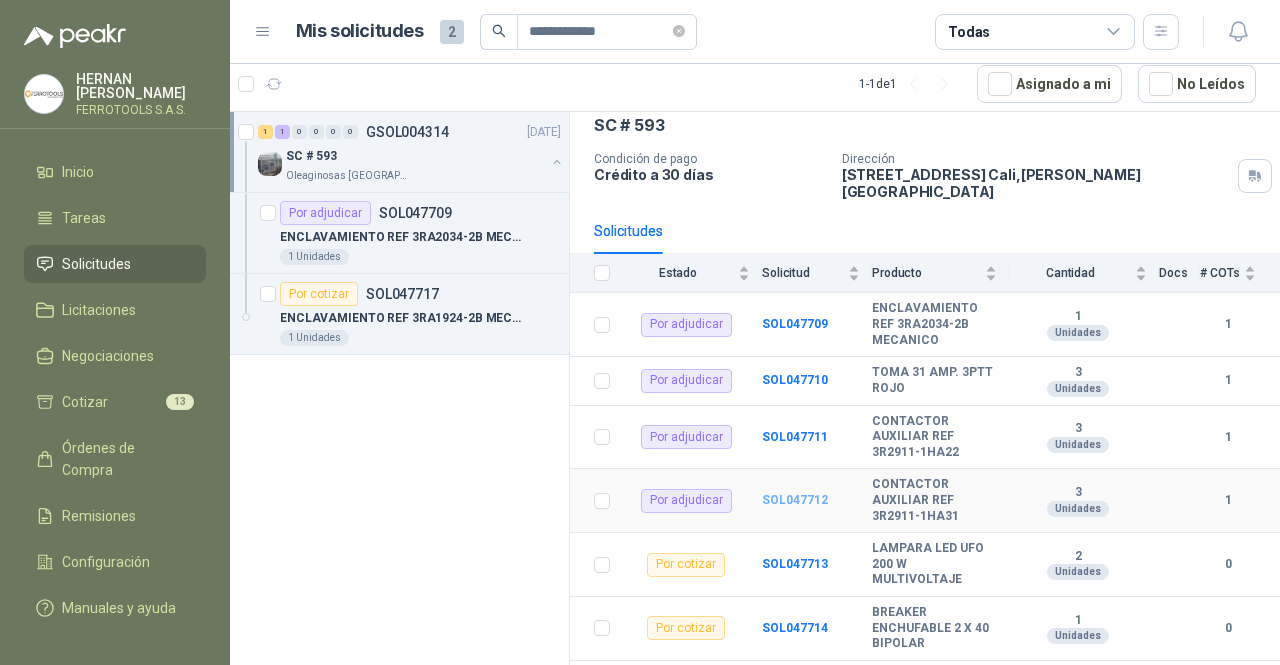 click on "SOL047712" at bounding box center [795, 500] 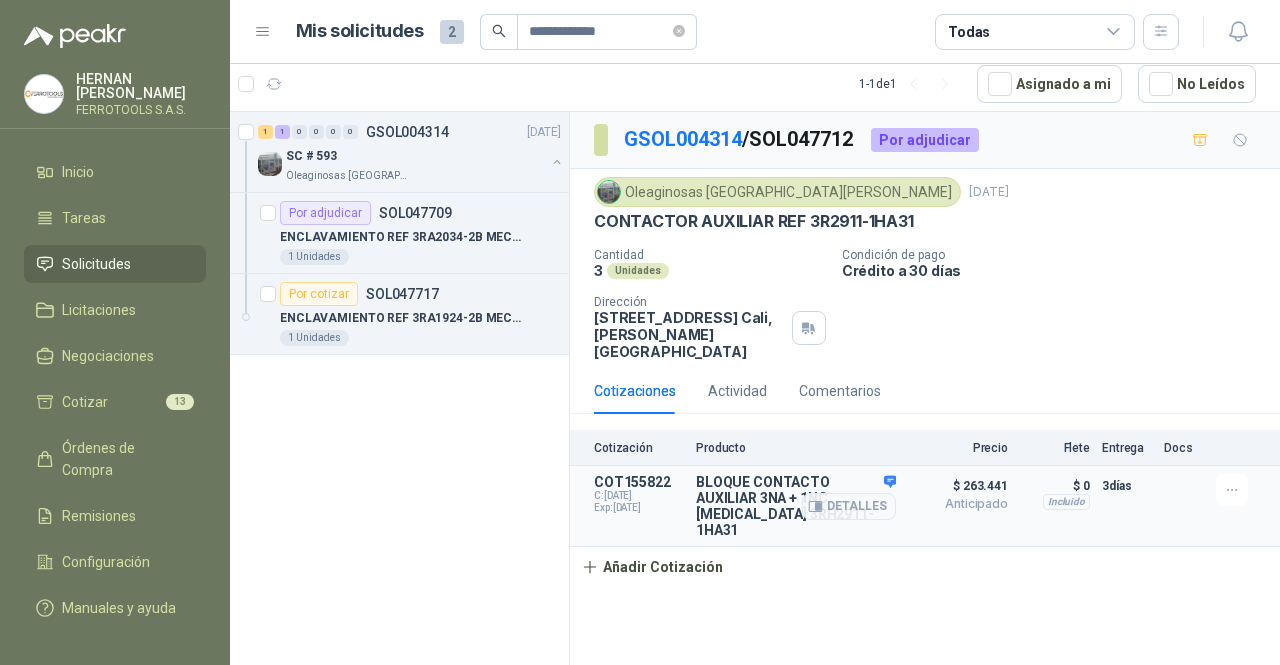 click on "Detalles" at bounding box center (849, 506) 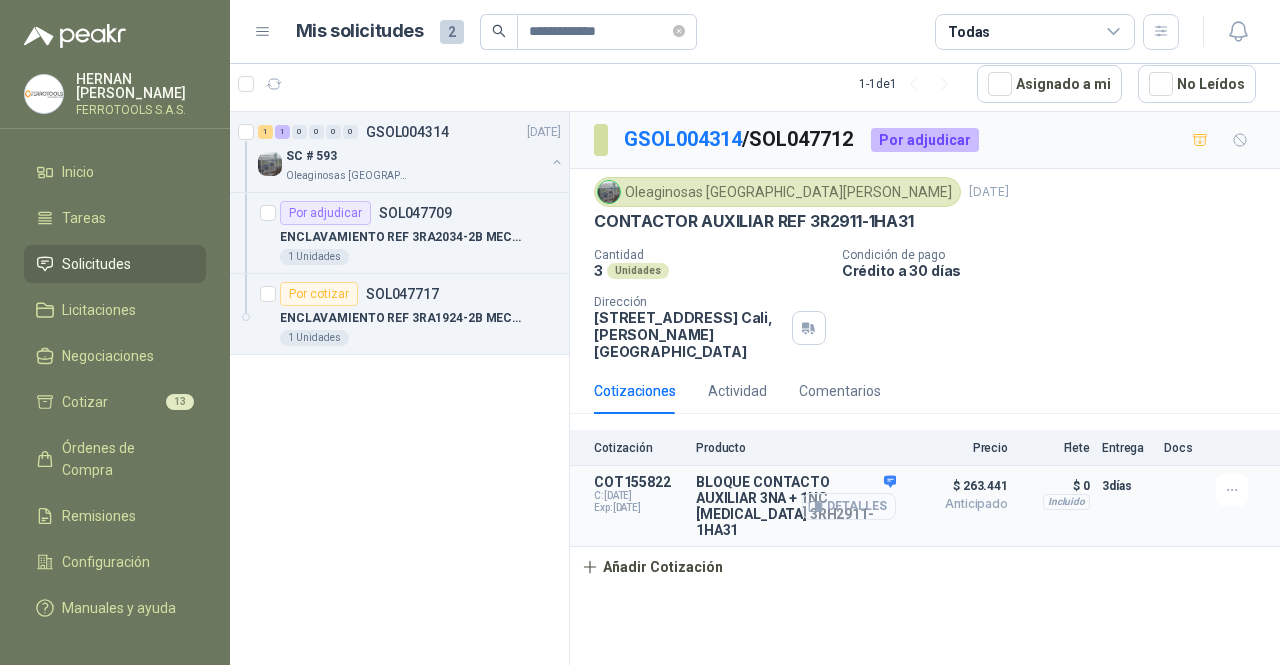 click on "Detalles" at bounding box center [849, 506] 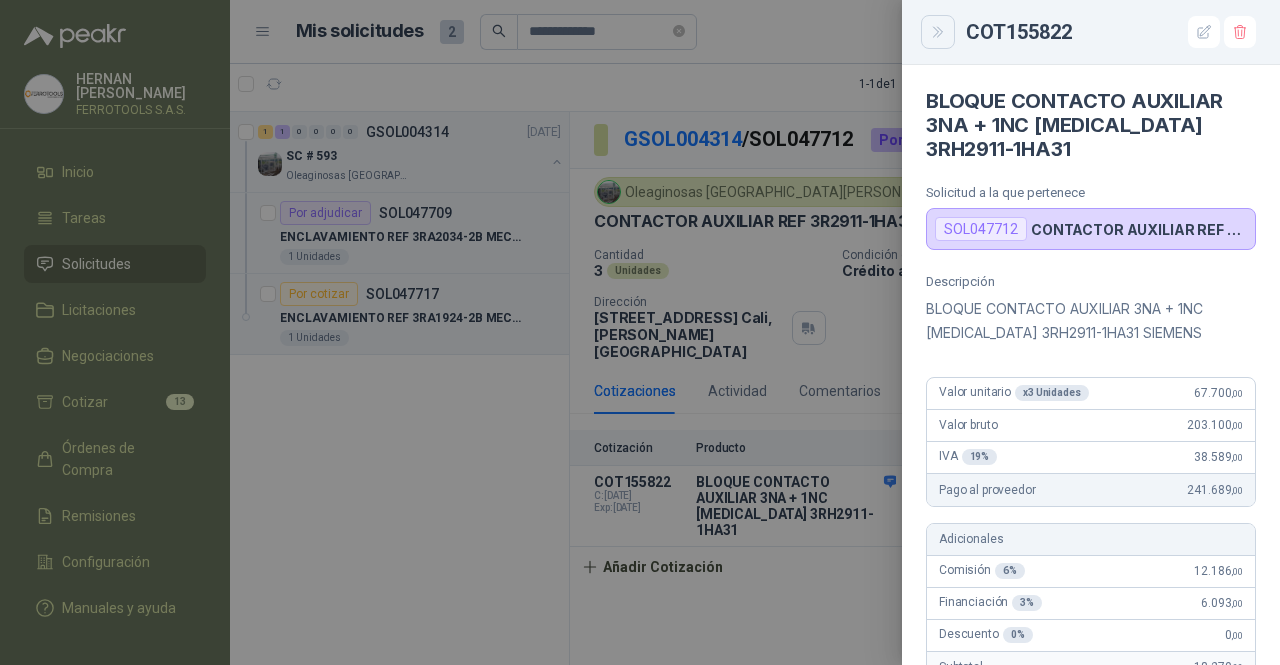 click 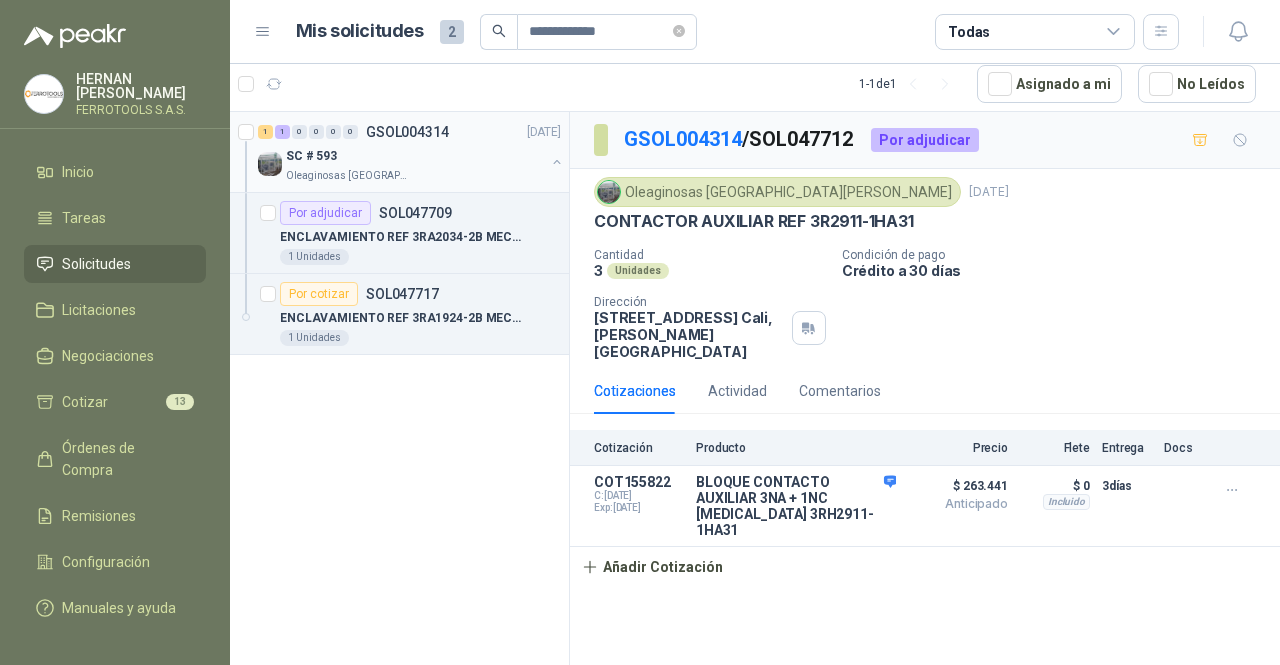 click on "SC # 593" at bounding box center (415, 156) 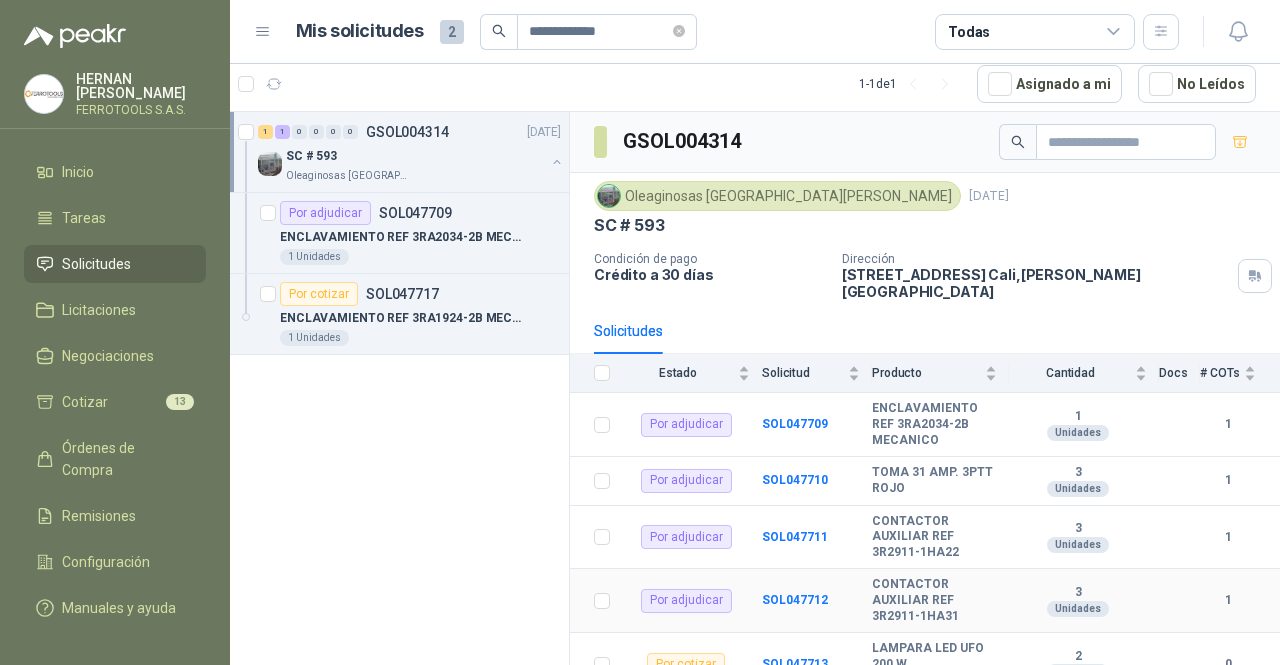 scroll, scrollTop: 200, scrollLeft: 0, axis: vertical 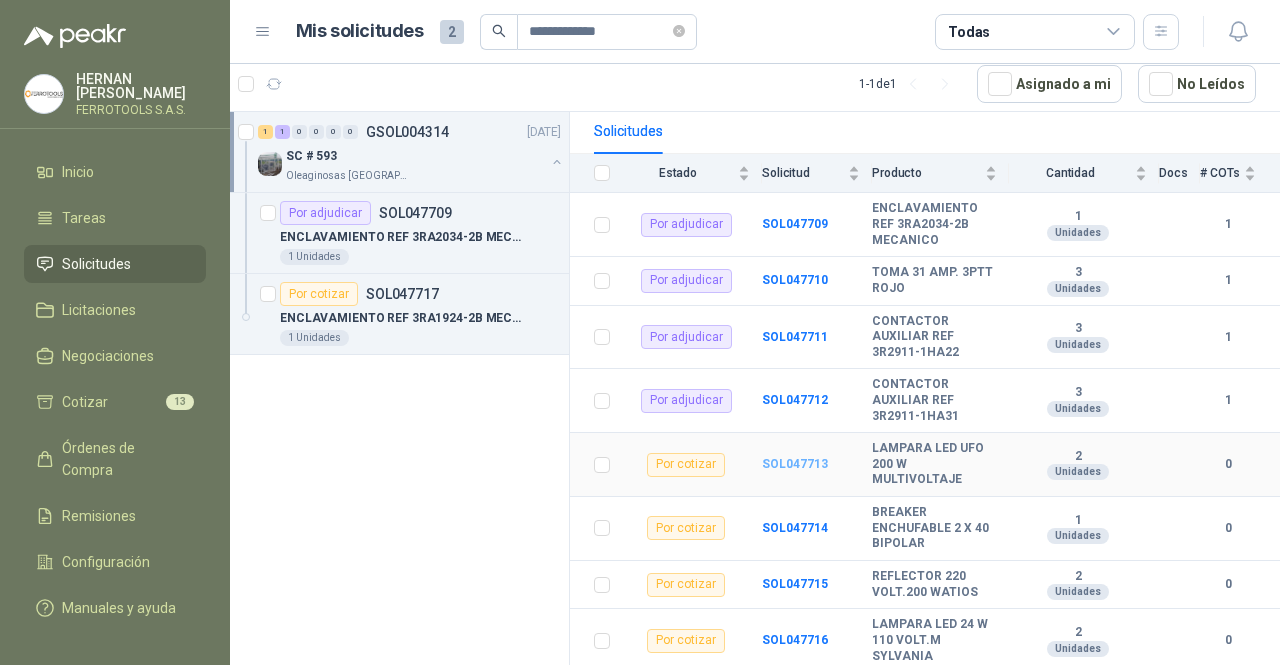 click on "SOL047713" at bounding box center [795, 464] 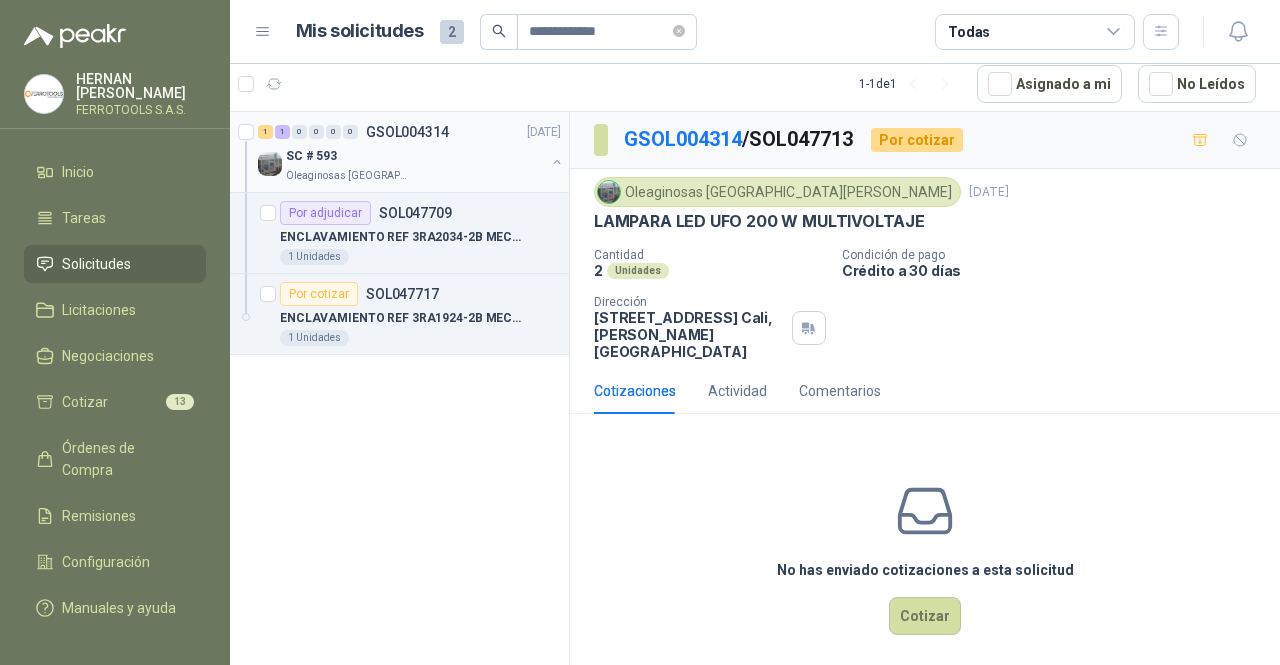 click on "Oleaginosas San Fernando" at bounding box center (415, 176) 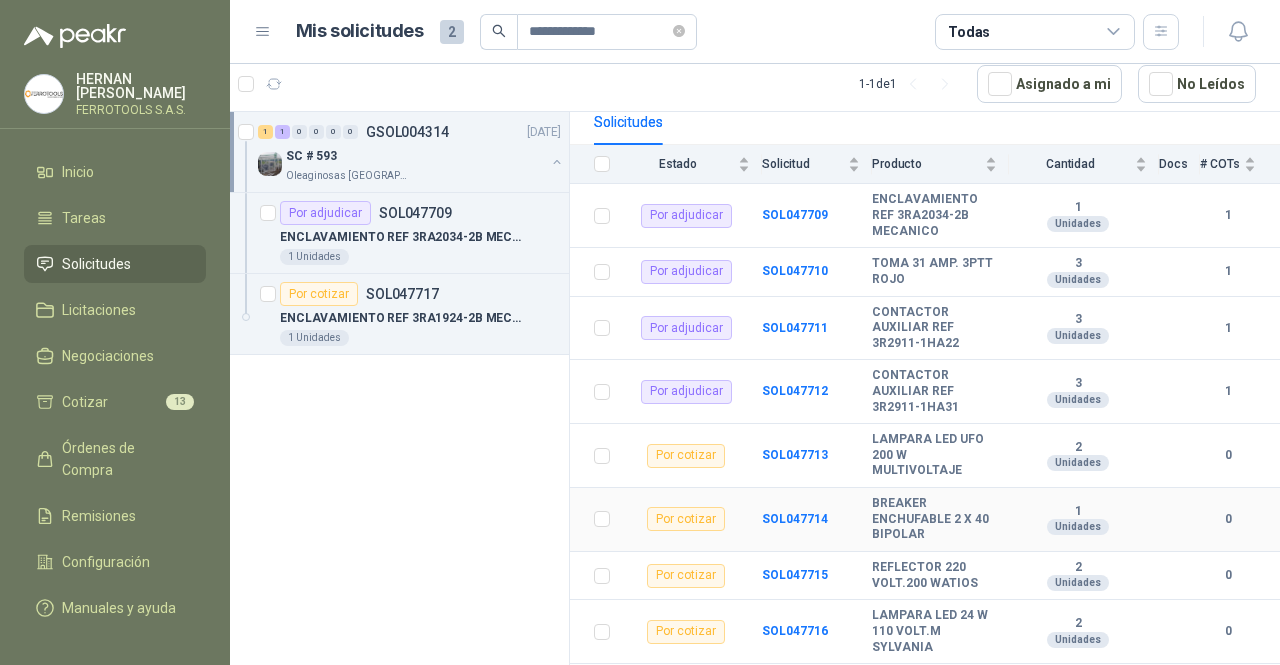 scroll, scrollTop: 300, scrollLeft: 0, axis: vertical 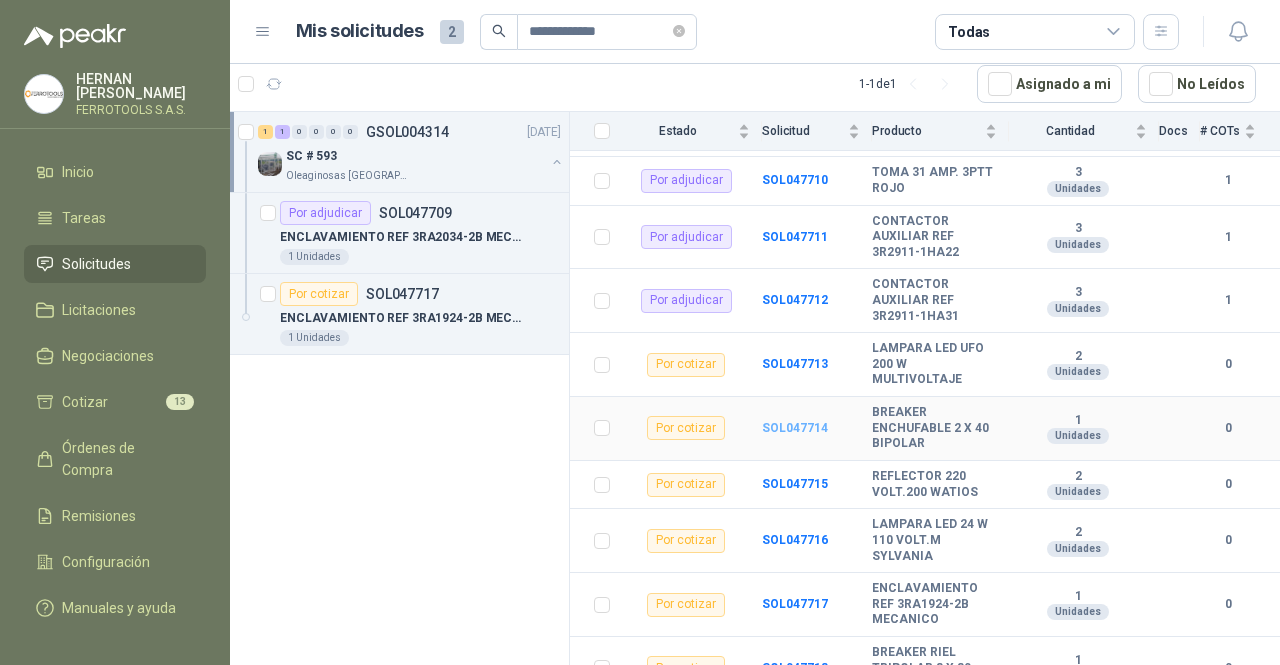 click on "SOL047714" at bounding box center (795, 428) 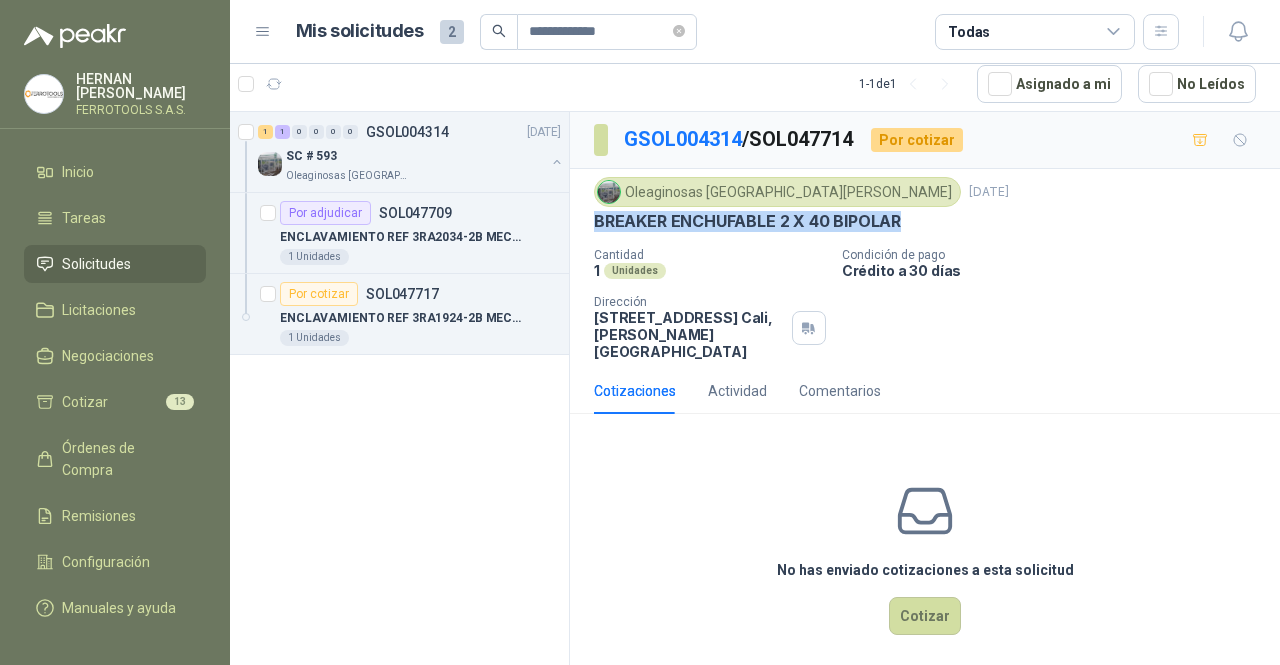 drag, startPoint x: 593, startPoint y: 221, endPoint x: 902, endPoint y: 215, distance: 309.05826 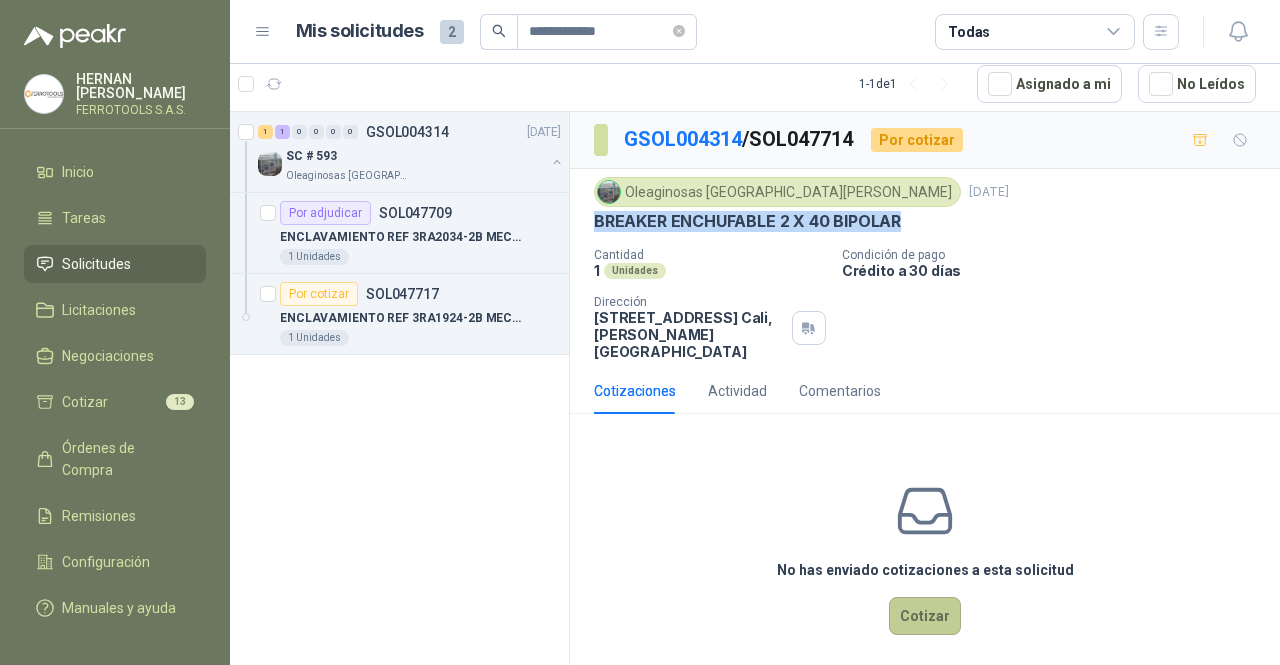 click on "Cotizar" at bounding box center (925, 616) 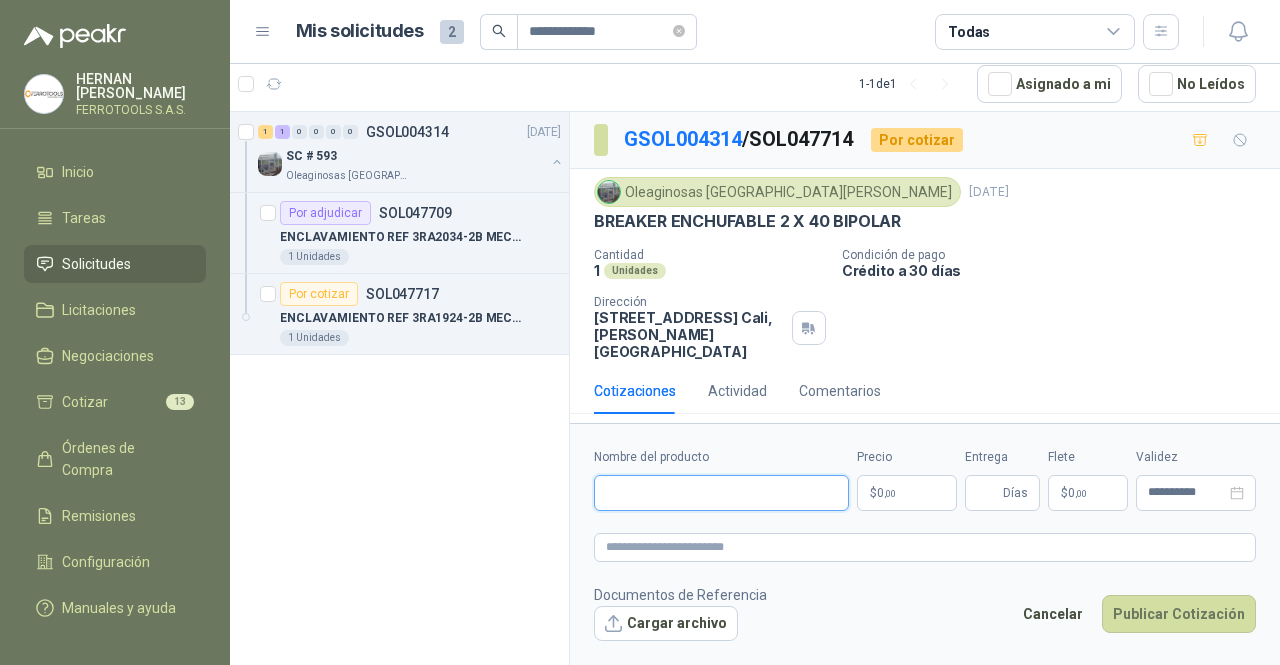 click on "Nombre del producto" at bounding box center (721, 493) 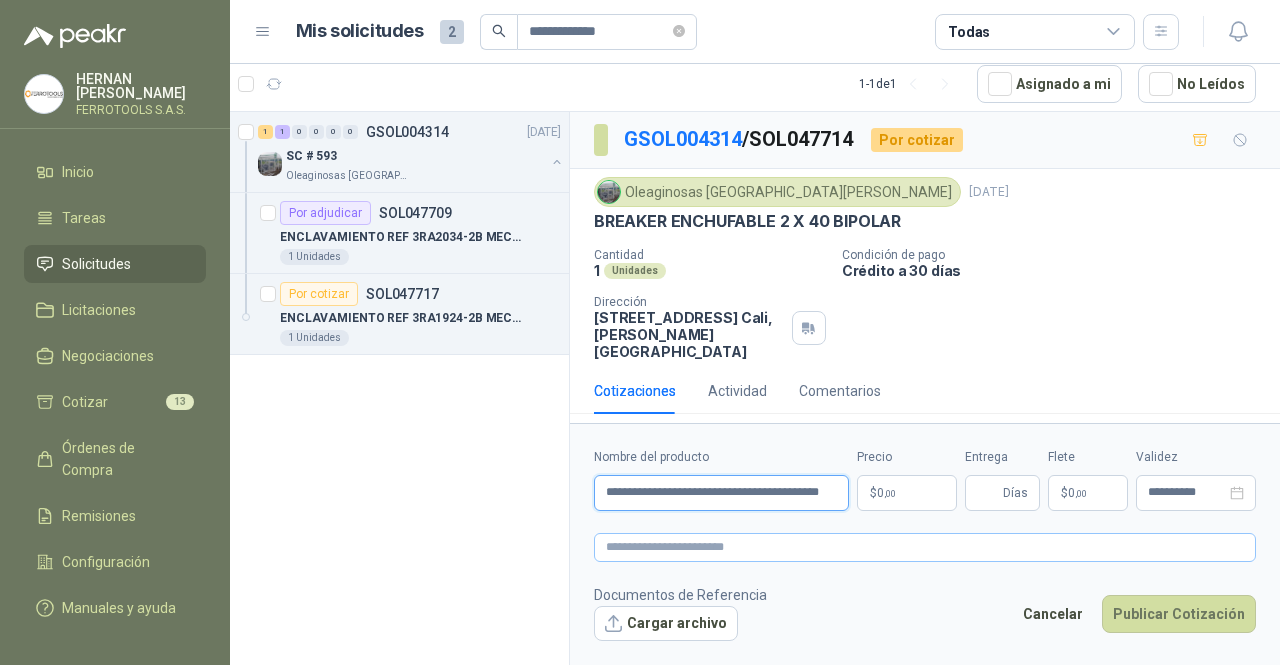scroll, scrollTop: 0, scrollLeft: 50, axis: horizontal 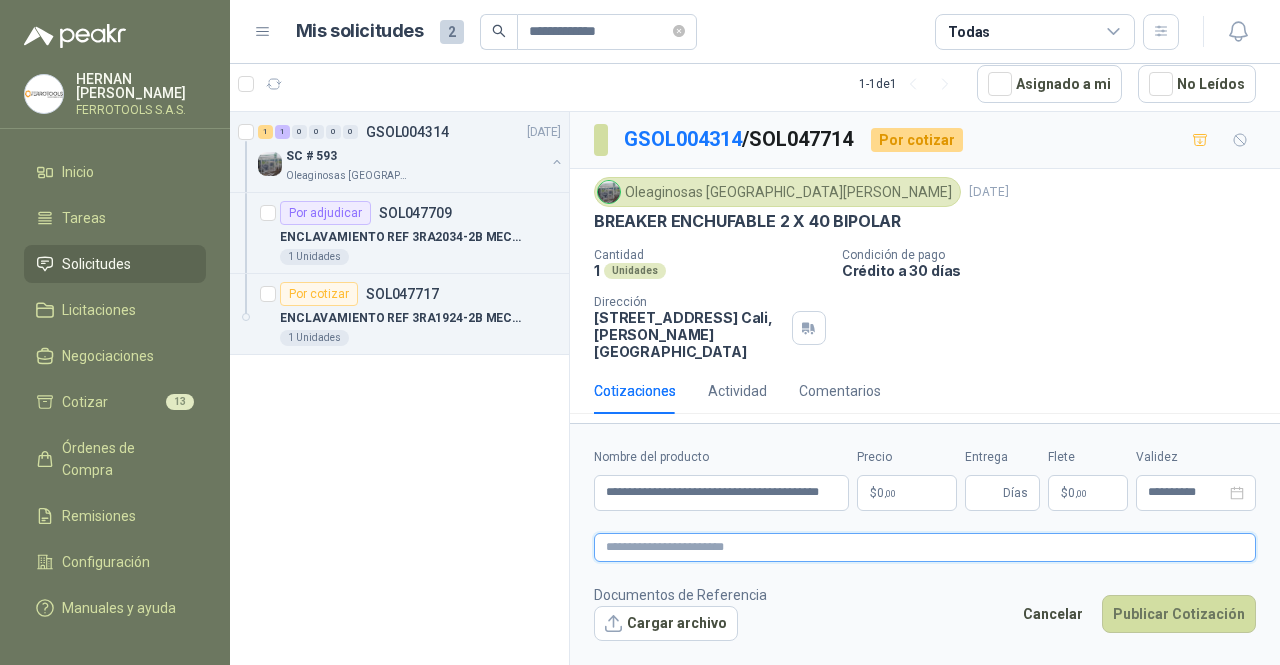 click at bounding box center [925, 547] 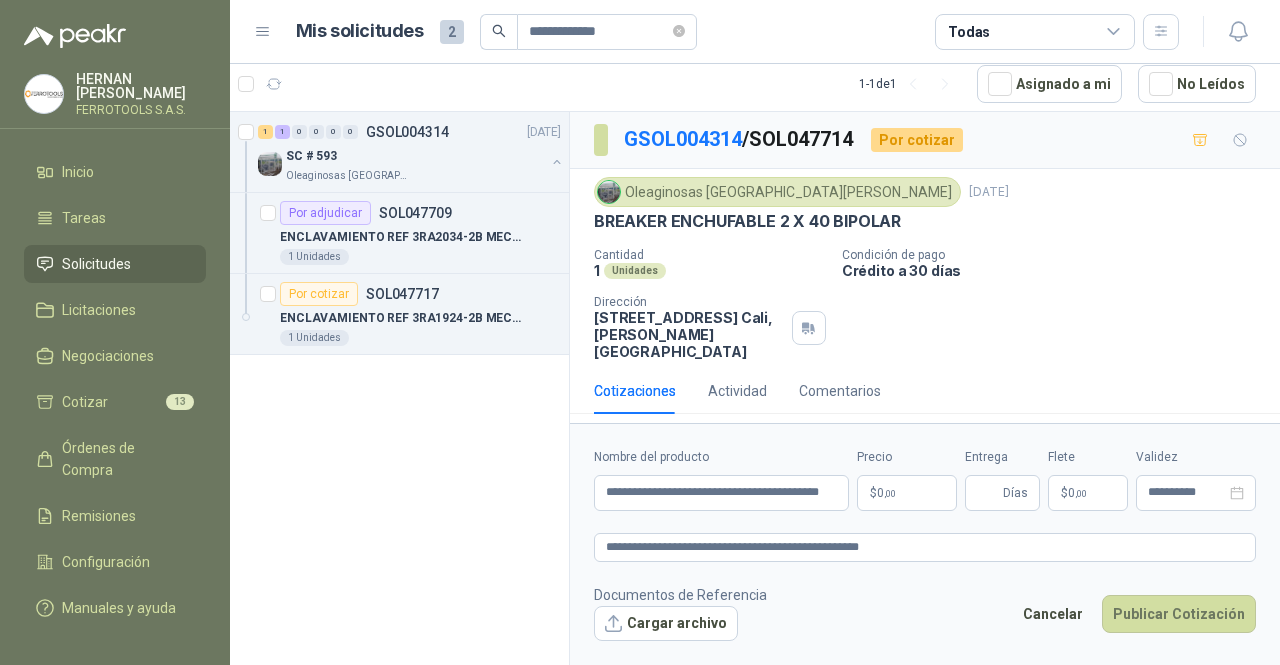 click on "$  0 ,00" at bounding box center (907, 493) 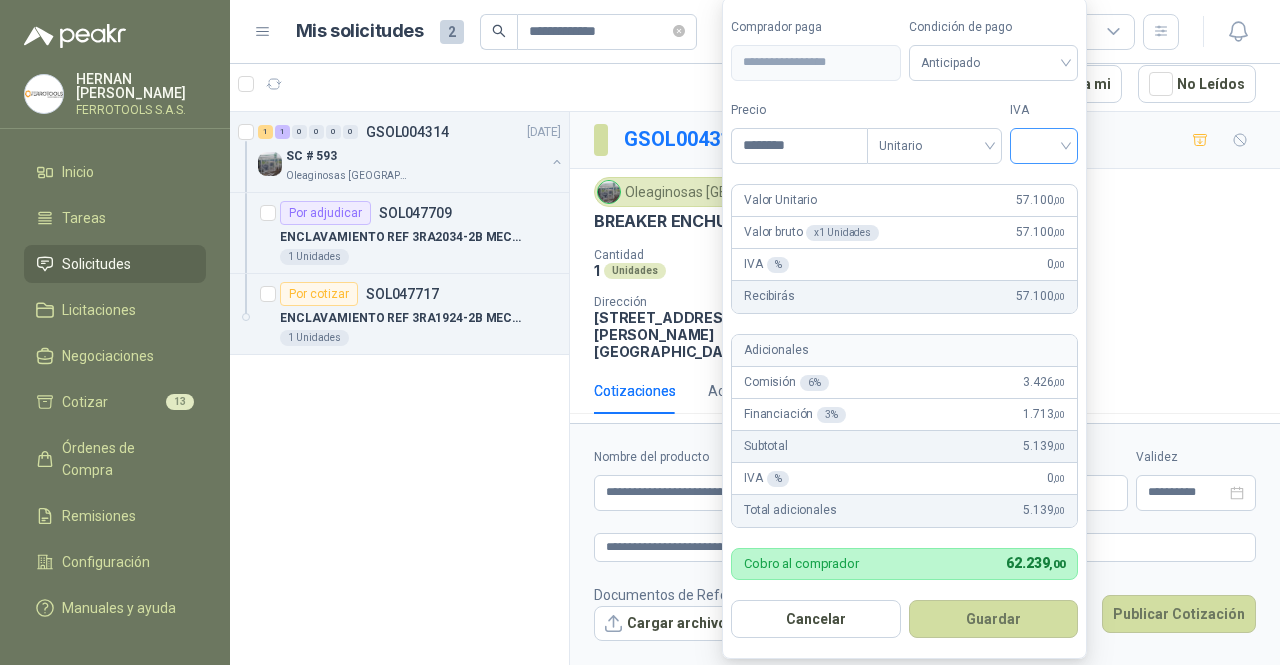 click at bounding box center [1044, 144] 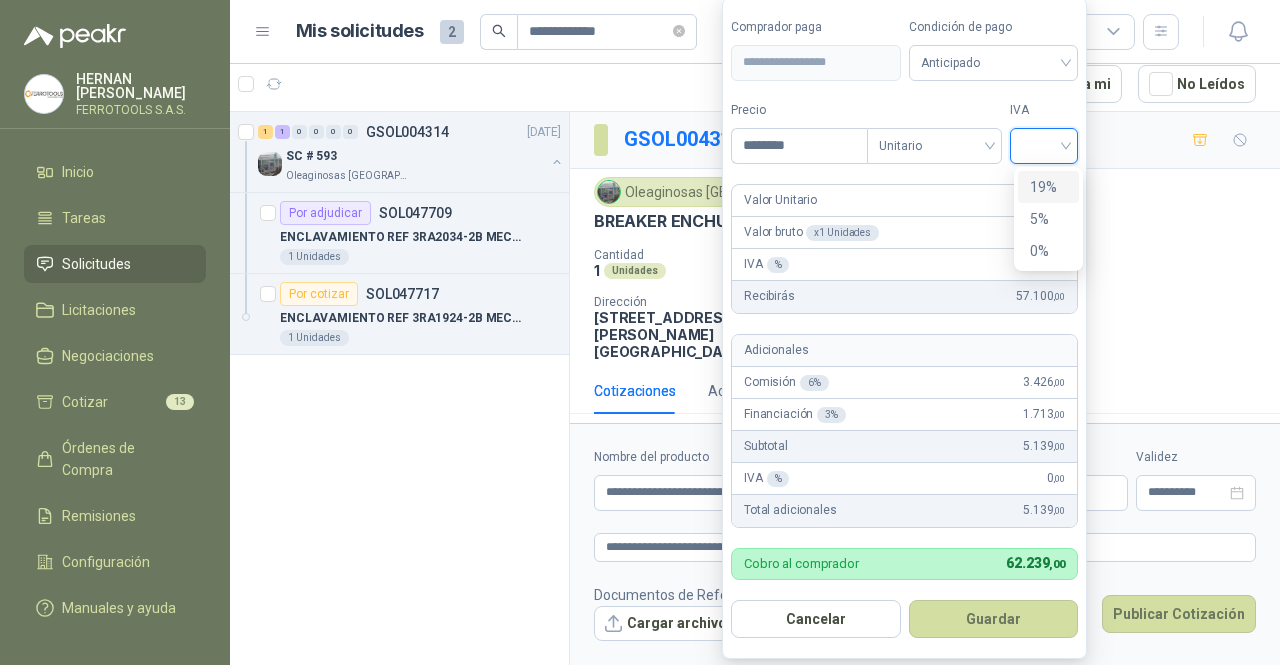 click on "19%" at bounding box center [1048, 187] 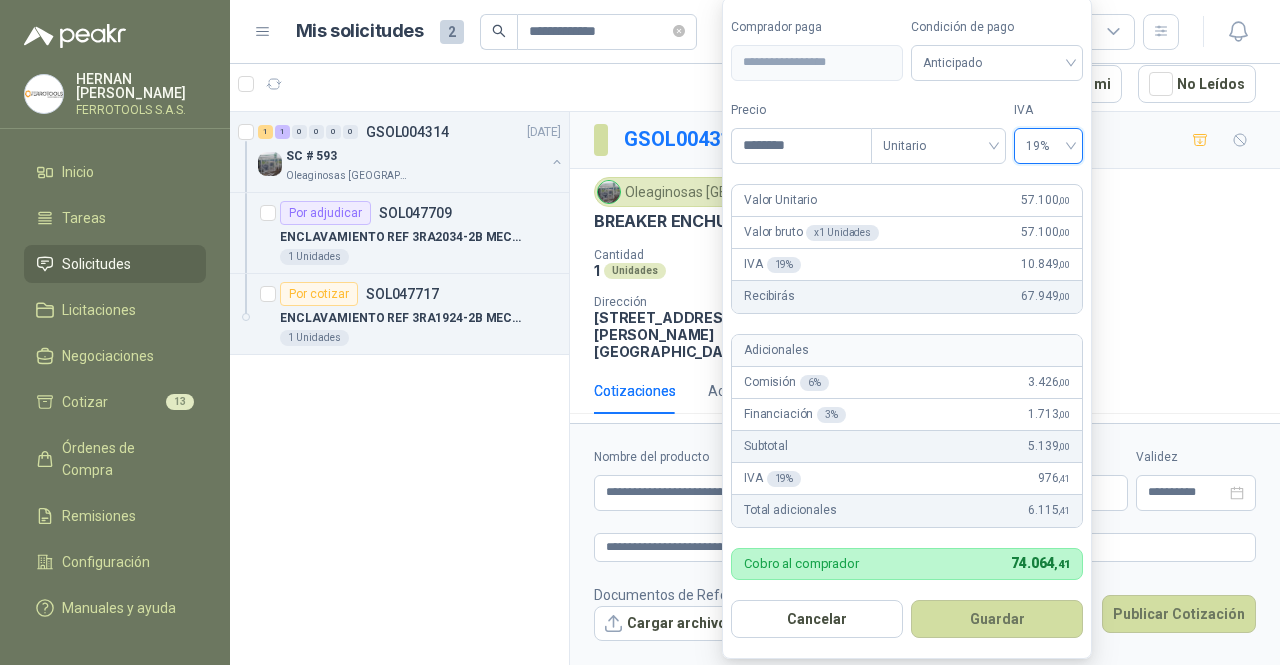 click on "Guardar" at bounding box center [997, 619] 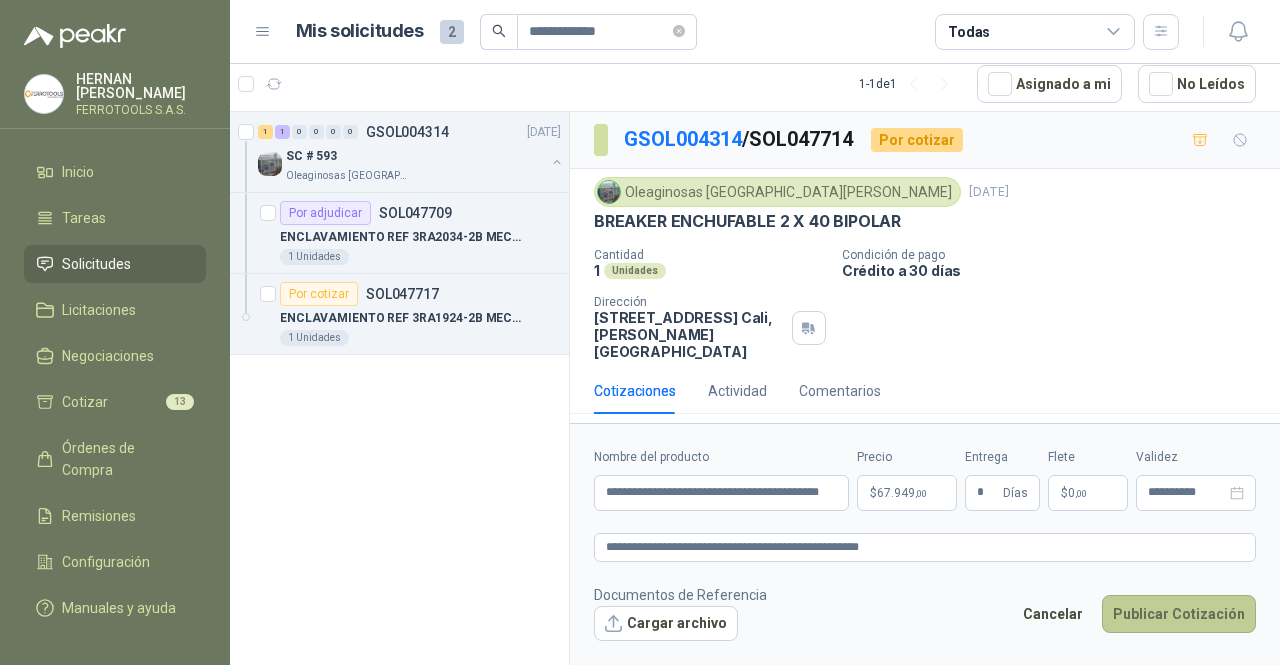 click on "Publicar Cotización" at bounding box center [1179, 614] 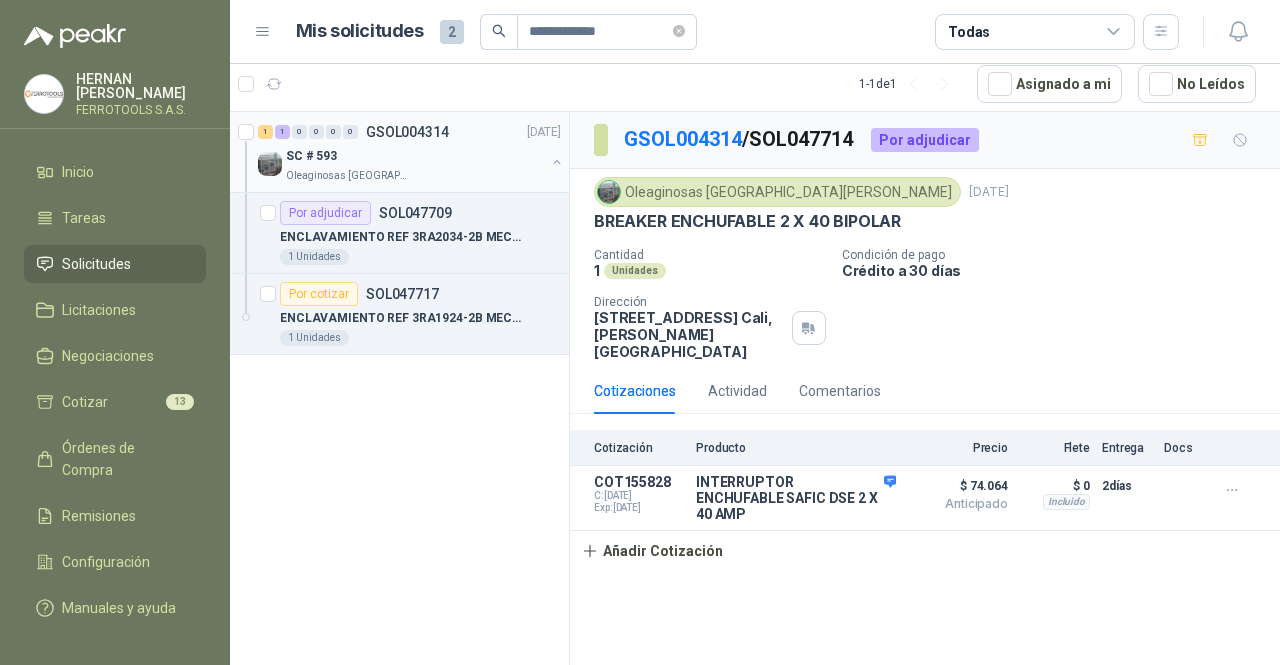 click on "SC # 593" at bounding box center (415, 156) 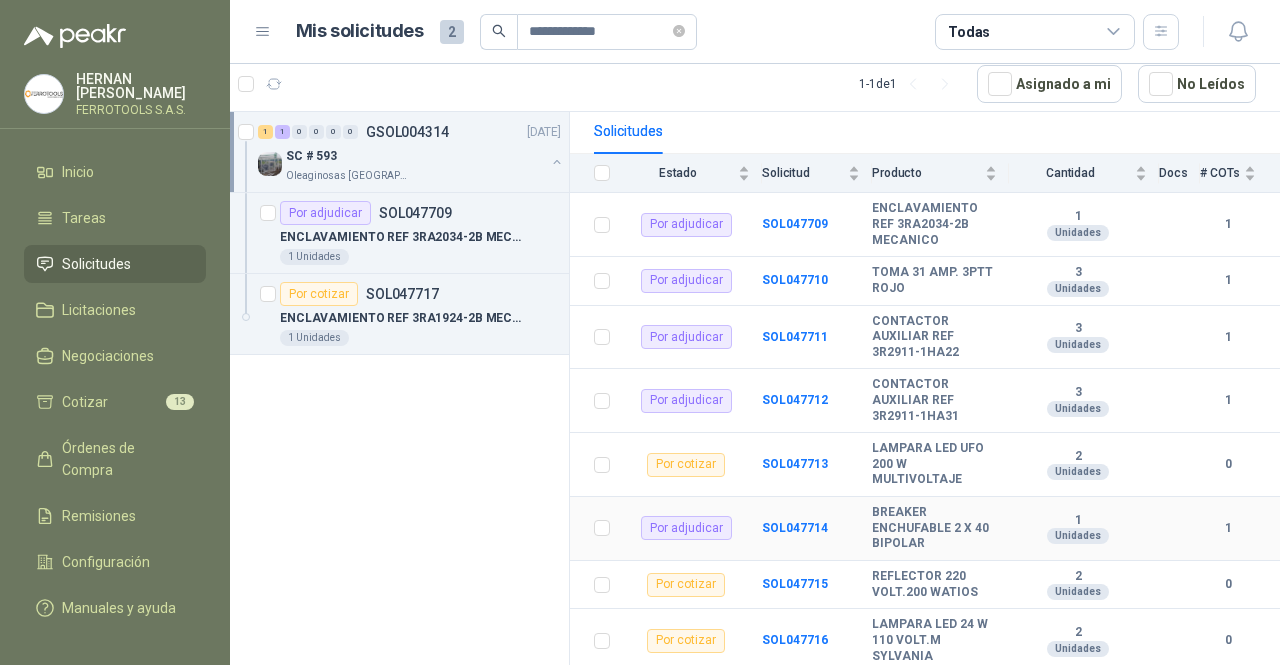 scroll, scrollTop: 300, scrollLeft: 0, axis: vertical 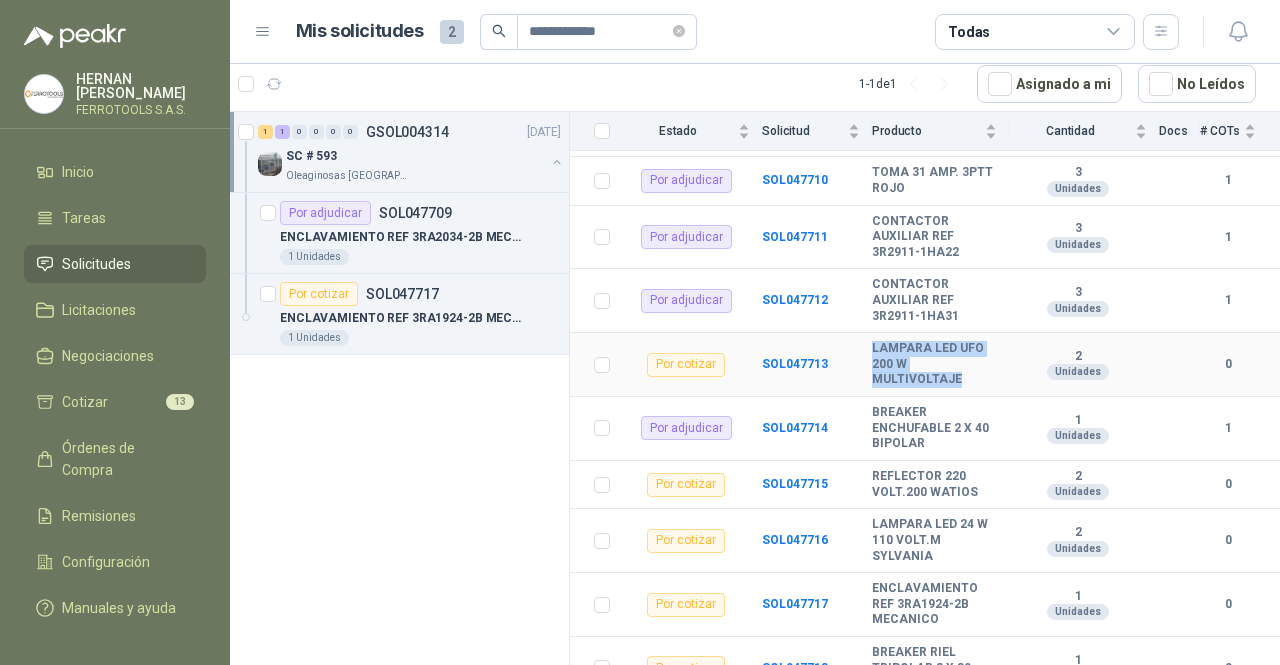 drag, startPoint x: 960, startPoint y: 371, endPoint x: 864, endPoint y: 338, distance: 101.51354 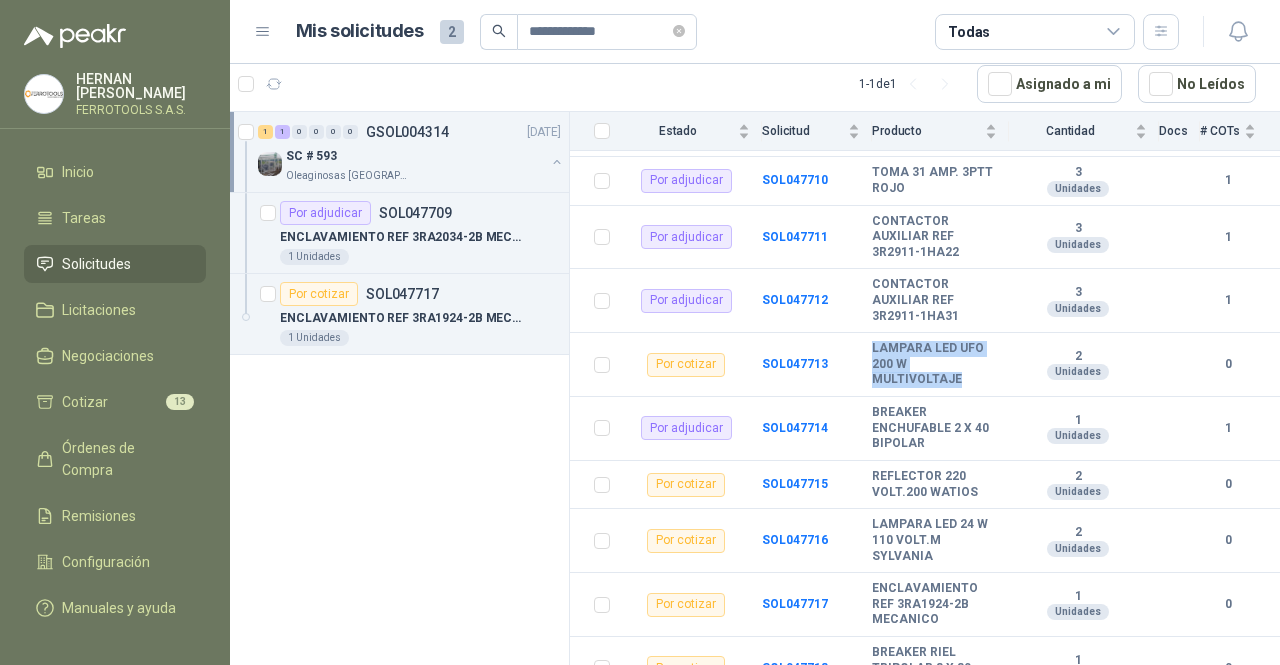 copy on "LAMPARA LED UFO 200 W MULTIVOLTAJE" 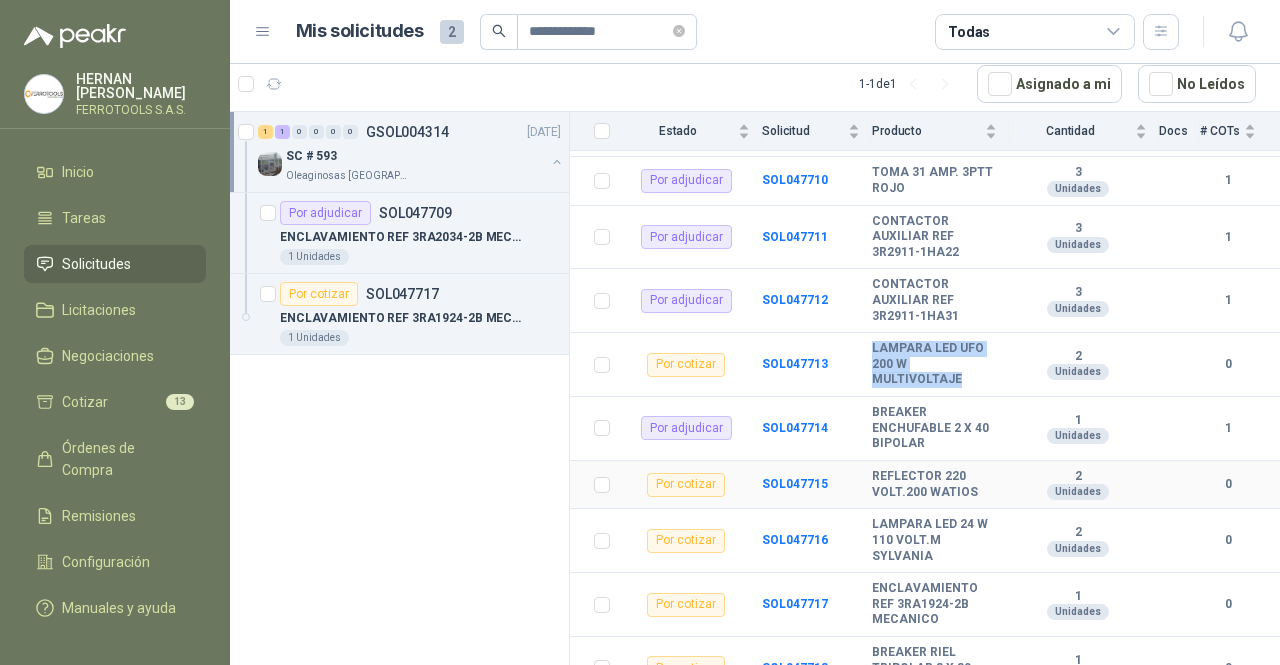 scroll, scrollTop: 386, scrollLeft: 0, axis: vertical 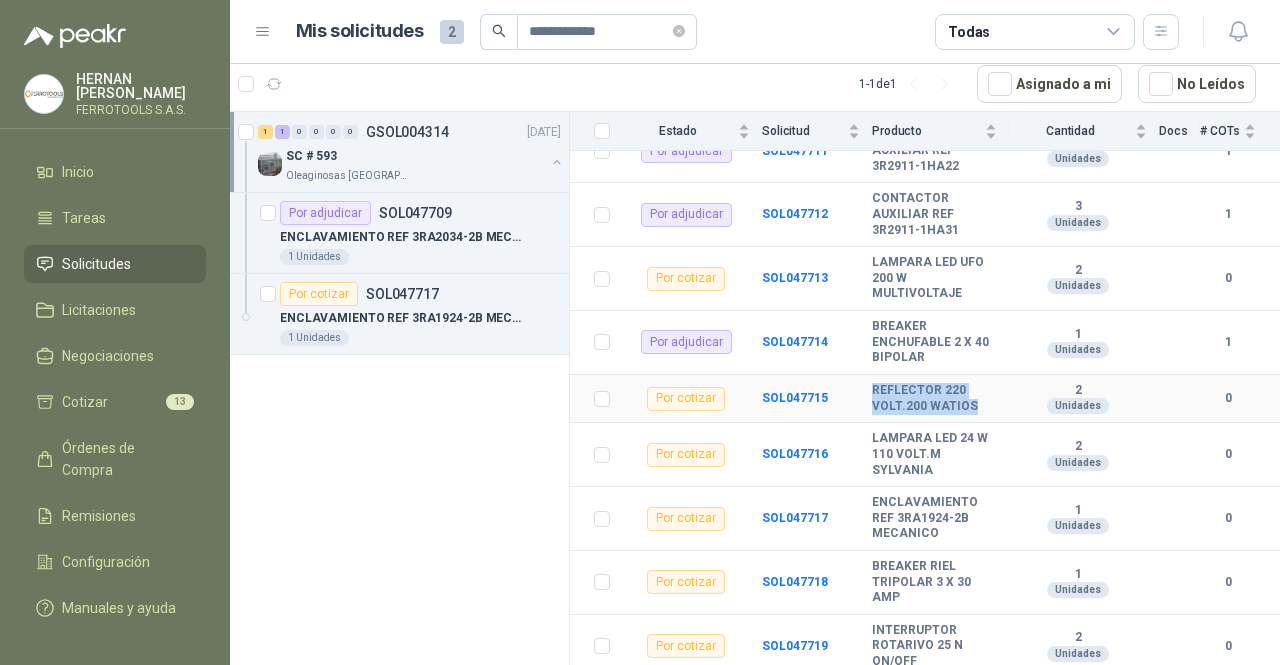 drag, startPoint x: 982, startPoint y: 390, endPoint x: 871, endPoint y: 376, distance: 111.8794 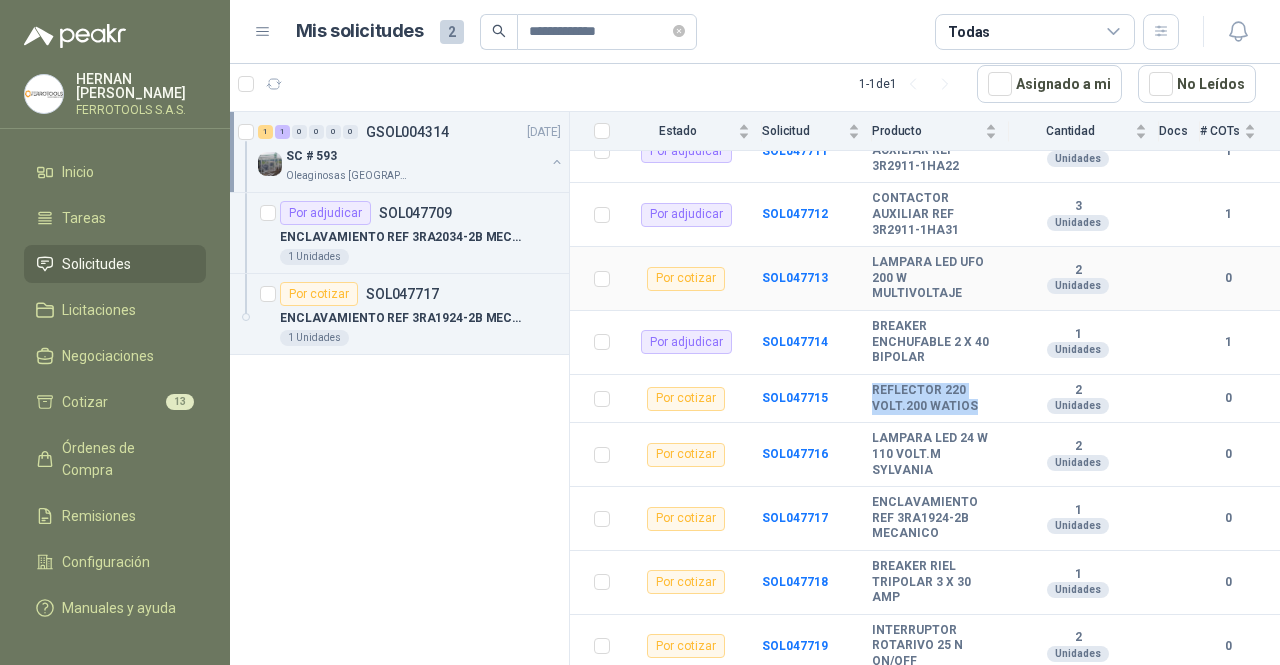 copy on "REFLECTOR 220 VOLT.200 WATIOS" 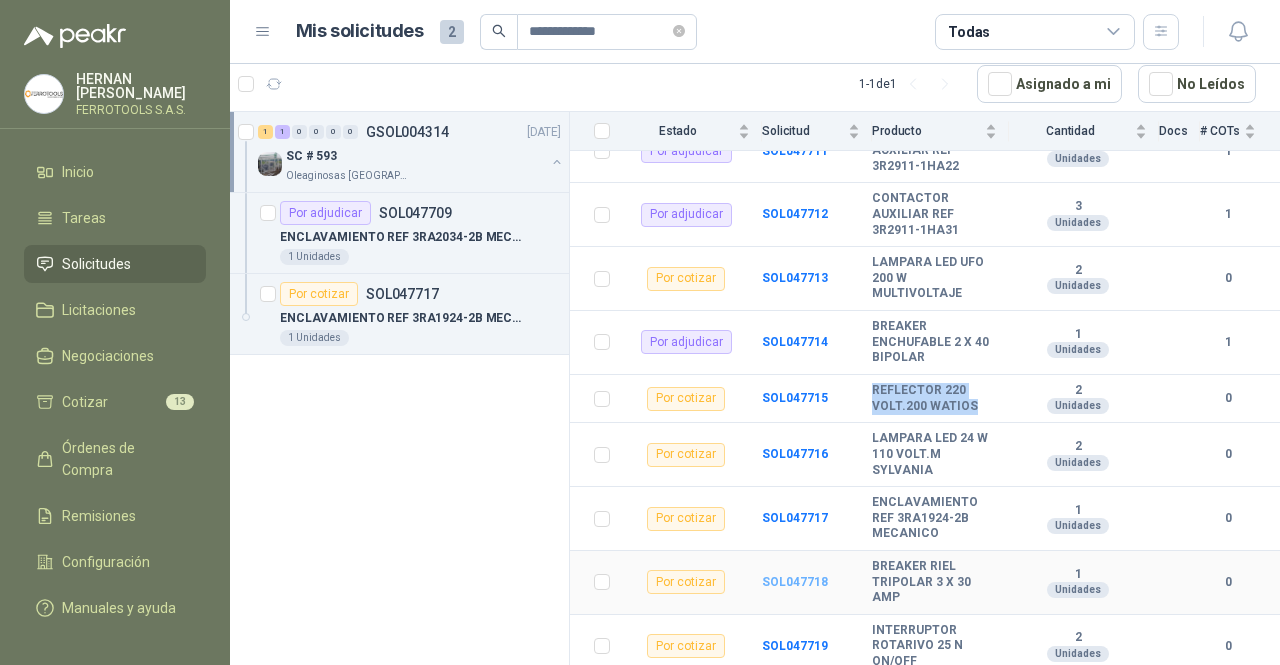 click on "SOL047718" at bounding box center [795, 582] 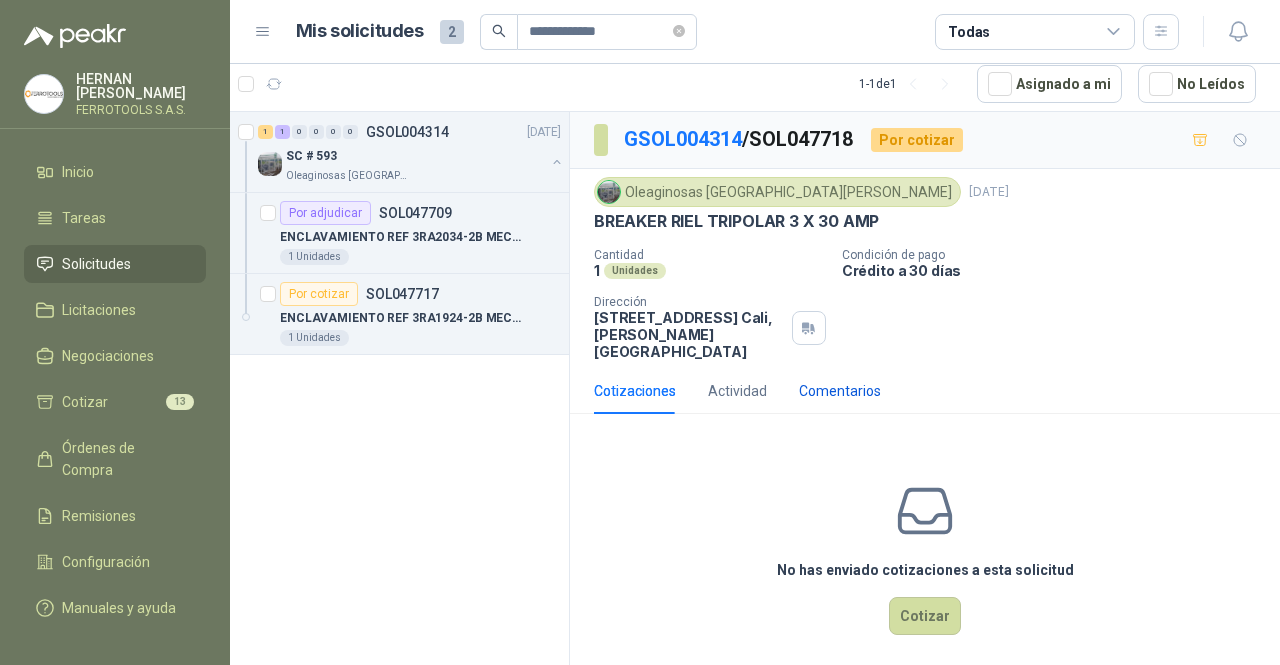 click on "Comentarios" at bounding box center (840, 391) 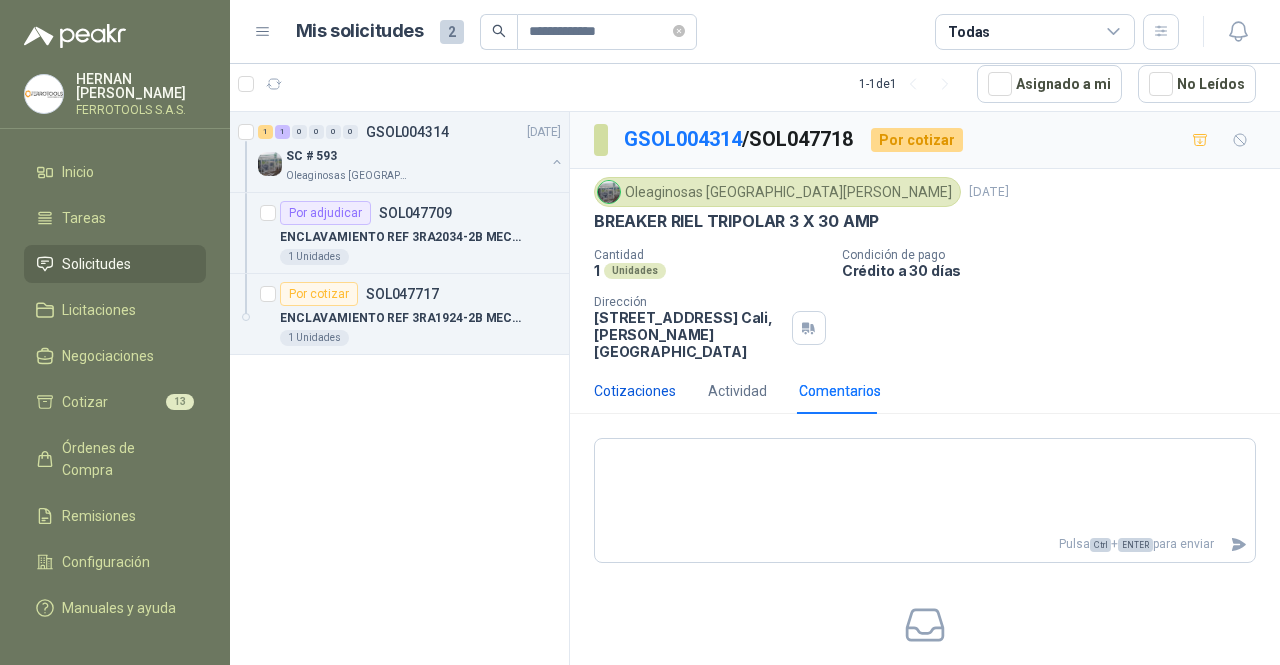 click on "Cotizaciones" at bounding box center (635, 391) 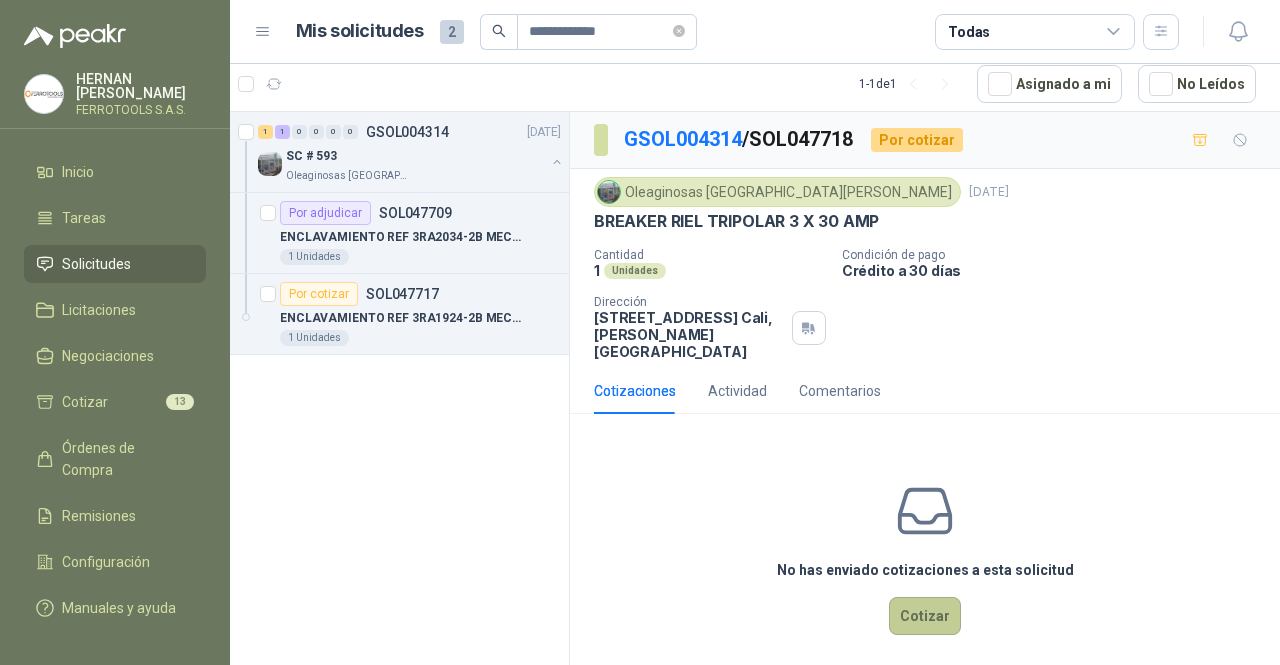 click on "Cotizar" at bounding box center [925, 616] 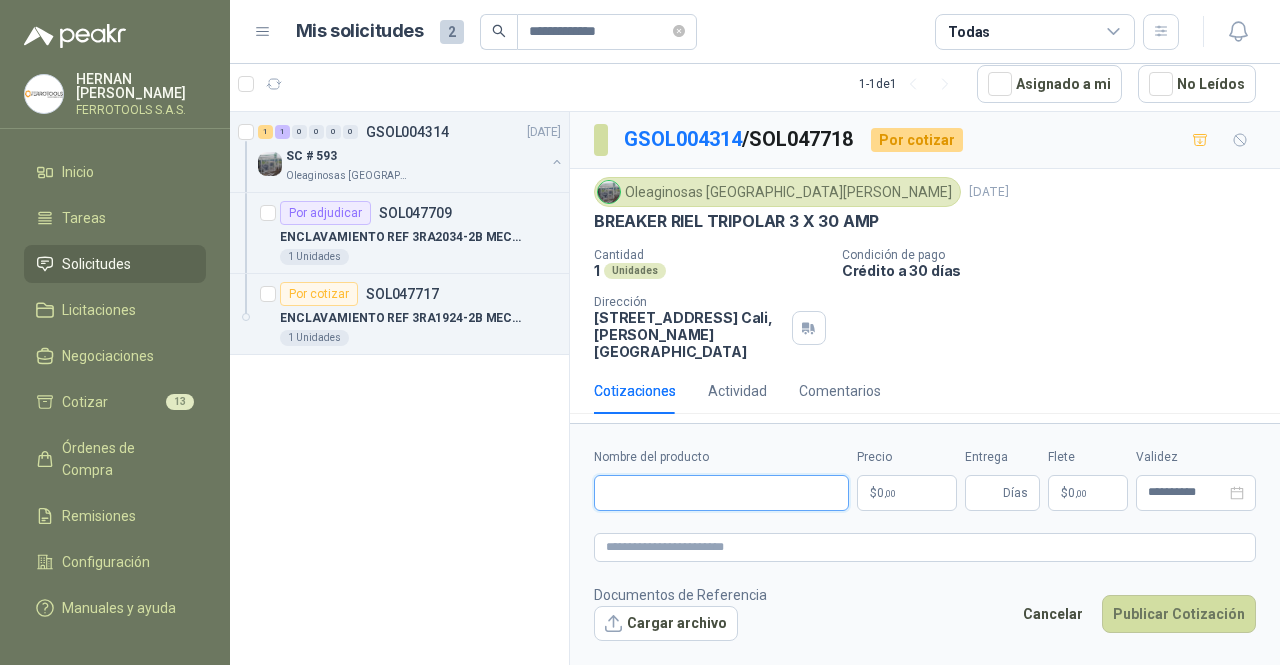 click on "Nombre del producto" at bounding box center [721, 493] 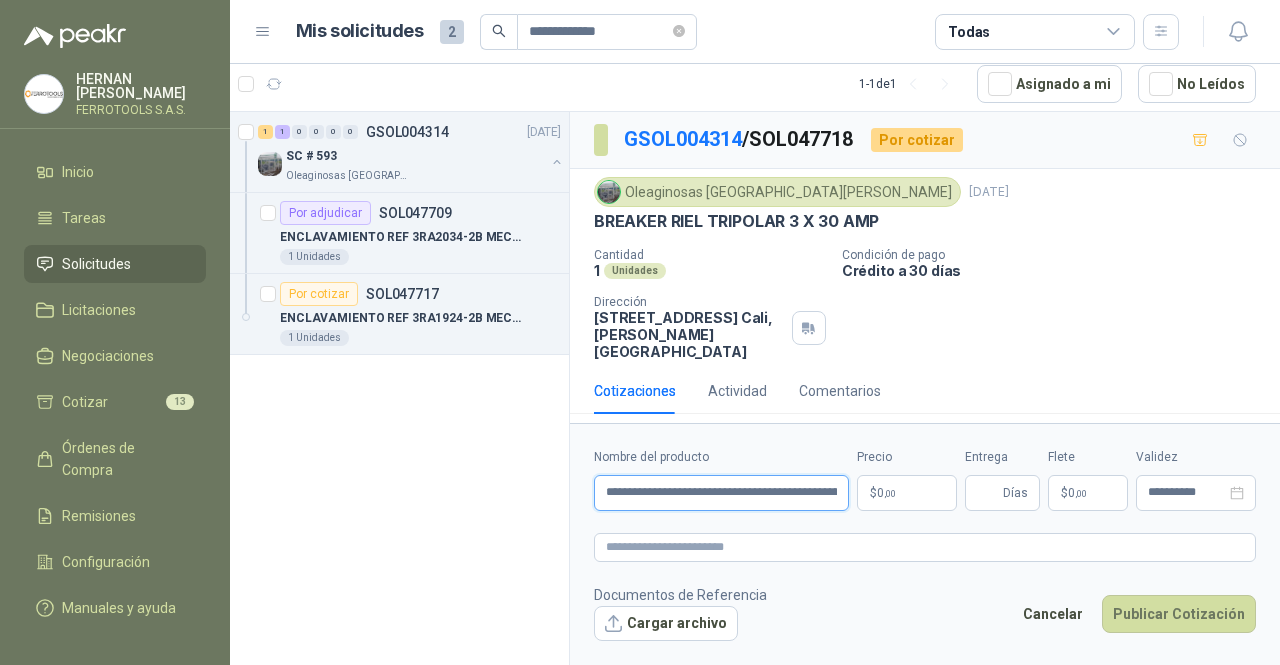 scroll, scrollTop: 0, scrollLeft: 110, axis: horizontal 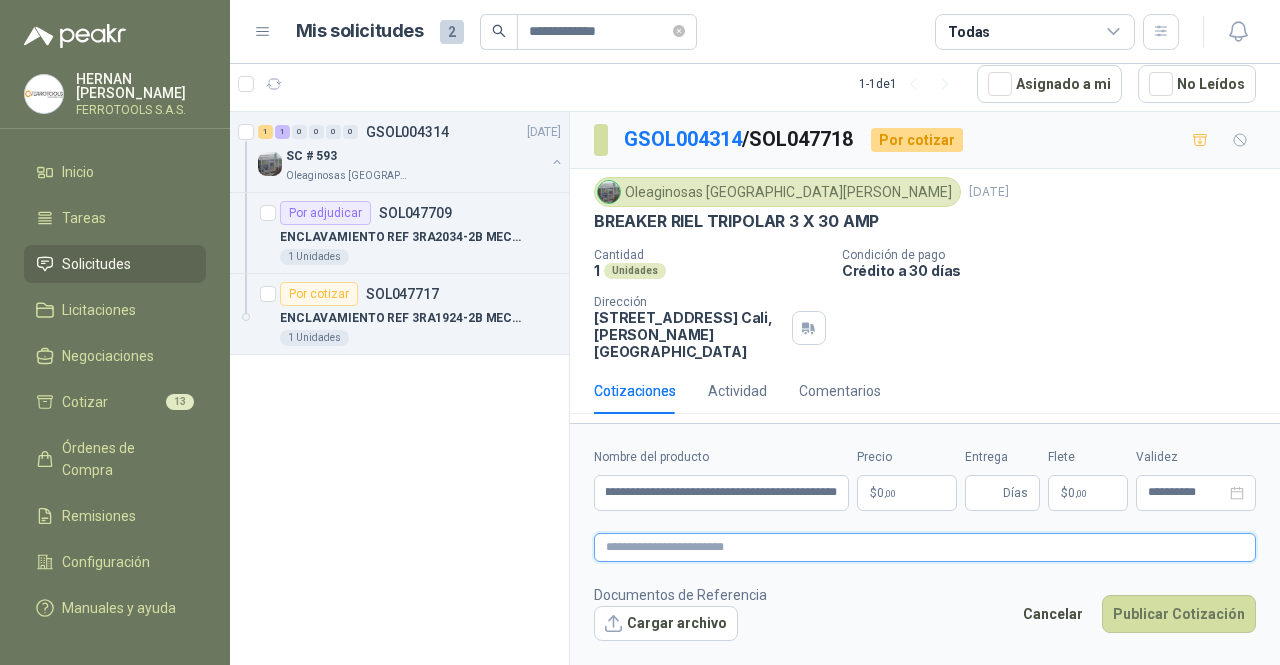 click at bounding box center (925, 547) 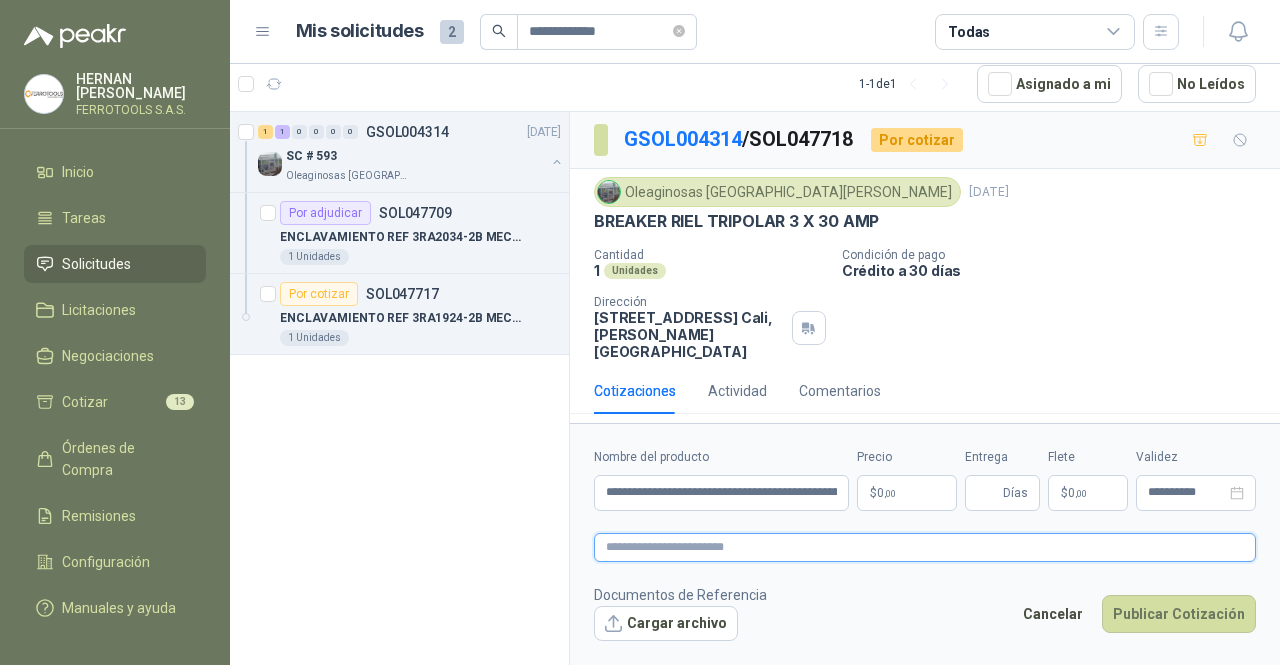 paste on "**********" 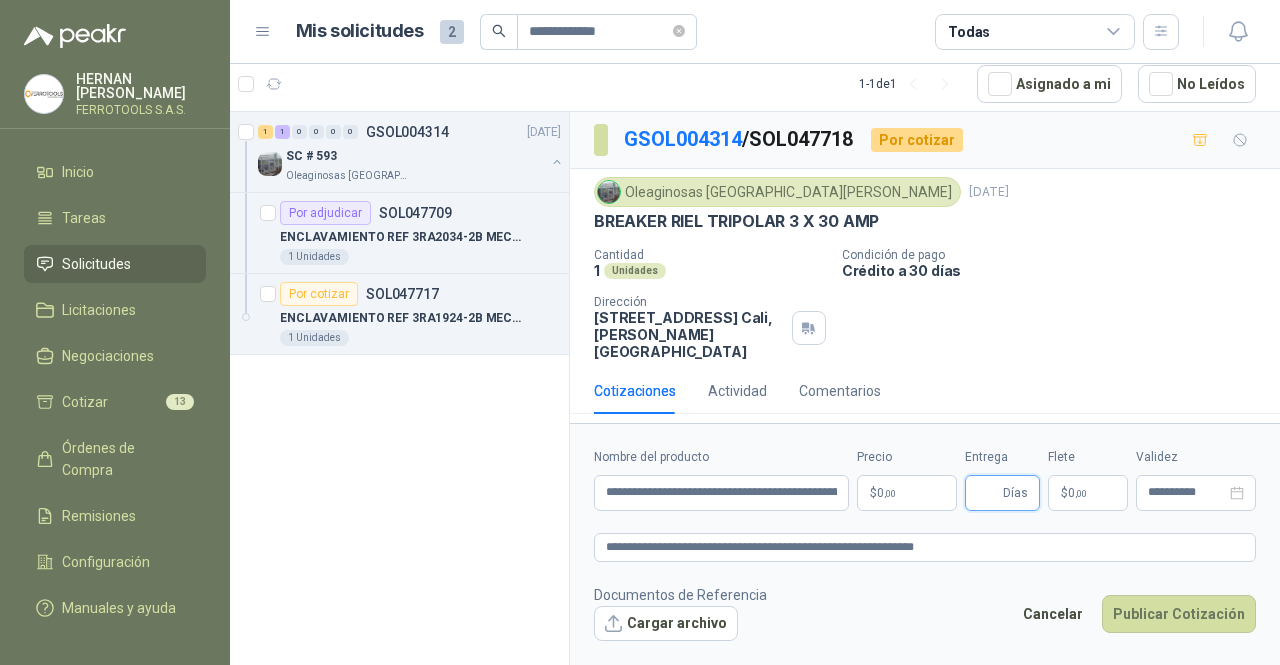 click on "Entrega" at bounding box center (988, 493) 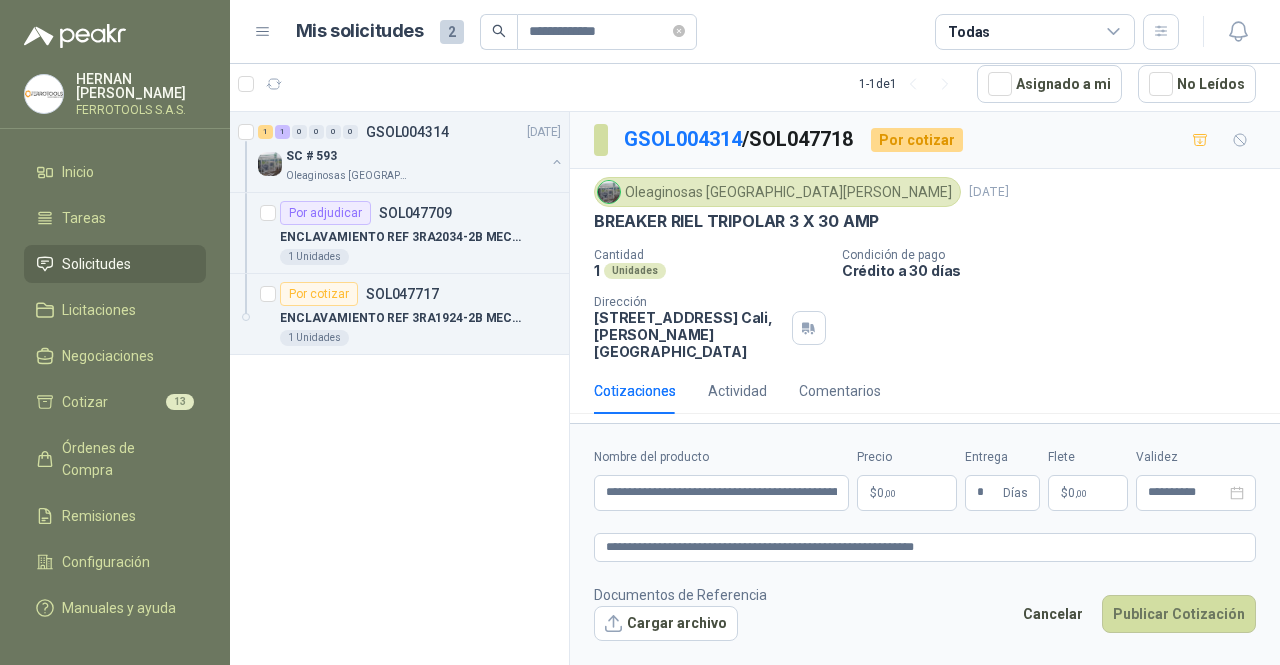 click on "$  0 ,00" at bounding box center [907, 493] 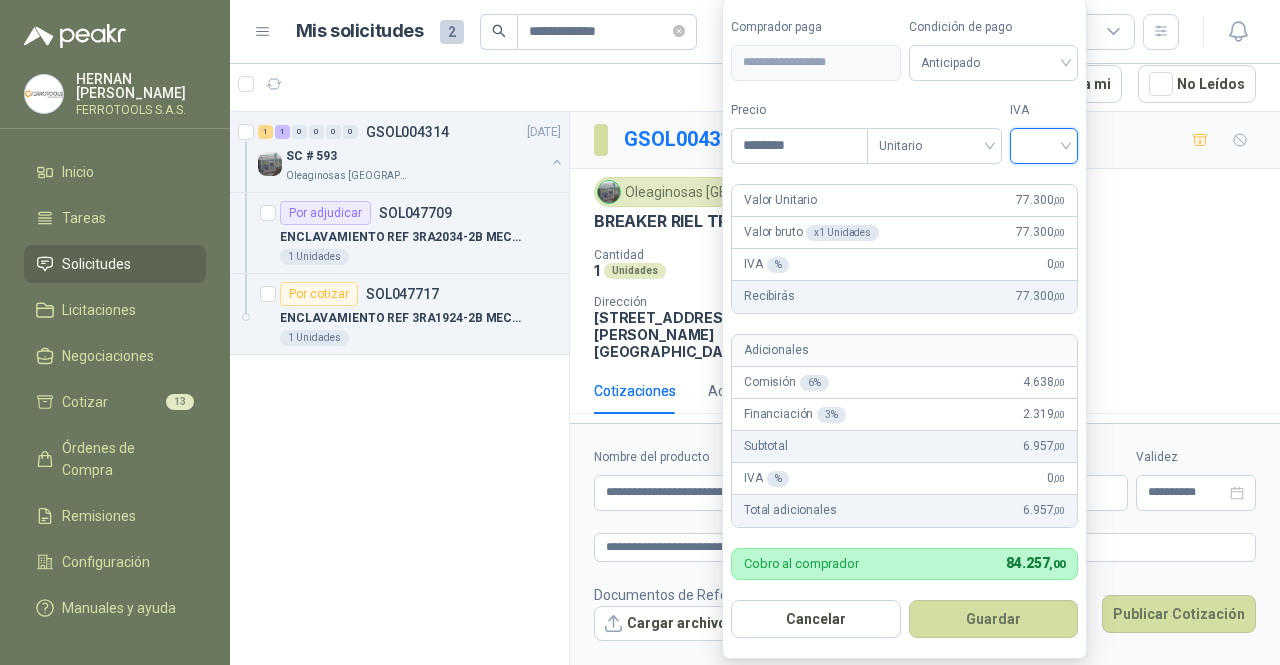 drag, startPoint x: 1042, startPoint y: 139, endPoint x: 1079, endPoint y: 162, distance: 43.56604 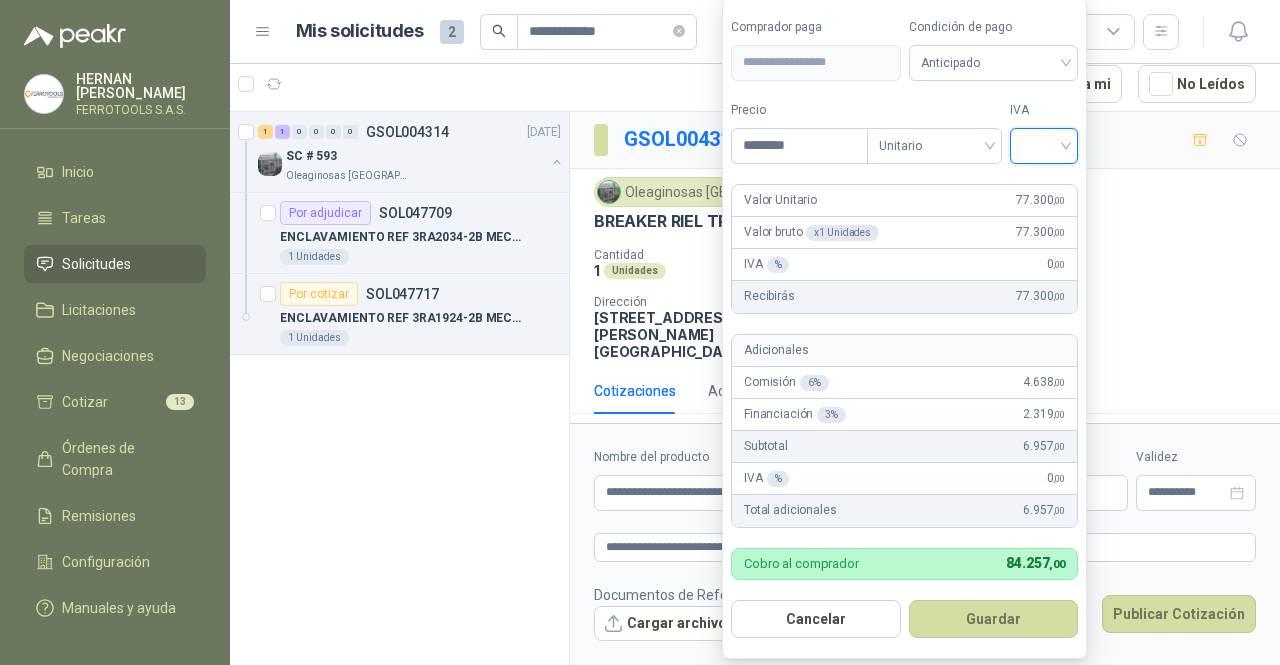 click at bounding box center (1044, 144) 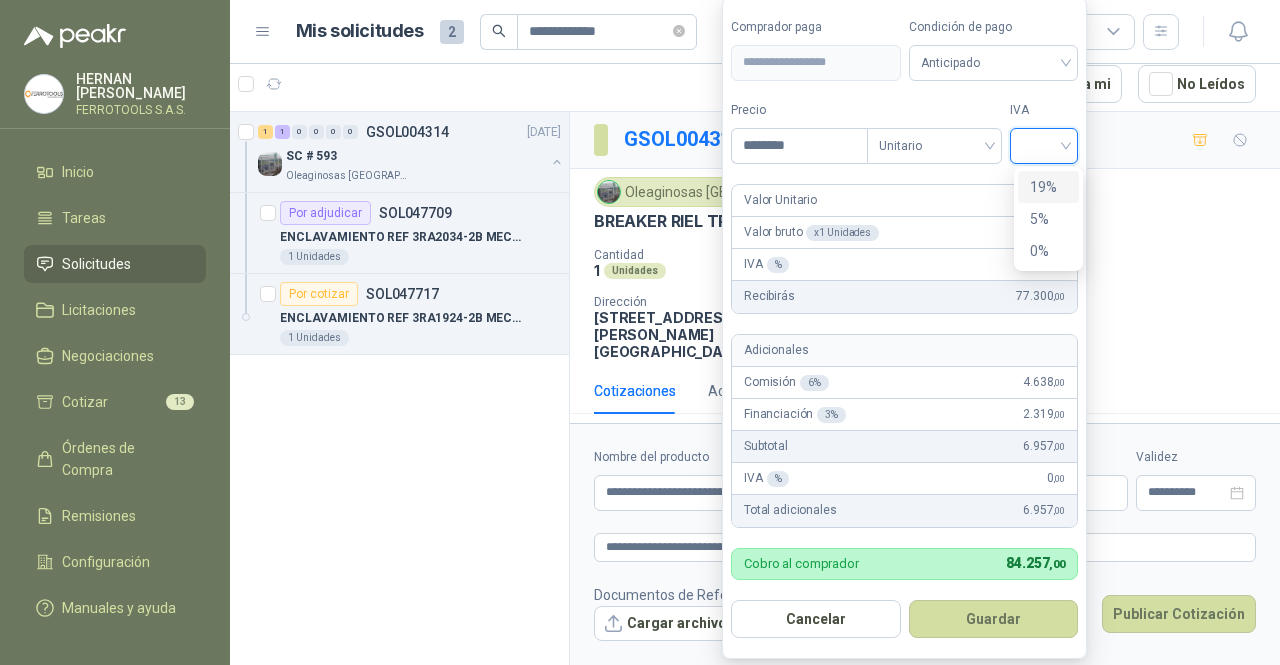 click on "19%" at bounding box center [1048, 187] 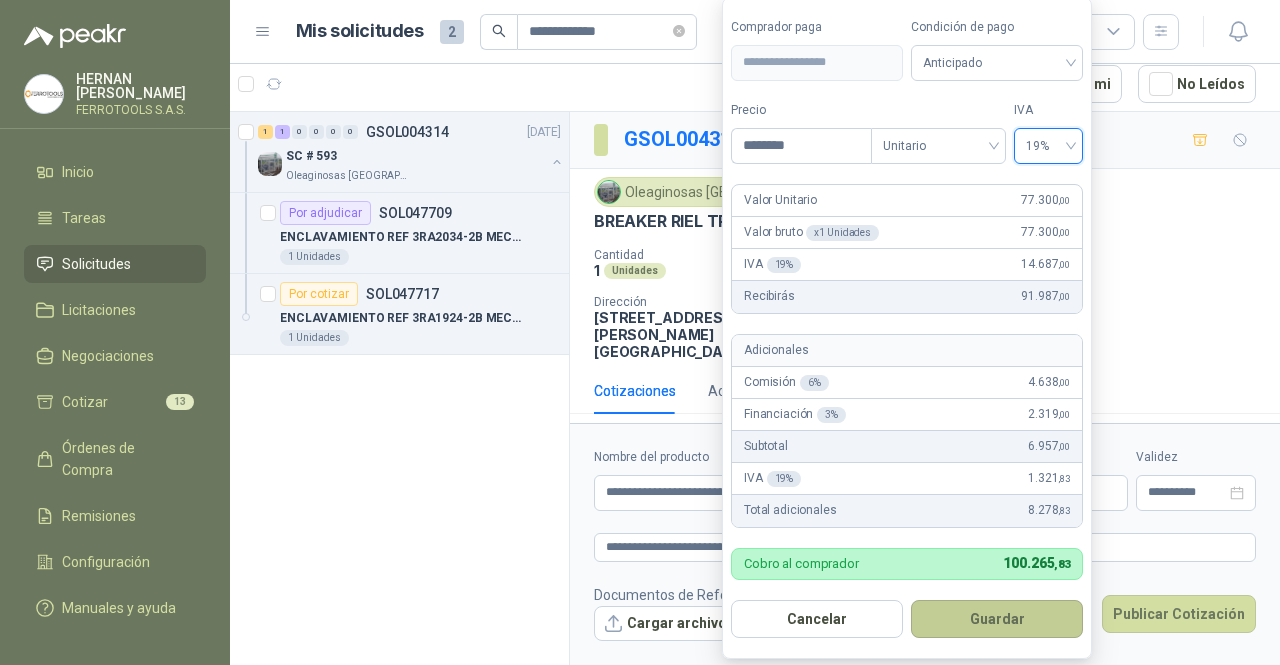 click on "Guardar" at bounding box center (997, 619) 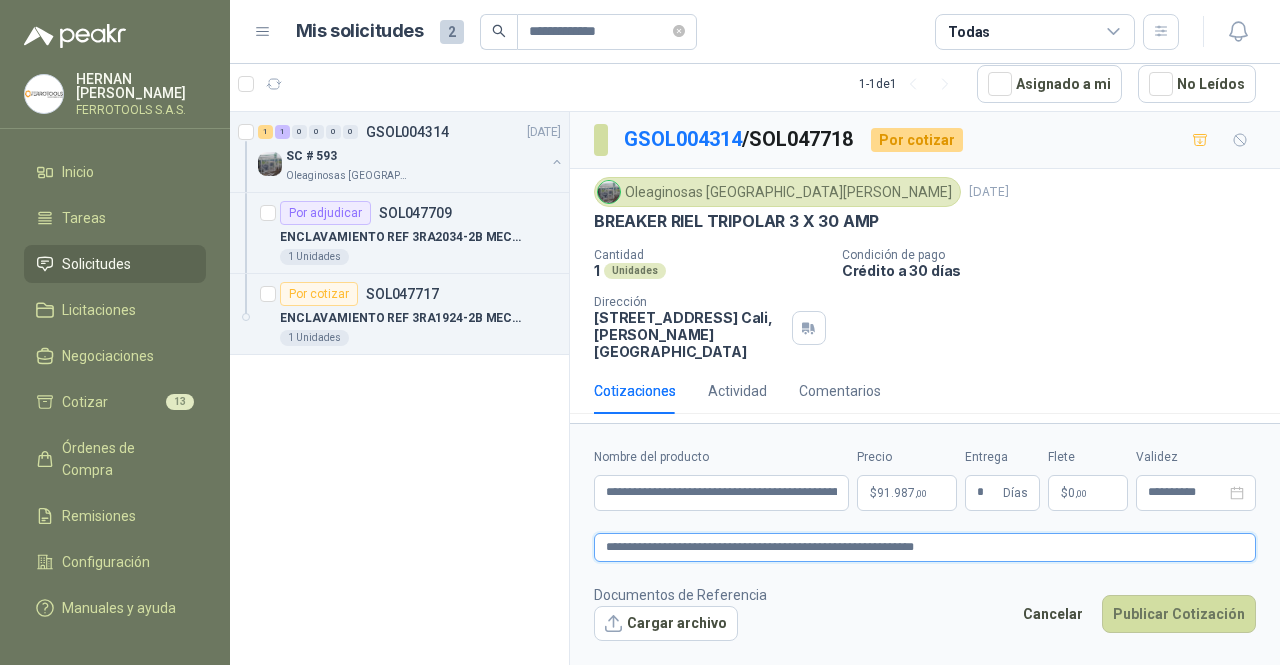 click on "**********" at bounding box center (925, 547) 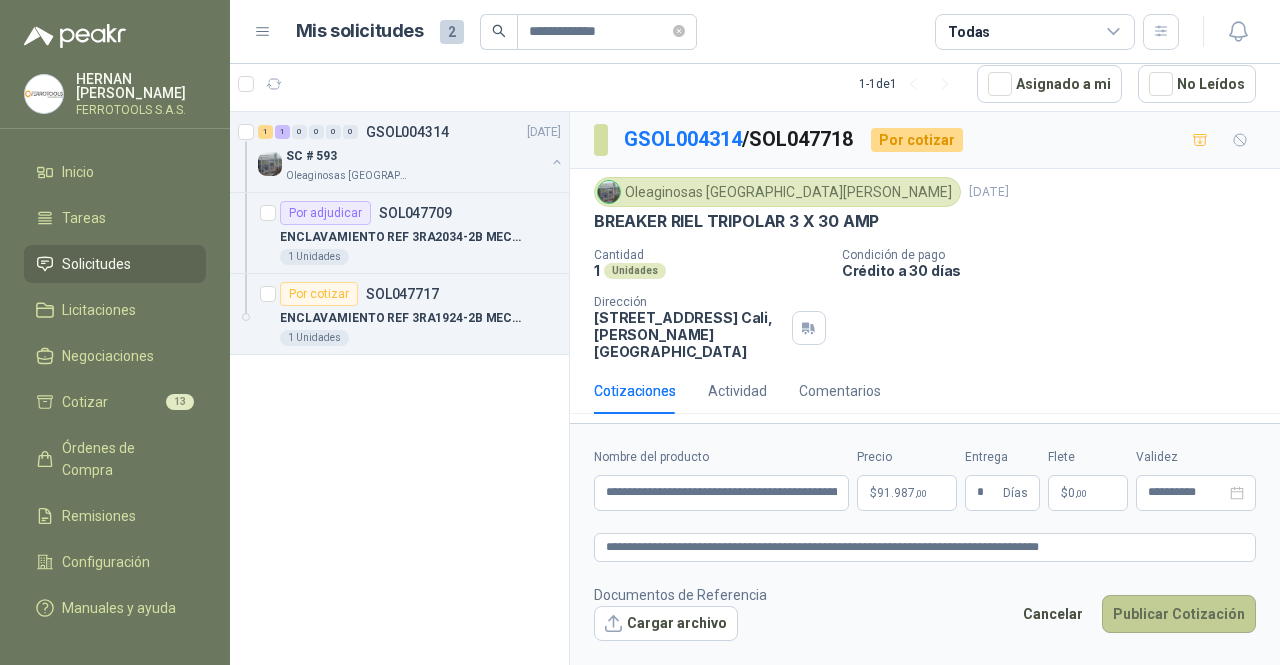 click on "Publicar Cotización" at bounding box center (1179, 614) 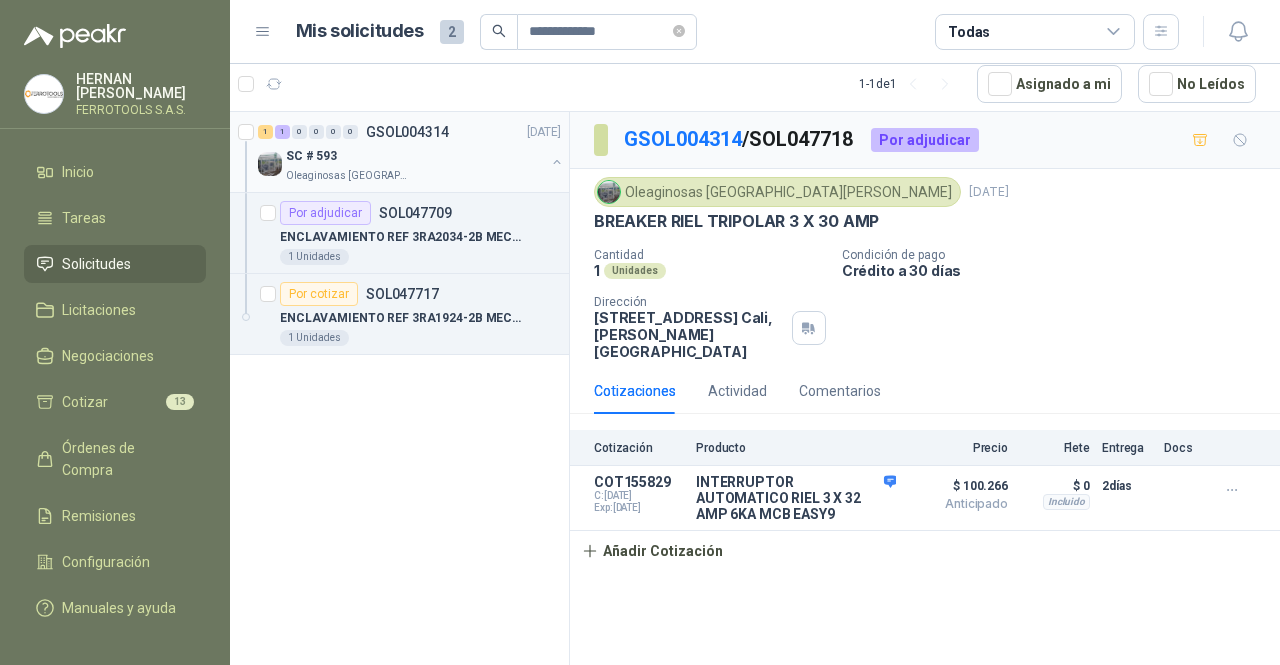 click on "SC # 593" at bounding box center [415, 156] 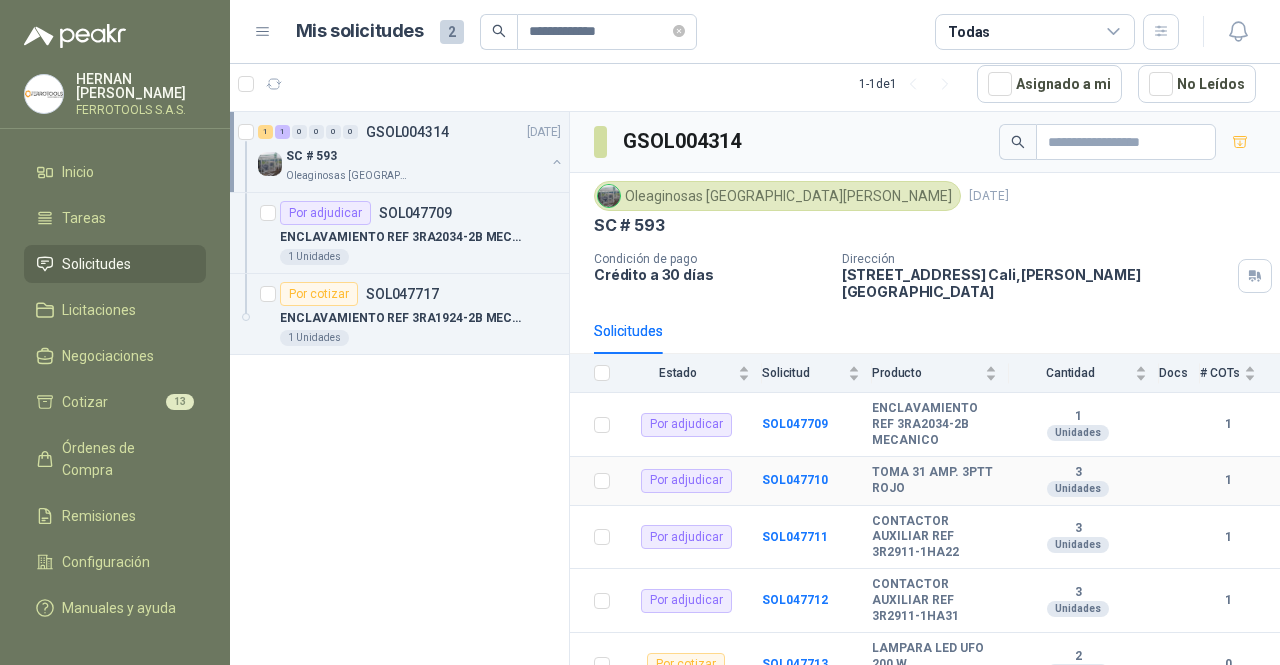 scroll, scrollTop: 386, scrollLeft: 0, axis: vertical 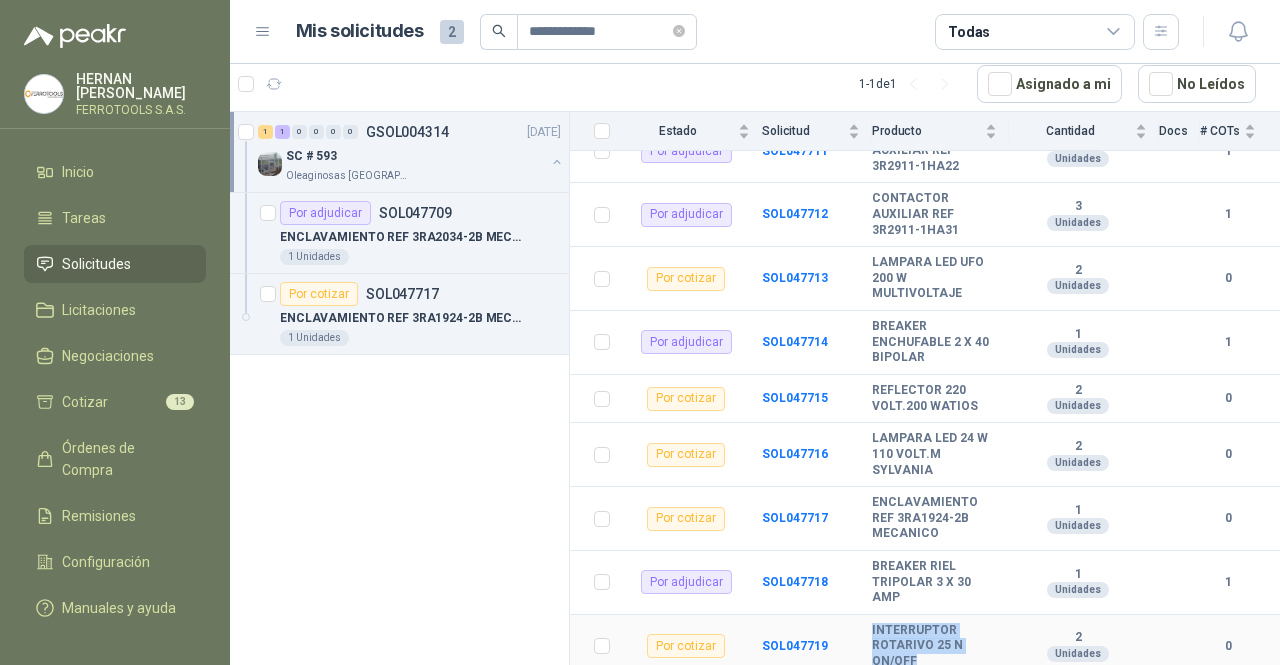 drag, startPoint x: 937, startPoint y: 652, endPoint x: 866, endPoint y: 621, distance: 77.47257 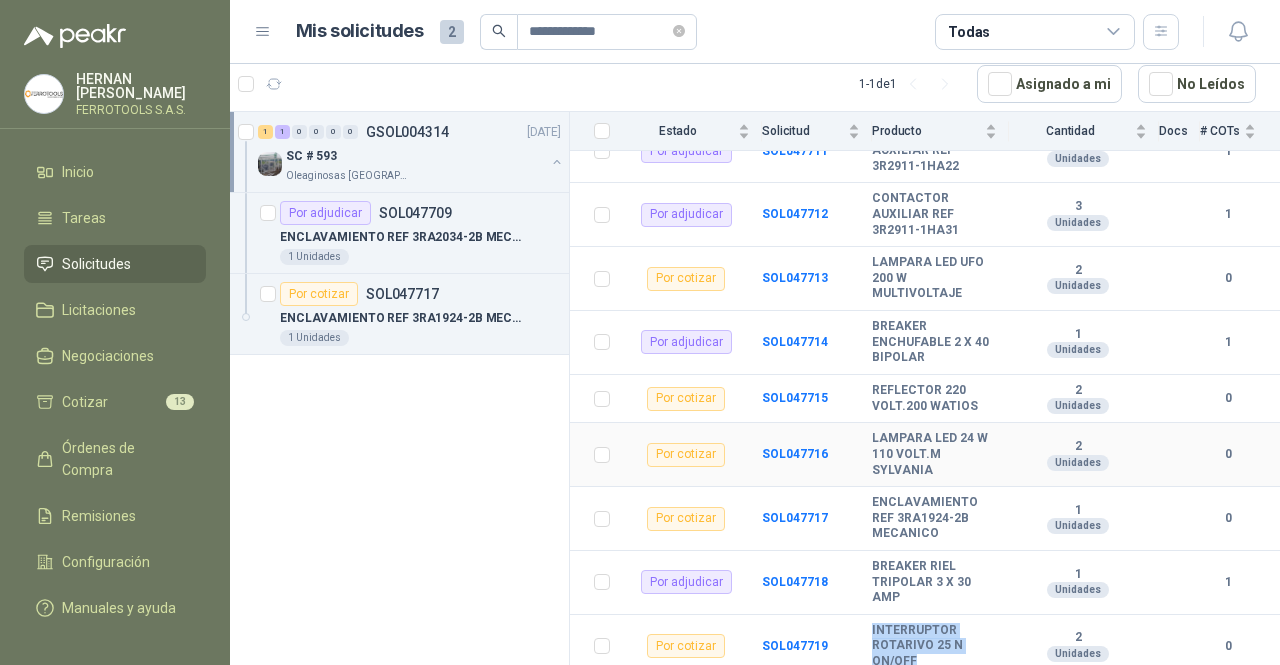 scroll, scrollTop: 186, scrollLeft: 0, axis: vertical 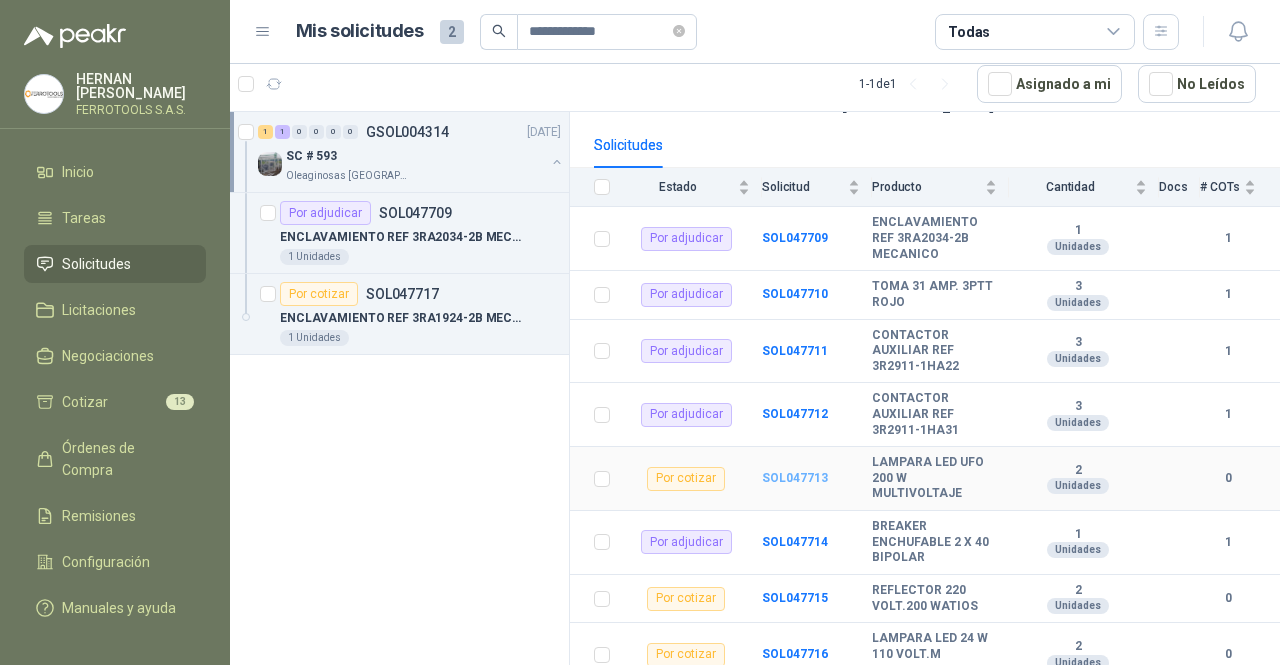 click on "SOL047713" at bounding box center [795, 478] 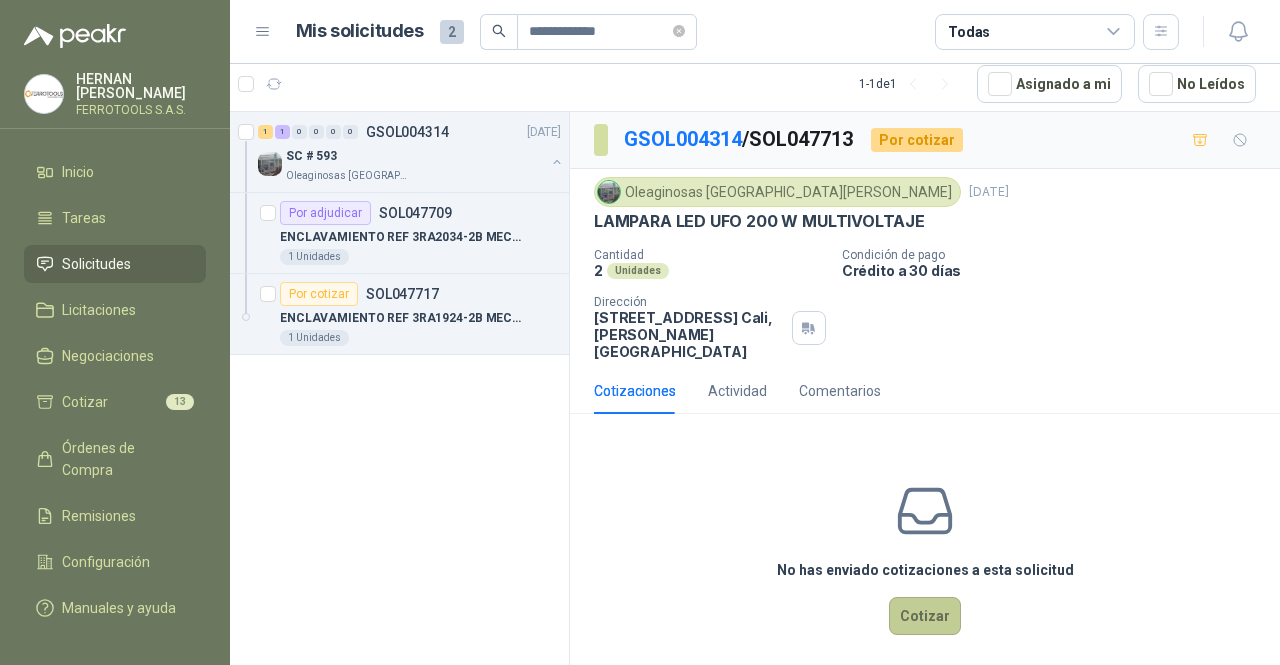click on "Cotizar" at bounding box center (925, 616) 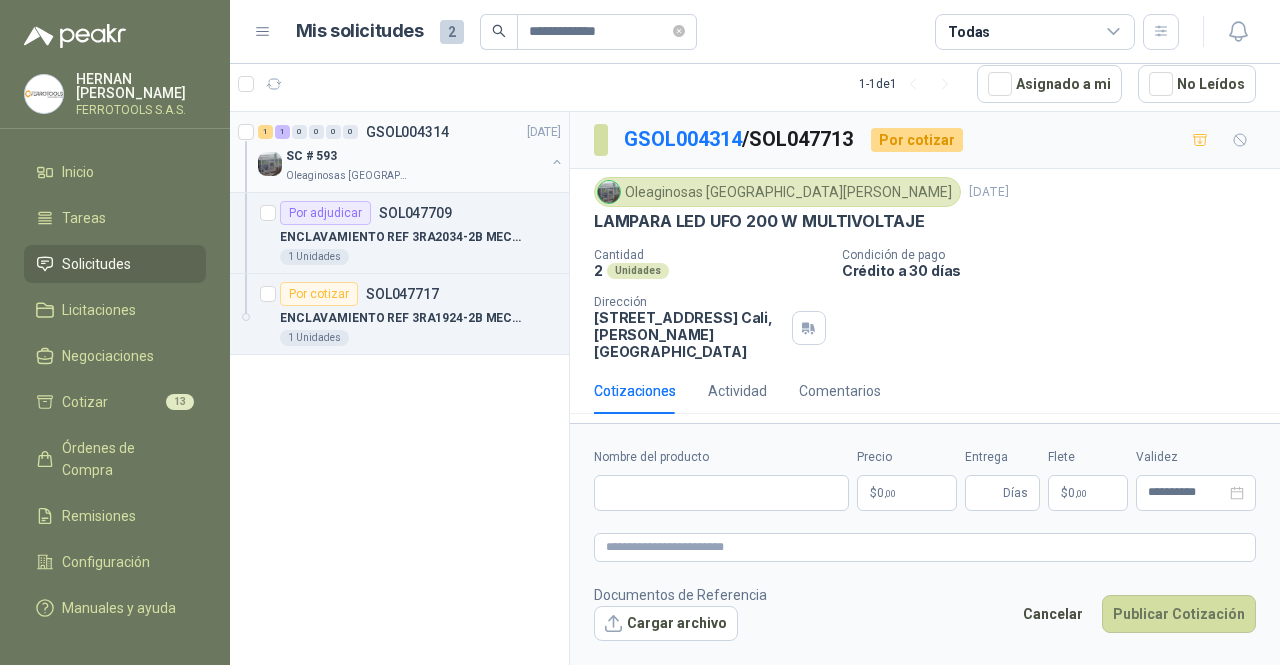 click on "SC # 593" at bounding box center [415, 156] 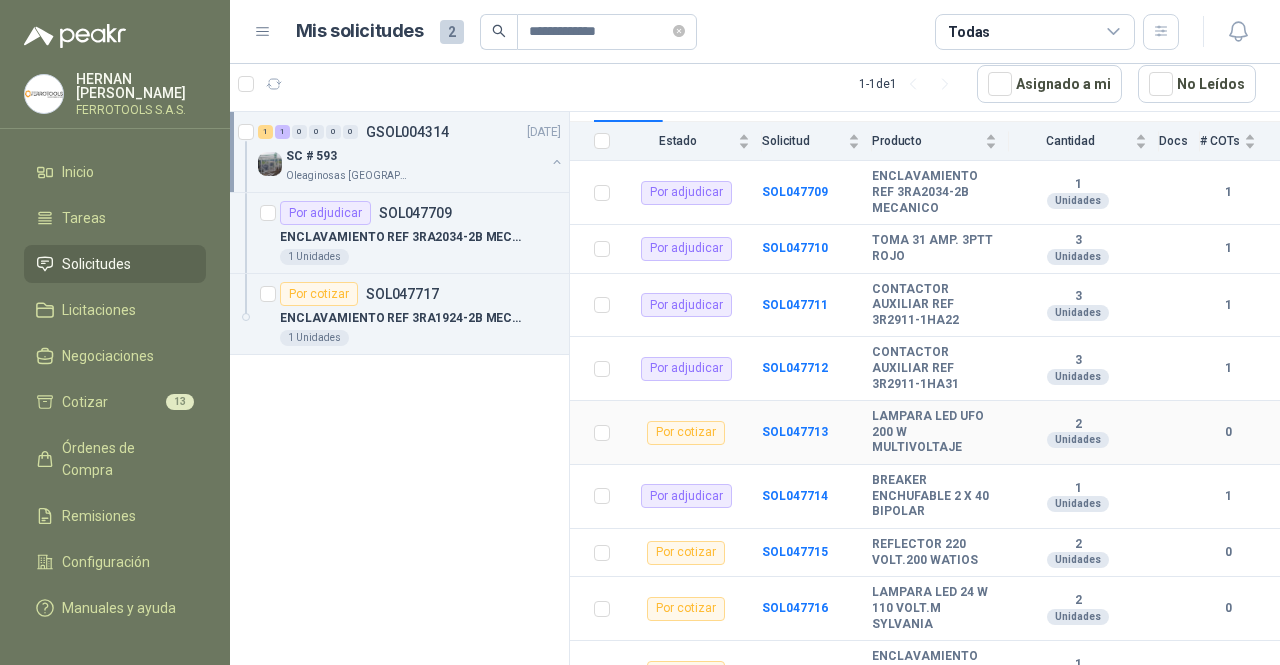scroll, scrollTop: 300, scrollLeft: 0, axis: vertical 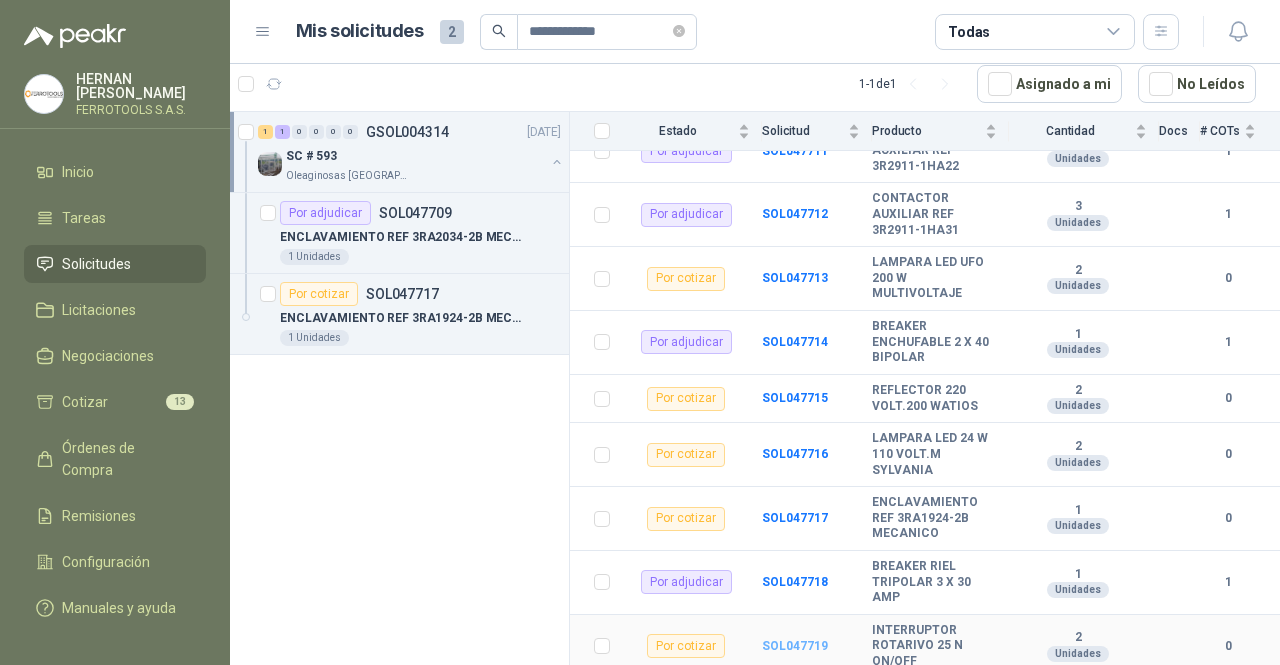 click on "SOL047719" at bounding box center (795, 646) 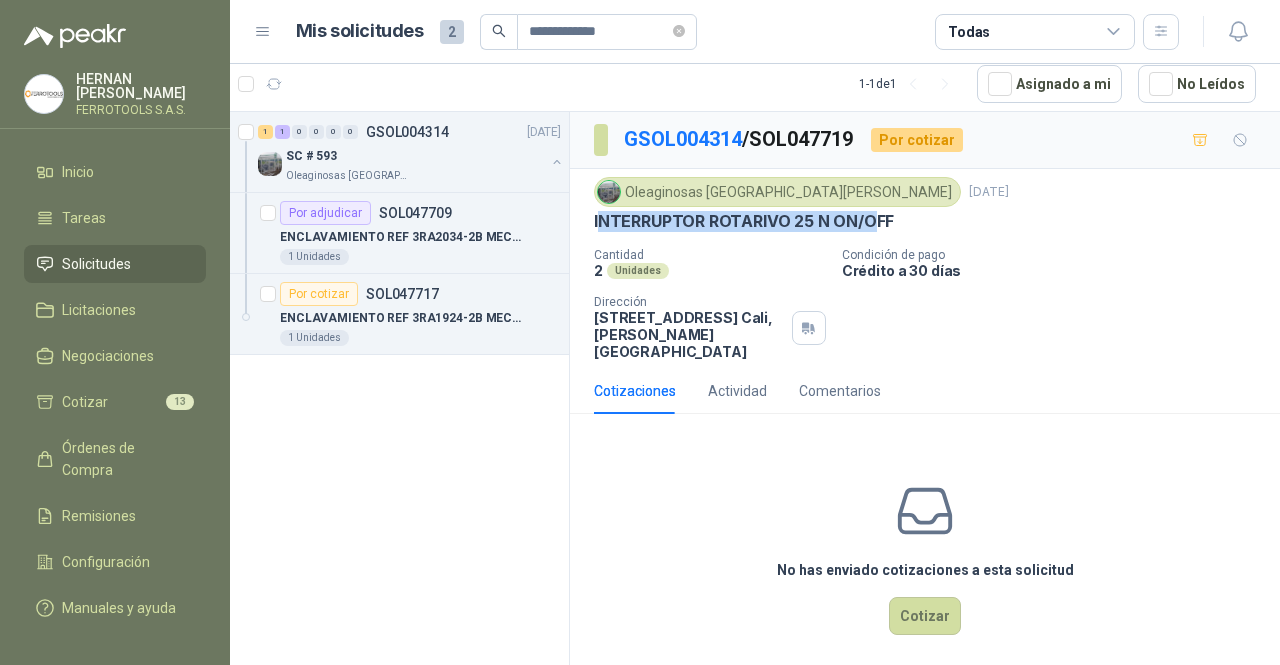 drag, startPoint x: 597, startPoint y: 218, endPoint x: 870, endPoint y: 218, distance: 273 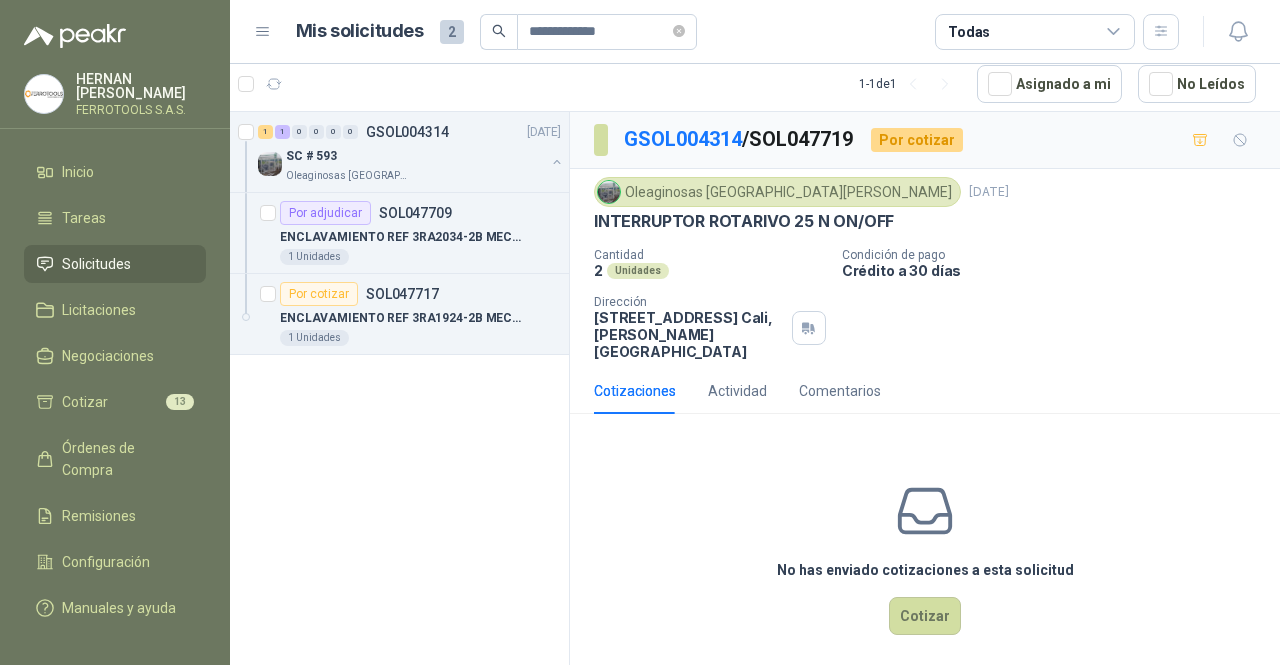 click on "INTERRUPTOR ROTARIVO 25 N ON/OFF" at bounding box center (925, 221) 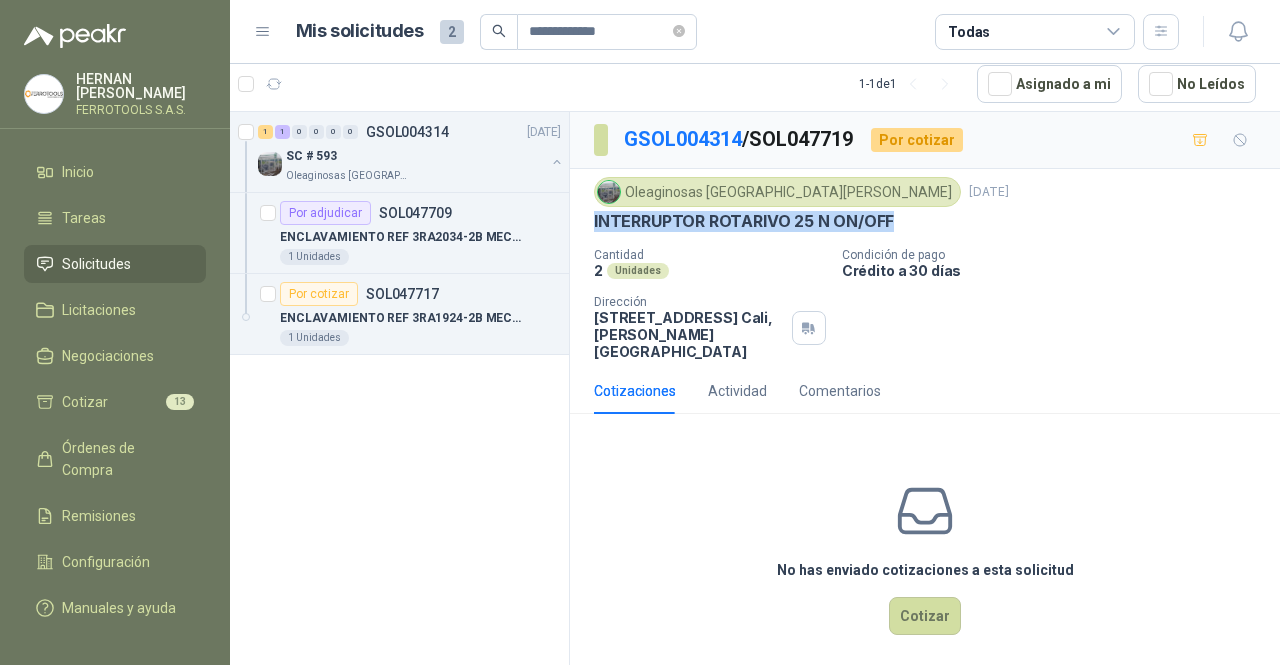 drag, startPoint x: 902, startPoint y: 223, endPoint x: 595, endPoint y: 230, distance: 307.0798 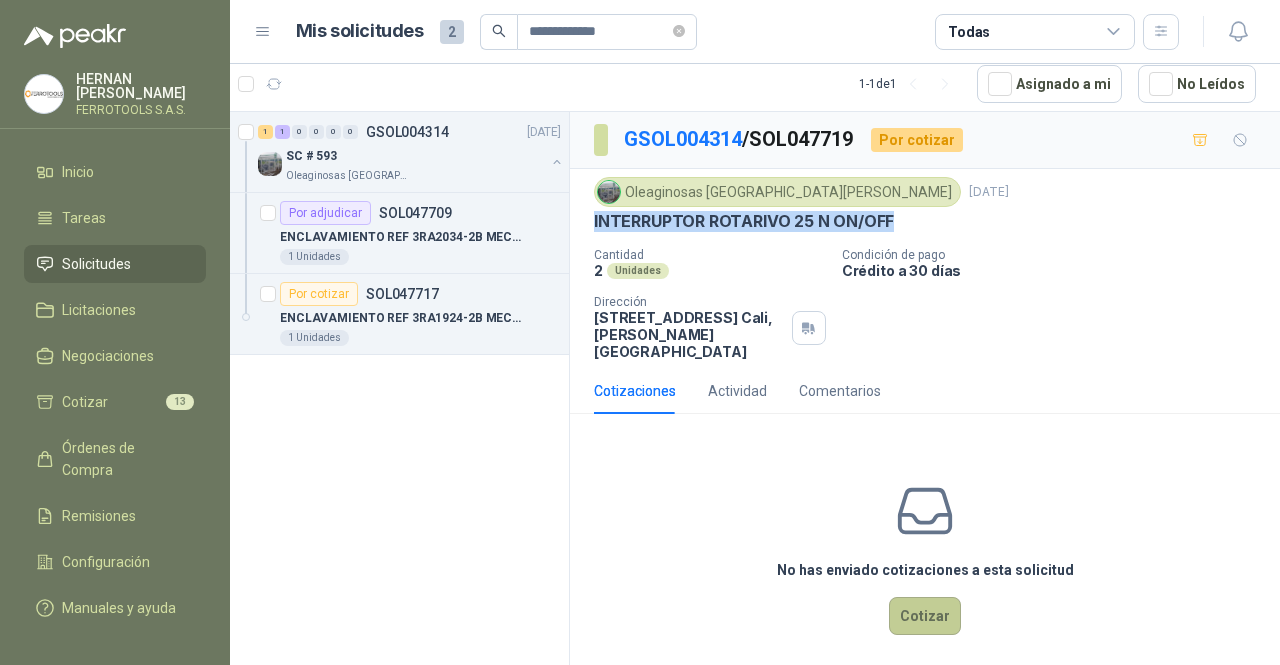 click on "Cotizar" at bounding box center (925, 616) 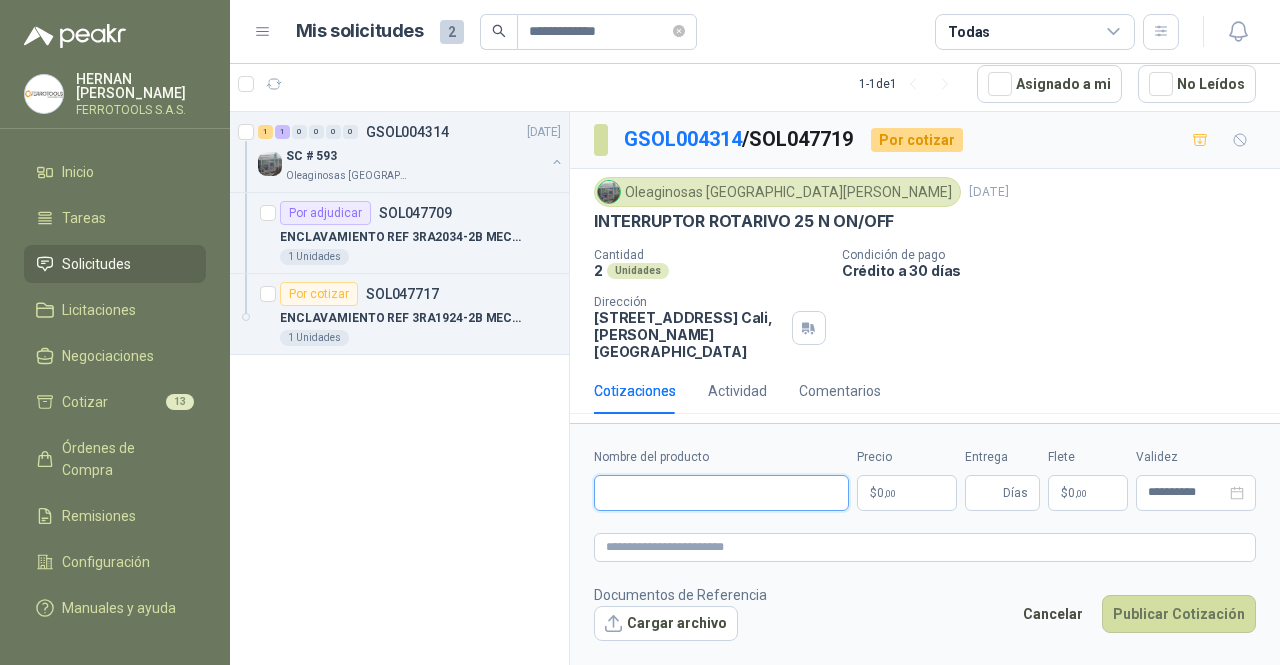 click on "Nombre del producto" at bounding box center [721, 493] 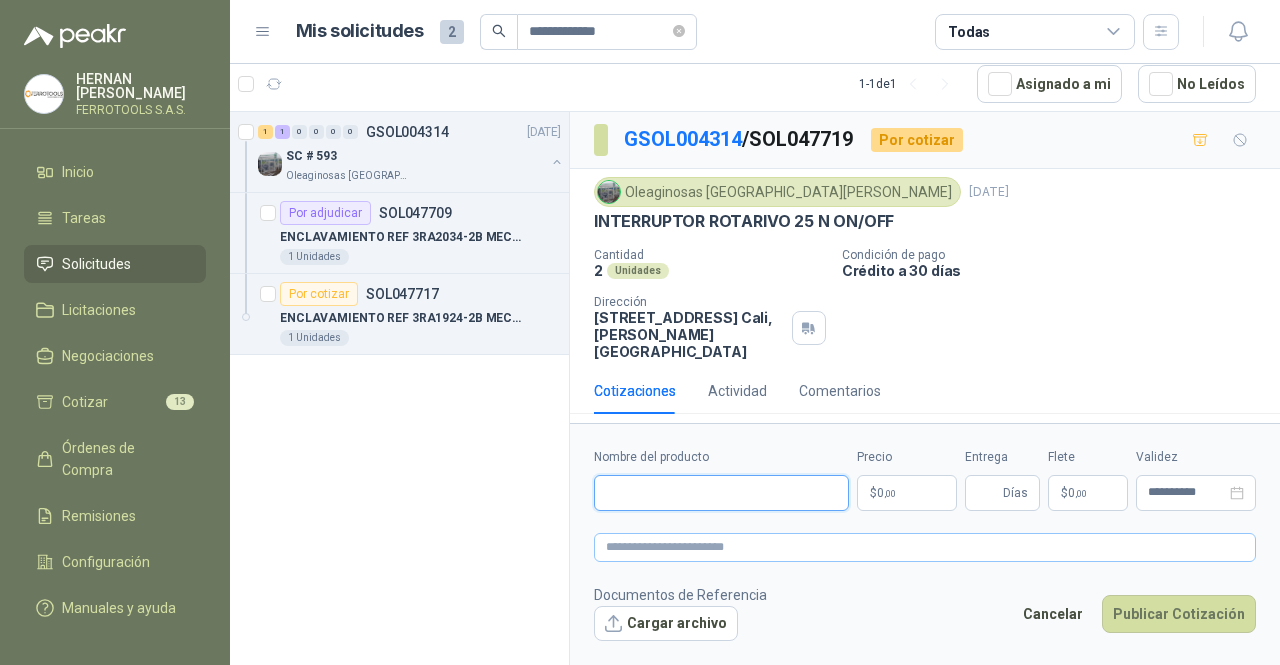 paste on "**********" 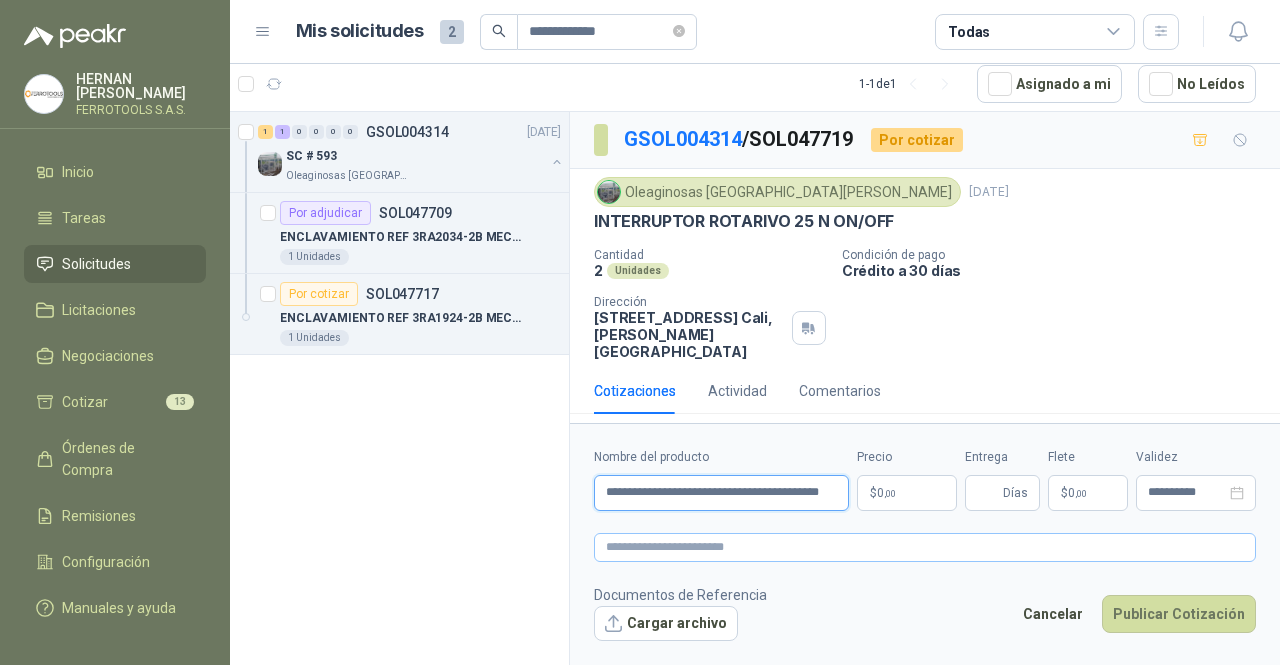 scroll, scrollTop: 0, scrollLeft: 44, axis: horizontal 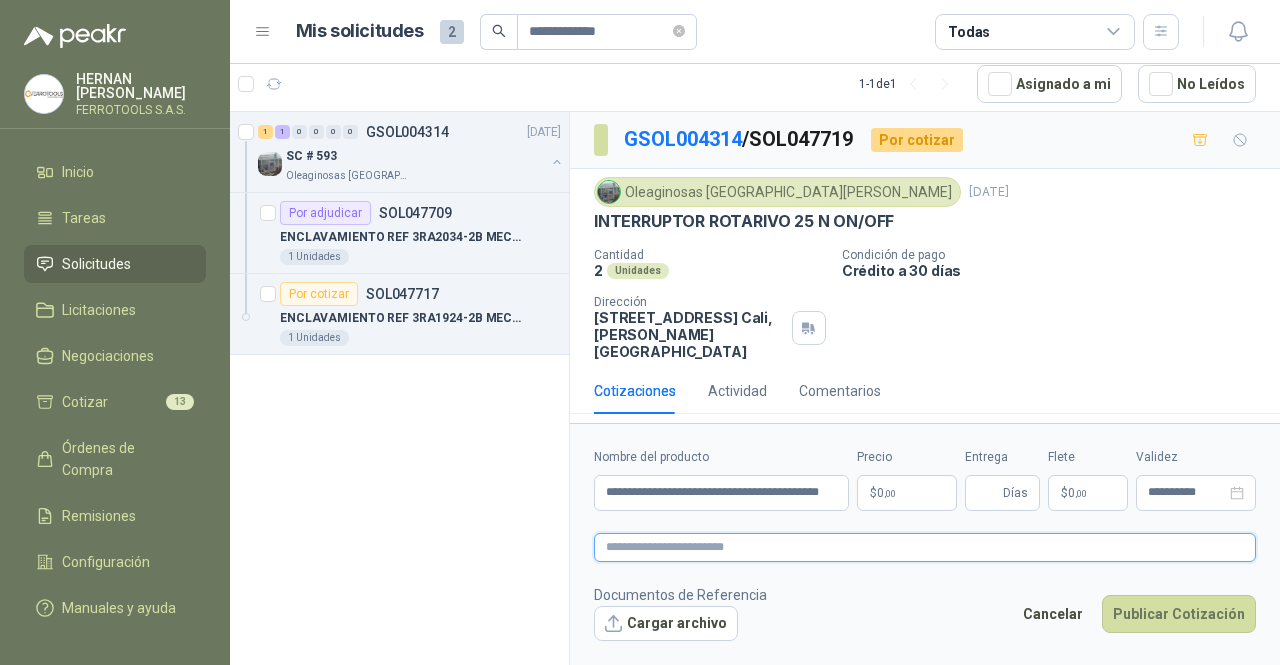 click at bounding box center [925, 547] 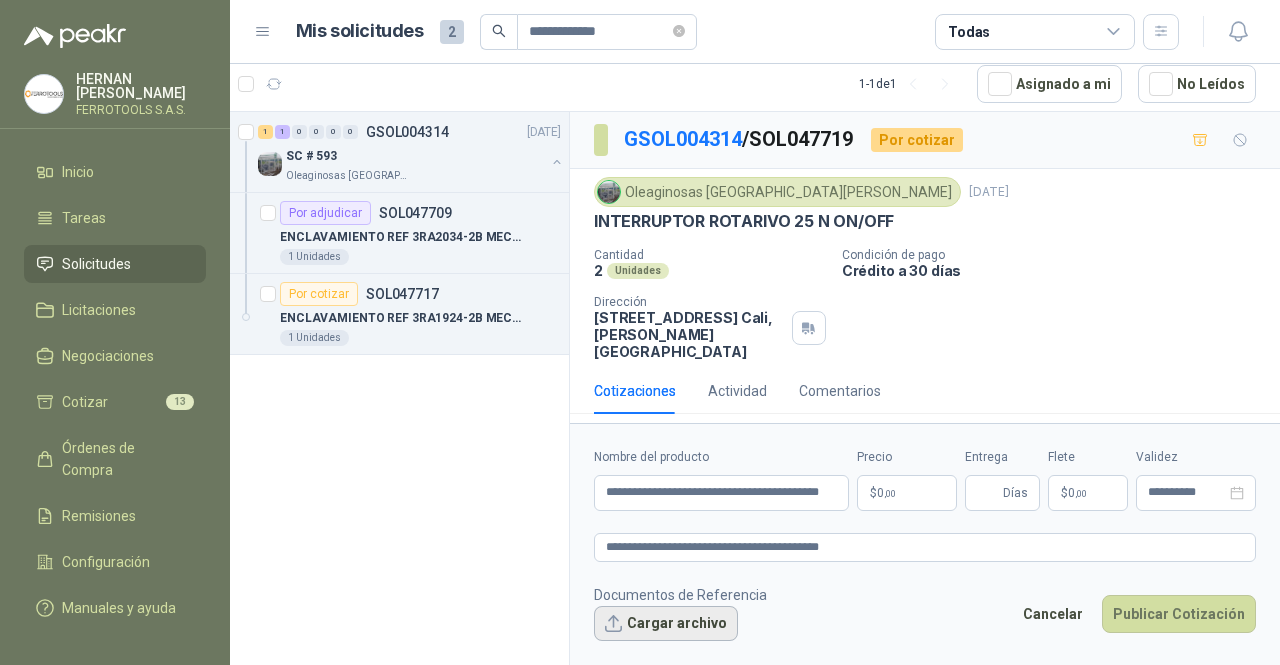 click on "Cargar archivo" at bounding box center (666, 624) 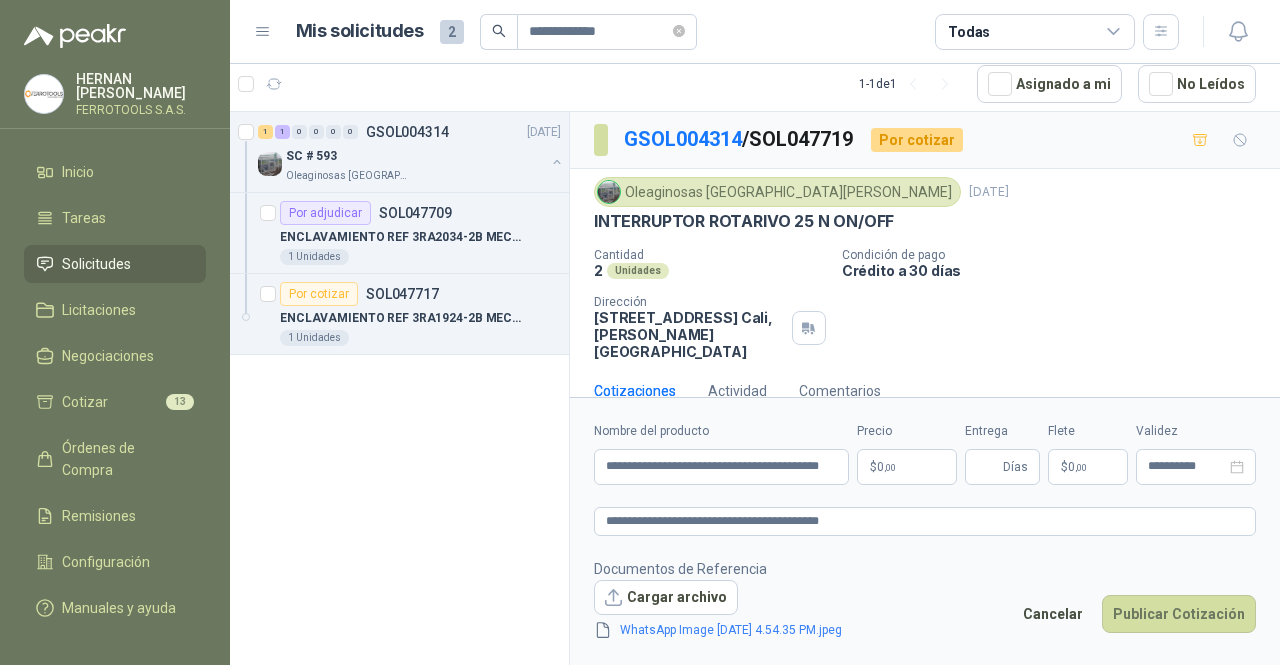 click on "$  0 ,00" at bounding box center [907, 467] 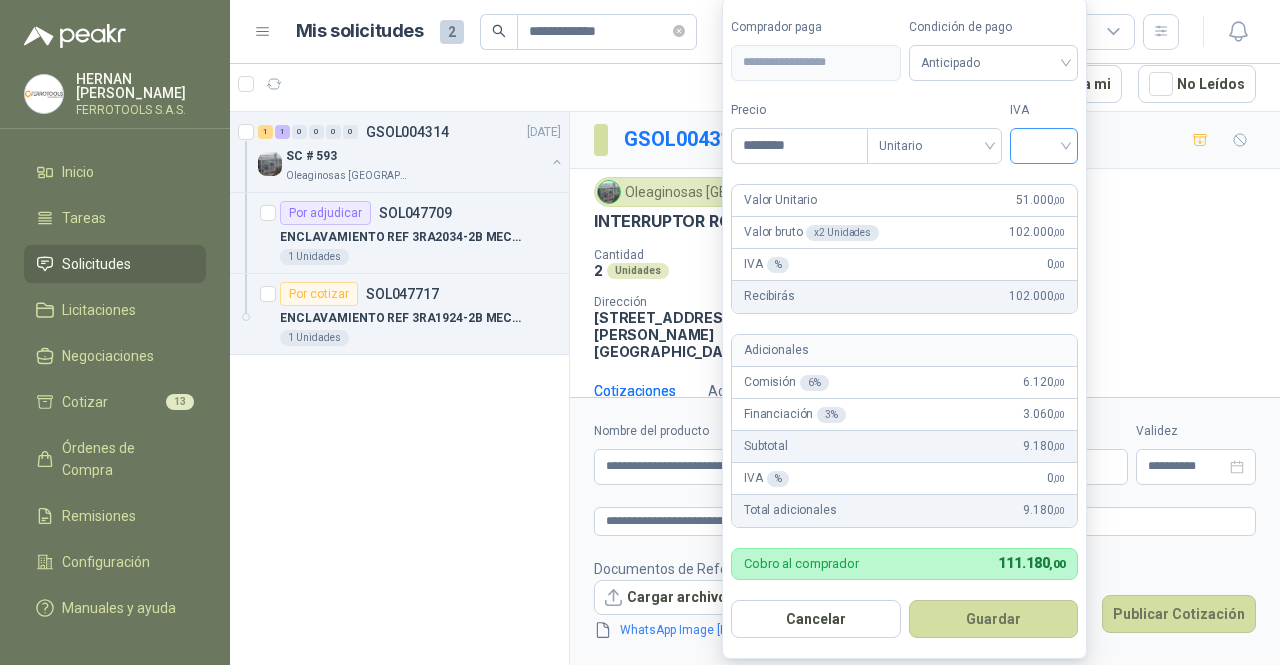 click at bounding box center [1044, 144] 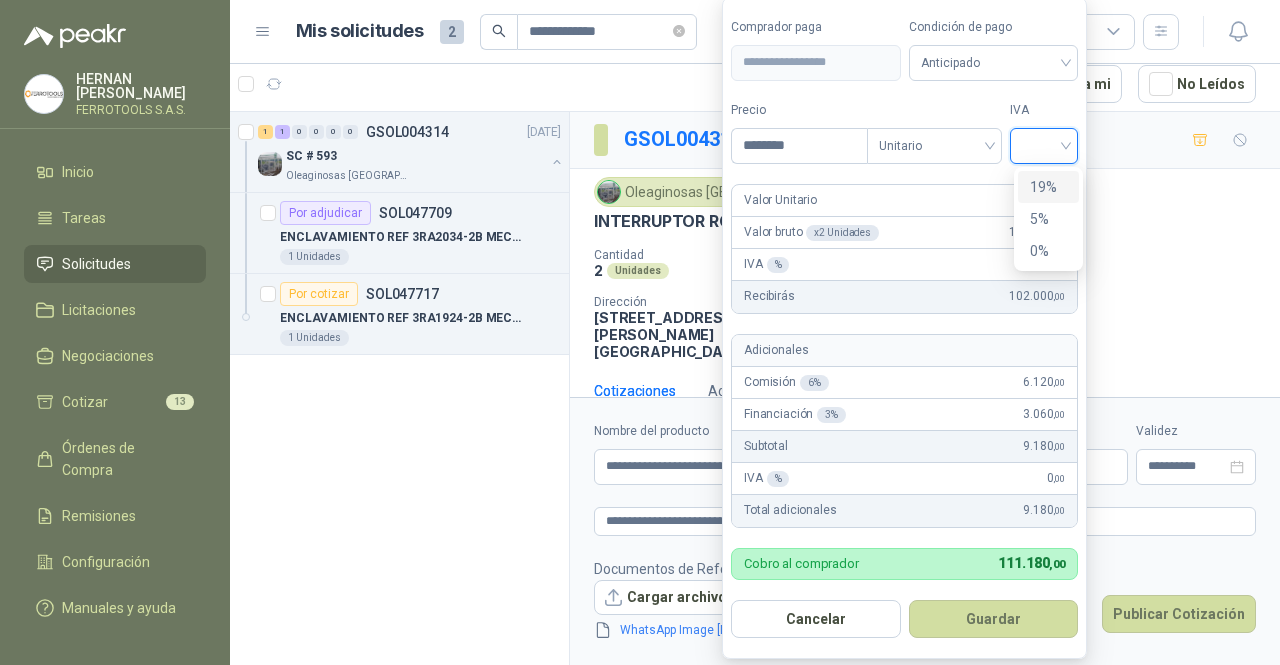 click on "19%" at bounding box center (1048, 187) 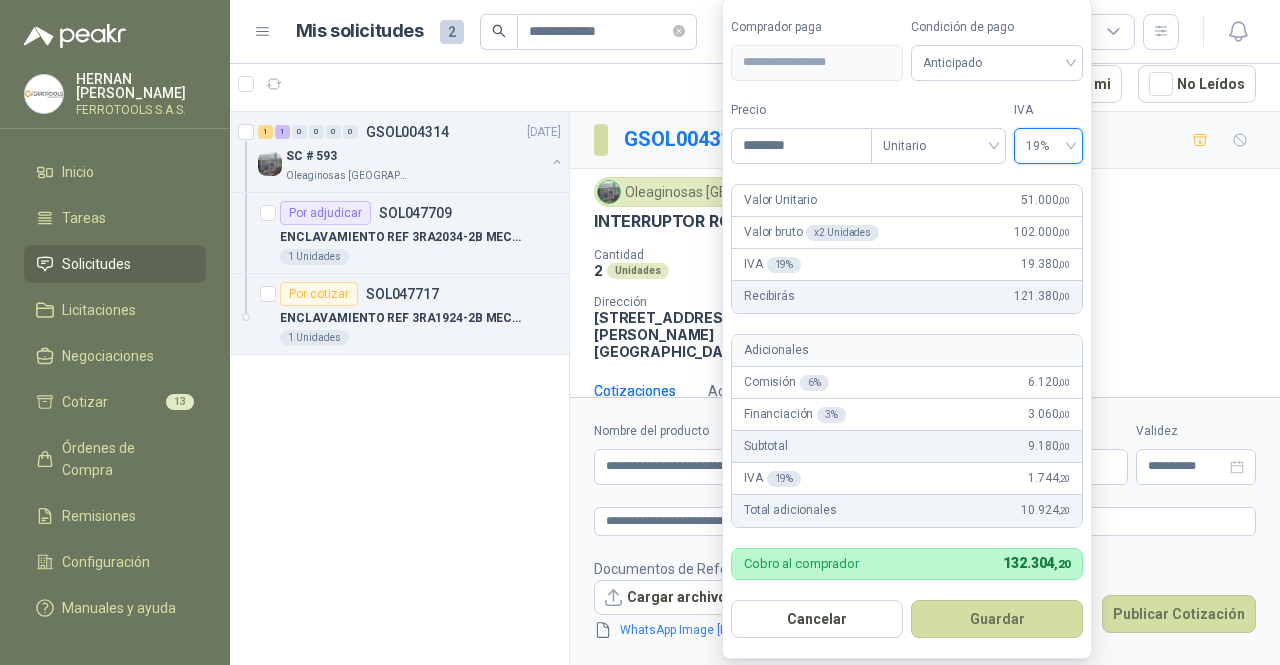 click on "**********" at bounding box center [907, 328] 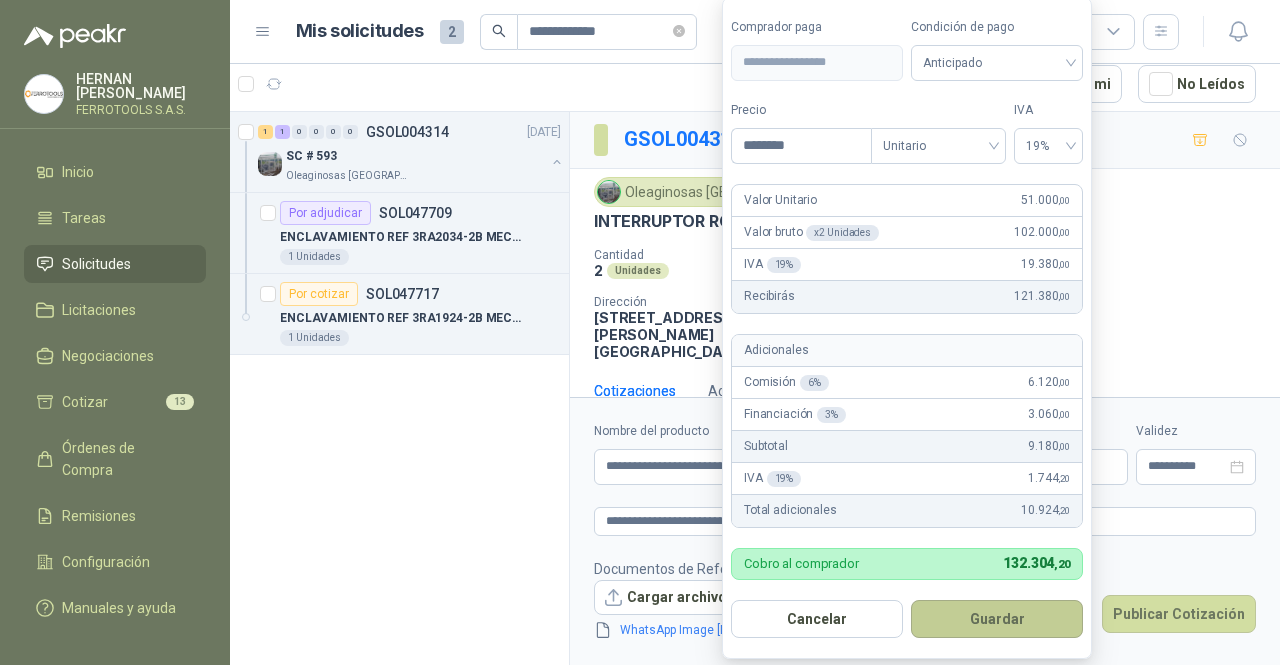 click on "Guardar" at bounding box center [997, 619] 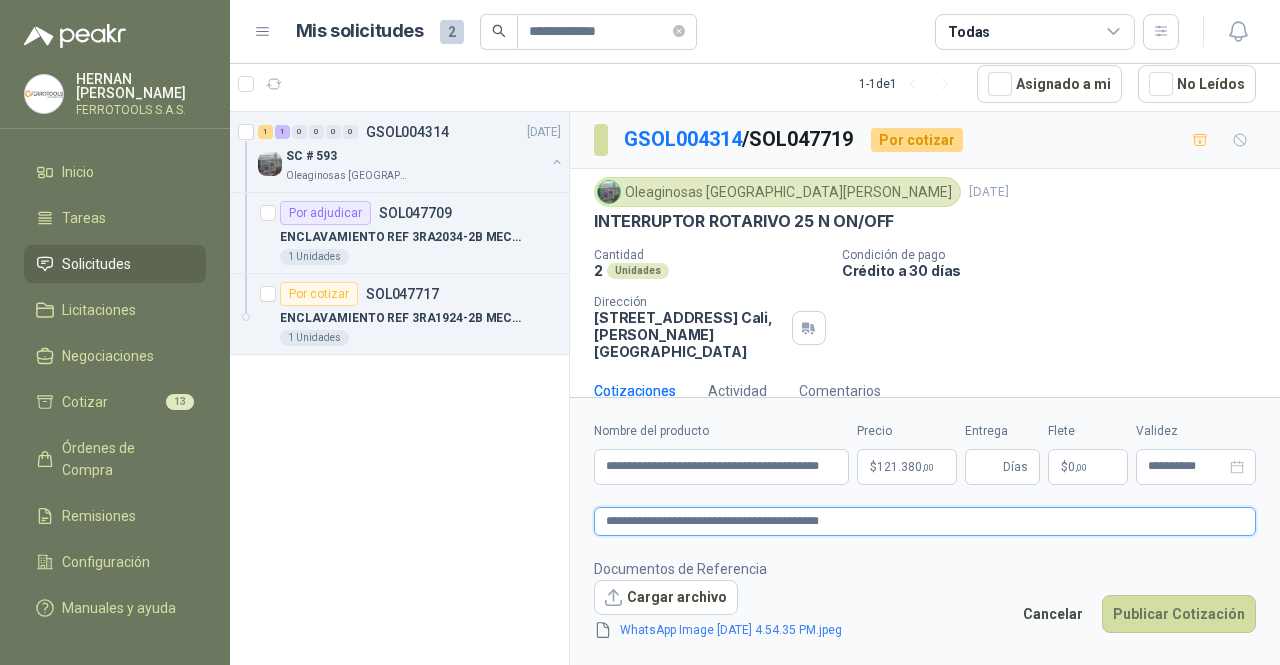 click on "**********" at bounding box center (925, 521) 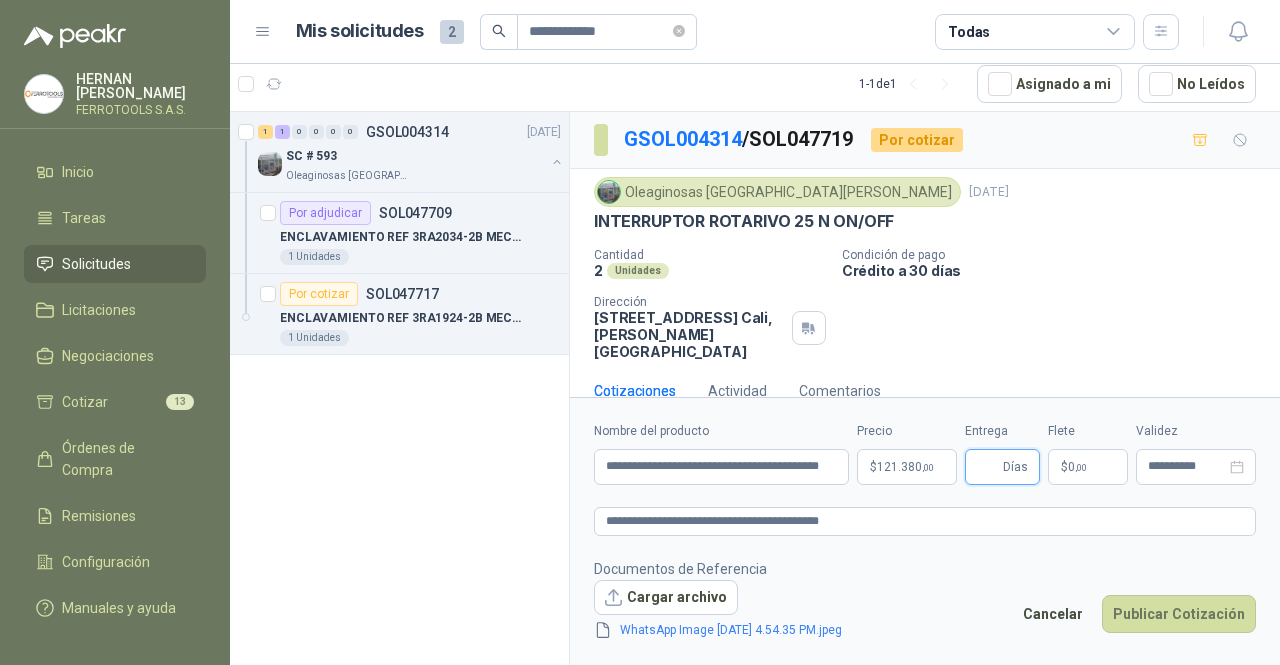 click on "Entrega" at bounding box center (988, 467) 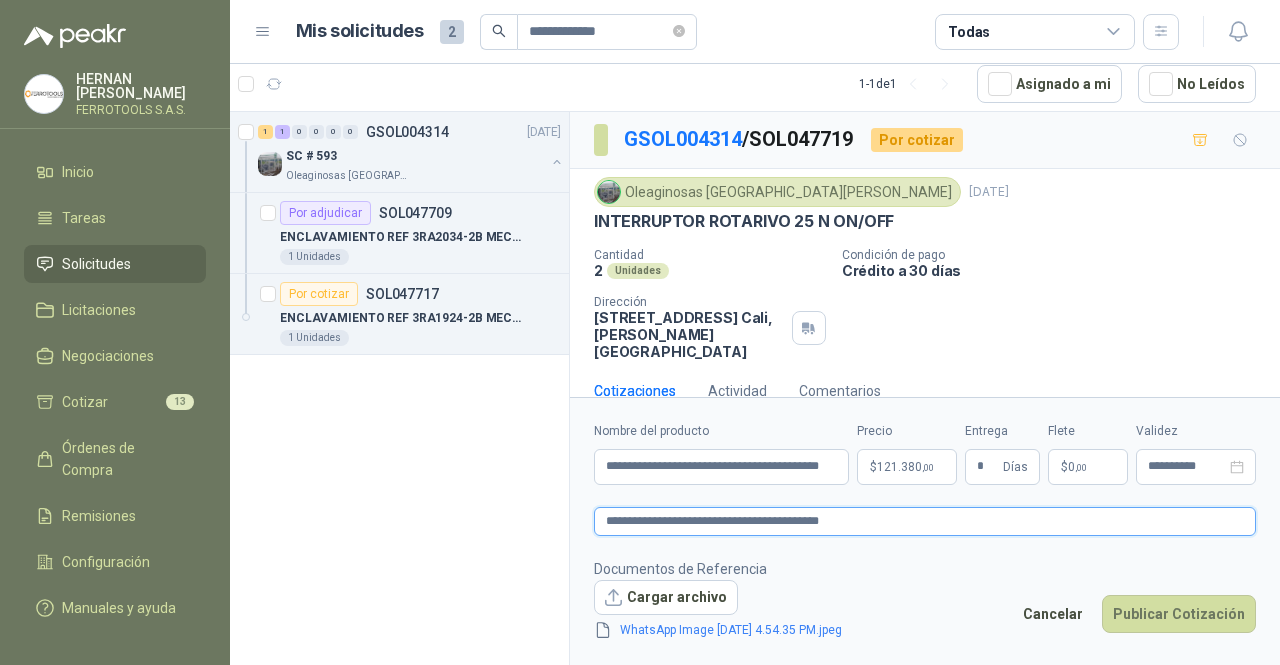 click on "**********" at bounding box center (925, 521) 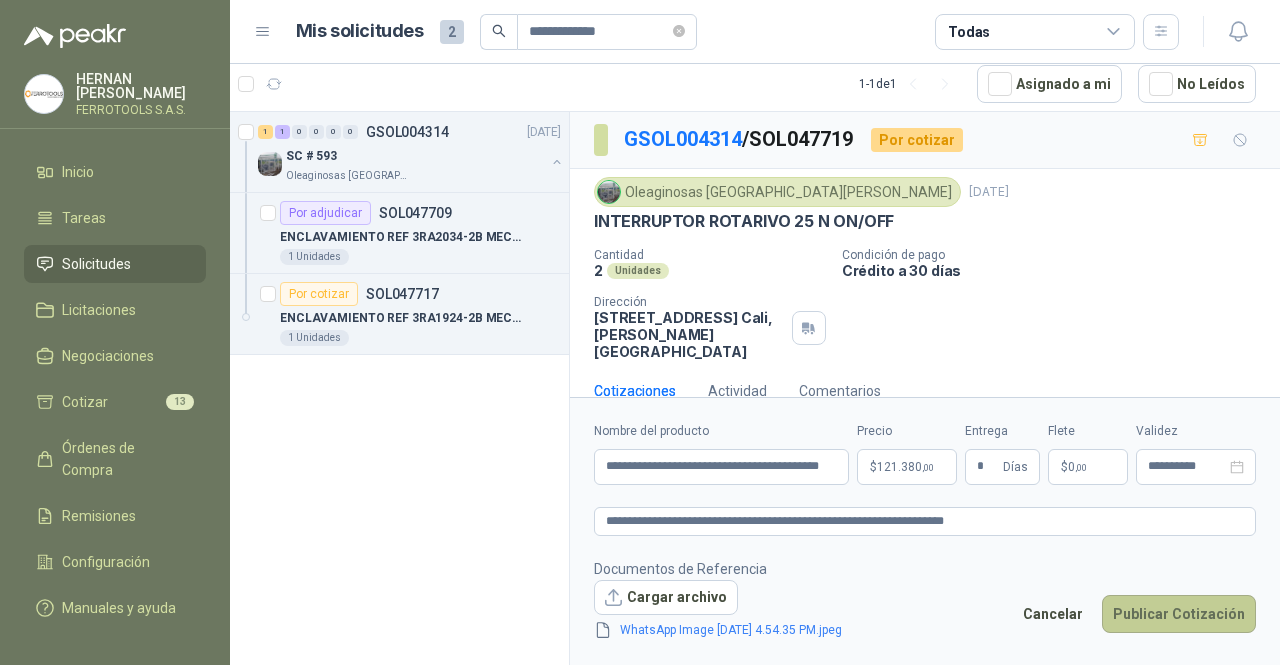click on "Publicar Cotización" at bounding box center (1179, 614) 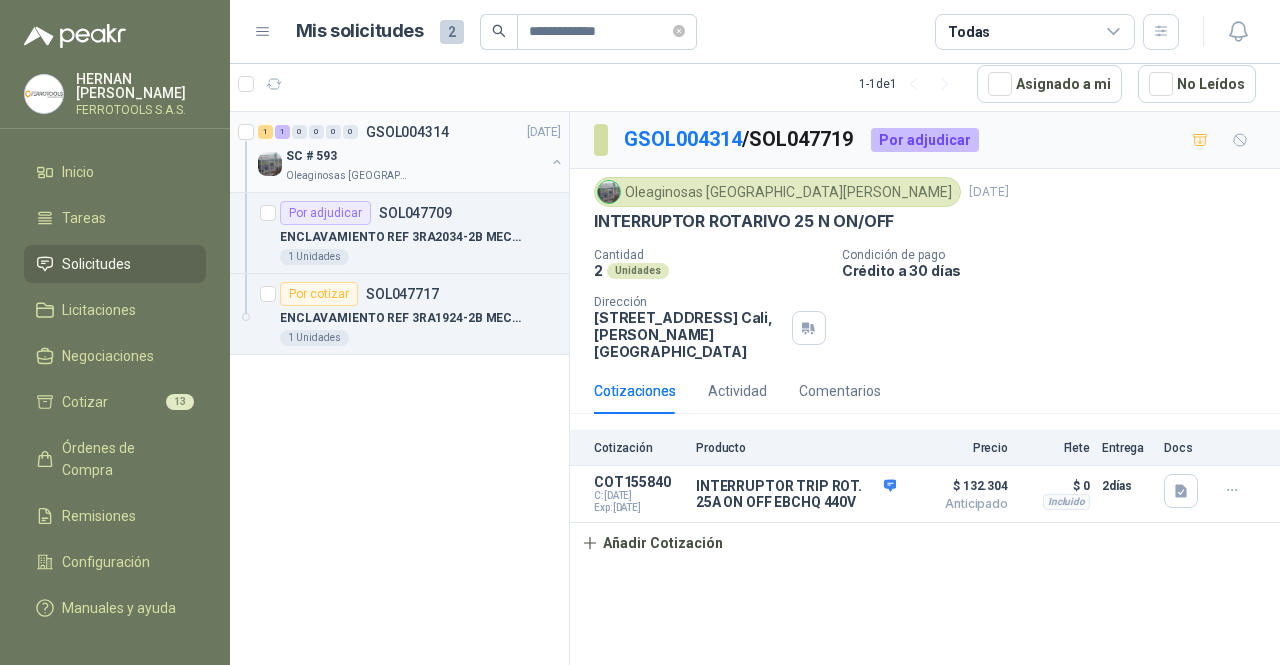 click on "Oleaginosas San Fernando" at bounding box center [415, 176] 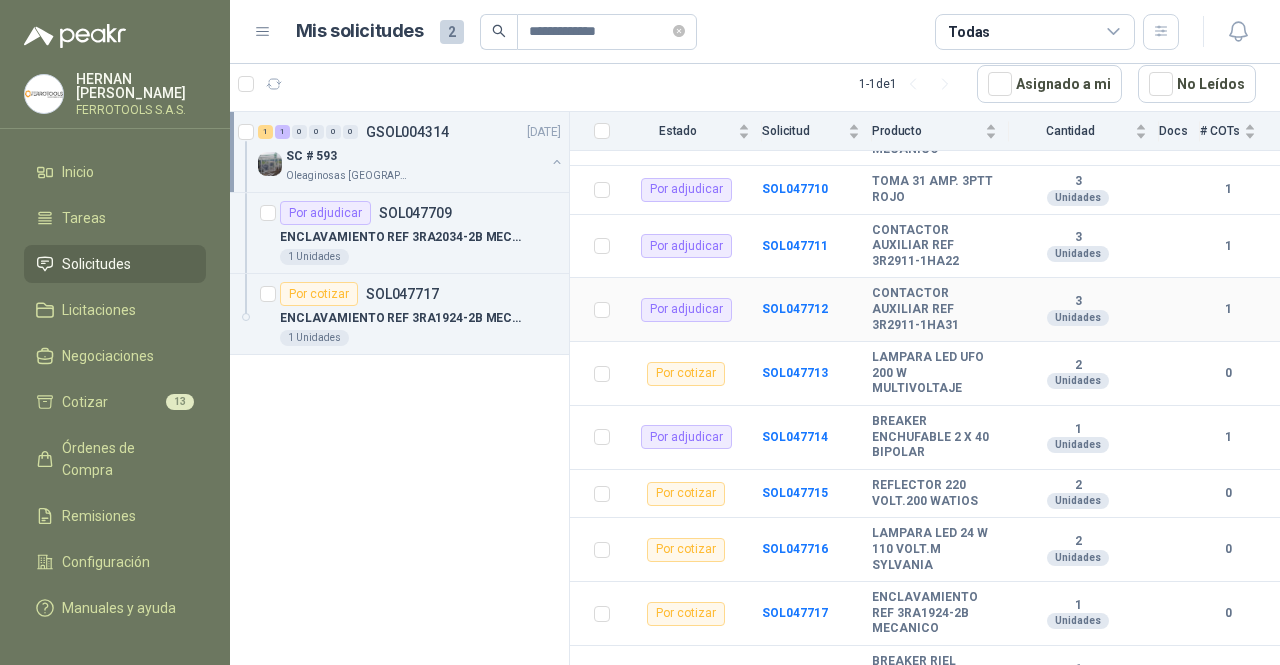 scroll, scrollTop: 386, scrollLeft: 0, axis: vertical 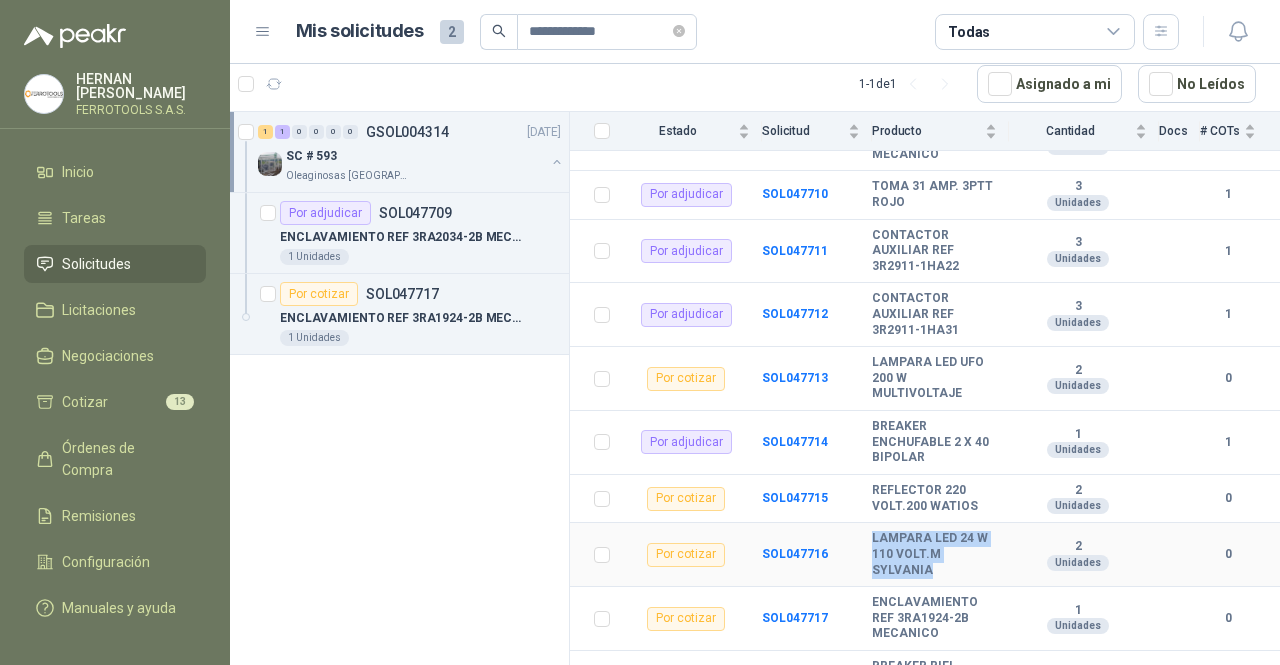 drag, startPoint x: 934, startPoint y: 555, endPoint x: 874, endPoint y: 530, distance: 65 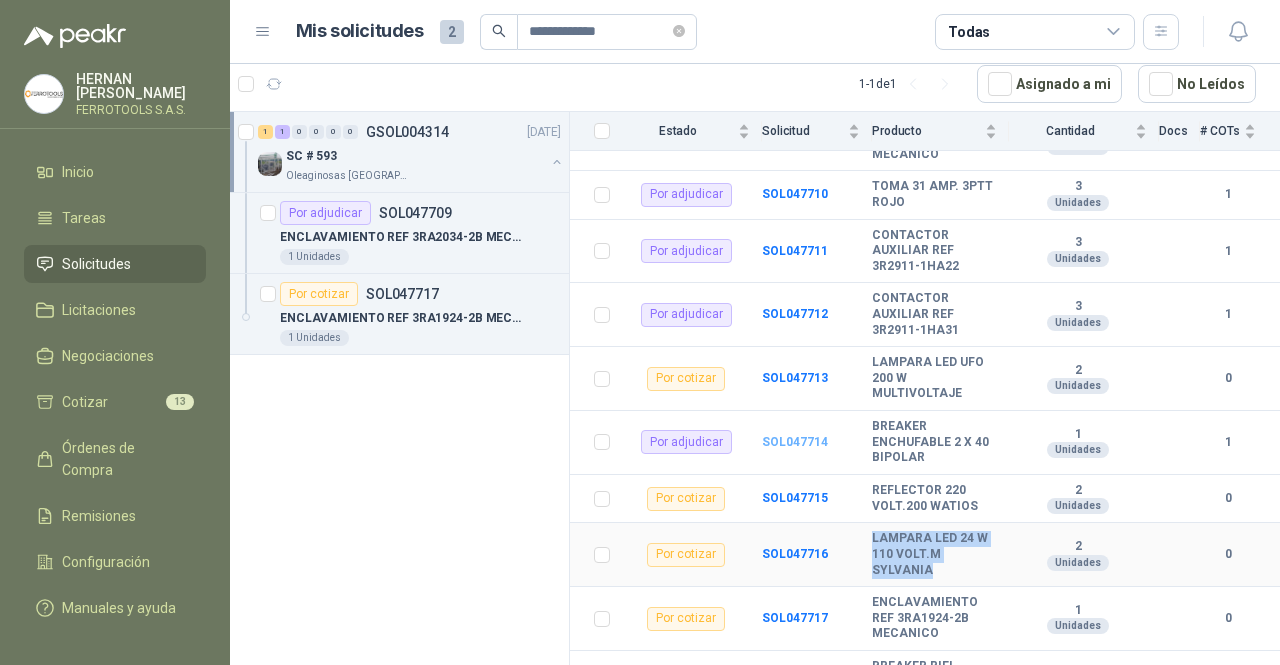 copy on "LAMPARA LED 24 W 110 VOLT.M SYLVANIA" 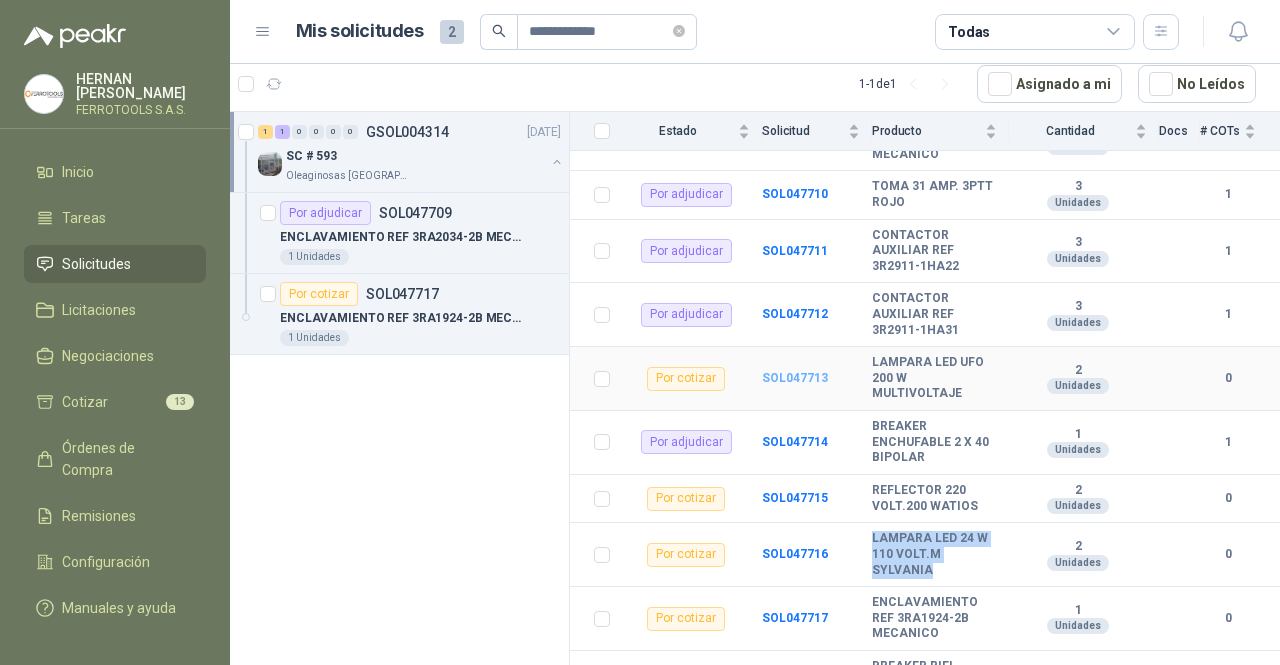 click on "SOL047713" at bounding box center [795, 378] 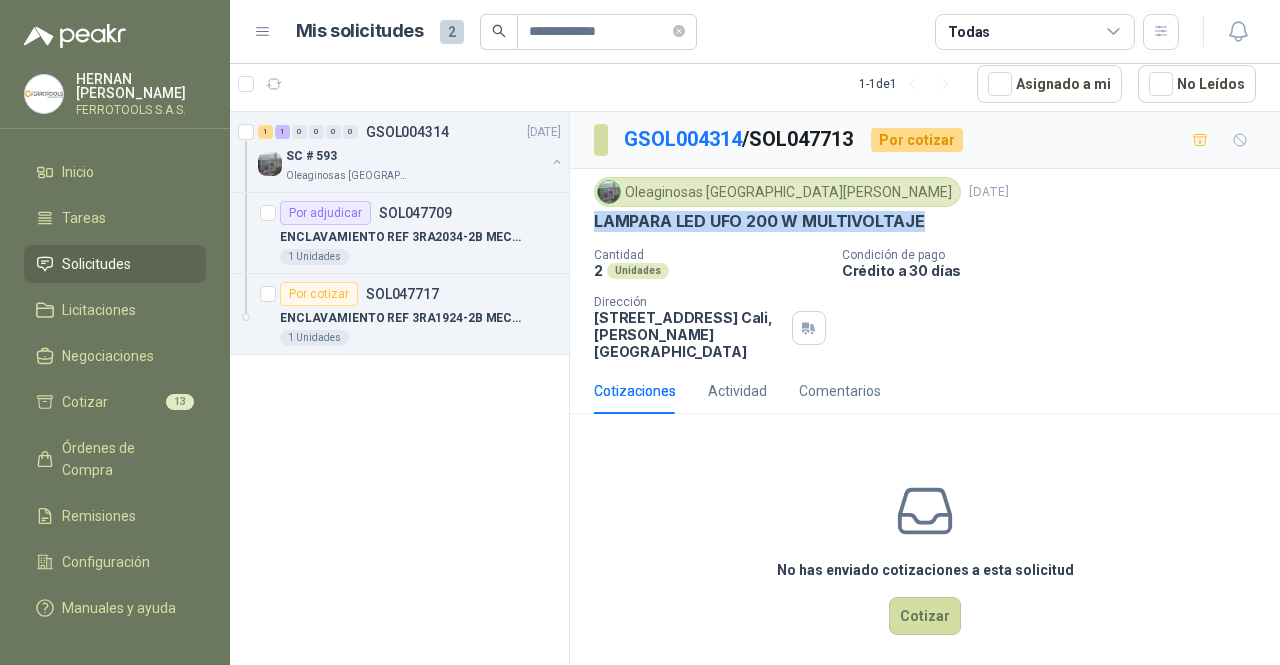 drag, startPoint x: 923, startPoint y: 223, endPoint x: 589, endPoint y: 223, distance: 334 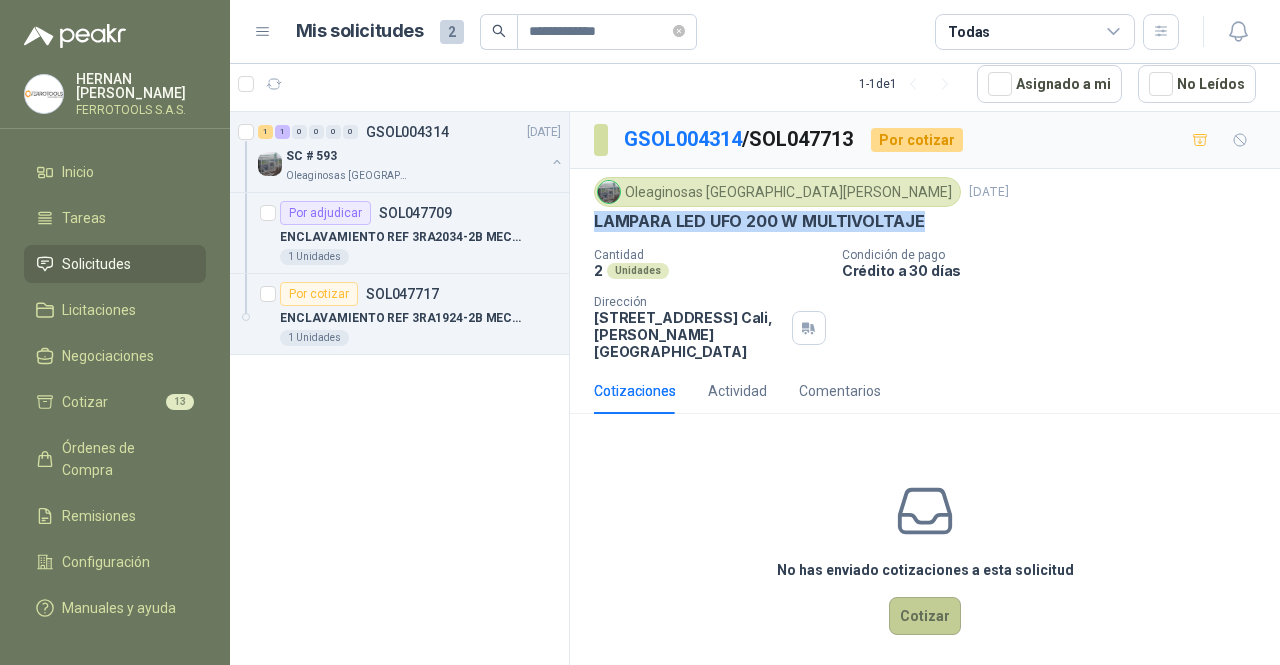 click on "Cotizar" at bounding box center [925, 616] 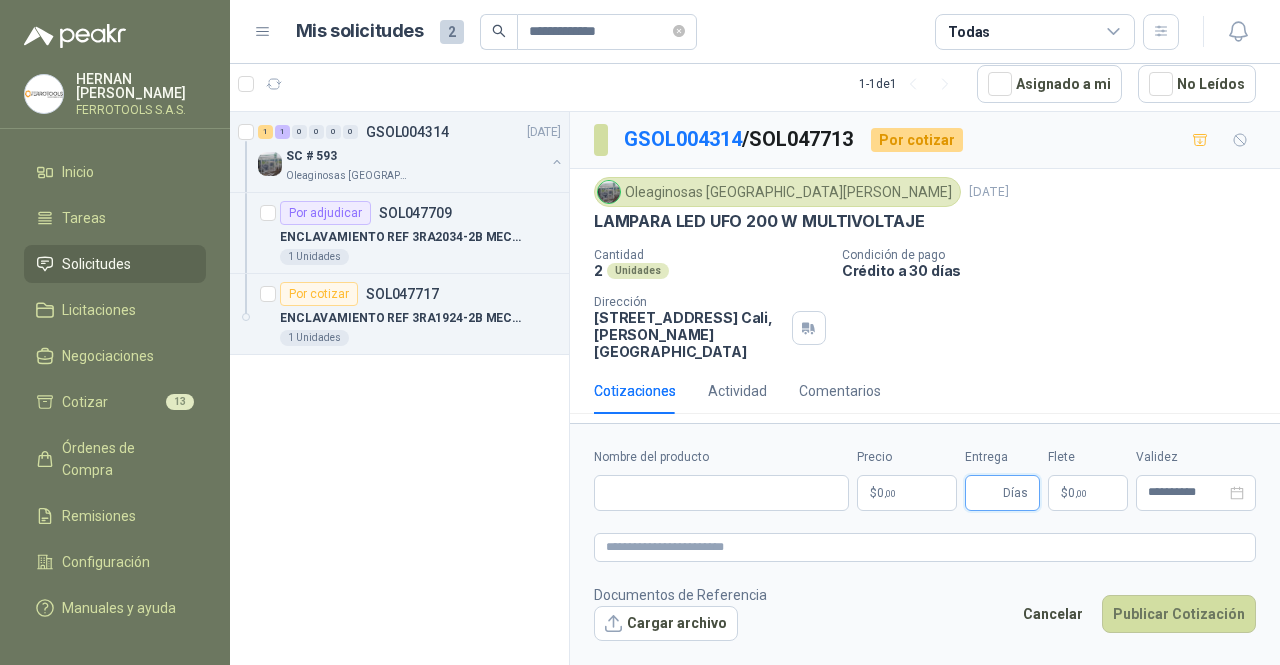 click on "Entrega" at bounding box center (988, 493) 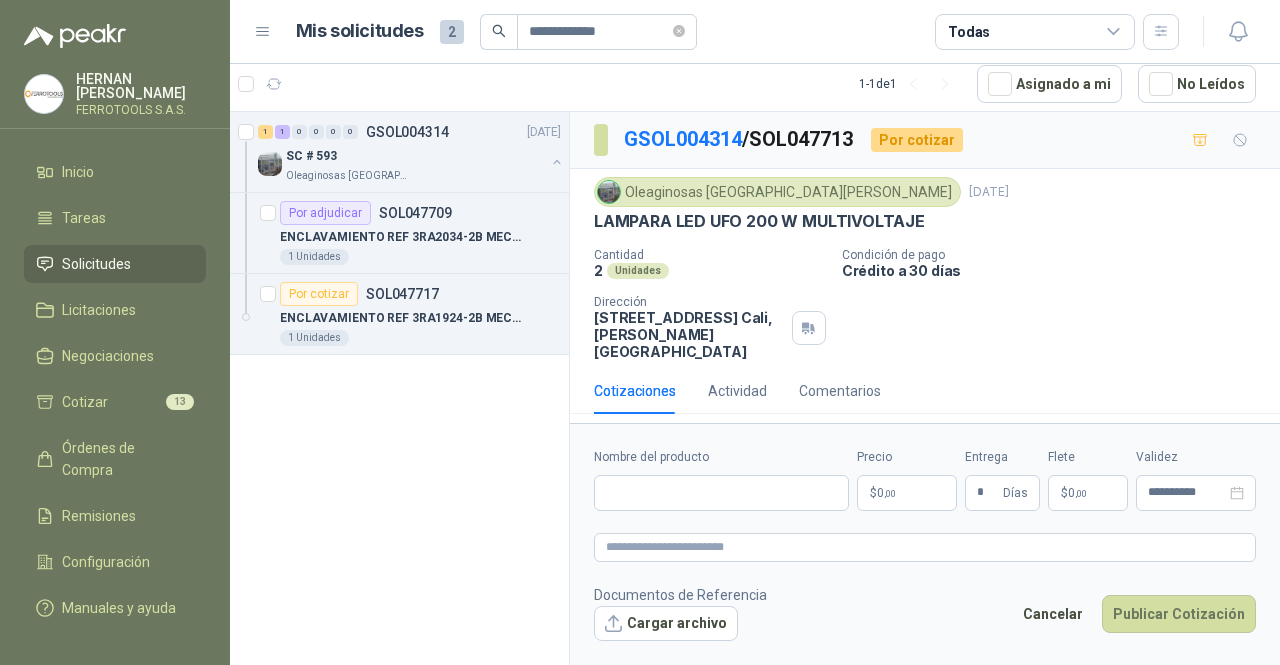 click on "Precio $  0 ,00" at bounding box center [907, 479] 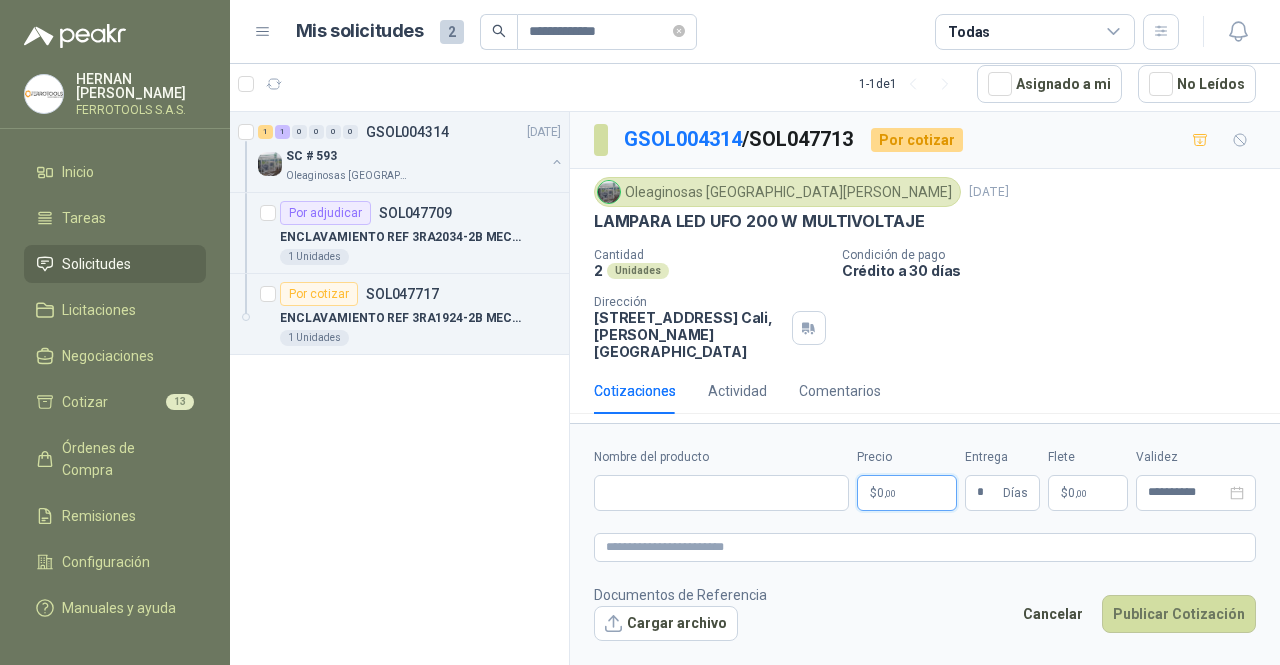 click on "**********" at bounding box center (640, 332) 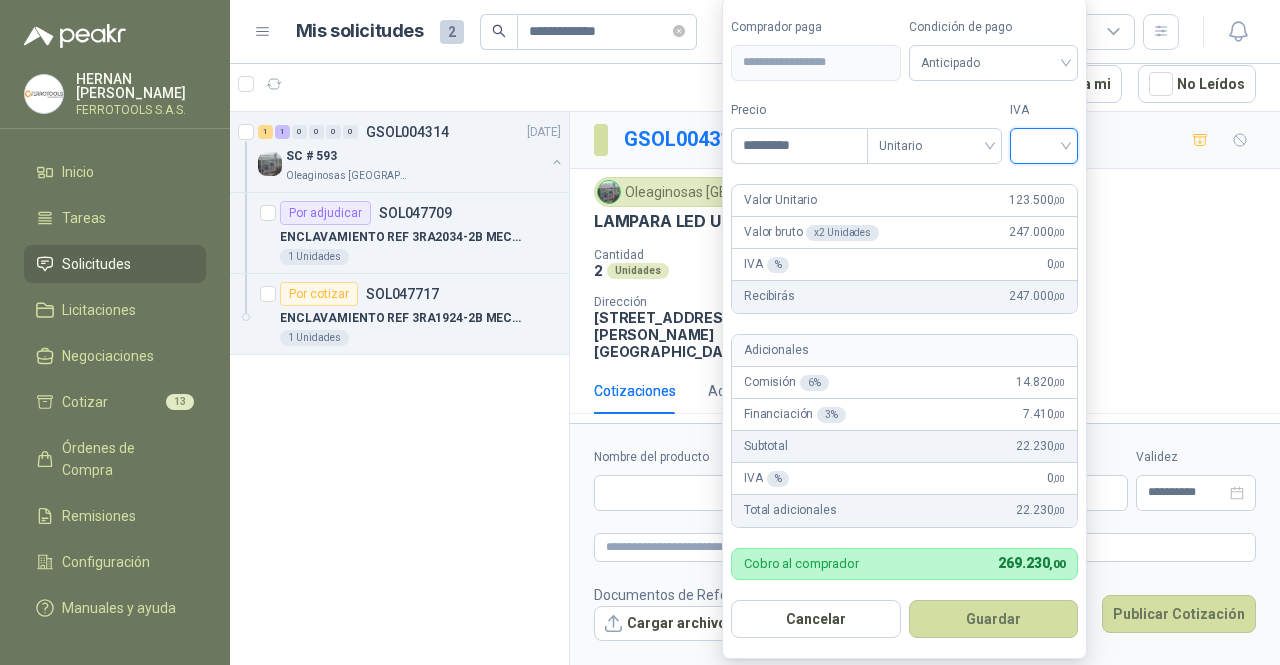 click at bounding box center (1044, 144) 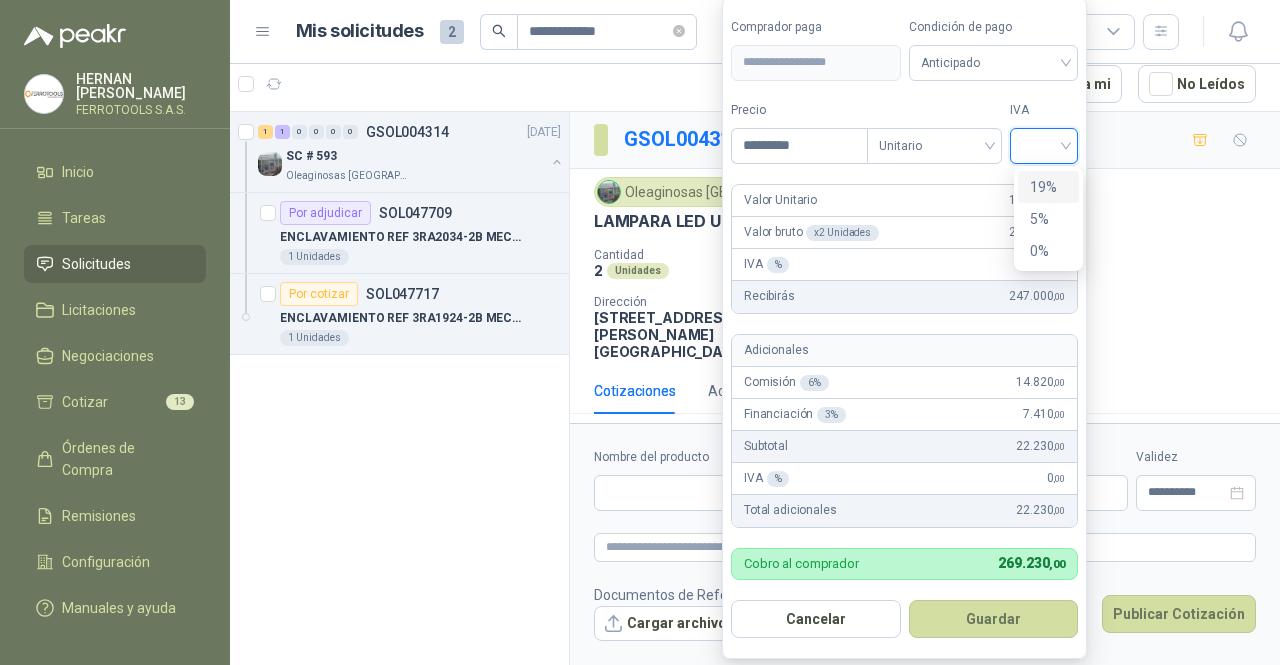 click on "19%" at bounding box center [1048, 187] 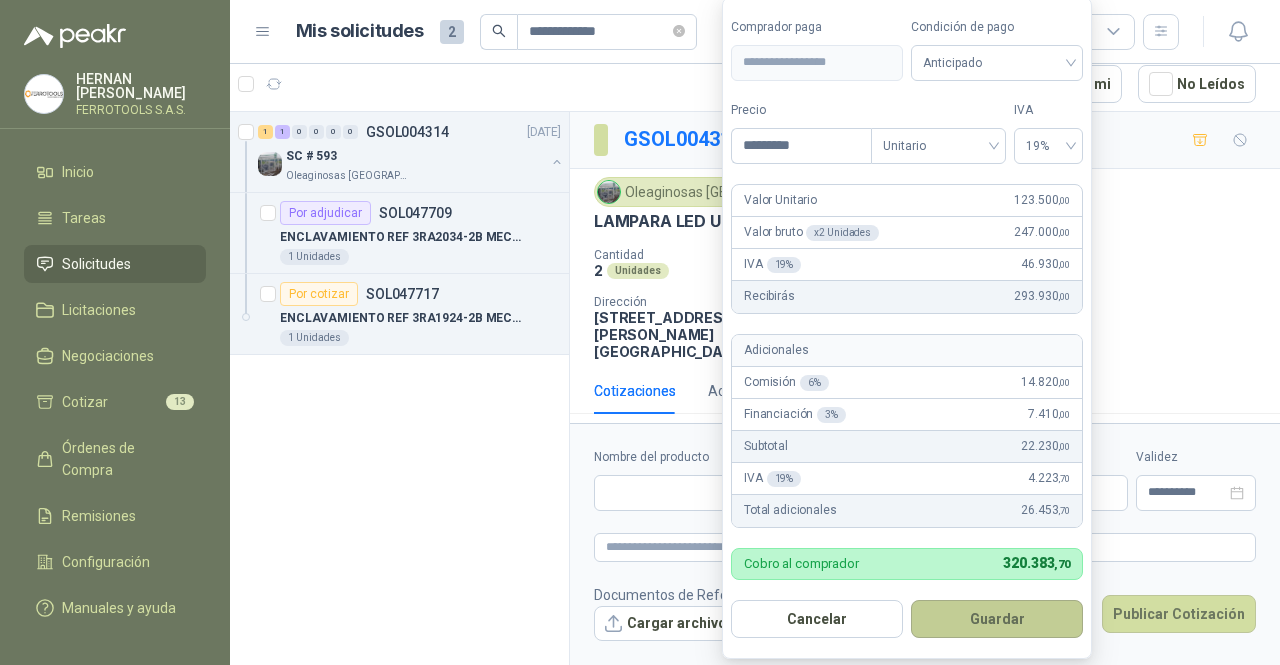 click on "Guardar" at bounding box center [997, 619] 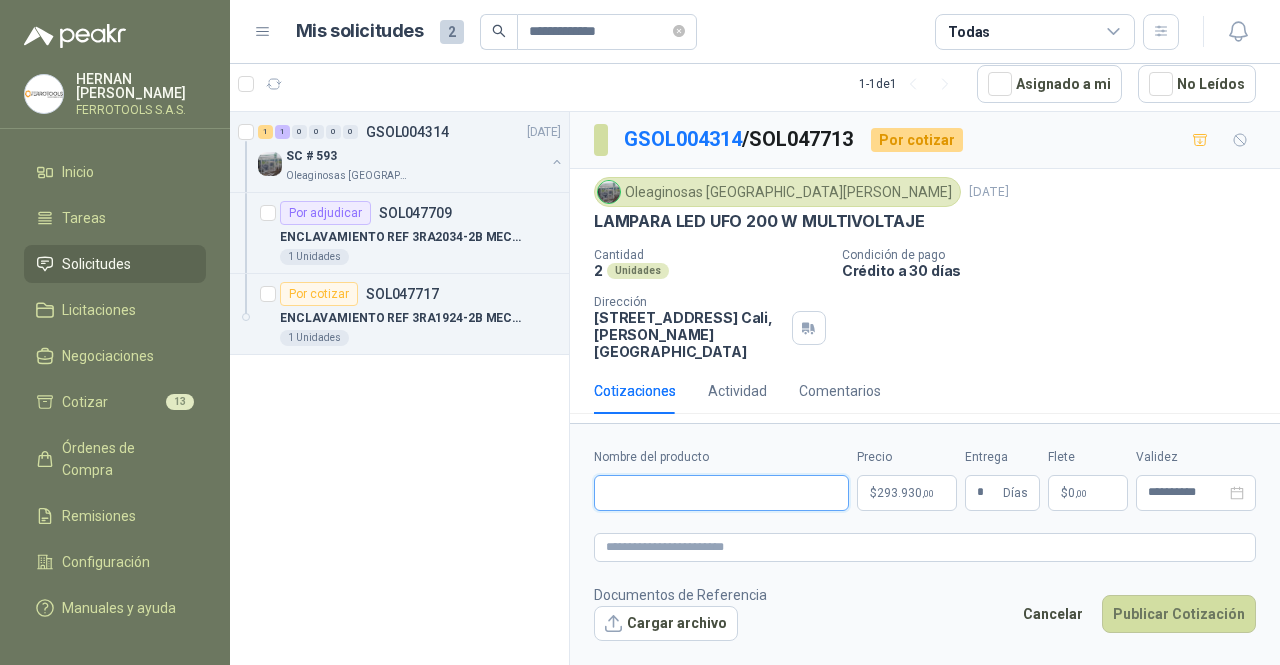 click on "Nombre del producto" at bounding box center [721, 493] 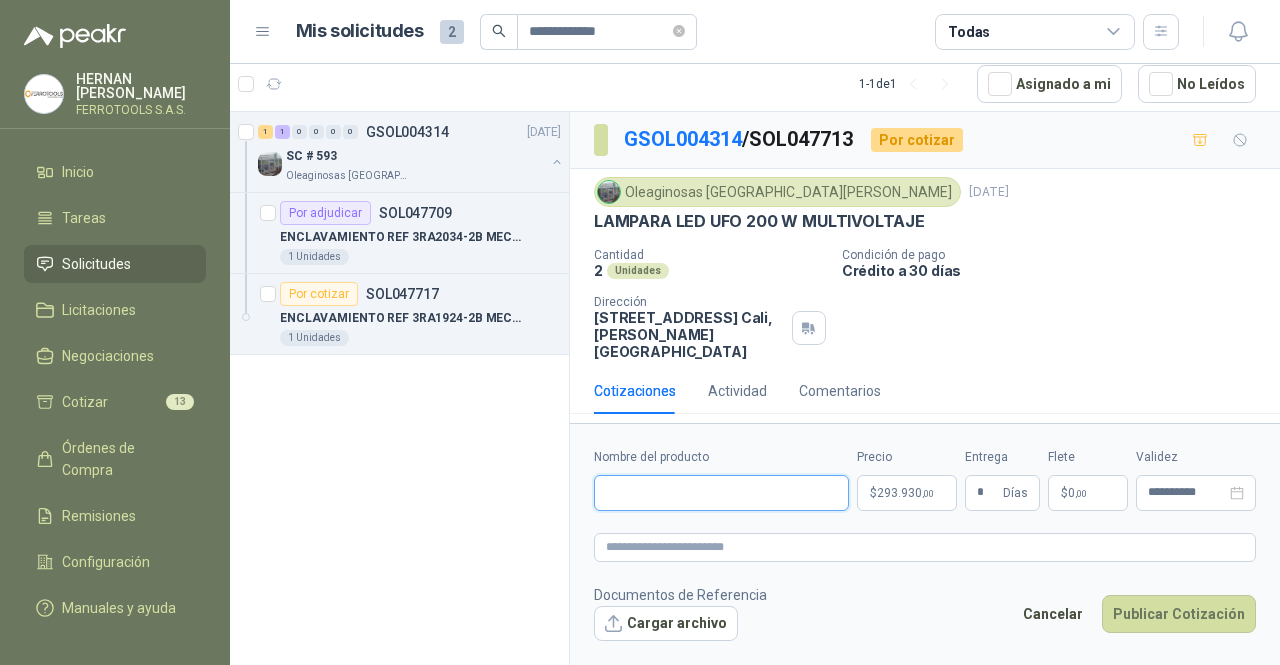 click on "Nombre del producto" at bounding box center (721, 493) 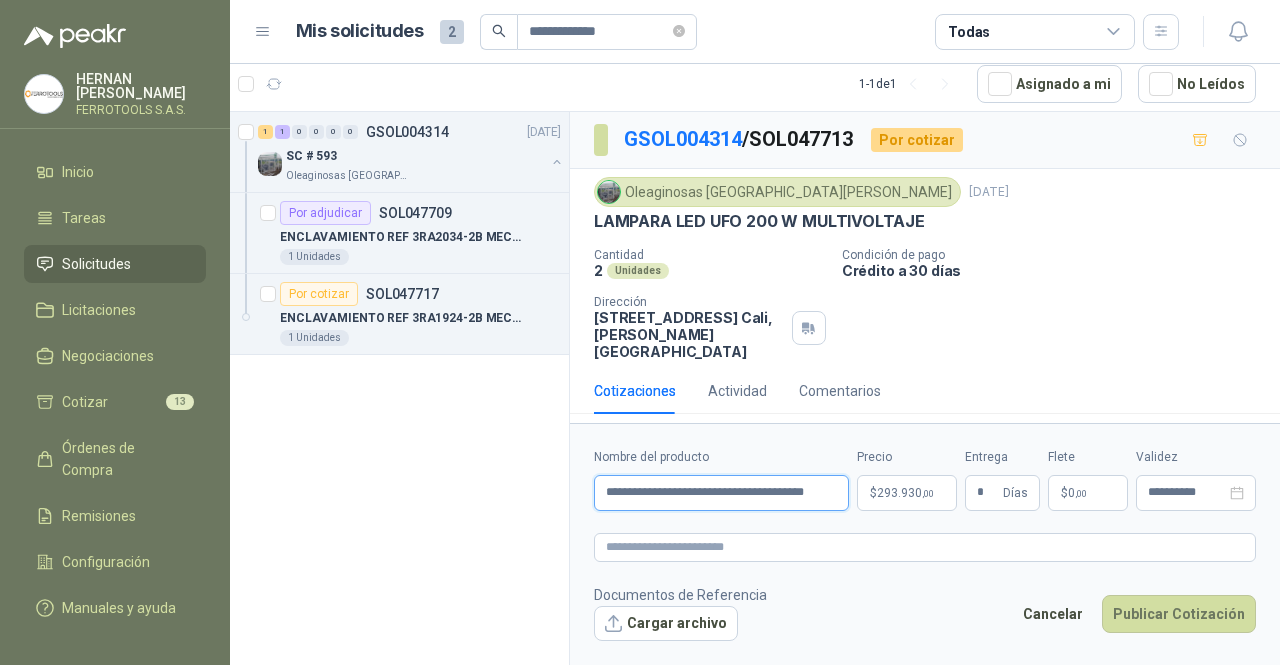 scroll, scrollTop: 0, scrollLeft: 28, axis: horizontal 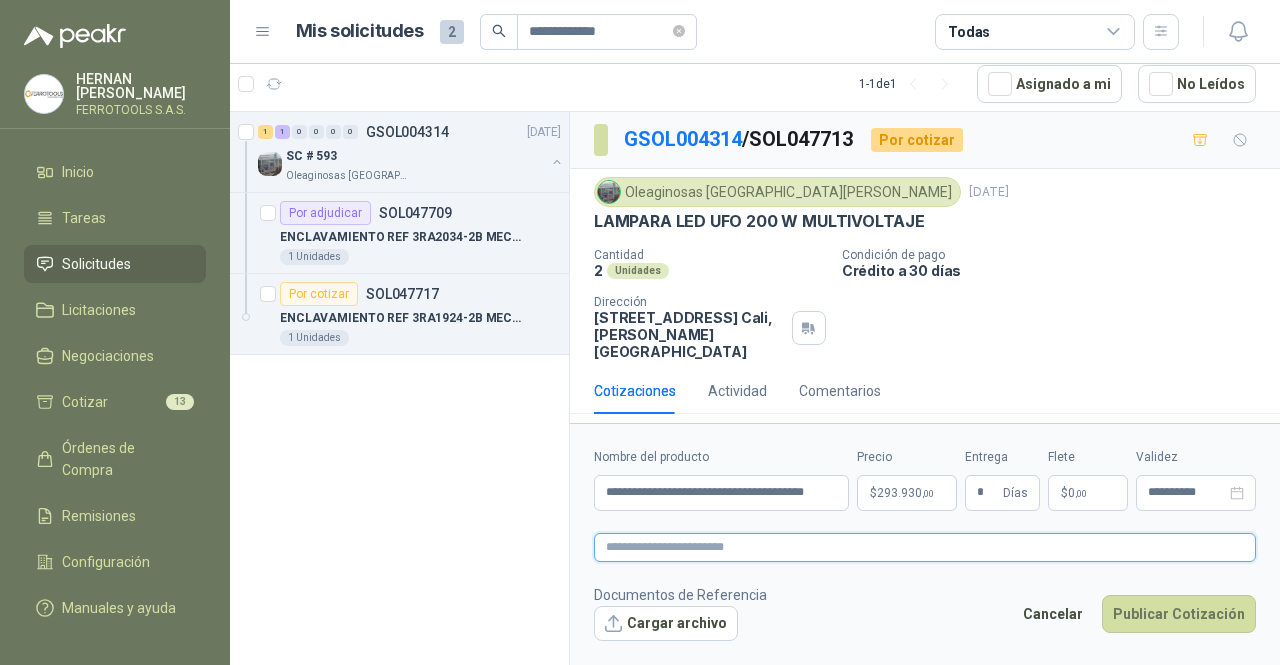 click at bounding box center (925, 547) 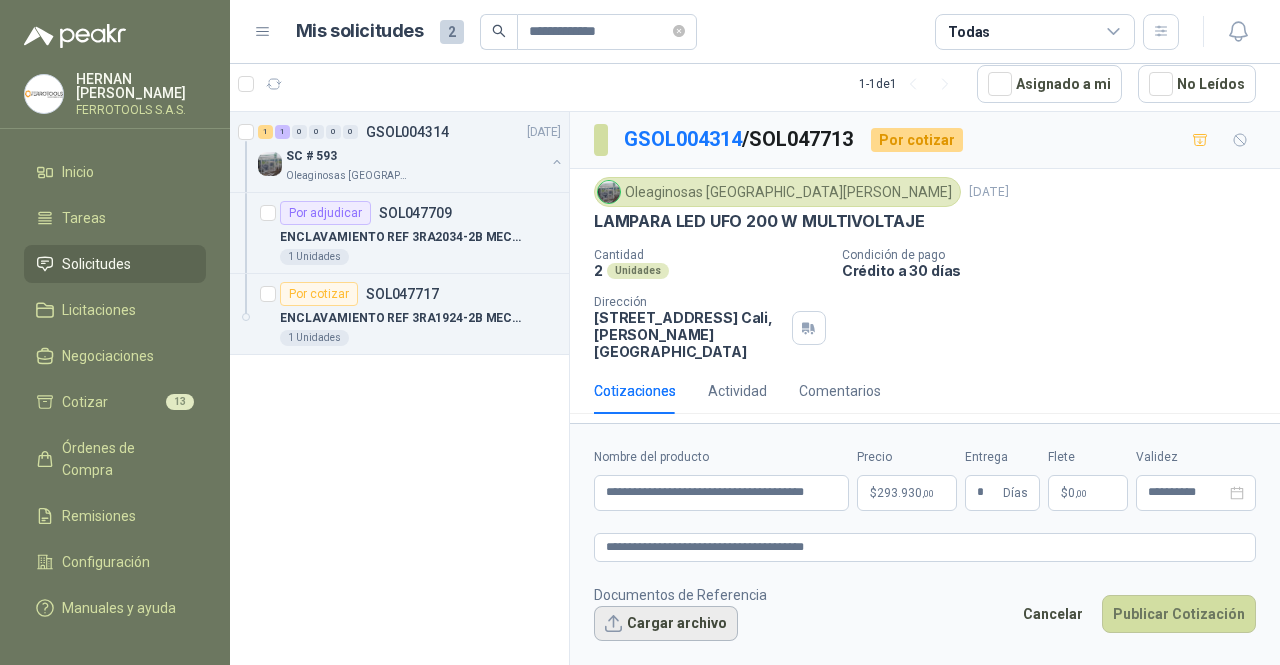 click on "Cargar archivo" at bounding box center [666, 624] 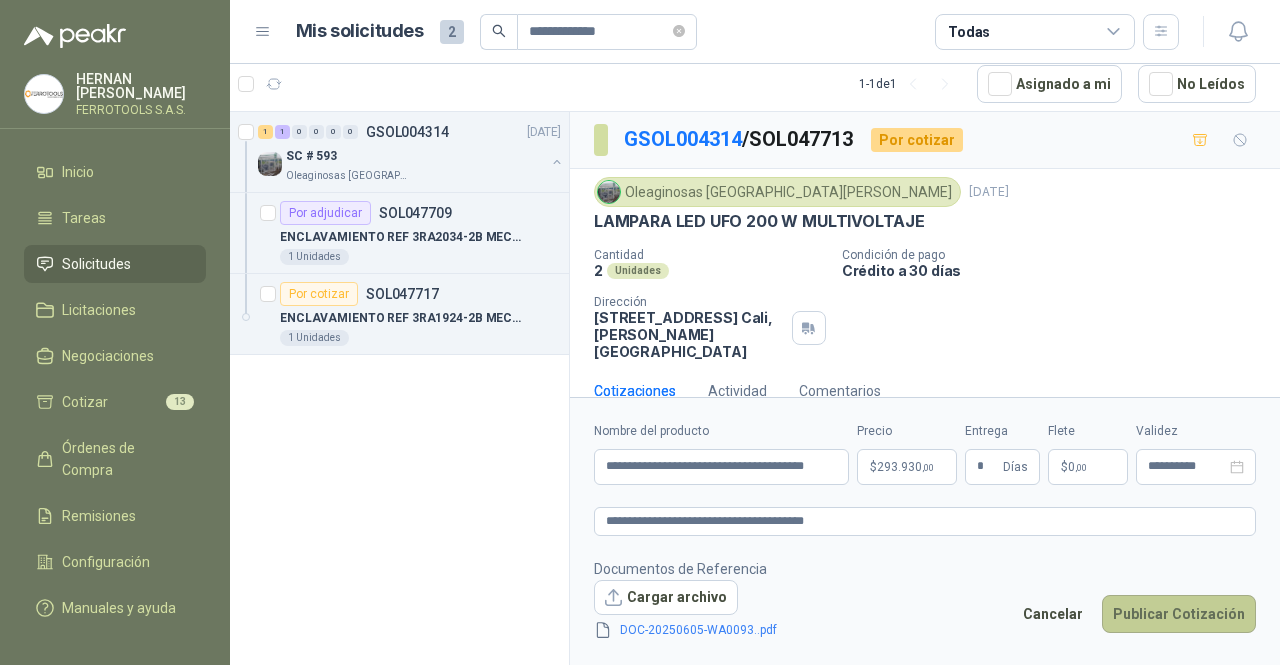 click on "Publicar Cotización" at bounding box center [1179, 614] 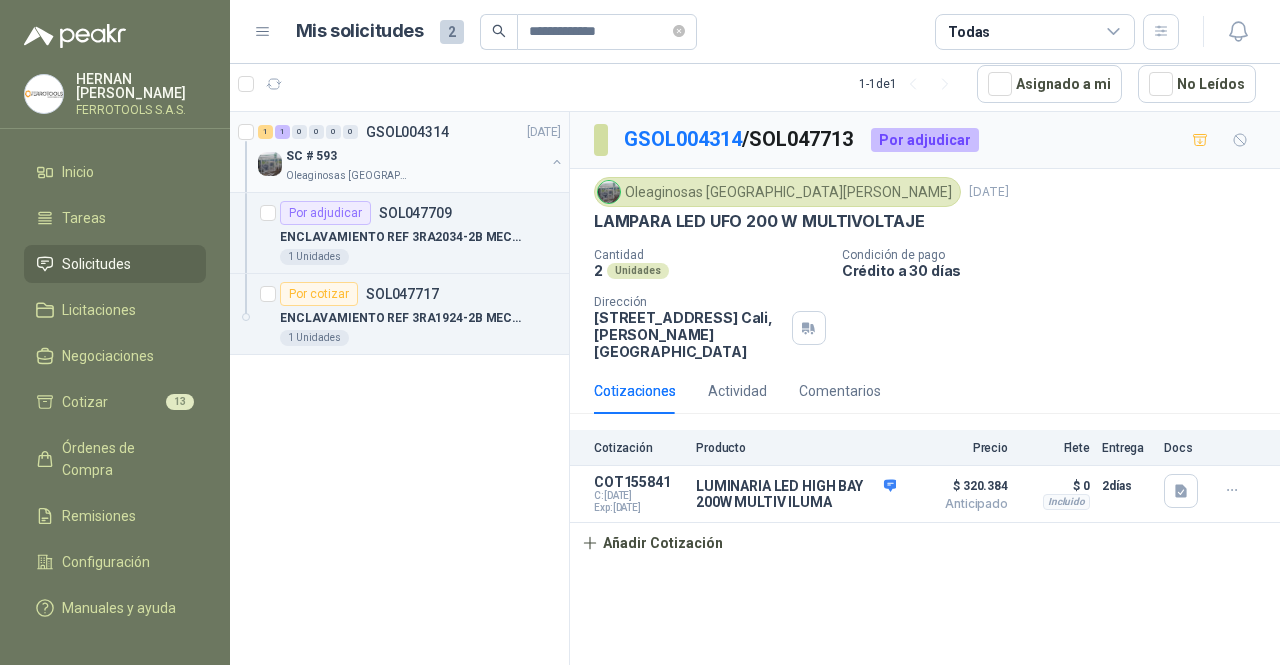 click on "SC # 593" at bounding box center [415, 156] 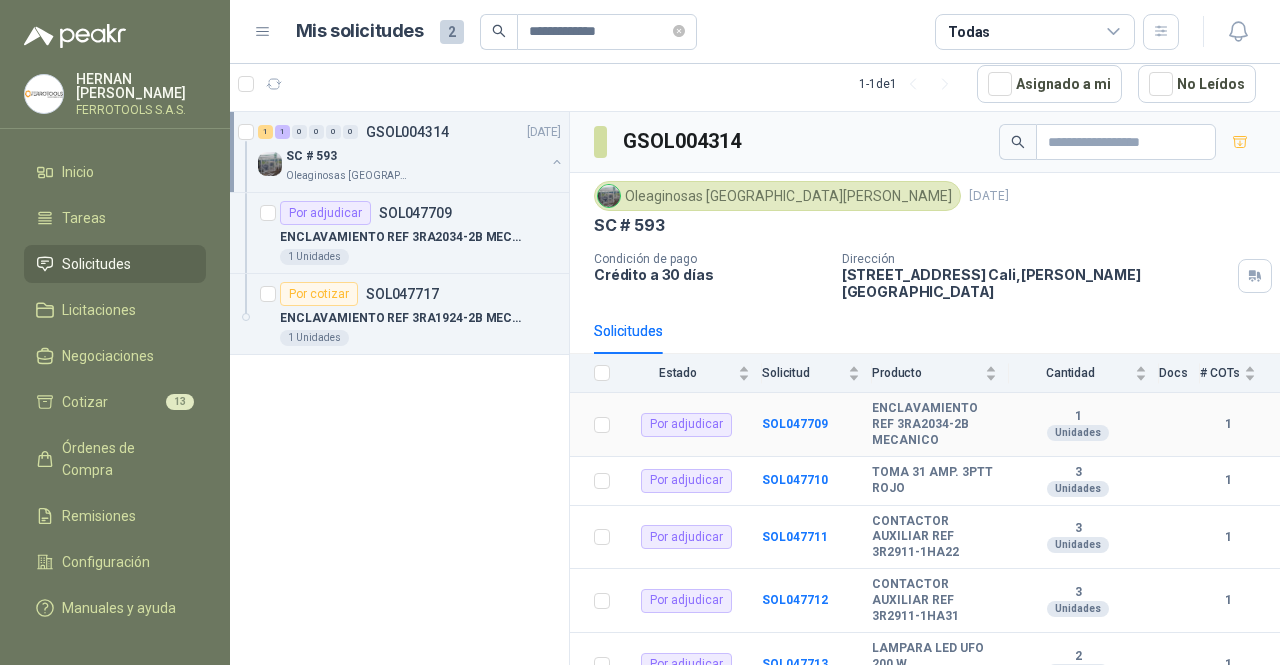 scroll, scrollTop: 386, scrollLeft: 0, axis: vertical 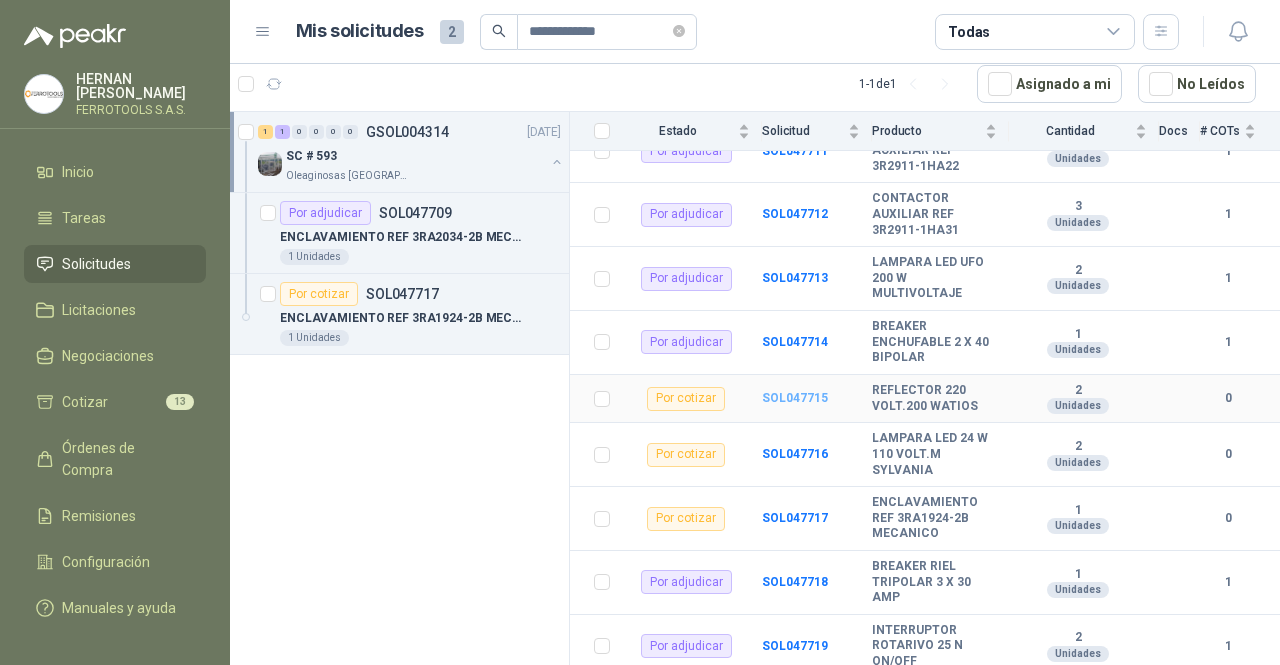 click on "SOL047715" at bounding box center (795, 398) 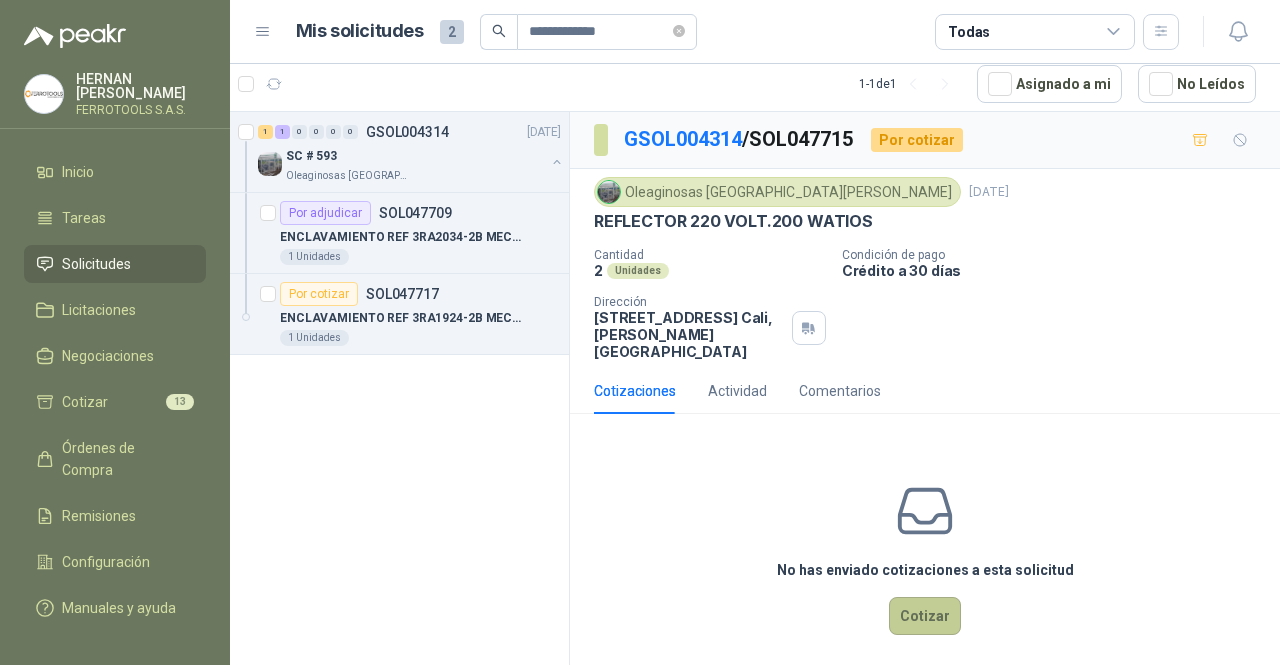 click on "Cotizar" at bounding box center (925, 616) 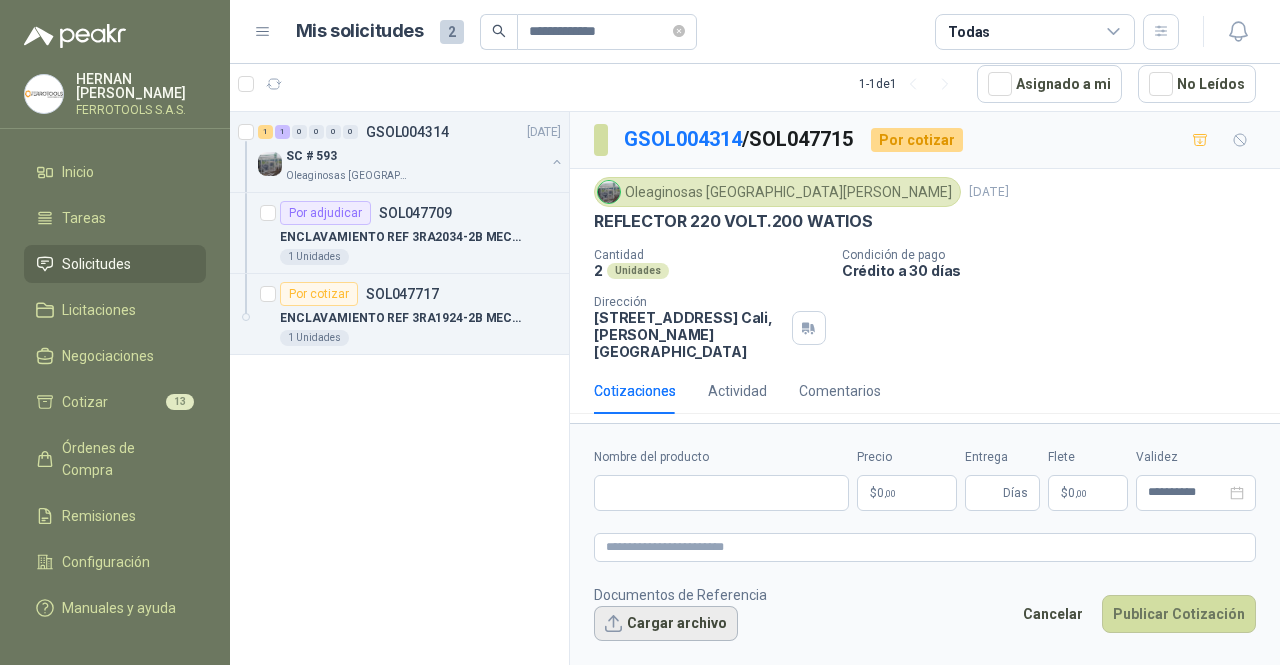 click on "Cargar archivo" at bounding box center [666, 624] 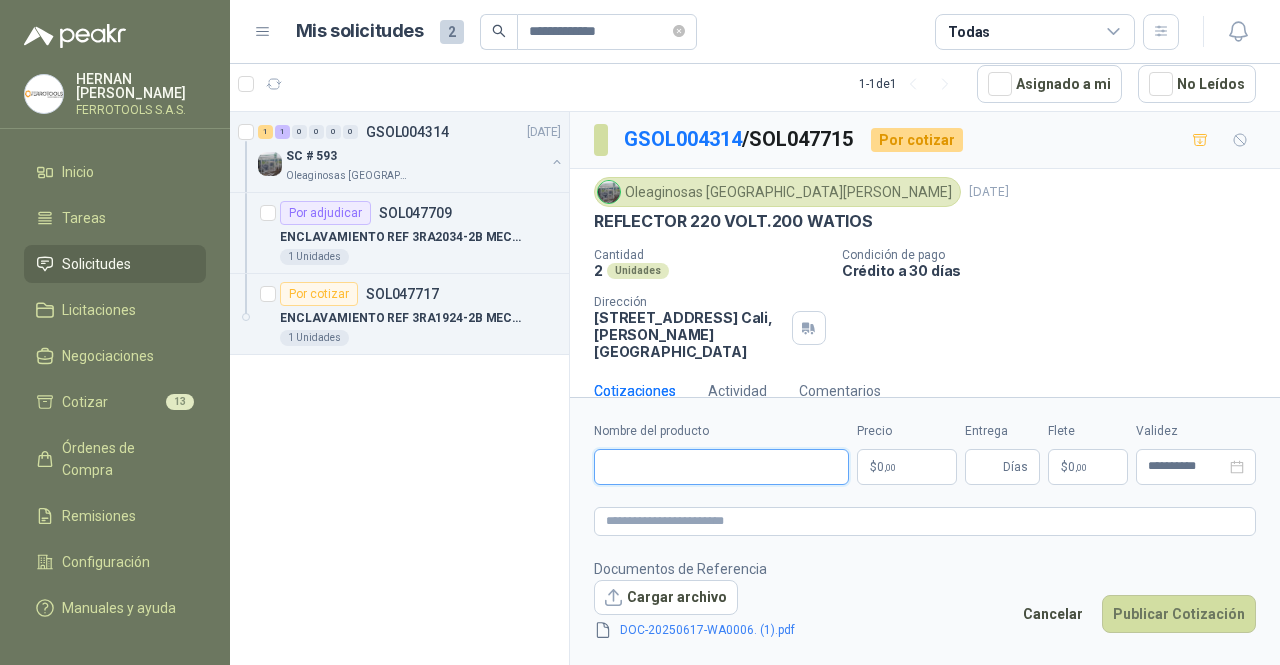 click on "Nombre del producto" at bounding box center [721, 467] 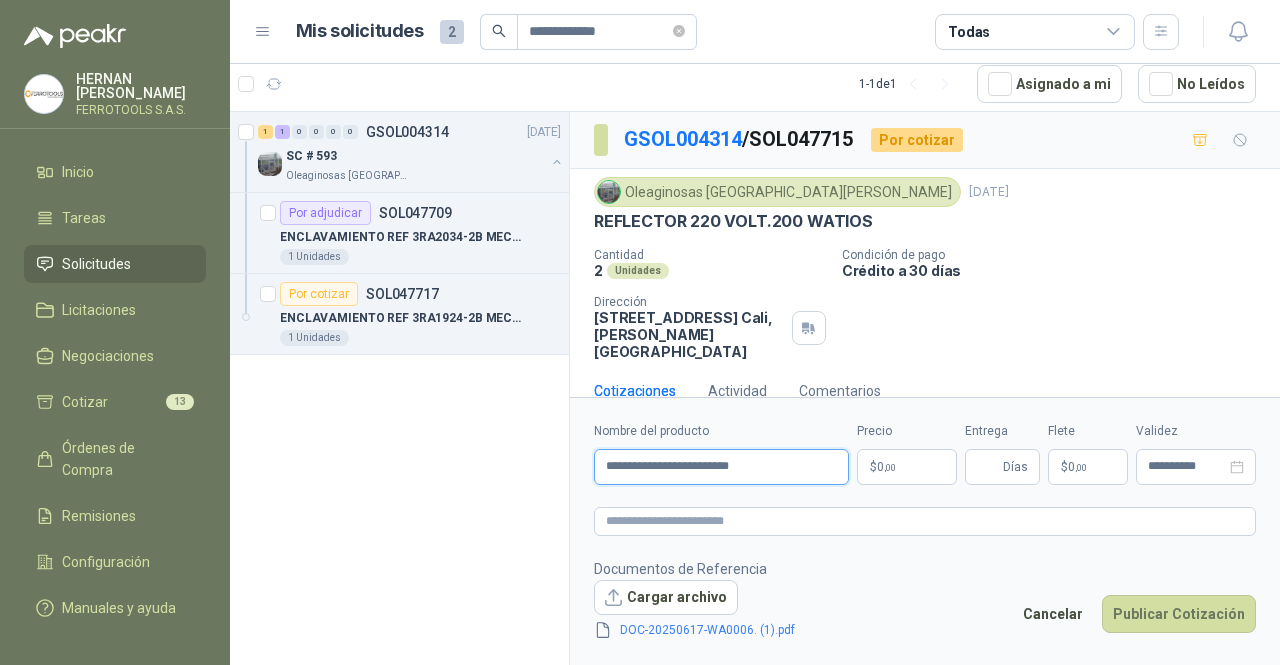 drag, startPoint x: 813, startPoint y: 468, endPoint x: 516, endPoint y: 445, distance: 297.88925 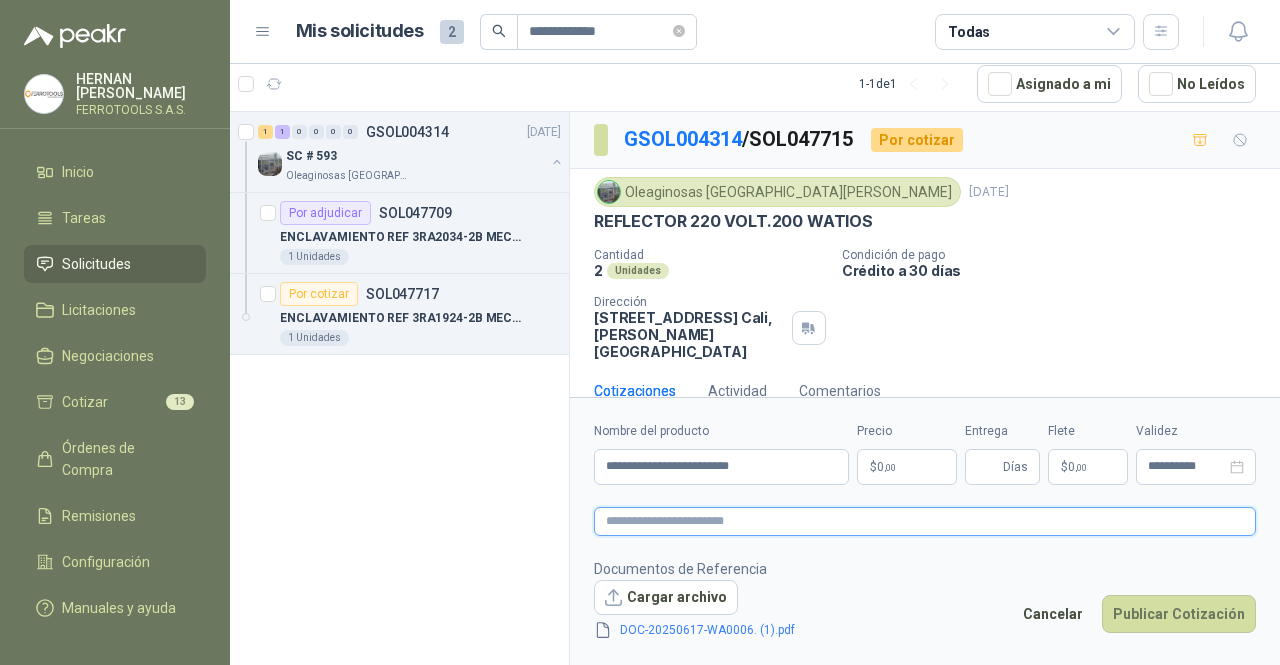 paste on "**********" 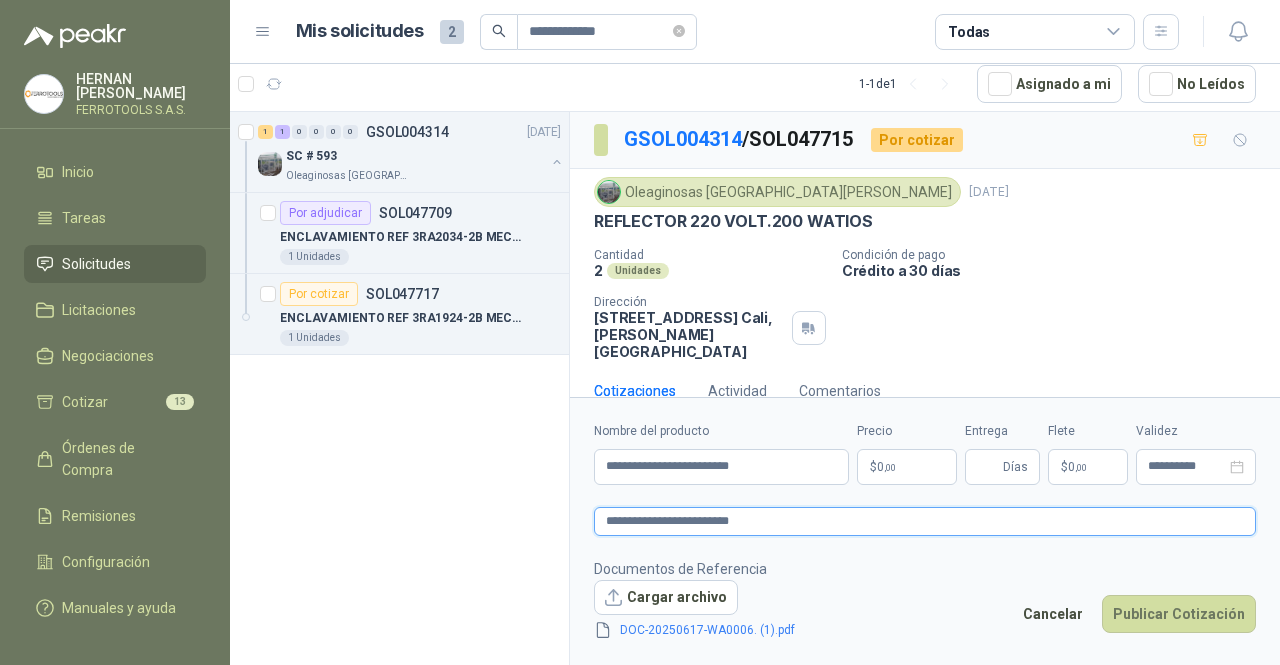 click on "**********" at bounding box center [925, 521] 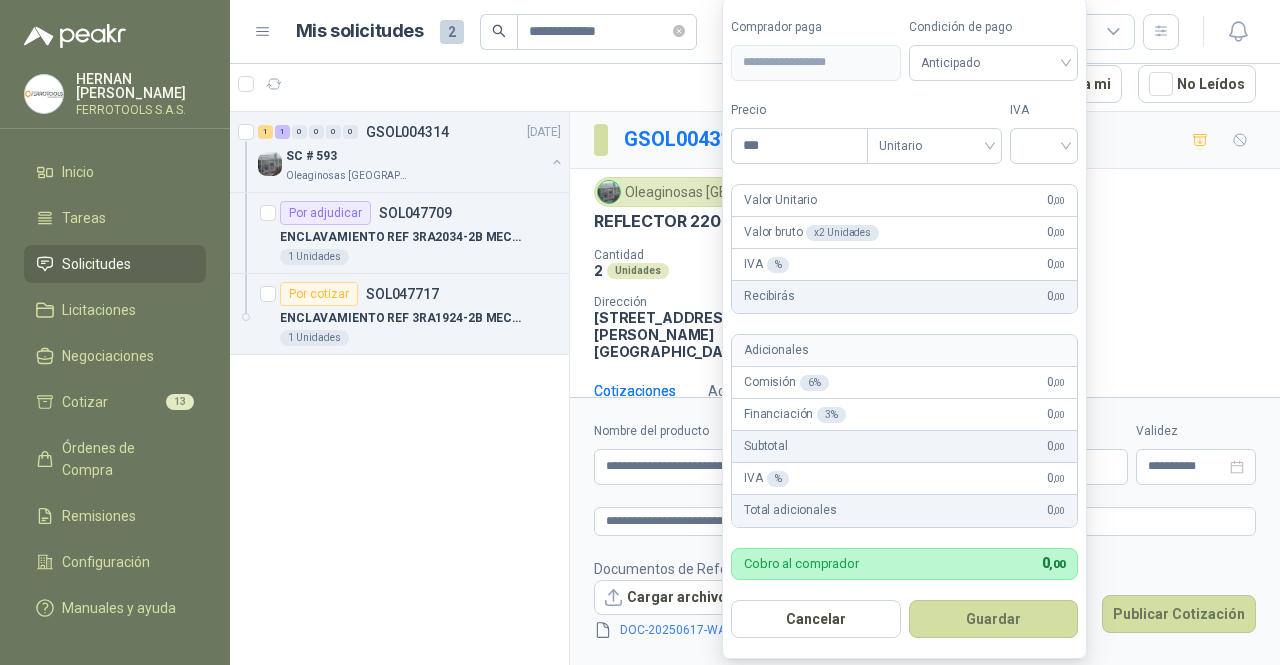 click on "**********" at bounding box center [640, 332] 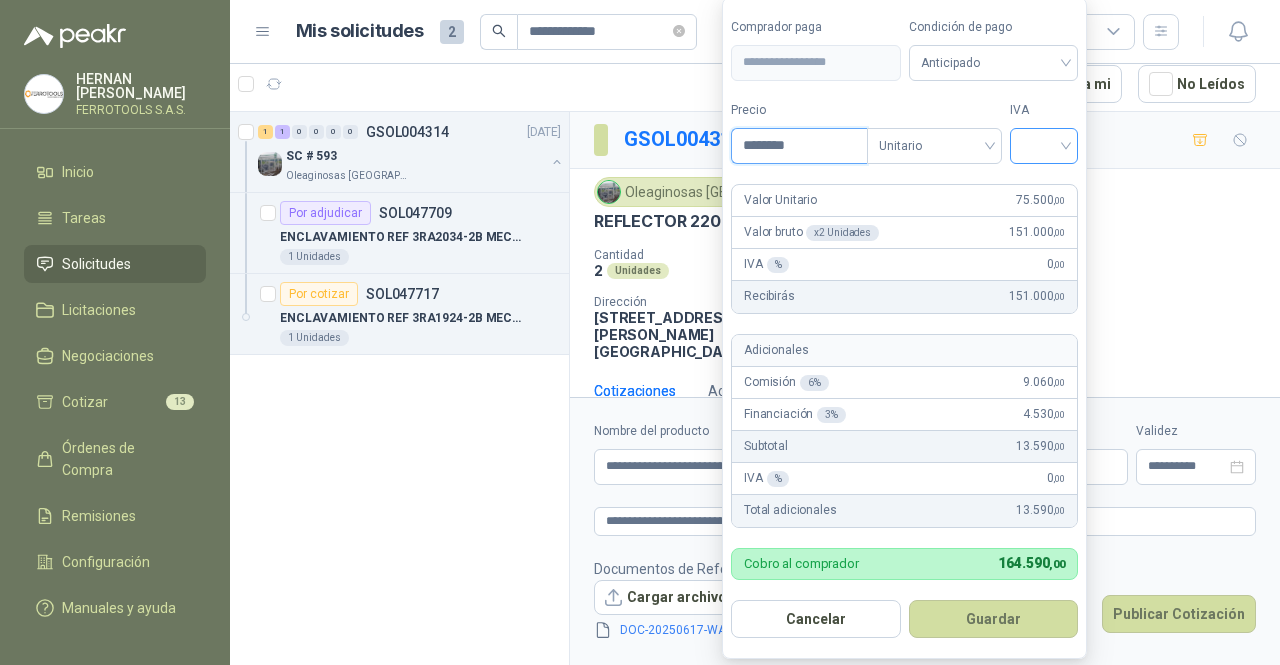 click at bounding box center (1044, 146) 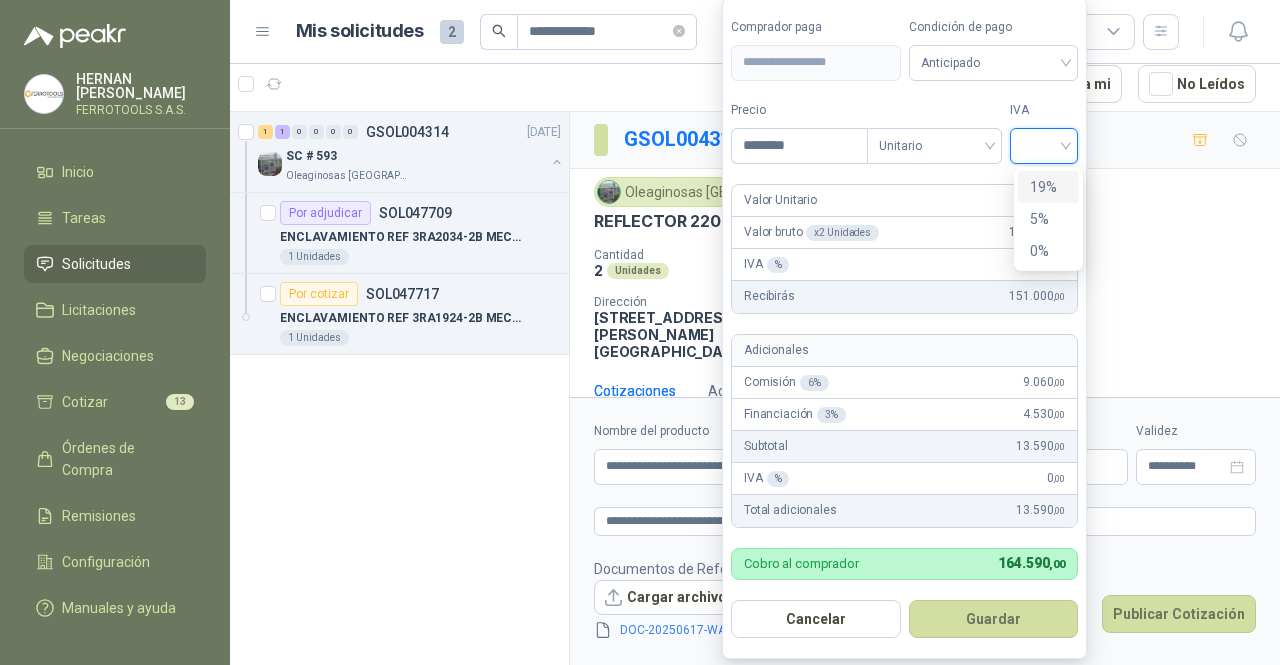 click on "19%" at bounding box center (1048, 187) 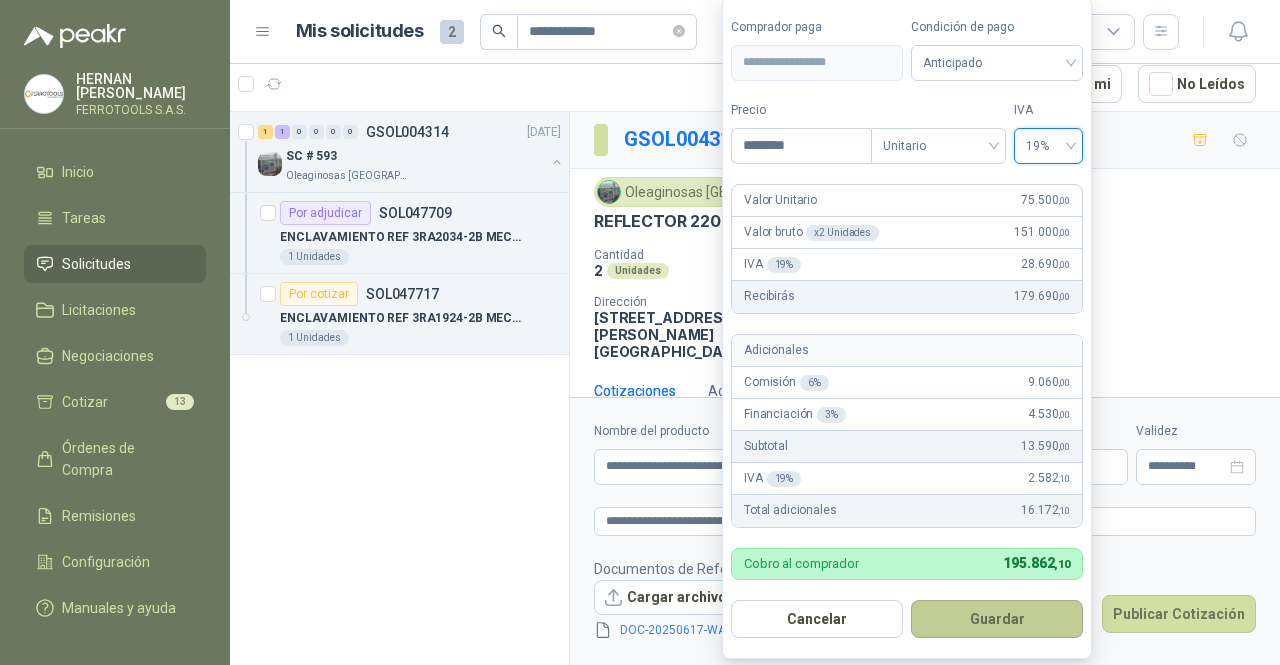 click on "Guardar" at bounding box center [997, 619] 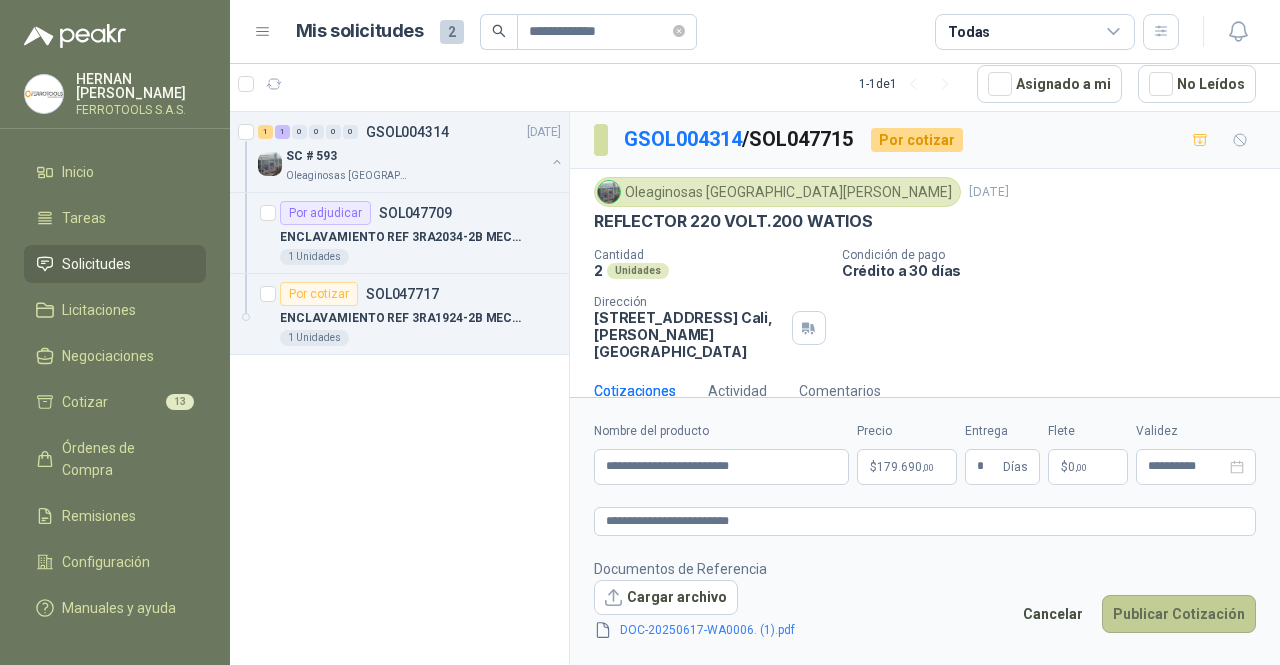 click on "Publicar Cotización" at bounding box center [1179, 614] 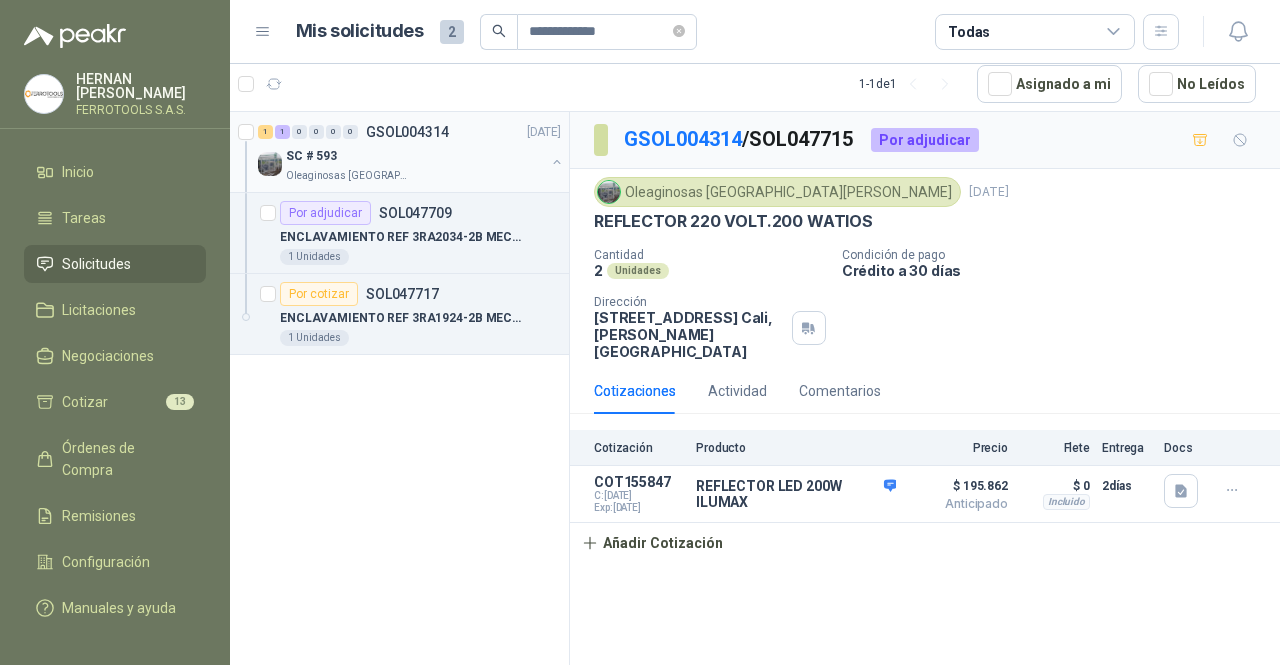 click on "SC # 593" at bounding box center (415, 156) 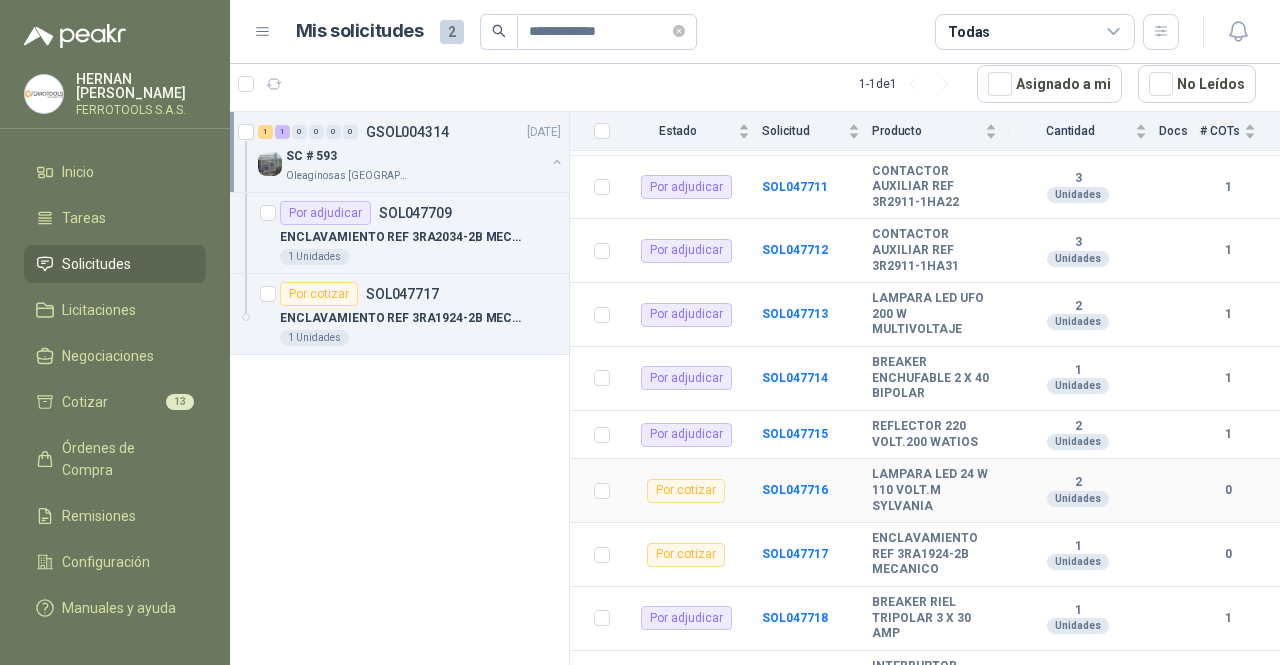 scroll, scrollTop: 386, scrollLeft: 0, axis: vertical 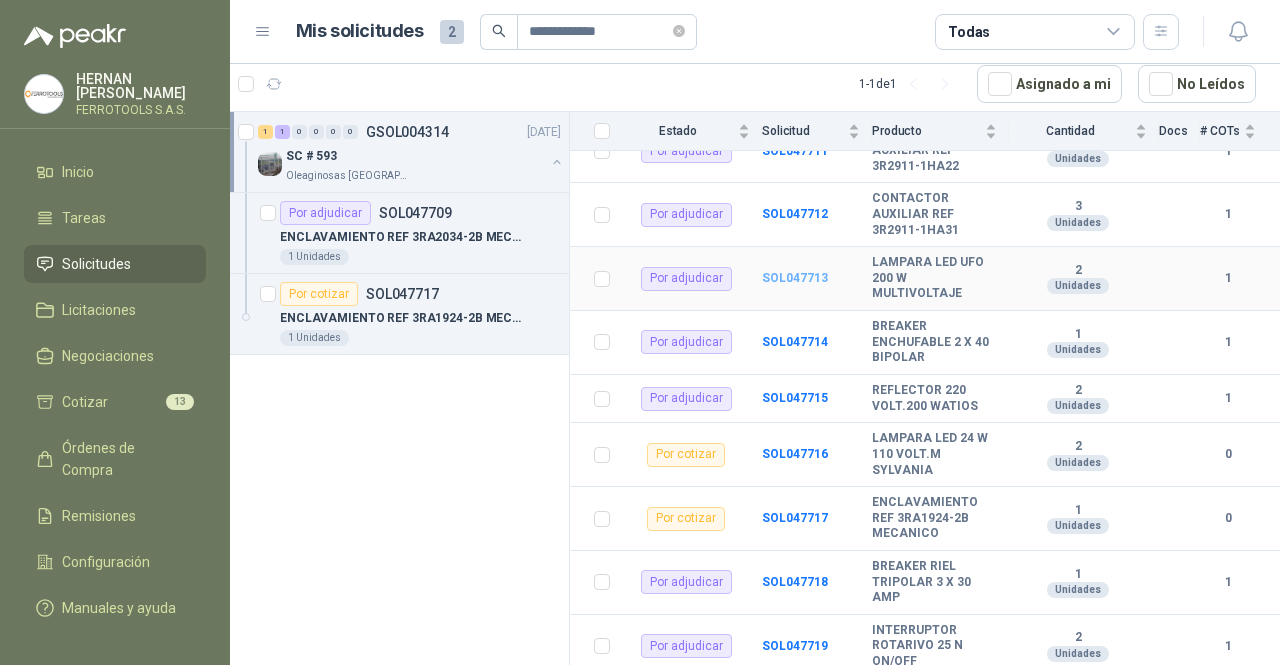 click on "SOL047713" at bounding box center (795, 278) 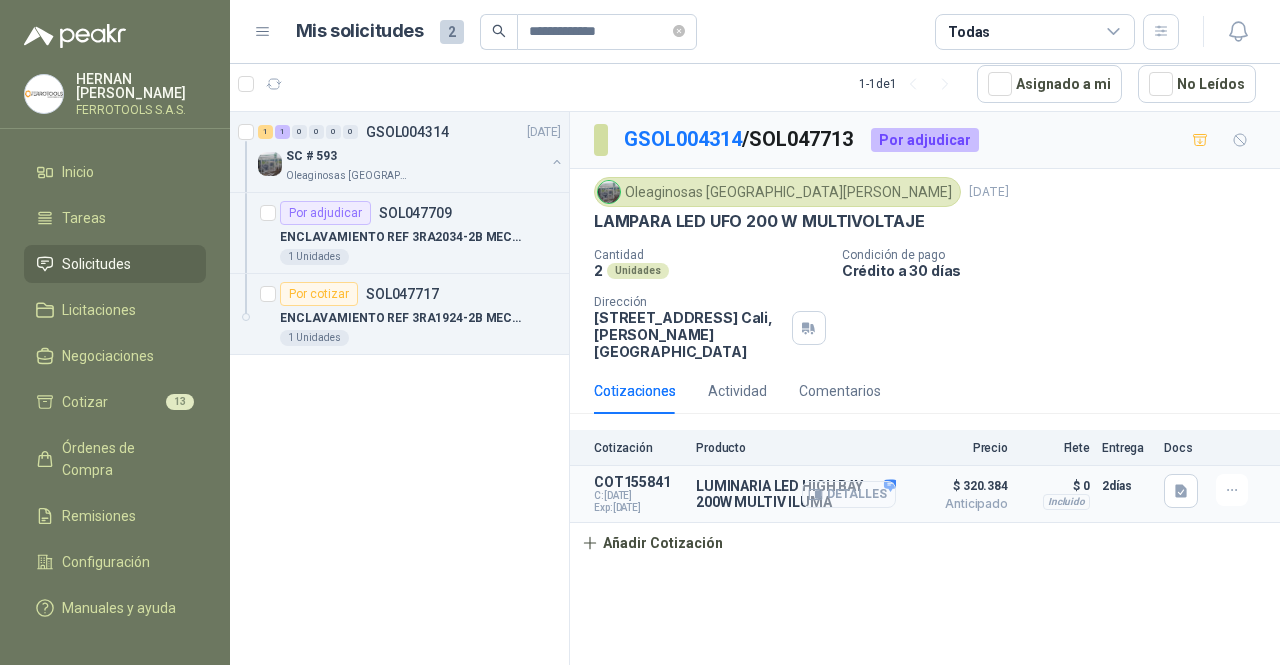 click on "Detalles" at bounding box center (849, 494) 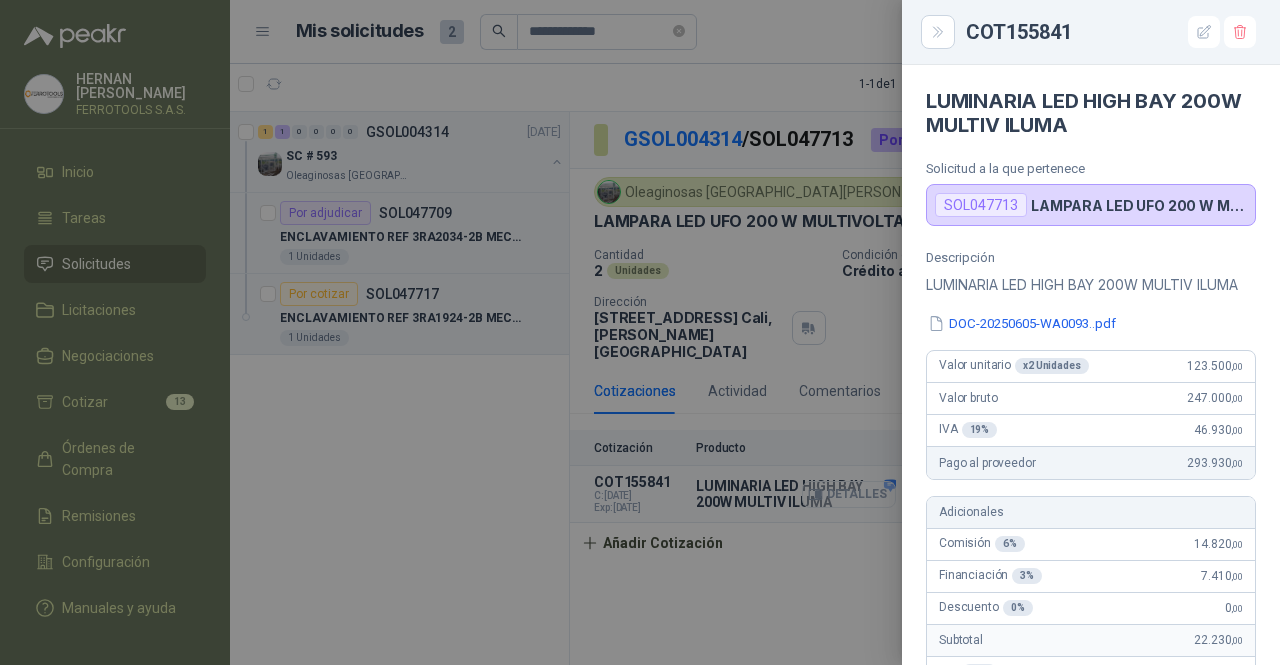 click at bounding box center [640, 332] 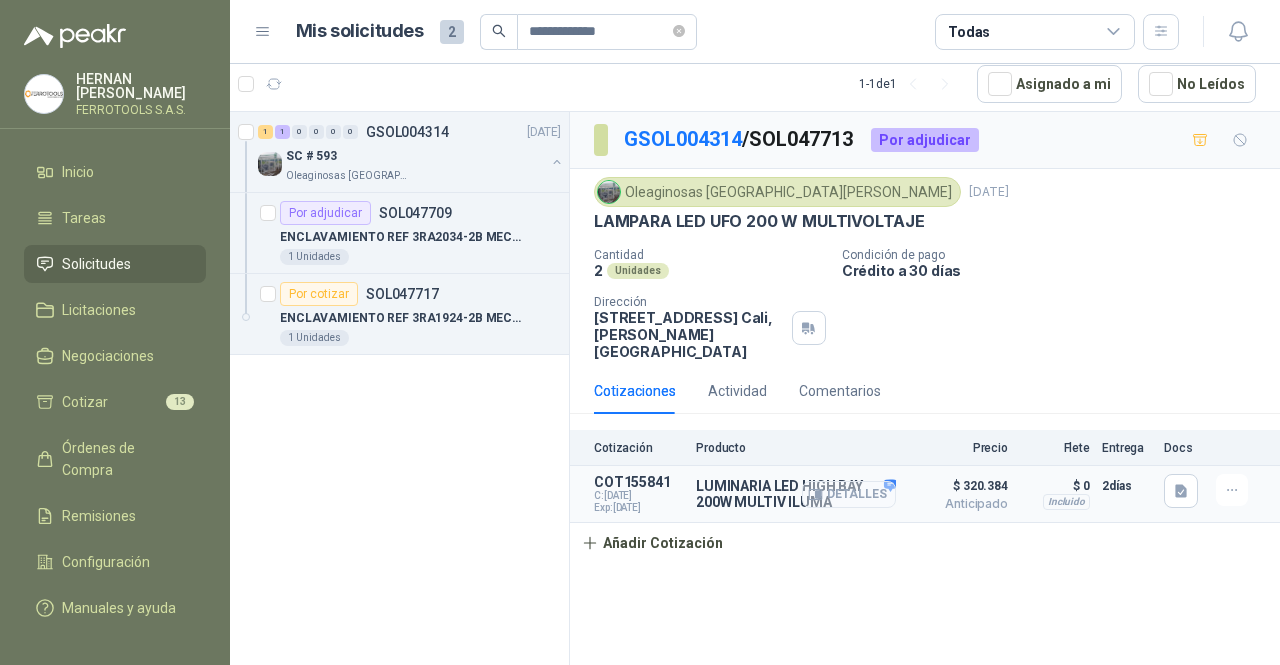 click on "Detalles" at bounding box center (849, 494) 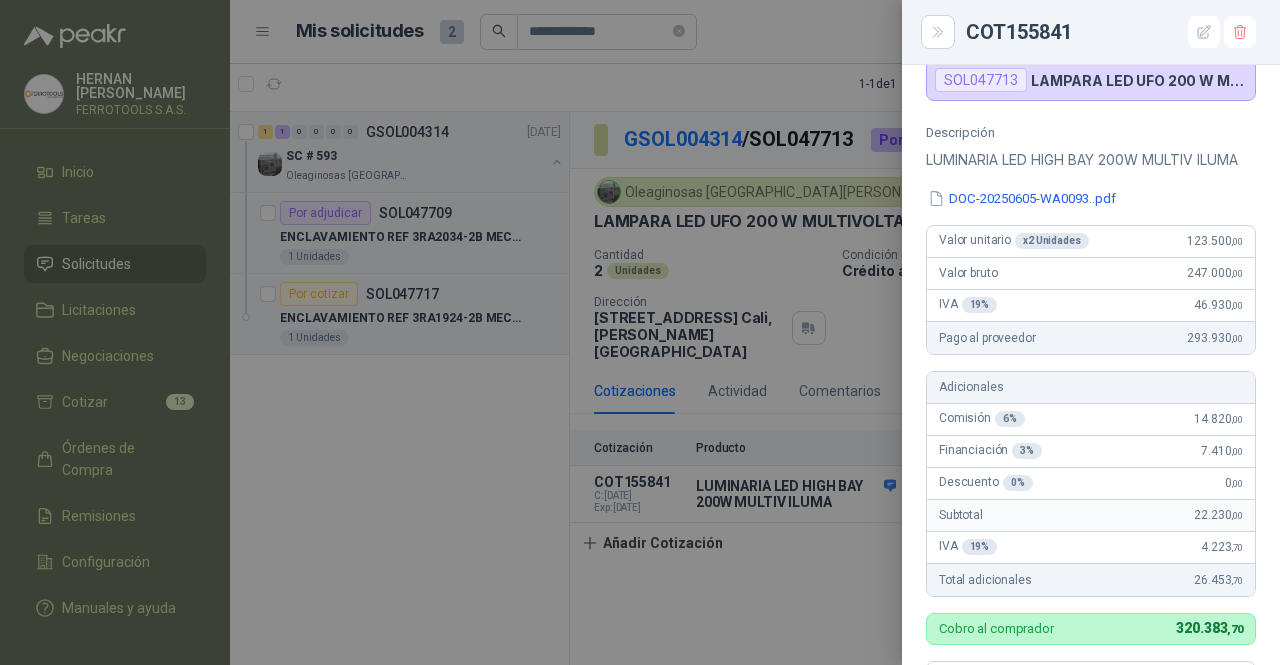 scroll, scrollTop: 0, scrollLeft: 0, axis: both 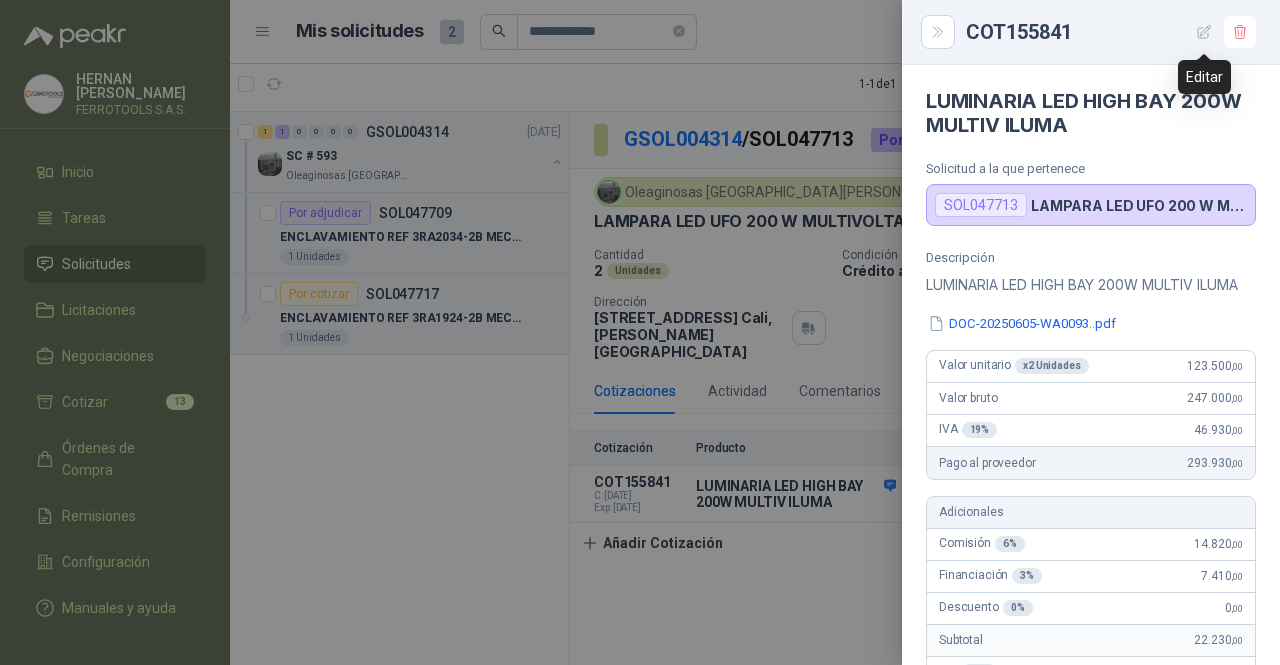 click 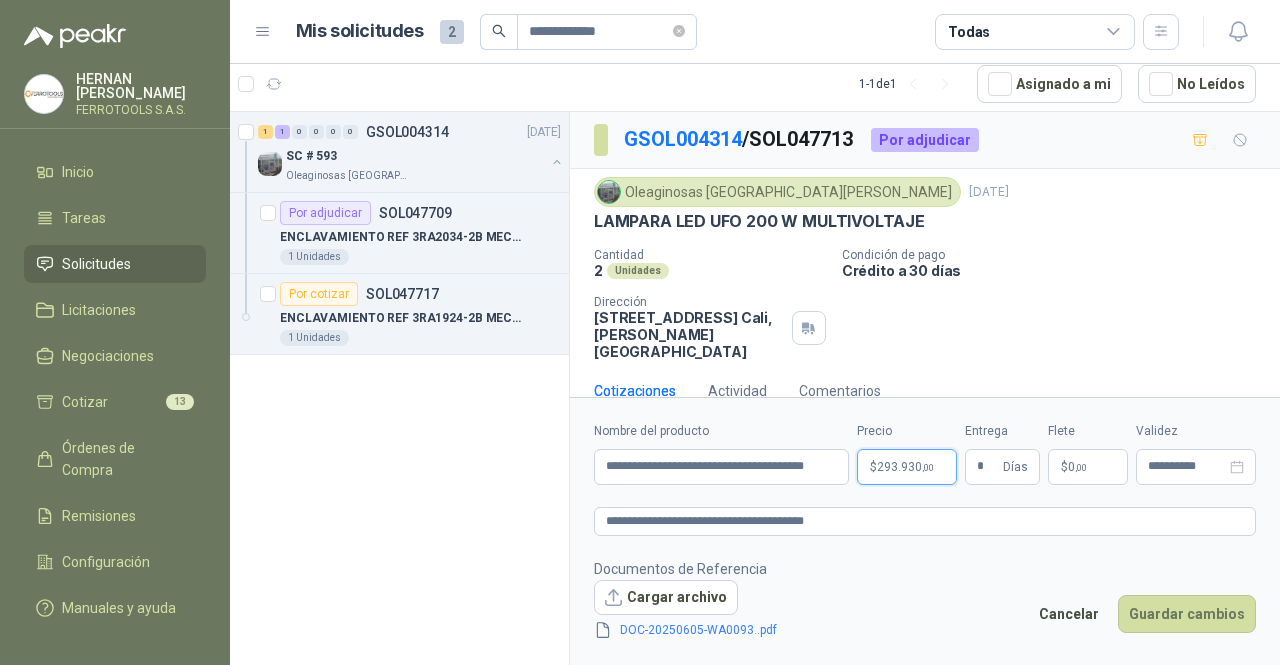 click on "**********" at bounding box center (640, 332) 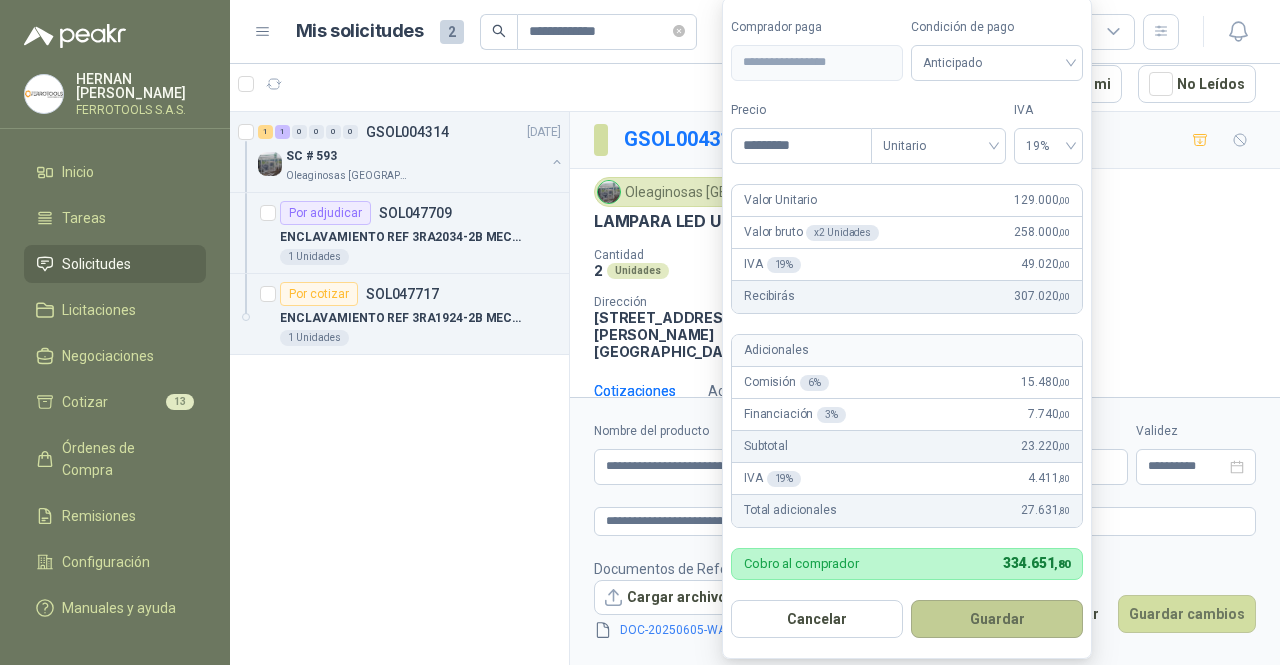 click on "Guardar" at bounding box center [997, 619] 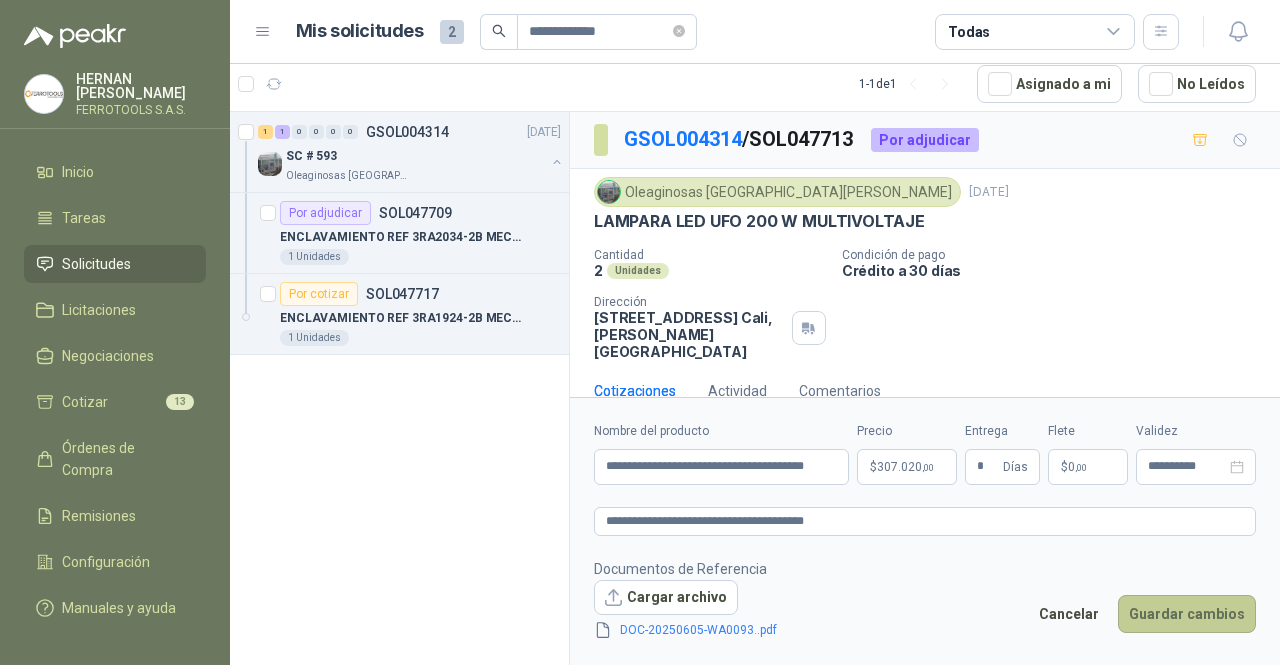 click on "Guardar cambios" at bounding box center (1187, 614) 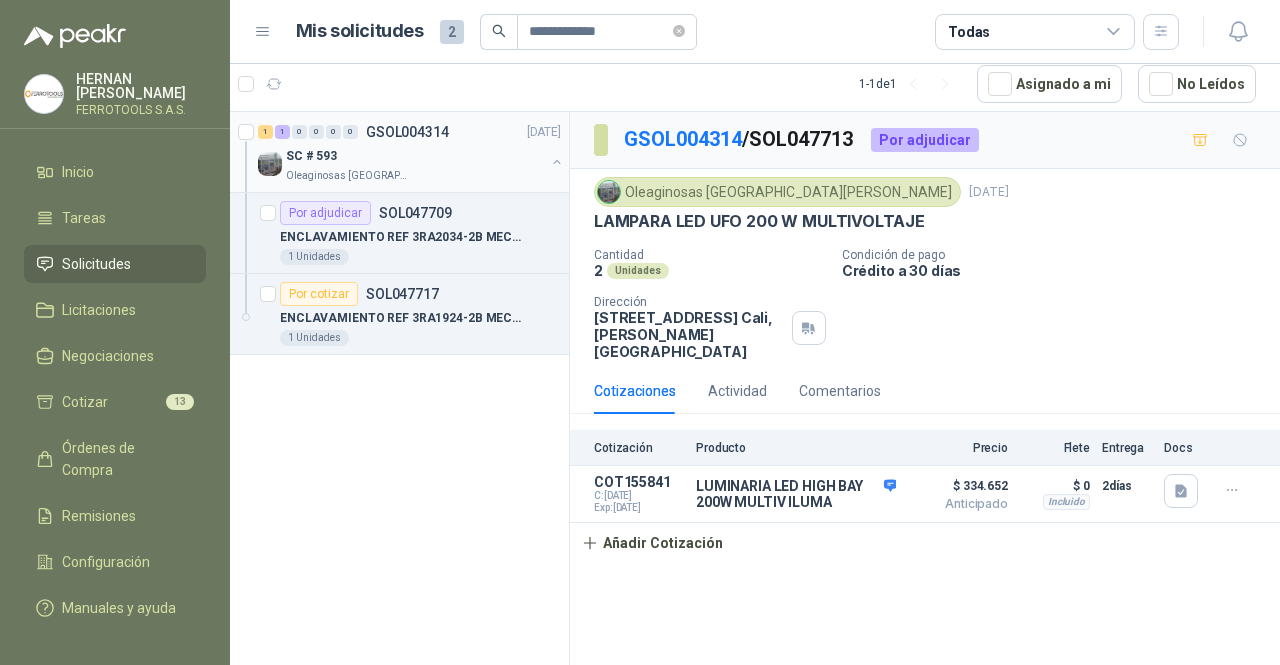 click on "SC # 593" at bounding box center (415, 156) 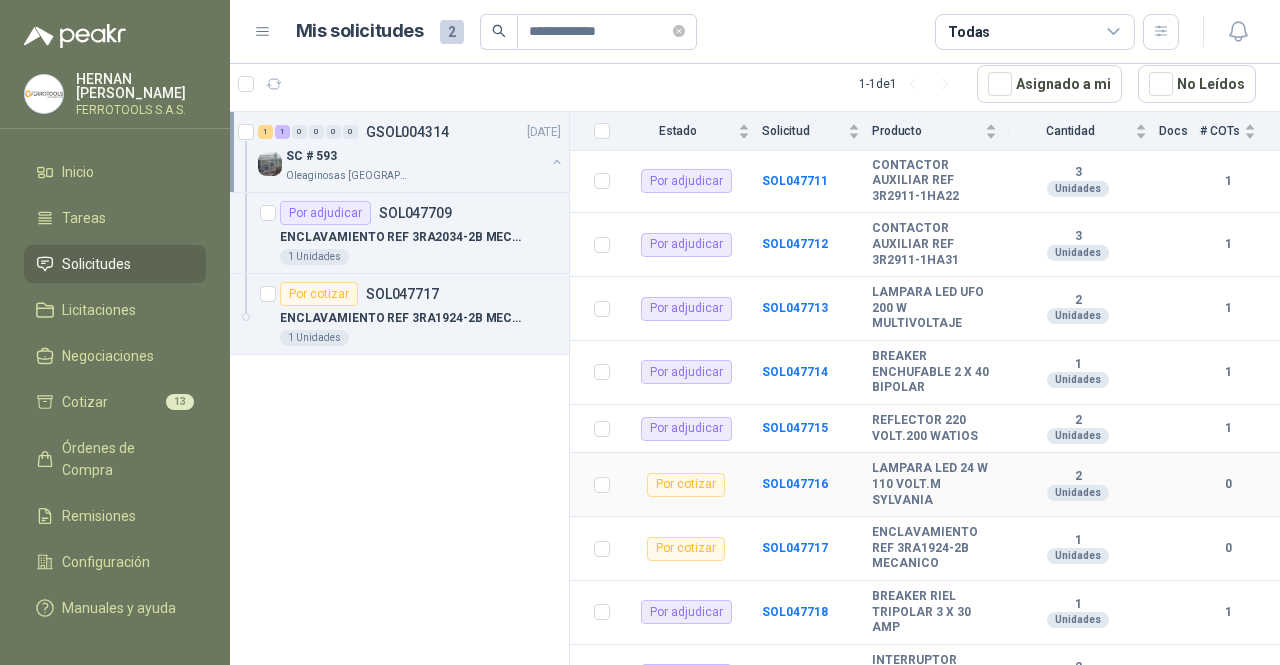 scroll, scrollTop: 386, scrollLeft: 0, axis: vertical 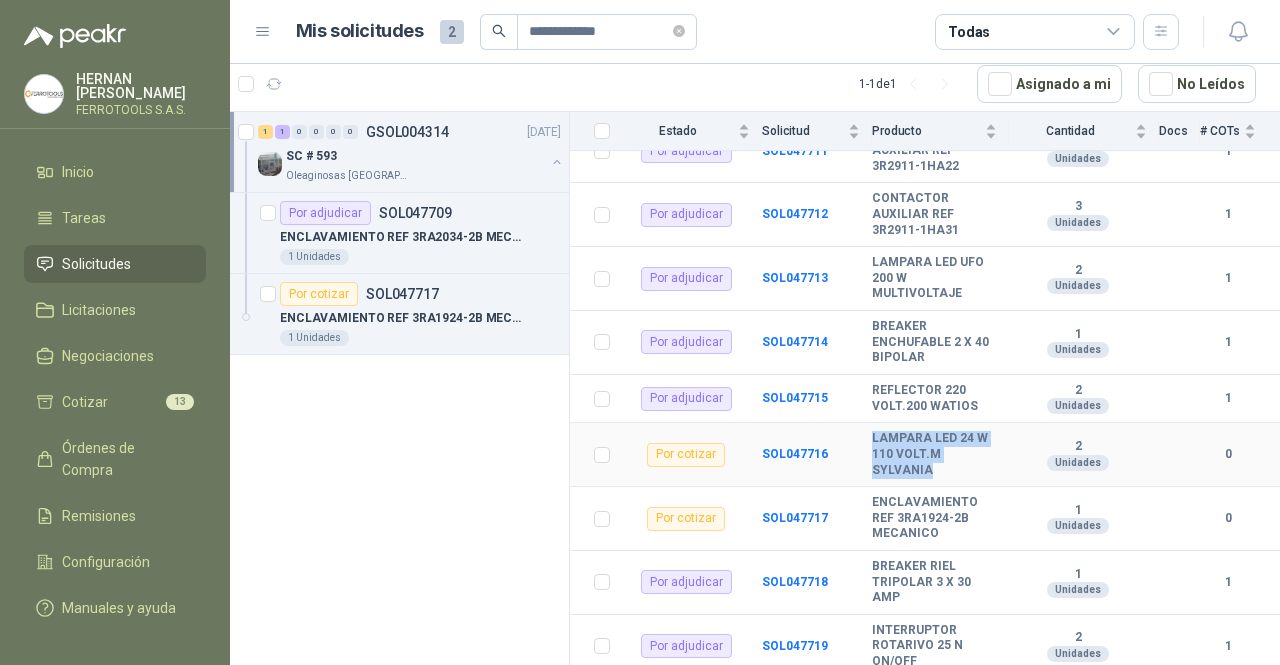 drag, startPoint x: 937, startPoint y: 461, endPoint x: 871, endPoint y: 428, distance: 73.790245 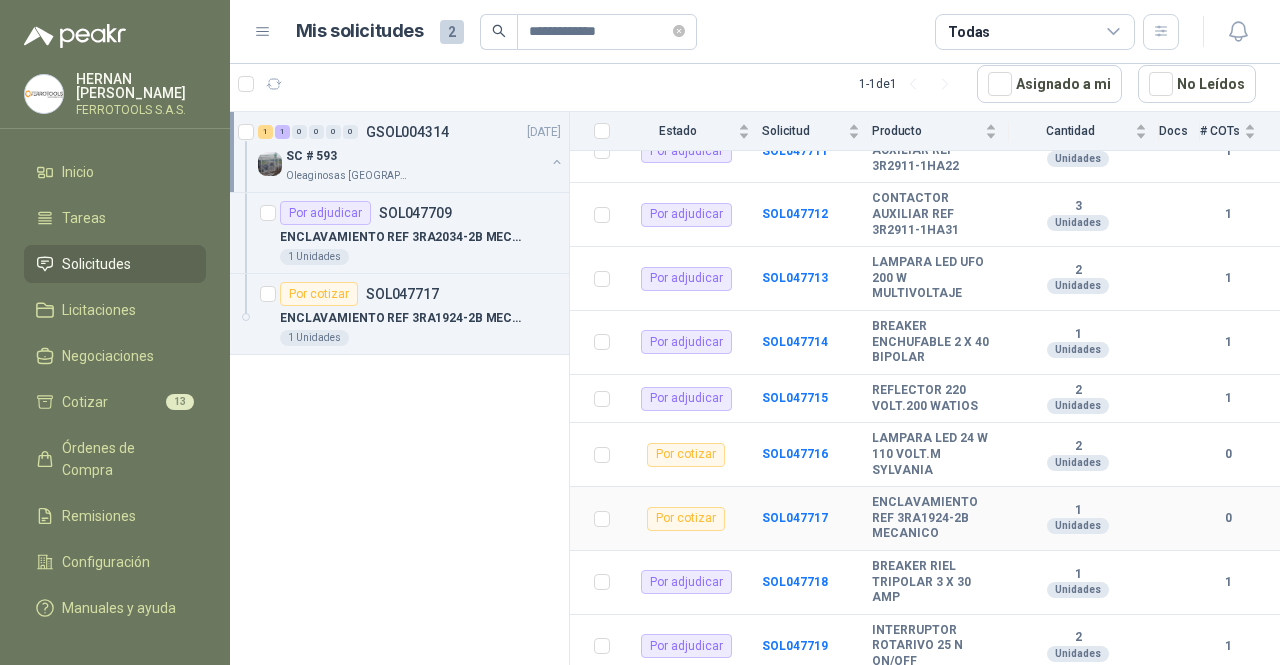 click on "Por cotizar" at bounding box center (692, 519) 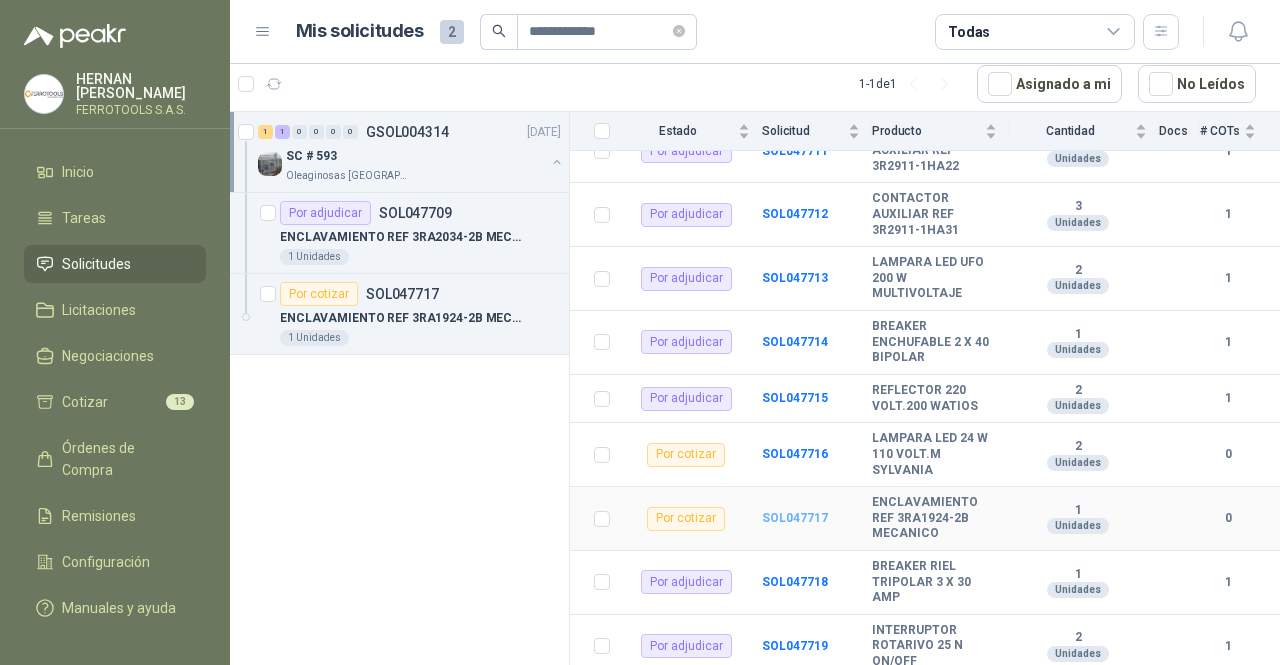 click on "SOL047717" at bounding box center (795, 518) 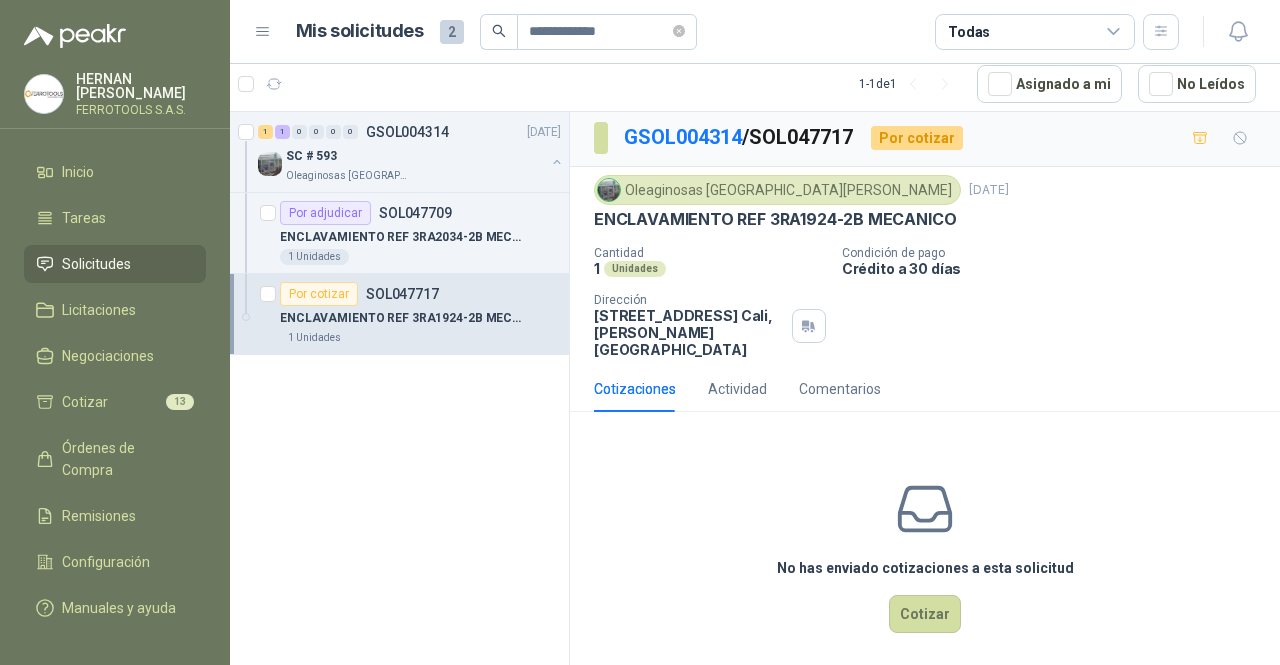 scroll, scrollTop: 5, scrollLeft: 0, axis: vertical 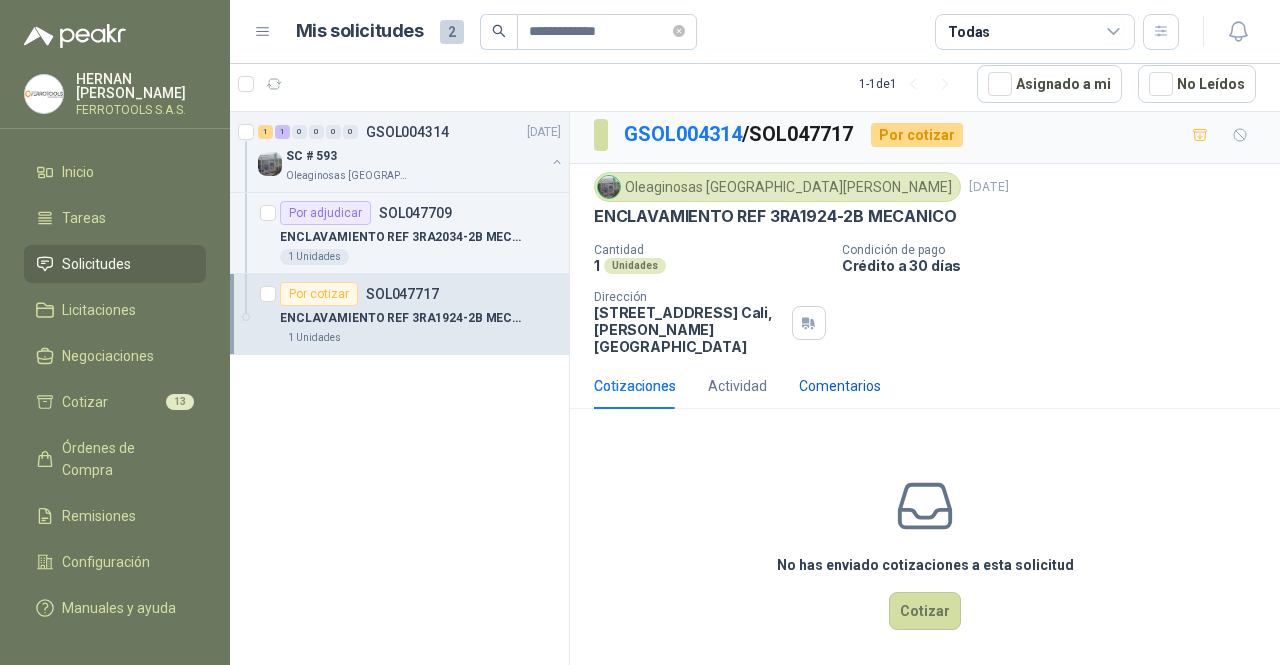 drag, startPoint x: 813, startPoint y: 361, endPoint x: 830, endPoint y: 364, distance: 17.262676 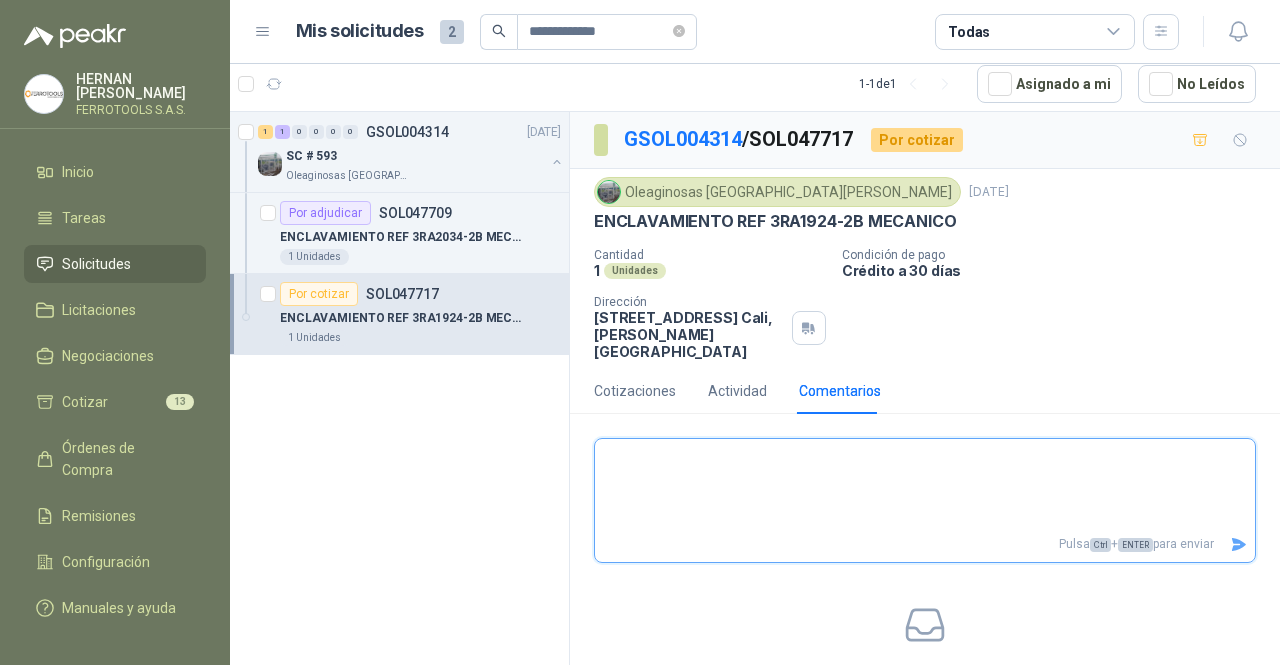 click at bounding box center (925, 485) 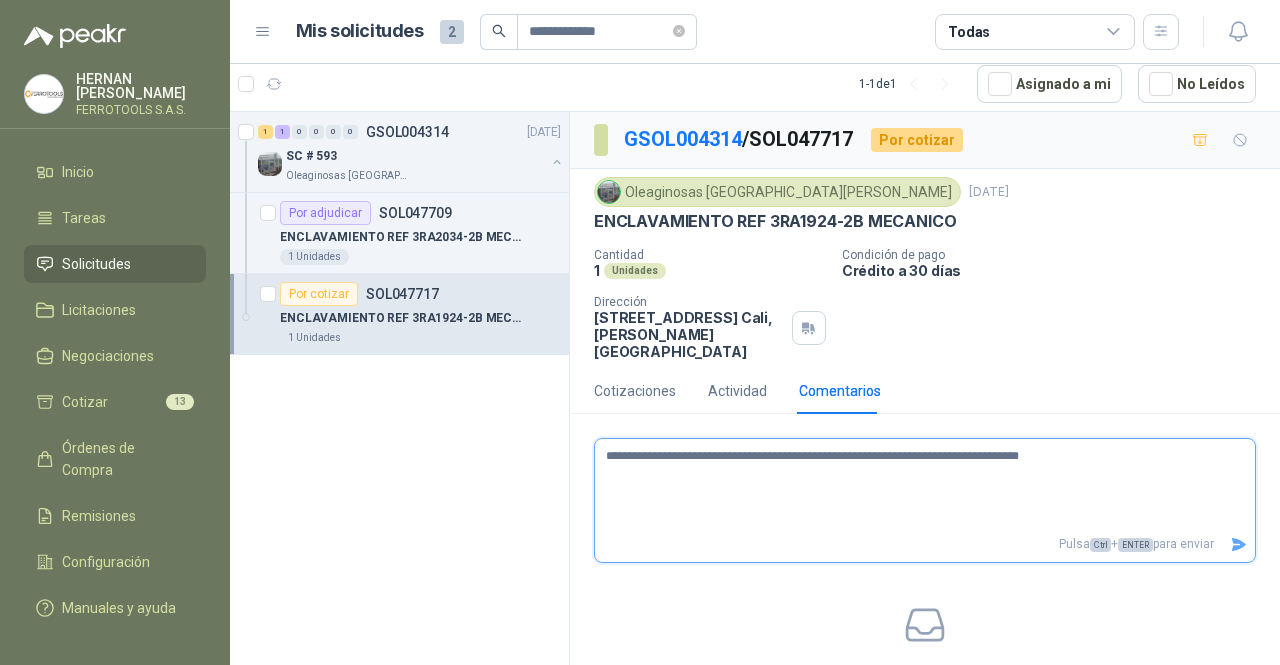 click 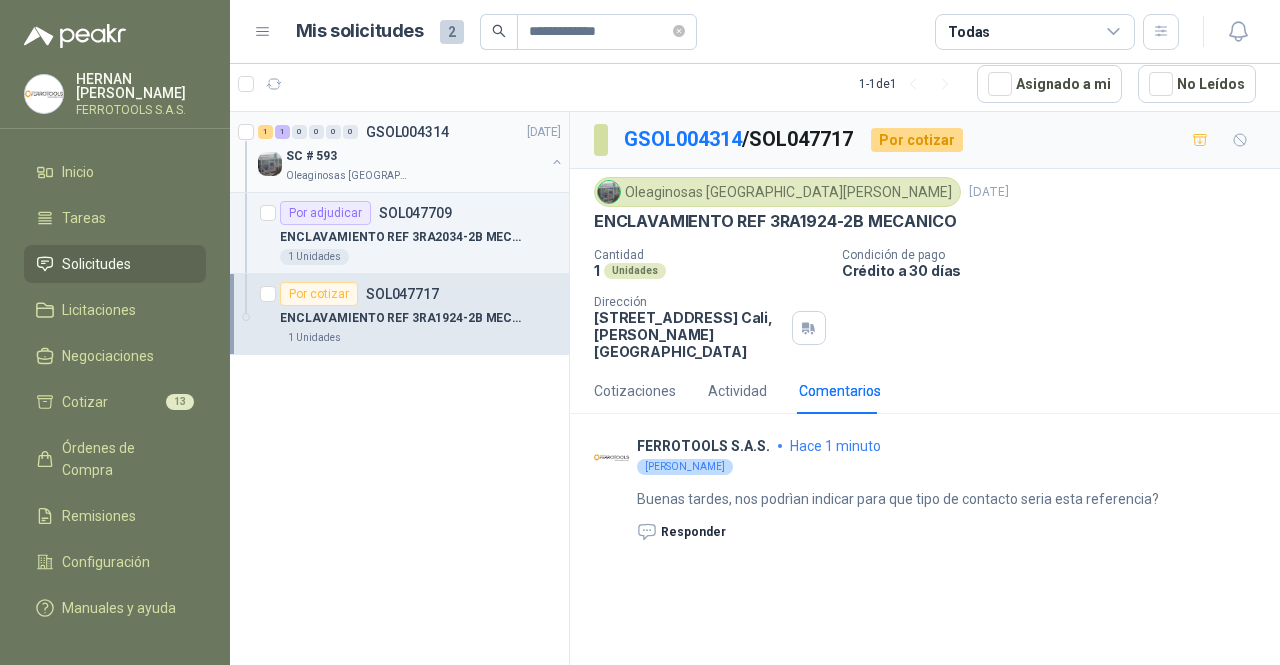 click on "Oleaginosas San Fernando" at bounding box center [415, 176] 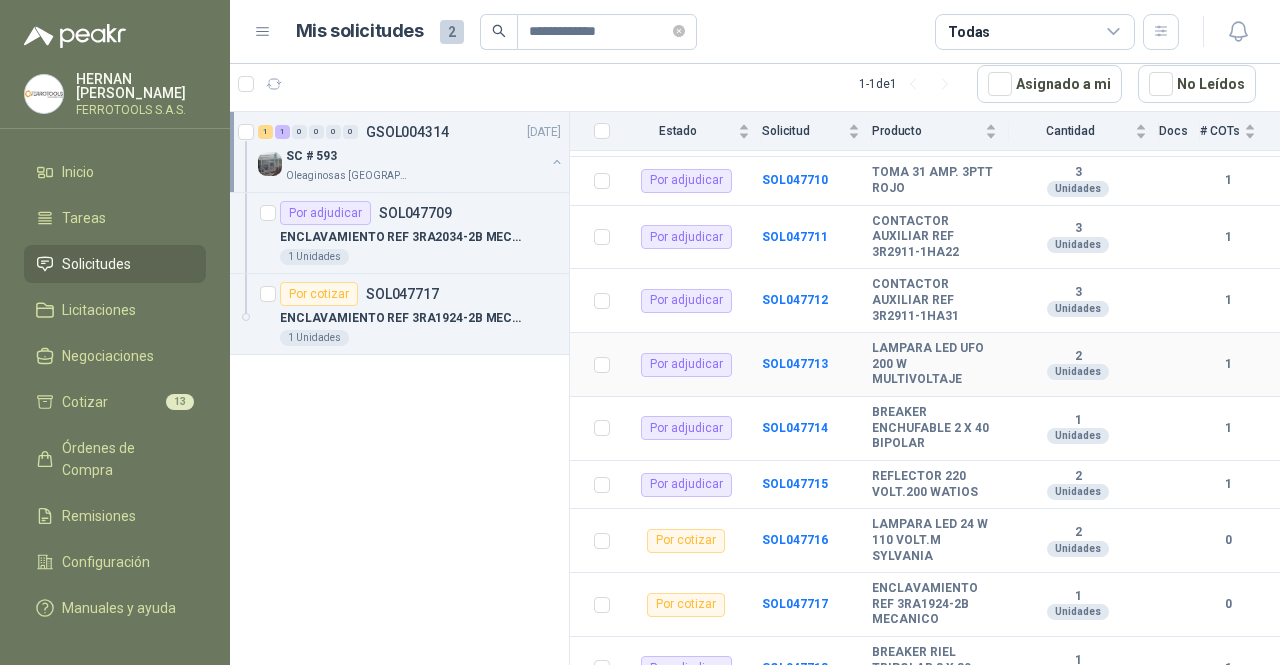 scroll, scrollTop: 386, scrollLeft: 0, axis: vertical 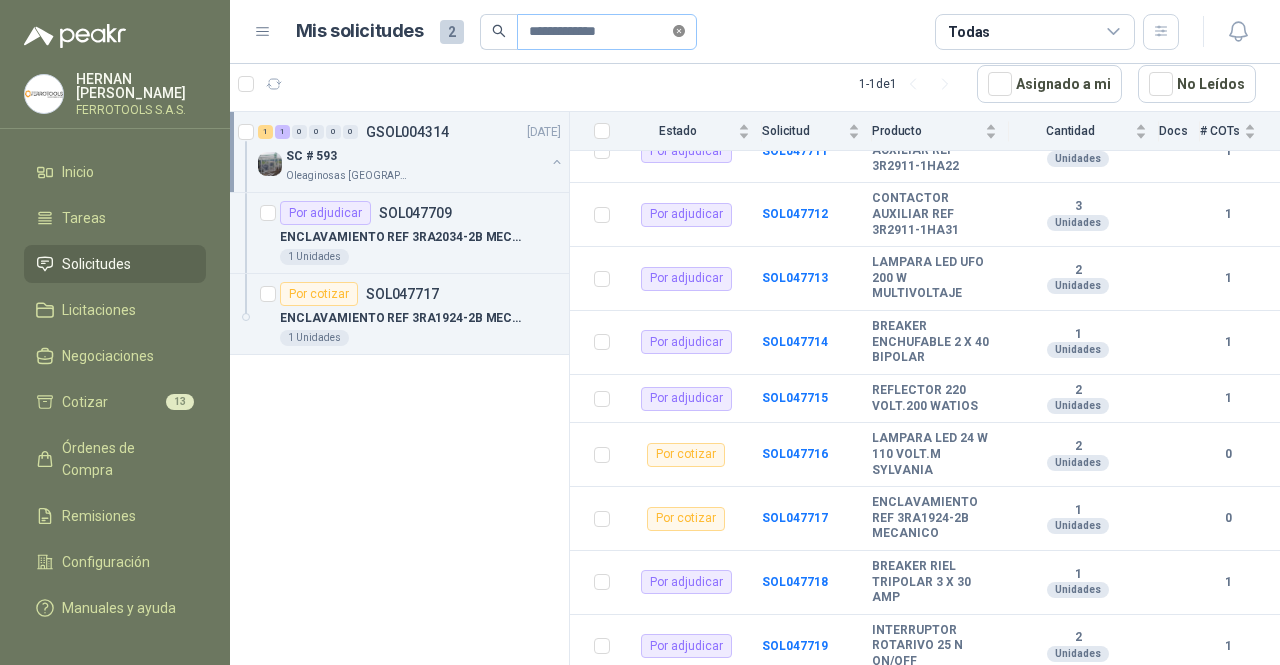 click 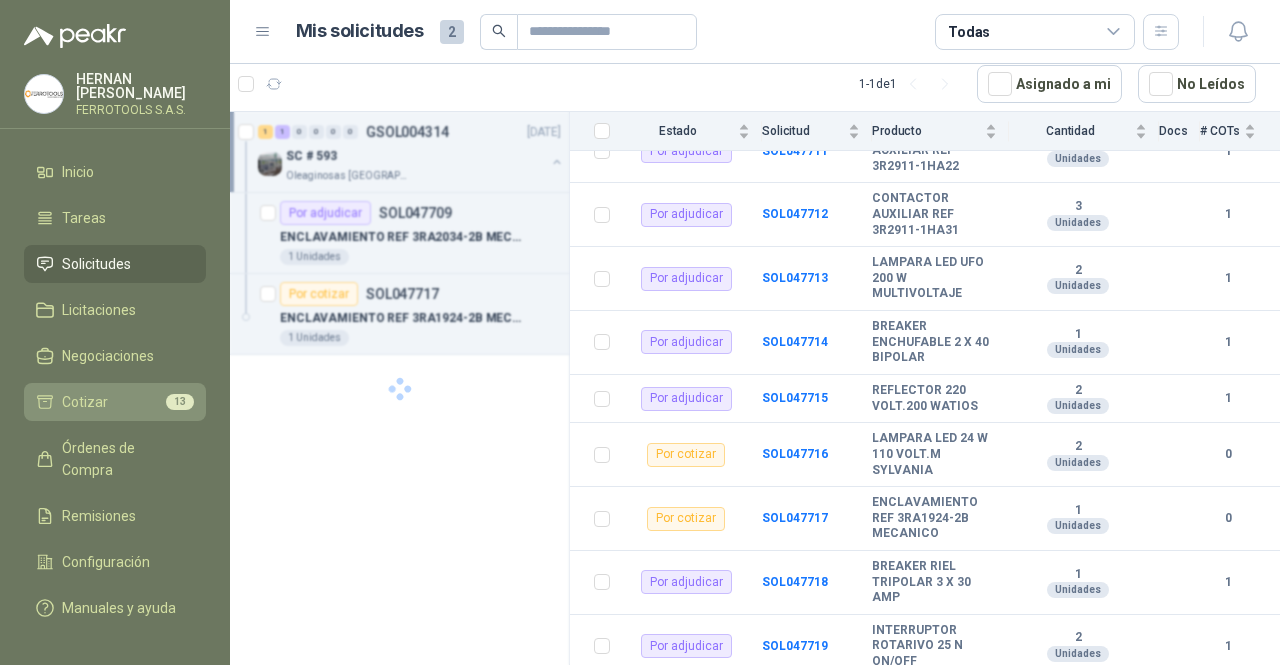 click on "Cotizar 13" at bounding box center (115, 402) 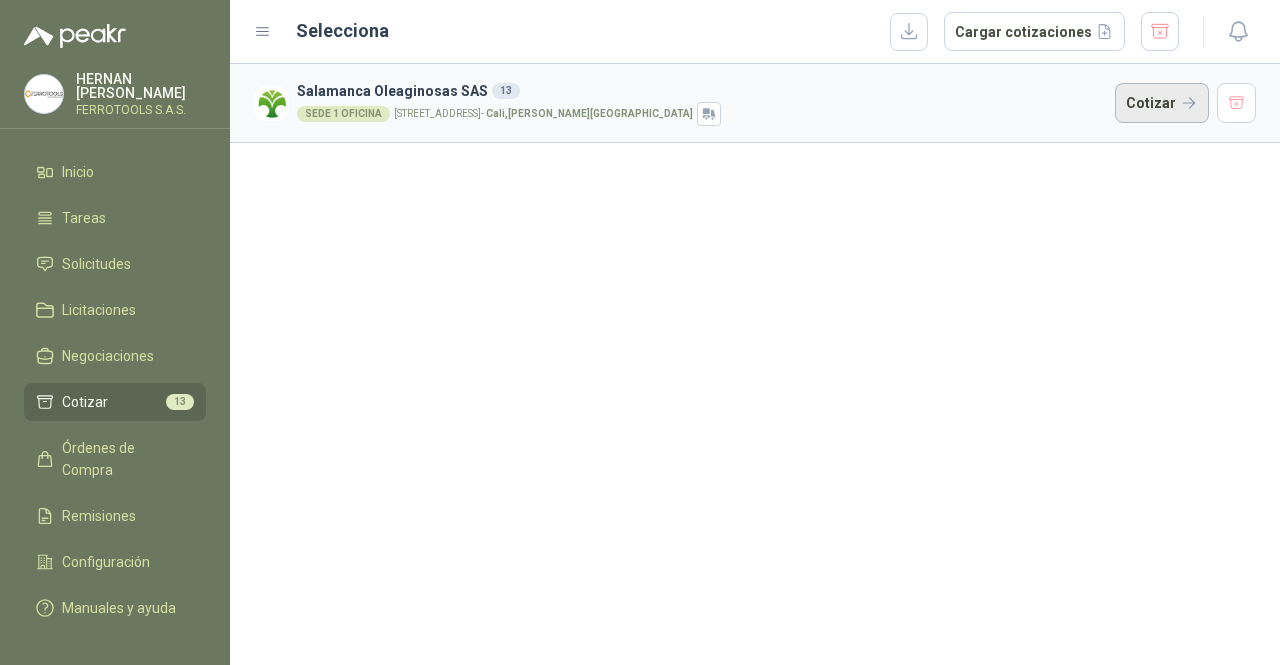 click on "Cotizar" at bounding box center (1162, 103) 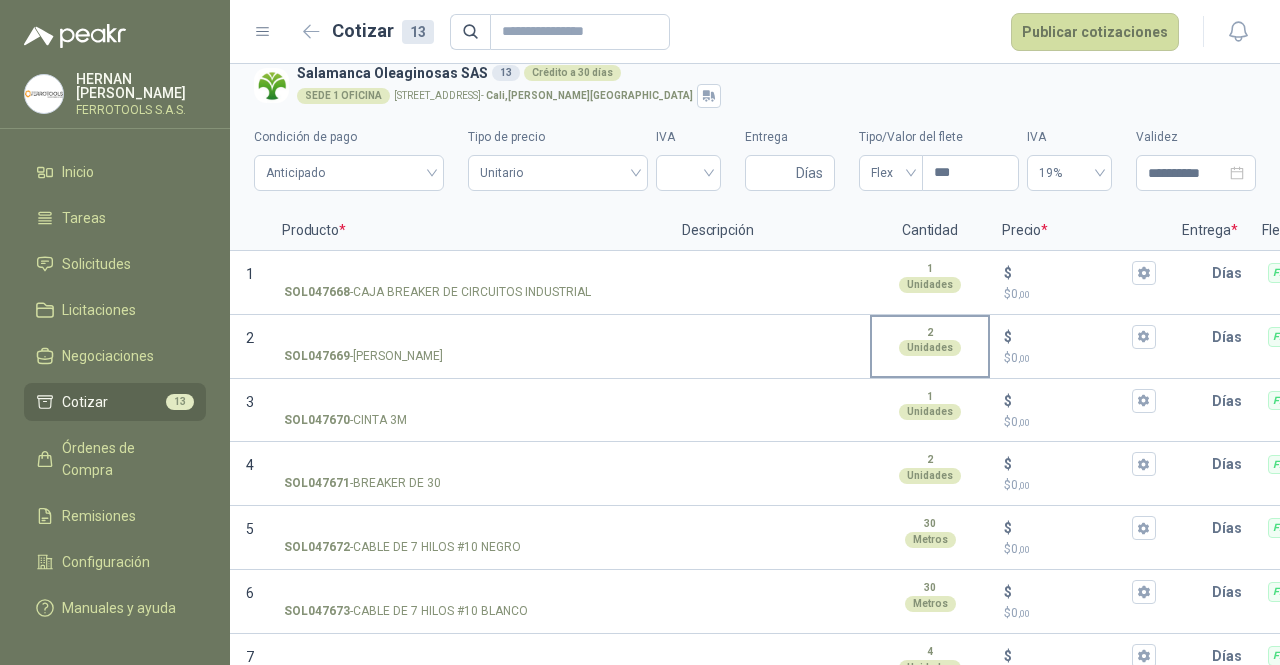 scroll, scrollTop: 0, scrollLeft: 0, axis: both 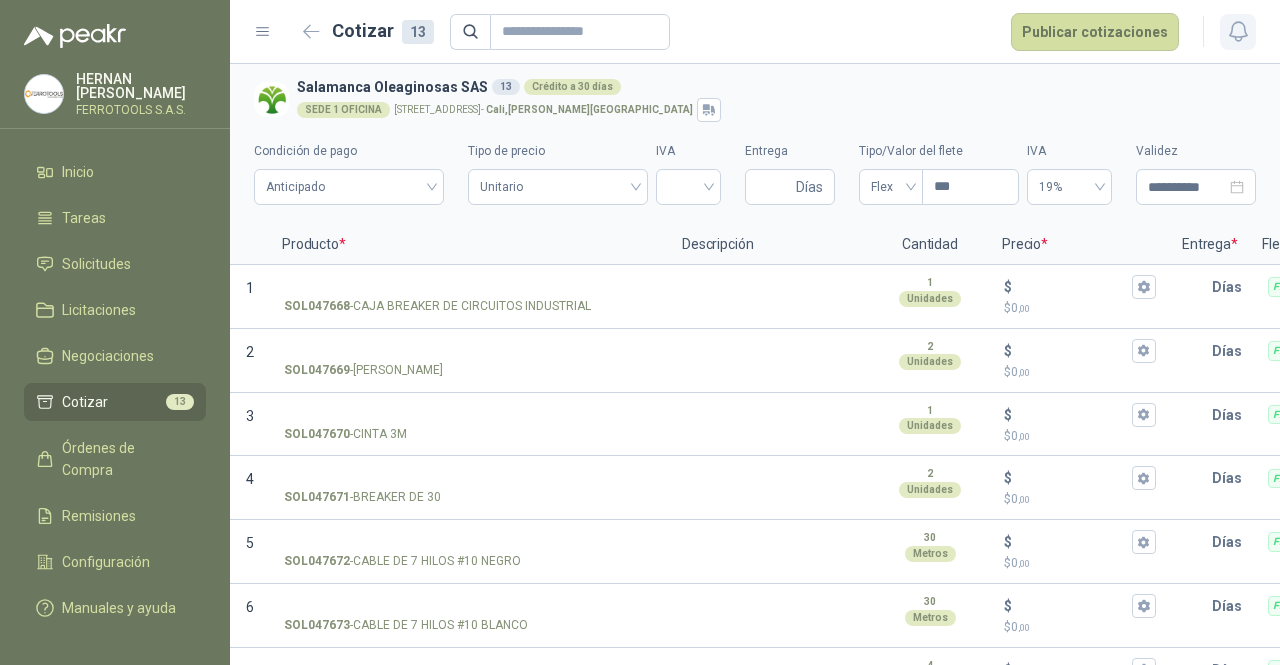 click 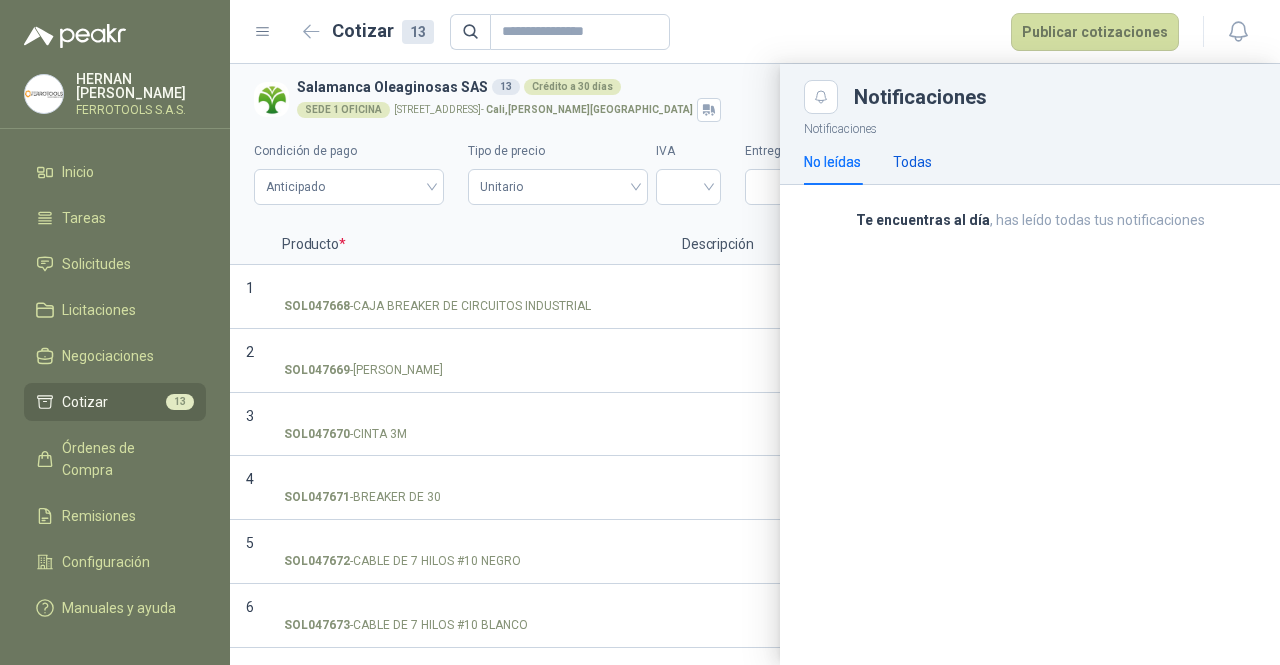click on "Todas" at bounding box center [912, 162] 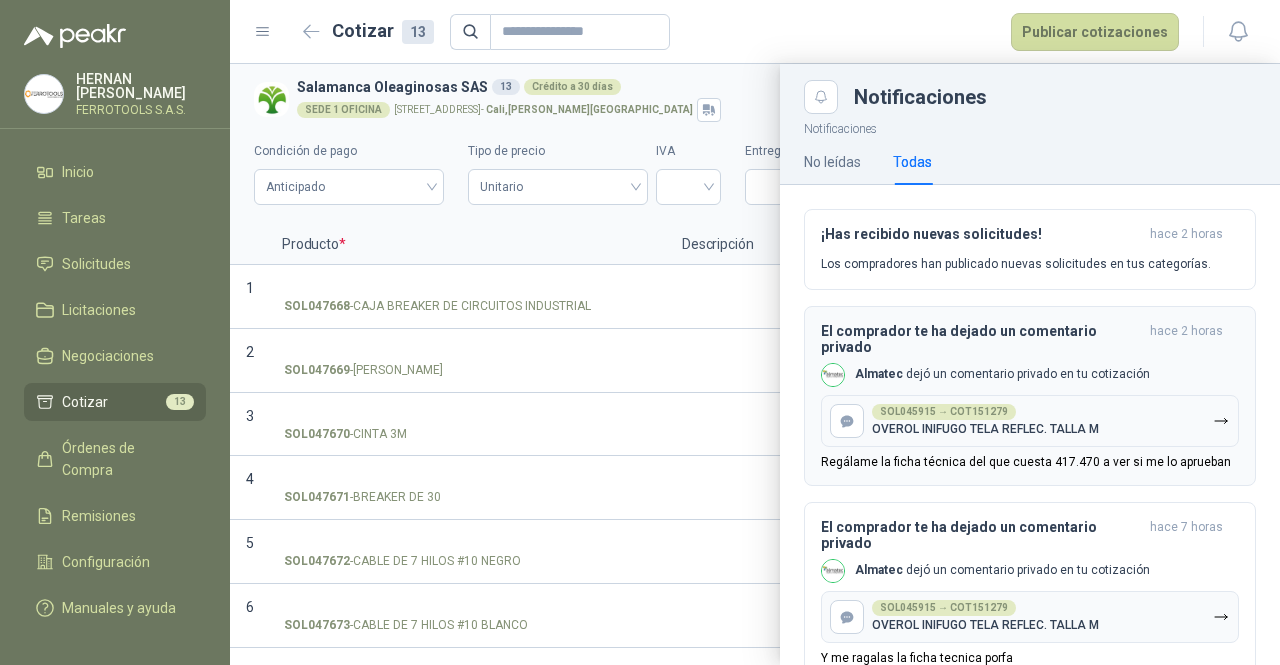 click on "El comprador te ha dejado un comentario privado hace 2 horas   Almatec    dejó un comentario privado en tu cotización SOL045915 → COT151279 OVEROL INIFUGO TELA REFLEC. TALLA M Regálame la ficha técnica del que cuesta 417.470 a ver si me lo aprueban" at bounding box center [1030, 396] 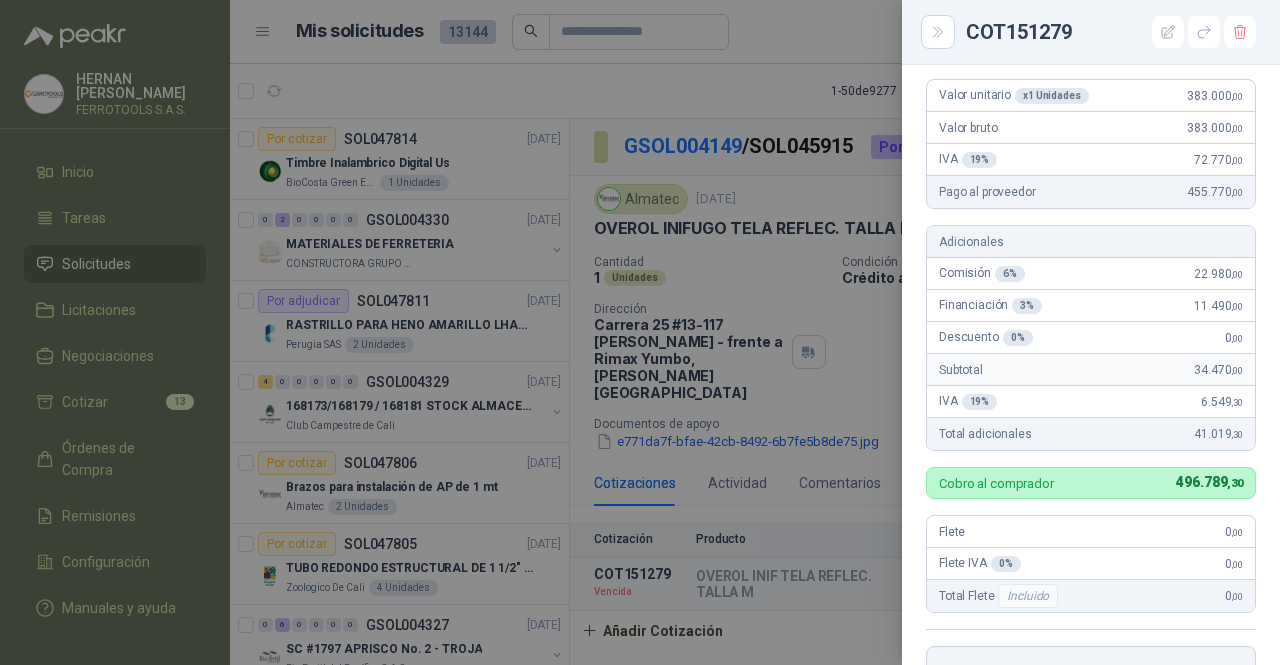 scroll, scrollTop: 200, scrollLeft: 0, axis: vertical 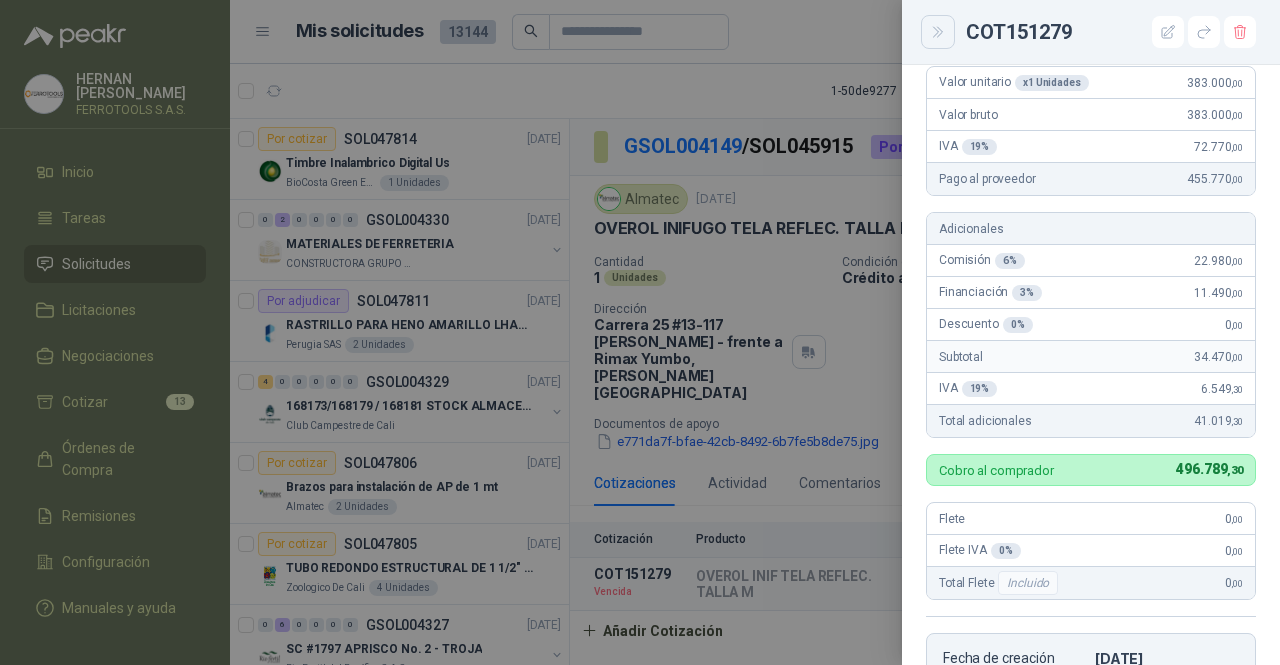 click at bounding box center (938, 32) 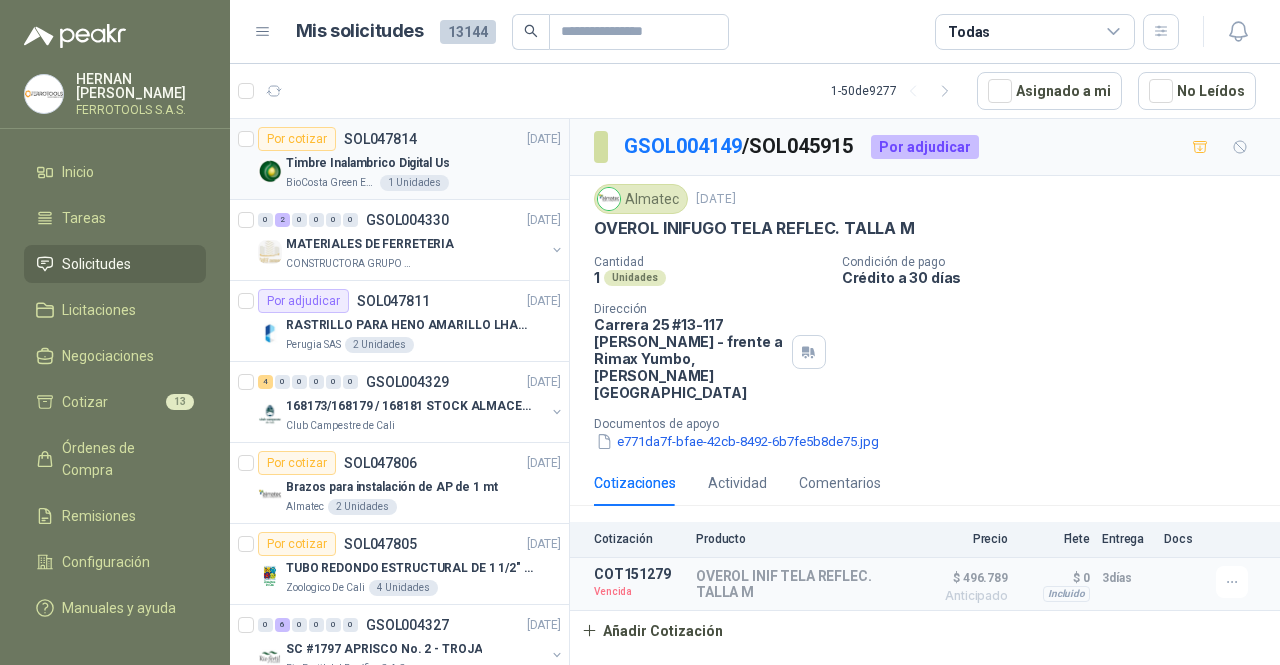 click on "Timbre Inalambrico Digital Us" at bounding box center (423, 163) 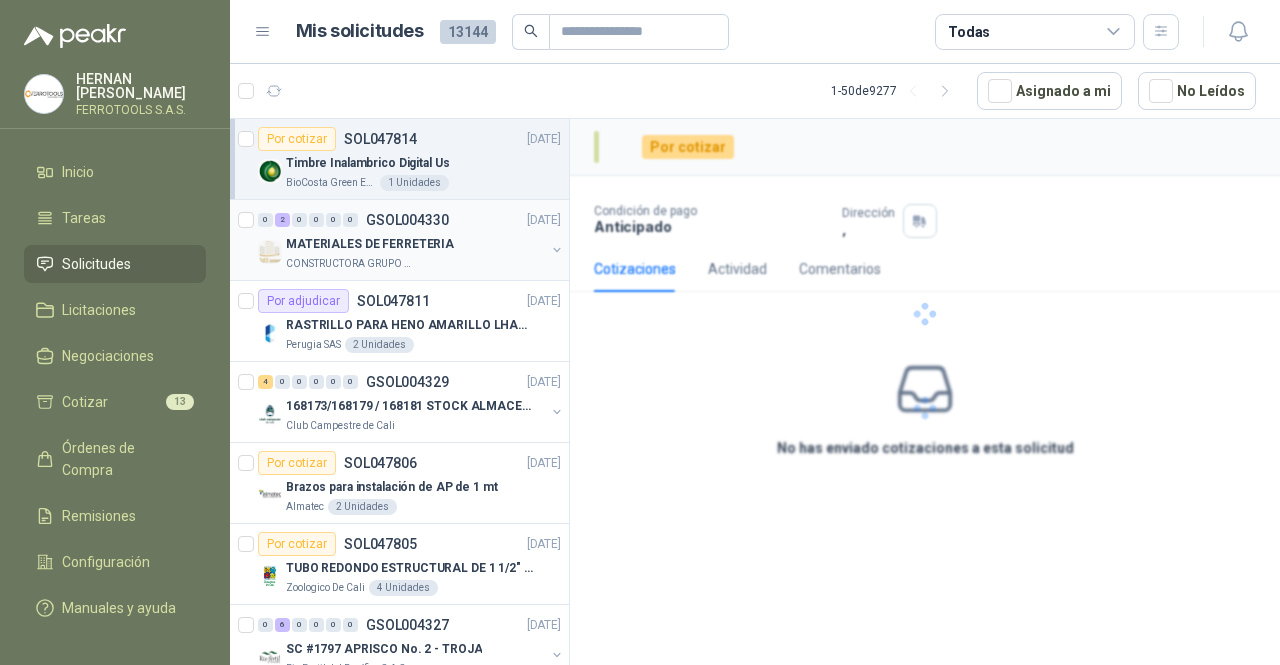 click on "CONSTRUCTORA GRUPO FIP" at bounding box center (415, 264) 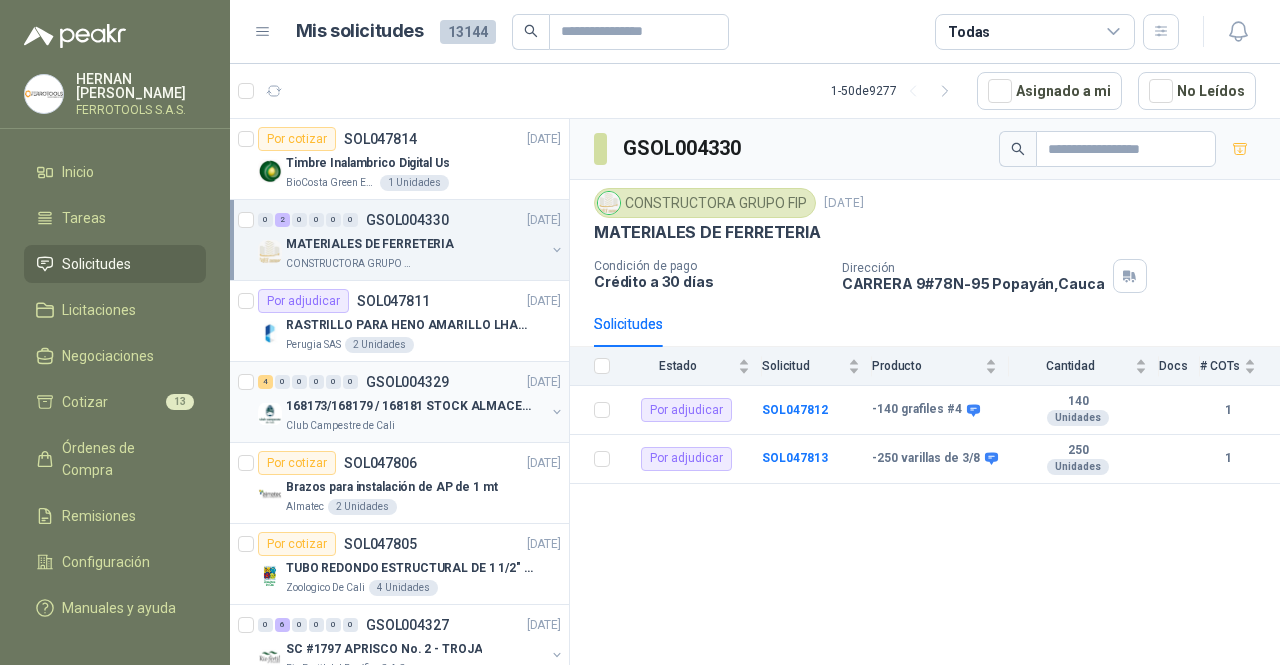 scroll, scrollTop: 100, scrollLeft: 0, axis: vertical 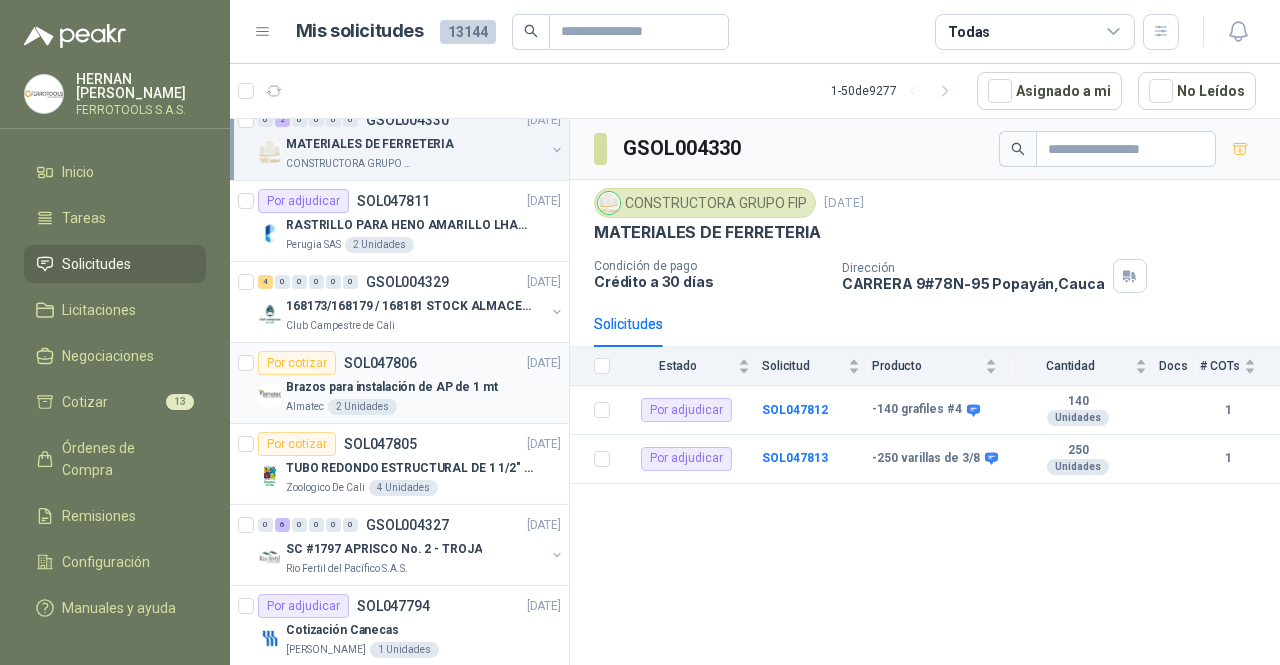 click on "Almatec 2   Unidades" at bounding box center [423, 407] 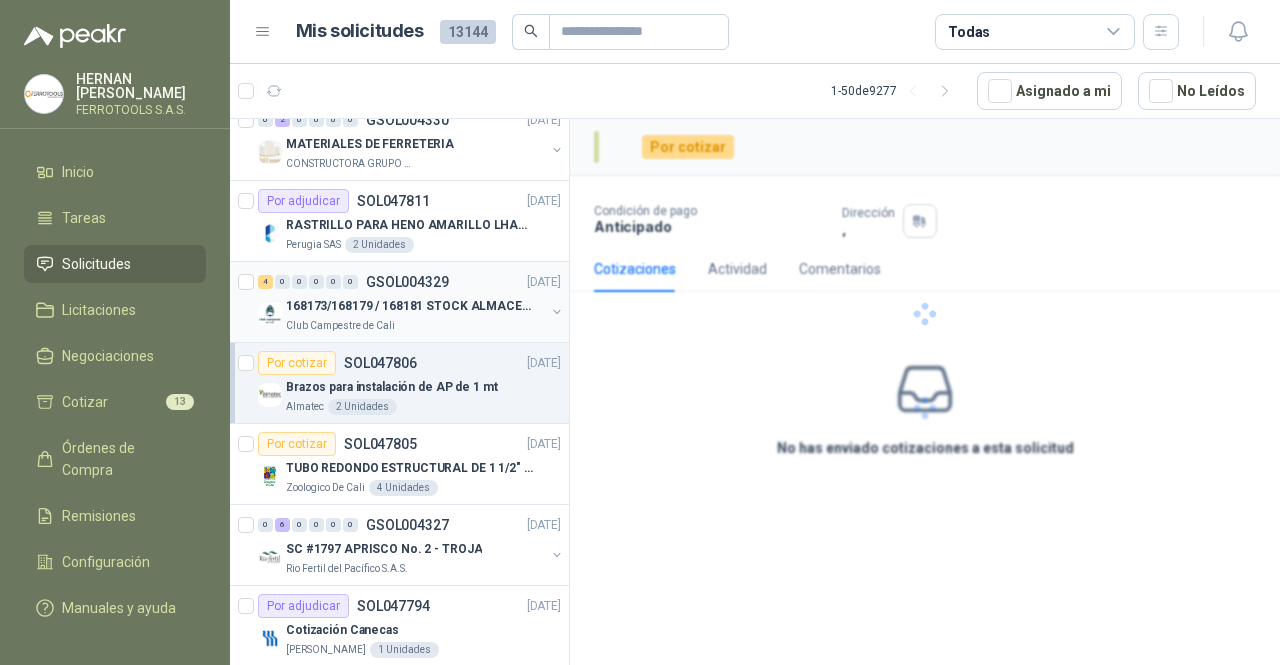 click on "4   0   0   0   0   0   GSOL004329 02/07/25   168173/168179 / 168181 STOCK ALMACEN MTTO Club Campestre de Cali" at bounding box center (399, 302) 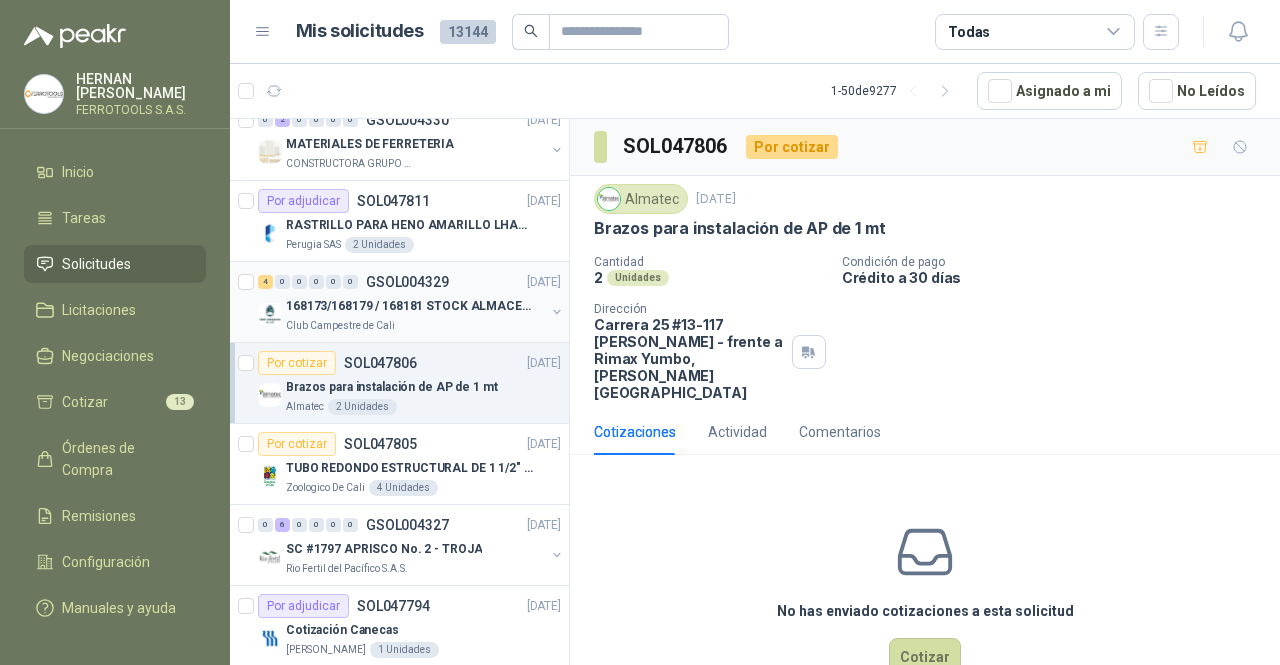 click on "4   0   0   0   0   0   GSOL004329 02/07/25   168173/168179 / 168181 STOCK ALMACEN MTTO Club Campestre de Cali" at bounding box center [399, 302] 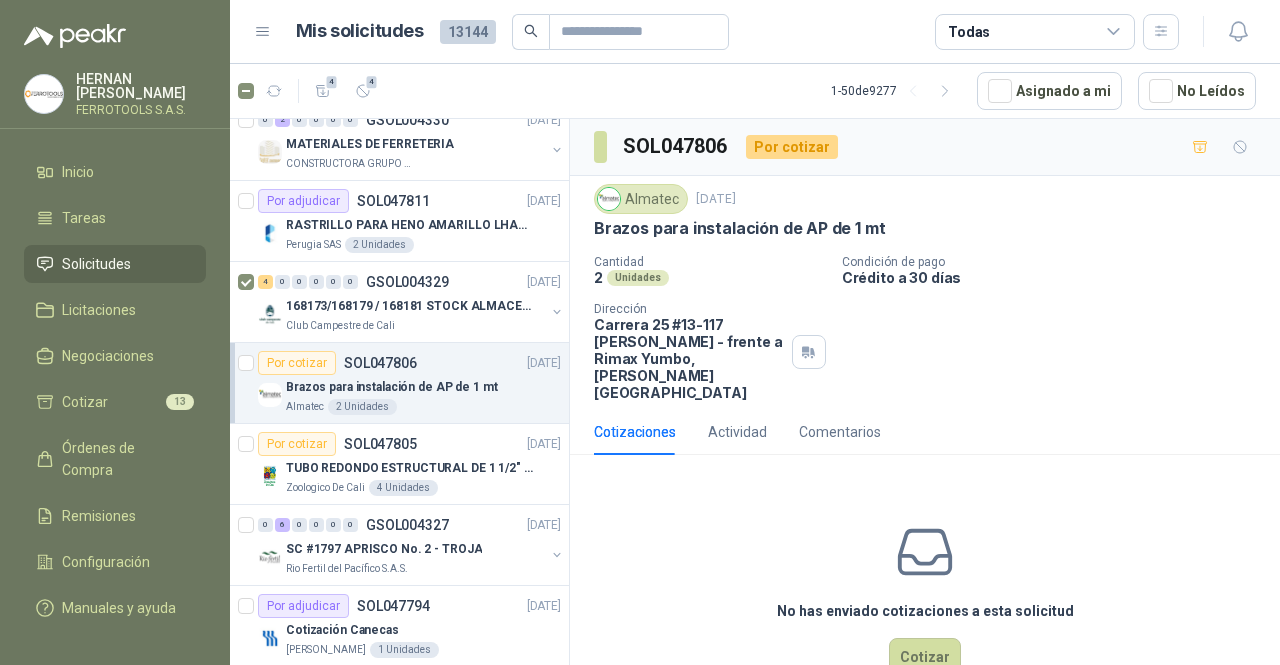 click on "4 4 1 - 50  de  9277 Asignado a mi No Leídos" at bounding box center [755, 91] 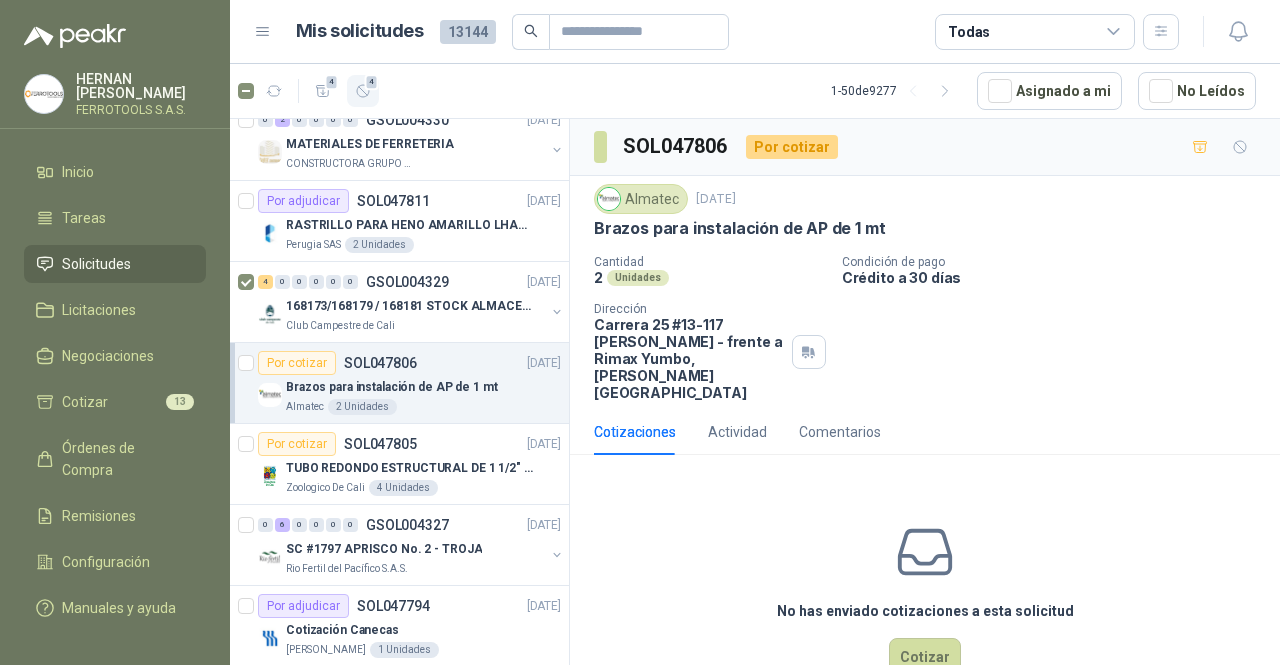 click on "4" at bounding box center (363, 91) 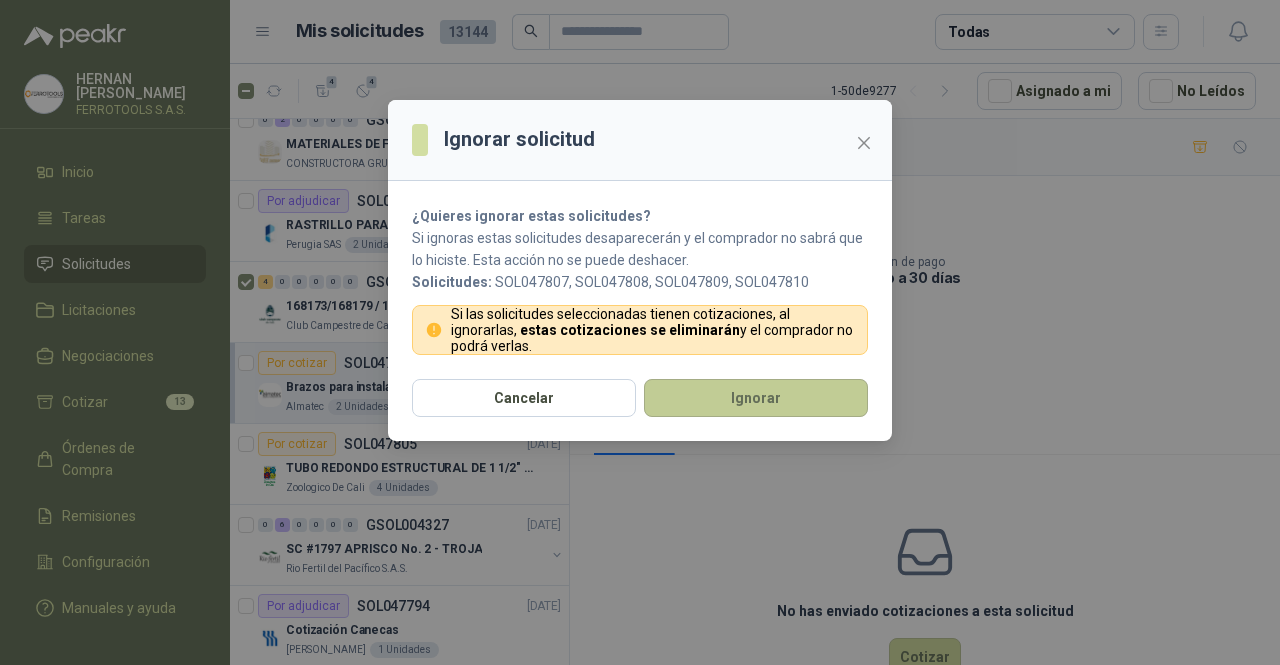 click on "Ignorar" at bounding box center [756, 398] 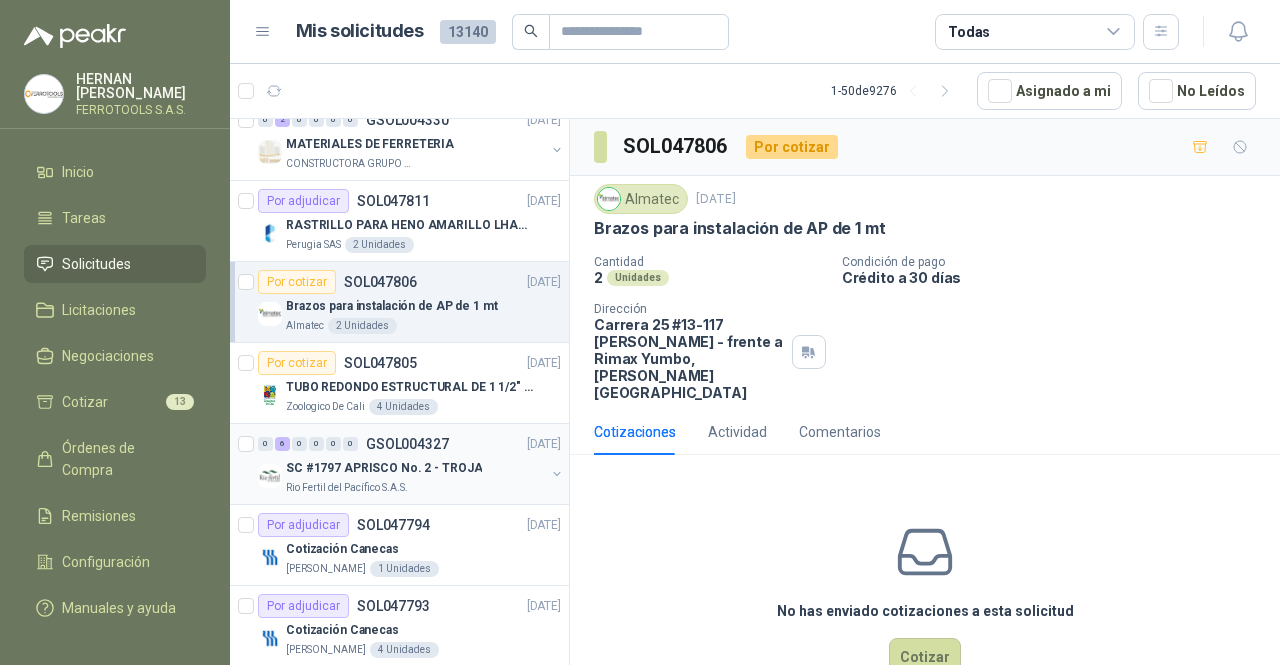 click on "Rio Fertil del Pacífico S.A.S." at bounding box center [415, 488] 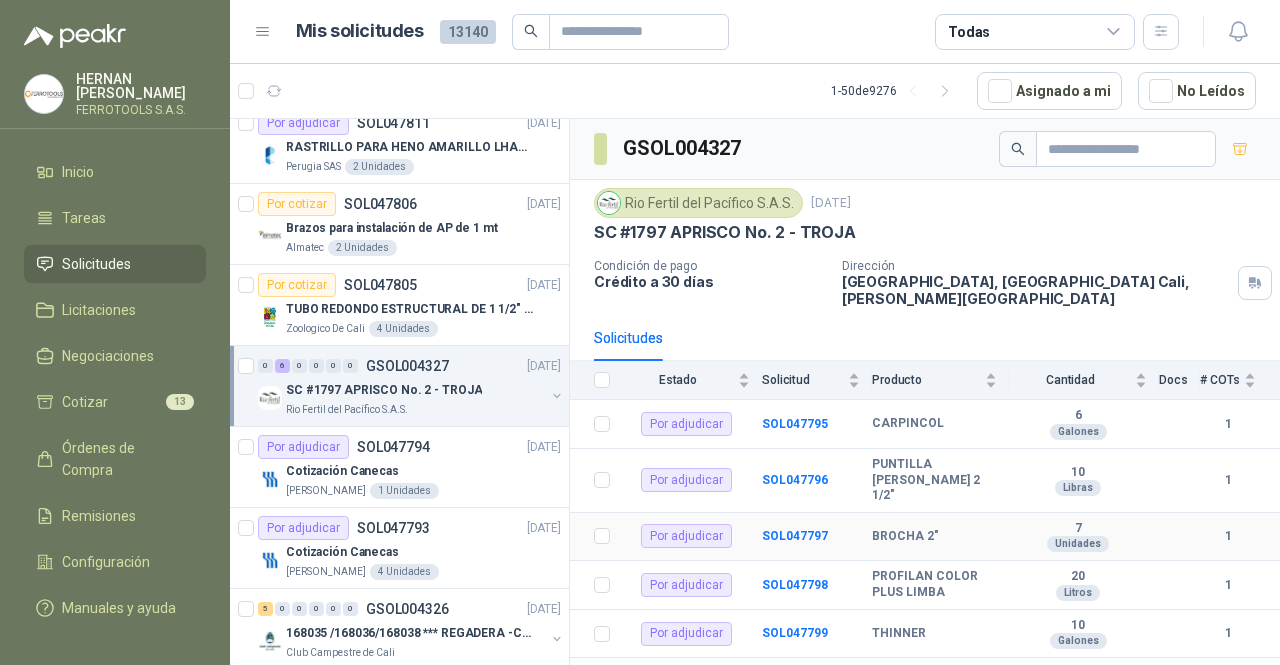 scroll, scrollTop: 200, scrollLeft: 0, axis: vertical 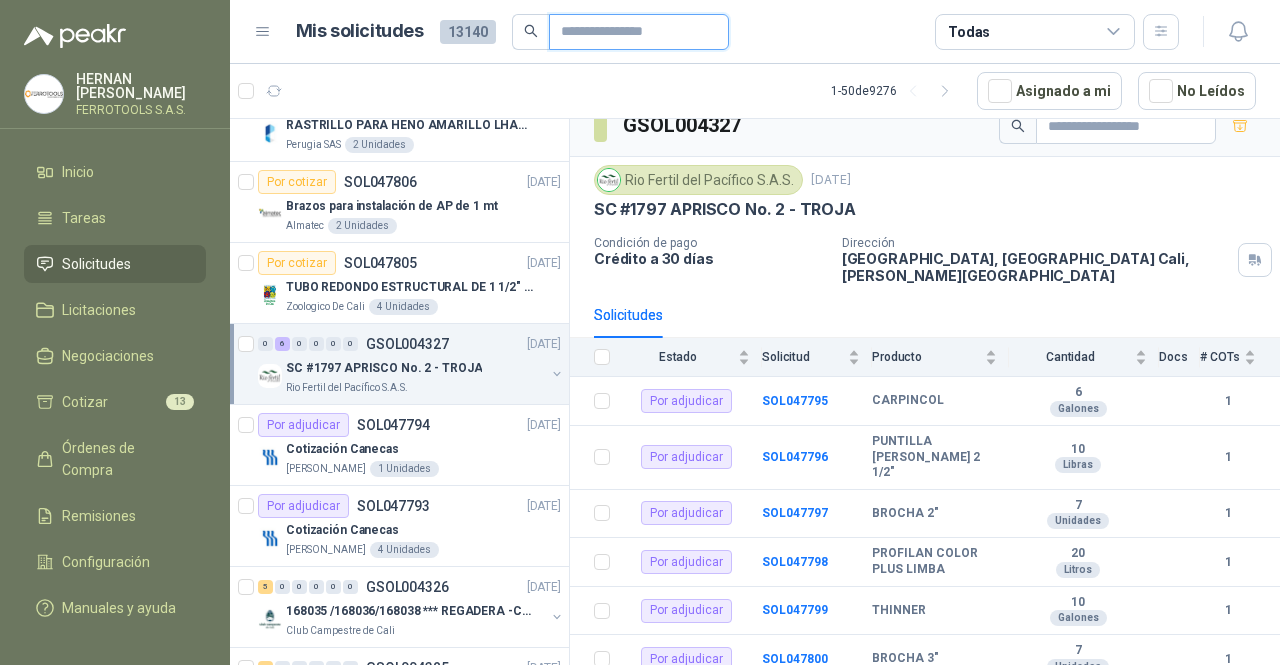 click at bounding box center [631, 32] 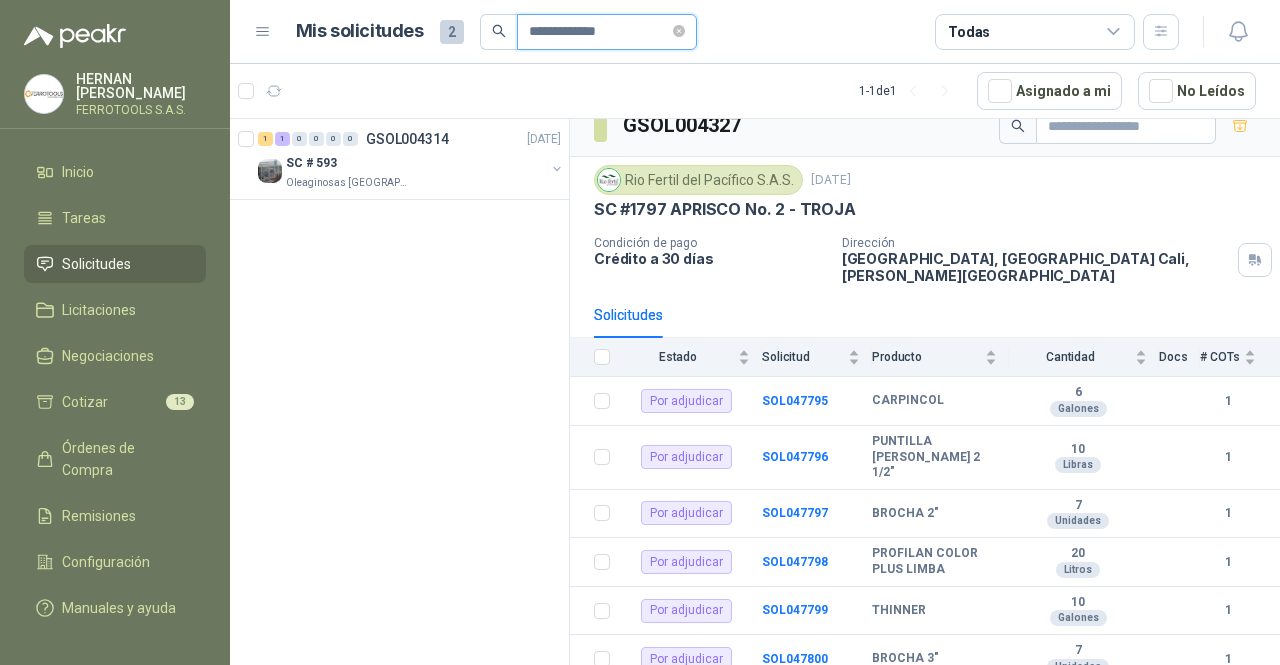 scroll, scrollTop: 0, scrollLeft: 0, axis: both 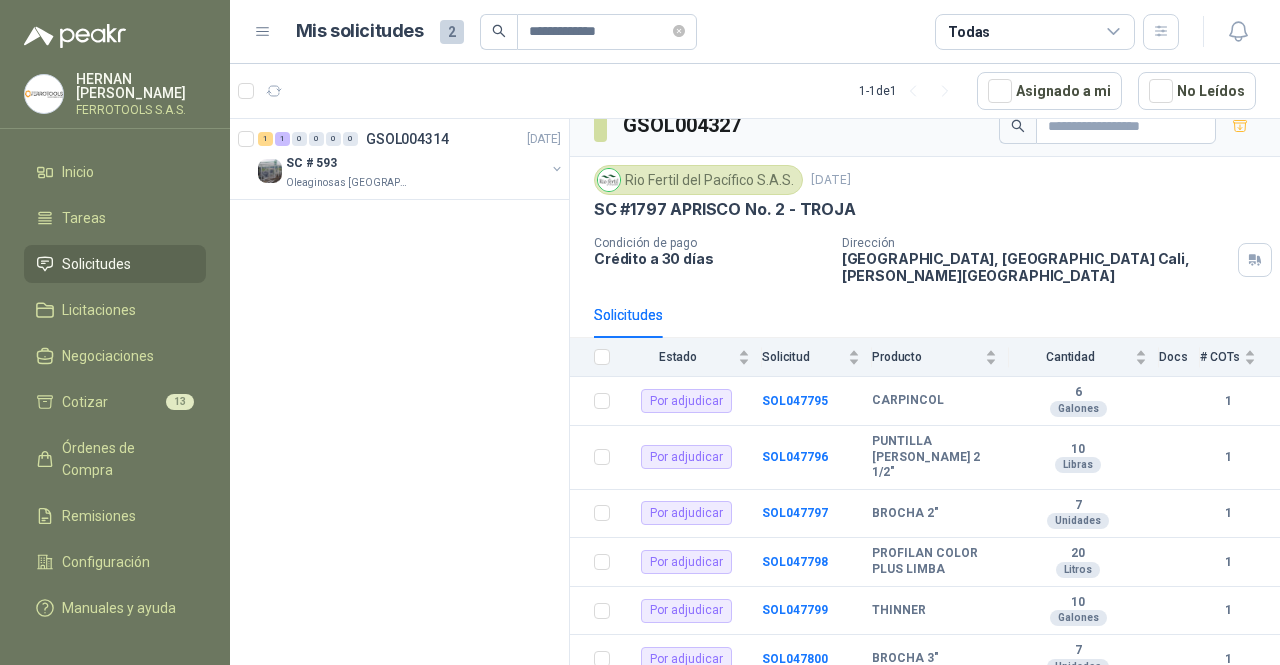 drag, startPoint x: 441, startPoint y: 465, endPoint x: 452, endPoint y: 465, distance: 11 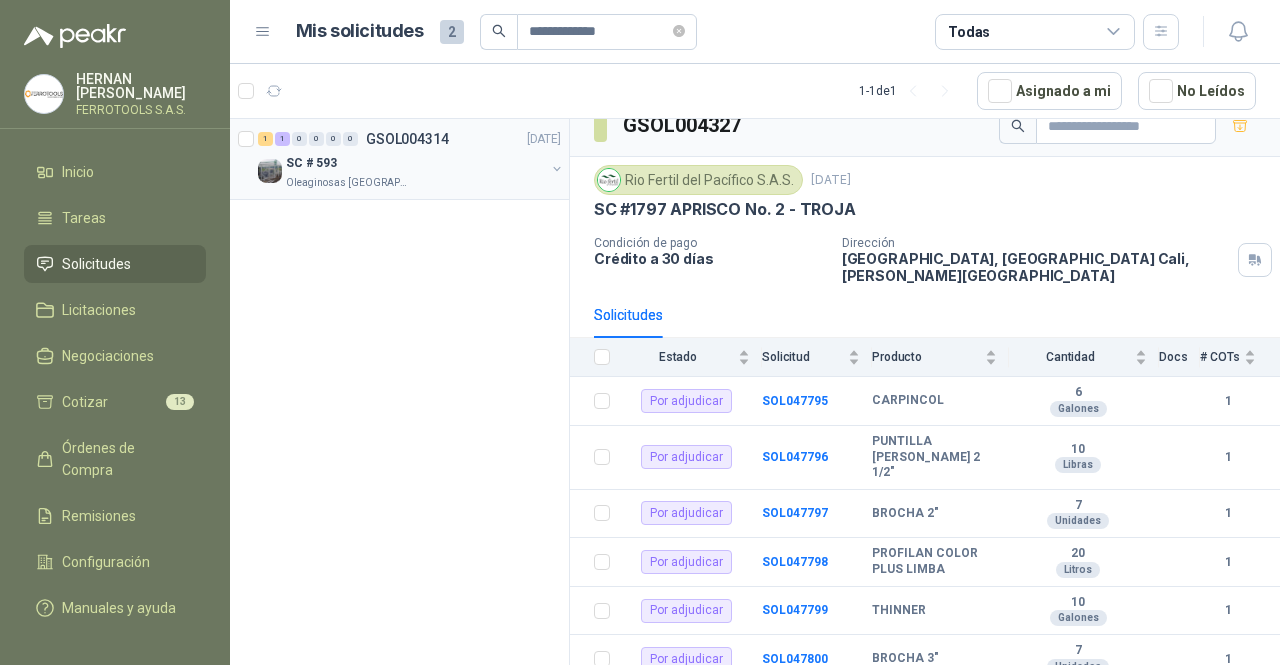 click on "1   1   0   0   0   0   GSOL004314 01/07/25   SC # 593 Oleaginosas San Fernando" at bounding box center (399, 159) 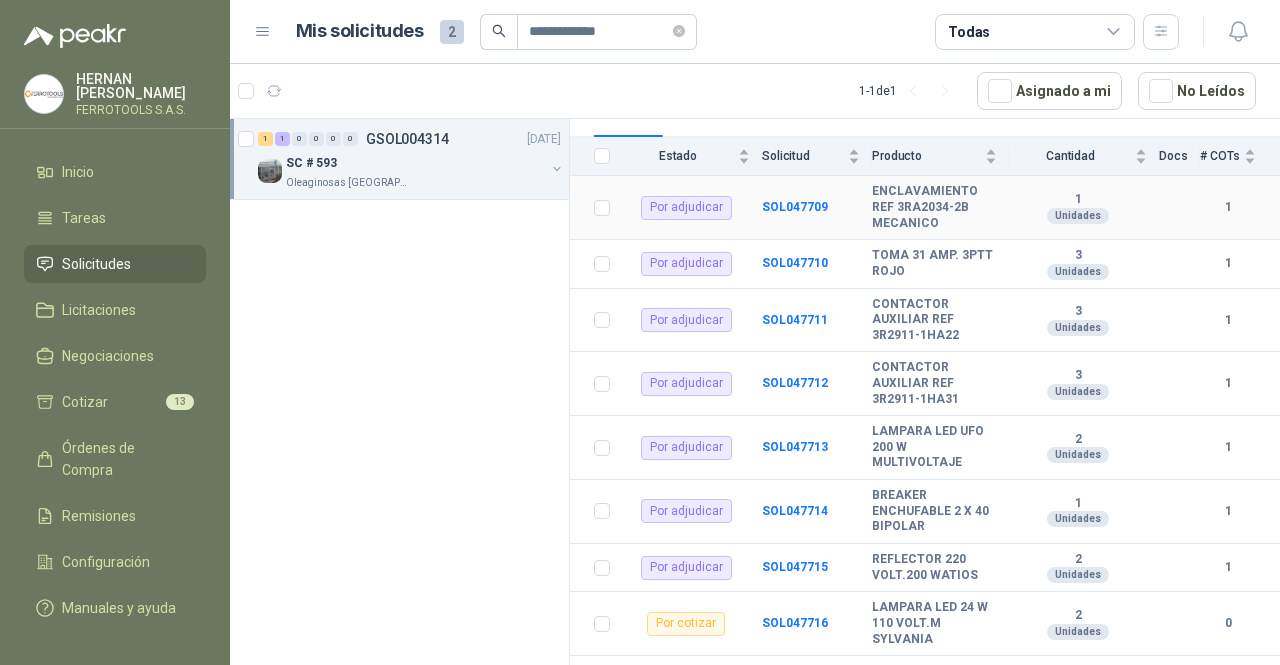 scroll, scrollTop: 386, scrollLeft: 0, axis: vertical 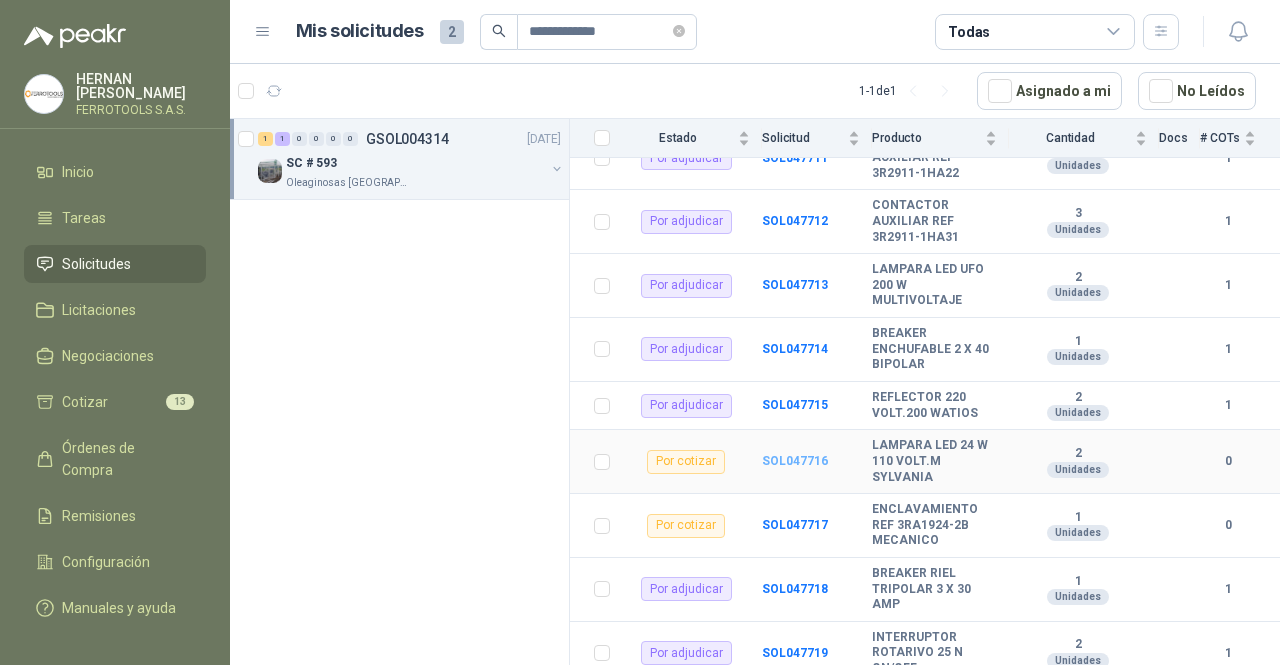 click on "SOL047716" at bounding box center (795, 461) 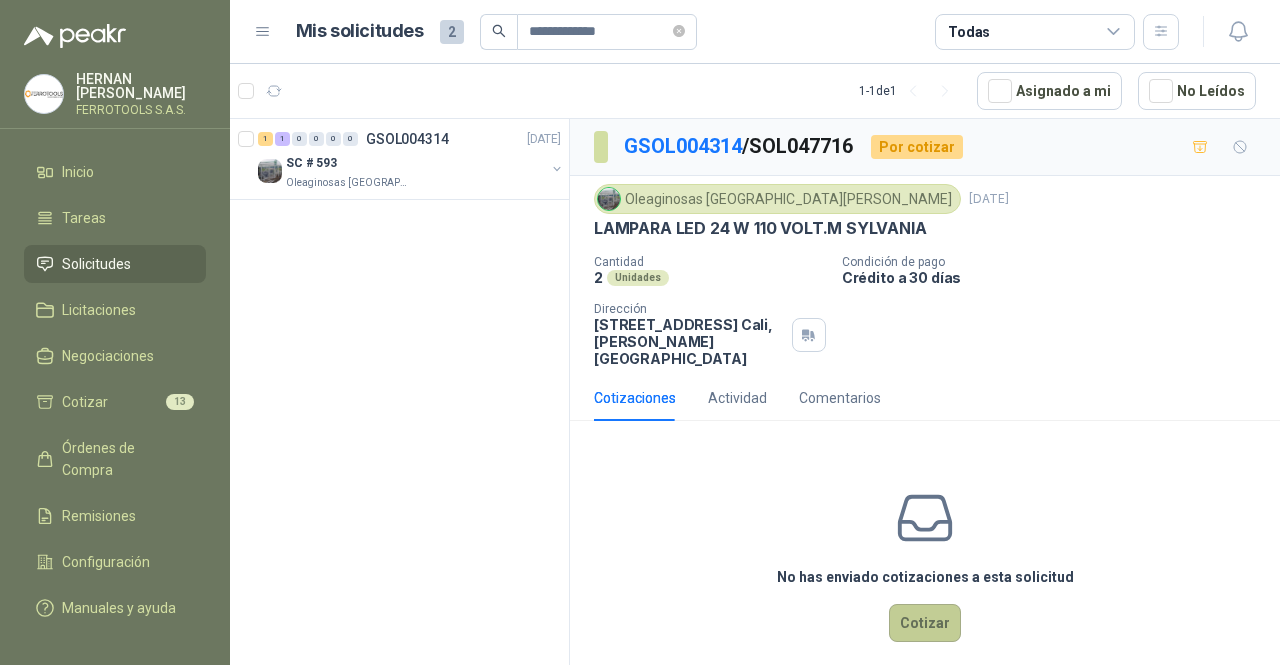 click on "Cotizar" at bounding box center [925, 623] 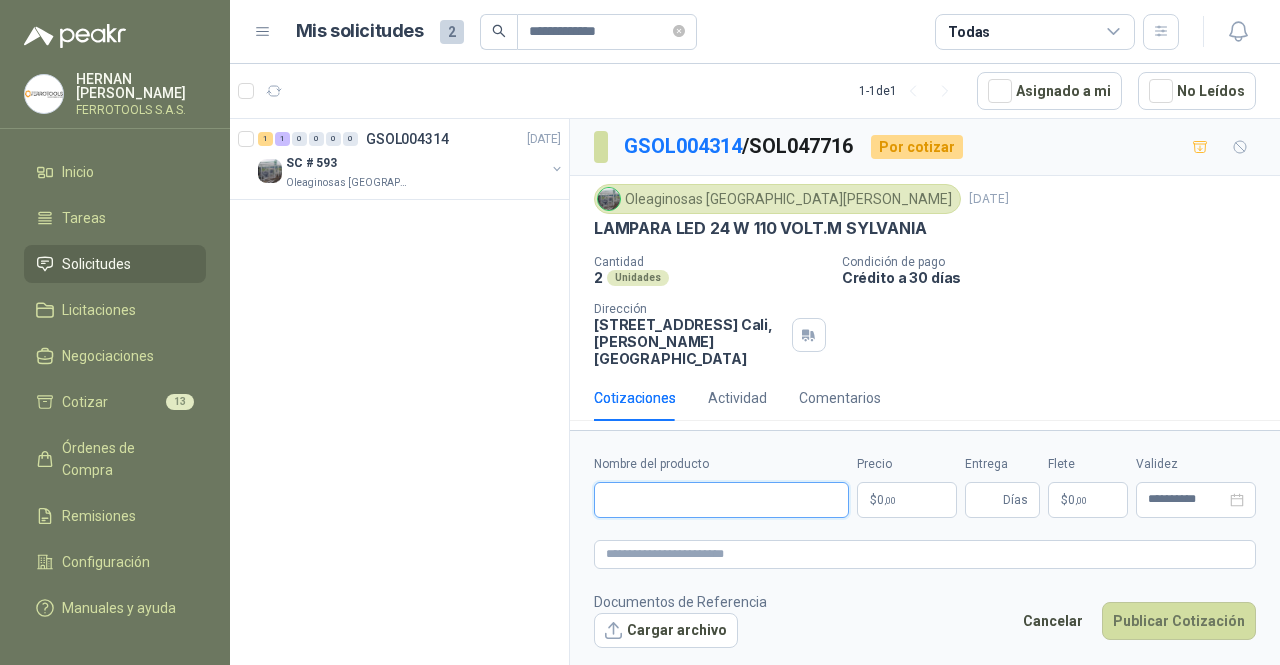 click on "Nombre del producto" at bounding box center [721, 500] 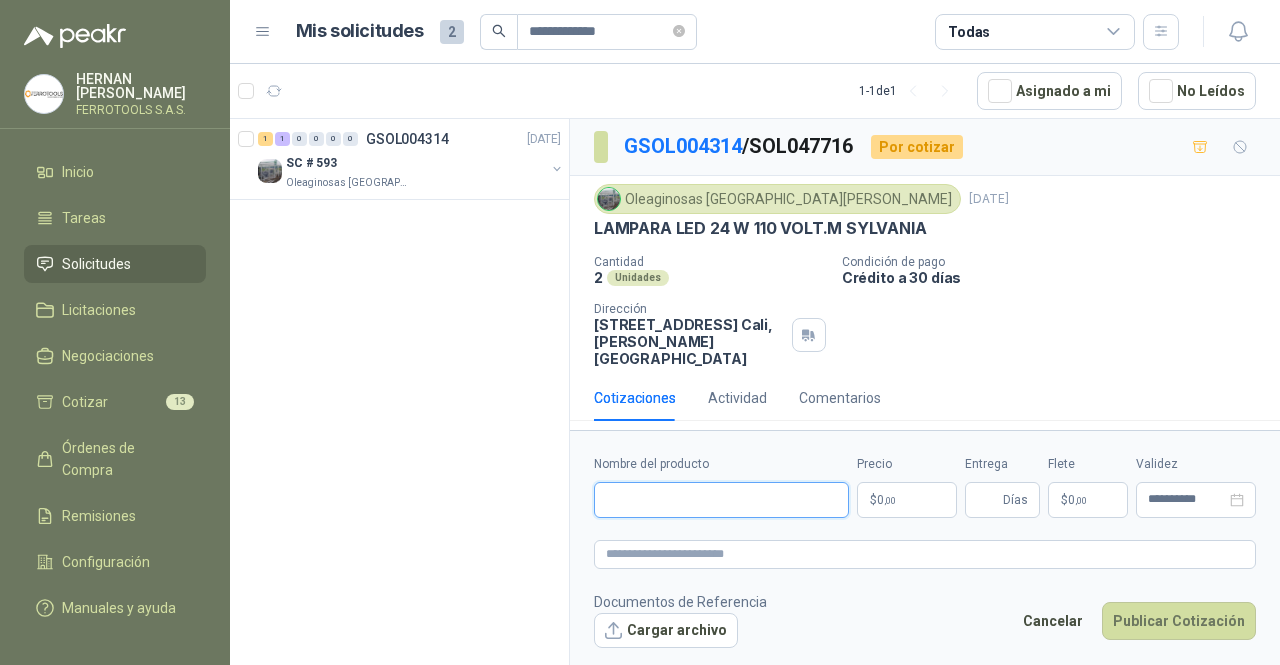 click on "Nombre del producto" at bounding box center (721, 500) 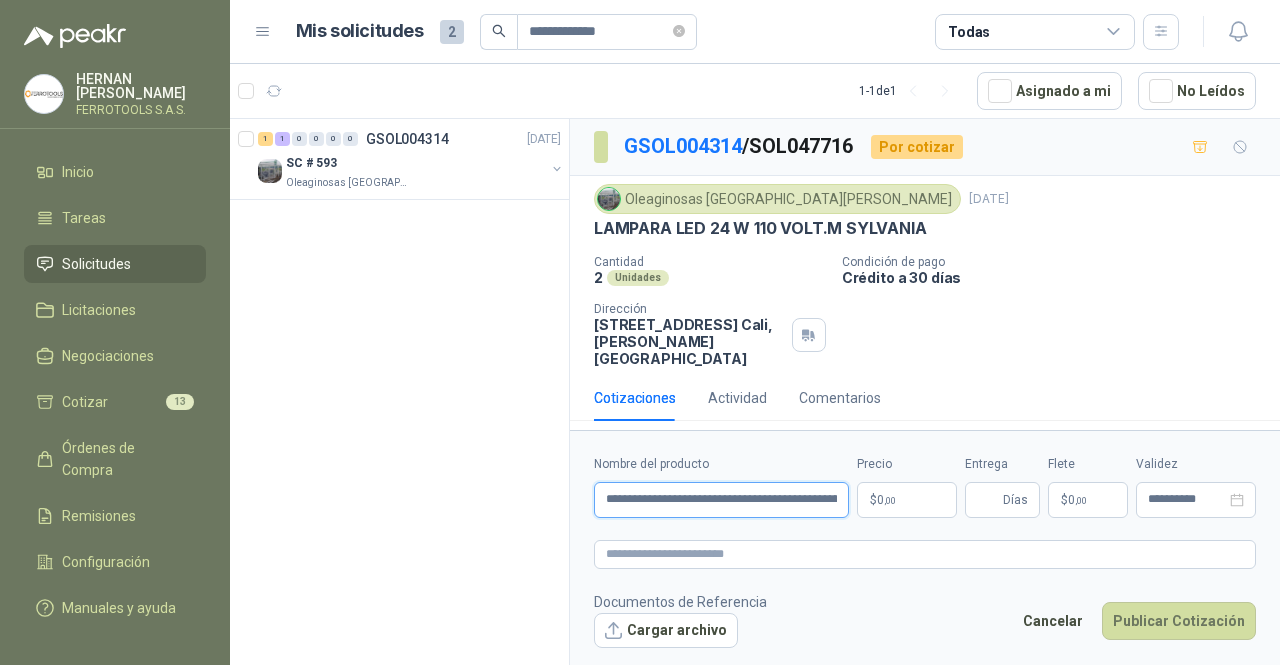 scroll, scrollTop: 0, scrollLeft: 80, axis: horizontal 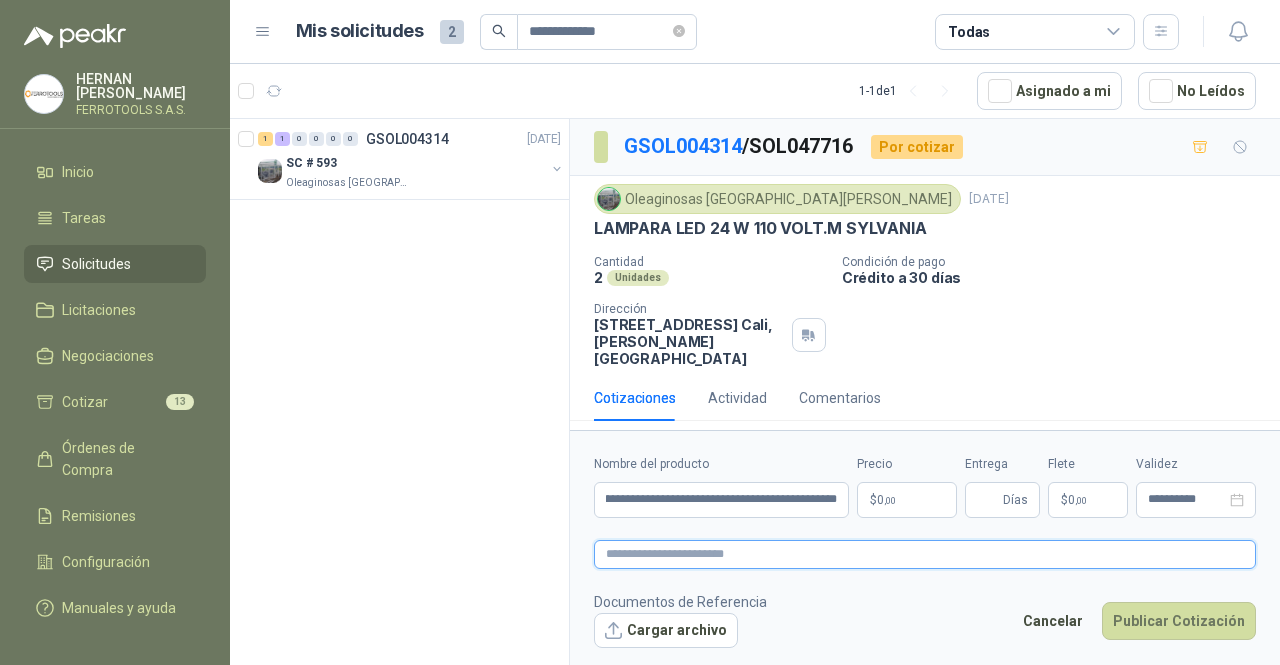 click at bounding box center [925, 554] 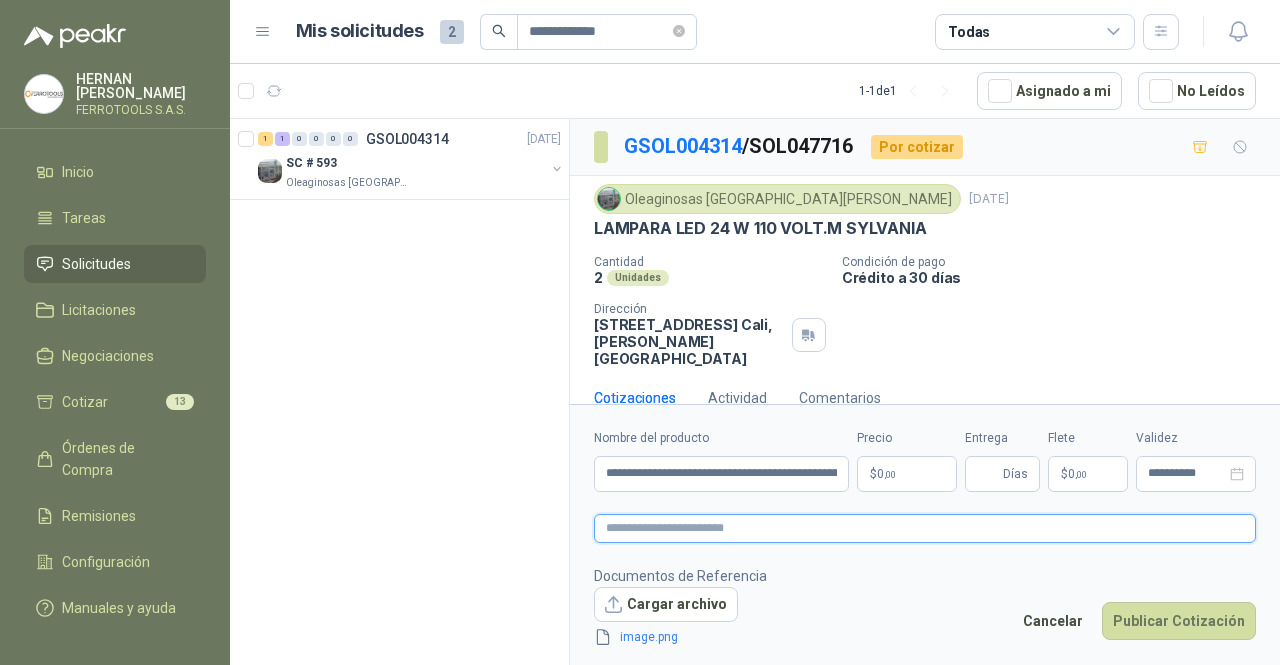 click at bounding box center (925, 528) 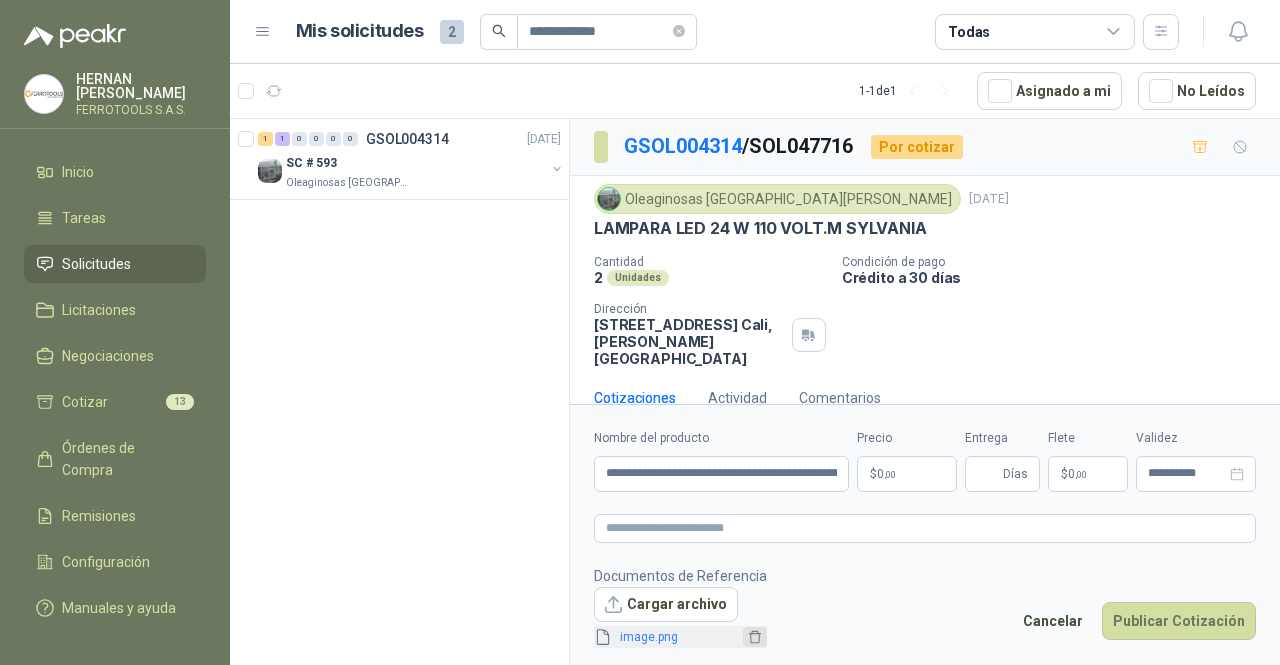click 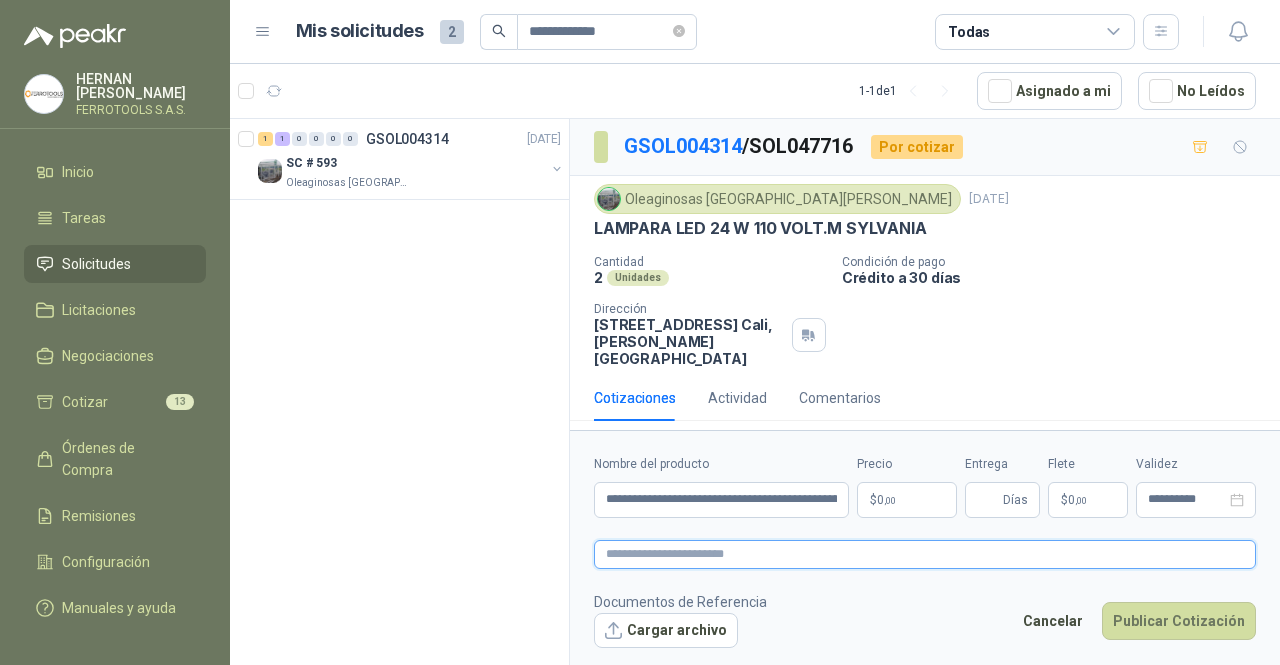 click at bounding box center [925, 554] 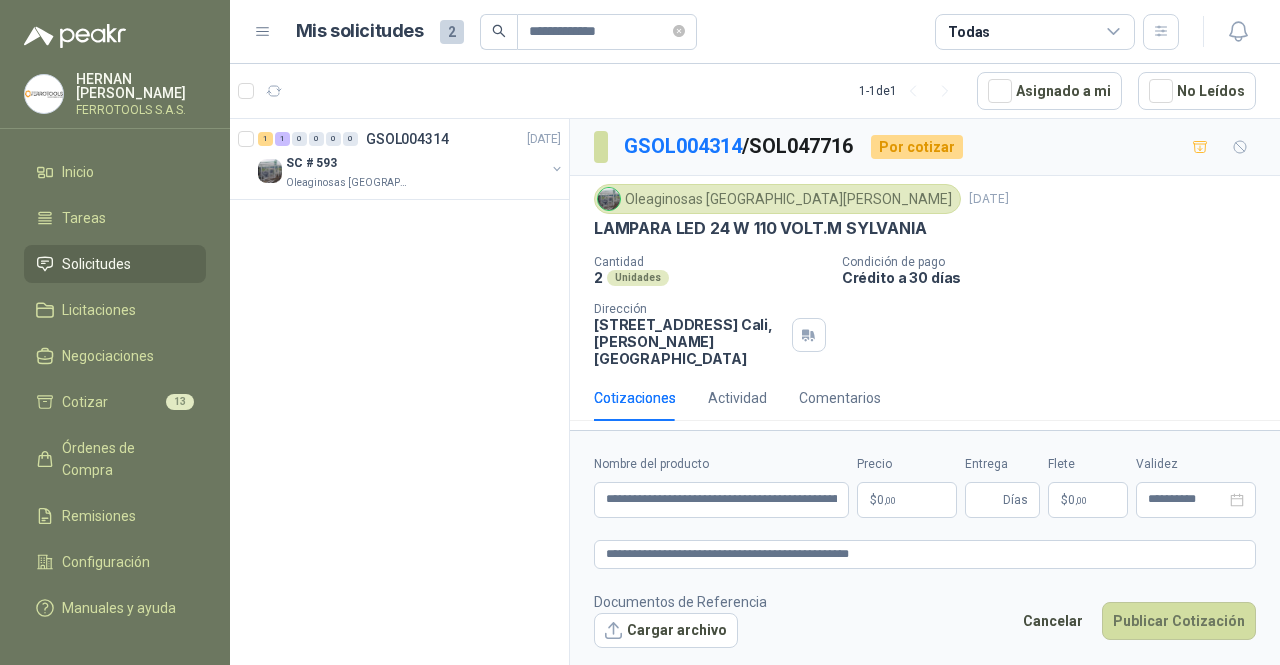 click on "**********" at bounding box center (640, 332) 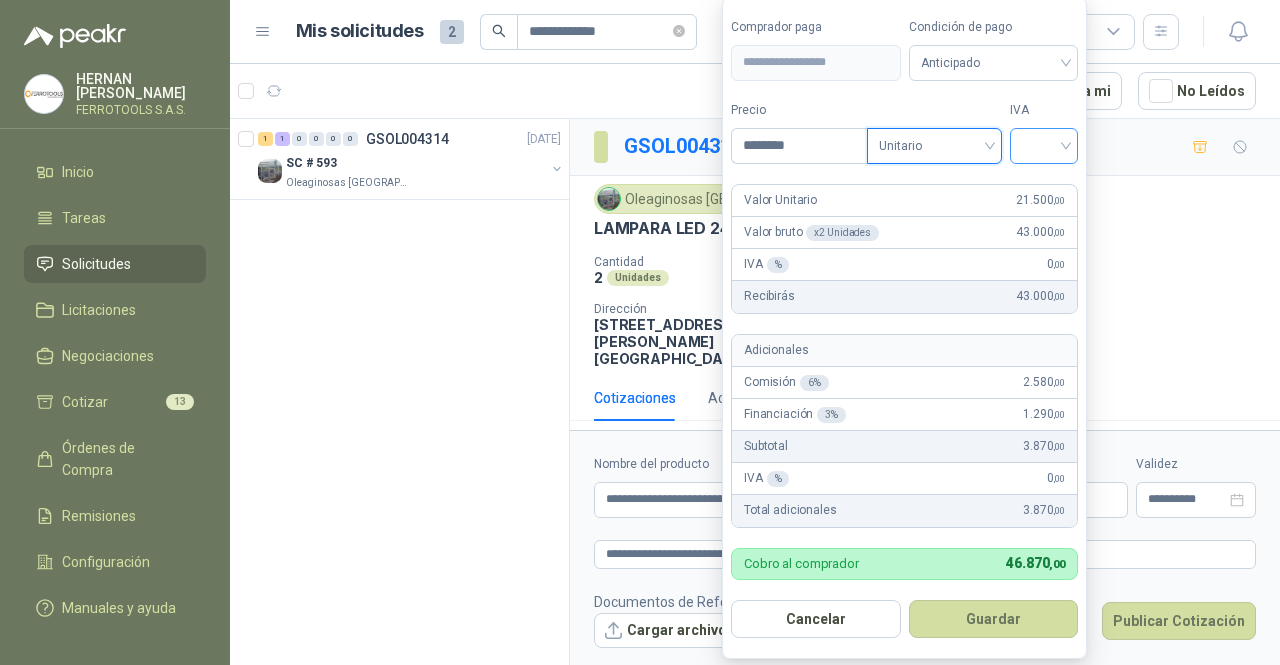 click at bounding box center (1044, 144) 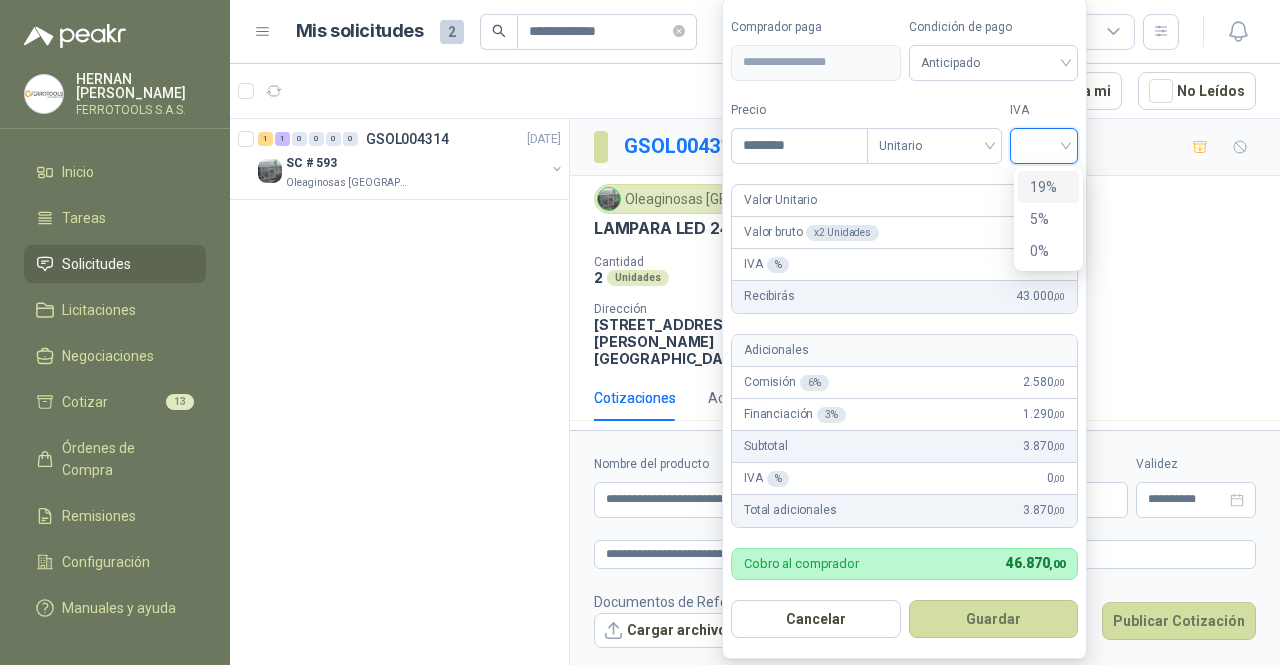 click on "19%" at bounding box center [1048, 187] 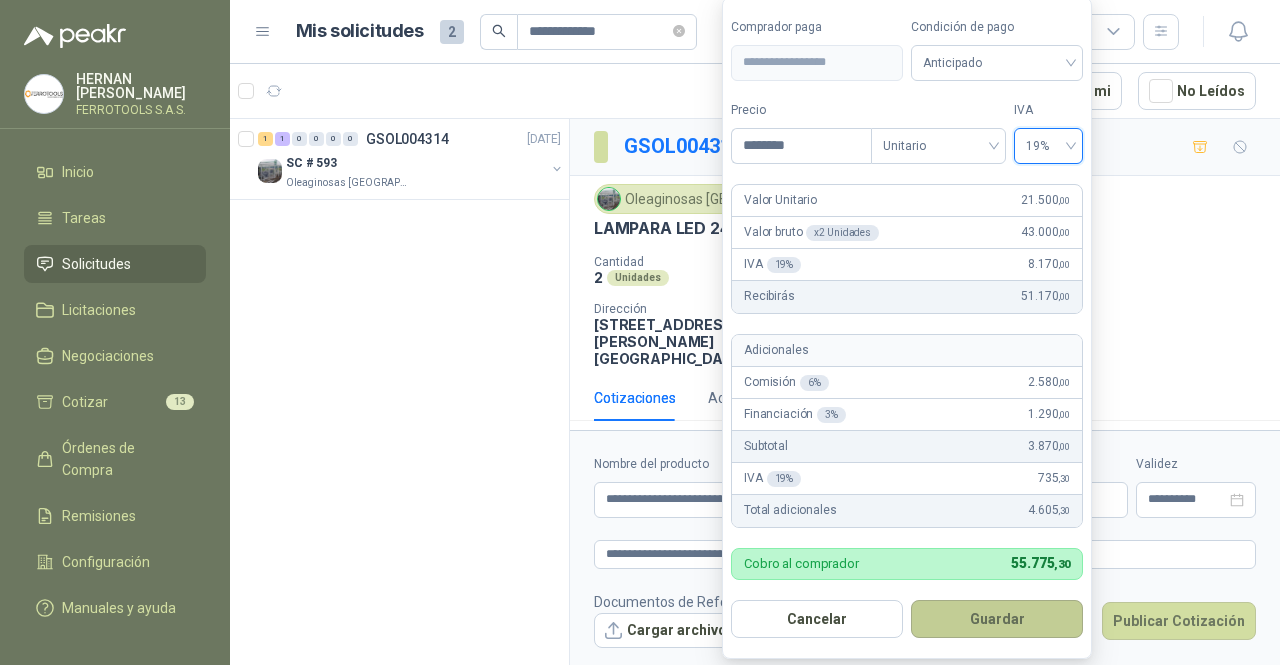 click on "Guardar" at bounding box center [997, 619] 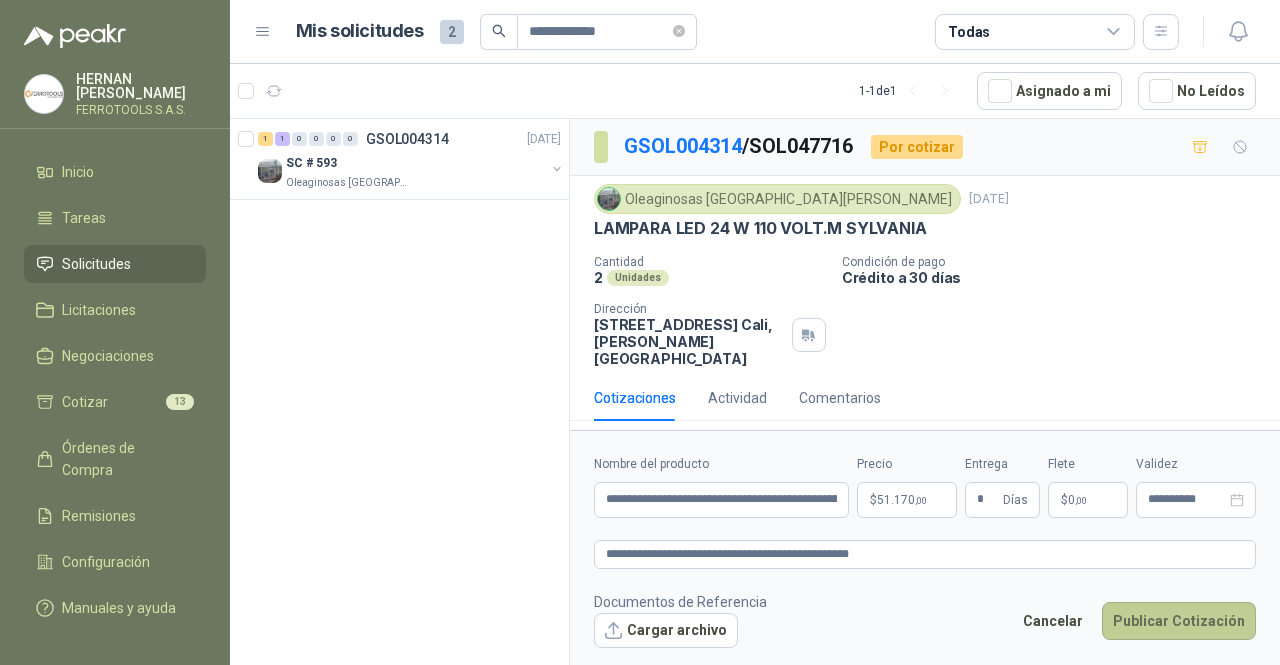 click on "Publicar Cotización" at bounding box center [1179, 621] 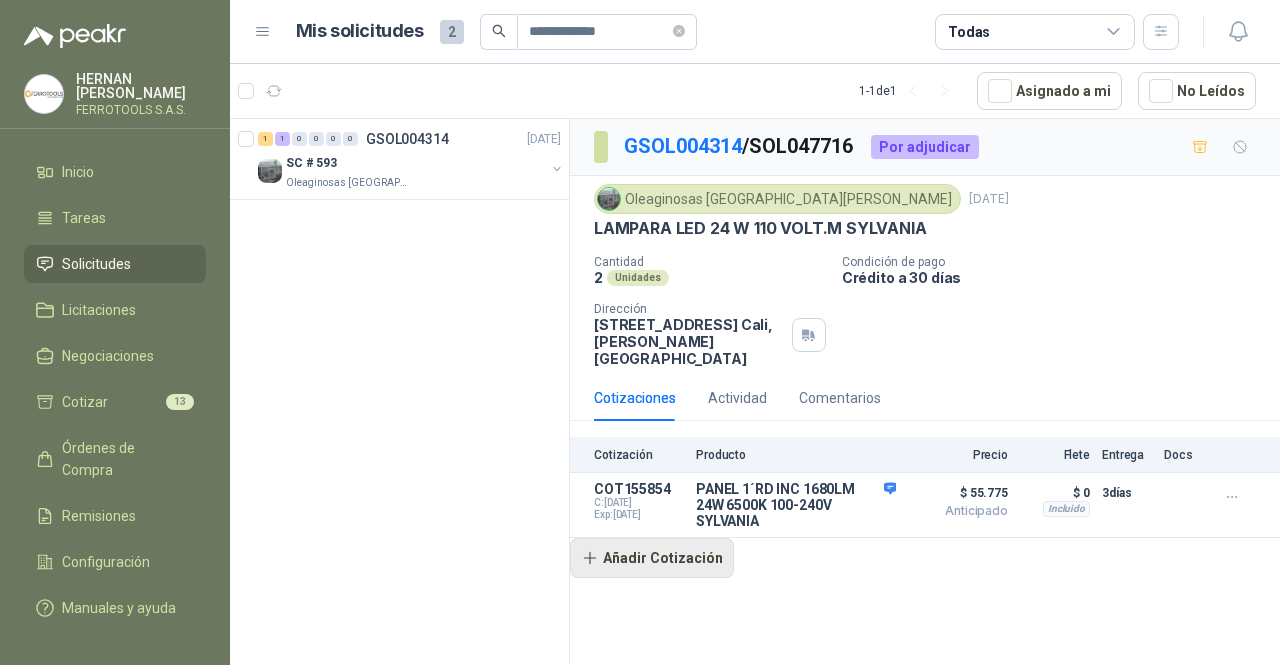 click on "Añadir Cotización" at bounding box center (652, 558) 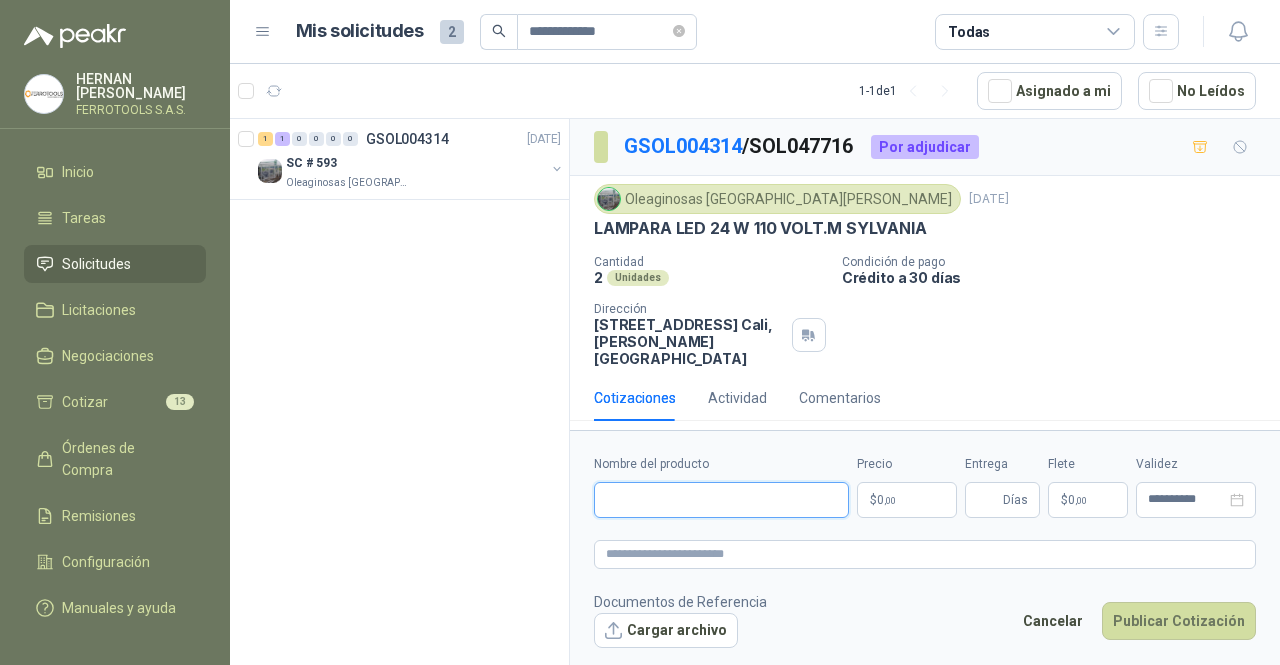 click on "Nombre del producto" at bounding box center (721, 500) 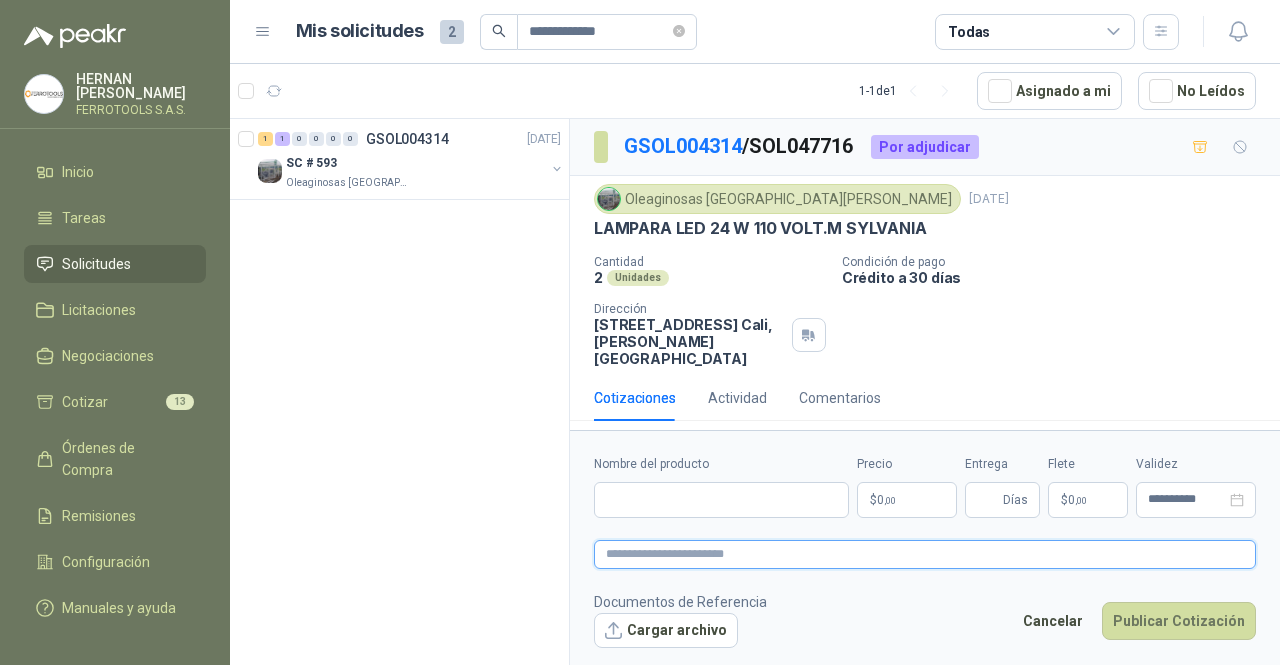 click at bounding box center (925, 554) 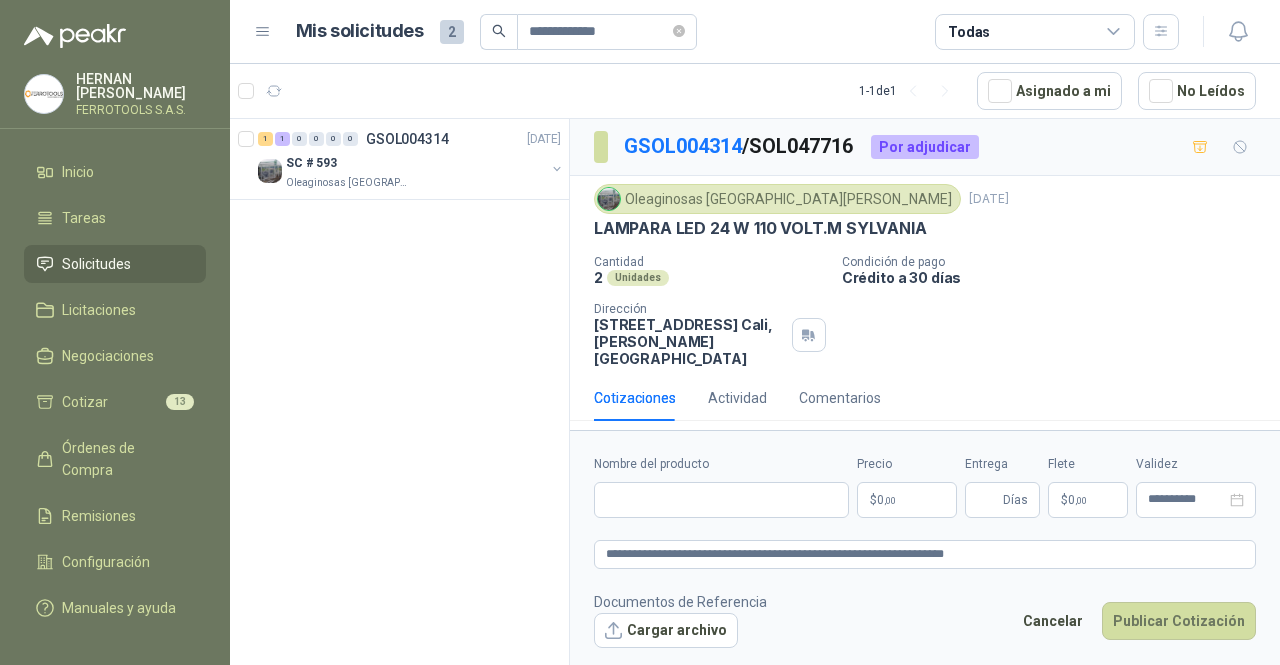 click on "$  0 ,00" at bounding box center [907, 500] 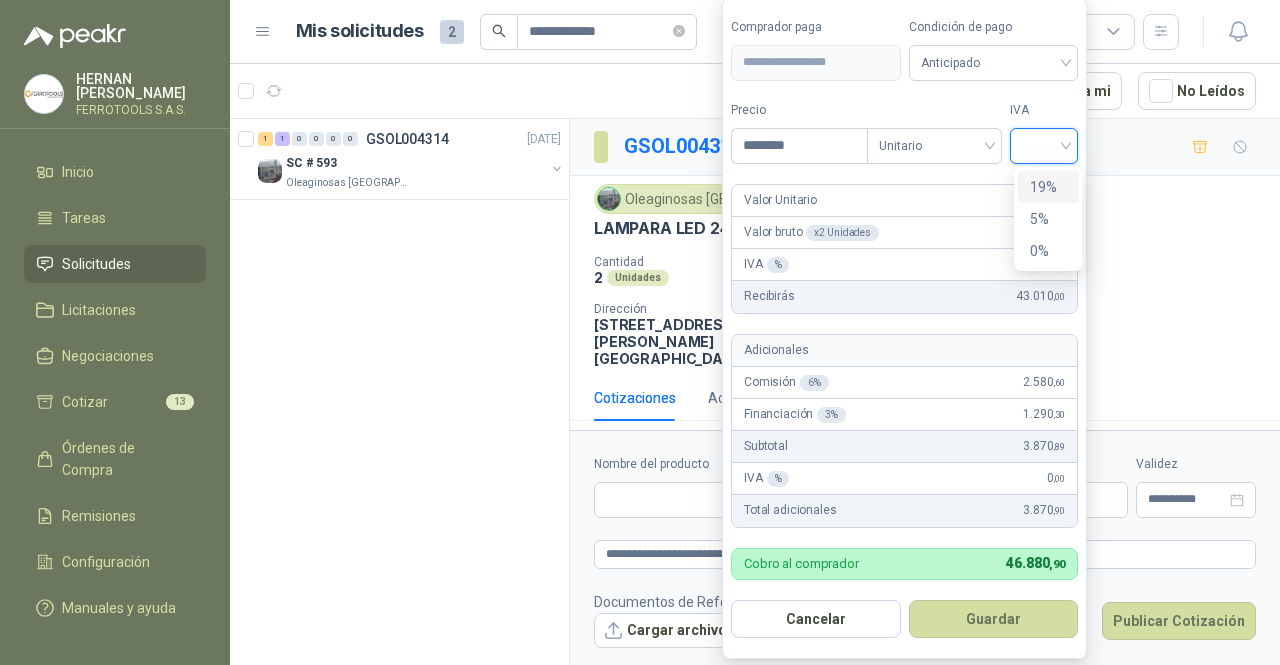 click at bounding box center [1044, 144] 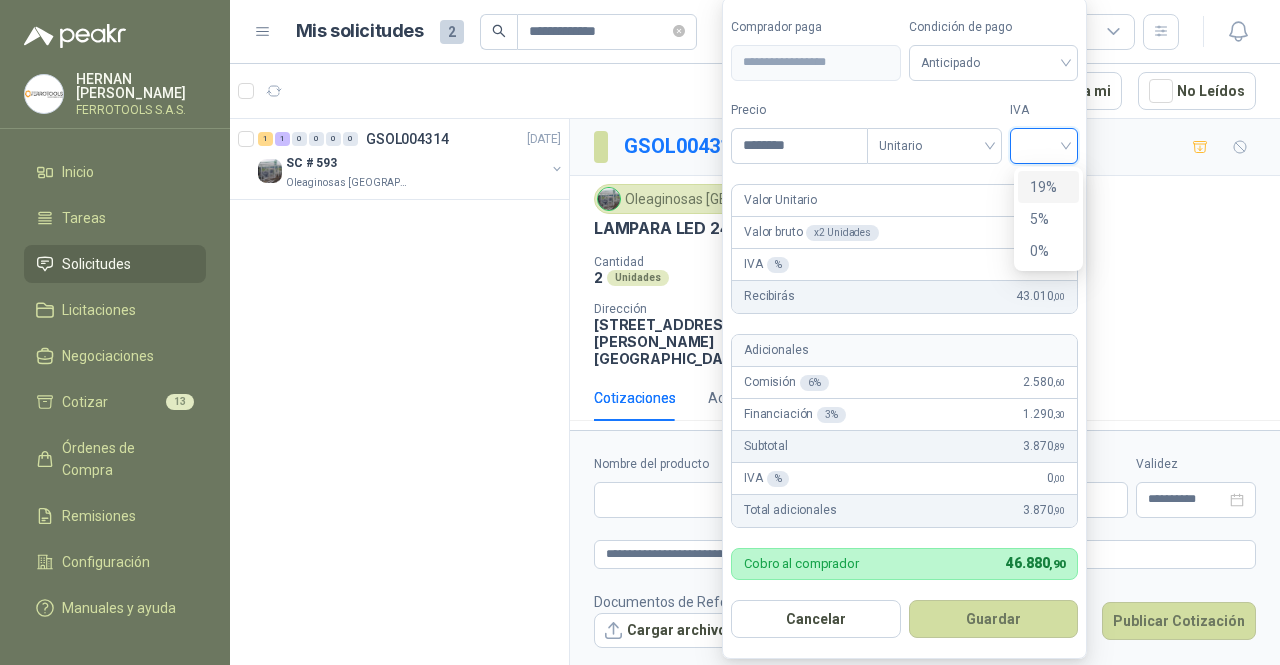 click on "19%" at bounding box center [1048, 187] 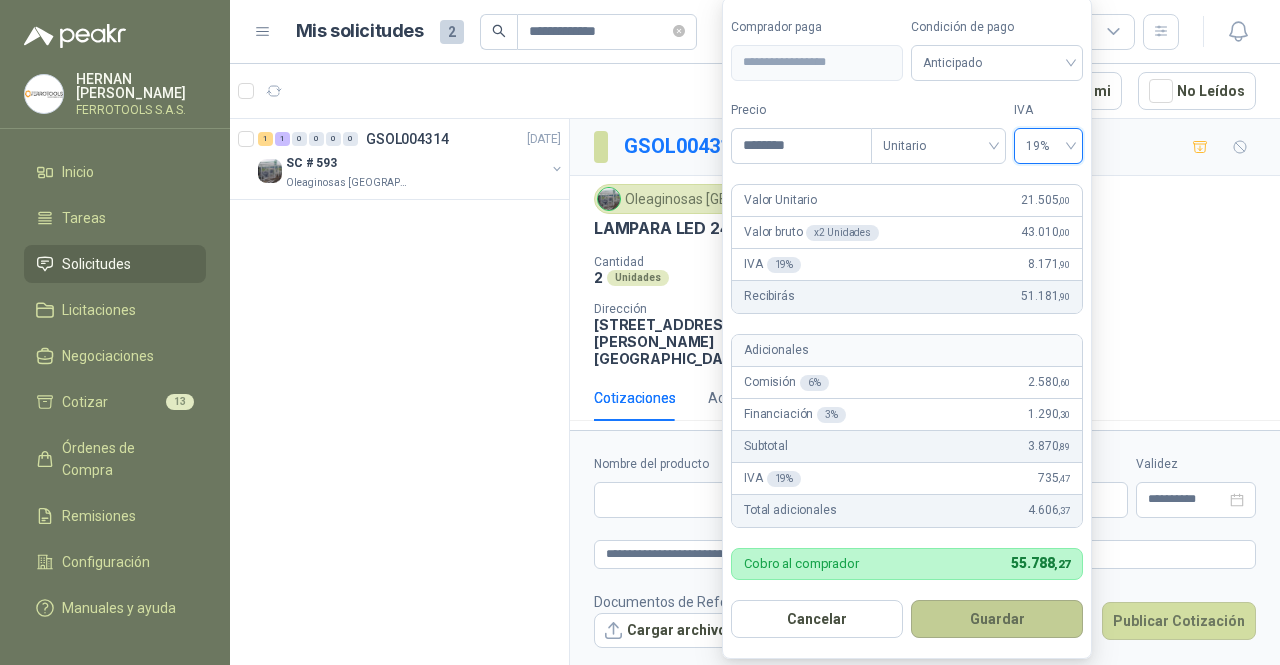 click on "Guardar" at bounding box center (997, 619) 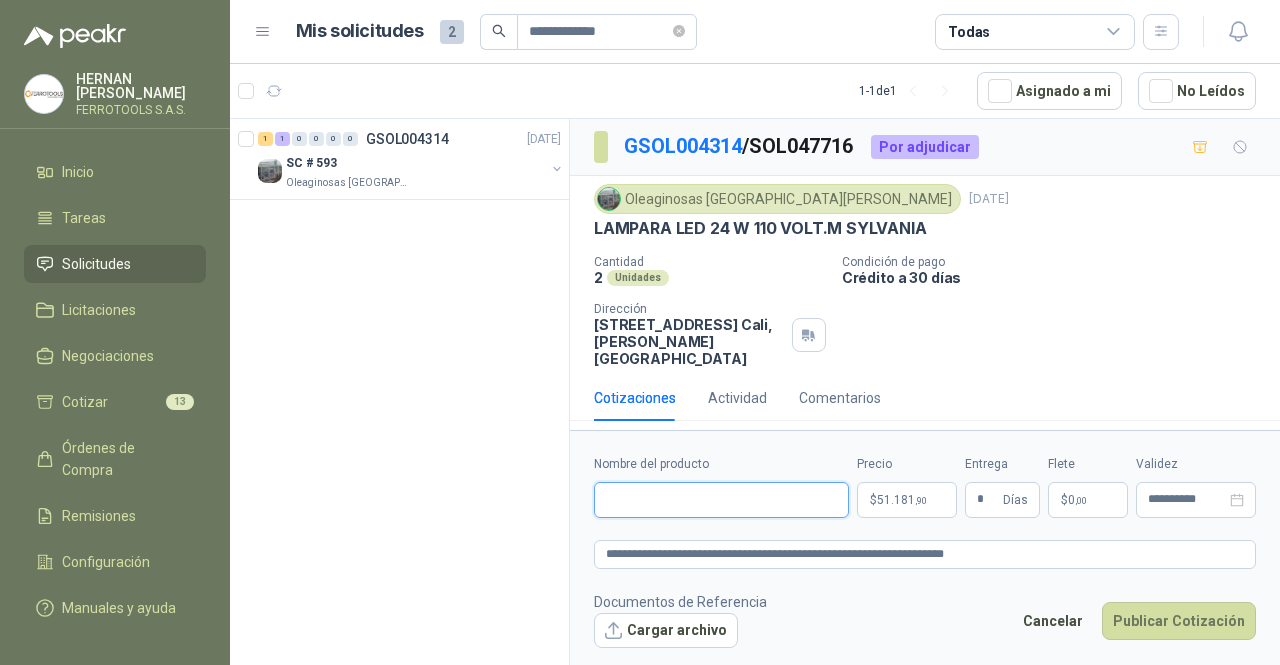 click on "Nombre del producto" at bounding box center [721, 500] 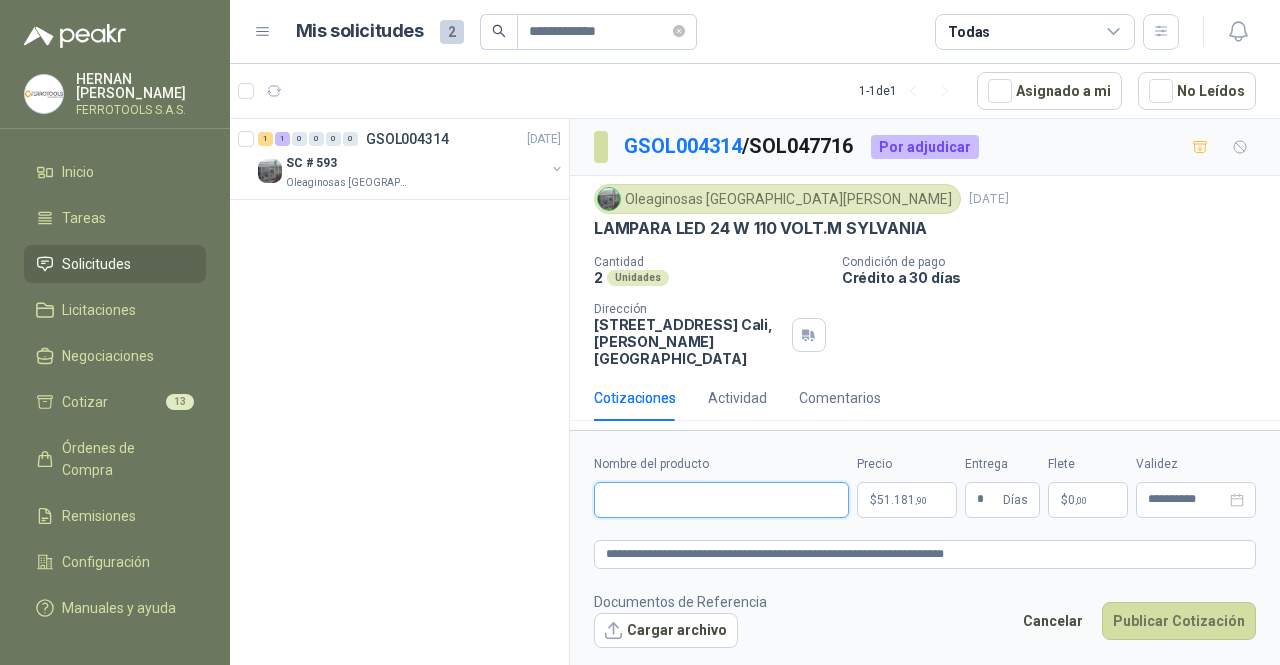 paste on "**********" 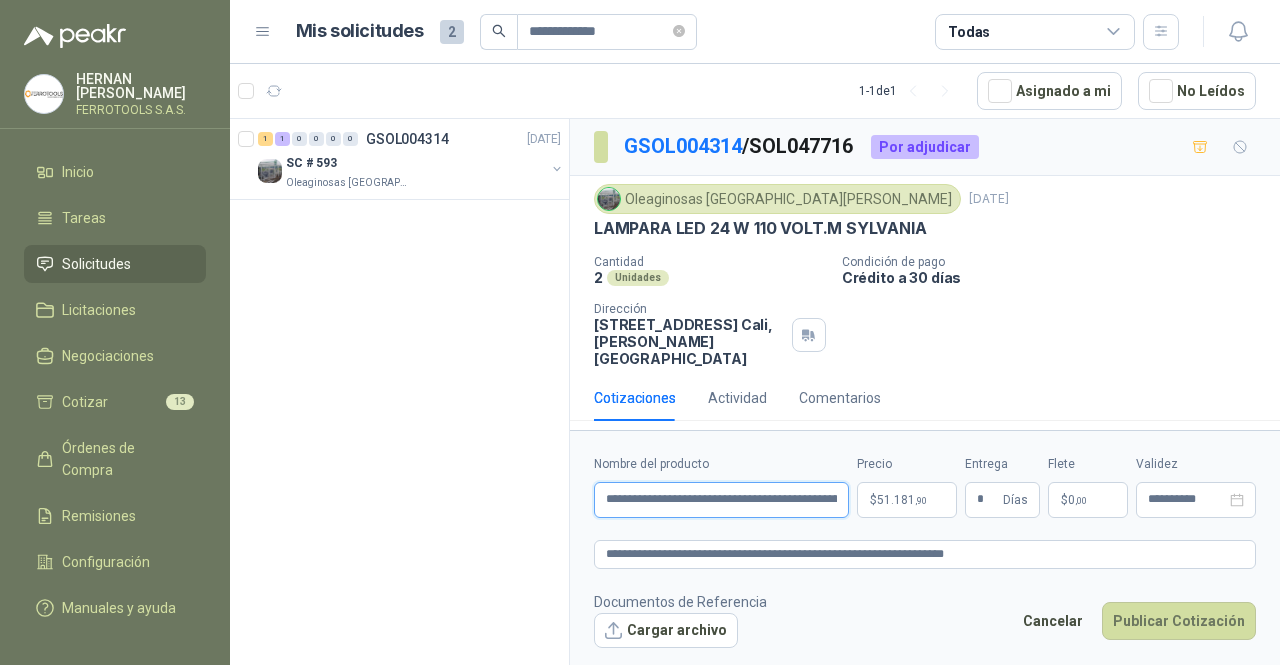 scroll, scrollTop: 0, scrollLeft: 218, axis: horizontal 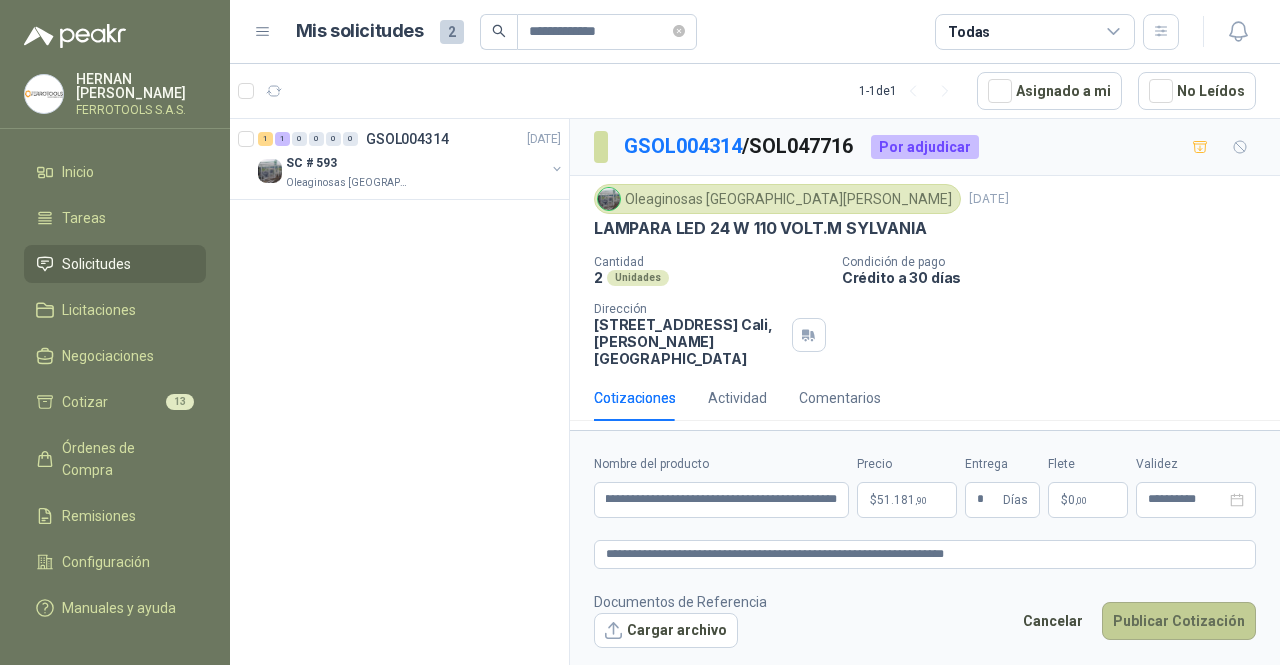 click on "Publicar Cotización" at bounding box center (1179, 621) 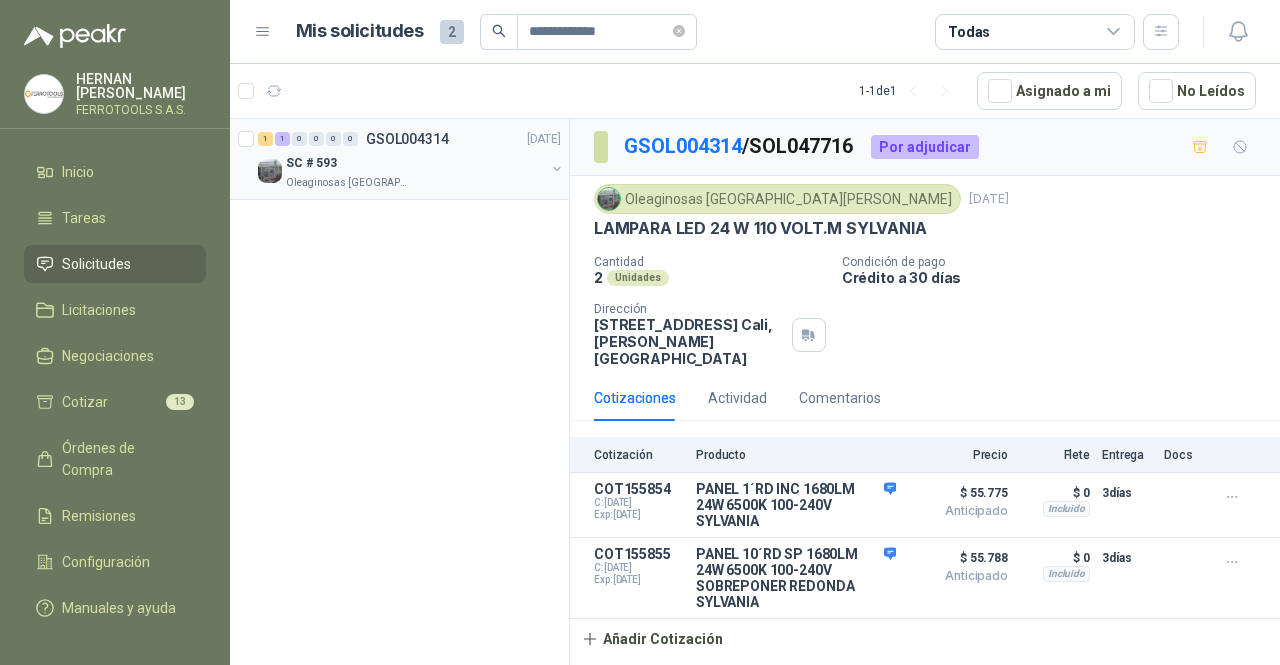click on "Oleaginosas San Fernando" at bounding box center [349, 183] 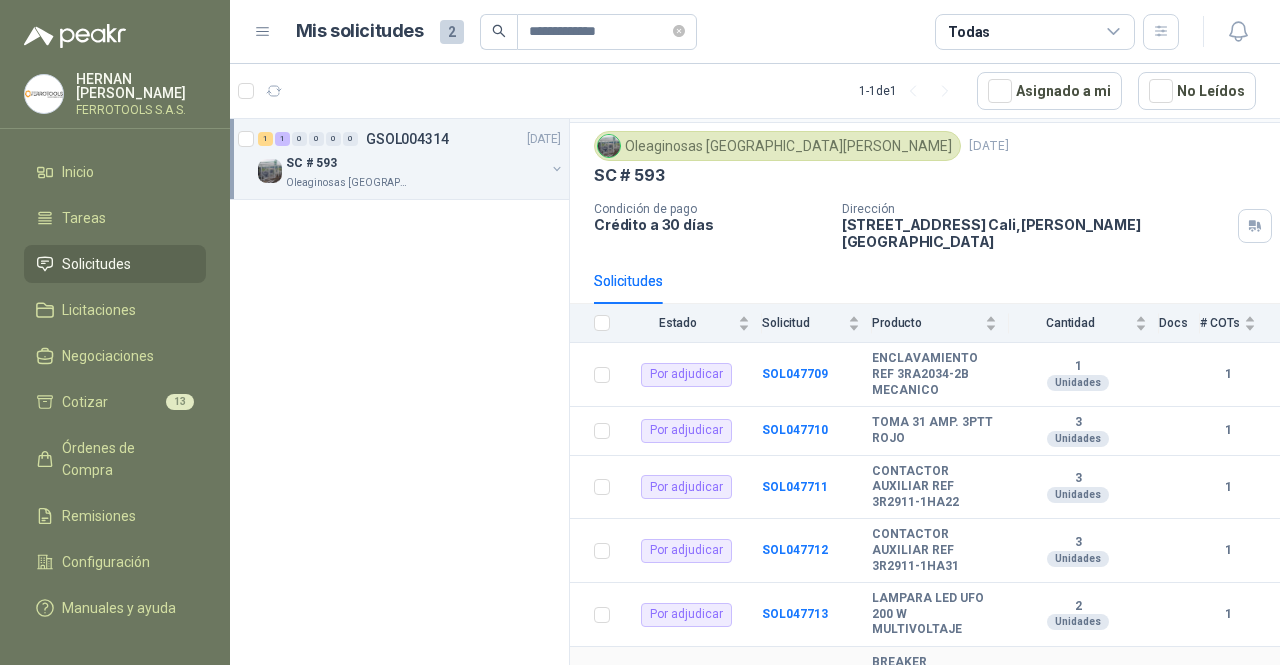 scroll, scrollTop: 0, scrollLeft: 0, axis: both 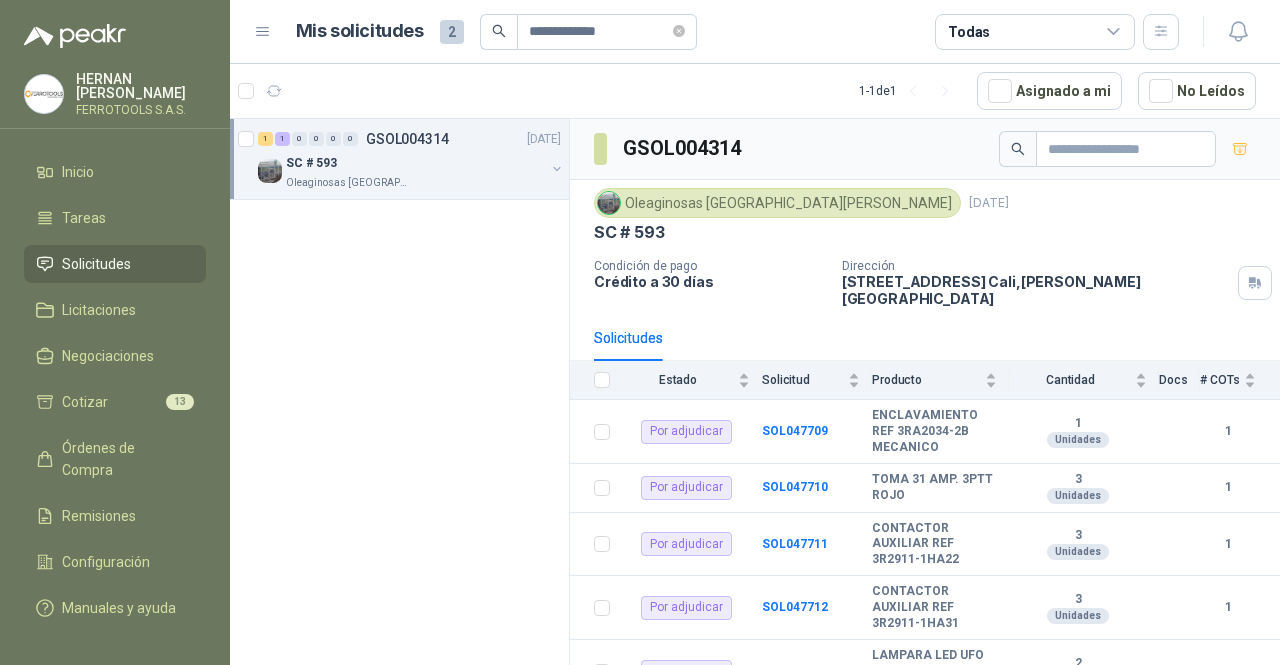 click on "Solicitudes" at bounding box center (115, 264) 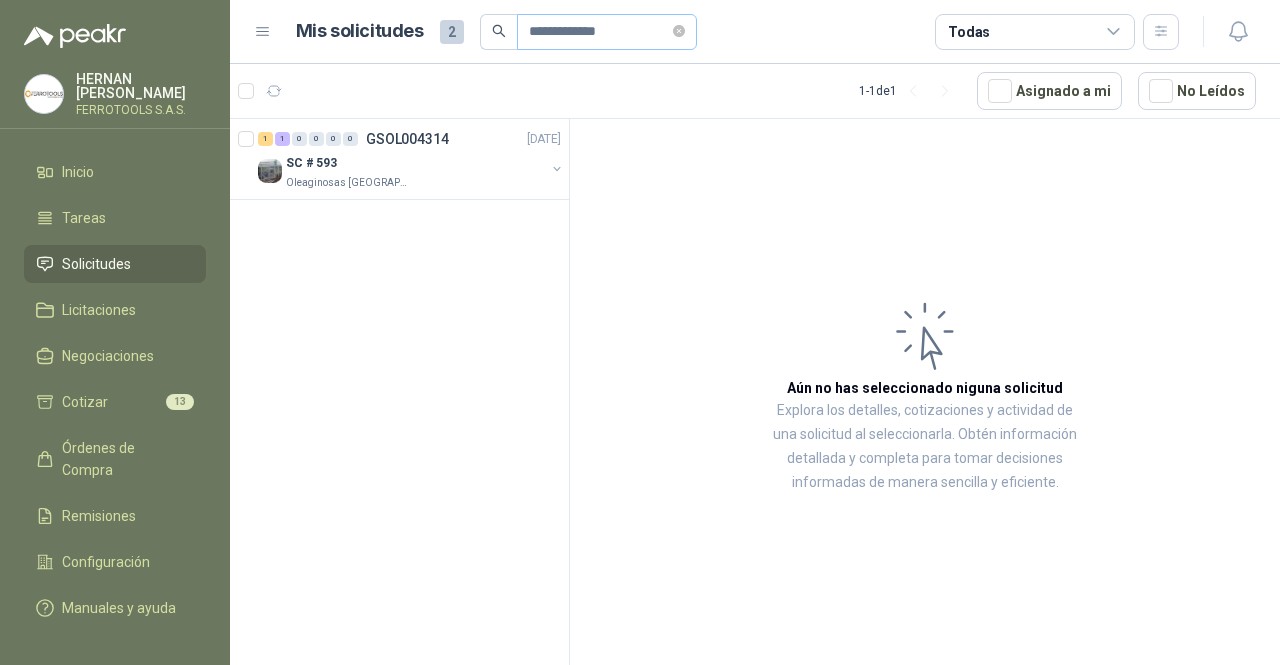 click on "**********" at bounding box center (607, 32) 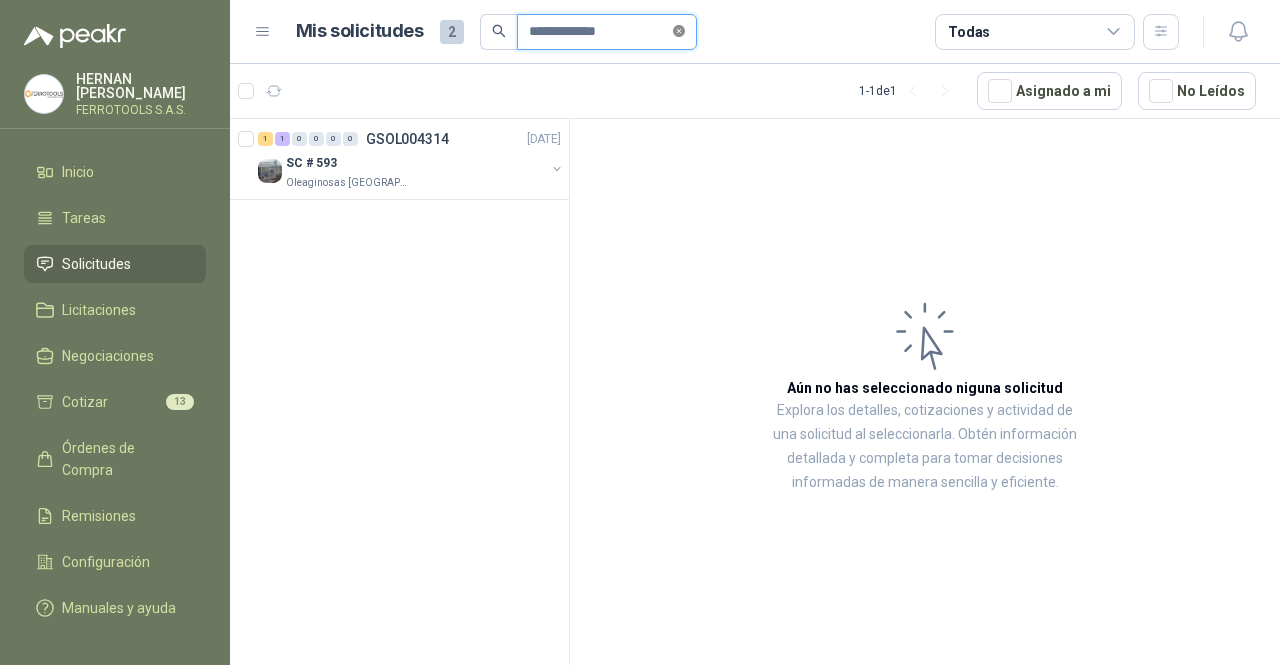 click 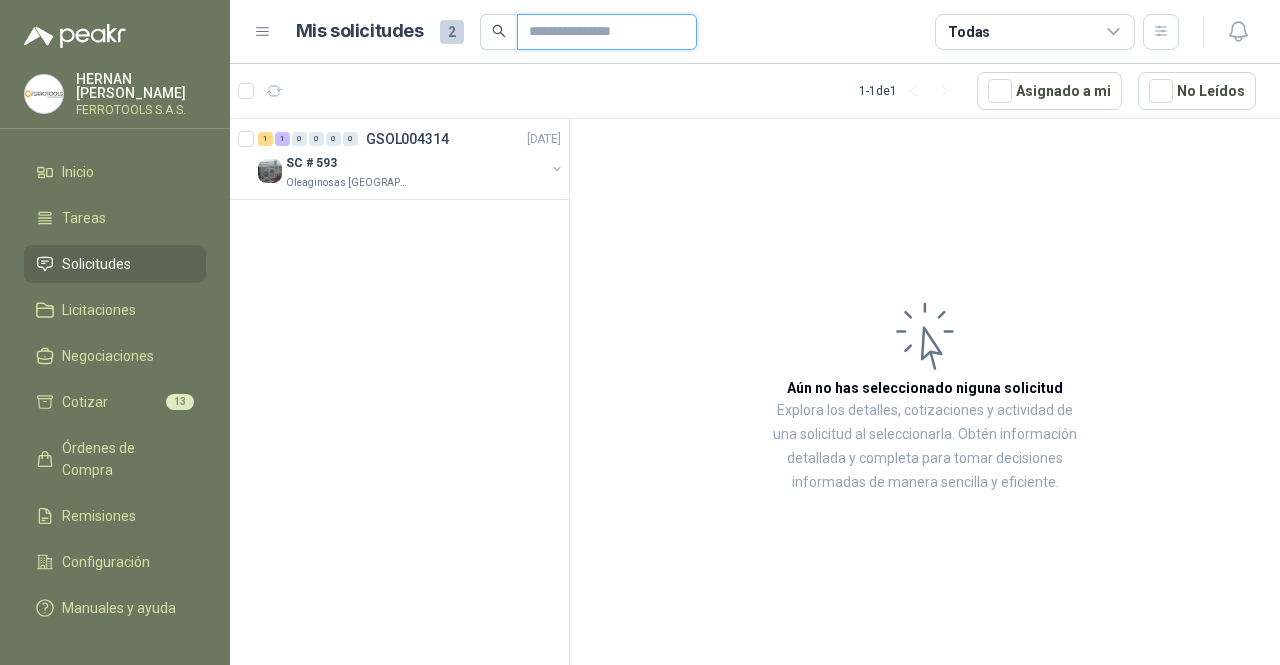 click at bounding box center (599, 32) 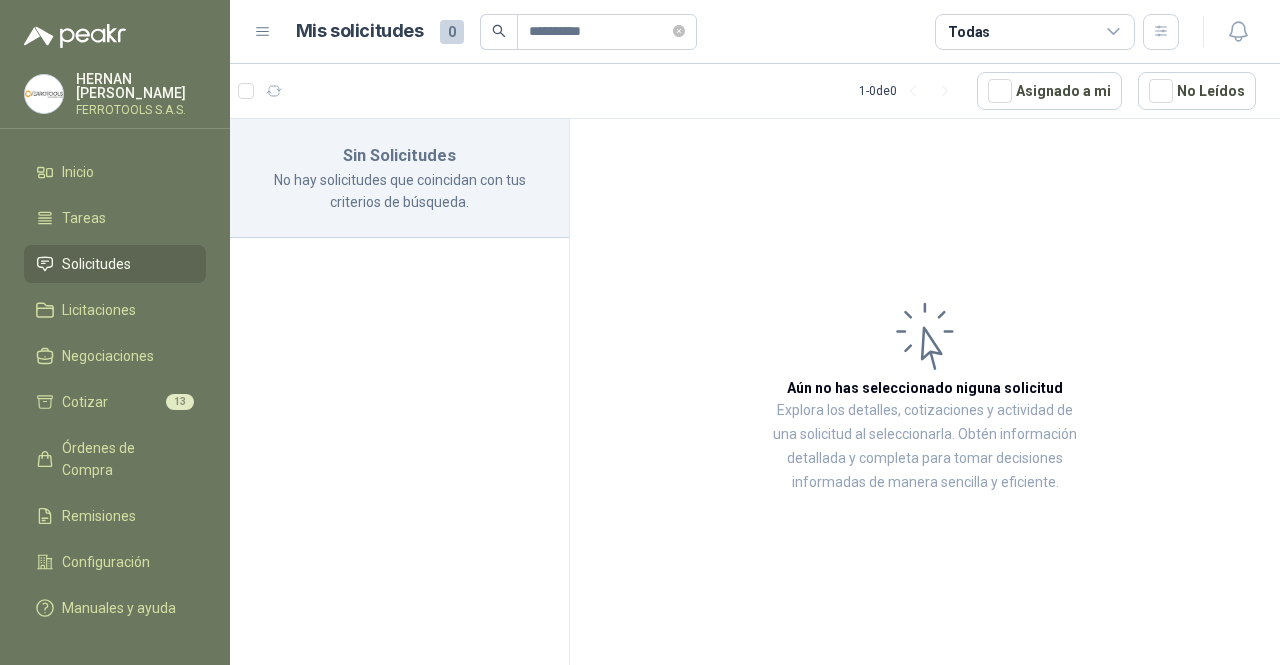 click on "Sin Solicitudes No hay solicitudes que coincidan con tus criterios de búsqueda." at bounding box center (400, 395) 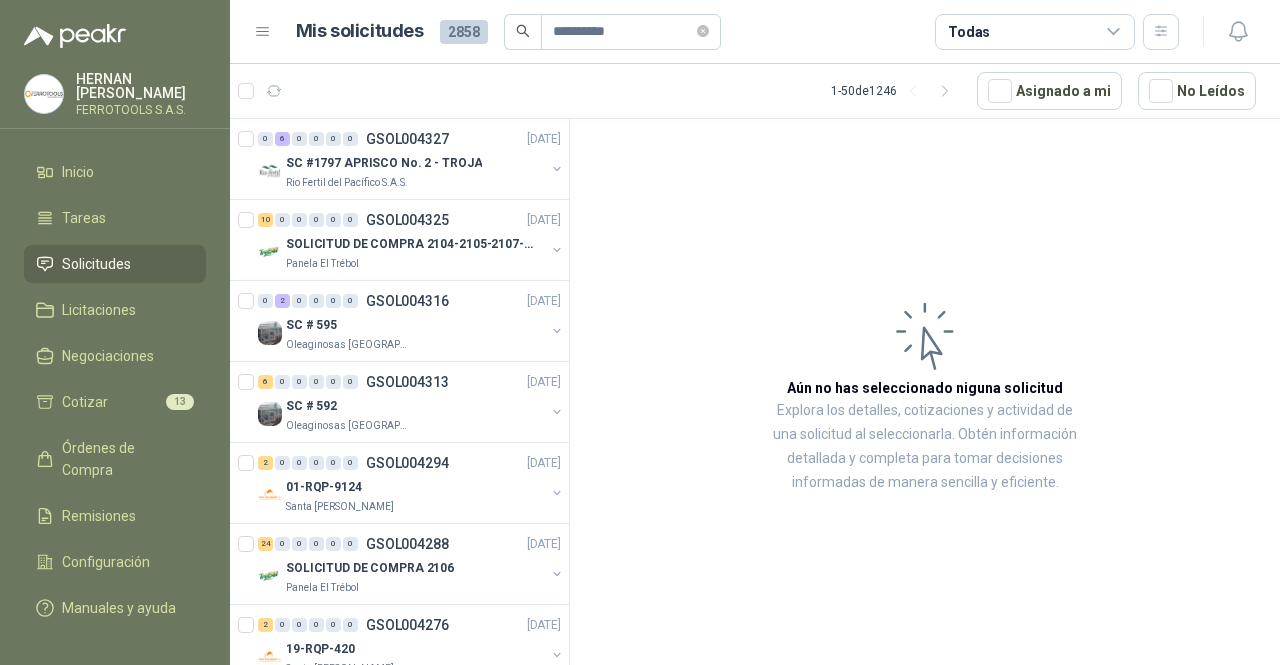 click on "**********" at bounding box center [508, 32] 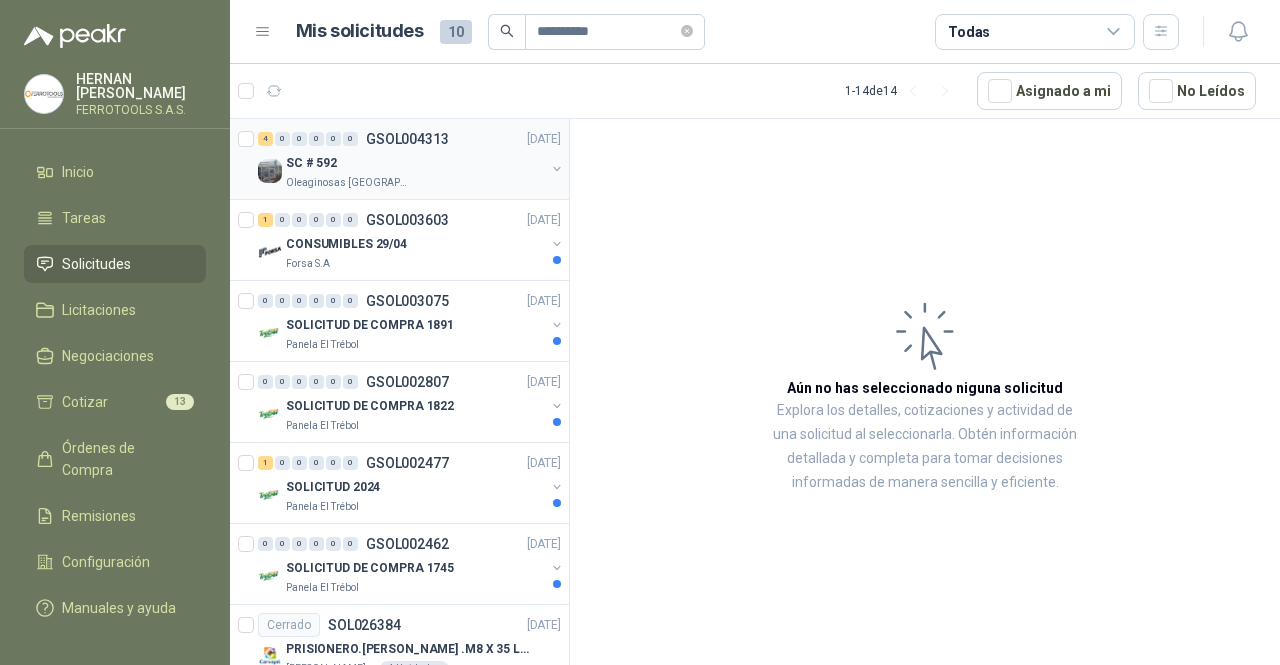 click on "SC # 592" at bounding box center [415, 163] 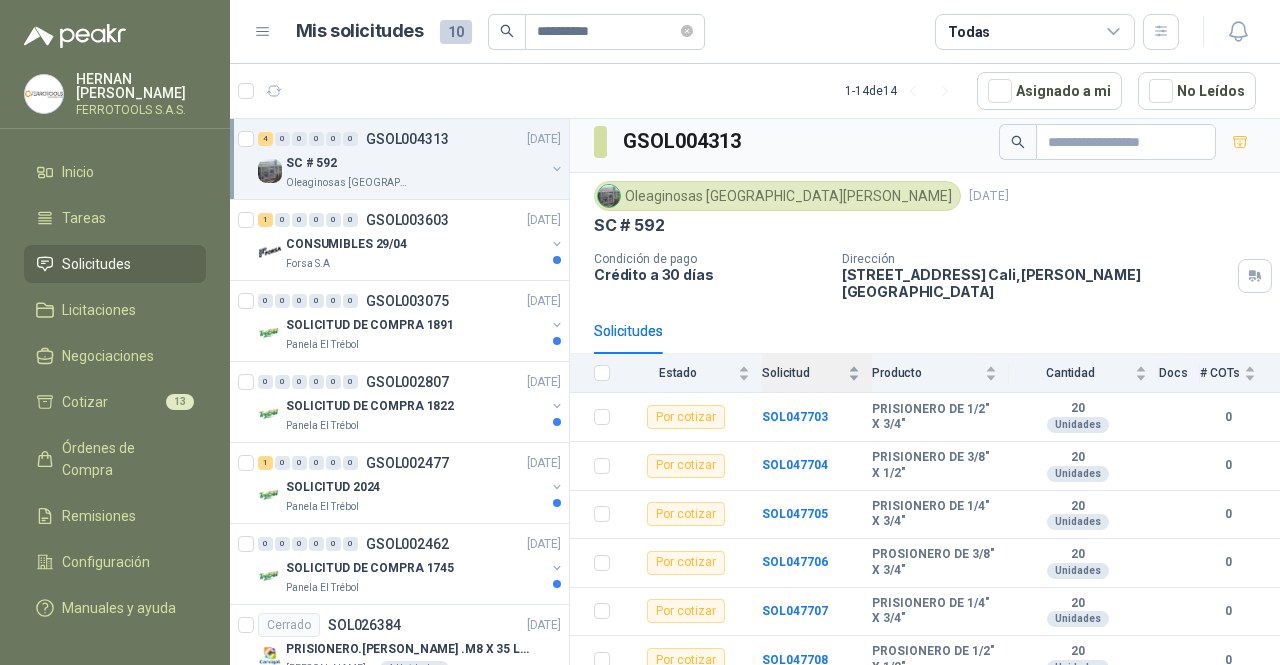scroll, scrollTop: 9, scrollLeft: 0, axis: vertical 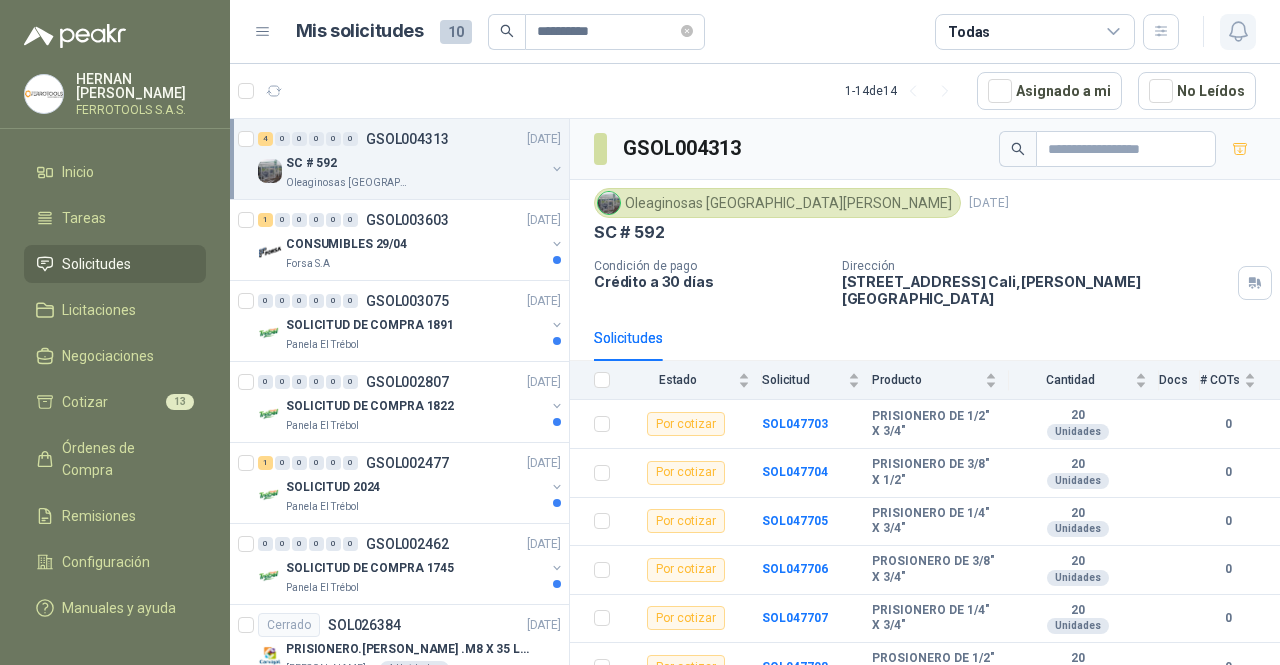 click at bounding box center [1238, 32] 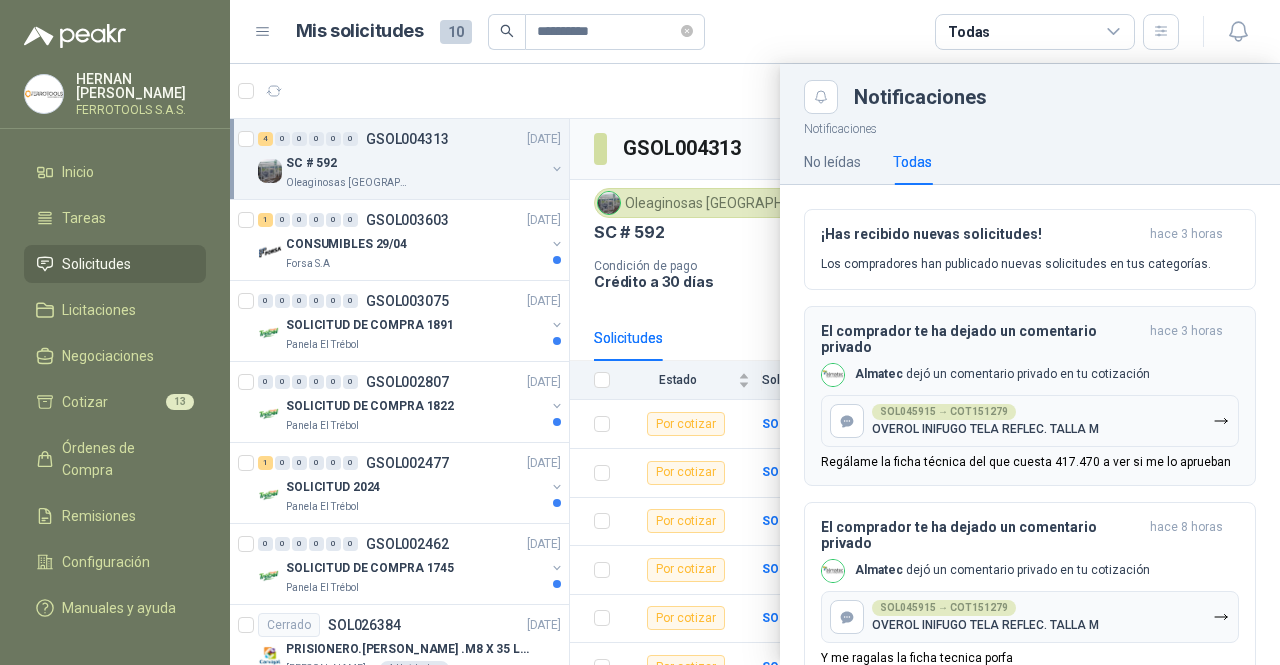 click on "El comprador te ha dejado un comentario privado hace 3 horas   Almatec    dejó un comentario privado en tu cotización SOL045915 → COT151279 OVEROL INIFUGO TELA REFLEC. TALLA M Regálame la ficha técnica del que cuesta 417.470 a ver si me lo aprueban" at bounding box center (1030, 396) 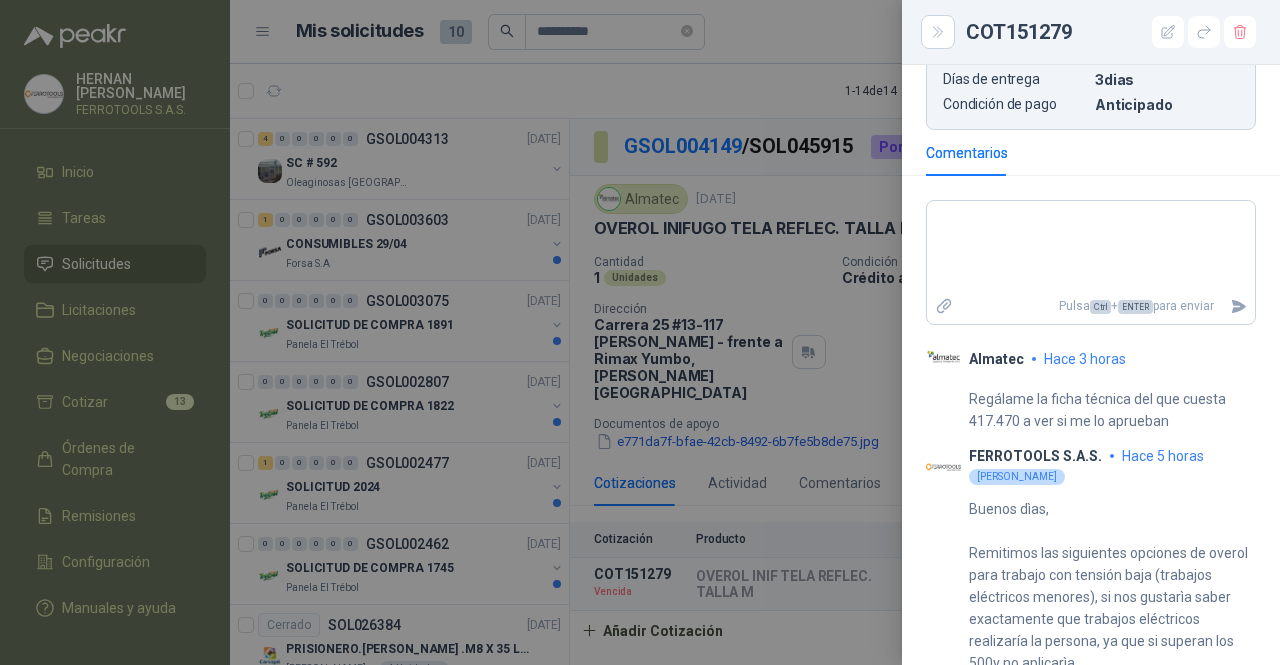 scroll, scrollTop: 805, scrollLeft: 0, axis: vertical 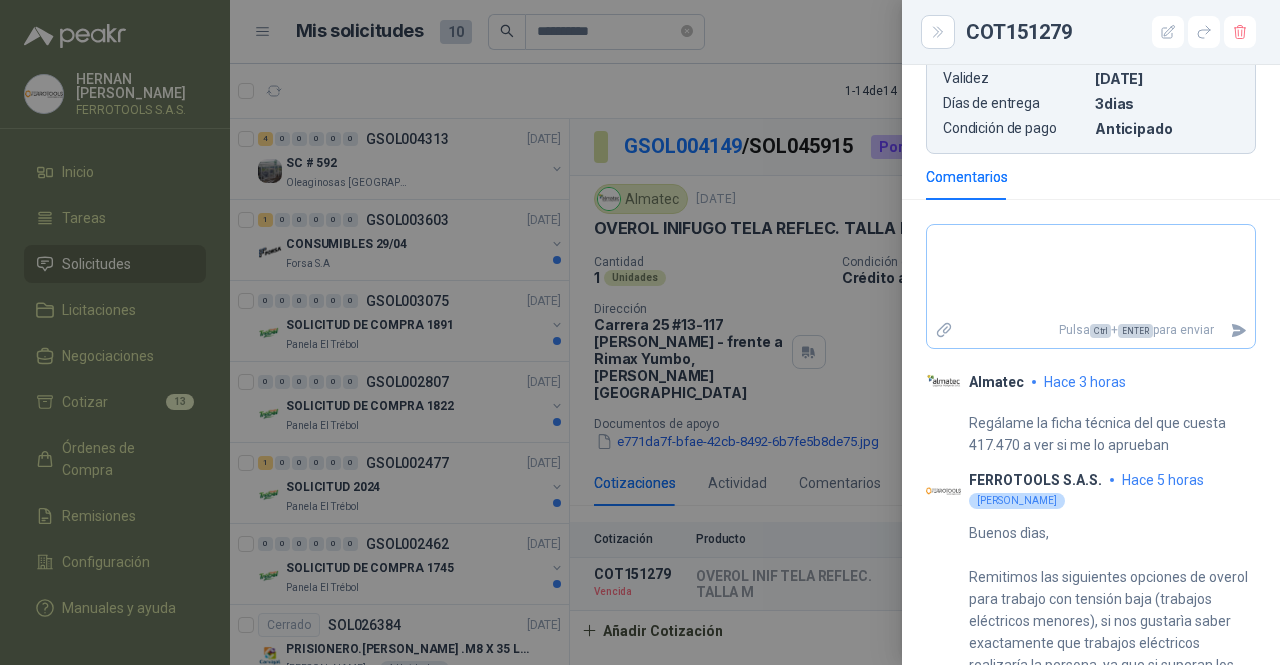 click 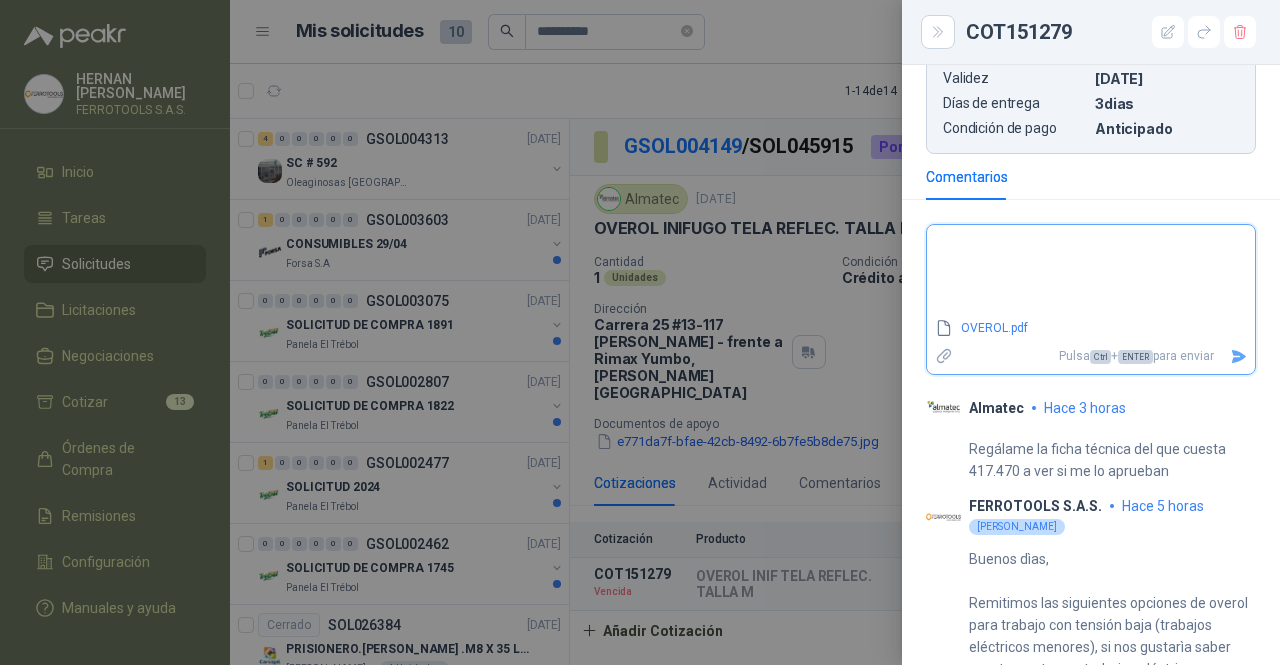 click at bounding box center [1091, 271] 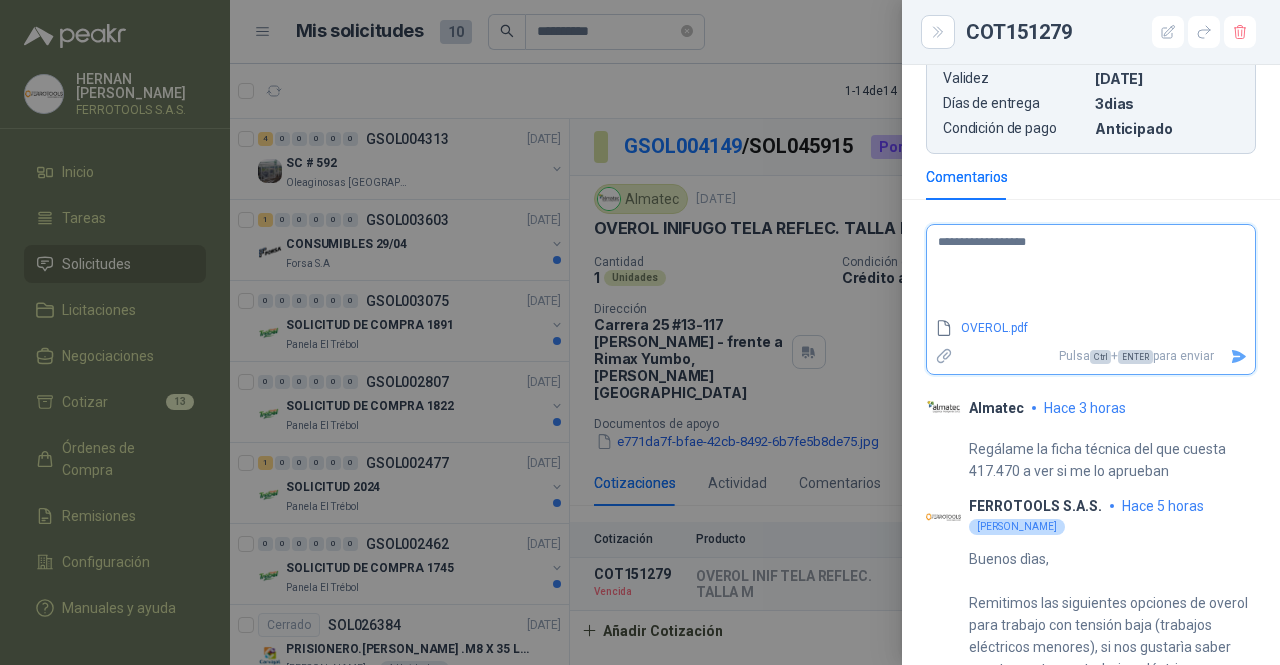 click 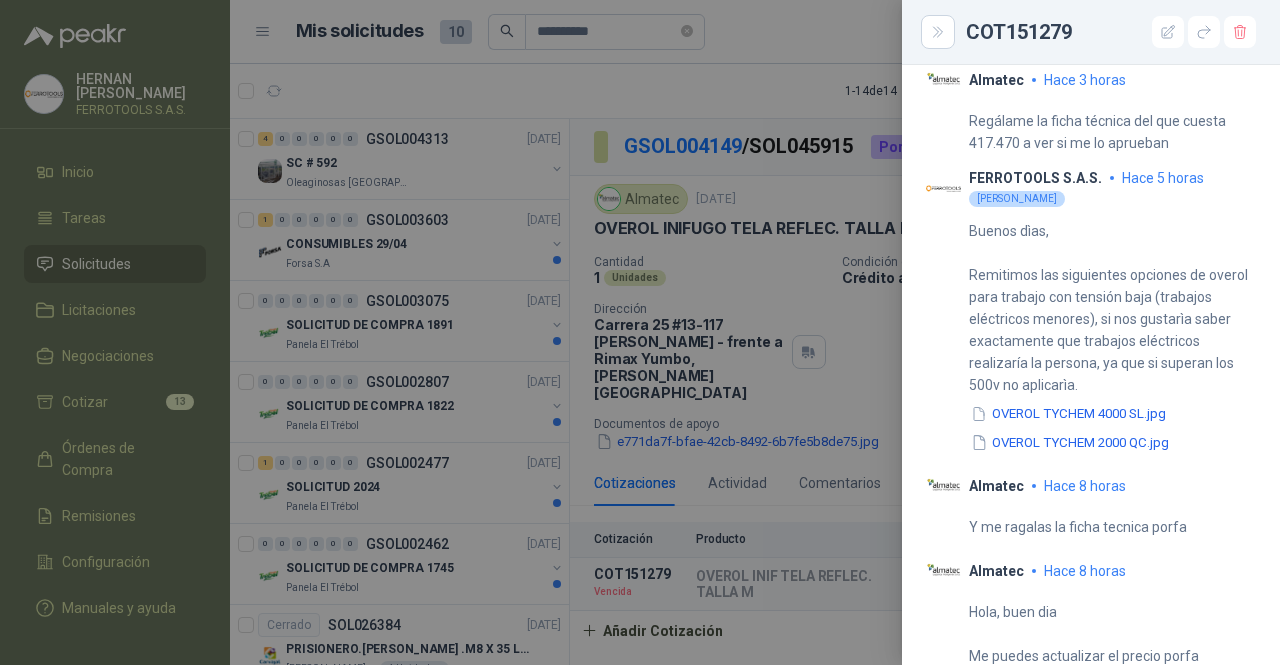 scroll, scrollTop: 1225, scrollLeft: 0, axis: vertical 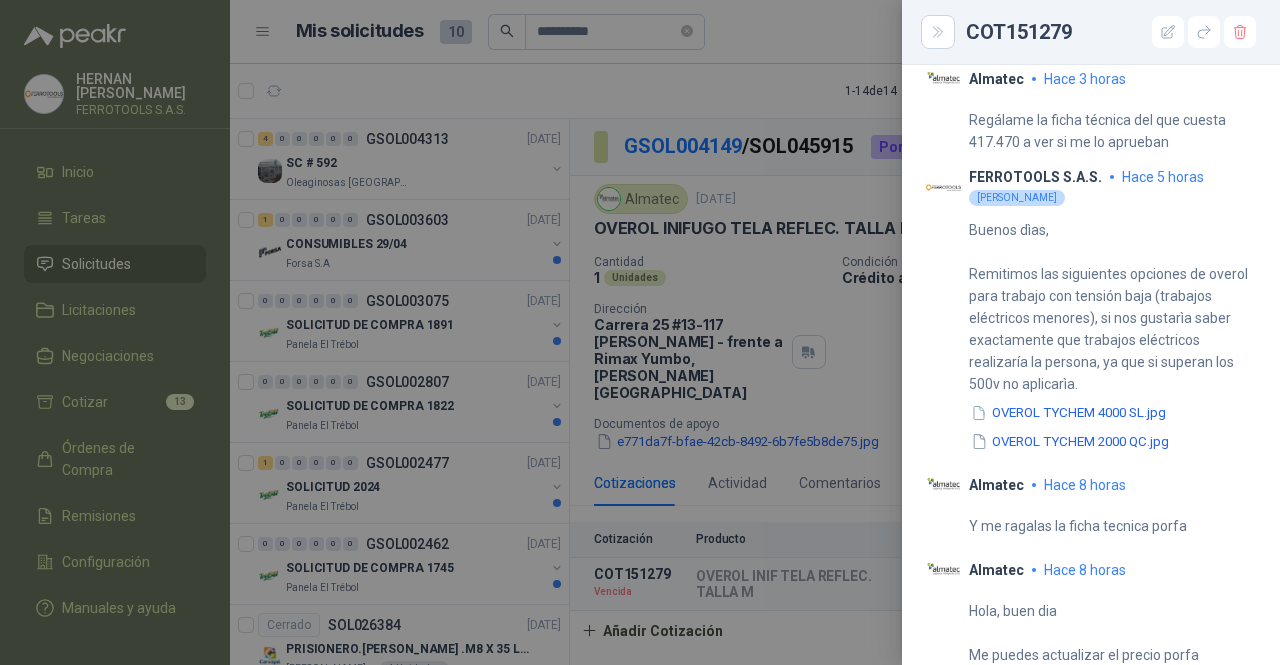 click 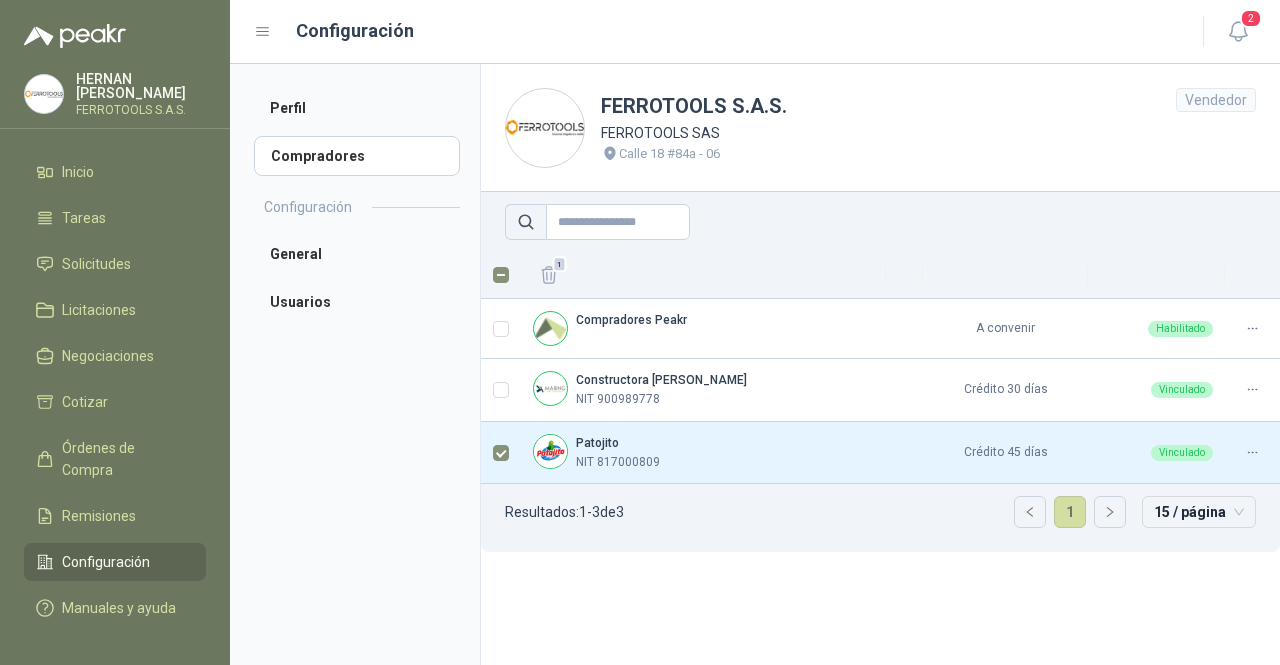 scroll, scrollTop: 0, scrollLeft: 0, axis: both 